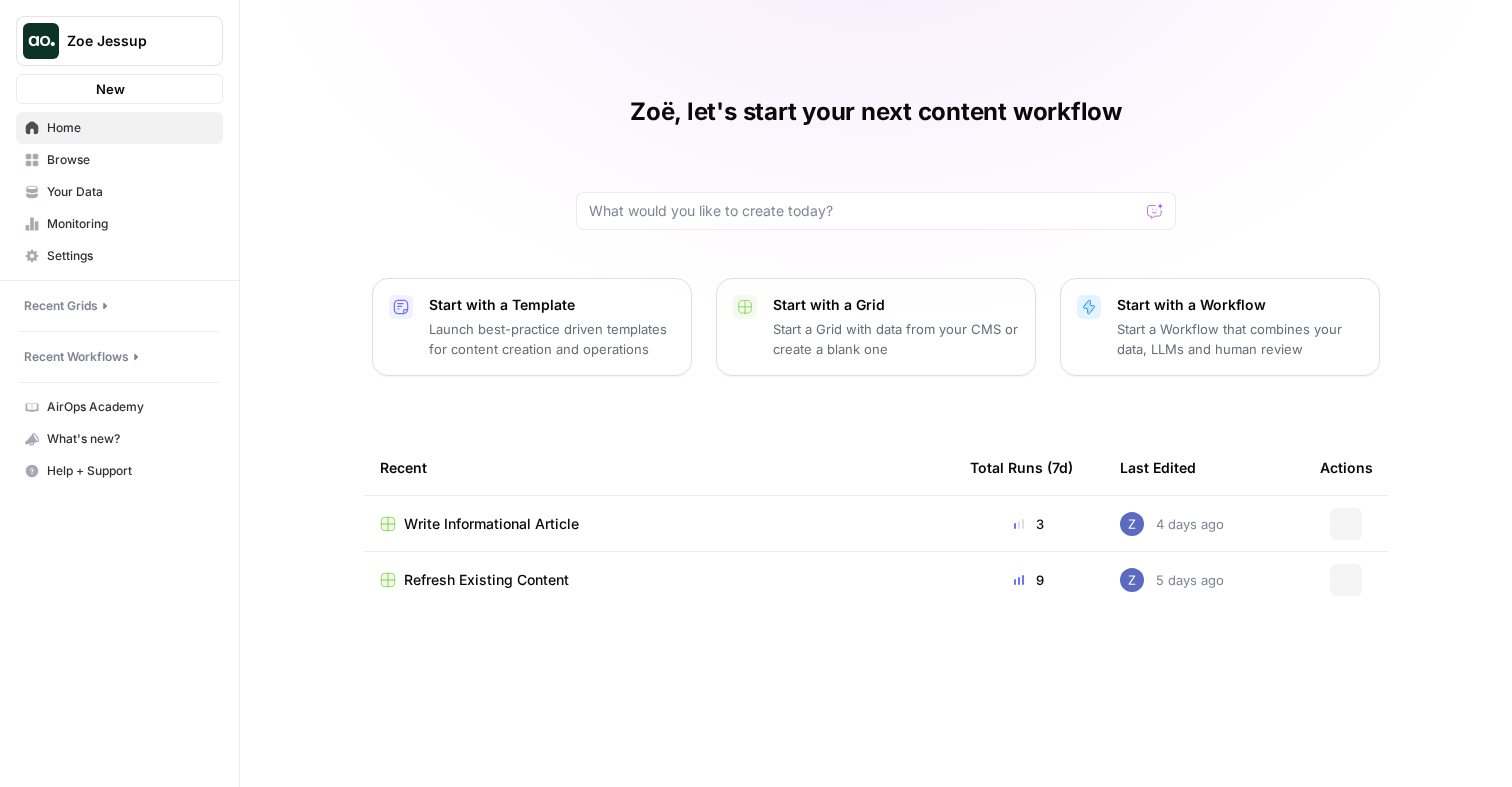 scroll, scrollTop: 0, scrollLeft: 0, axis: both 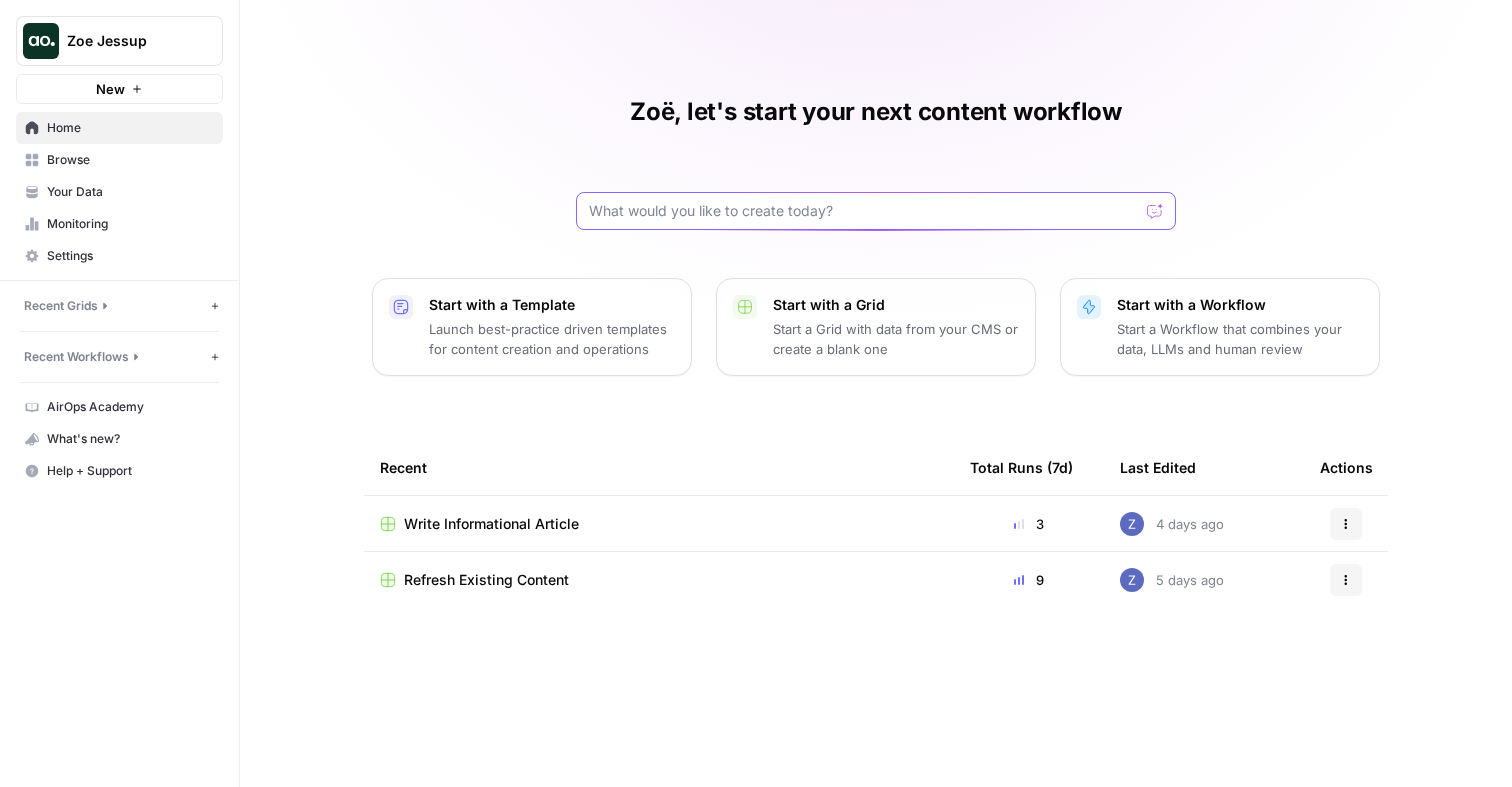 click at bounding box center (864, 211) 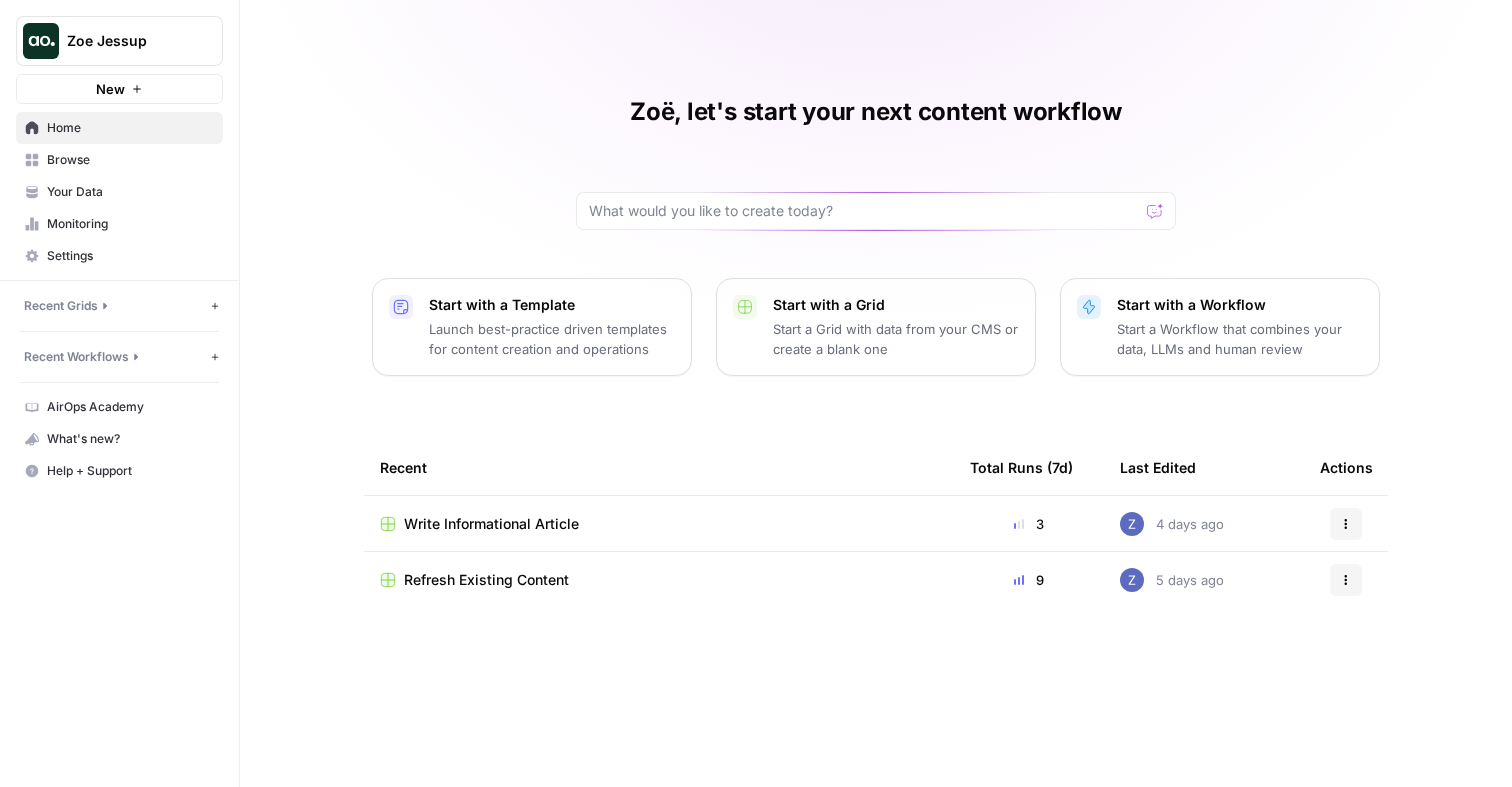 click on "Zoë, let's start your next content workflow Start with a Template Launch best-practice driven templates for content creation and operations Start with a Grid Start a Grid with data from your CMS or create a blank one Start with a Workflow Start a Workflow that combines your data, LLMs and human review Recent Total Runs (7d) Last Edited Actions Write Informational Article 3 4 days ago Actions Refresh Existing Content 9 5 days ago Actions" at bounding box center [876, 393] 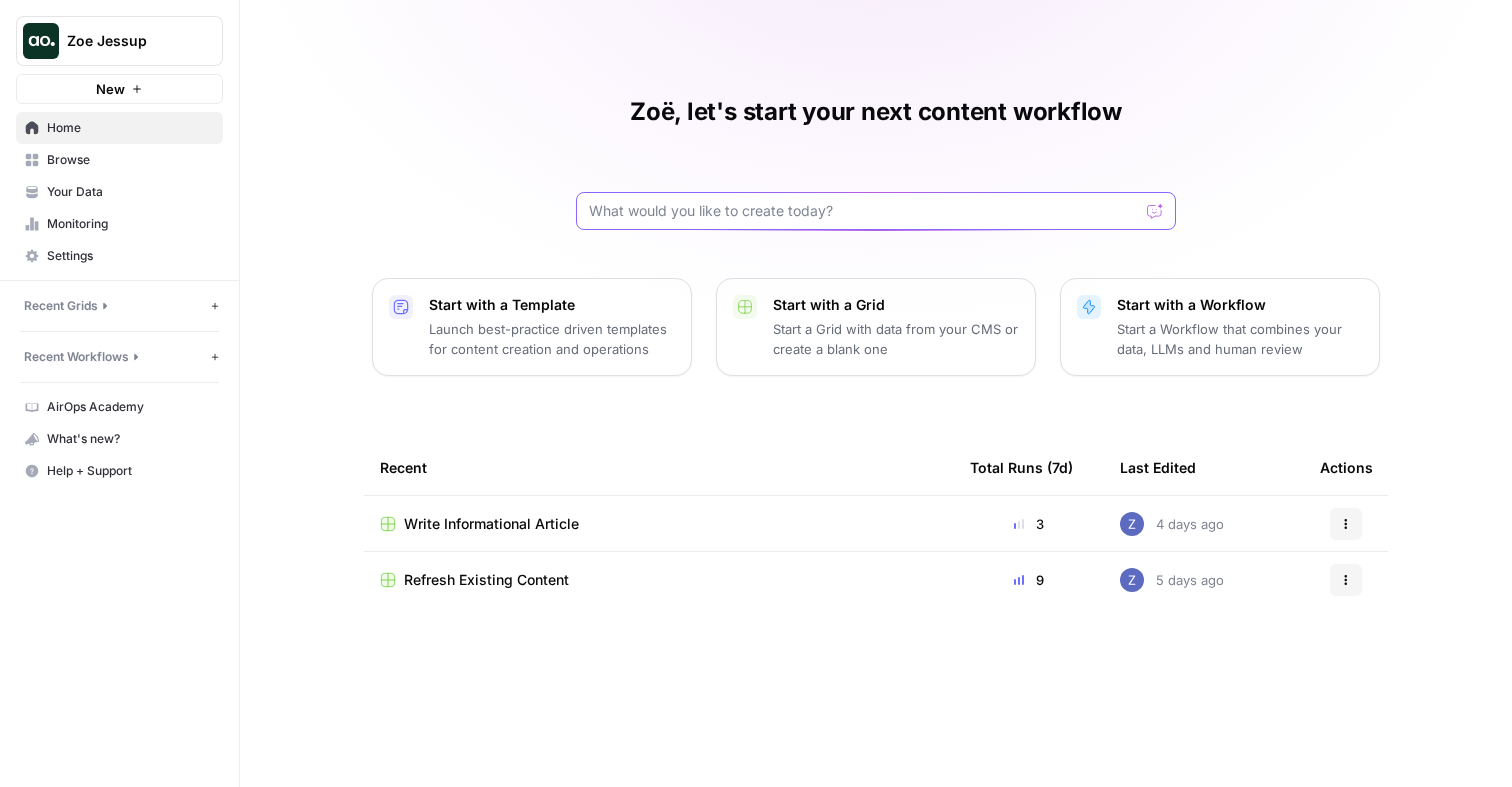 click at bounding box center [864, 211] 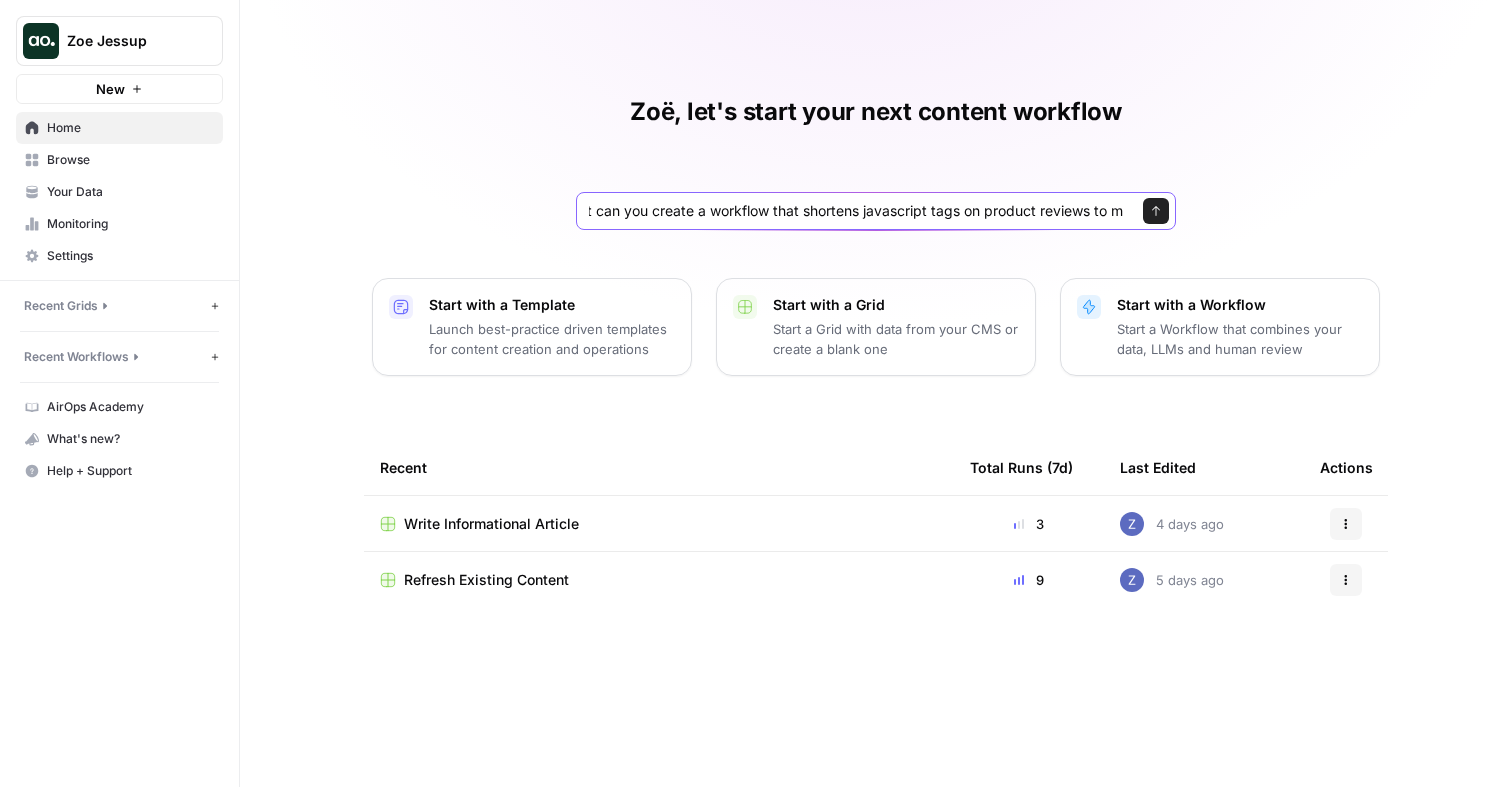 type on "copilot can you create a workflow that shortens javascript tags on product reviews to" 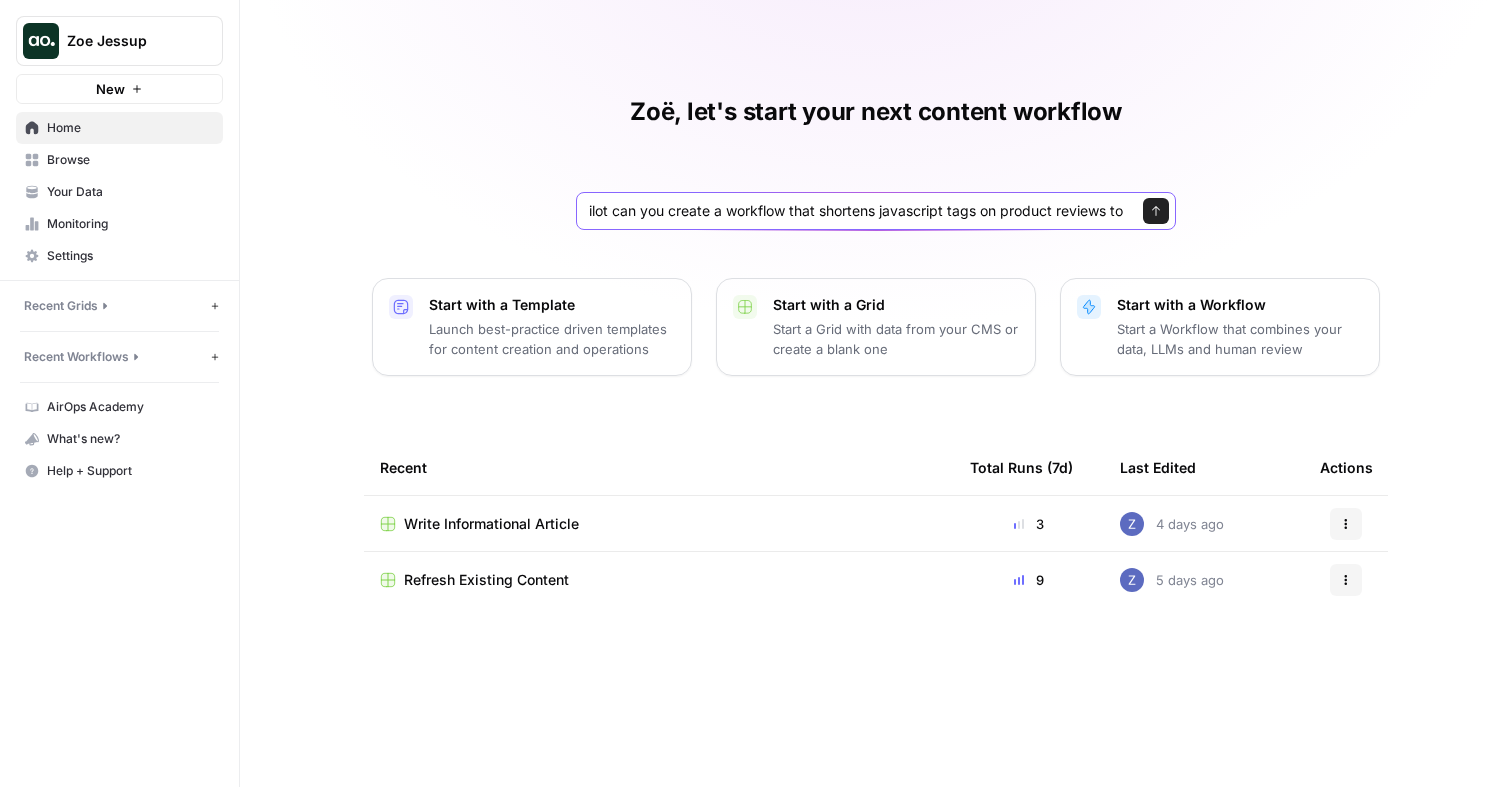 scroll, scrollTop: 0, scrollLeft: 32, axis: horizontal 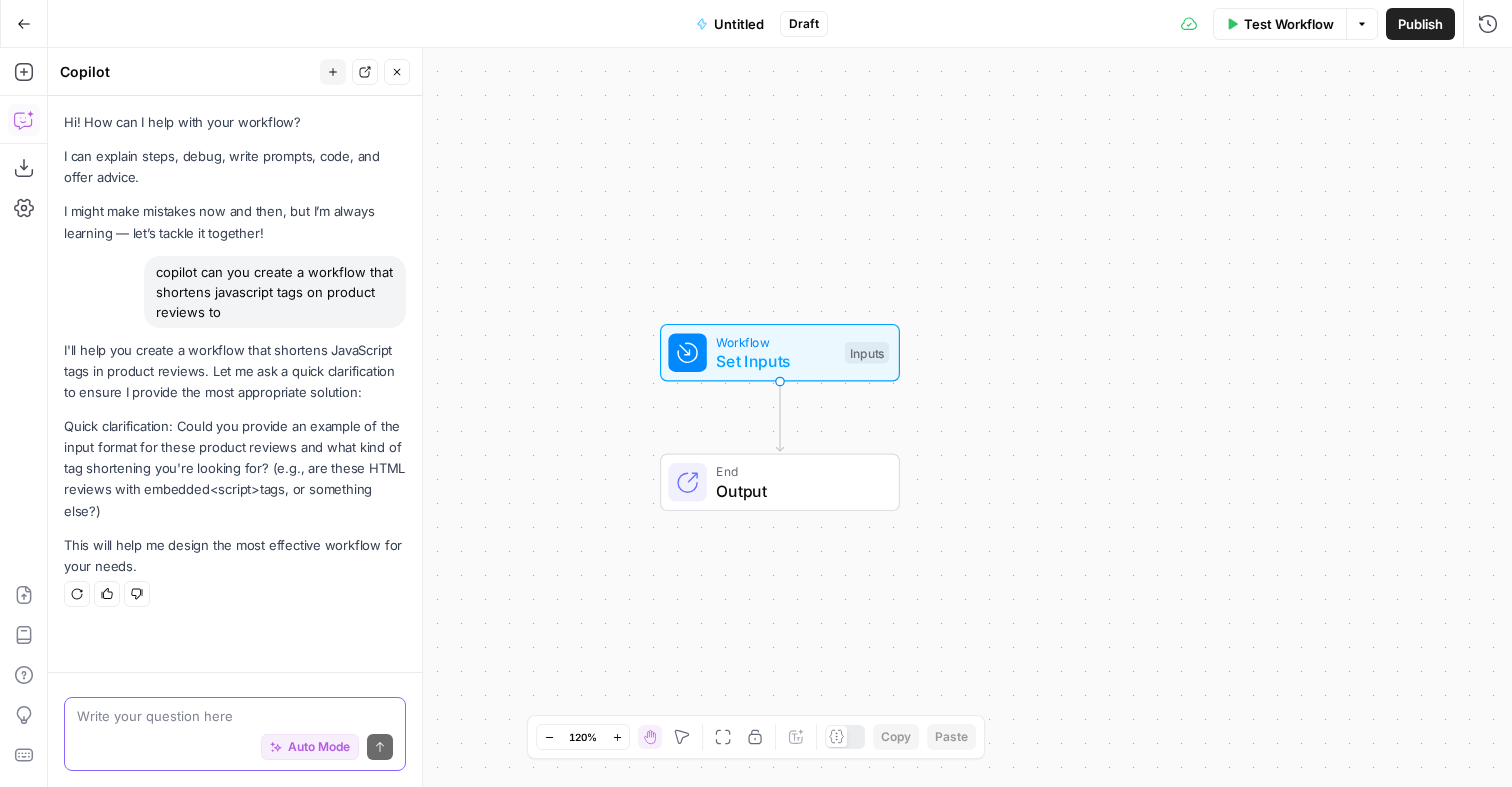 click at bounding box center (235, 716) 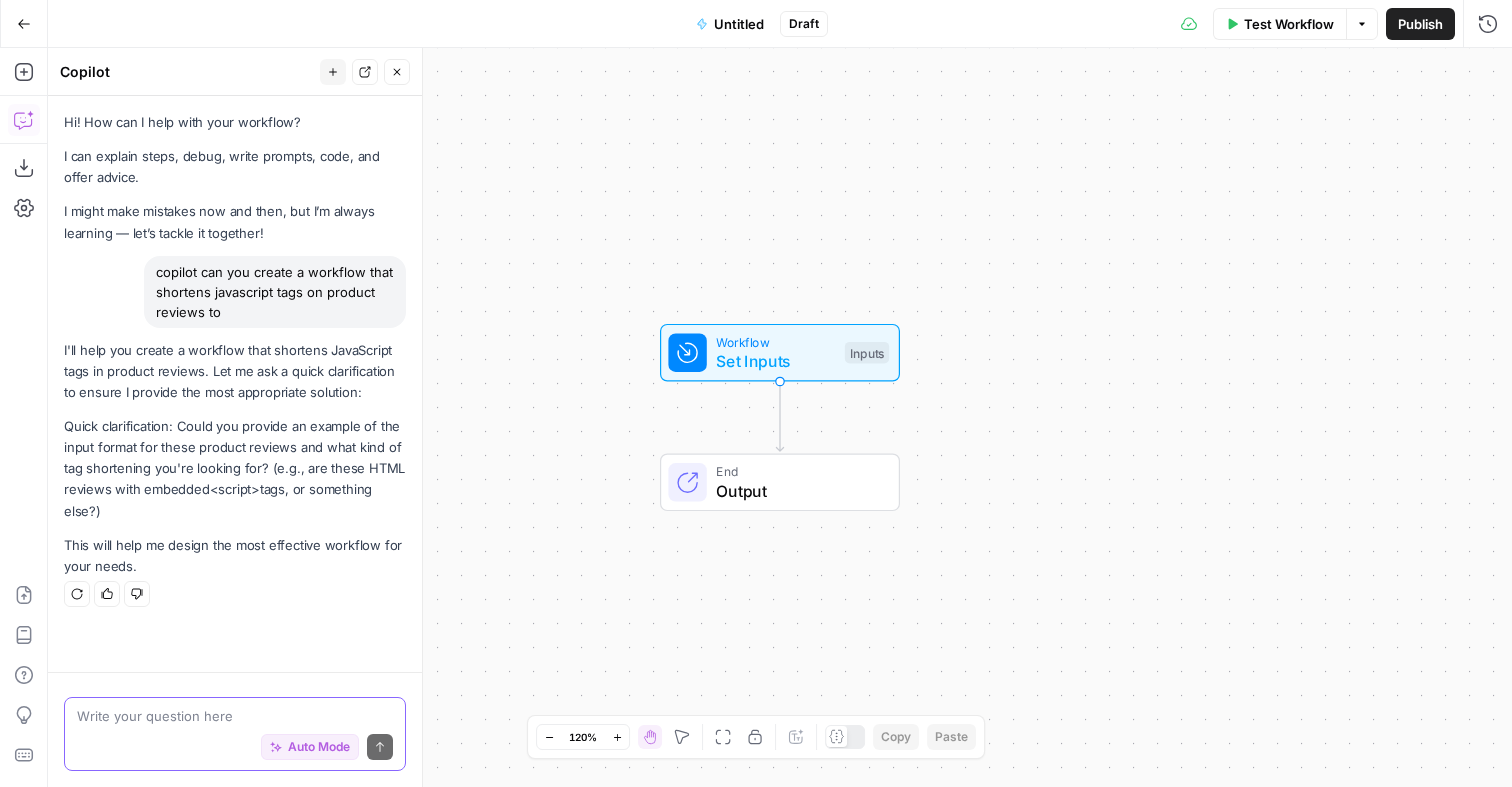 click at bounding box center [235, 716] 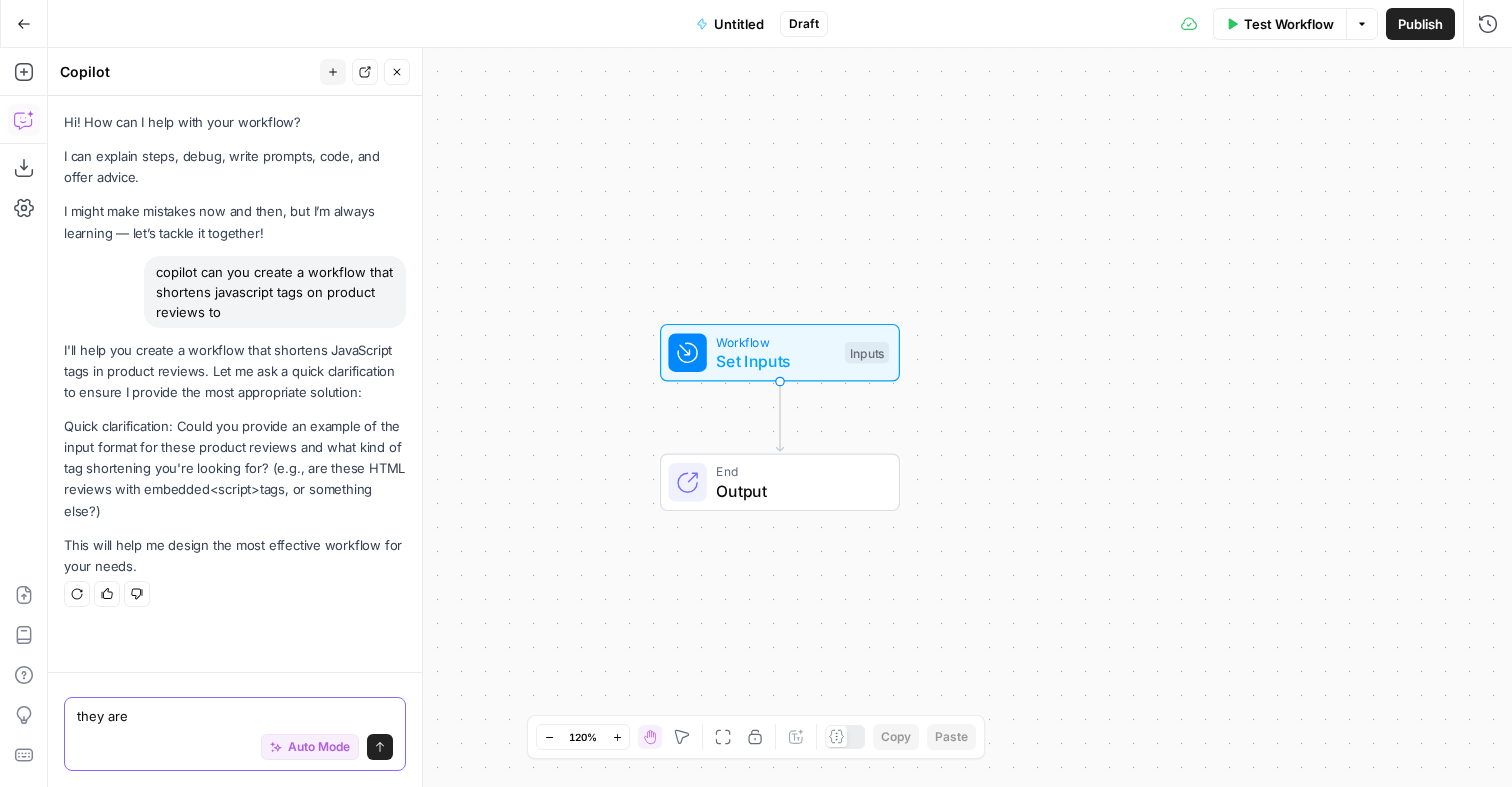 type on "they are" 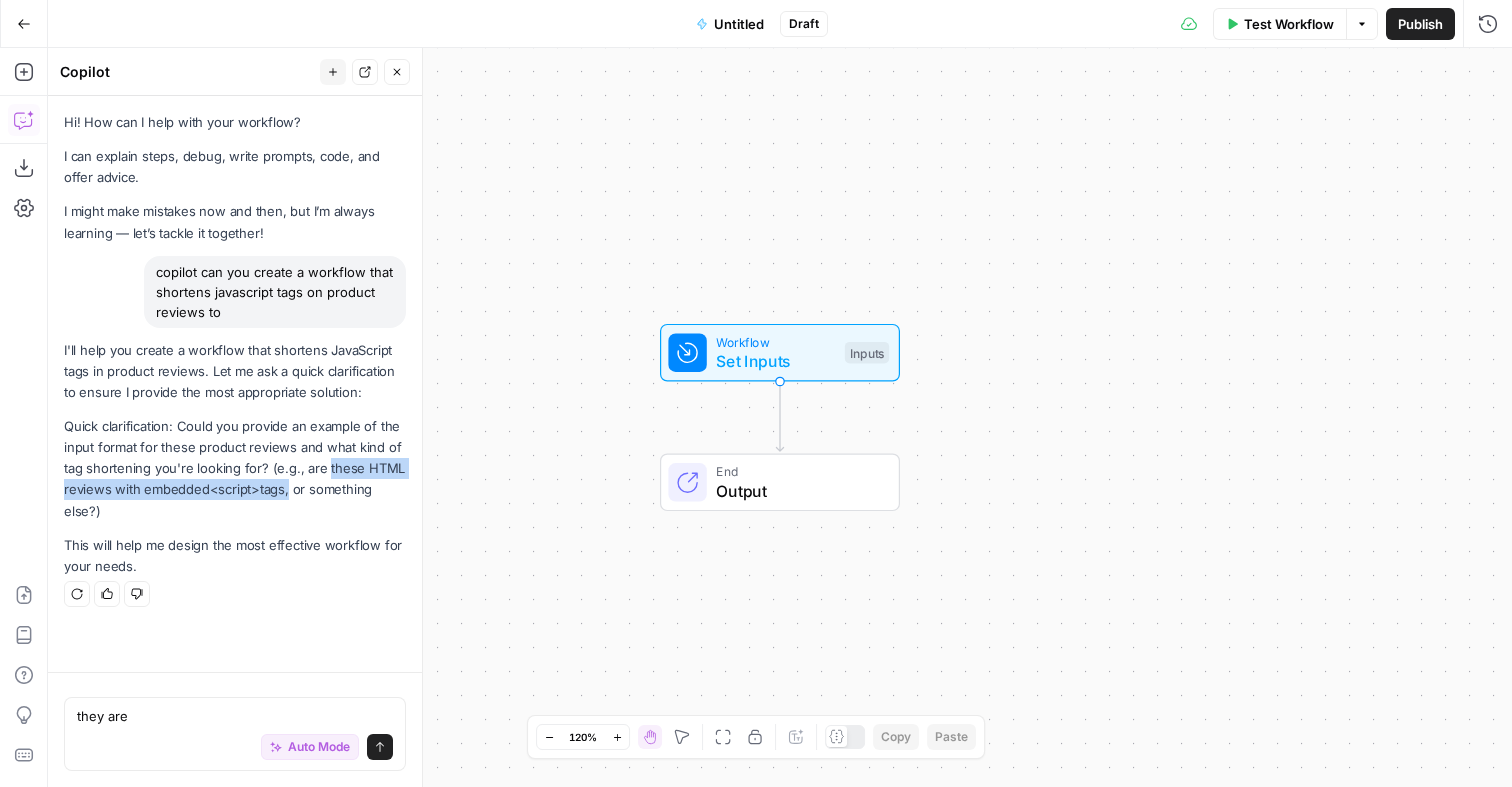 drag, startPoint x: 288, startPoint y: 492, endPoint x: 323, endPoint y: 468, distance: 42.43819 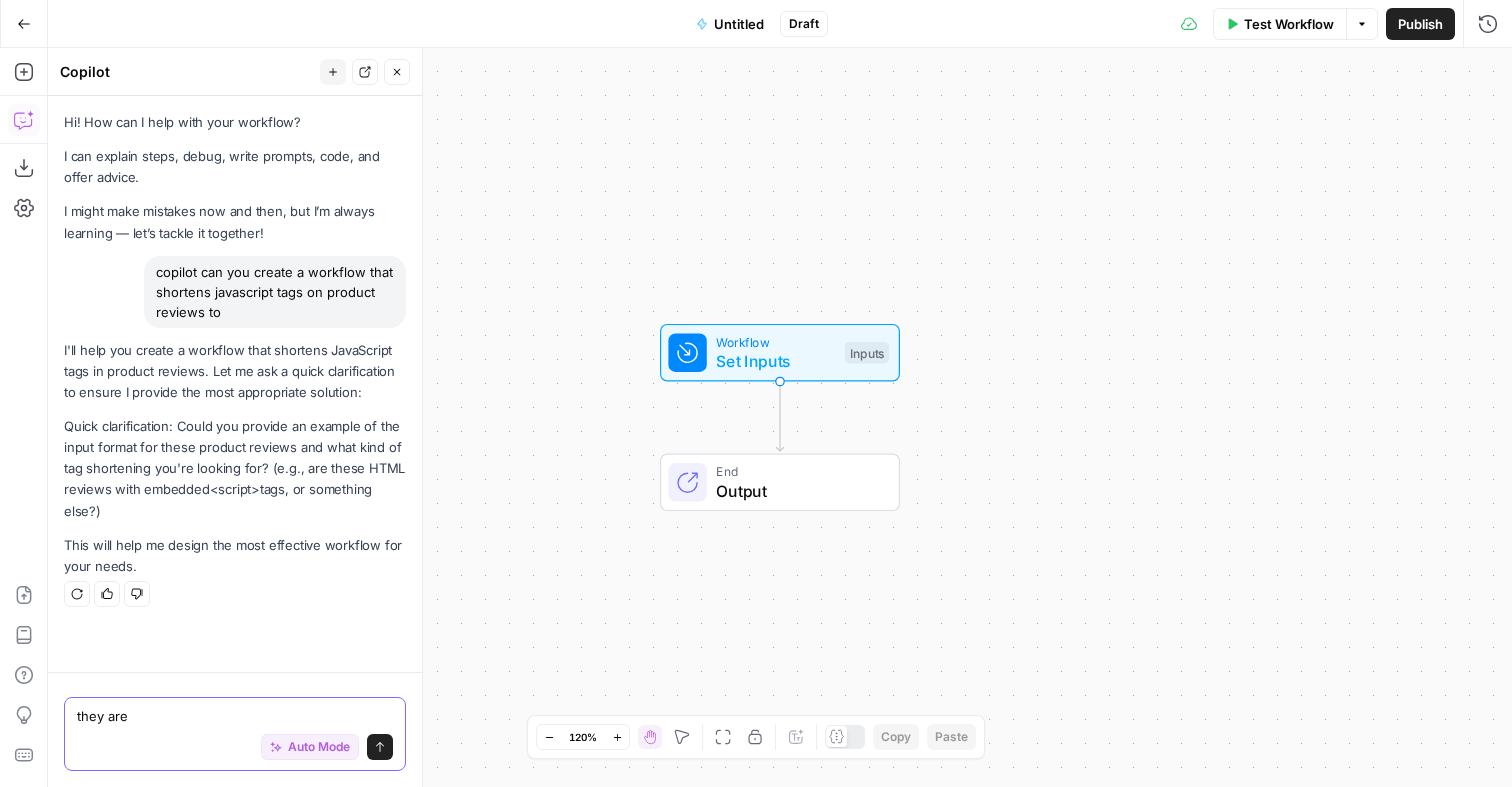 click on "they are" at bounding box center (235, 716) 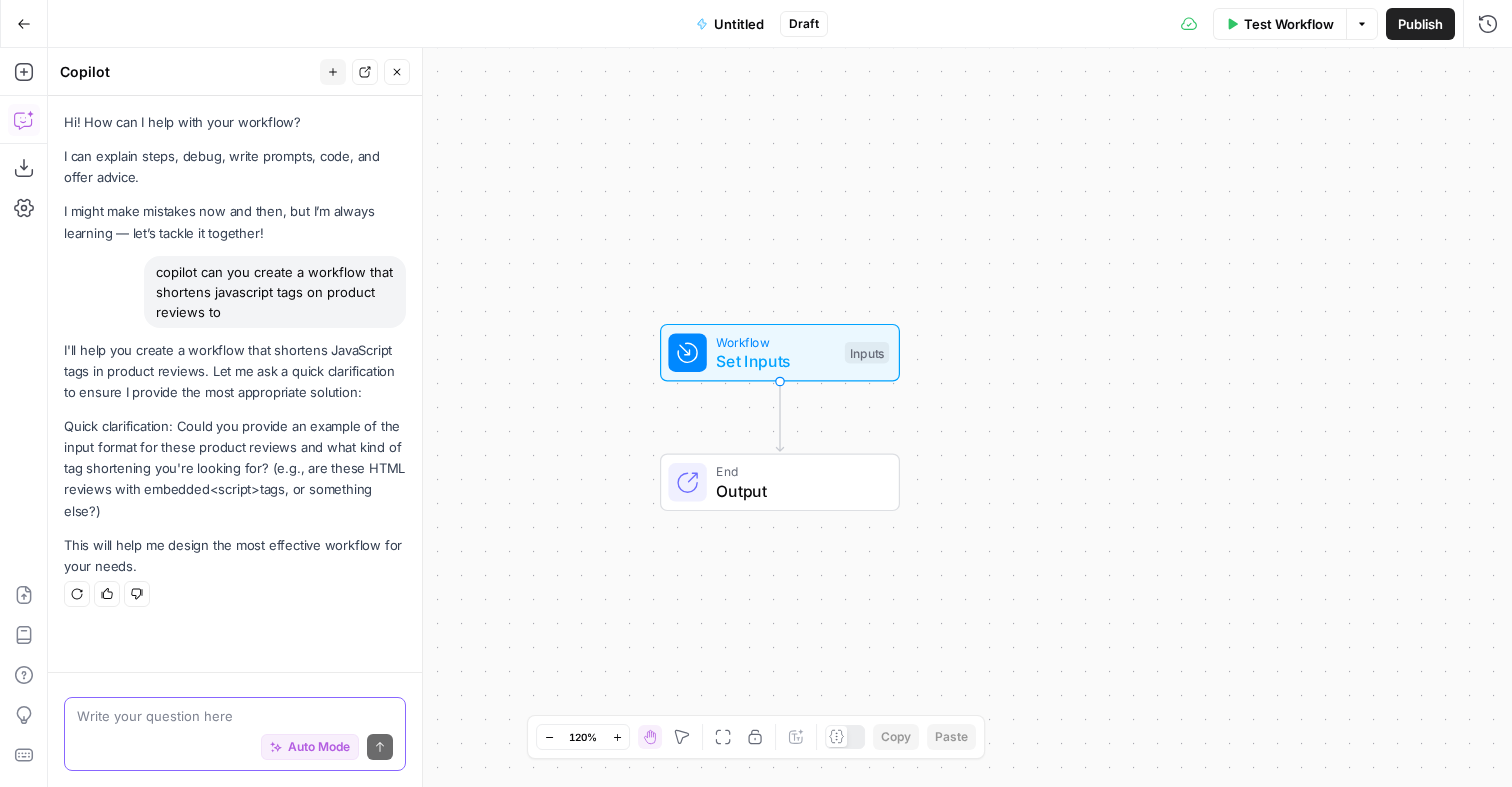 paste on "these HTML reviews with embedded <script> tags" 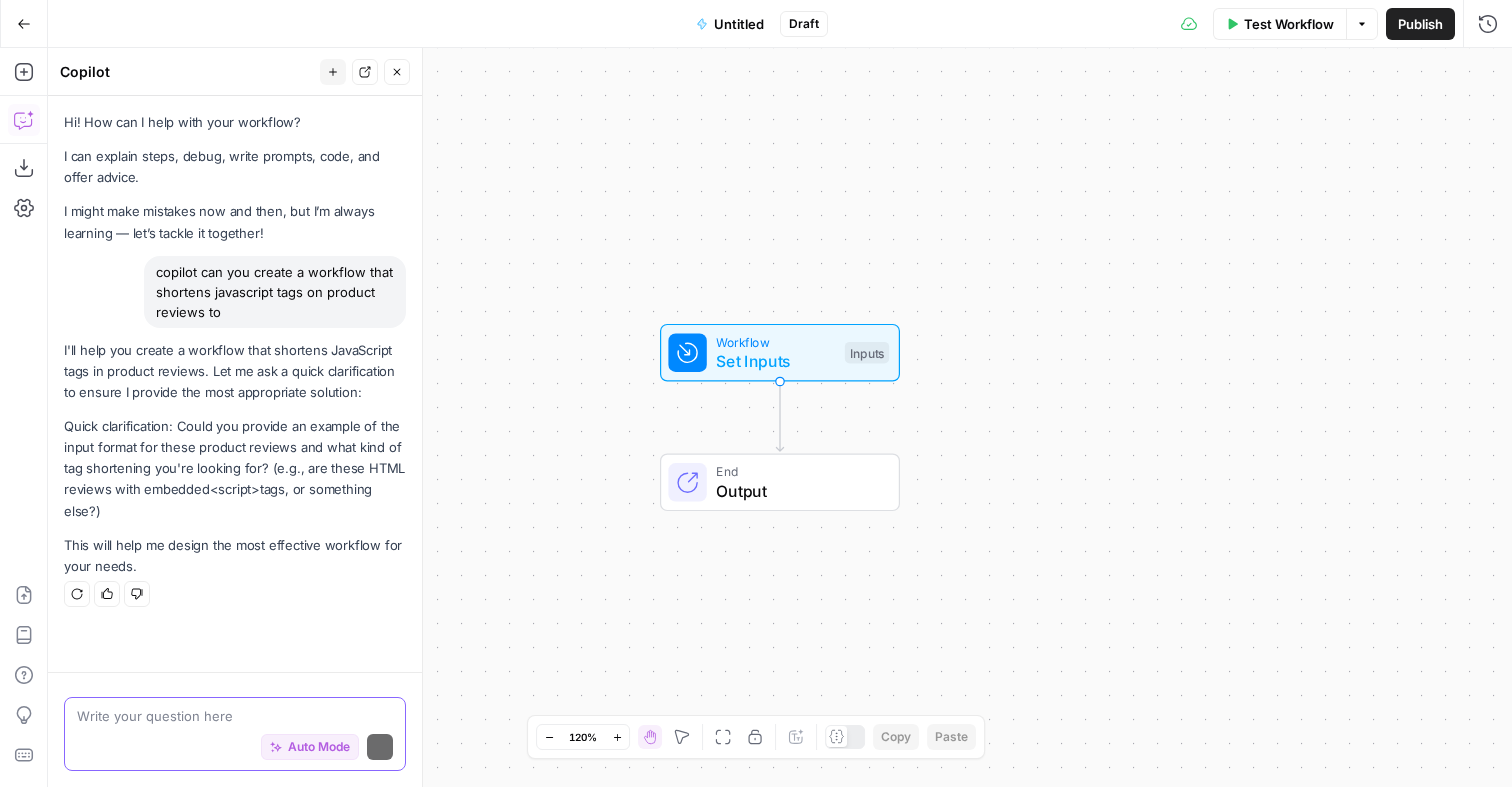 type on "these HTML reviews with embedded <script> tags" 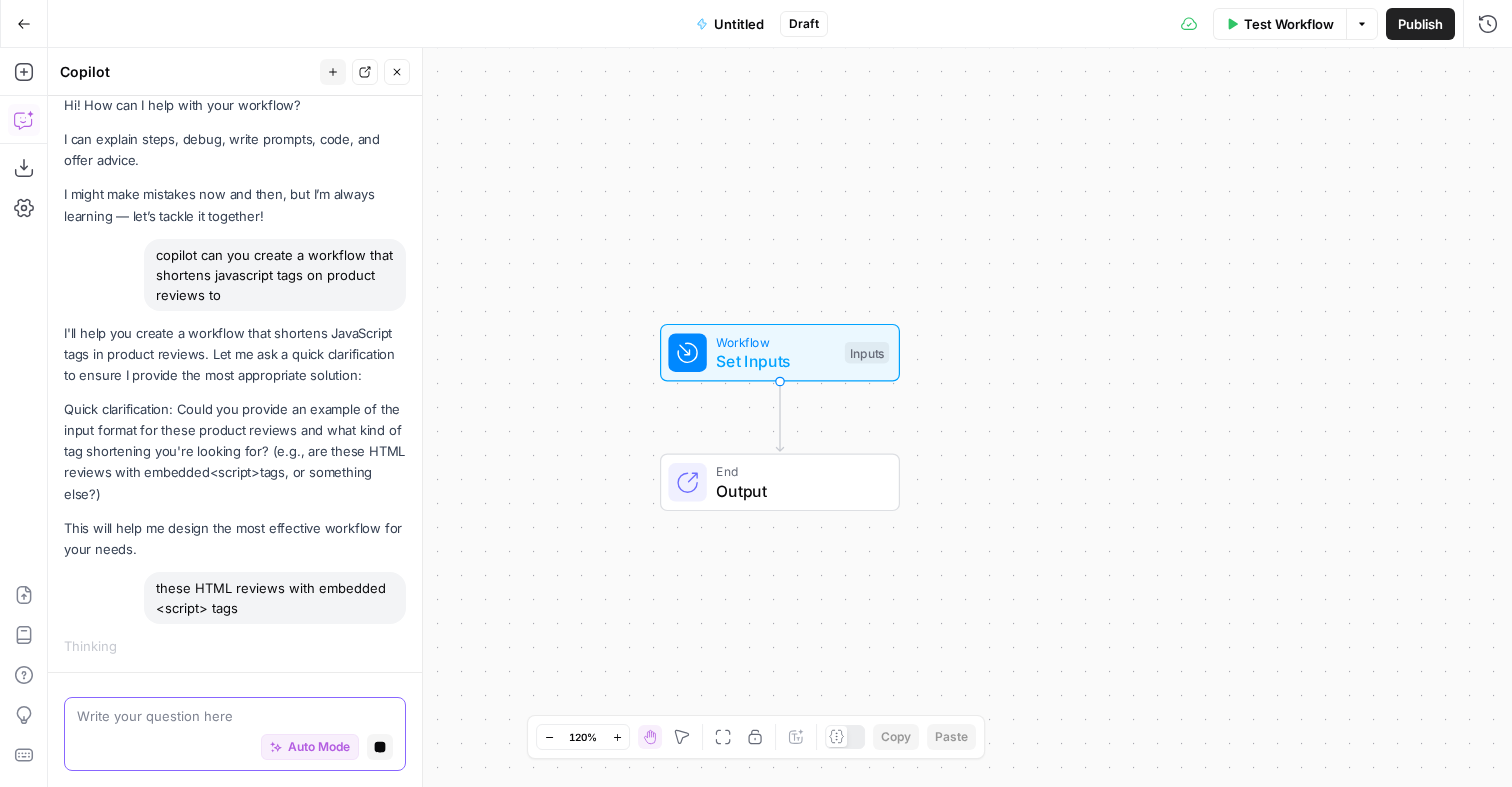 scroll, scrollTop: 58, scrollLeft: 0, axis: vertical 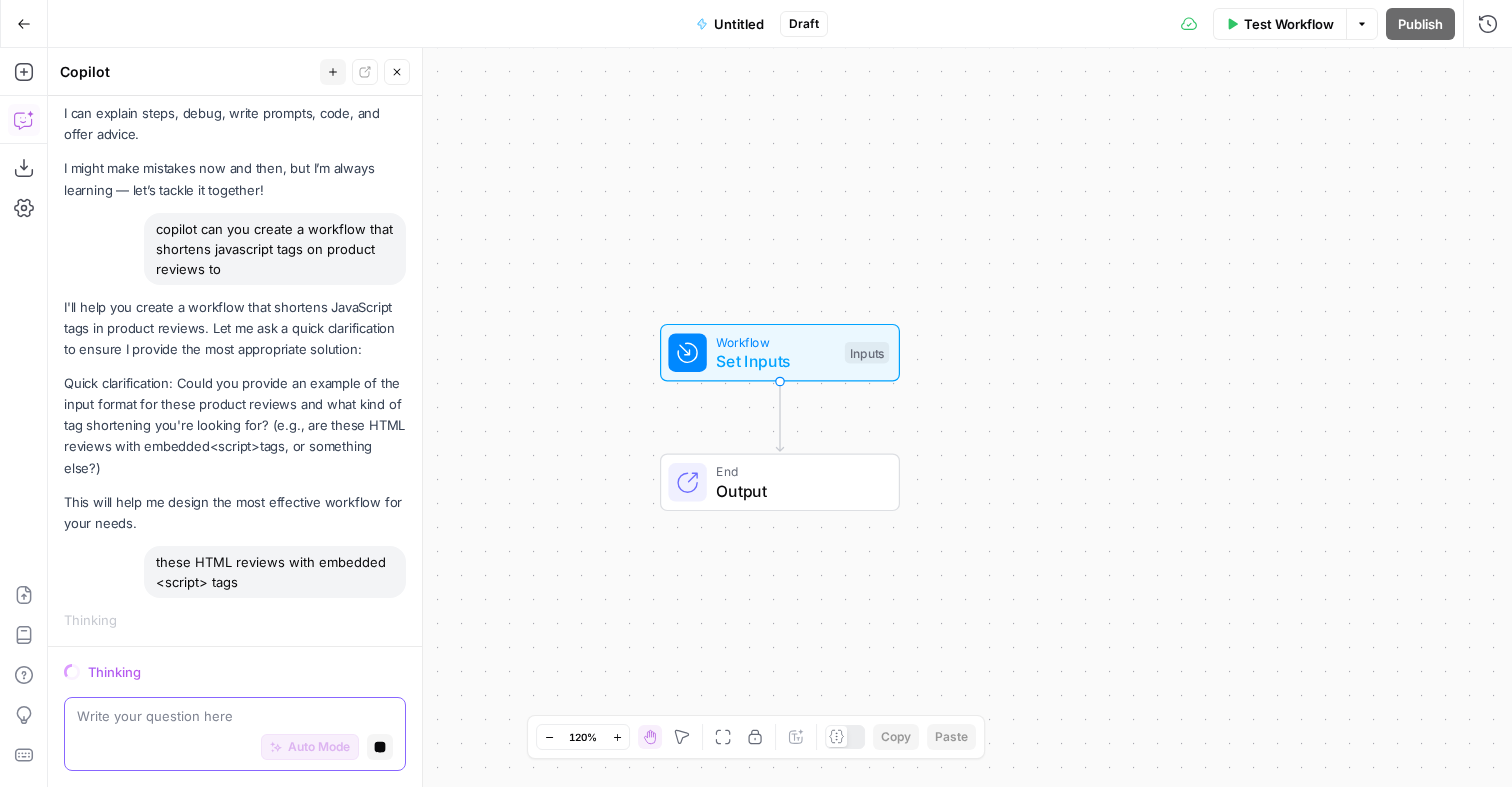 type 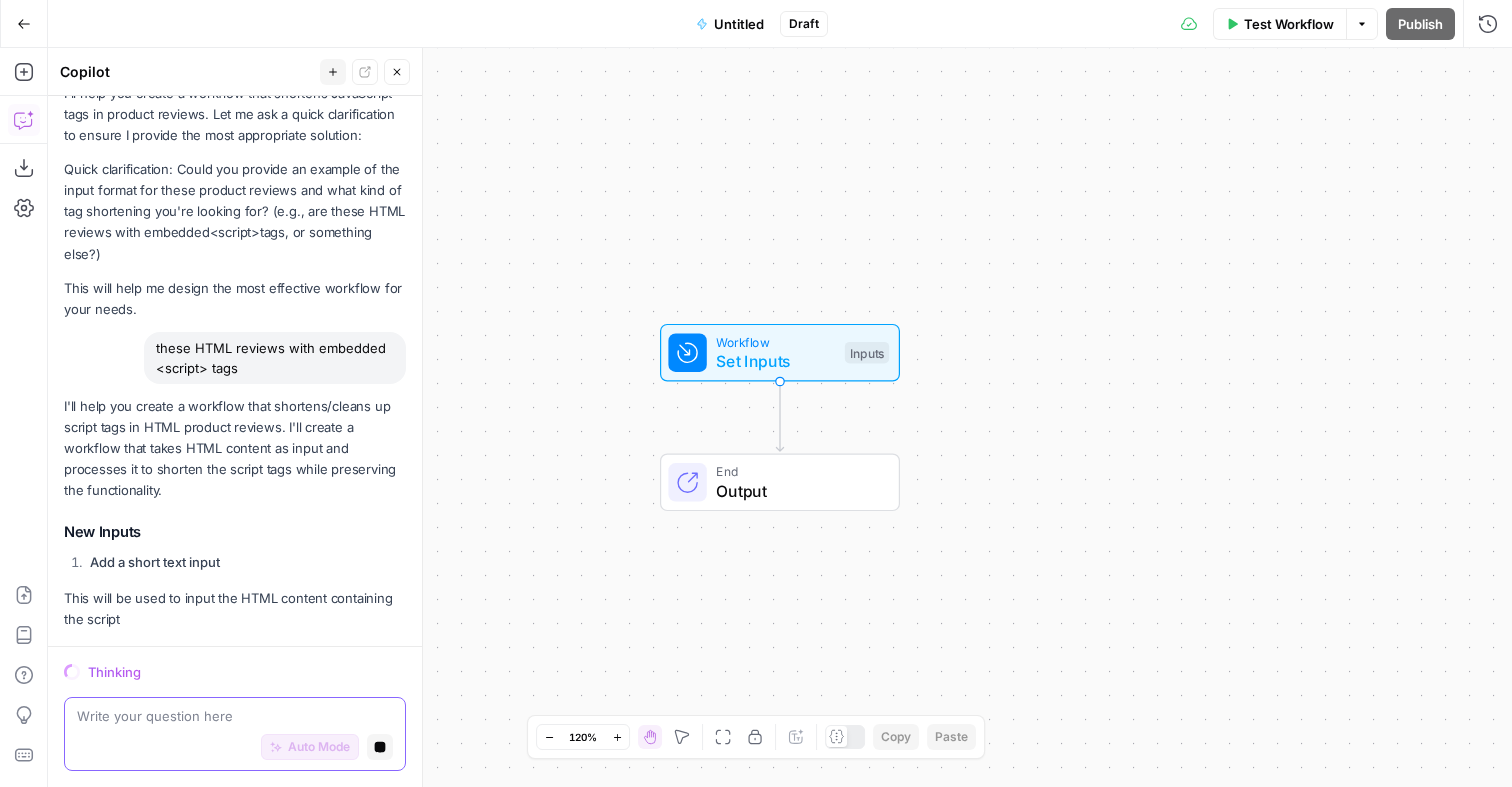scroll, scrollTop: 340, scrollLeft: 0, axis: vertical 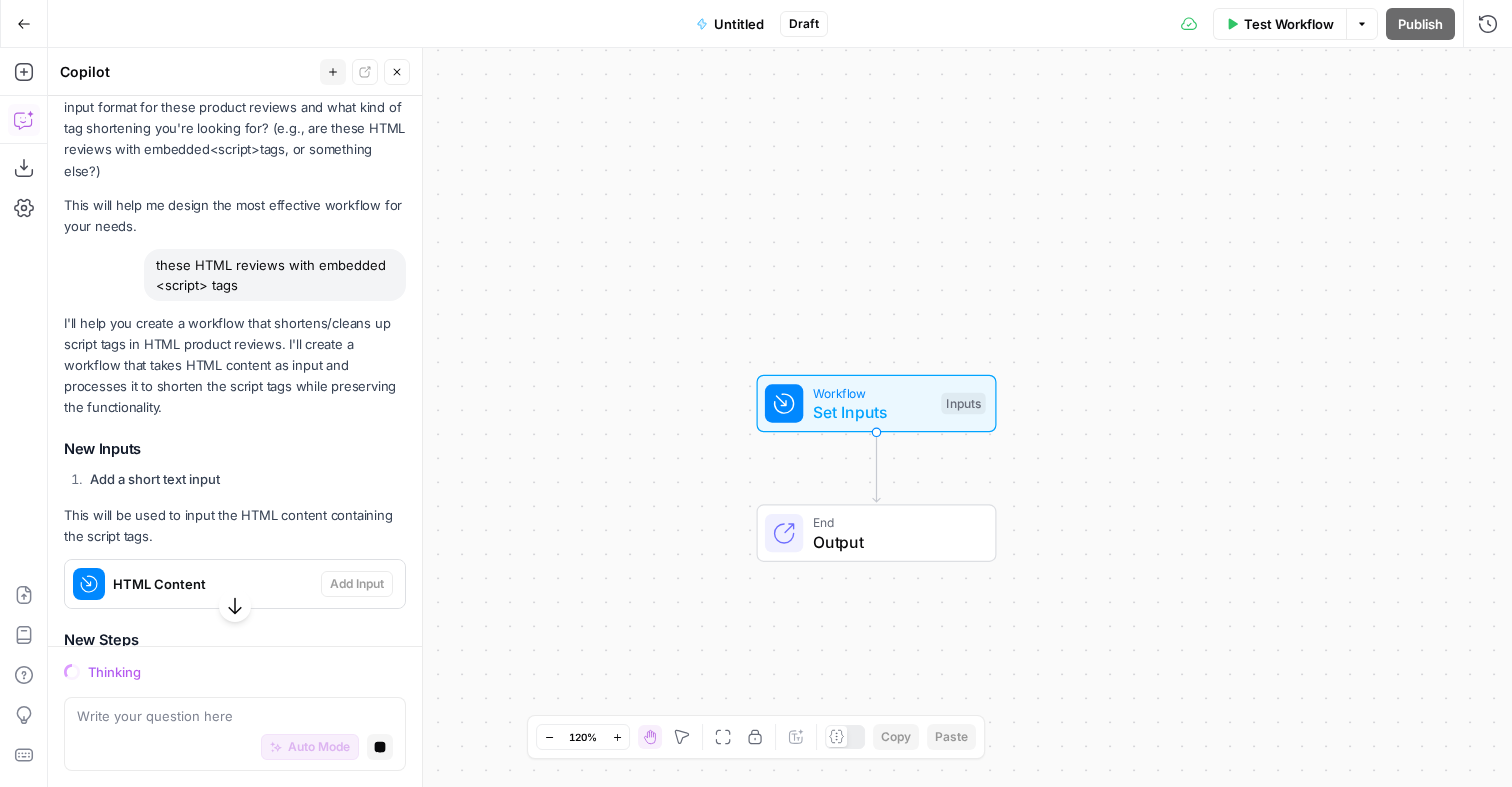 drag, startPoint x: 826, startPoint y: 503, endPoint x: 703, endPoint y: 485, distance: 124.3101 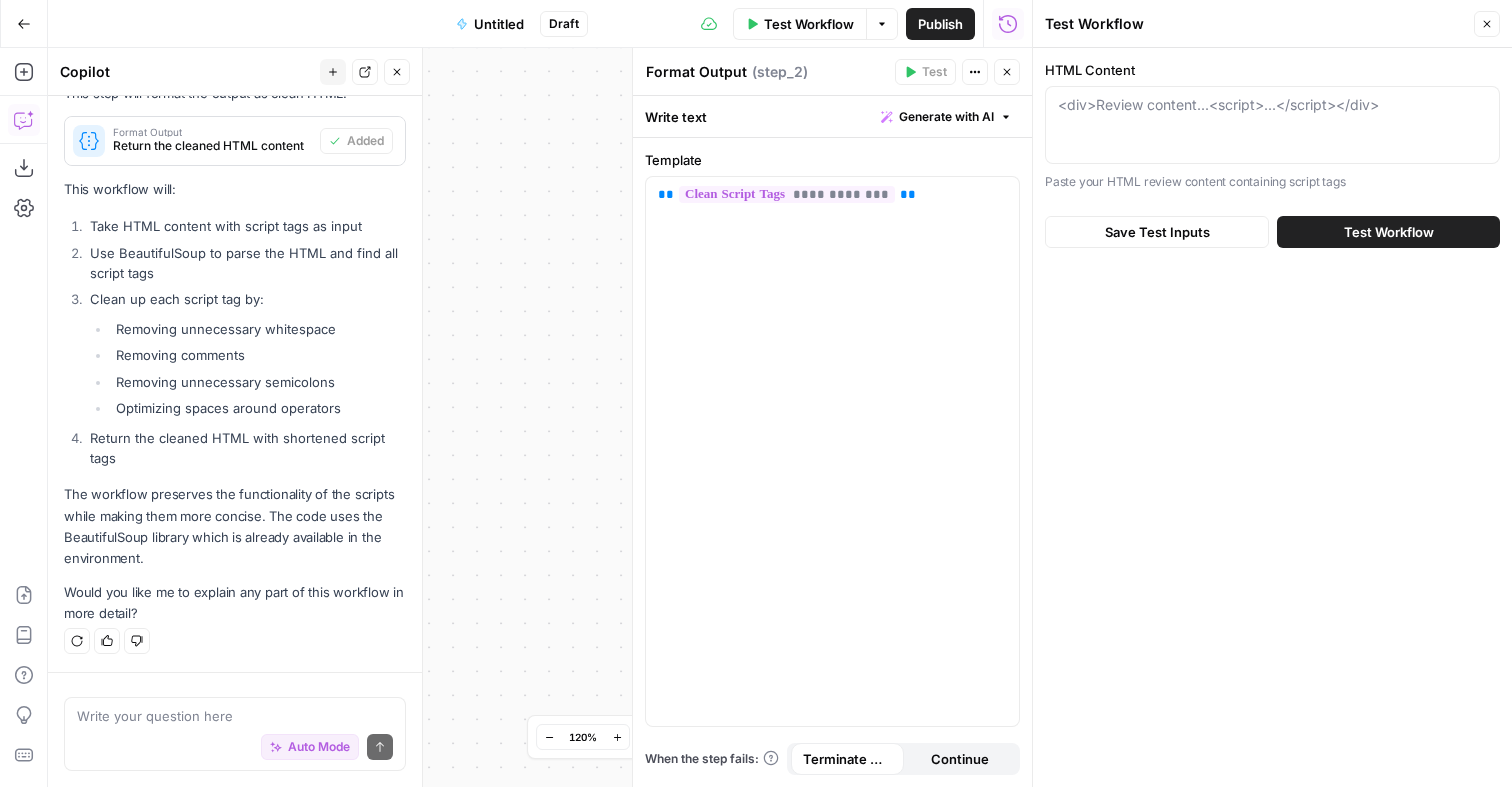 scroll, scrollTop: 1210, scrollLeft: 0, axis: vertical 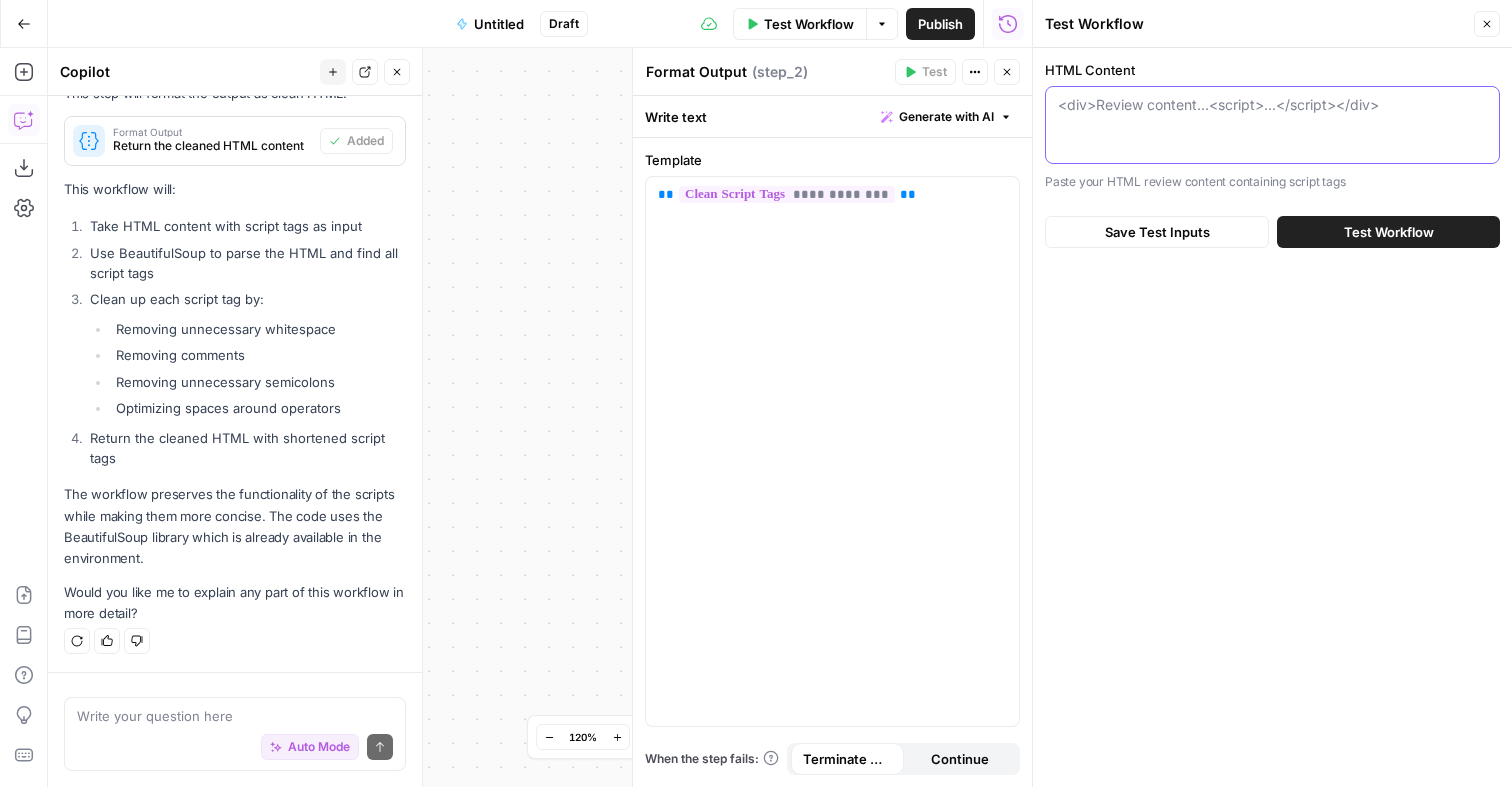 click on "HTML Content" at bounding box center [1272, 105] 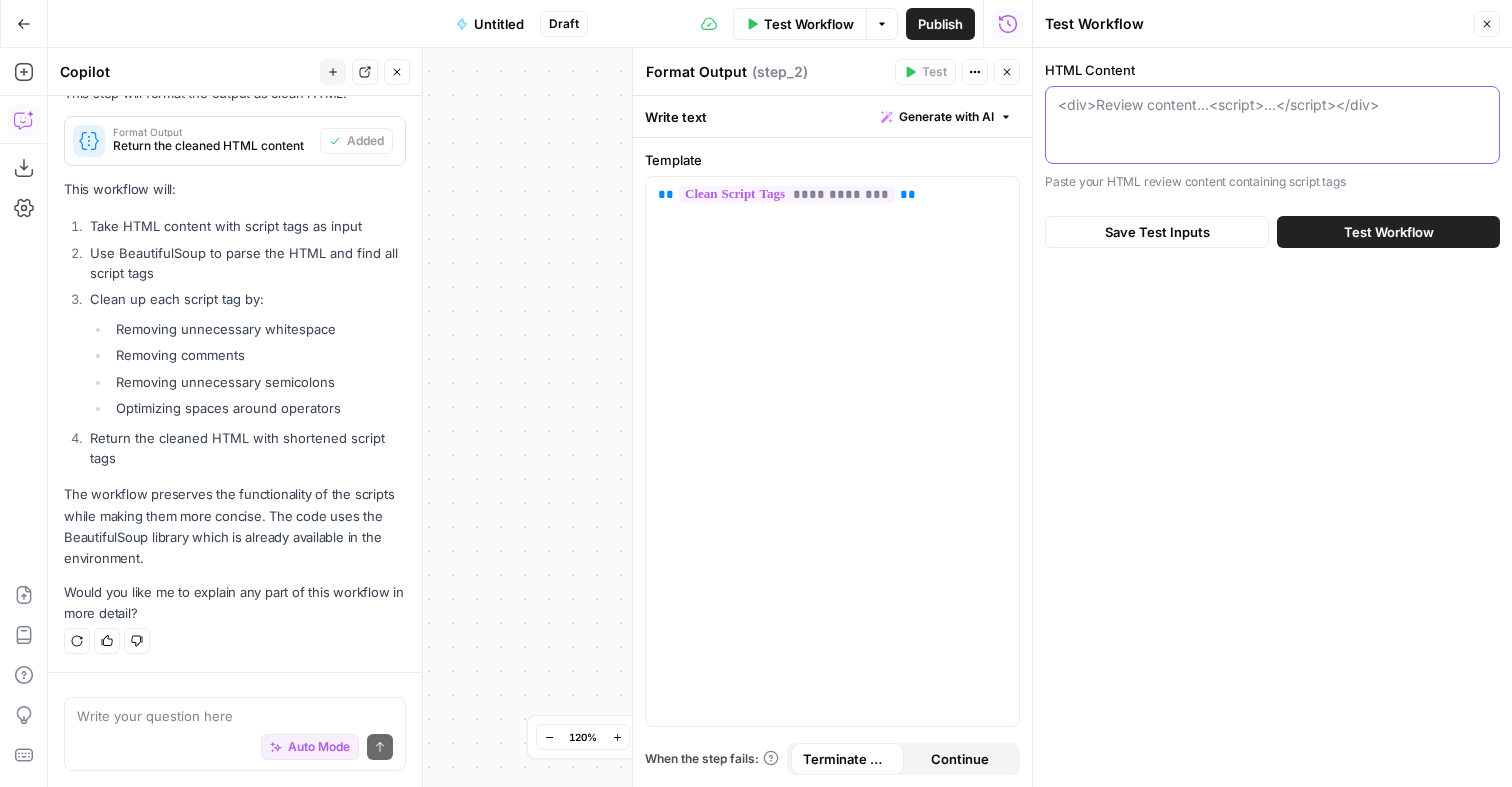 paste on "https://us.princesspolly.com/products/yumiko-romper-black" 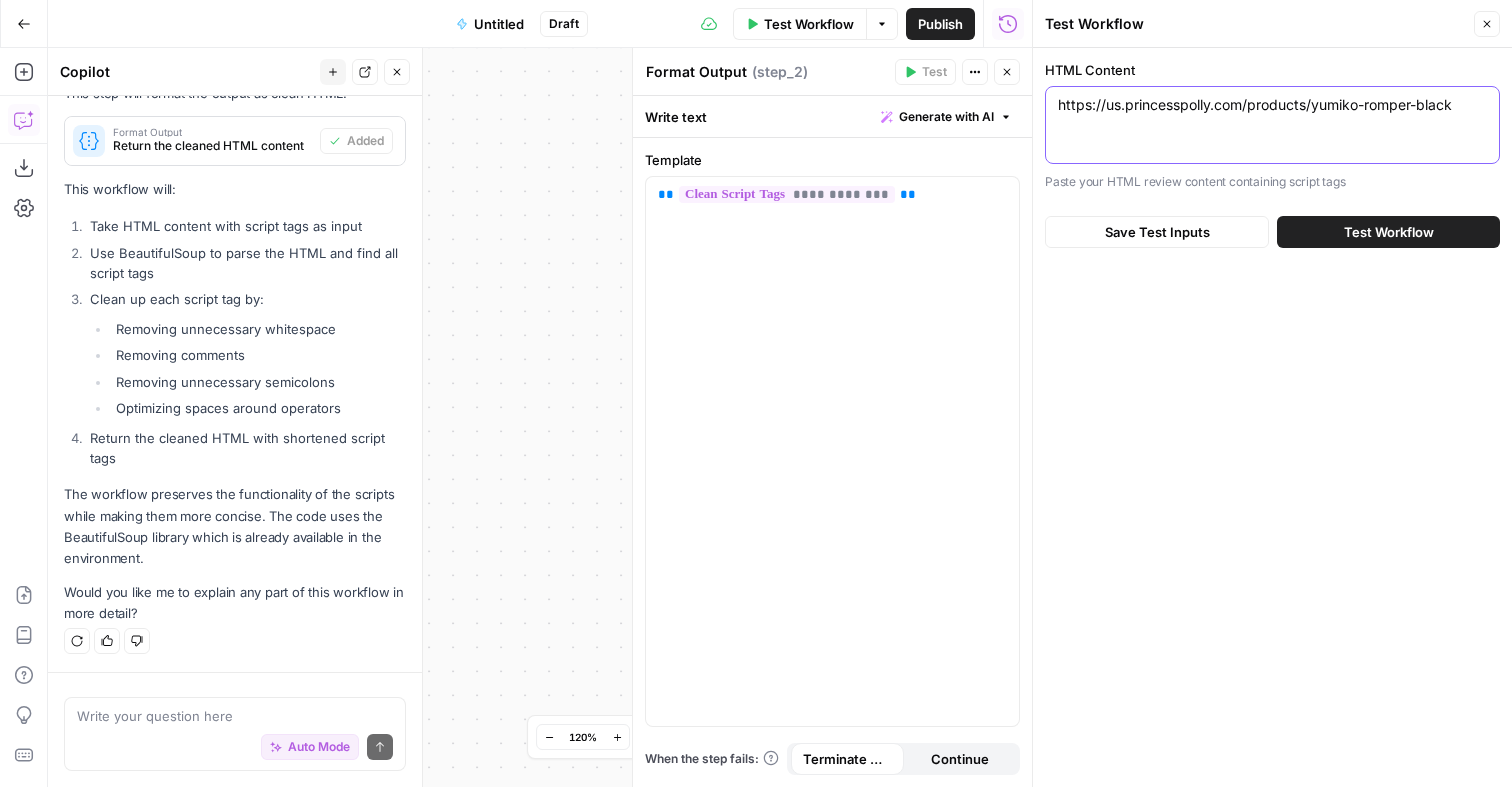 type on "https://us.princesspolly.com/products/yumiko-romper-black" 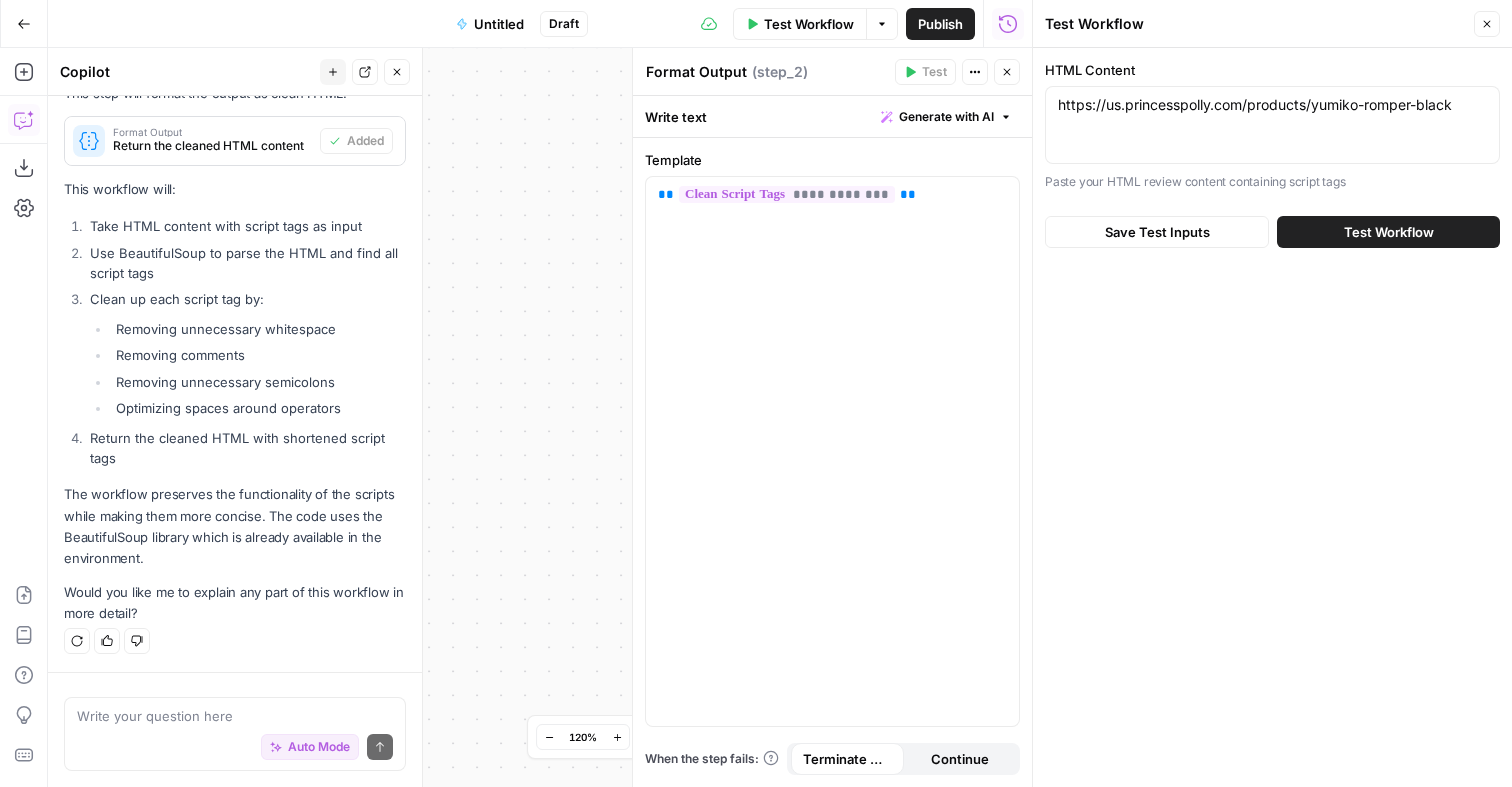 click on "Test Workflow" at bounding box center (1388, 232) 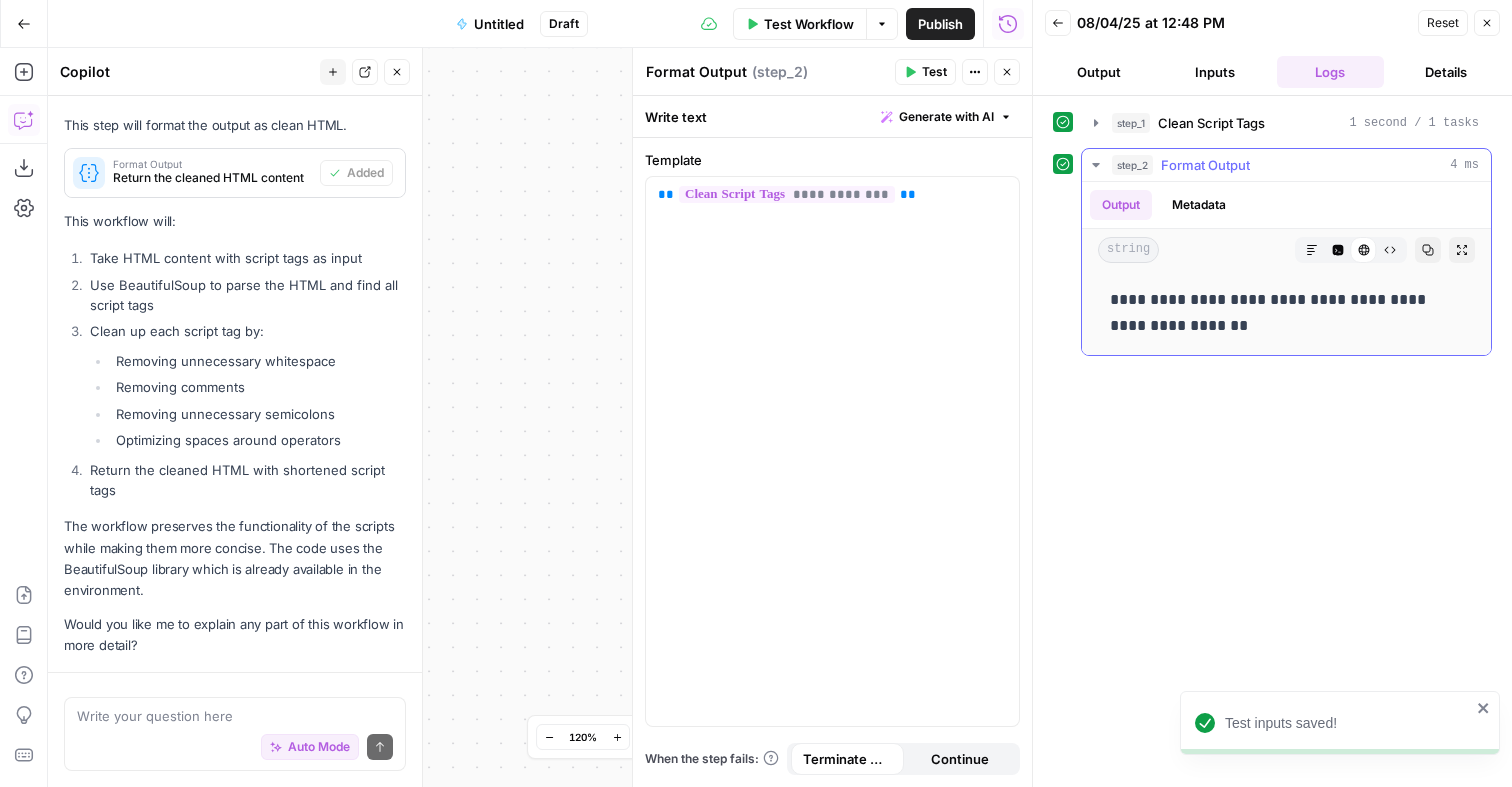 scroll, scrollTop: 1210, scrollLeft: 0, axis: vertical 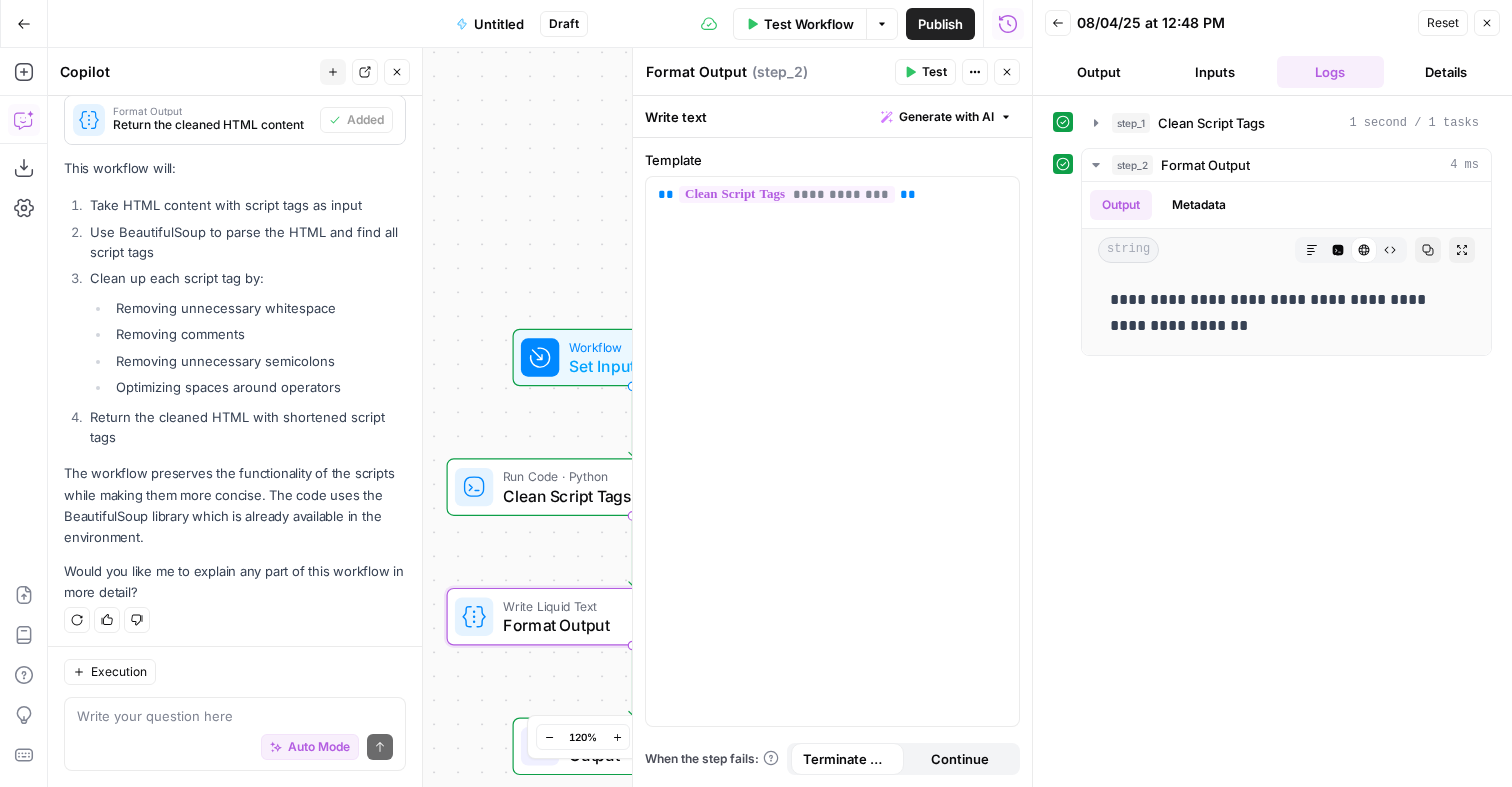 drag, startPoint x: 573, startPoint y: 305, endPoint x: 316, endPoint y: 249, distance: 263.03043 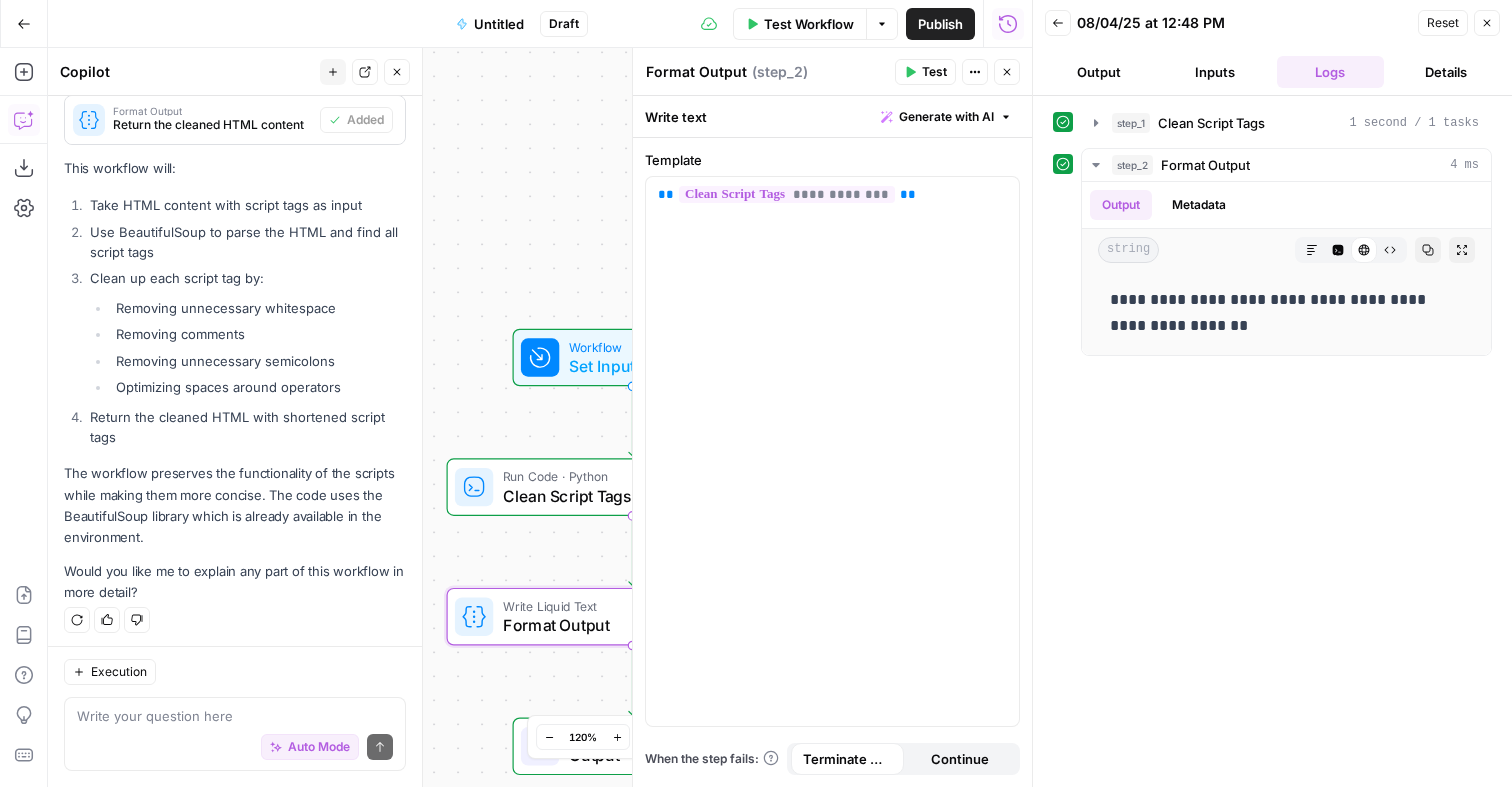 click on "Zoe Jessup New Home Browse Your Data Monitoring Settings Recent Grids New grid Write Informational Article Refresh Existing Content Recent Workflows New Workflow Untitled AirOps Academy What's new? Help + Support Go Back Untitled Draft Test Workflow Options Publish Run History Add Steps Copilot Download as JSON Settings Import JSON AirOps Academy Help Give Feedback Shortcuts Workflow Set Inputs Inputs Run Code · Python Clean Script Tags Step 1 Write Liquid Text Format Output Step 2 End Output Press enter or space to select a node. You can then use the arrow keys to move the node around.  Press delete to remove it and escape to cancel.   Press enter or space to select an edge. You can then press delete to remove it or escape to cancel. Oops! Your window is too small AirOps is currently only supported on desktop devices. Please switch to access. Go Back
Zoom Out 120% Zoom In Hand Move Fit to View Lock/Unlock Annotate Workflow Copy Paste Copilot New chat" at bounding box center [756, 393] 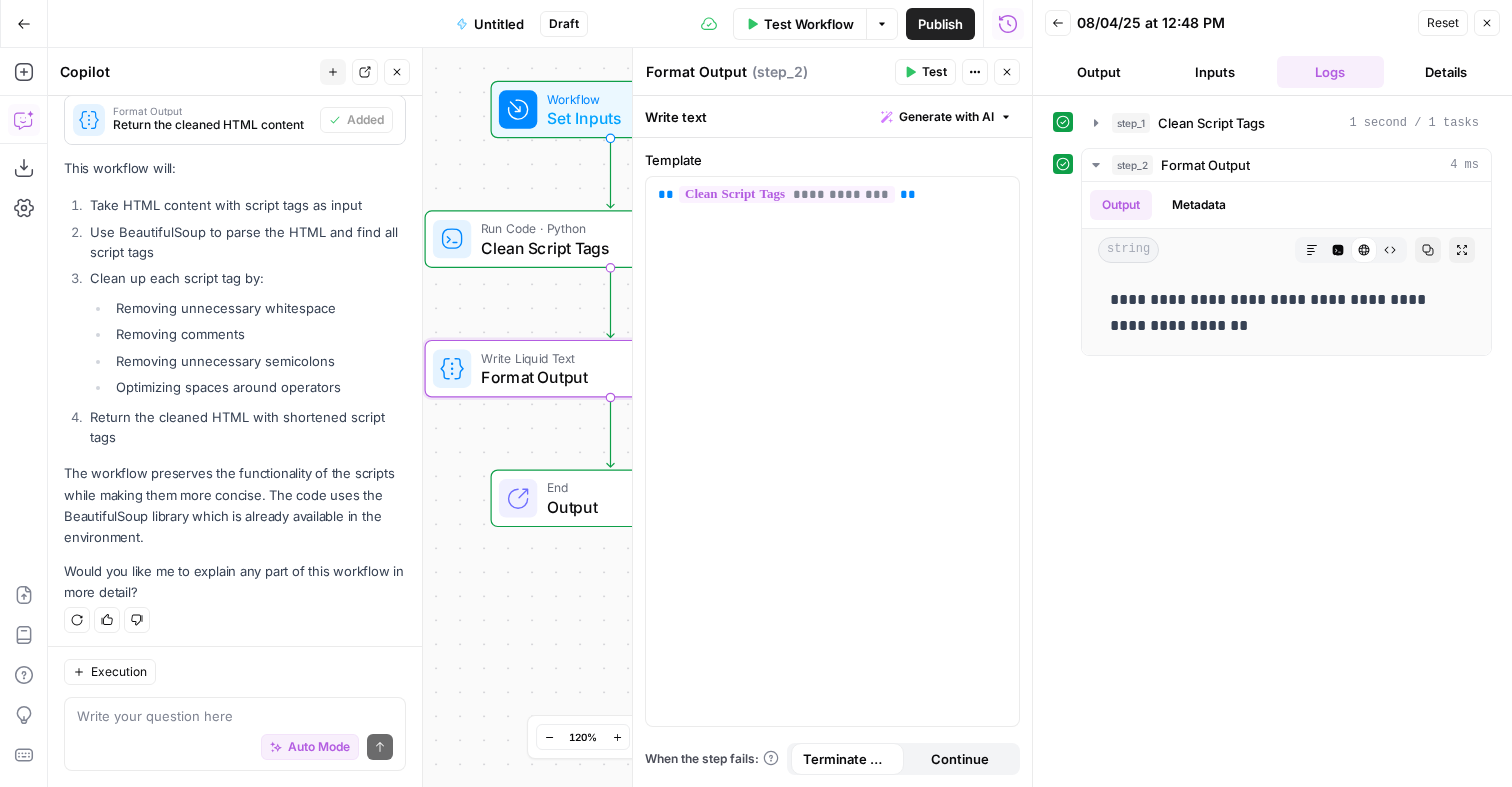 drag, startPoint x: 433, startPoint y: 379, endPoint x: 433, endPoint y: 141, distance: 238 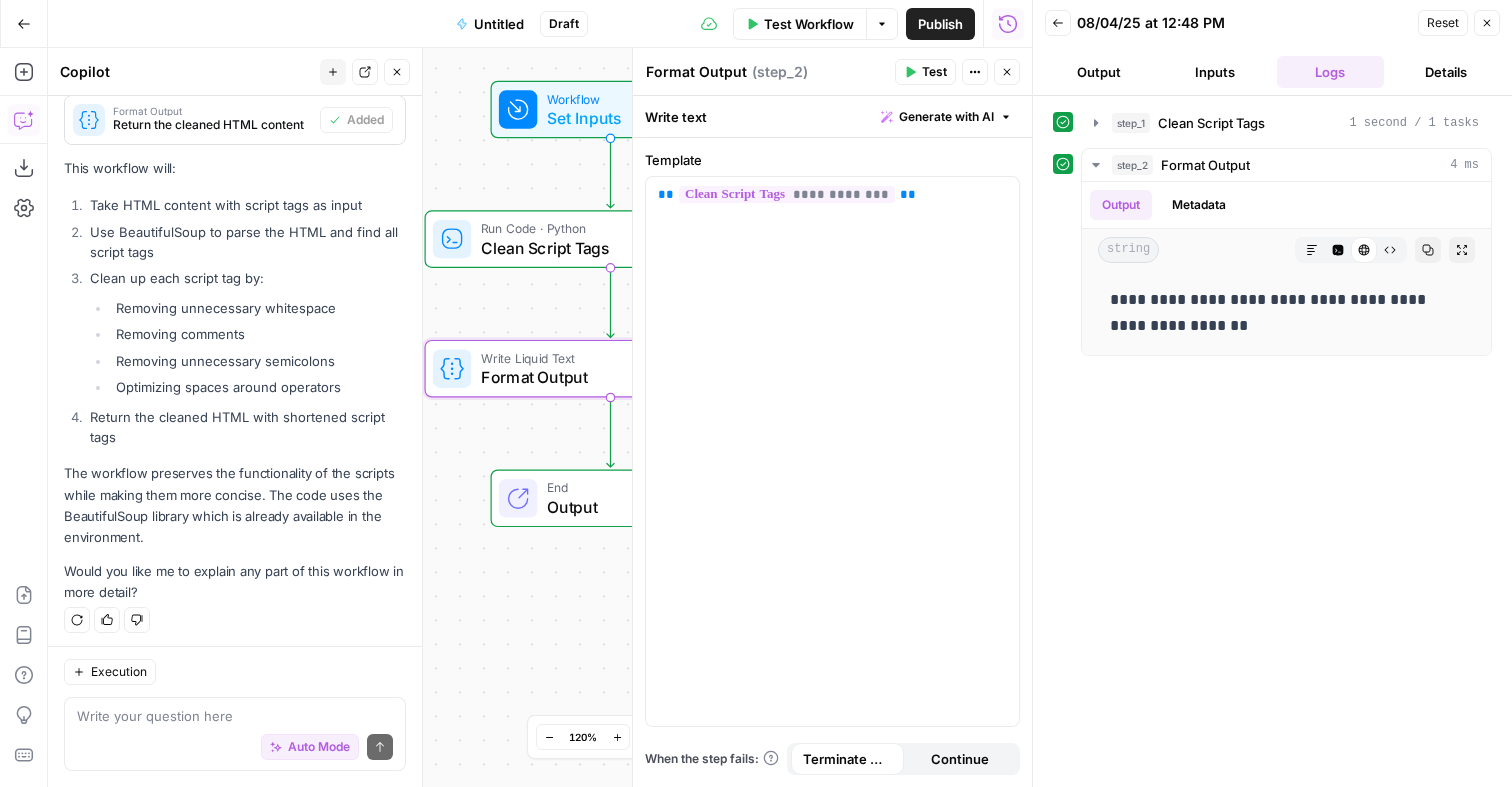 click on "Workflow Set Inputs Inputs Run Code · Python Clean Script Tags Step 1 Write Liquid Text Format Output Step 2 End Output" at bounding box center (540, 417) 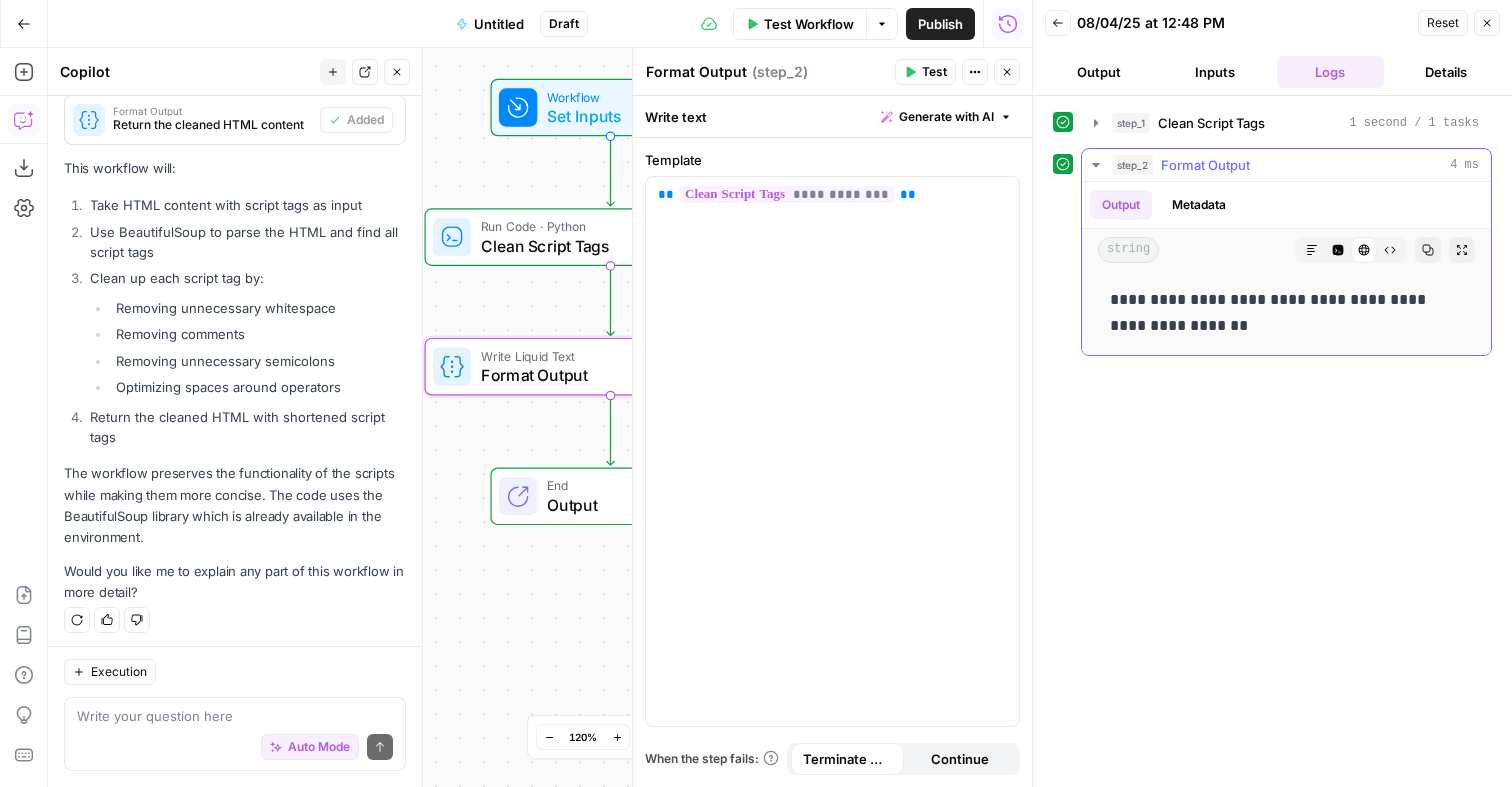 click on "Metadata" at bounding box center [1199, 205] 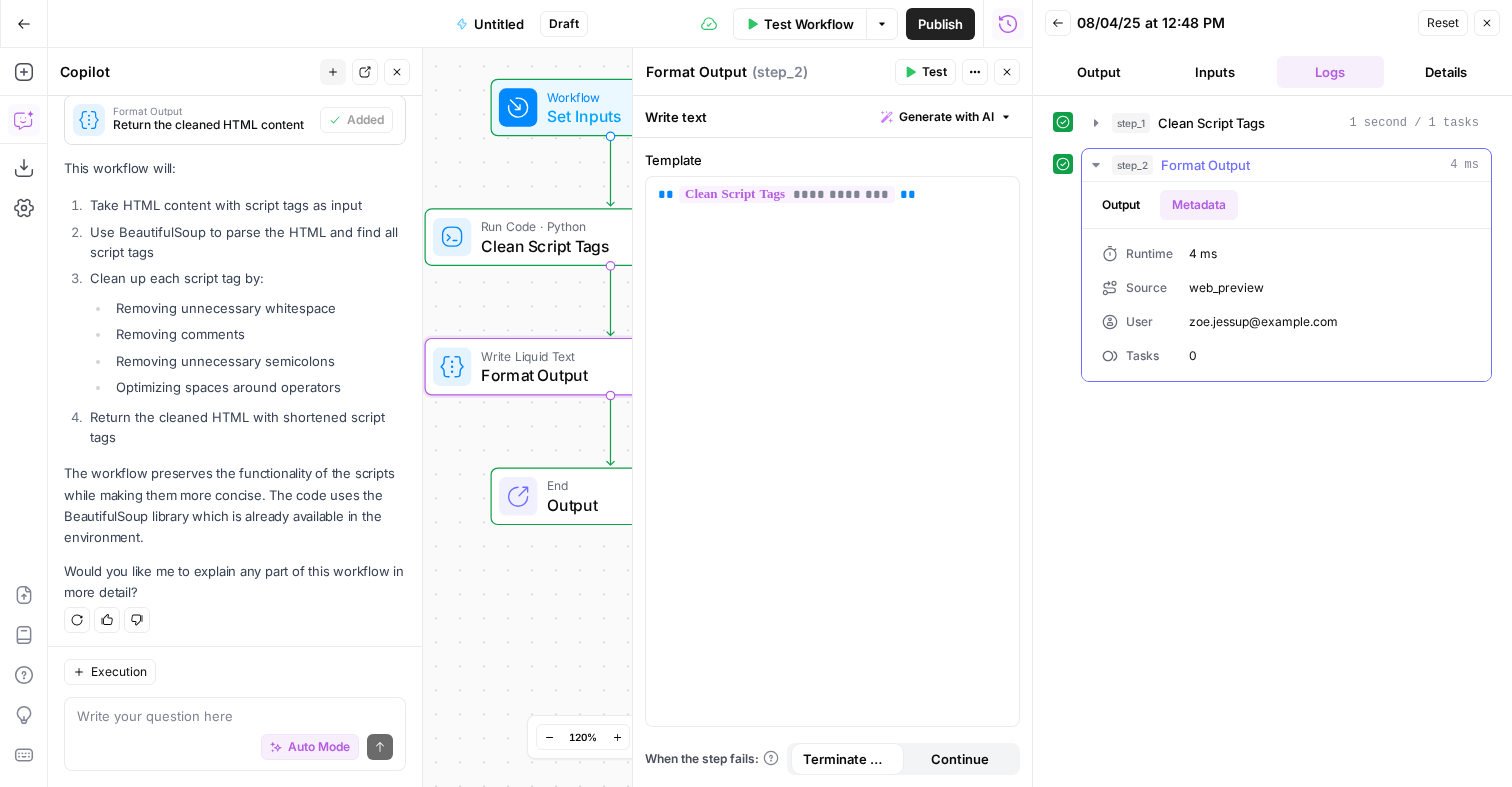 click on "Output" at bounding box center [1121, 205] 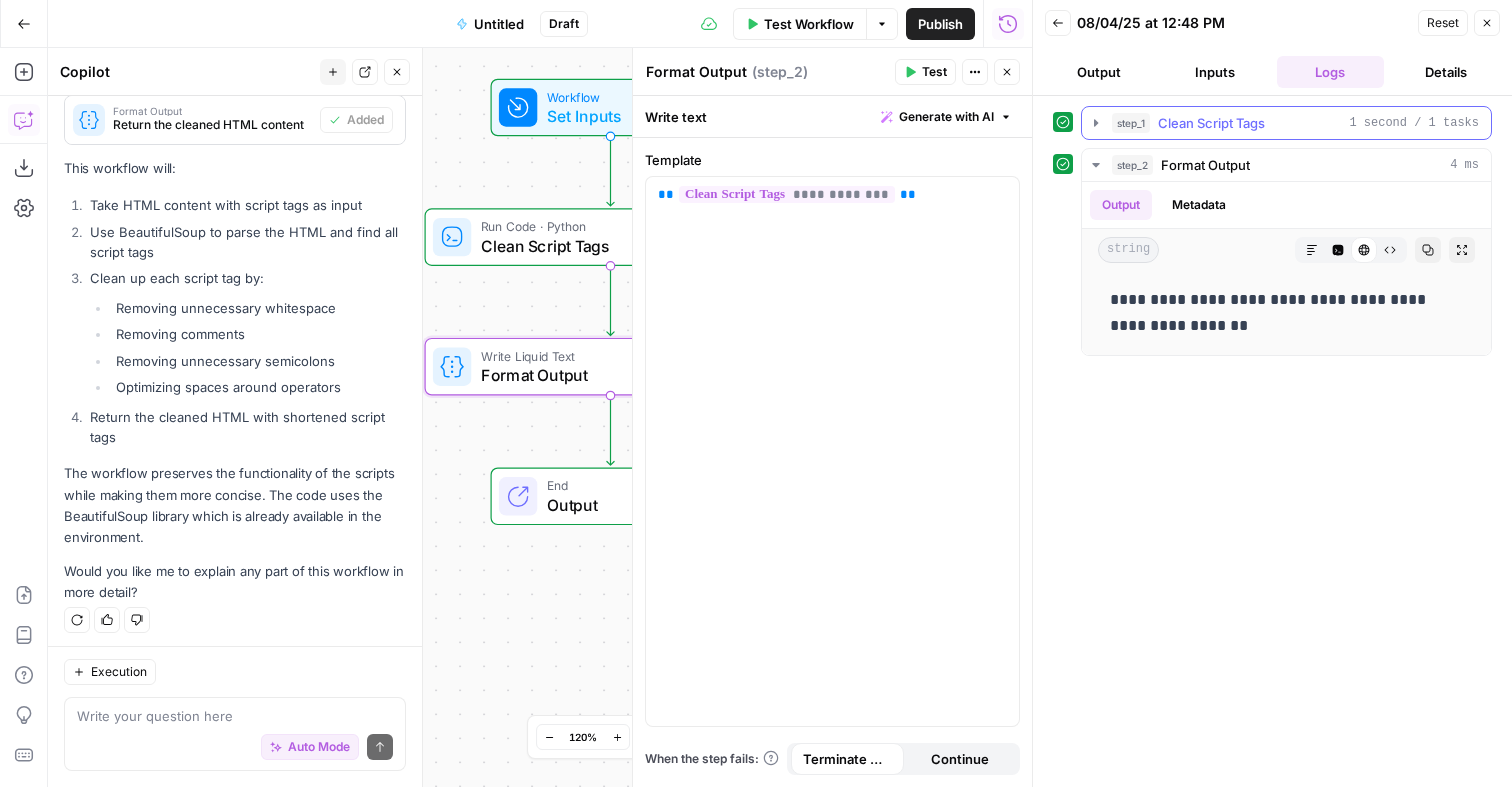 click on "Clean Script Tags" at bounding box center (1211, 123) 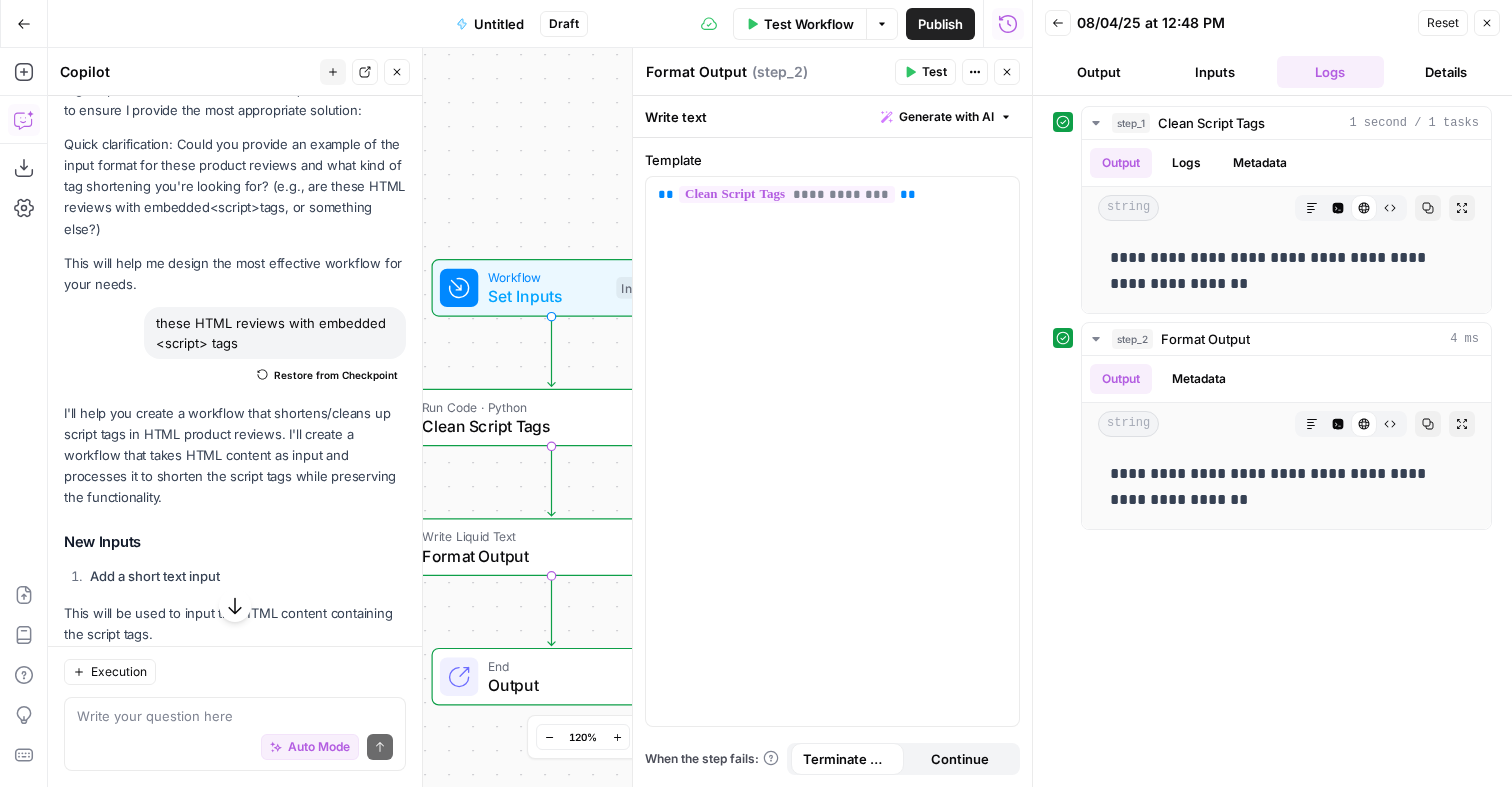 scroll, scrollTop: 0, scrollLeft: 0, axis: both 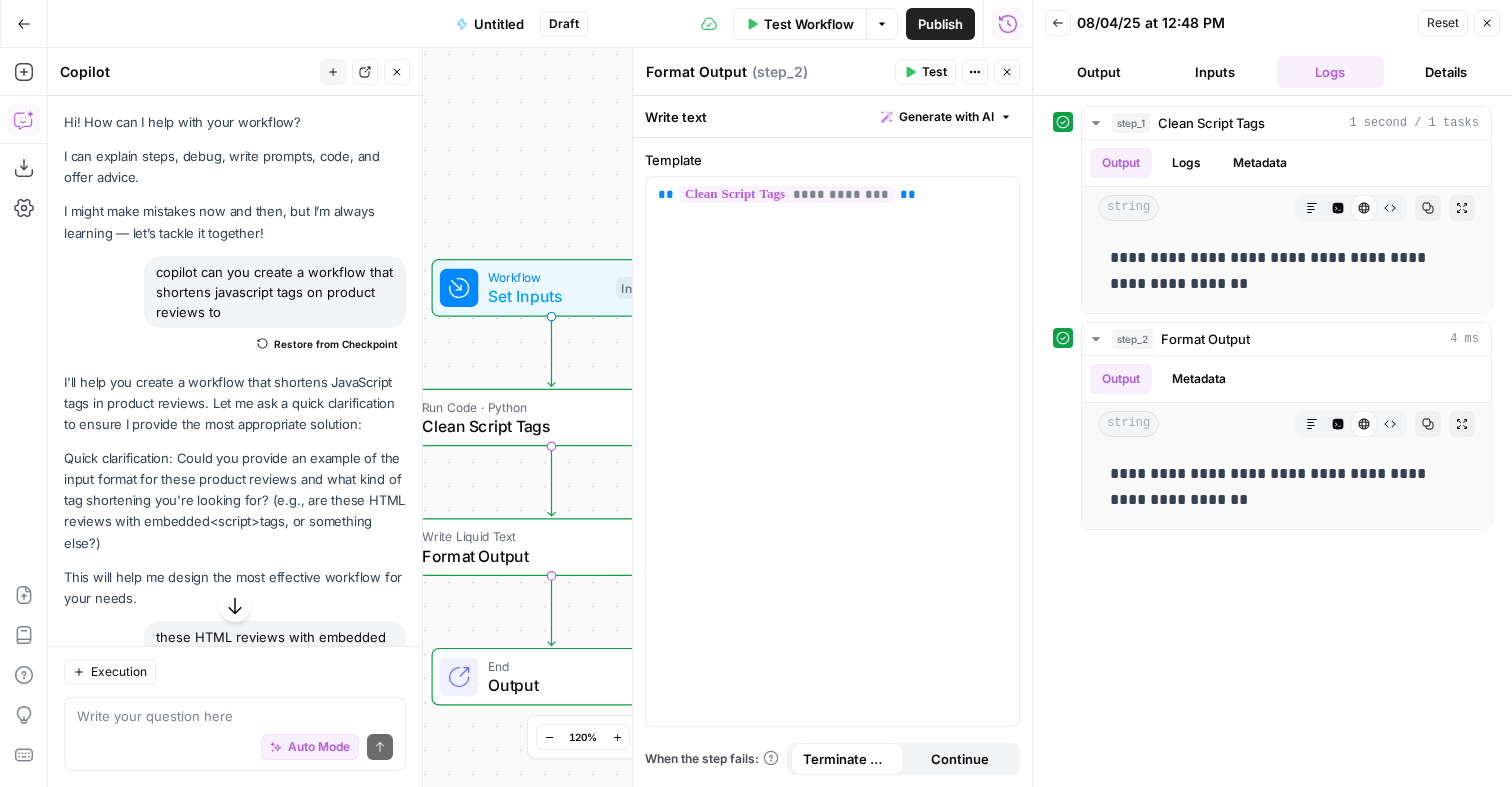 click 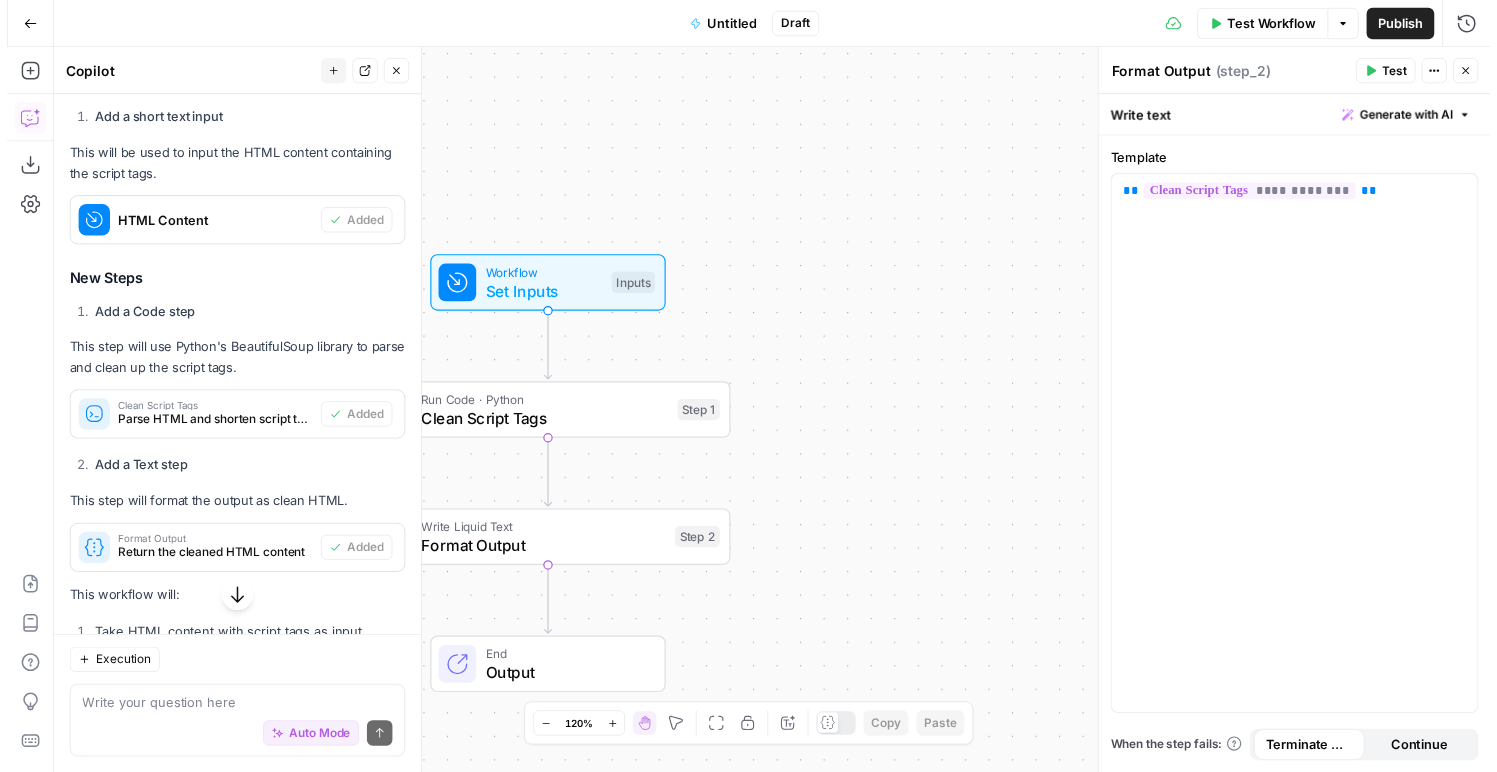 scroll, scrollTop: 1236, scrollLeft: 0, axis: vertical 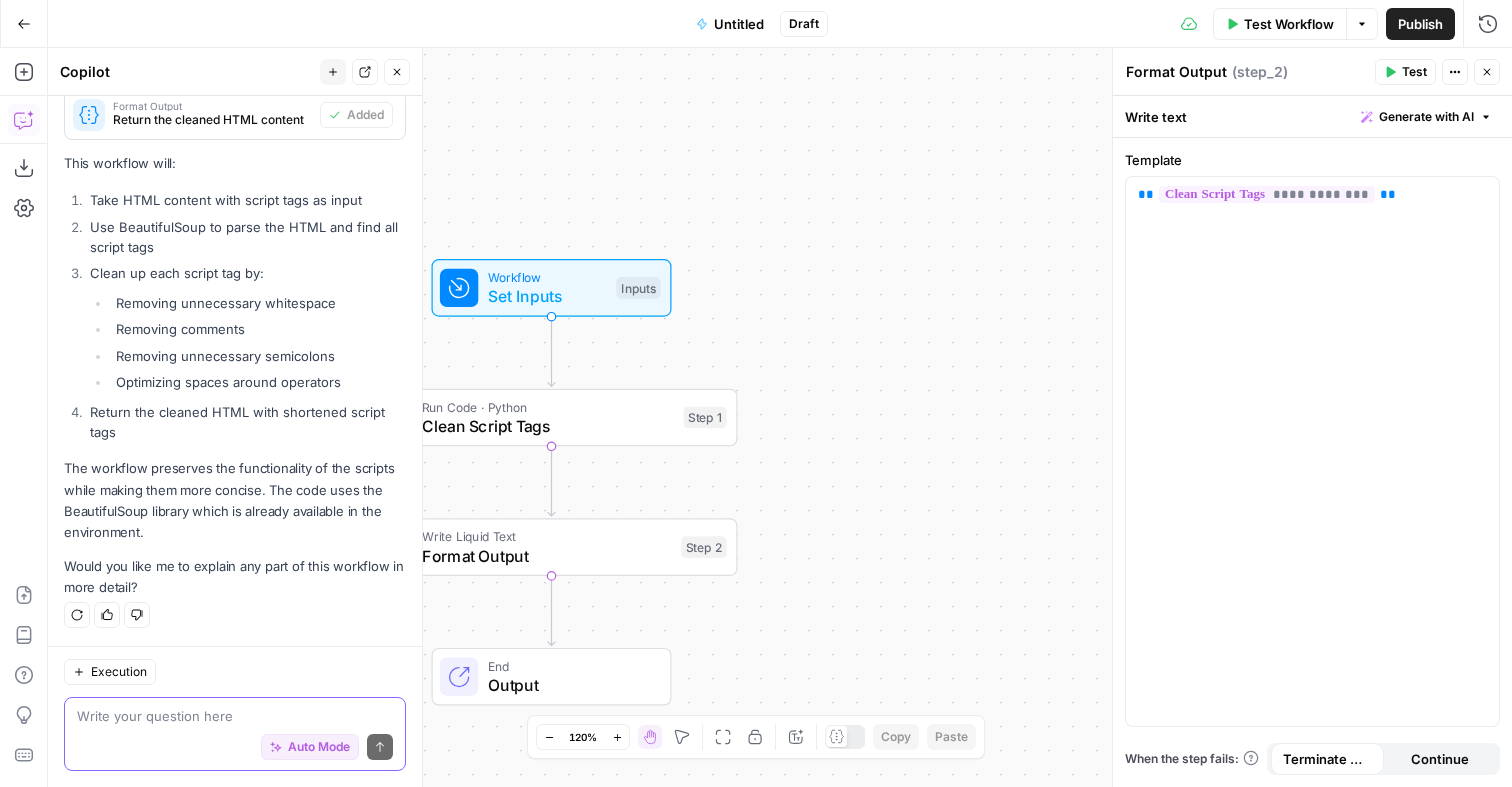 click at bounding box center (235, 716) 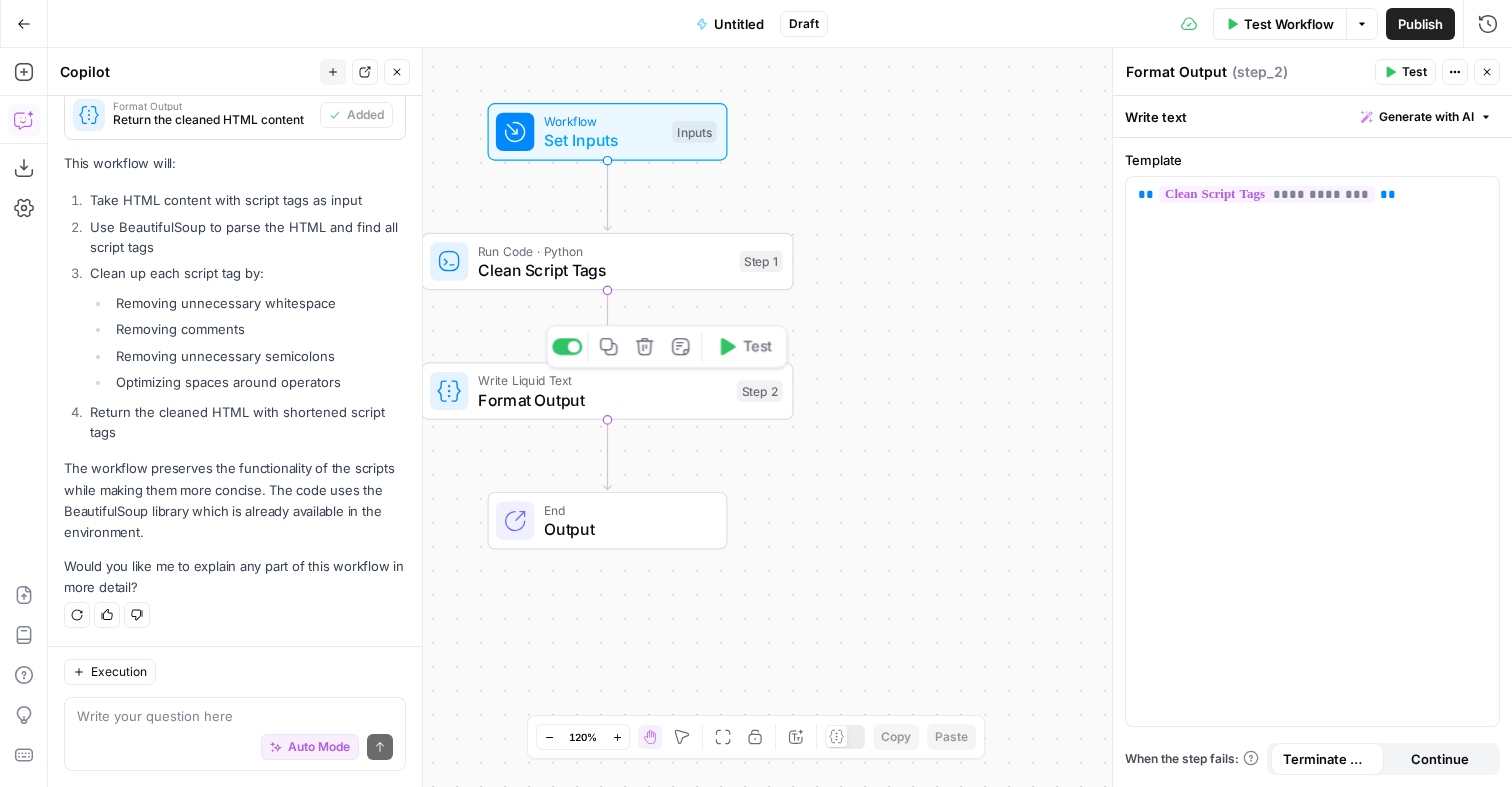 click on "Format Output" at bounding box center (603, 400) 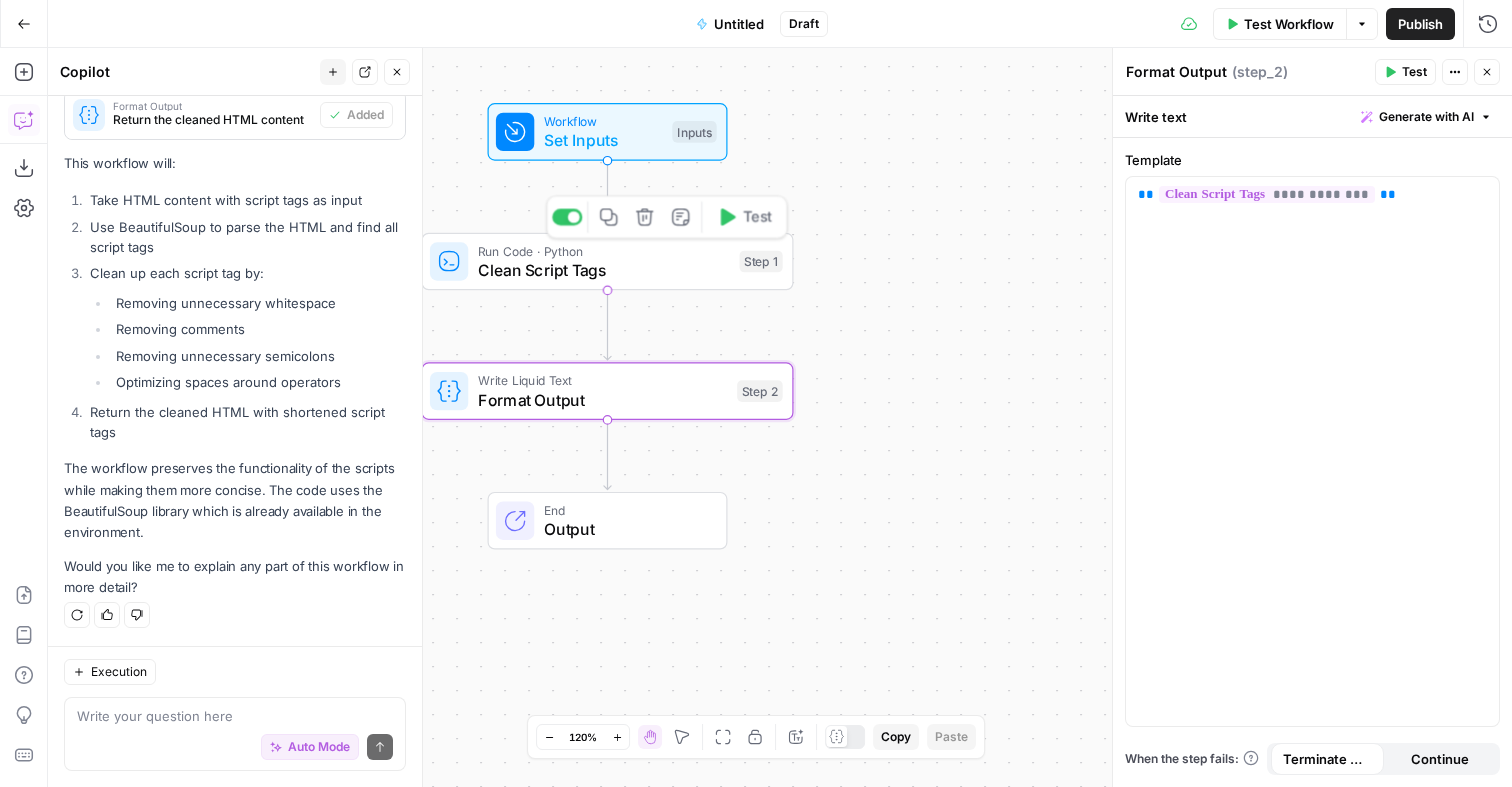 click on "Clean Script Tags" at bounding box center [604, 270] 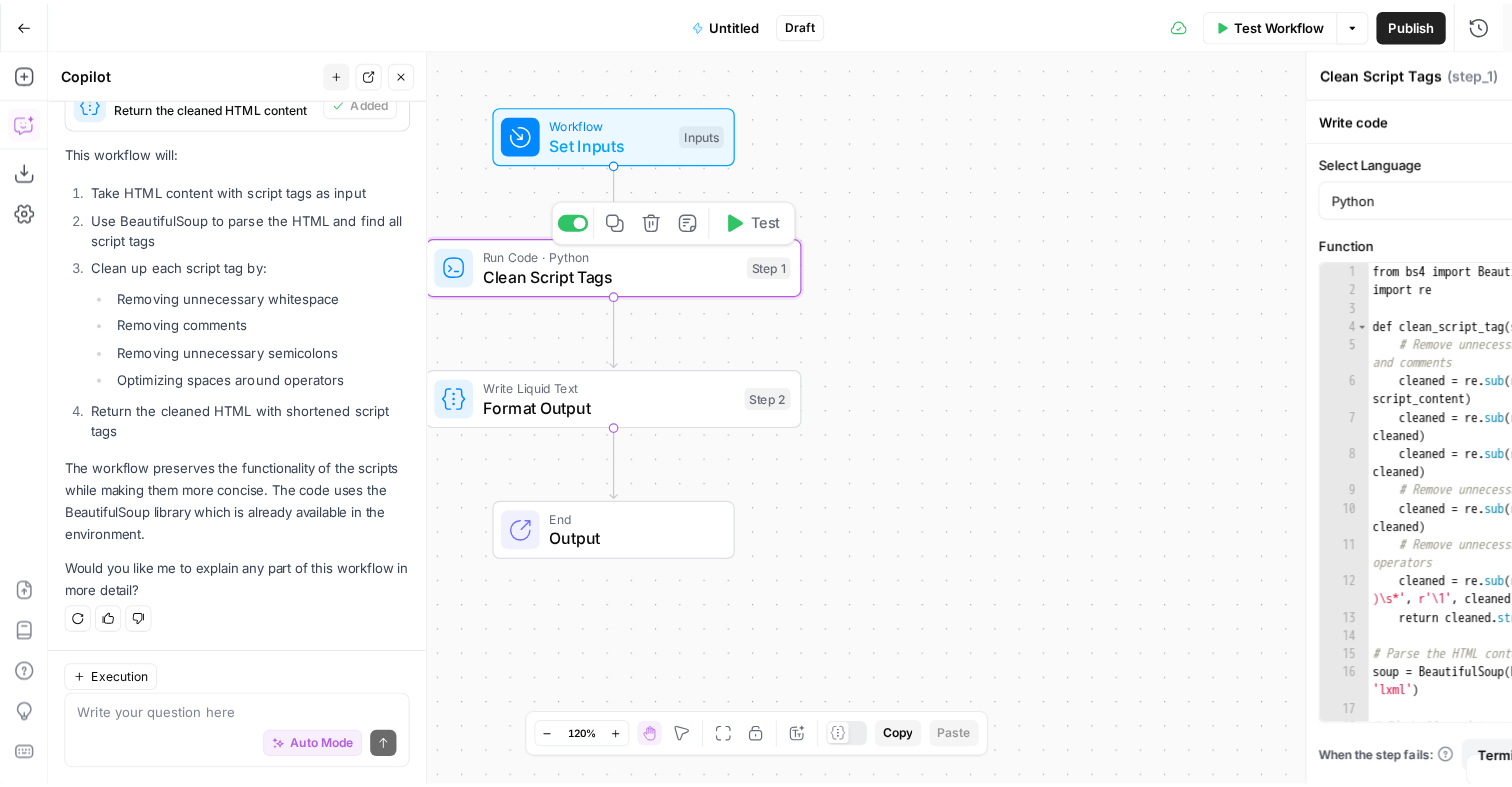 scroll, scrollTop: 1236, scrollLeft: 0, axis: vertical 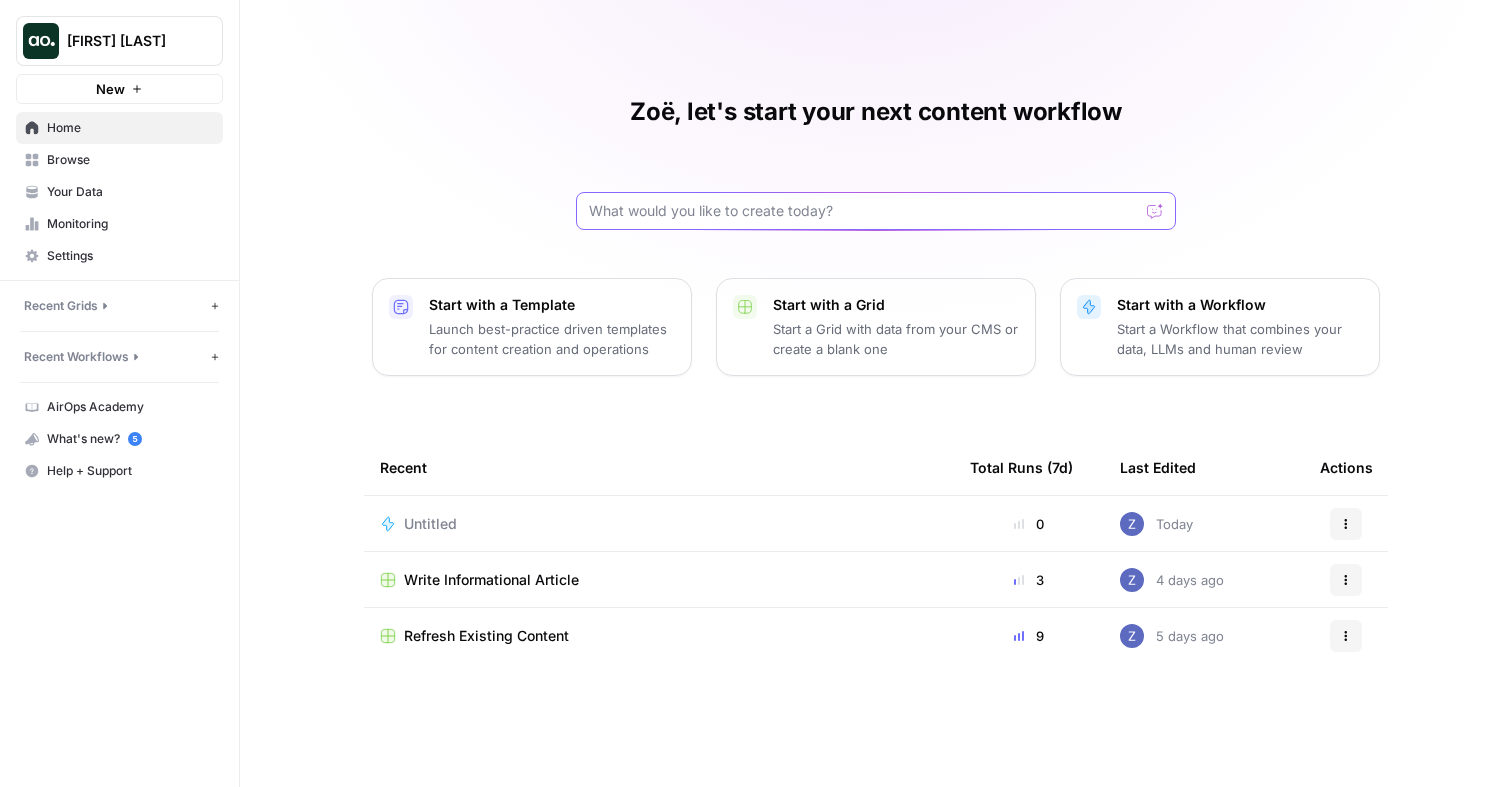 click at bounding box center (864, 211) 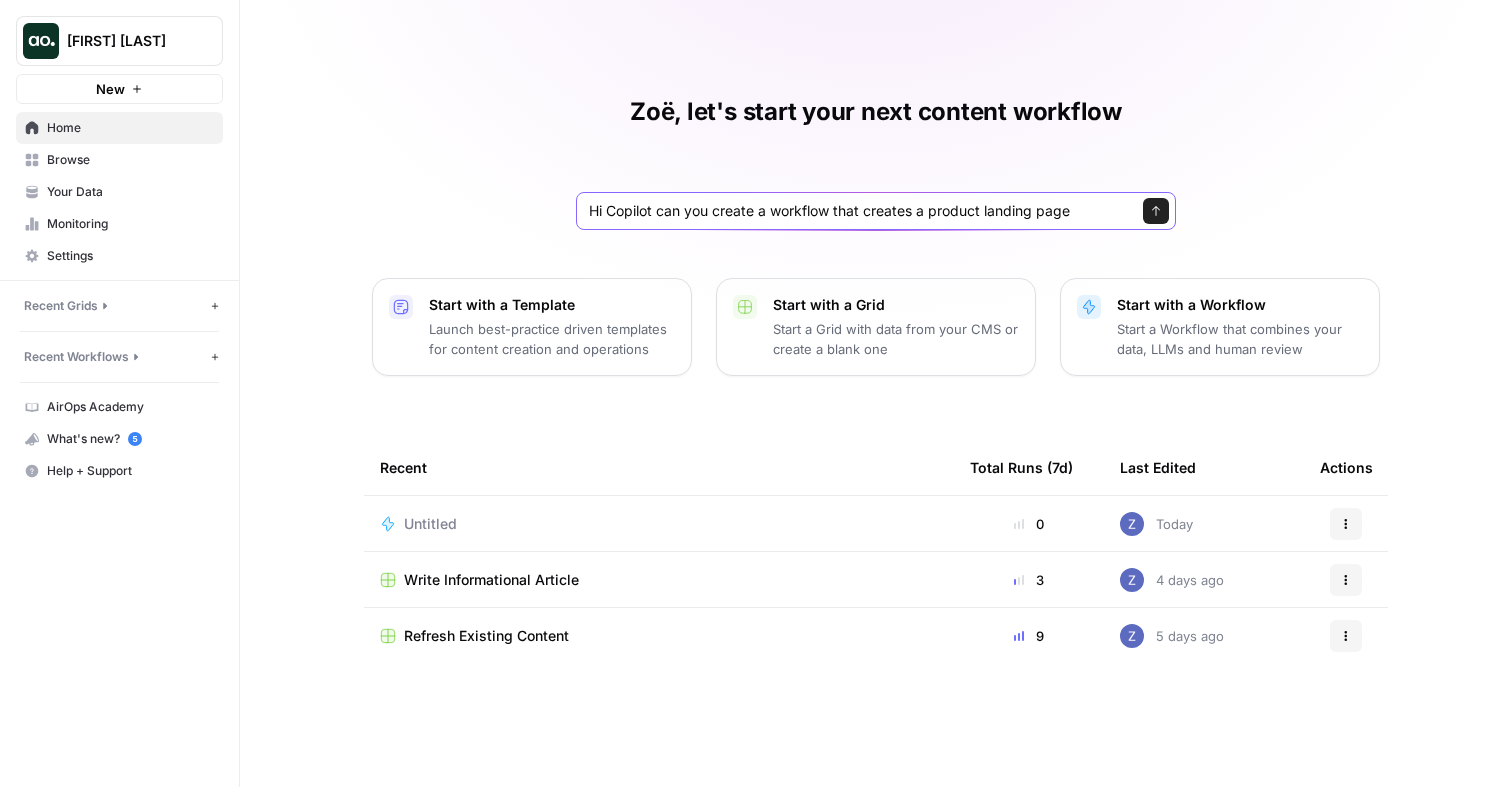 click on "Hi Copilot can you create a workflow that creates a product landing page" at bounding box center (856, 211) 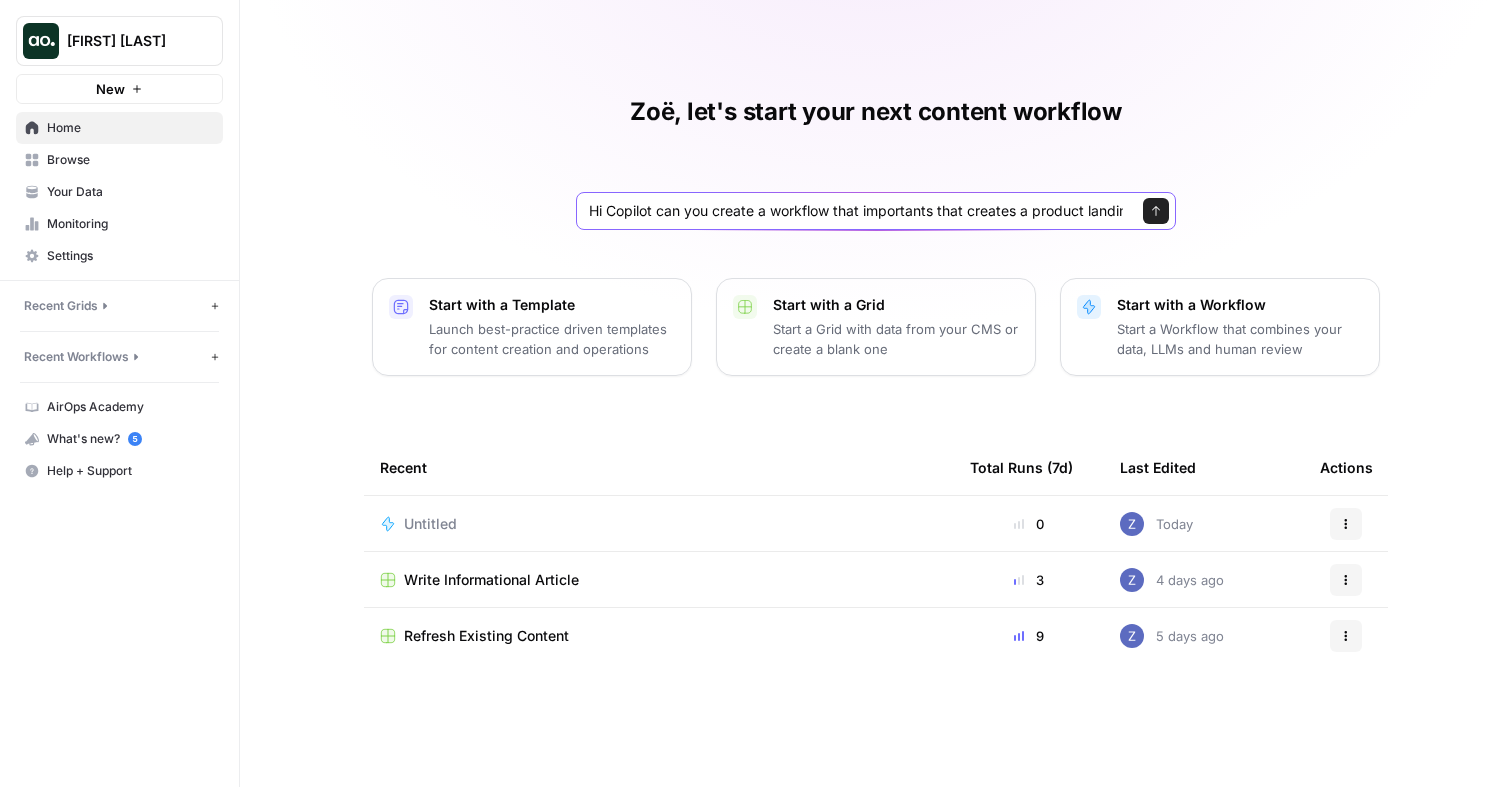 click on "Hi Copilot can you create a workflow that importants that creates a product landing page" at bounding box center (856, 211) 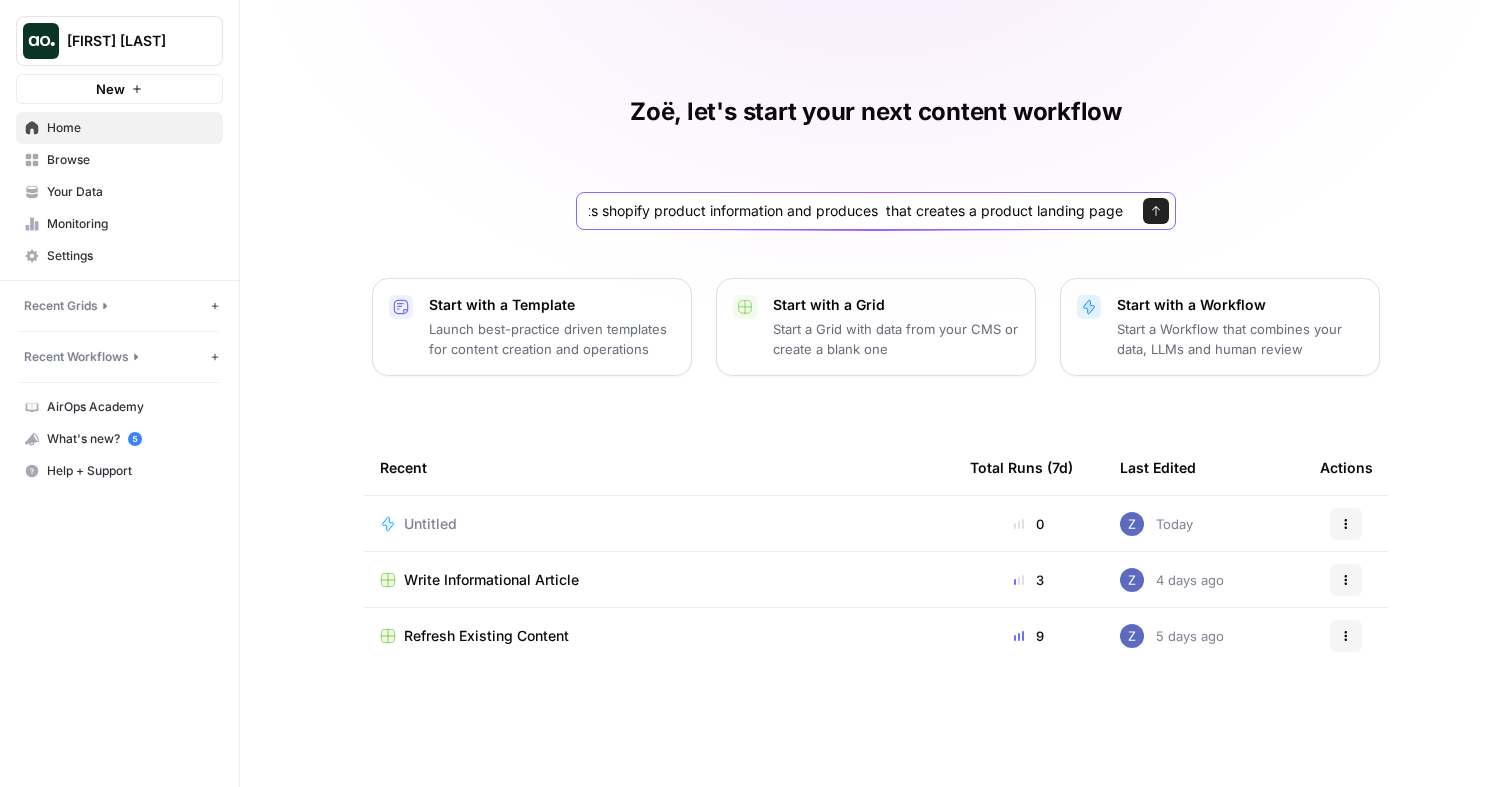 scroll, scrollTop: 0, scrollLeft: 322, axis: horizontal 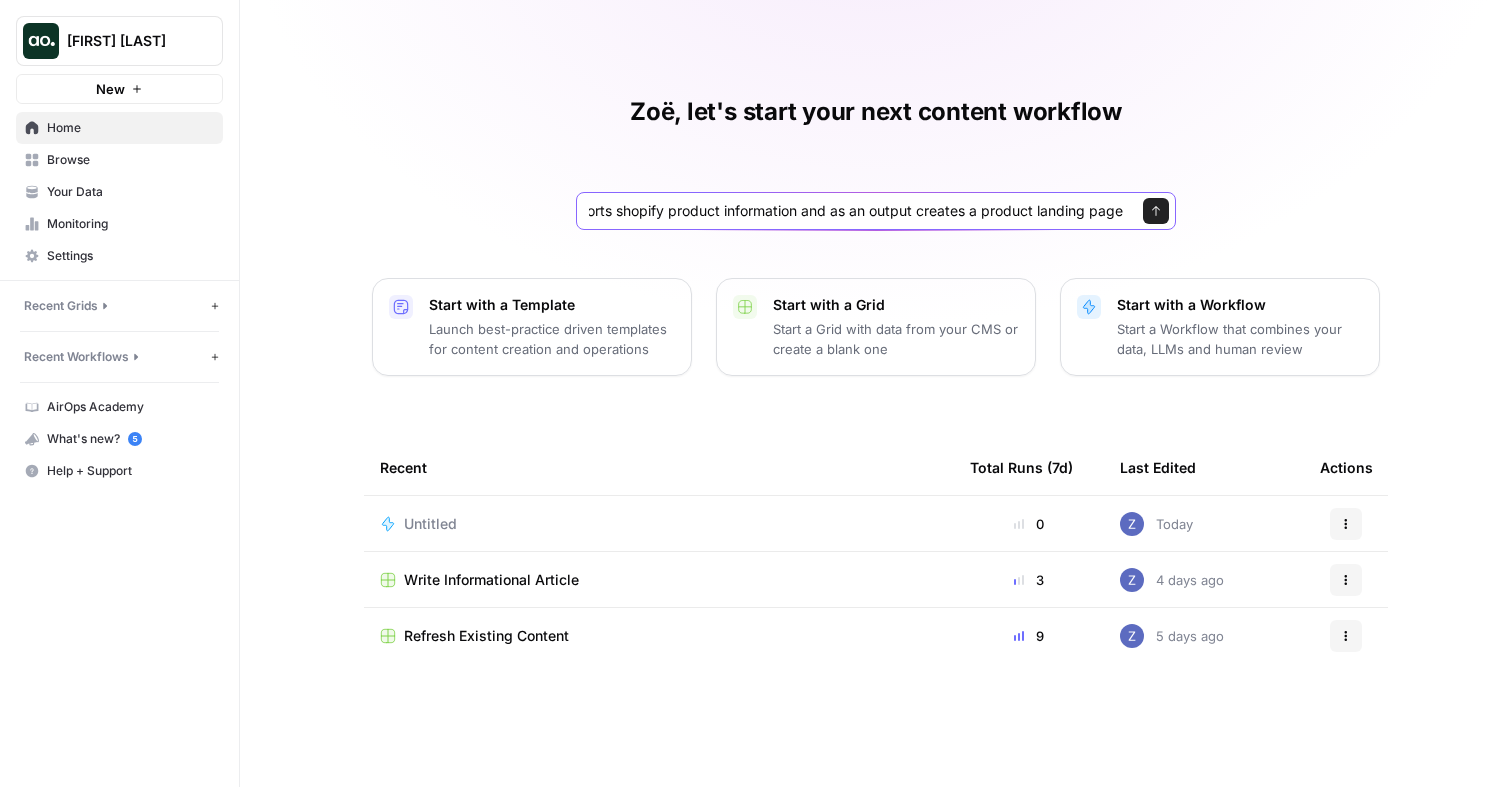 type on "Hi Copilot can you create a workflow that imports shopify product information and as an output creates a product landing page" 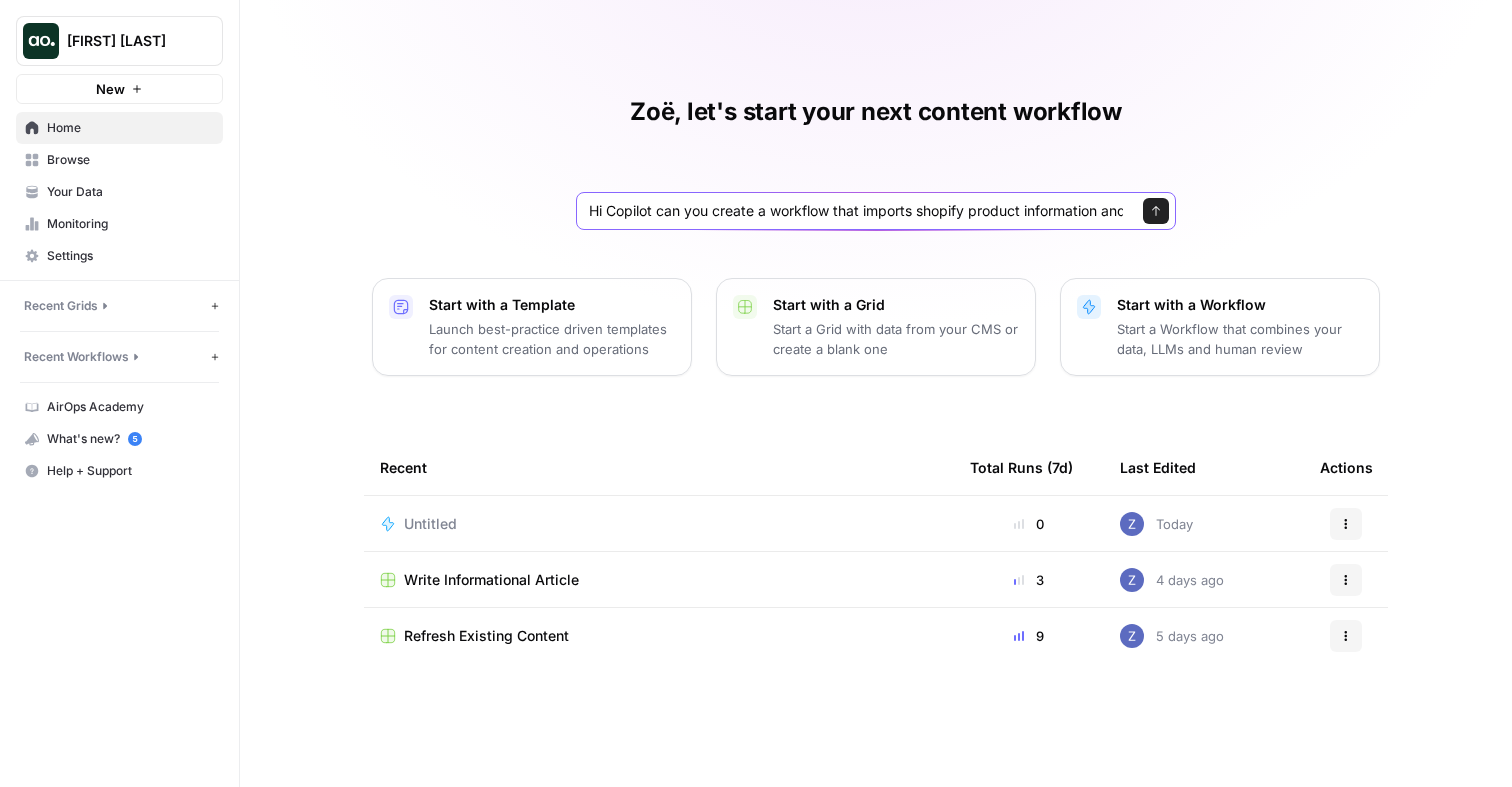 click 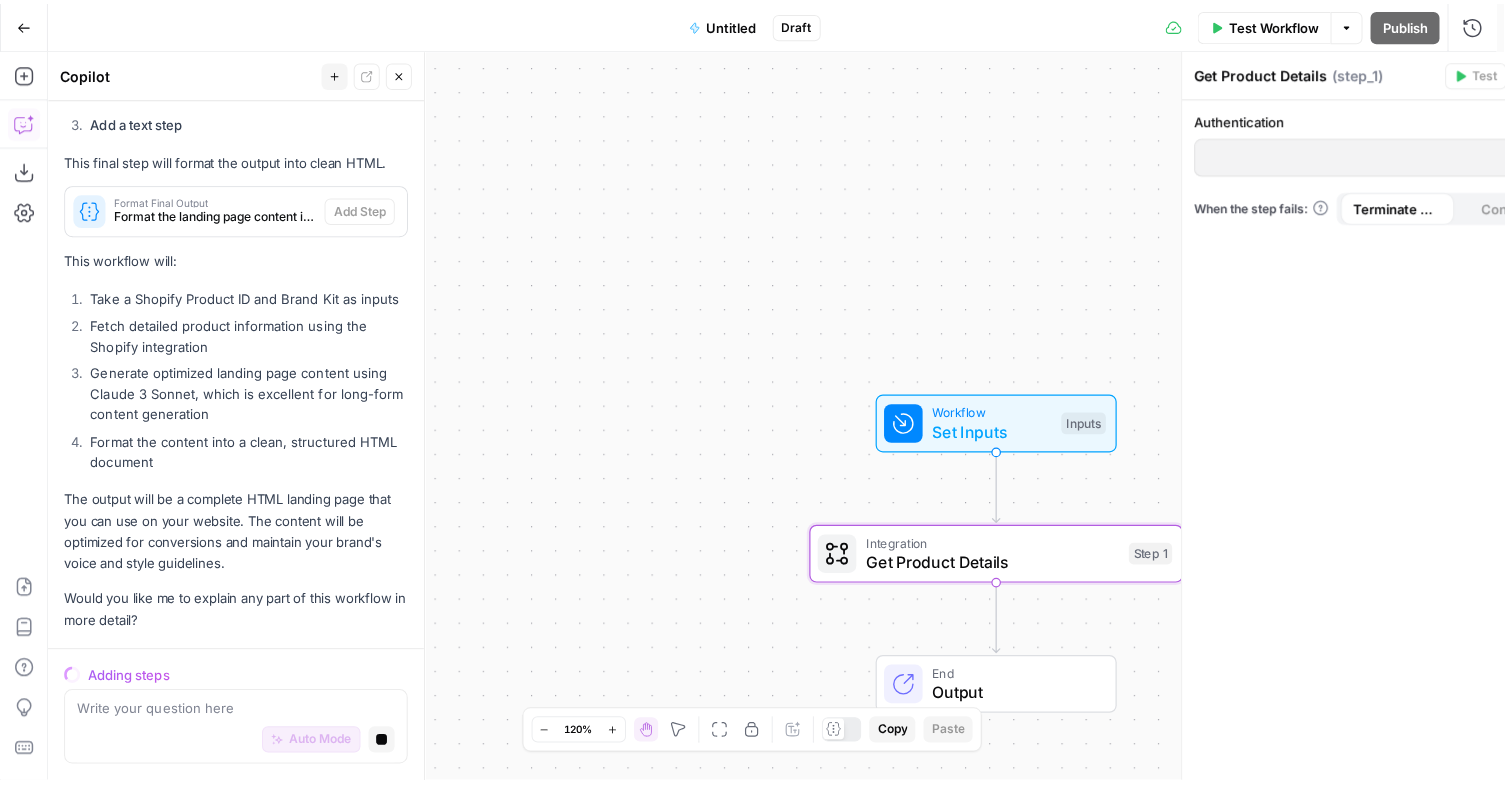 scroll, scrollTop: 1199, scrollLeft: 0, axis: vertical 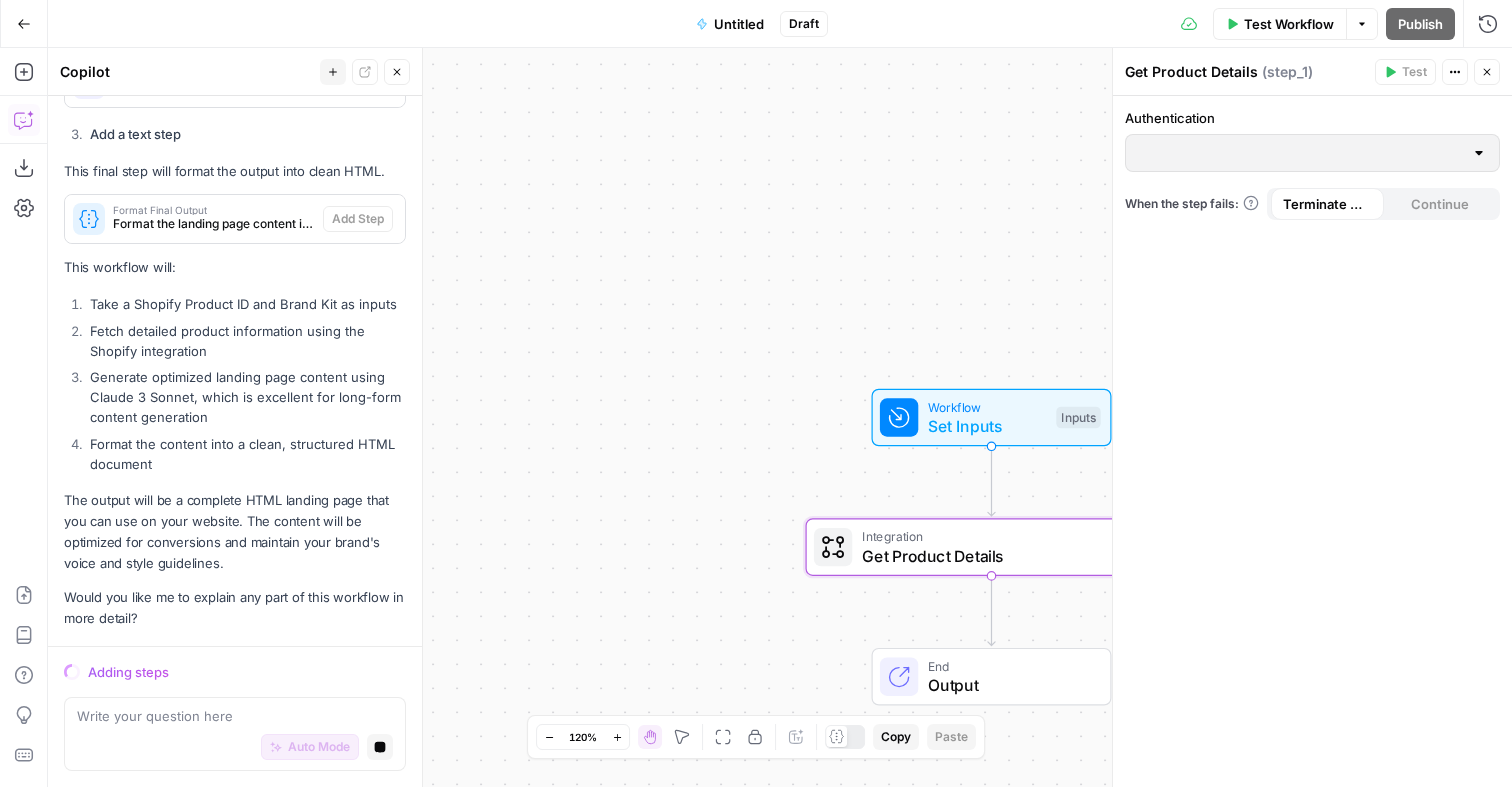 click on "Terminate Workflow" at bounding box center [1327, 161] 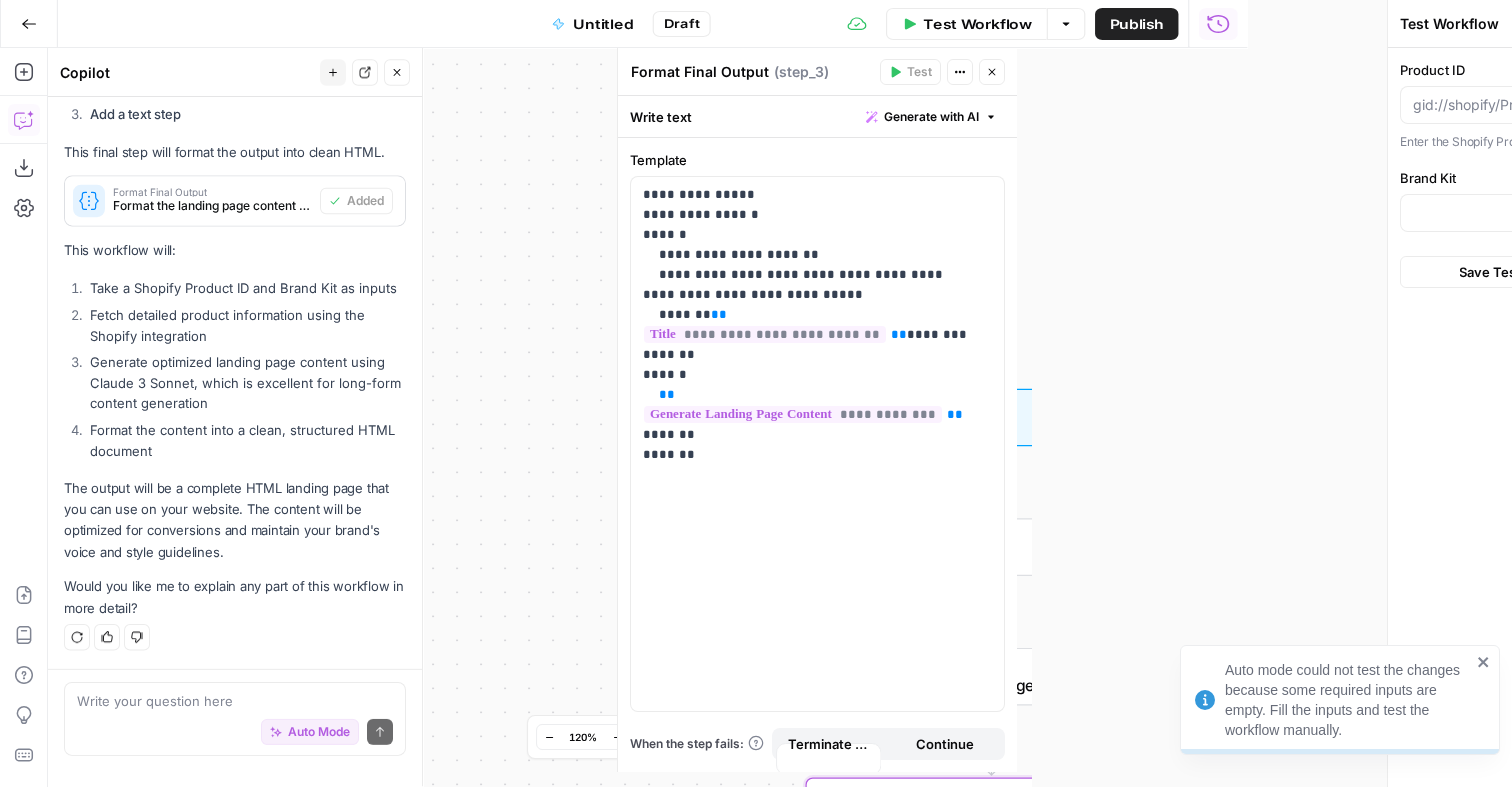 scroll, scrollTop: 1237, scrollLeft: 0, axis: vertical 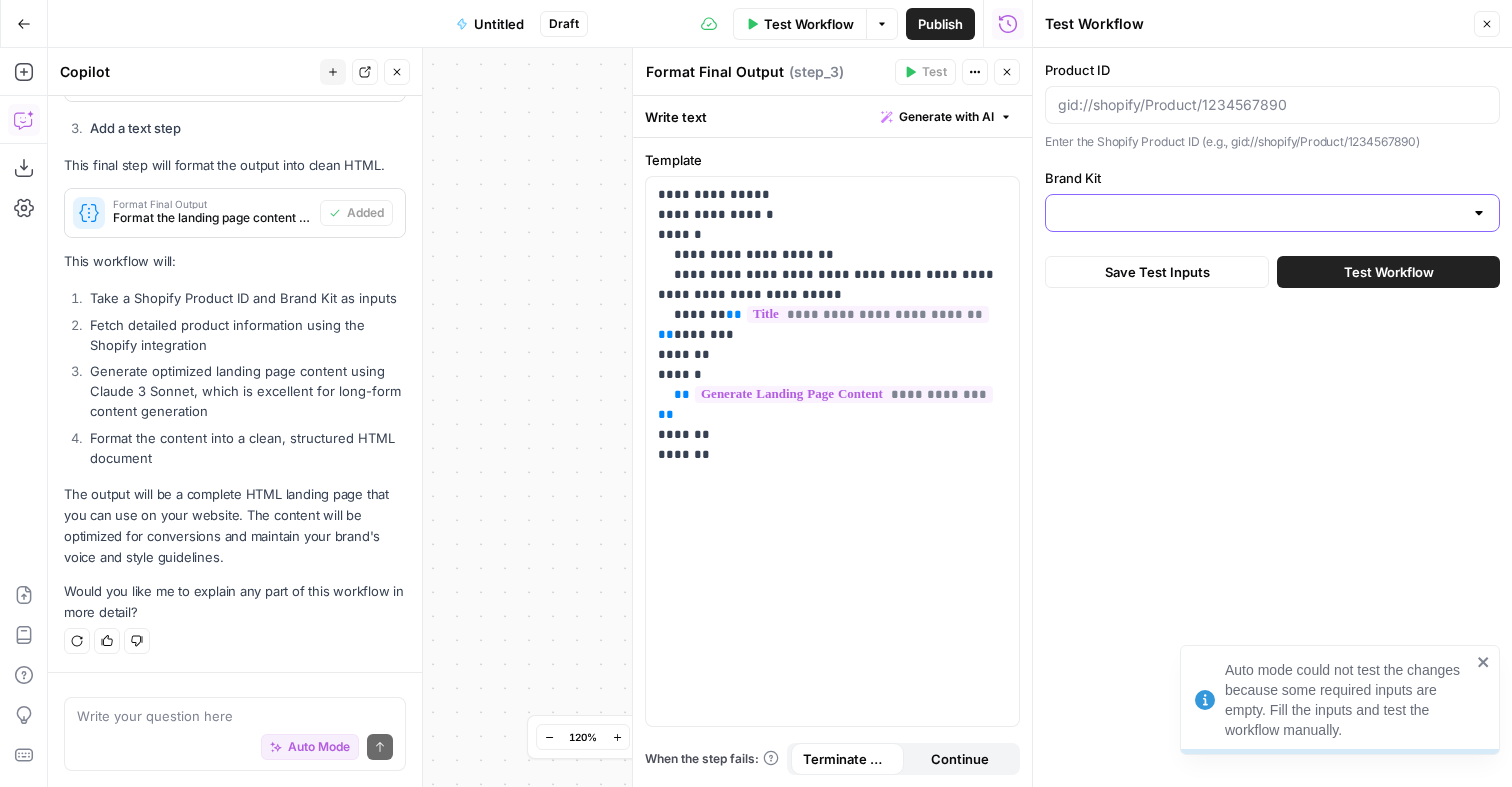 click on "Brand Kit" at bounding box center (1260, 213) 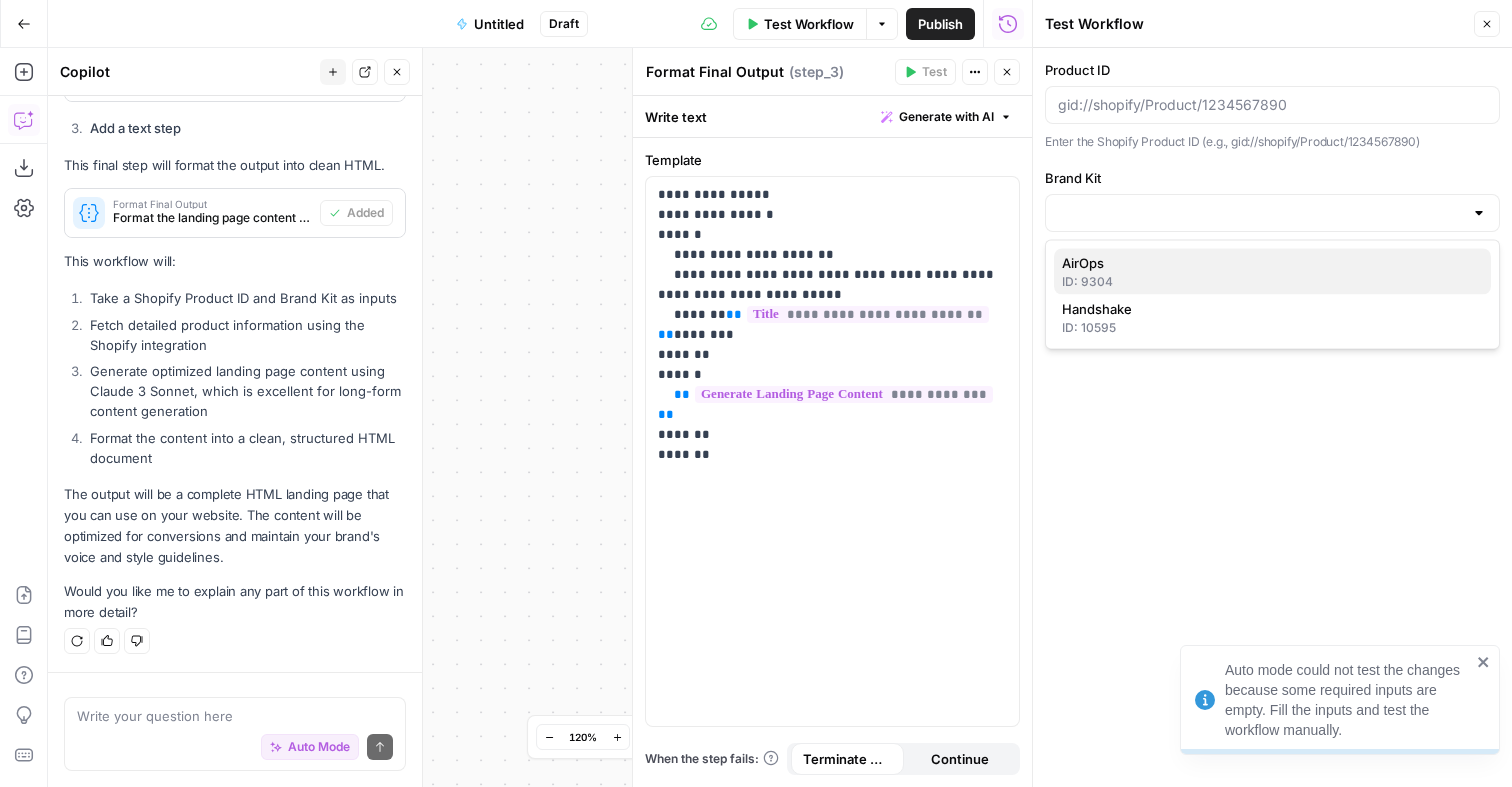 click on "AirOps" at bounding box center [1268, 263] 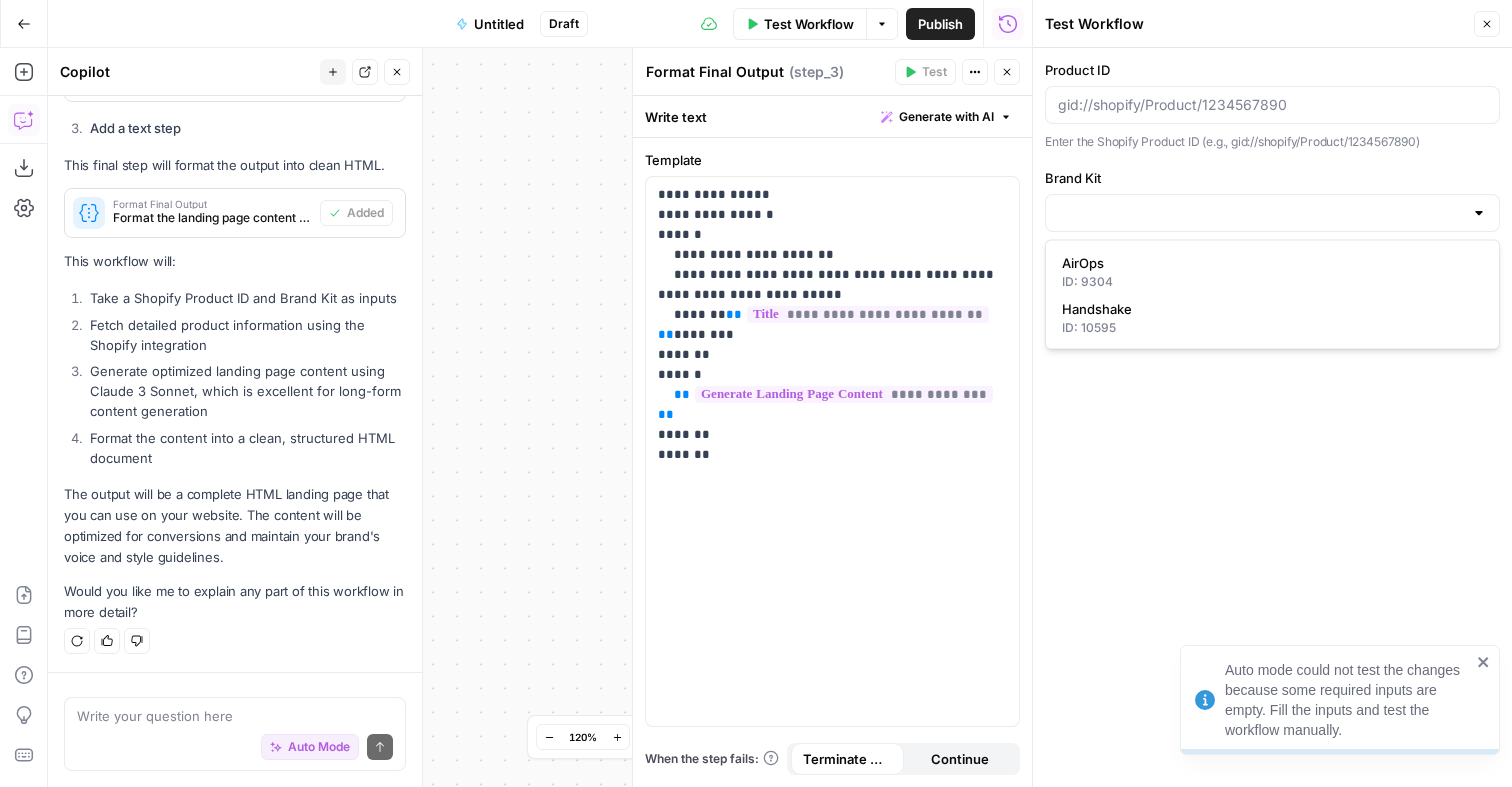 type on "AirOps" 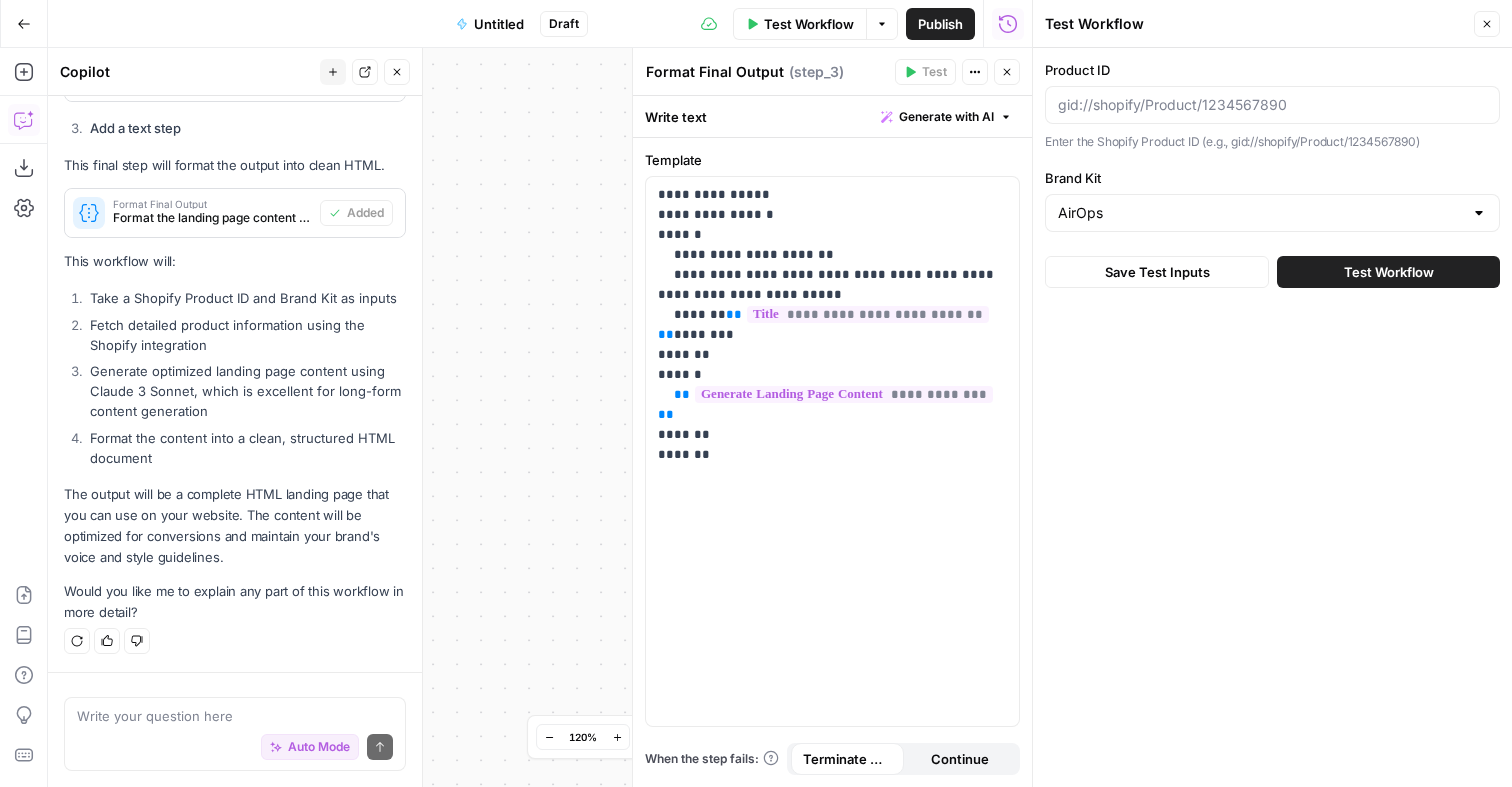 click on "Test Workflow" at bounding box center [1389, 272] 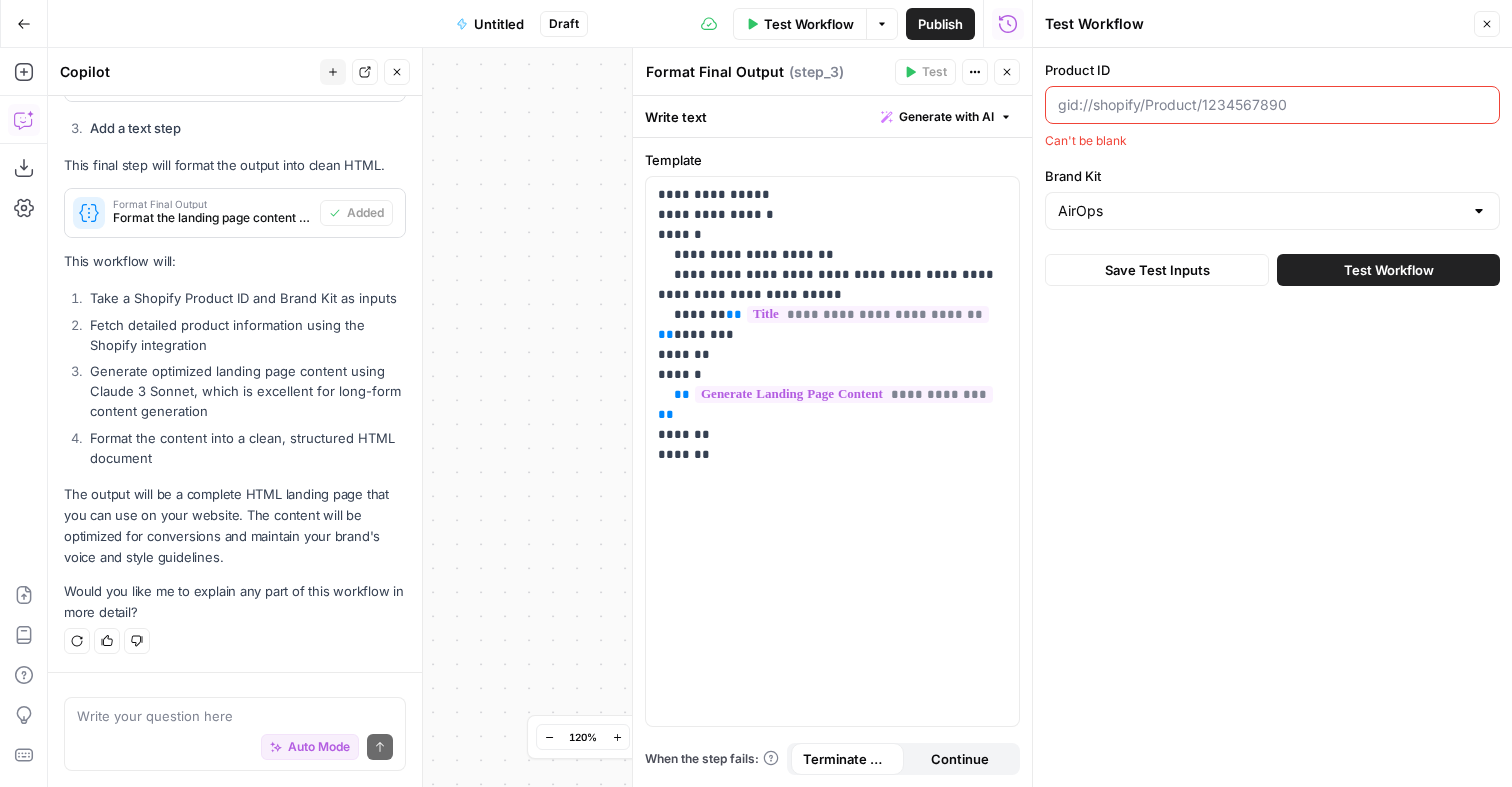 click on "Product ID" at bounding box center [1272, 105] 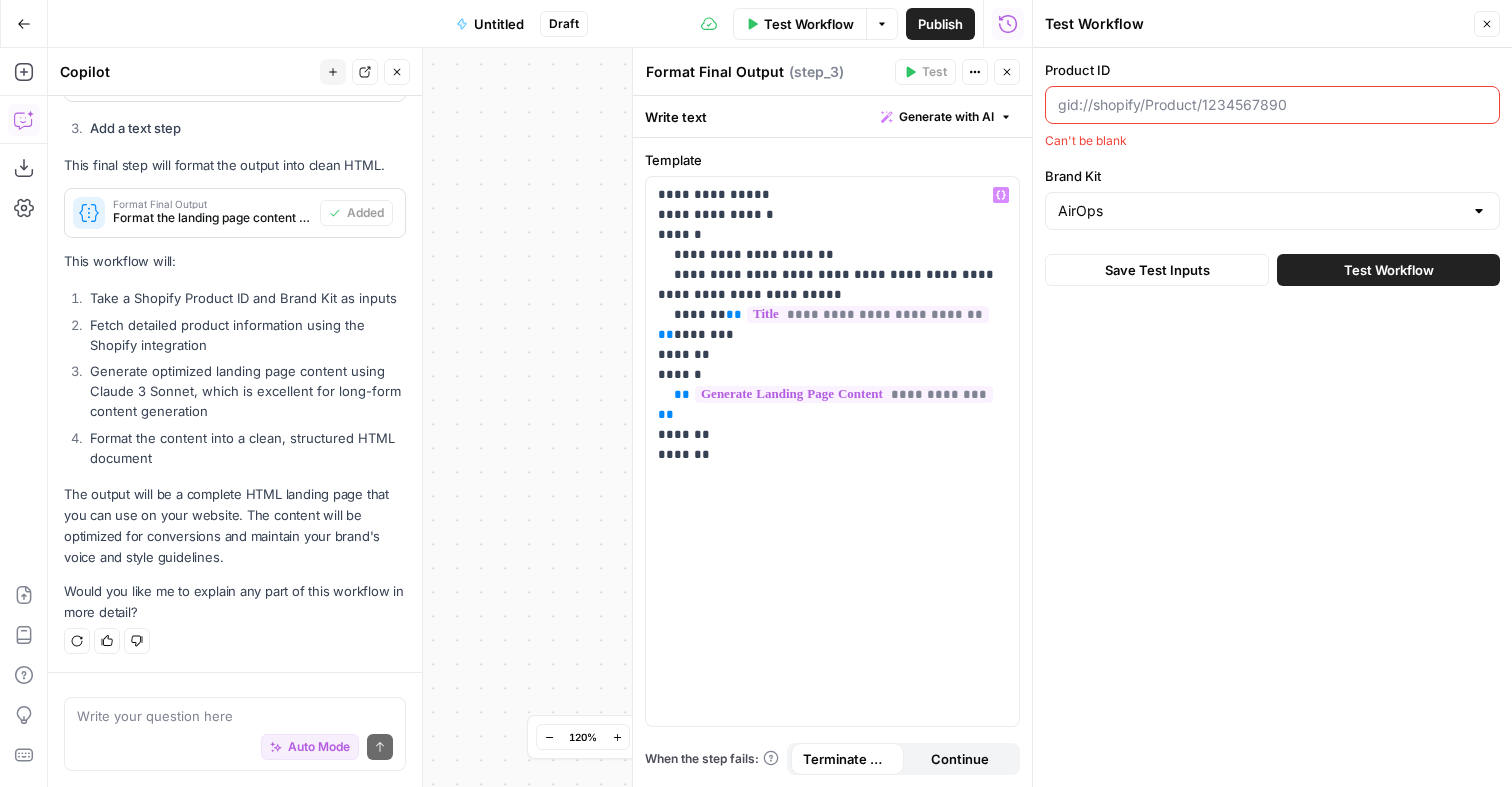 scroll, scrollTop: 0, scrollLeft: 0, axis: both 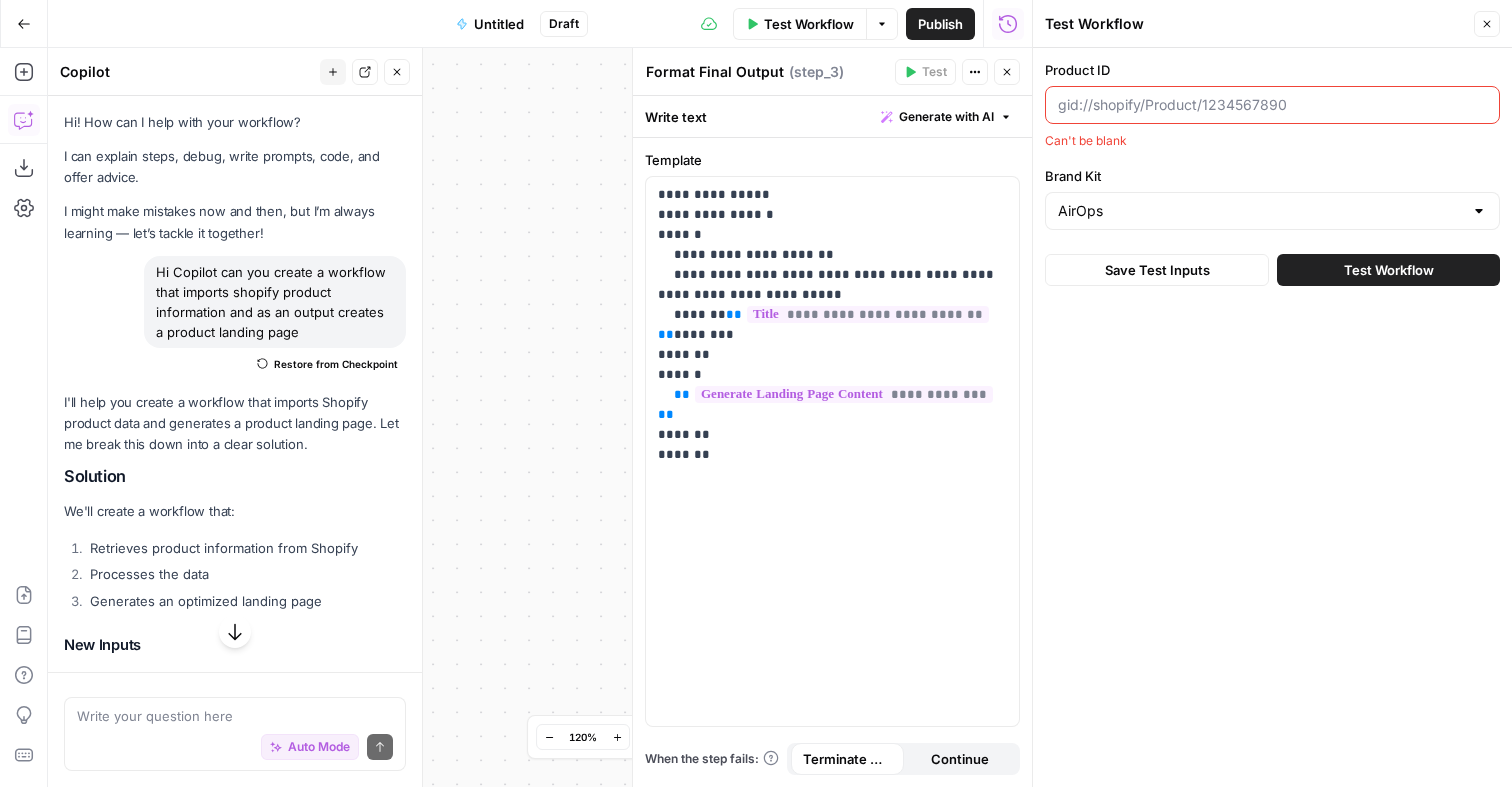 click on "Product ID" at bounding box center (1272, 105) 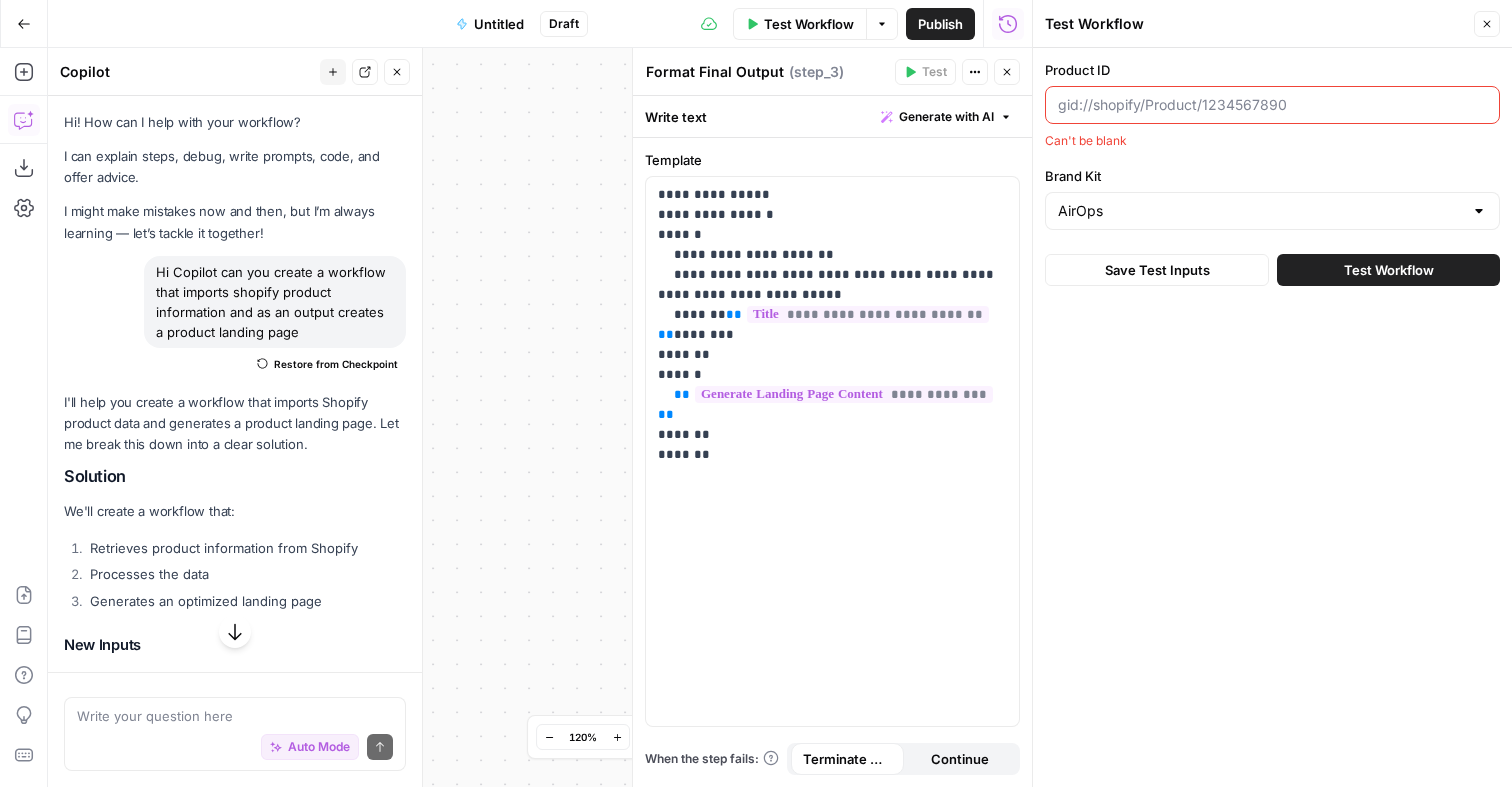 paste on "https://www.getsunday.com/shop/lawn-care/iron-boost-liquid-fertilizer-2-pack" 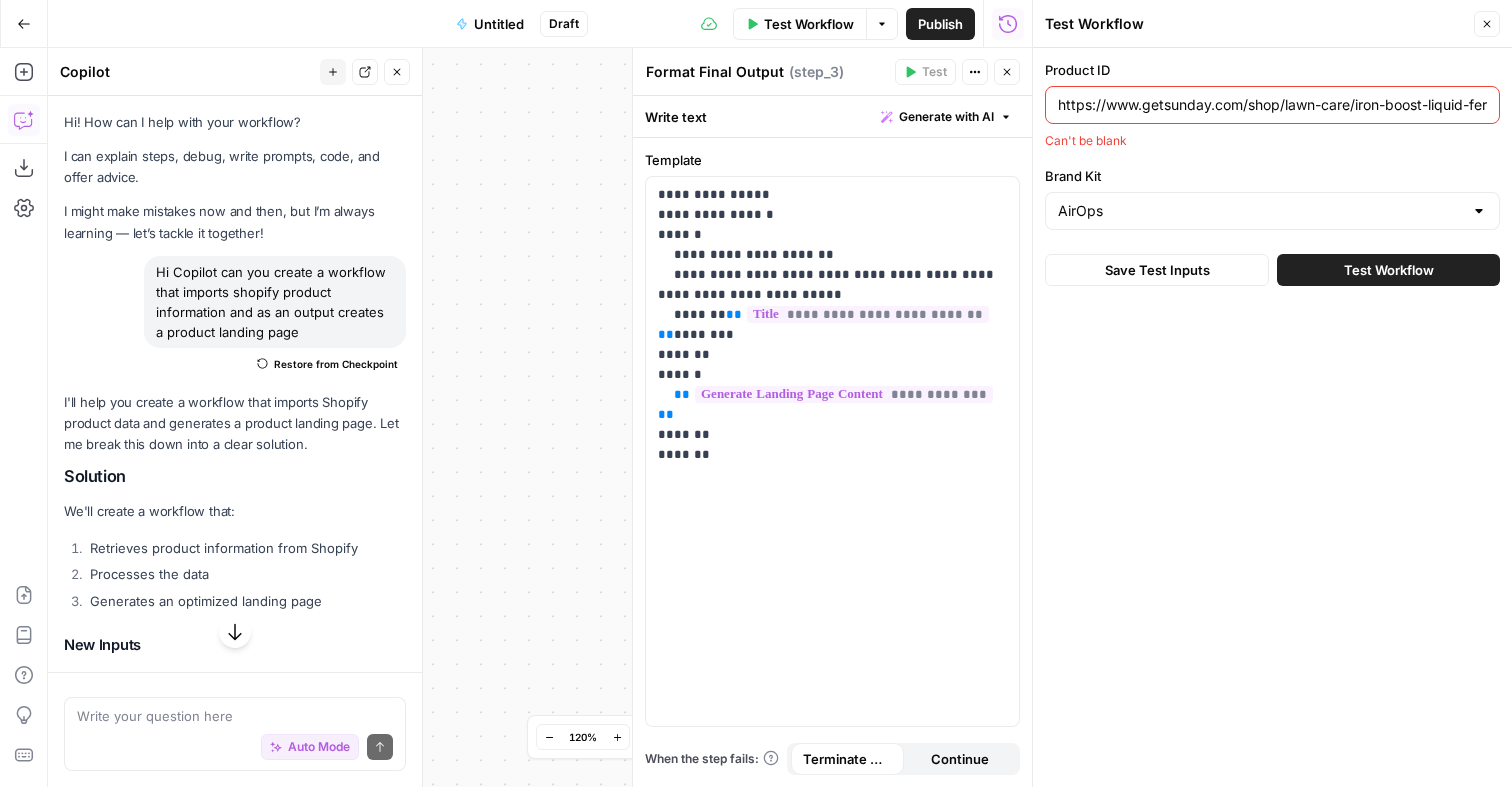 scroll, scrollTop: 0, scrollLeft: 95, axis: horizontal 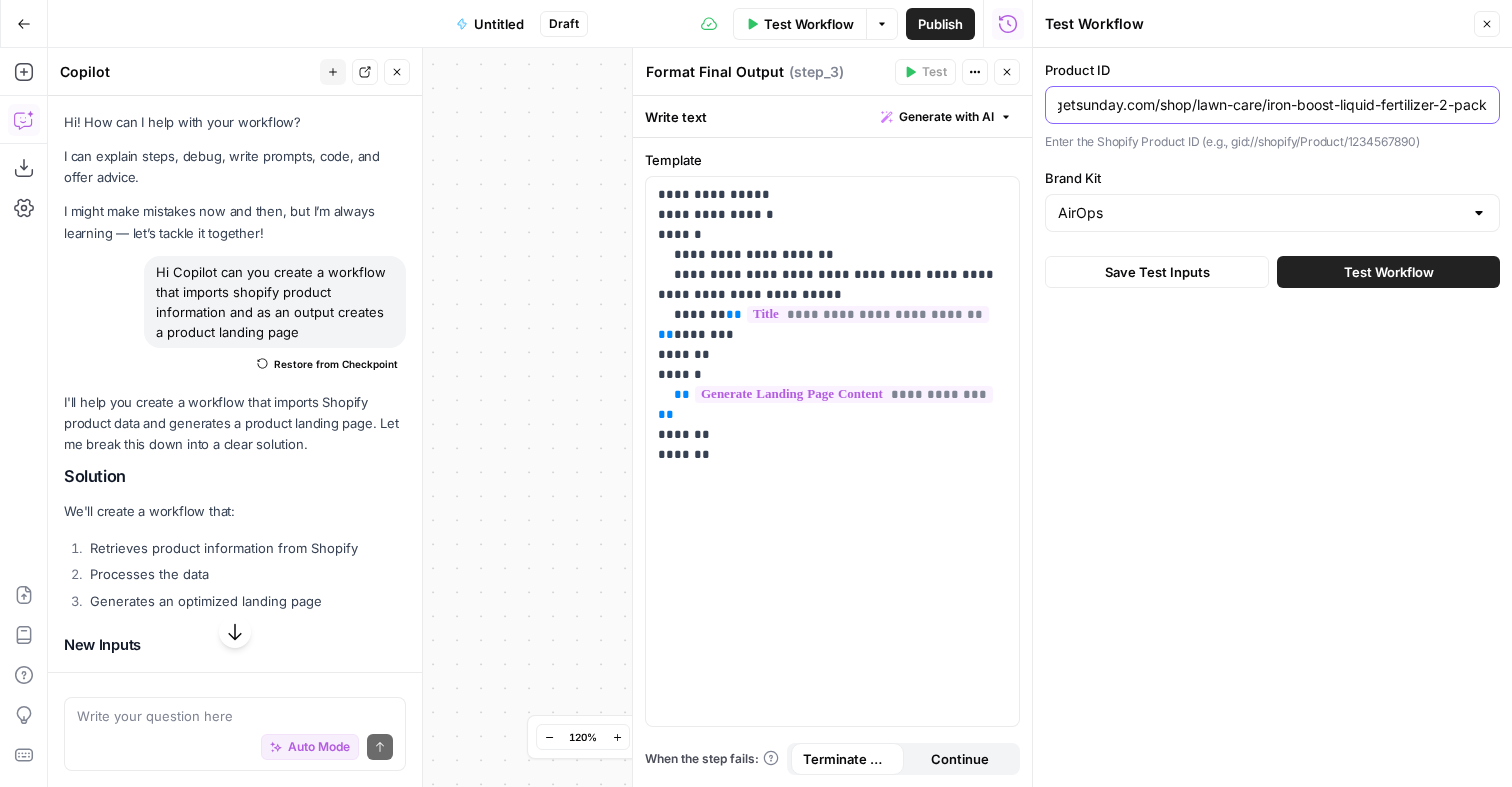 type on "https://www.getsunday.com/shop/lawn-care/iron-boost-liquid-fertilizer-2-pack" 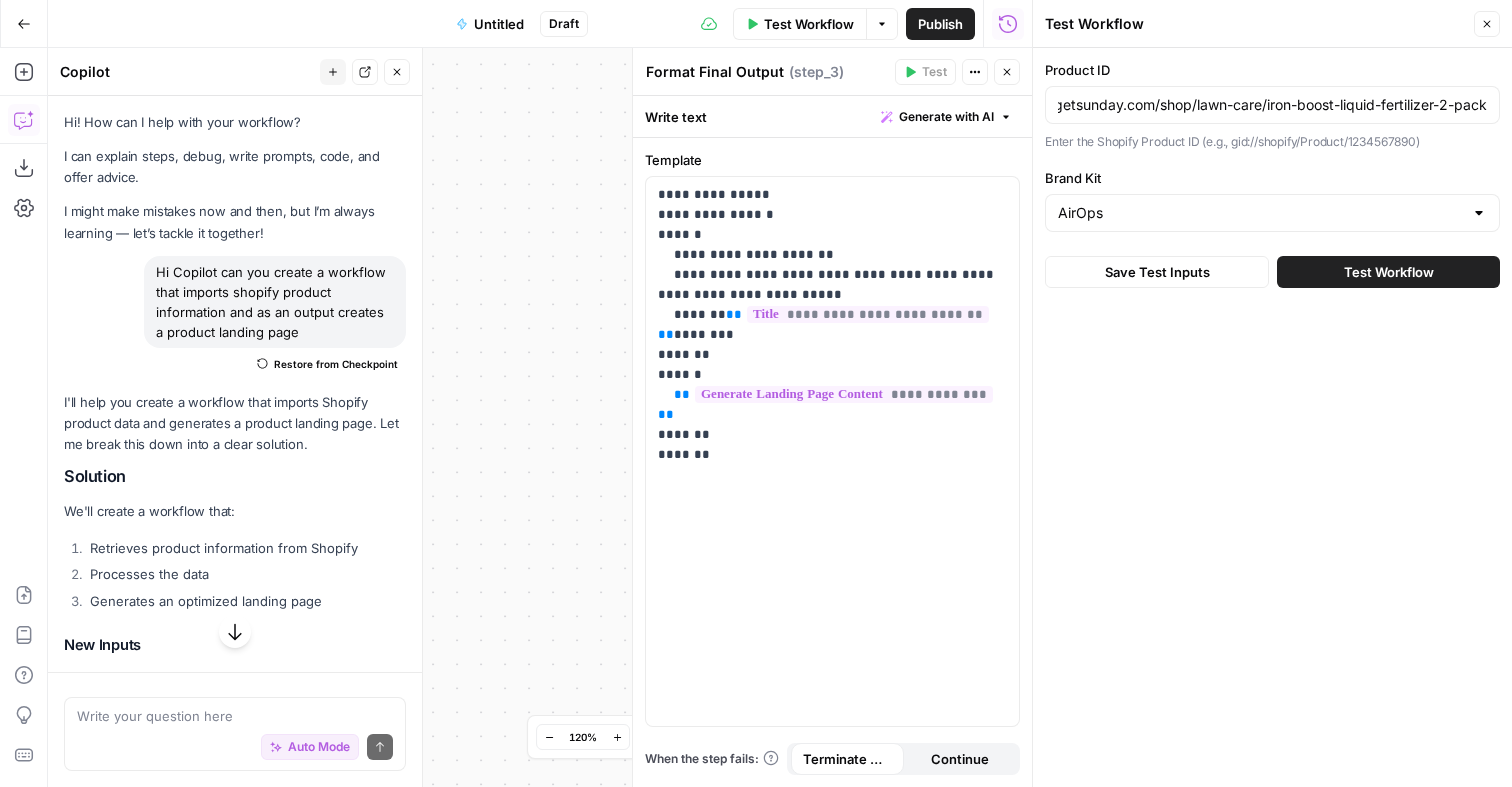 scroll, scrollTop: 0, scrollLeft: 0, axis: both 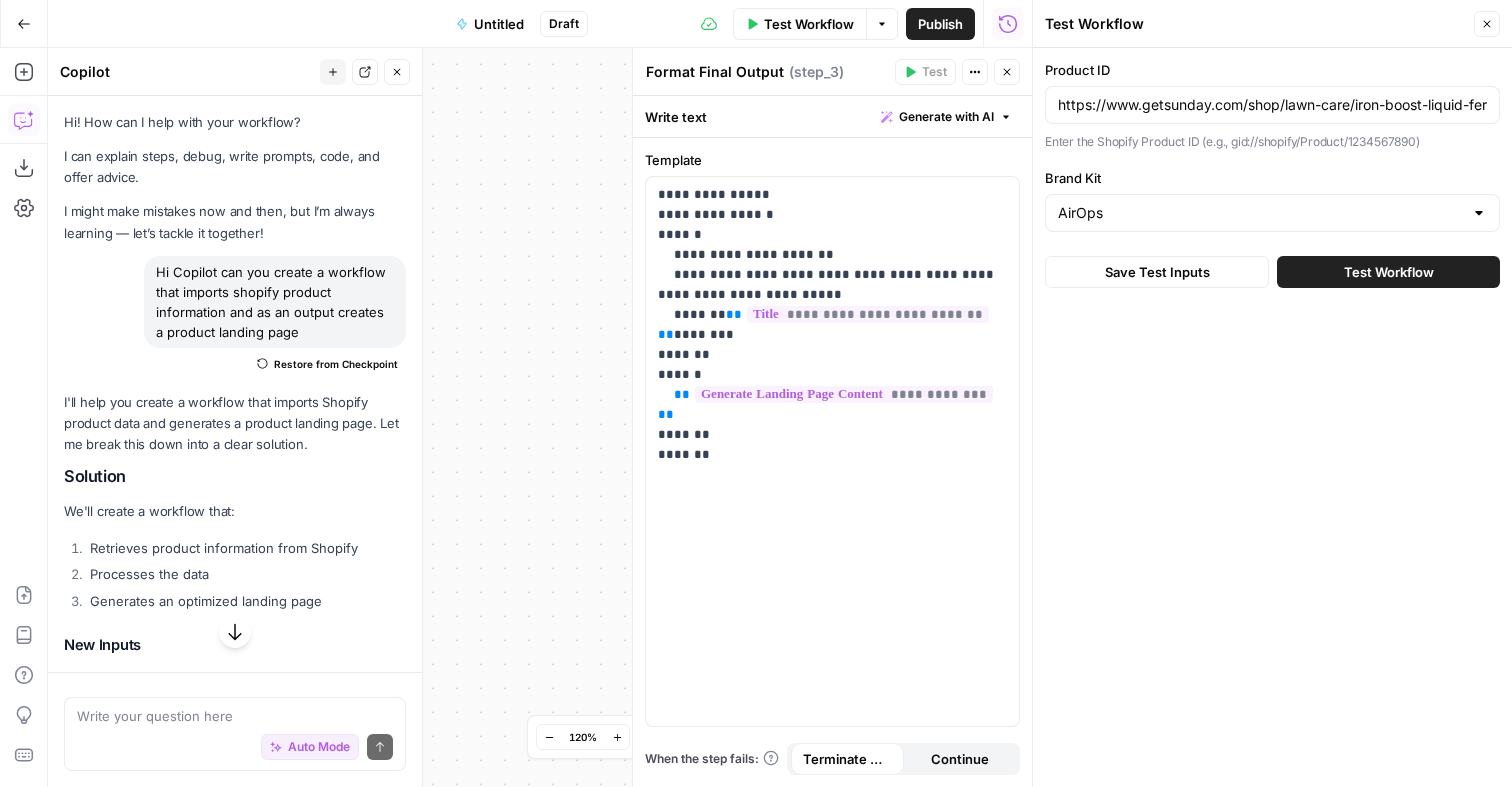 click on "Test Workflow" at bounding box center (1389, 272) 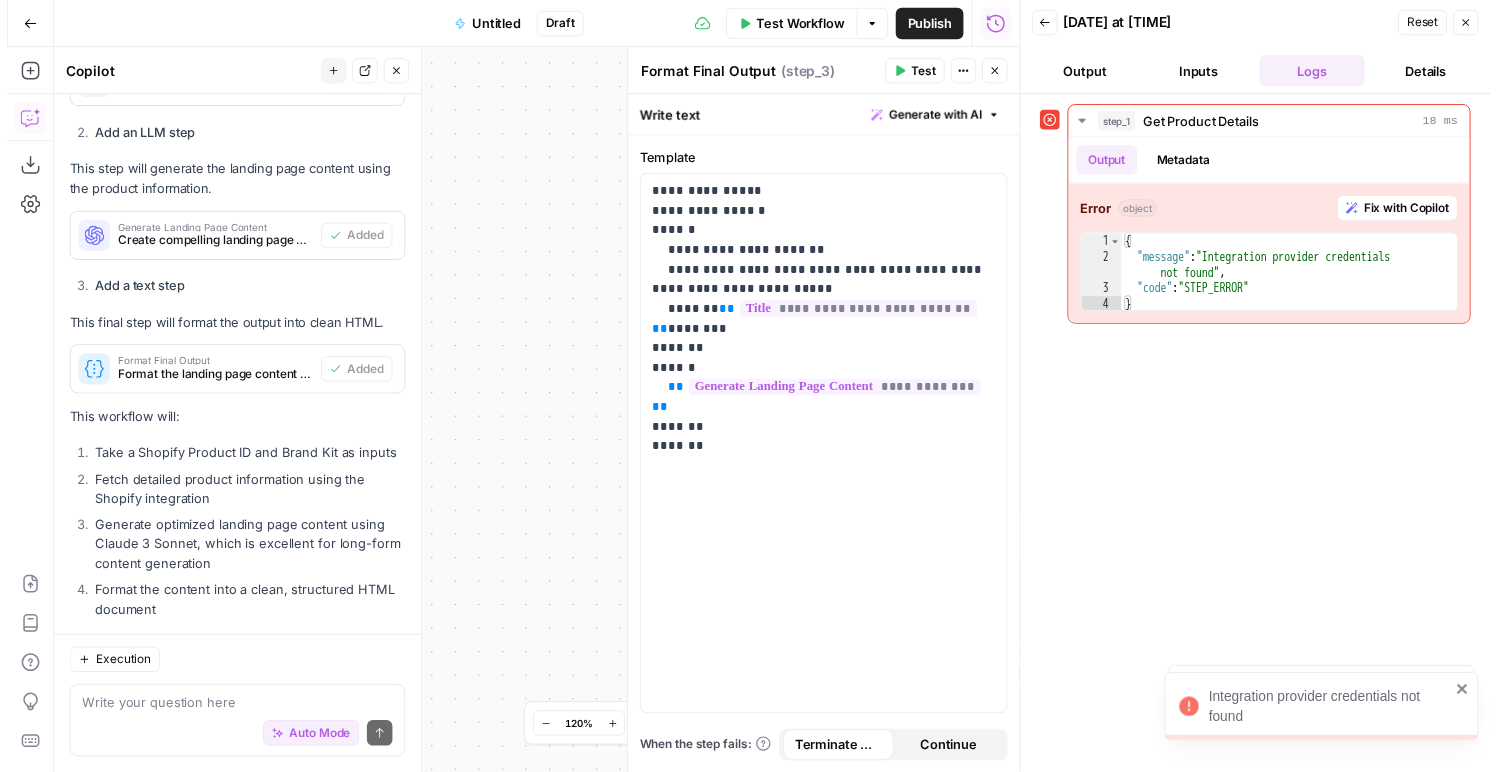 scroll, scrollTop: 1263, scrollLeft: 0, axis: vertical 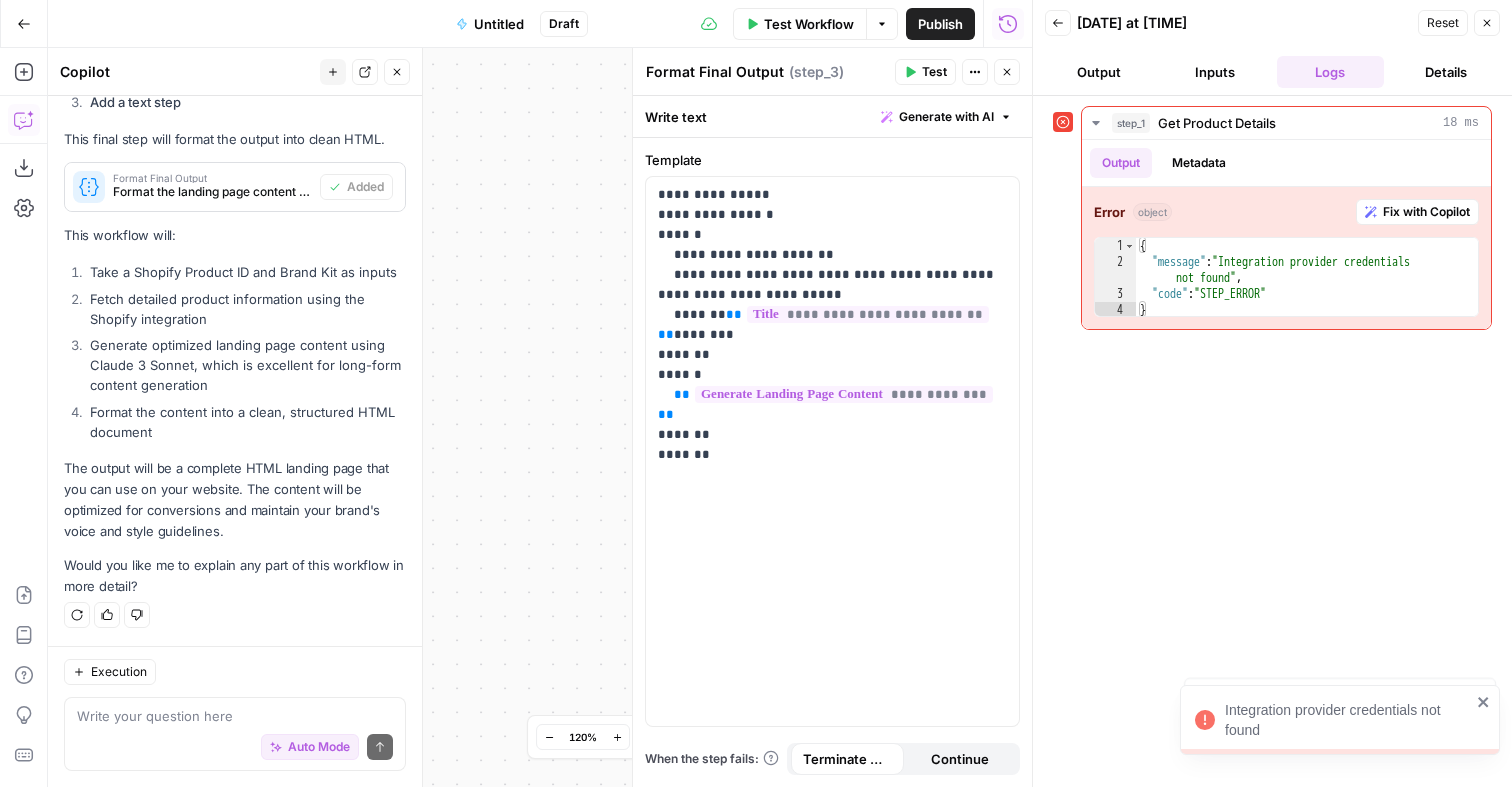 click 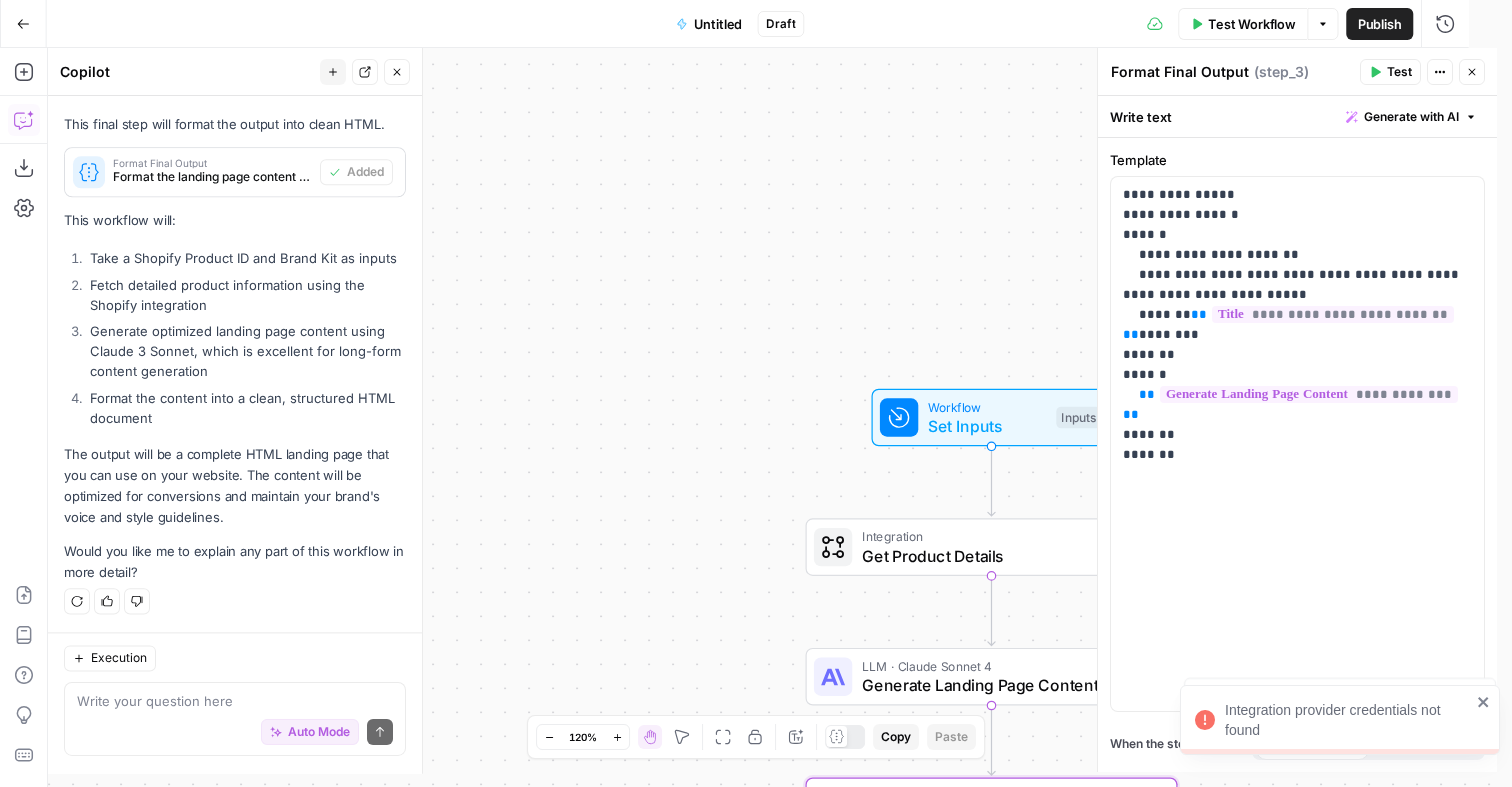scroll, scrollTop: 1263, scrollLeft: 0, axis: vertical 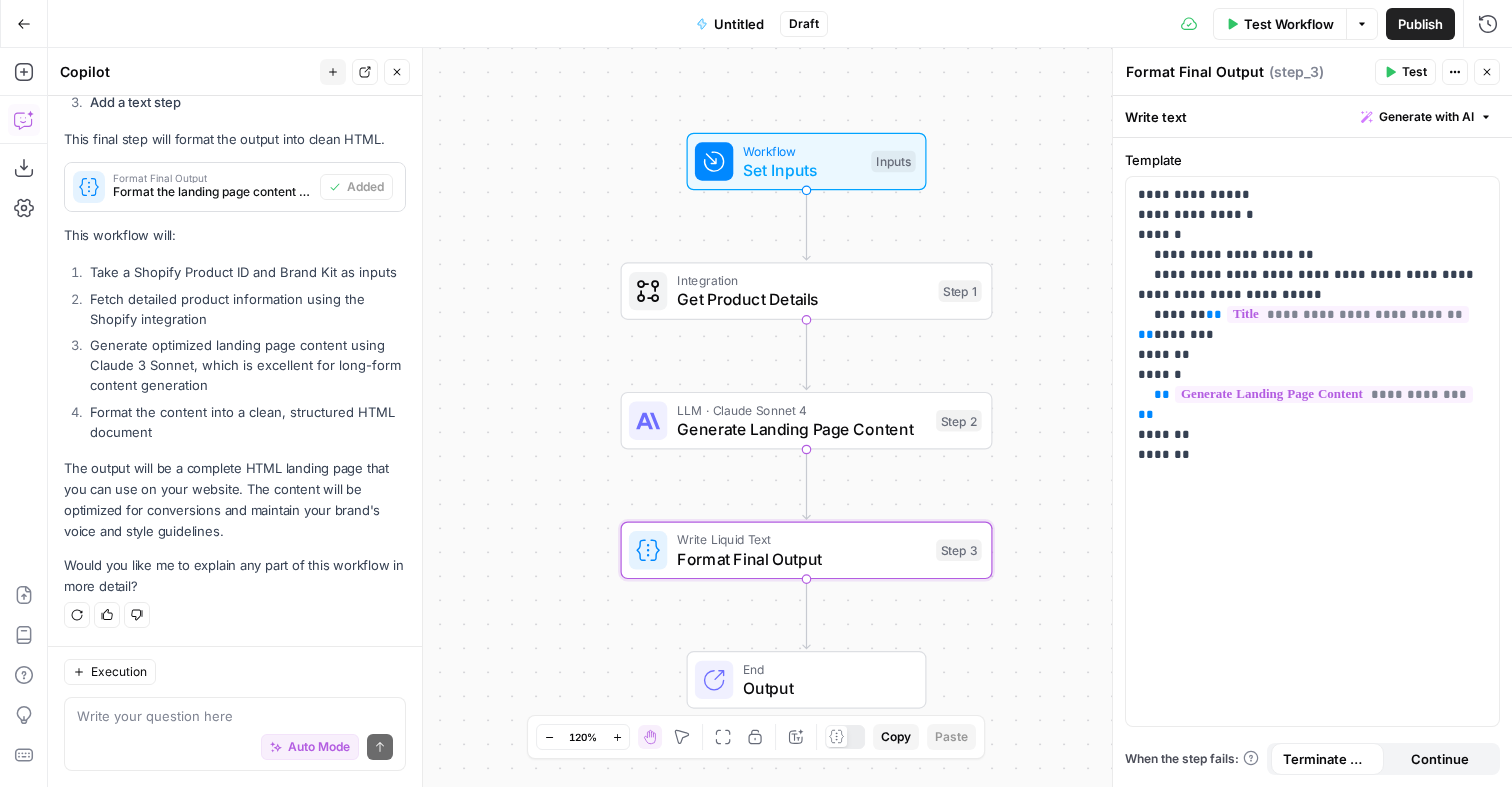 drag, startPoint x: 784, startPoint y: 408, endPoint x: 597, endPoint y: 148, distance: 320.26395 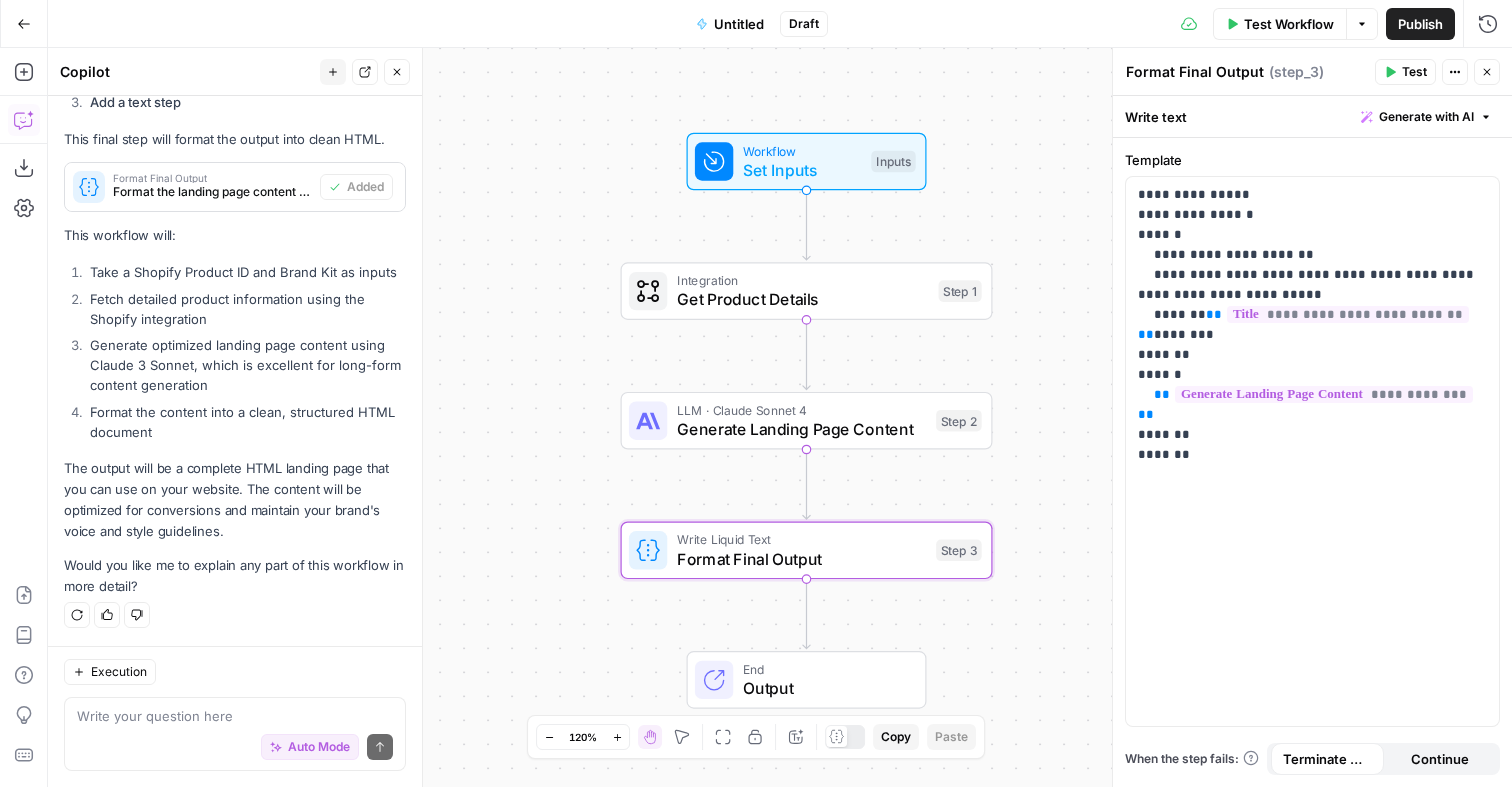 click on "Workflow Set Inputs Inputs Integration Get Product Details Step 1 LLM · Claude Sonnet 4 Generate Landing Page Content Step 2 Write Liquid Text Format Final Output Step 3 End Output" at bounding box center (780, 417) 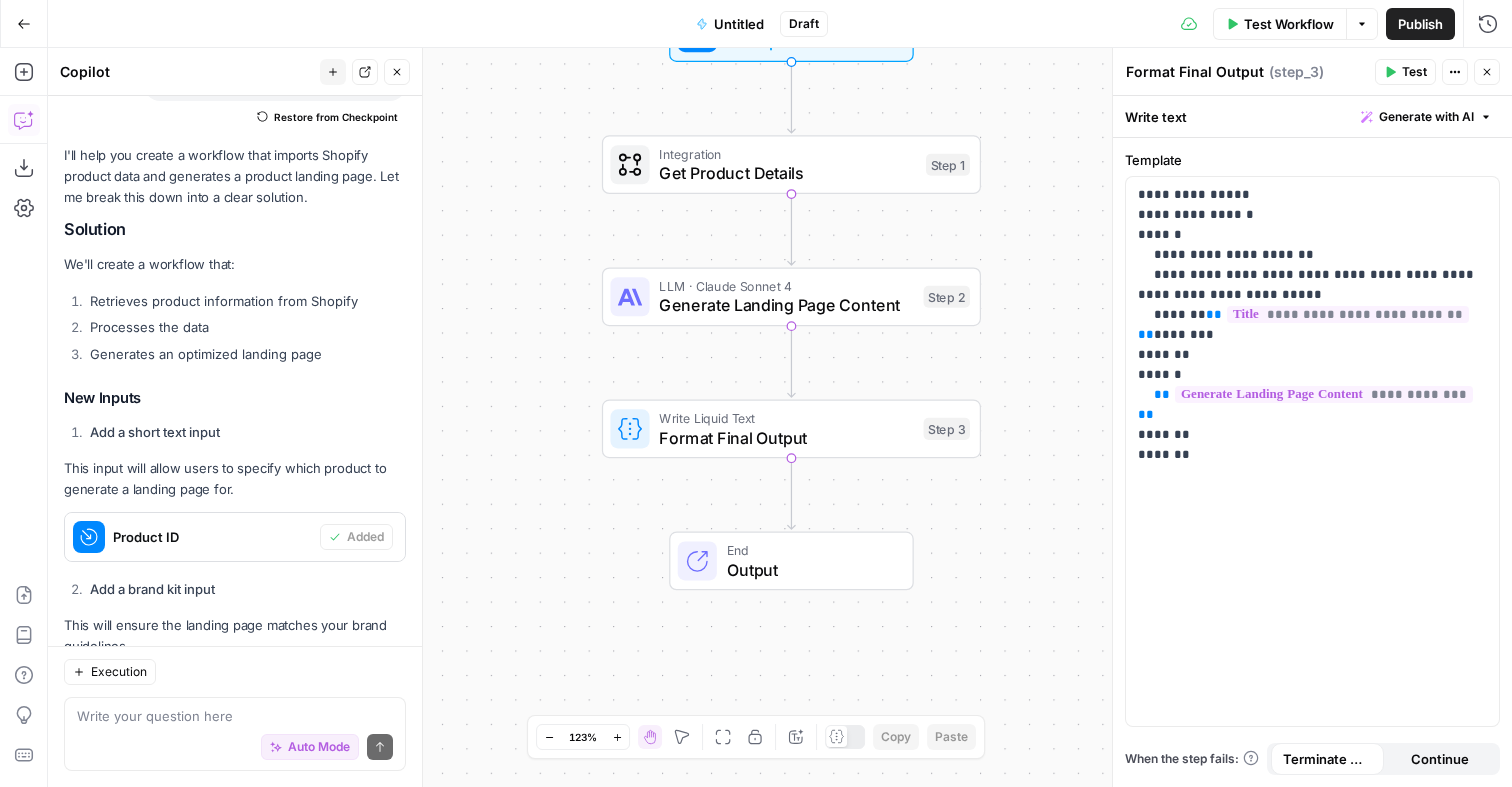 scroll, scrollTop: 0, scrollLeft: 0, axis: both 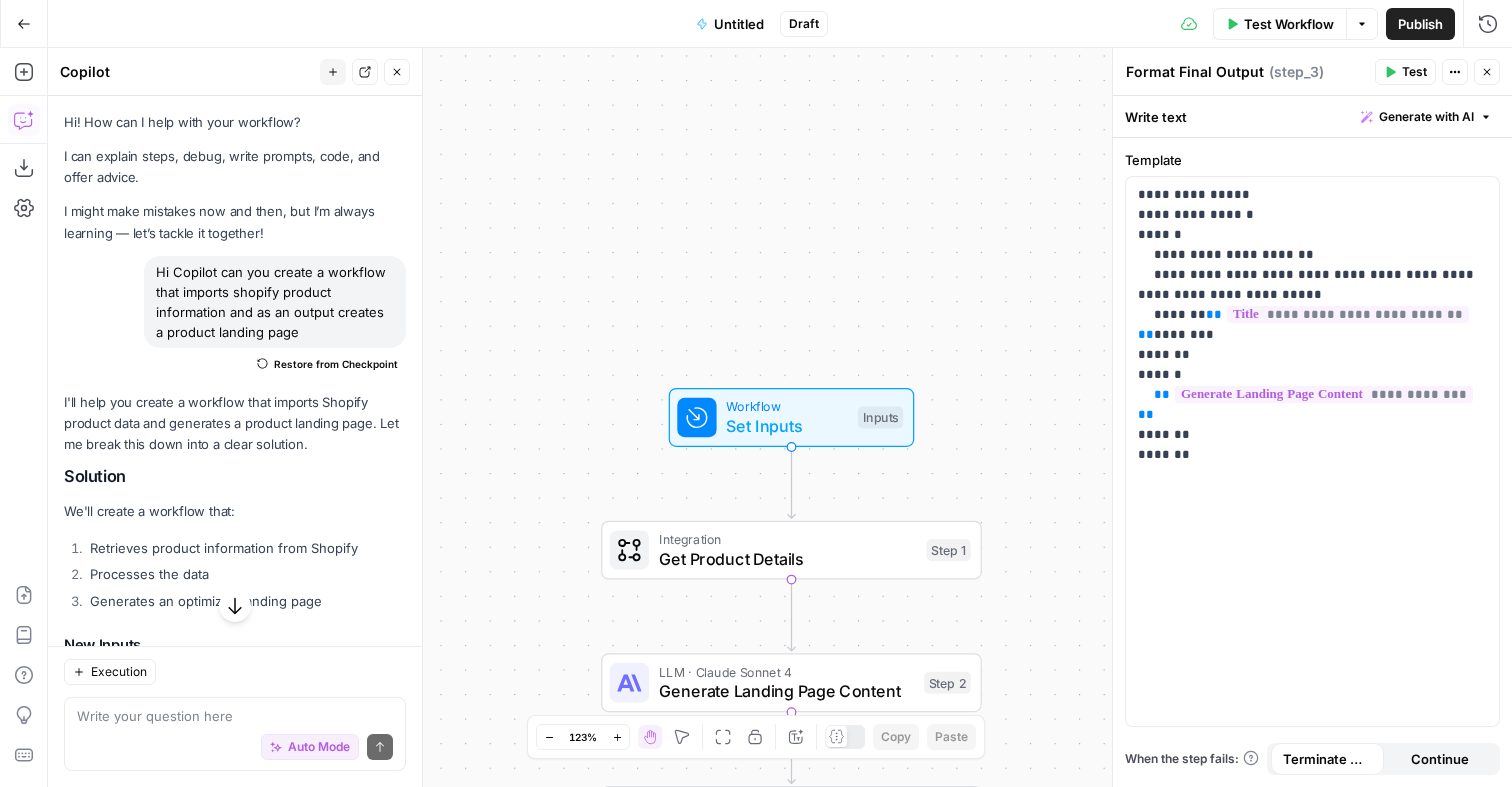 drag, startPoint x: 214, startPoint y: 356, endPoint x: 156, endPoint y: 276, distance: 98.81296 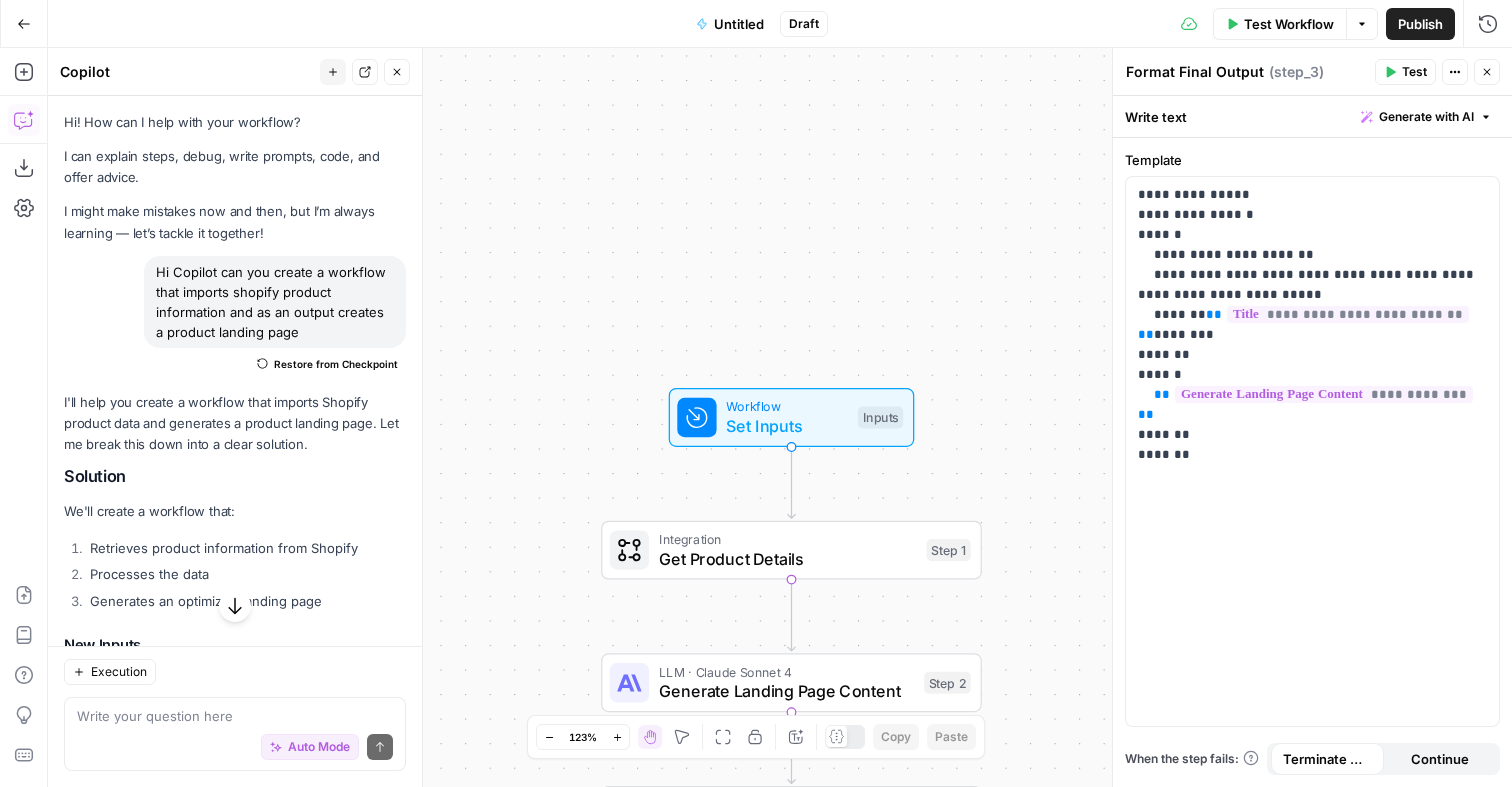 copy on "Hi Copilot can you create a workflow that imports shopify product information and as an output creates a product landing page" 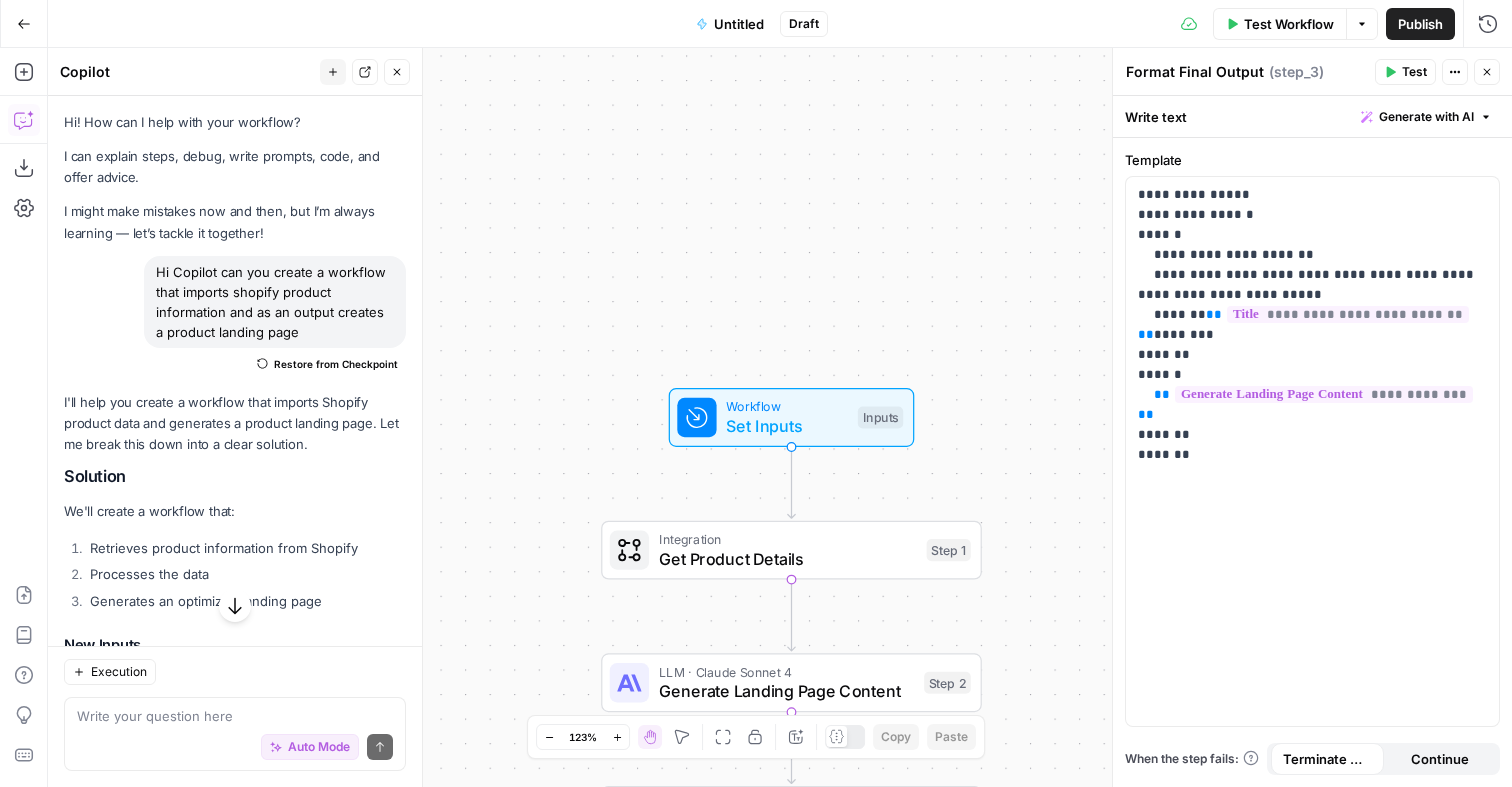 click on "Workflow Set Inputs Inputs Integration Get Product Details Step 1 LLM · Claude Sonnet 4 Generate Landing Page Content Step 2 Write Liquid Text Format Final Output Step 3 End Output" at bounding box center [780, 417] 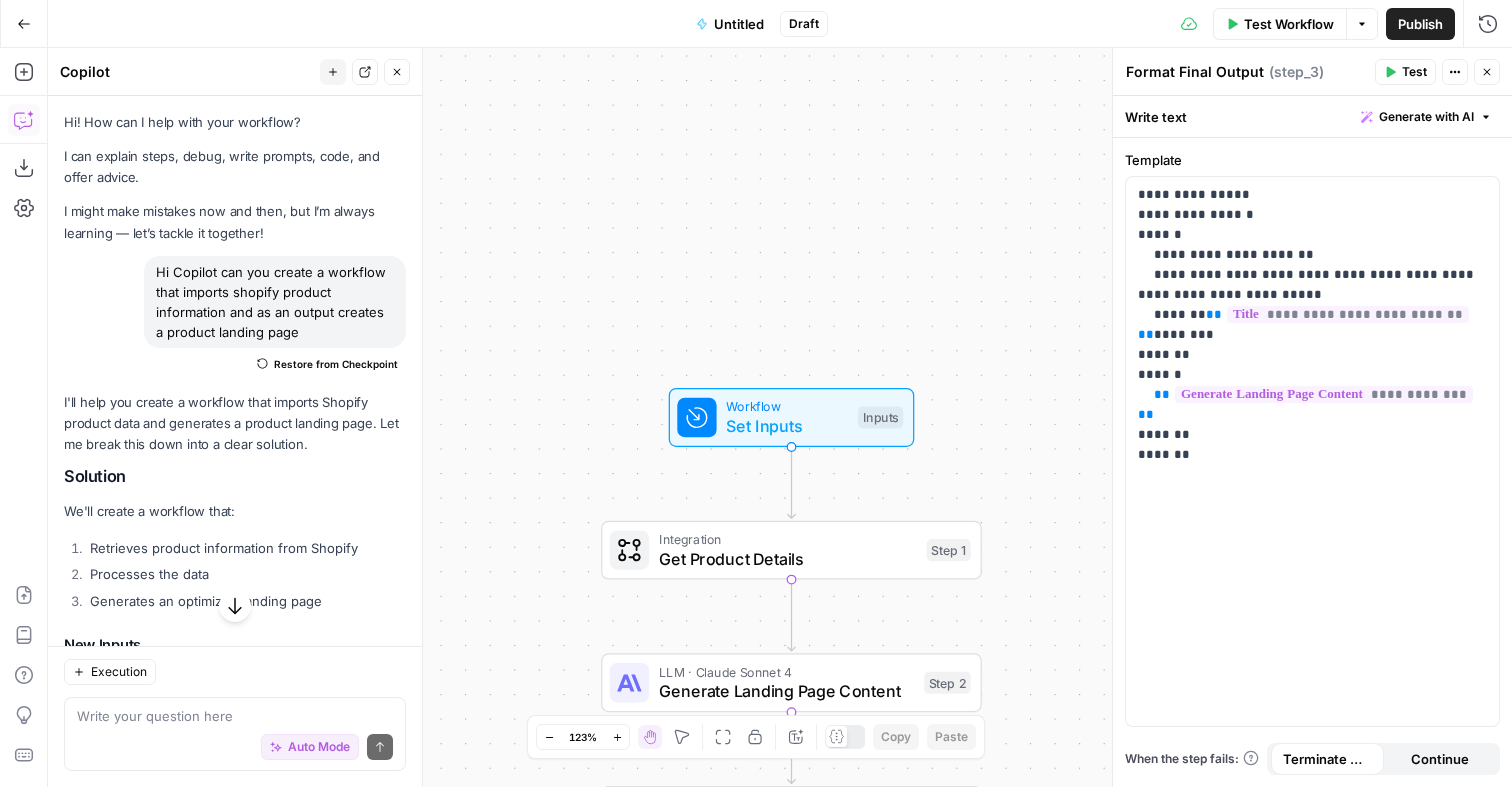 click on "Integration" at bounding box center [788, 539] 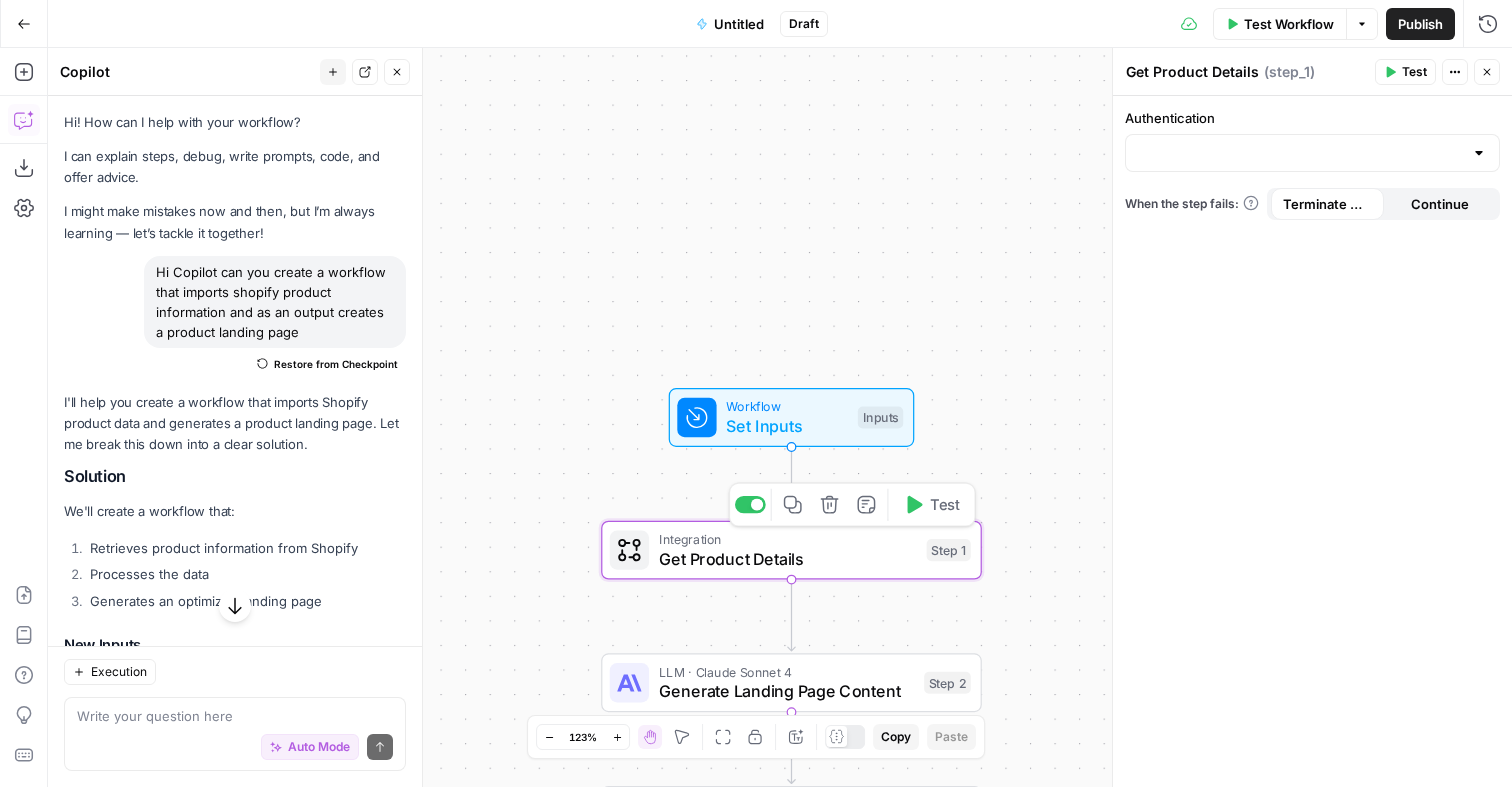 click on "Workflow Set Inputs Inputs Integration Get Product Details Step 1 Copy step Delete step Add Note Test LLM · Claude Sonnet 4 Generate Landing Page Content Step 2 Write Liquid Text Format Final Output Step 3 End Output" at bounding box center (780, 417) 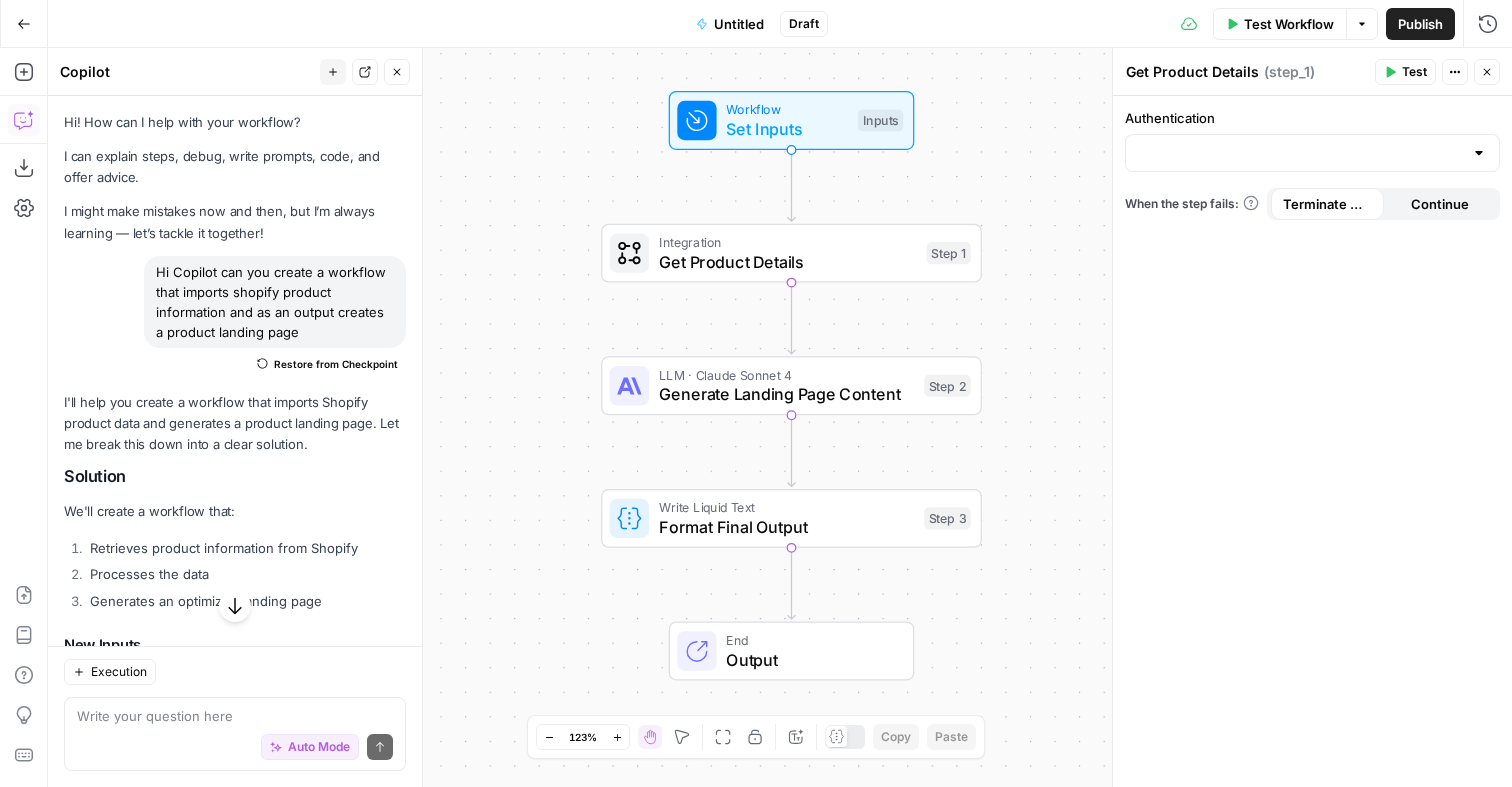 drag, startPoint x: 531, startPoint y: 523, endPoint x: 530, endPoint y: 255, distance: 268.00186 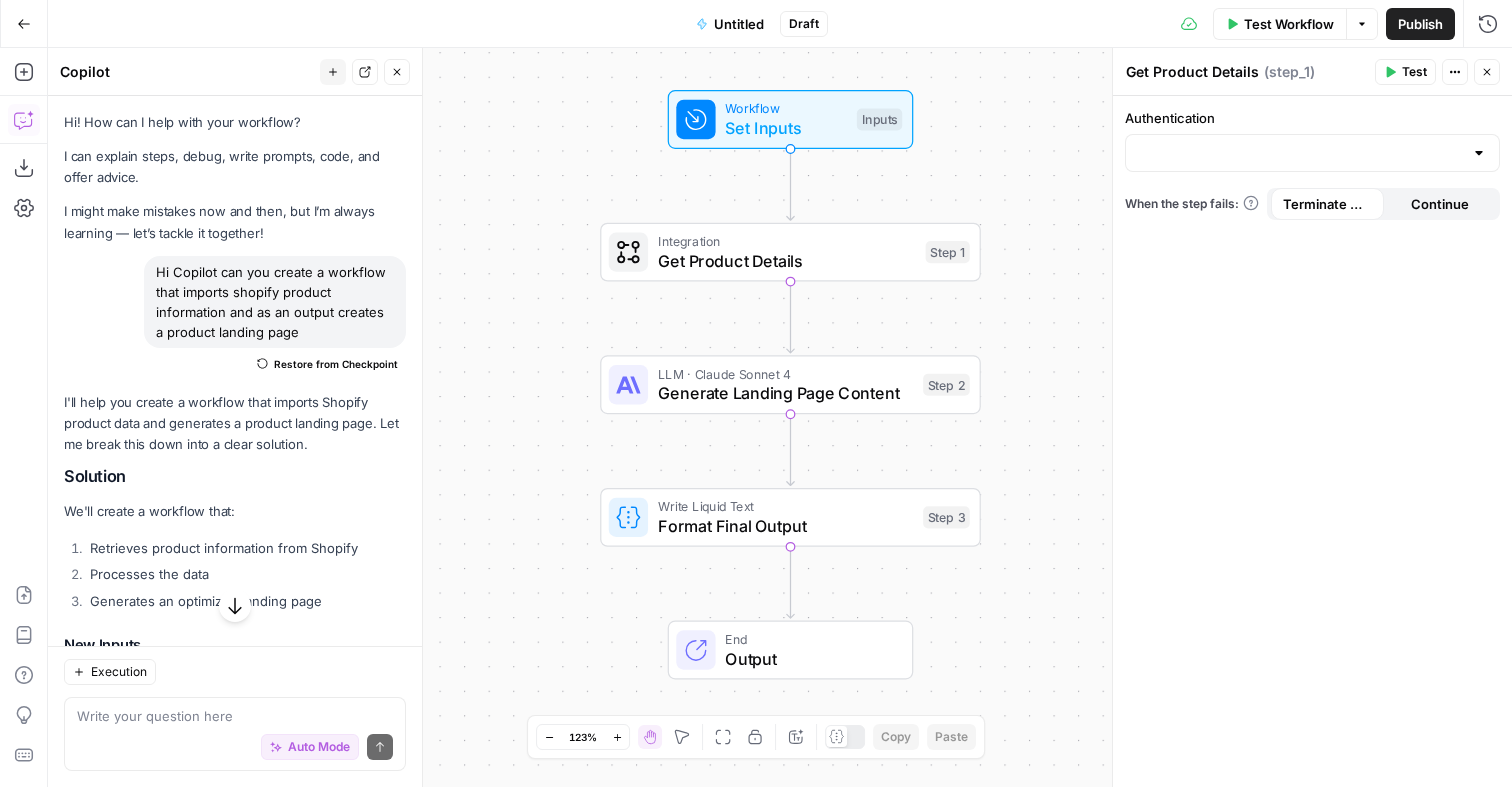 click 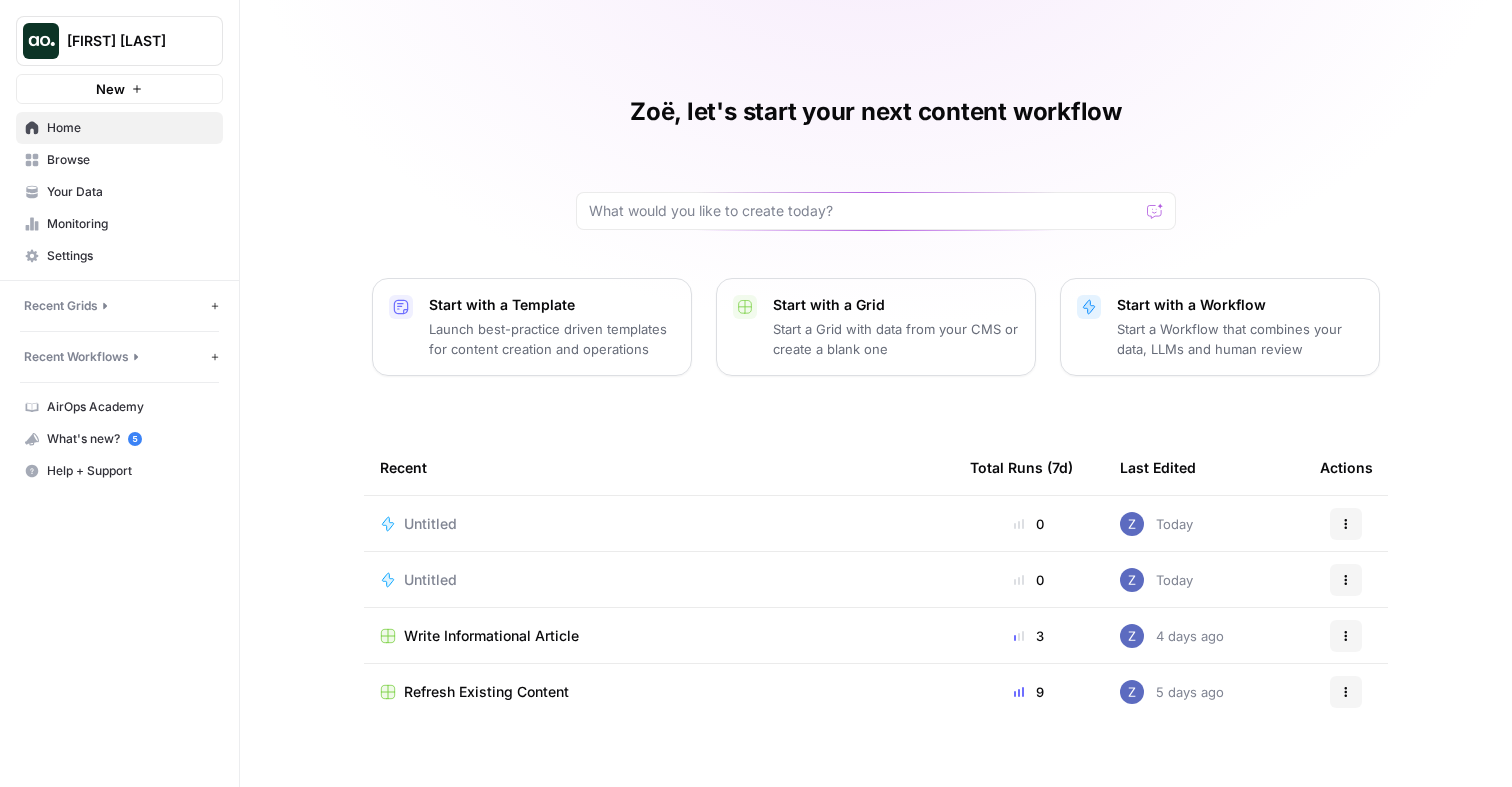 click on "New" at bounding box center (119, 89) 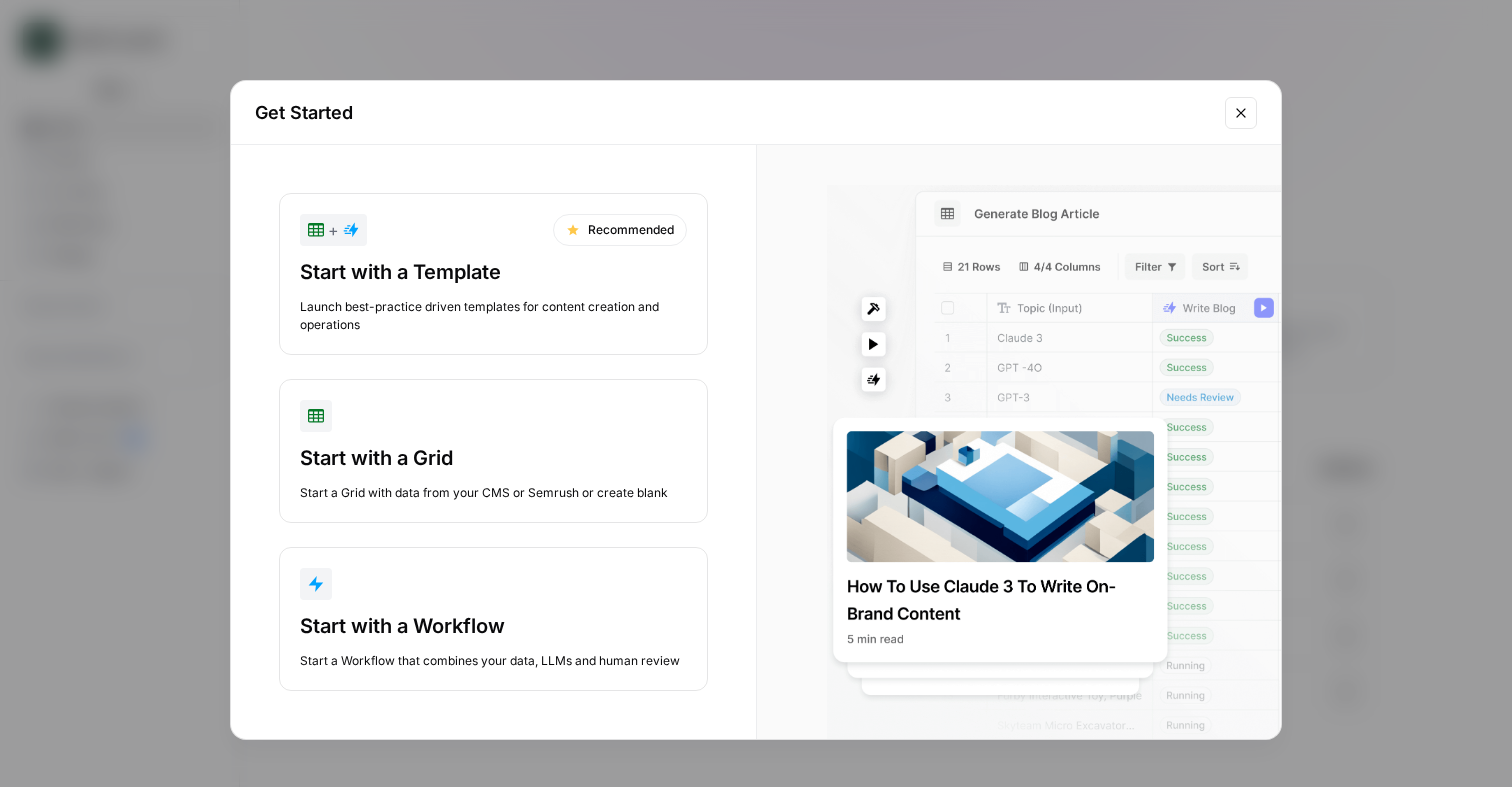 click on "Get Started + Recommended Start with a Template Launch best-practice driven templates for content creation and operations Start with a Grid Start a Grid with data from your CMS or Semrush or create blank Start with a Workflow Start a Workflow that combines your data, LLMs and human review" at bounding box center (756, 393) 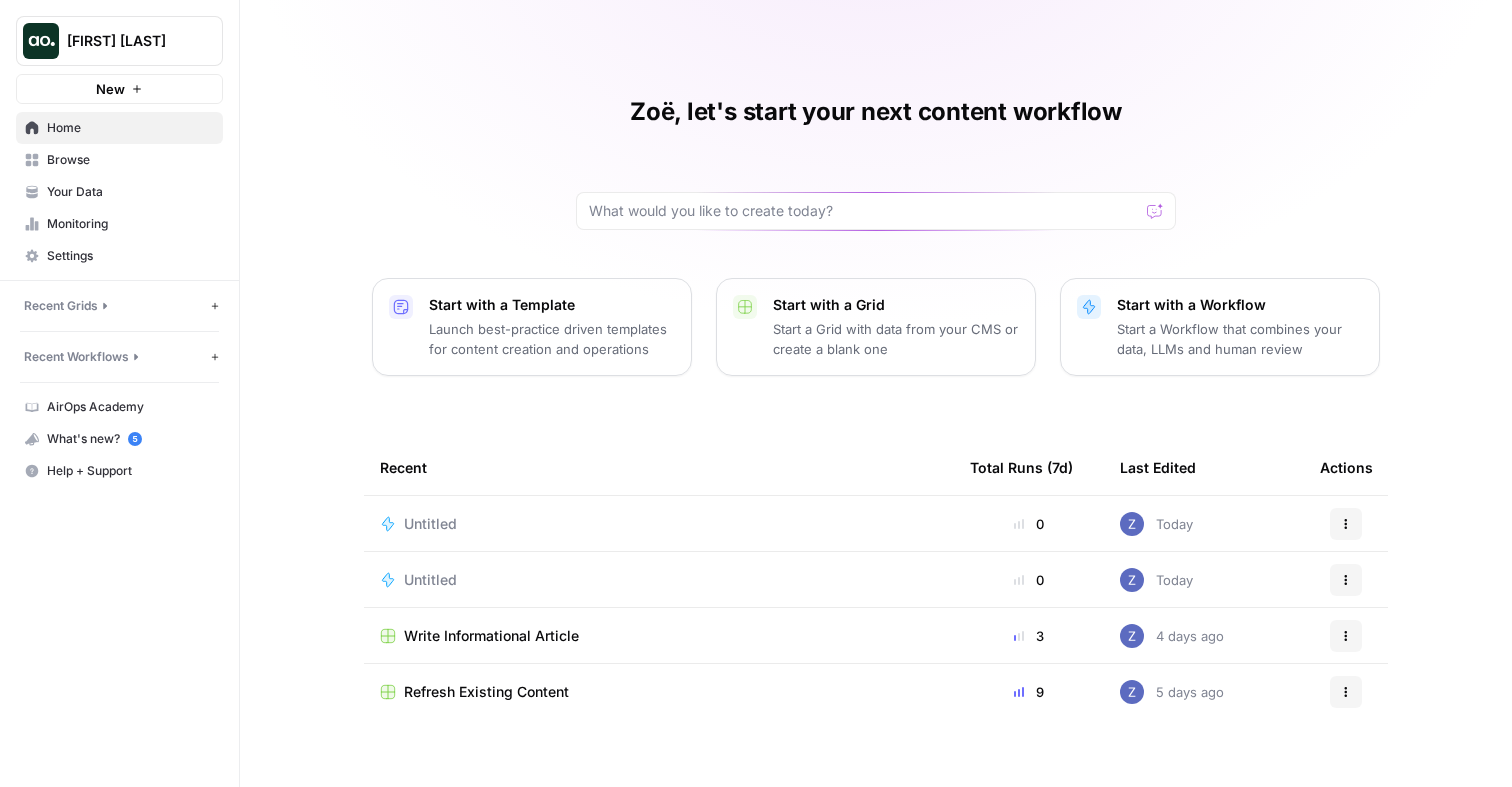 click on "Your Data" at bounding box center [130, 192] 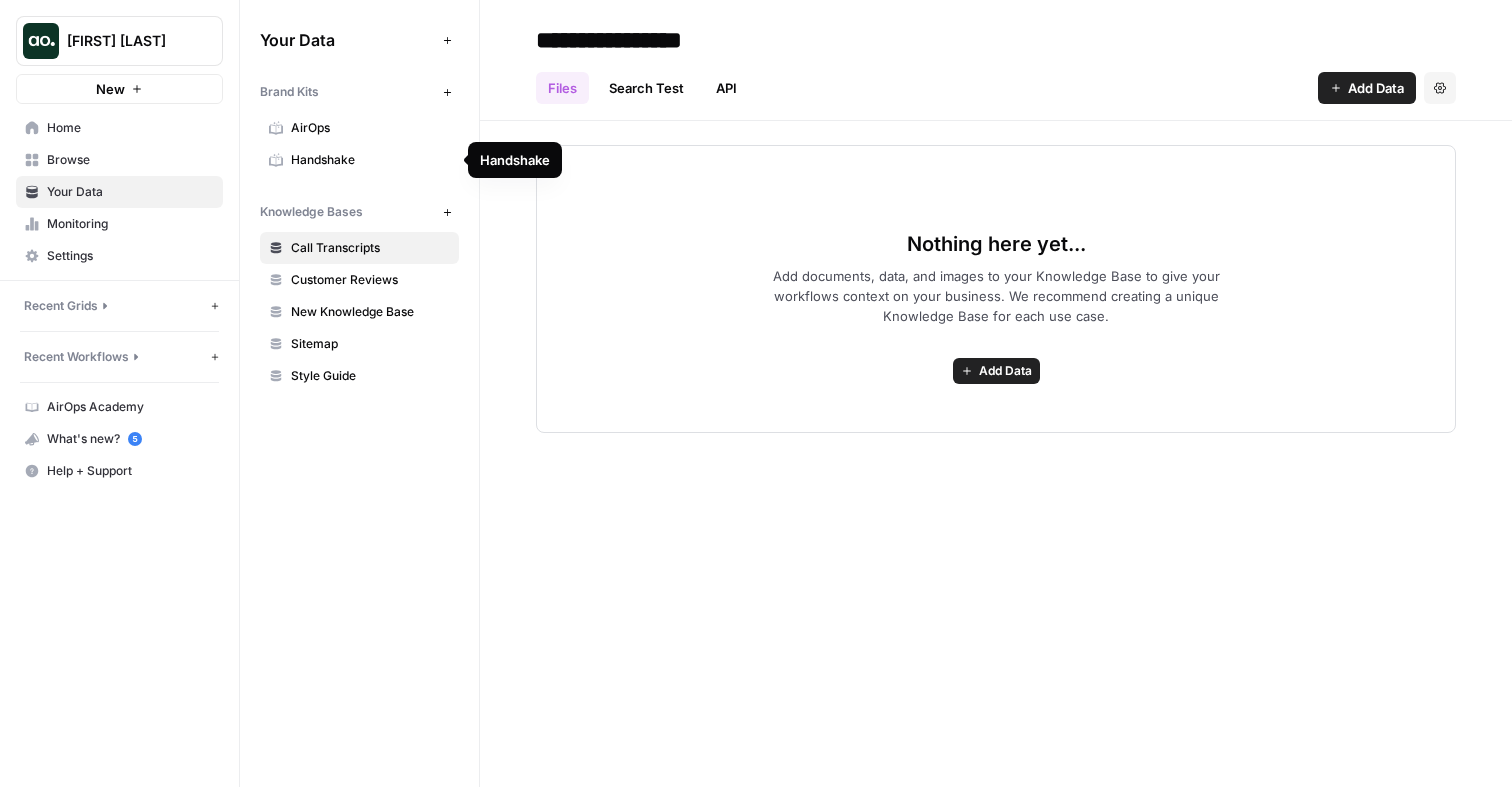 click on "Handshake" at bounding box center [370, 160] 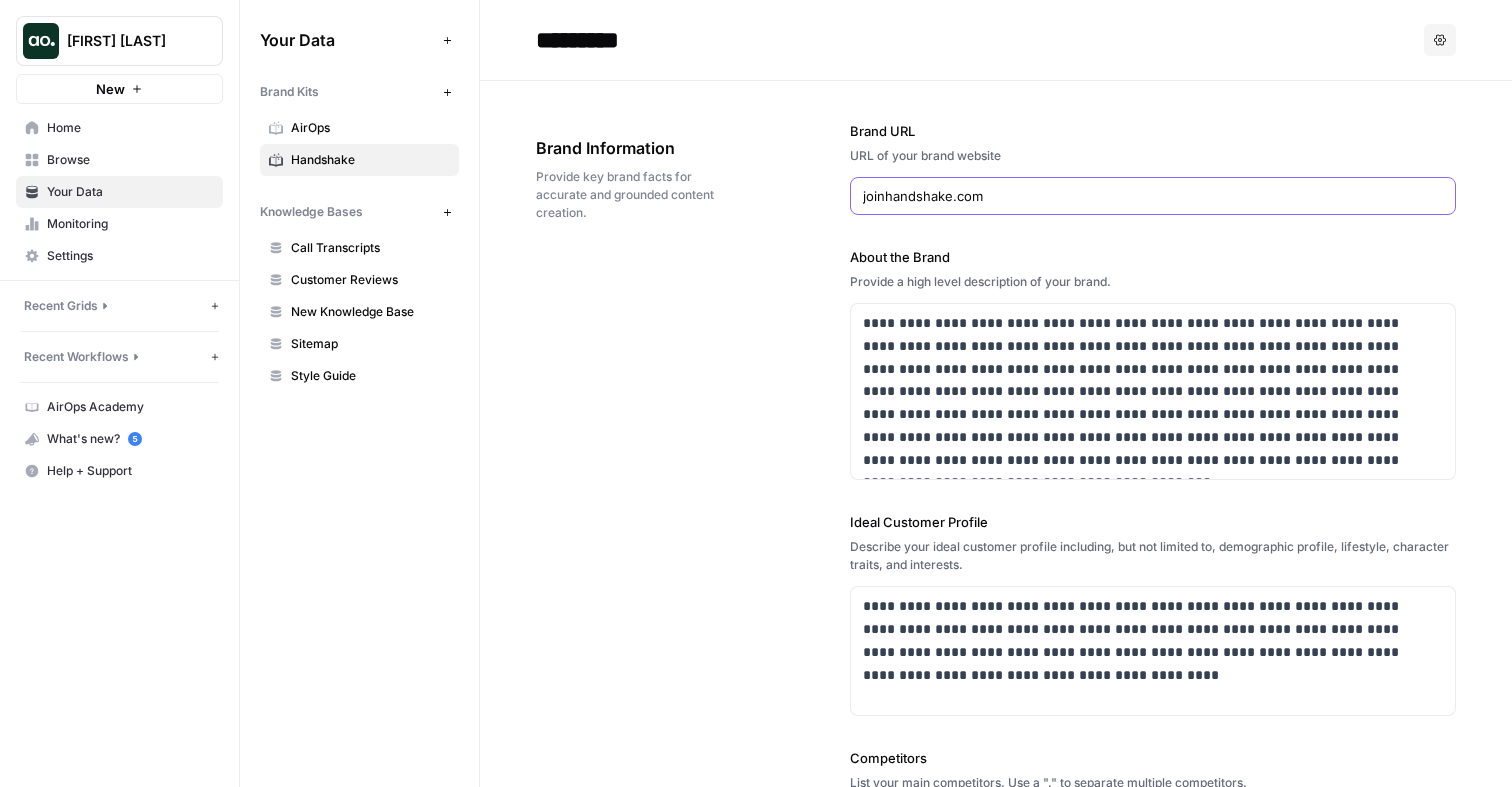 click on "joinhandshake.com" at bounding box center (1153, 196) 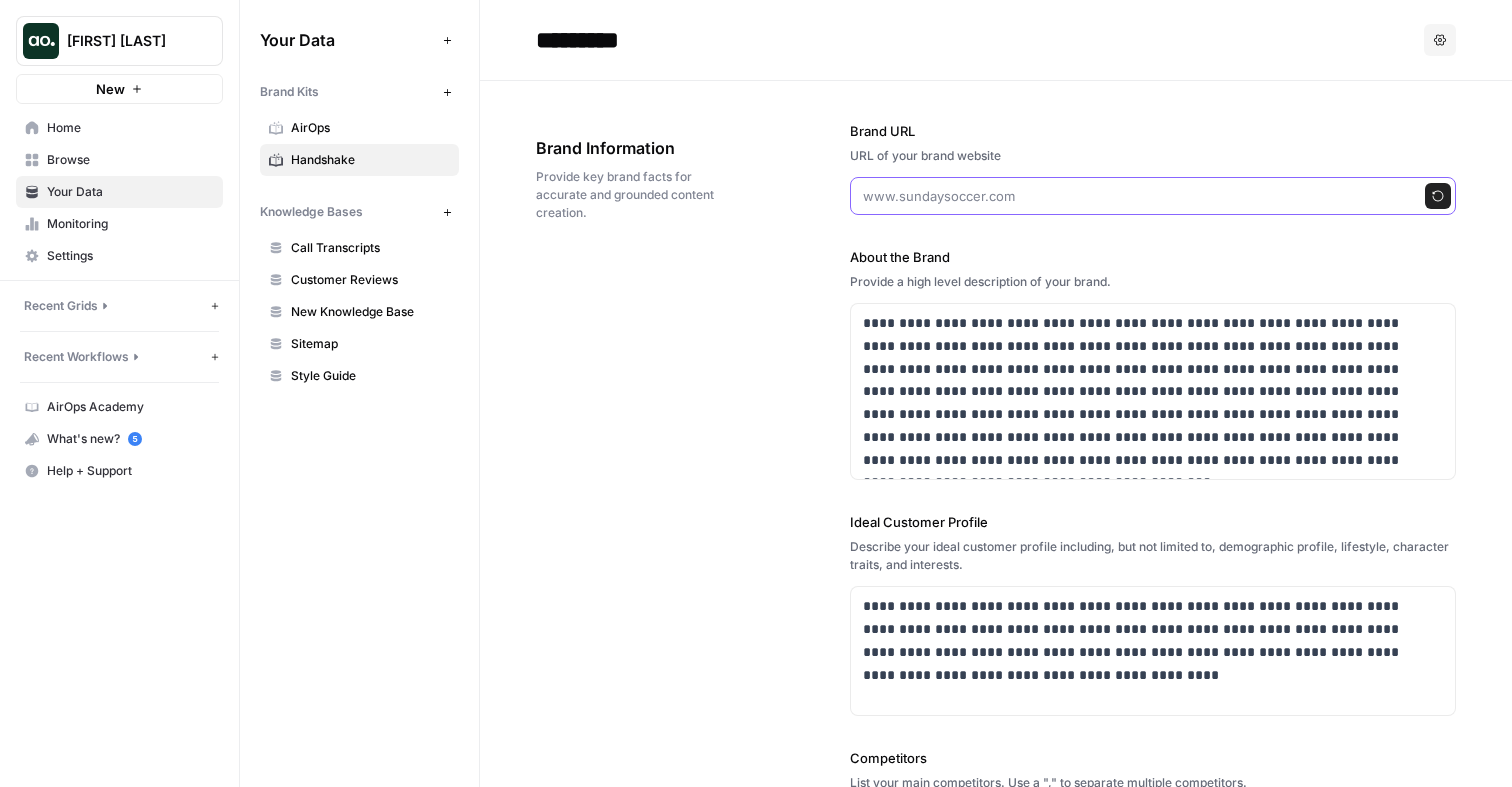 paste on "https://us.princesspolly.com/" 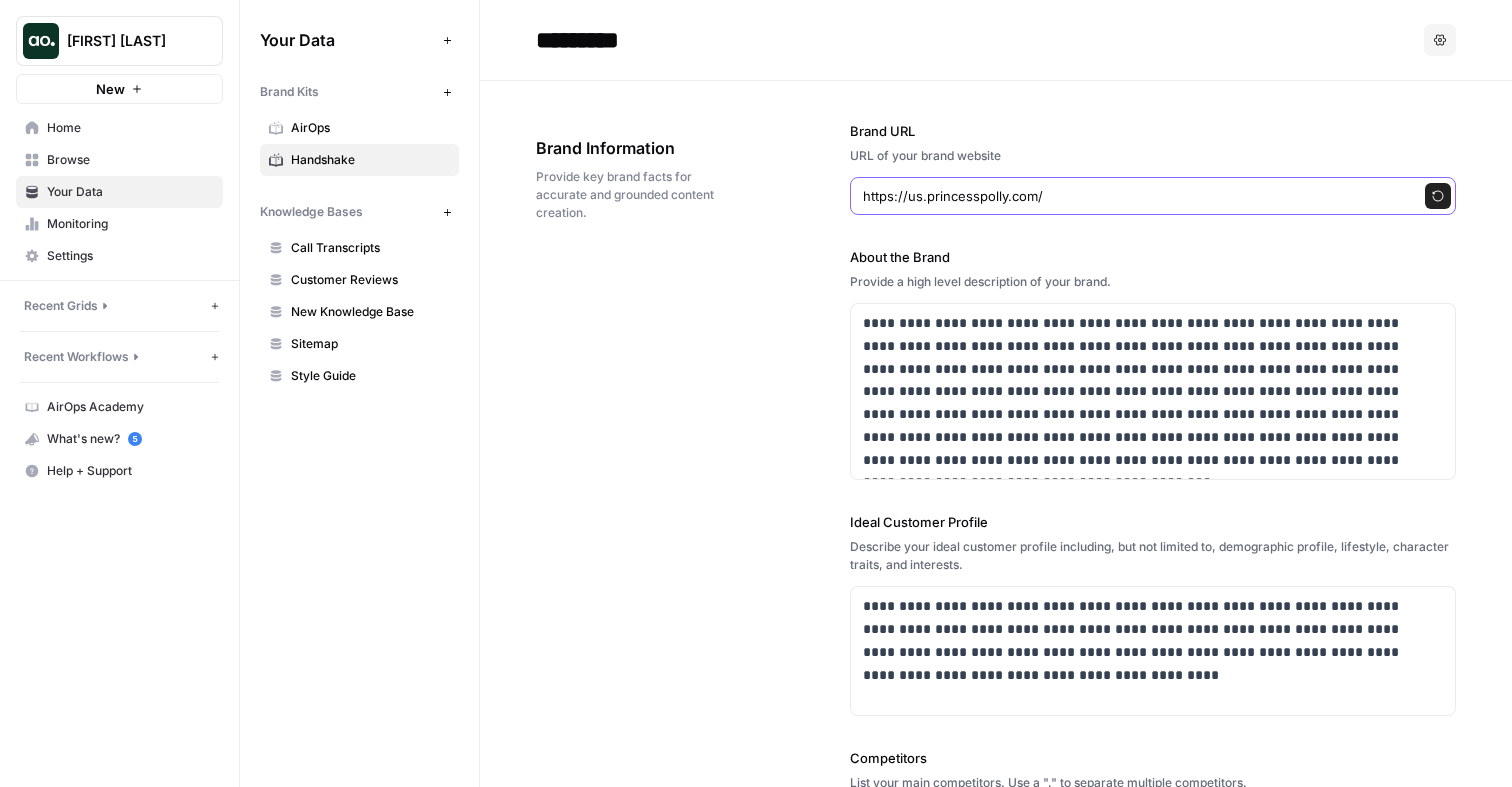 type on "https://us.princesspolly.com/" 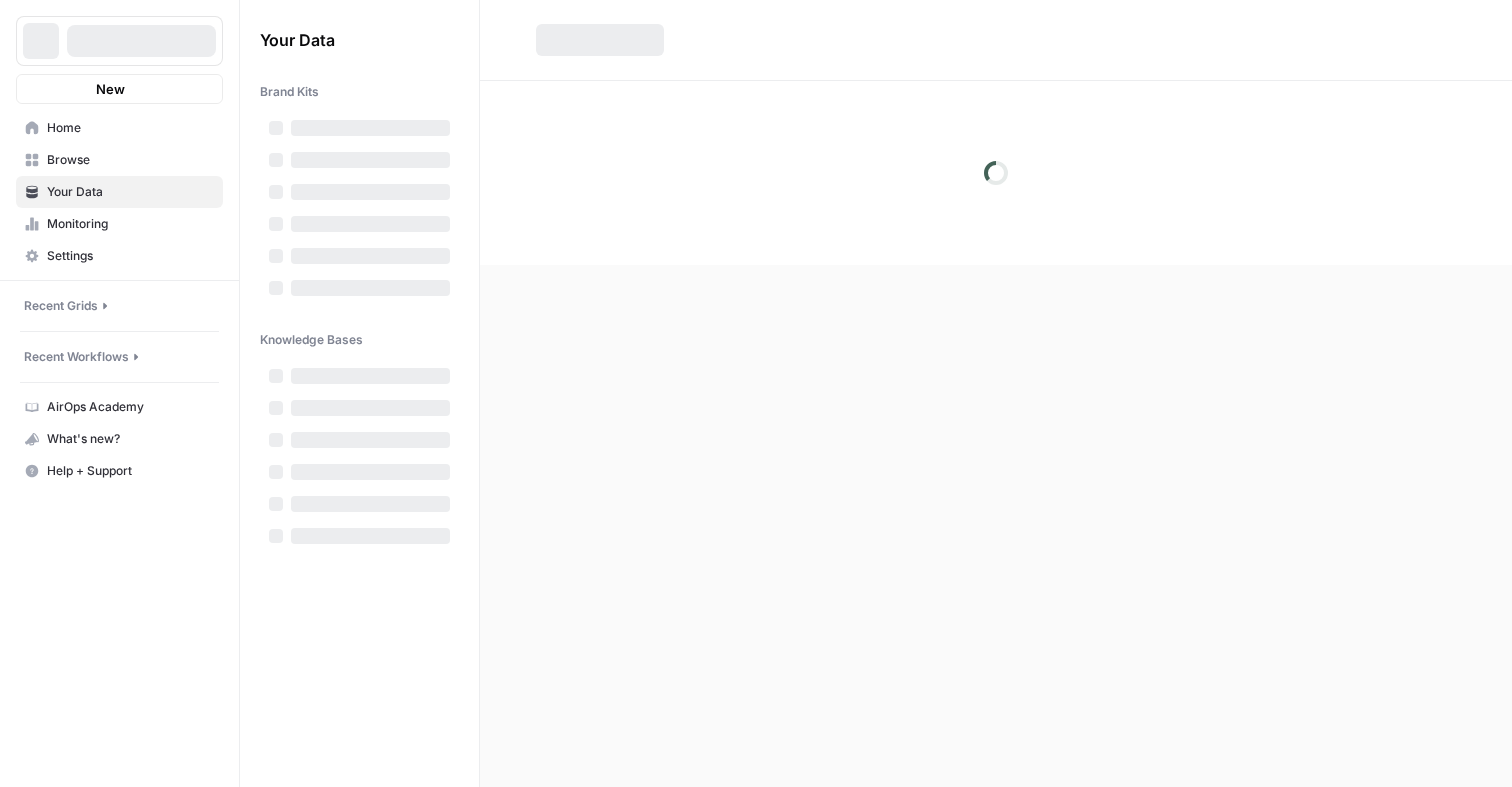 scroll, scrollTop: 0, scrollLeft: 0, axis: both 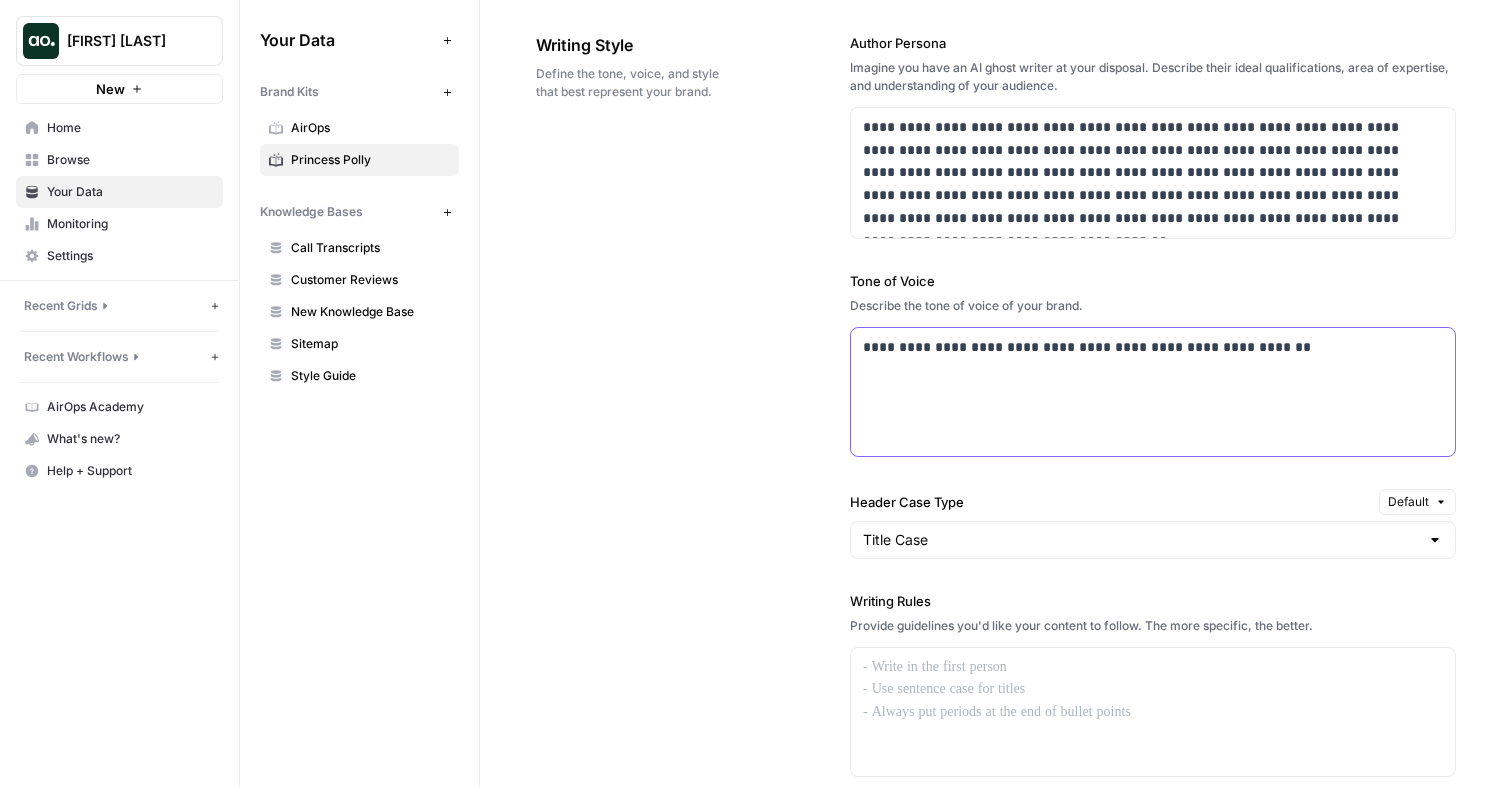 click on "**********" at bounding box center [1147, 347] 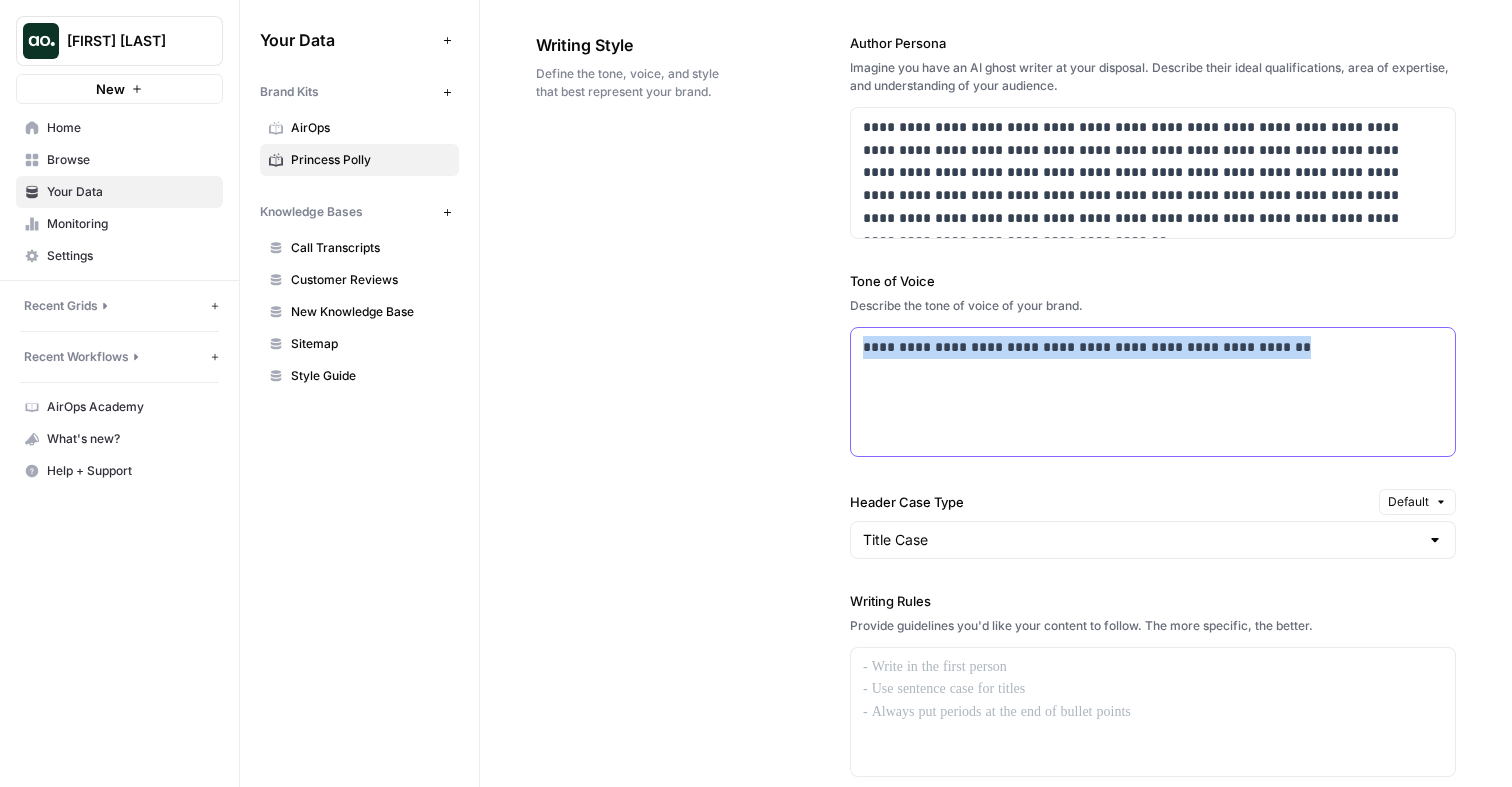 drag, startPoint x: 1250, startPoint y: 343, endPoint x: 855, endPoint y: 346, distance: 395.01138 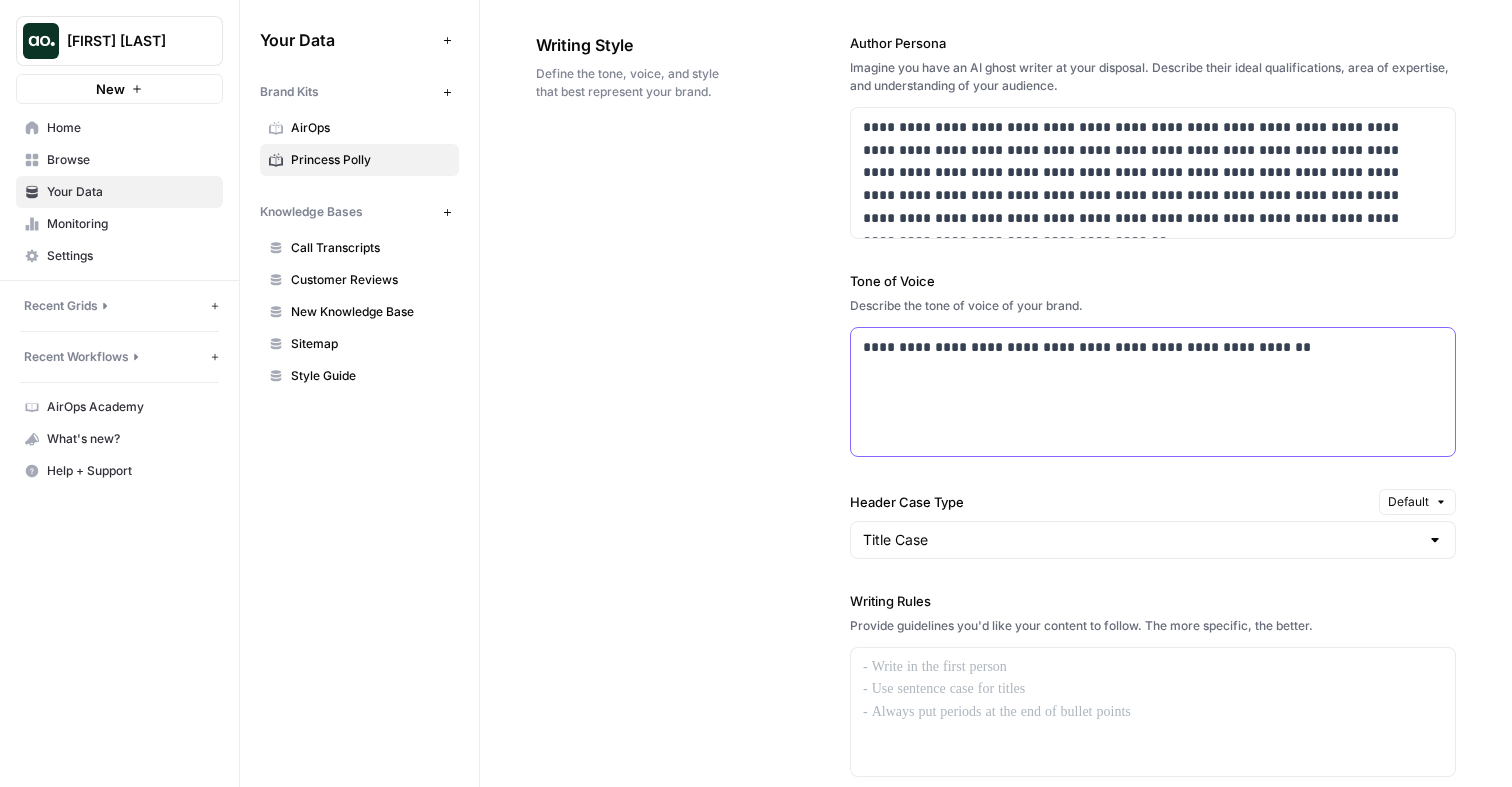 click on "**********" at bounding box center (1153, 392) 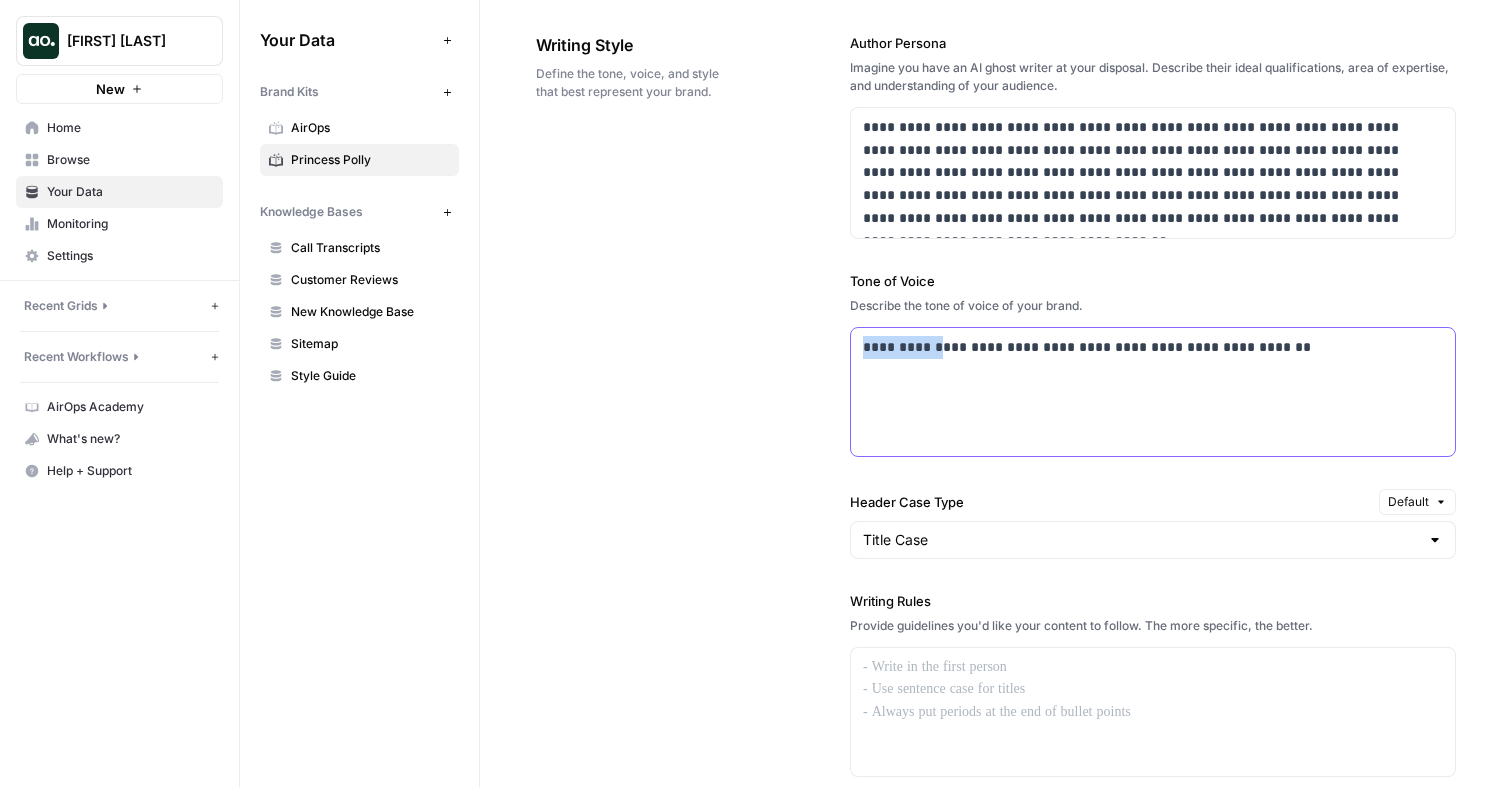 drag, startPoint x: 935, startPoint y: 349, endPoint x: 826, endPoint y: 348, distance: 109.004585 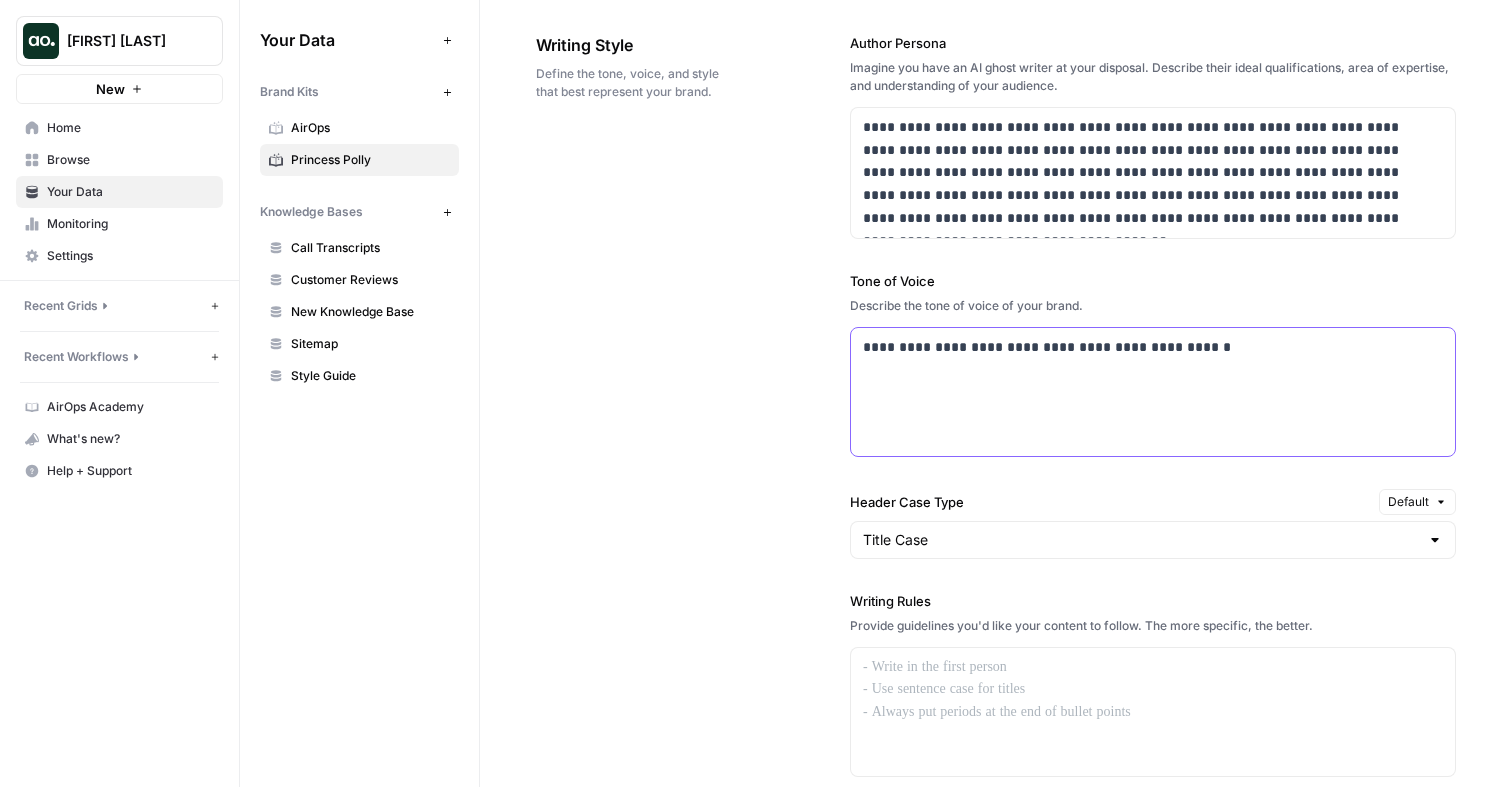 type 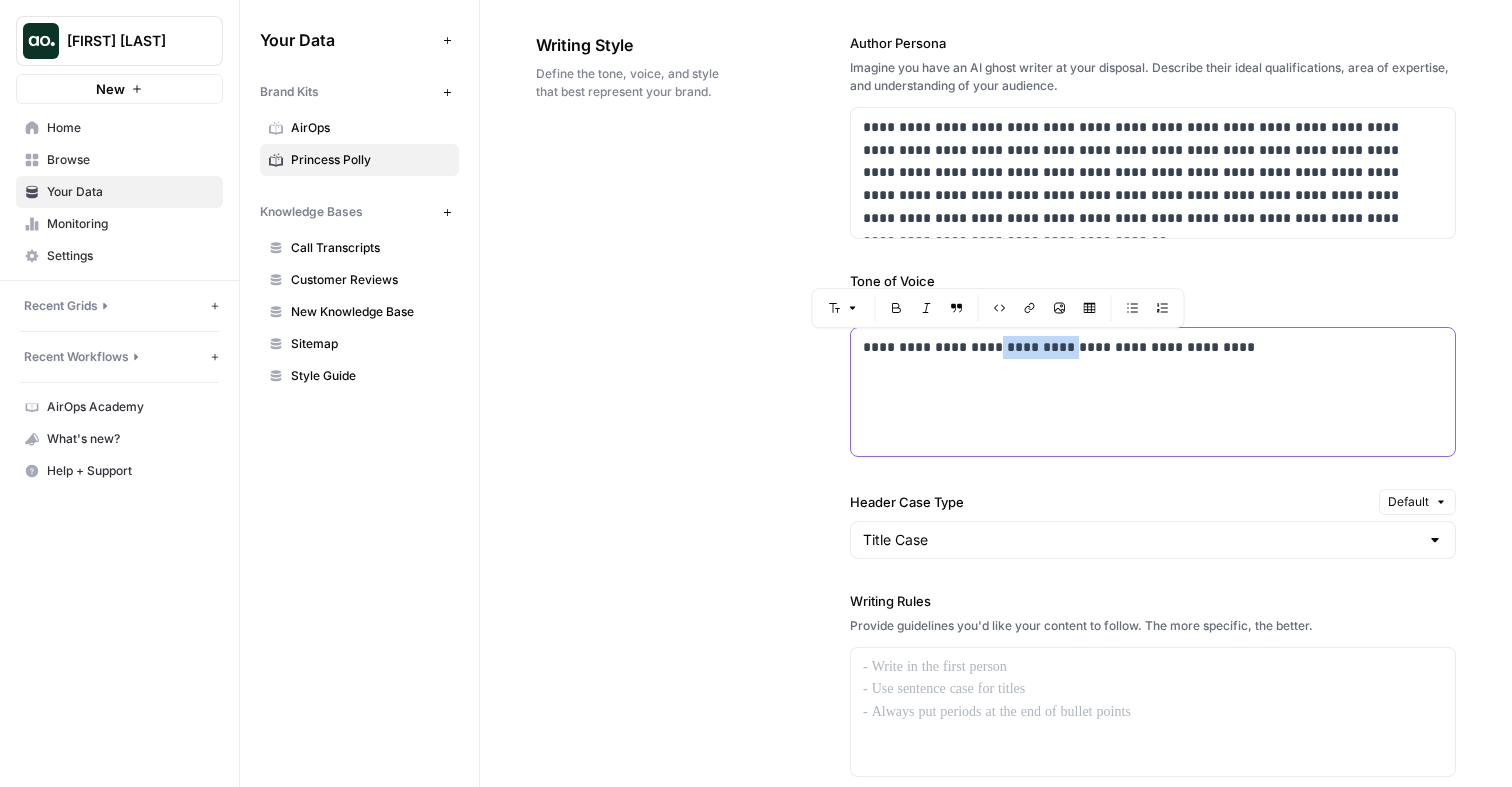 drag, startPoint x: 1039, startPoint y: 348, endPoint x: 971, endPoint y: 348, distance: 68 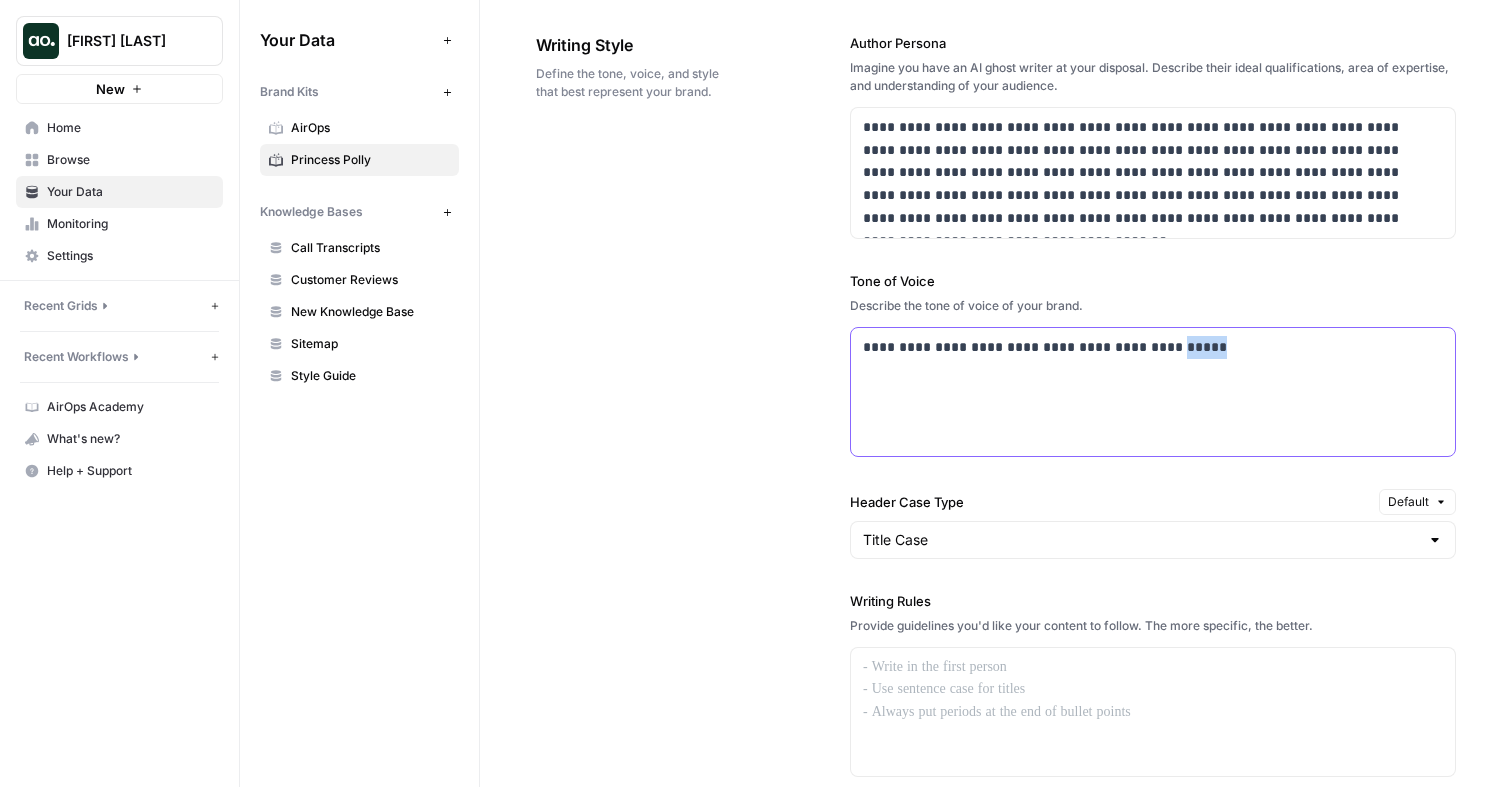 drag, startPoint x: 1170, startPoint y: 352, endPoint x: 1118, endPoint y: 353, distance: 52.009613 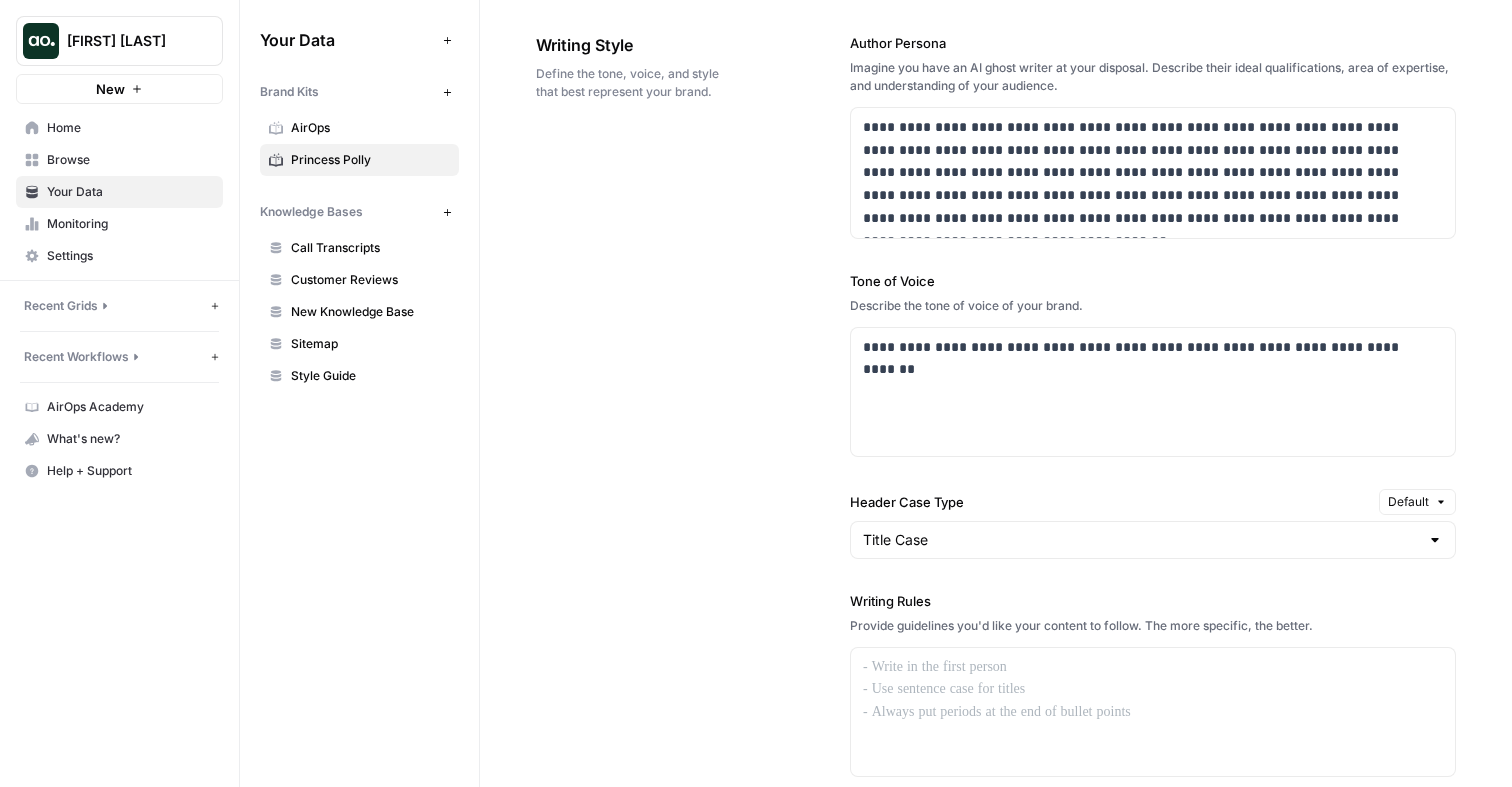 click on "**********" at bounding box center (996, 531) 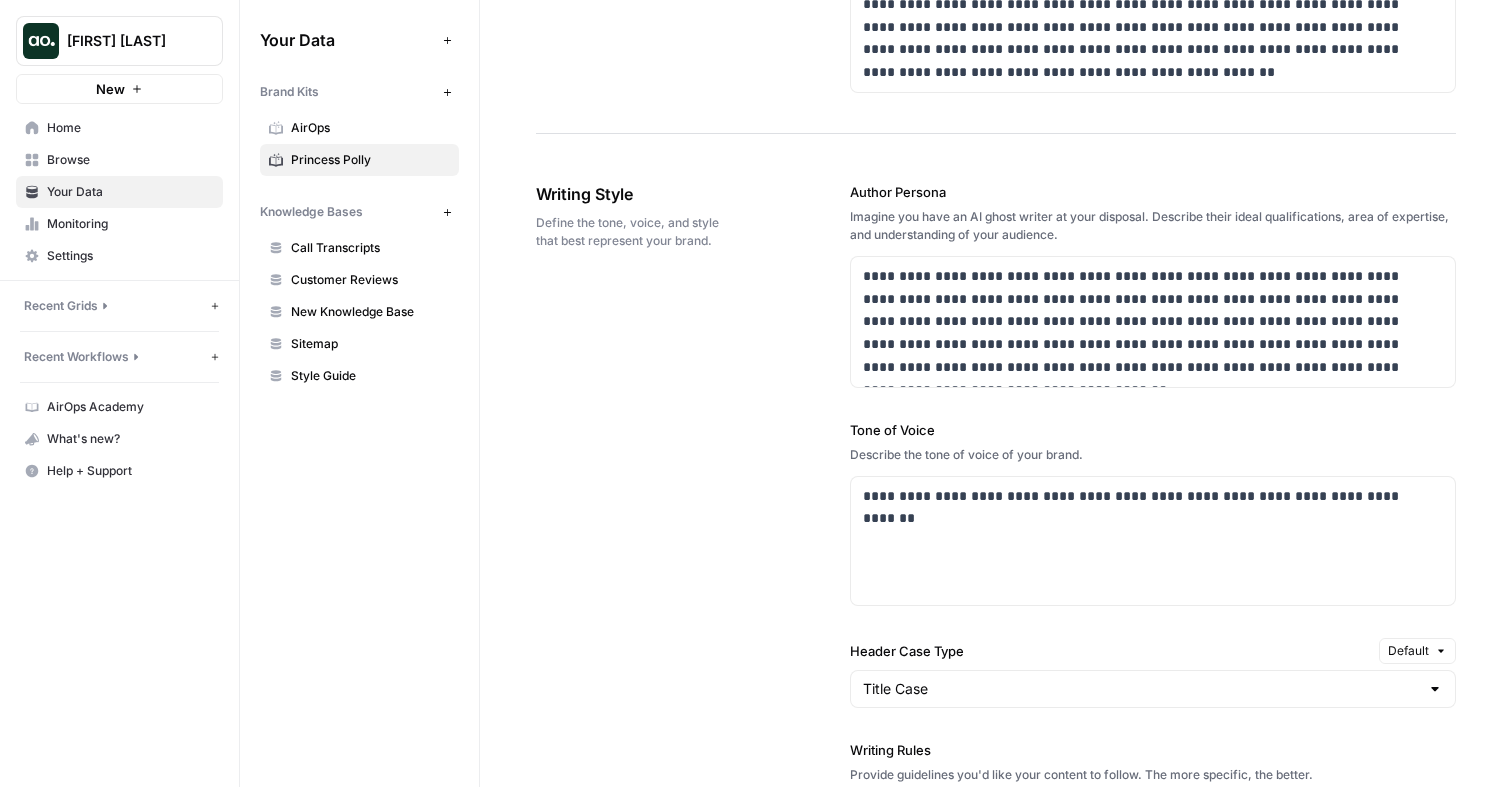 scroll, scrollTop: 0, scrollLeft: 0, axis: both 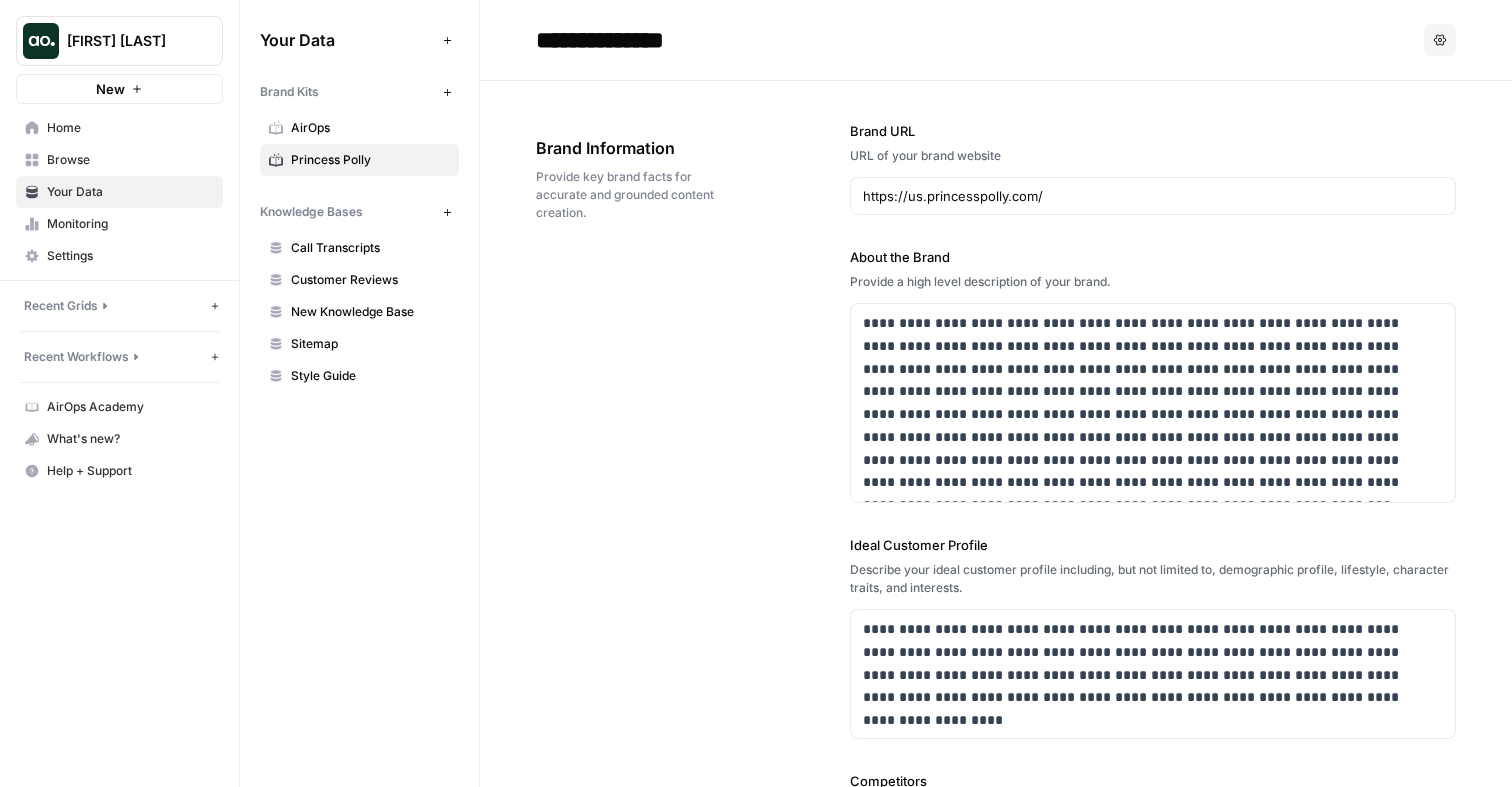 click on "New" at bounding box center [110, 89] 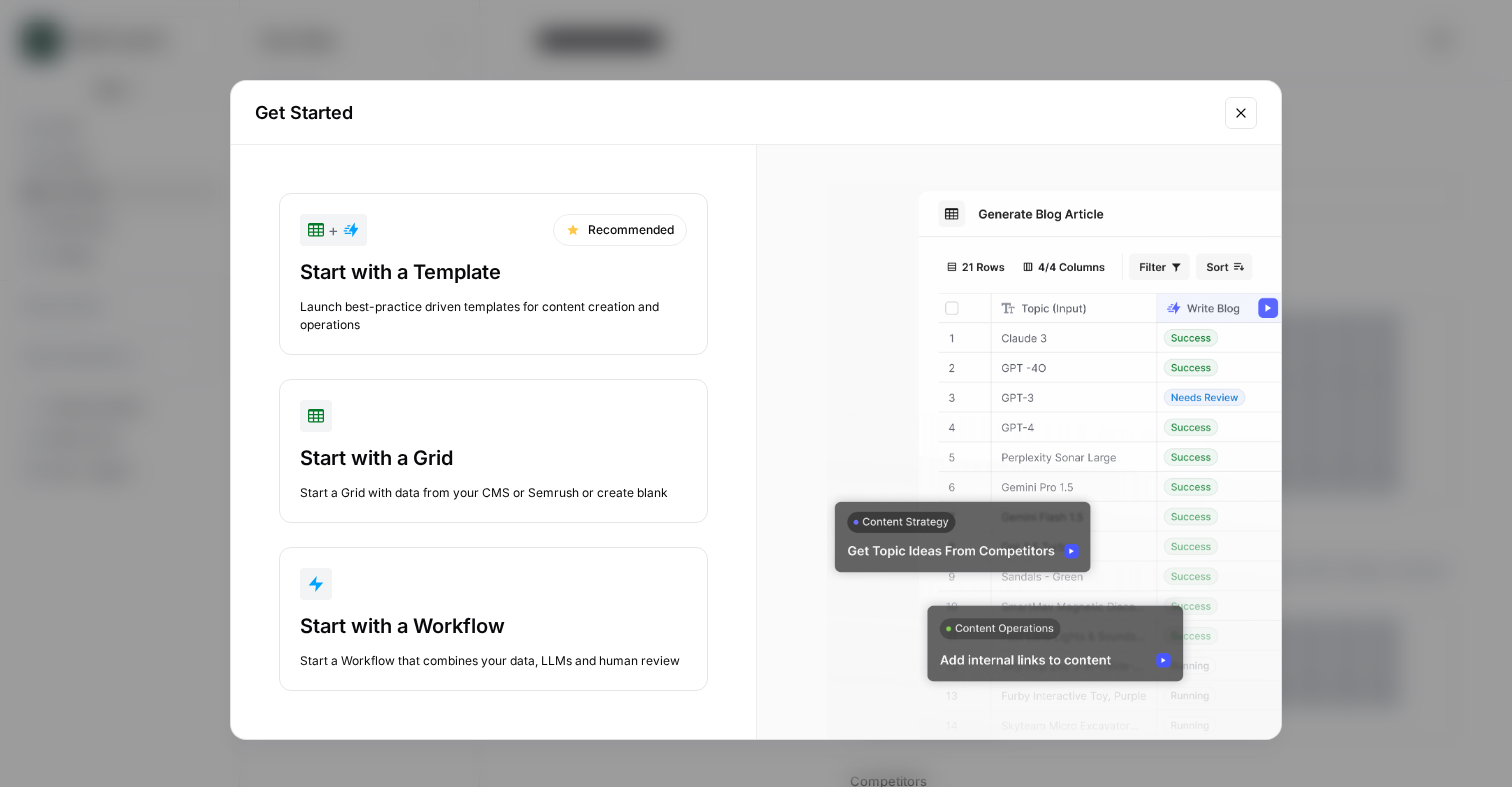 click on "Start with a Template" at bounding box center (493, 272) 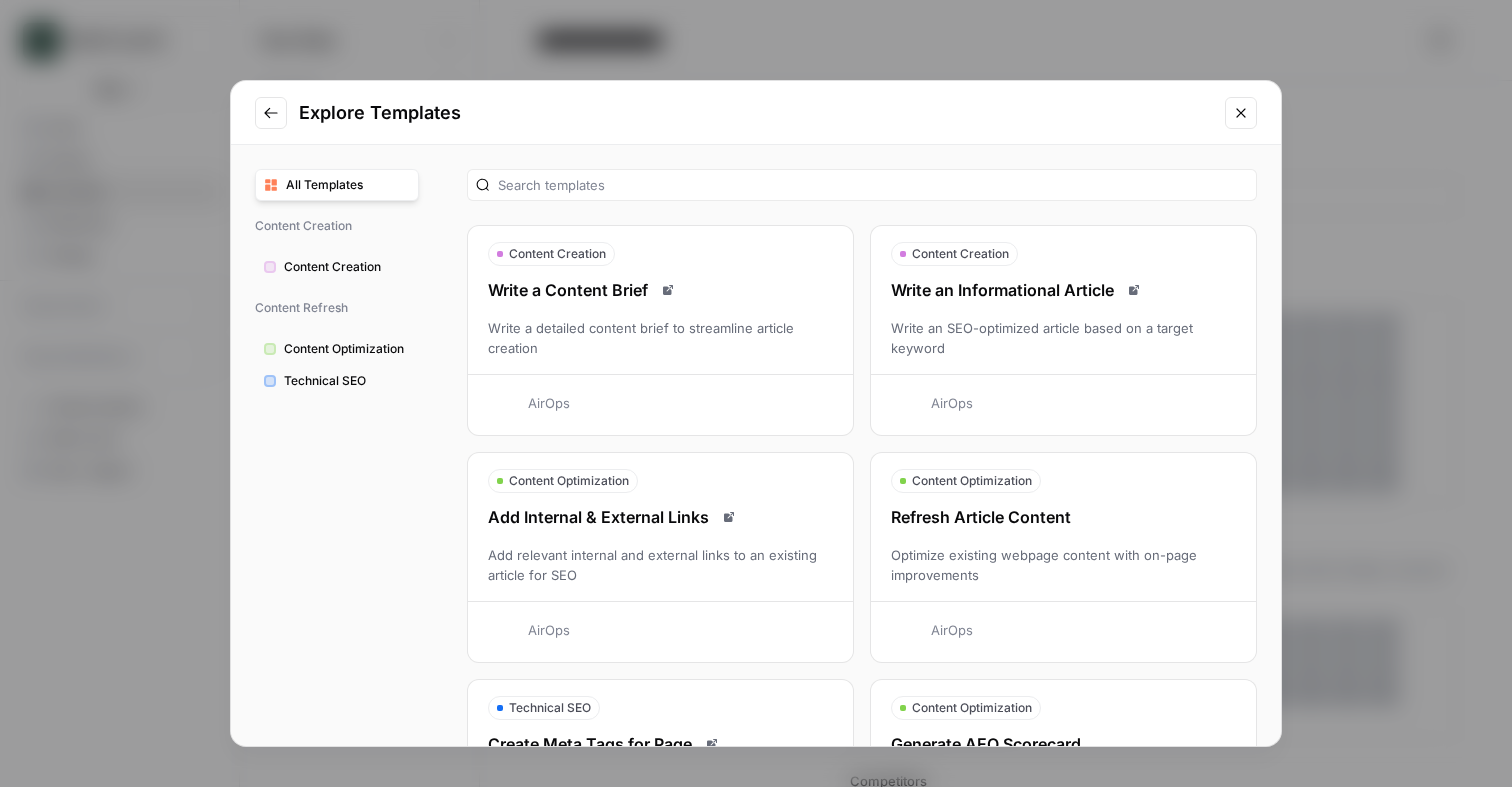 click on "Content Creation" at bounding box center (347, 267) 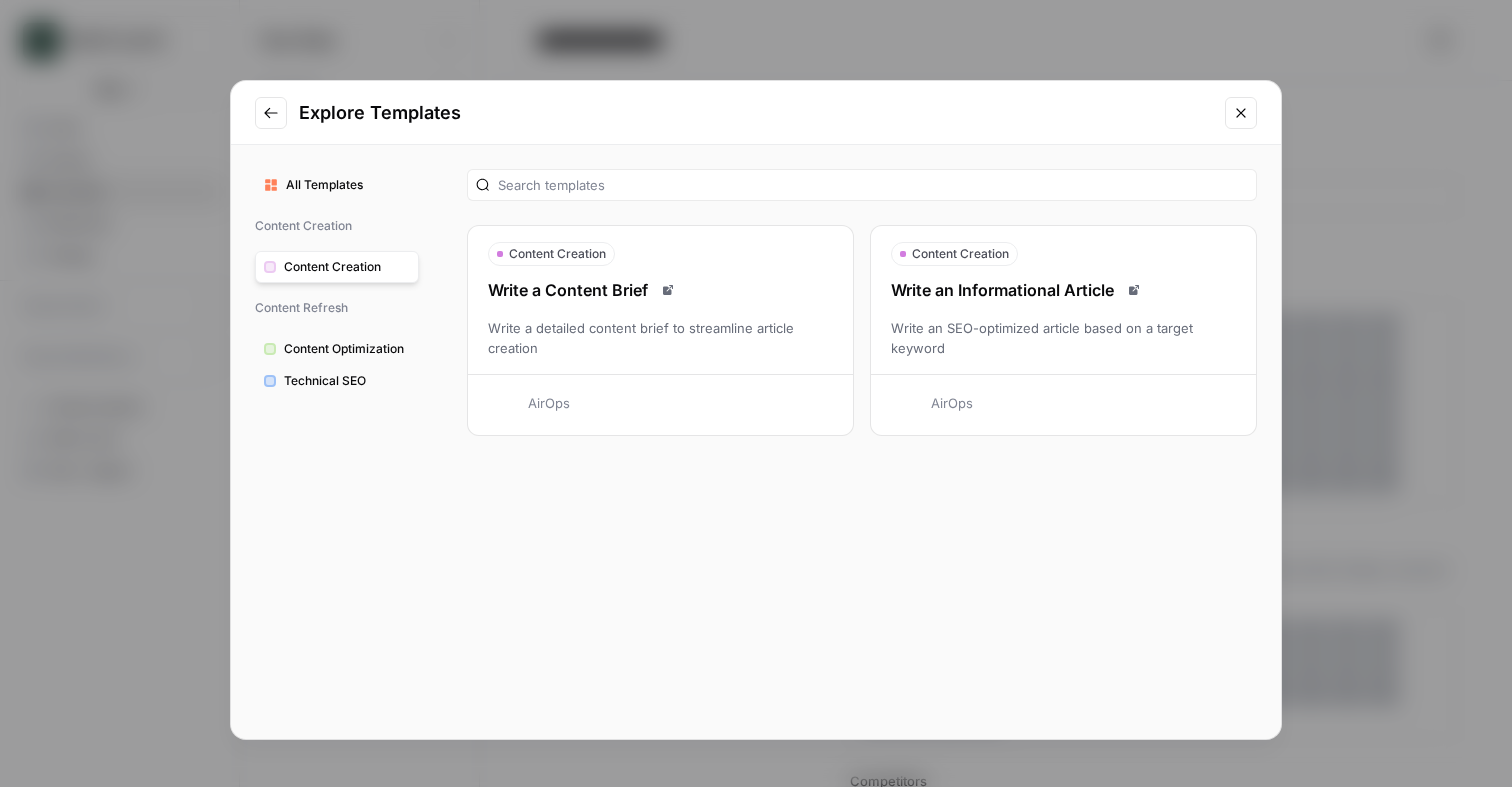 click on "Write an Informational Article" at bounding box center [1063, 290] 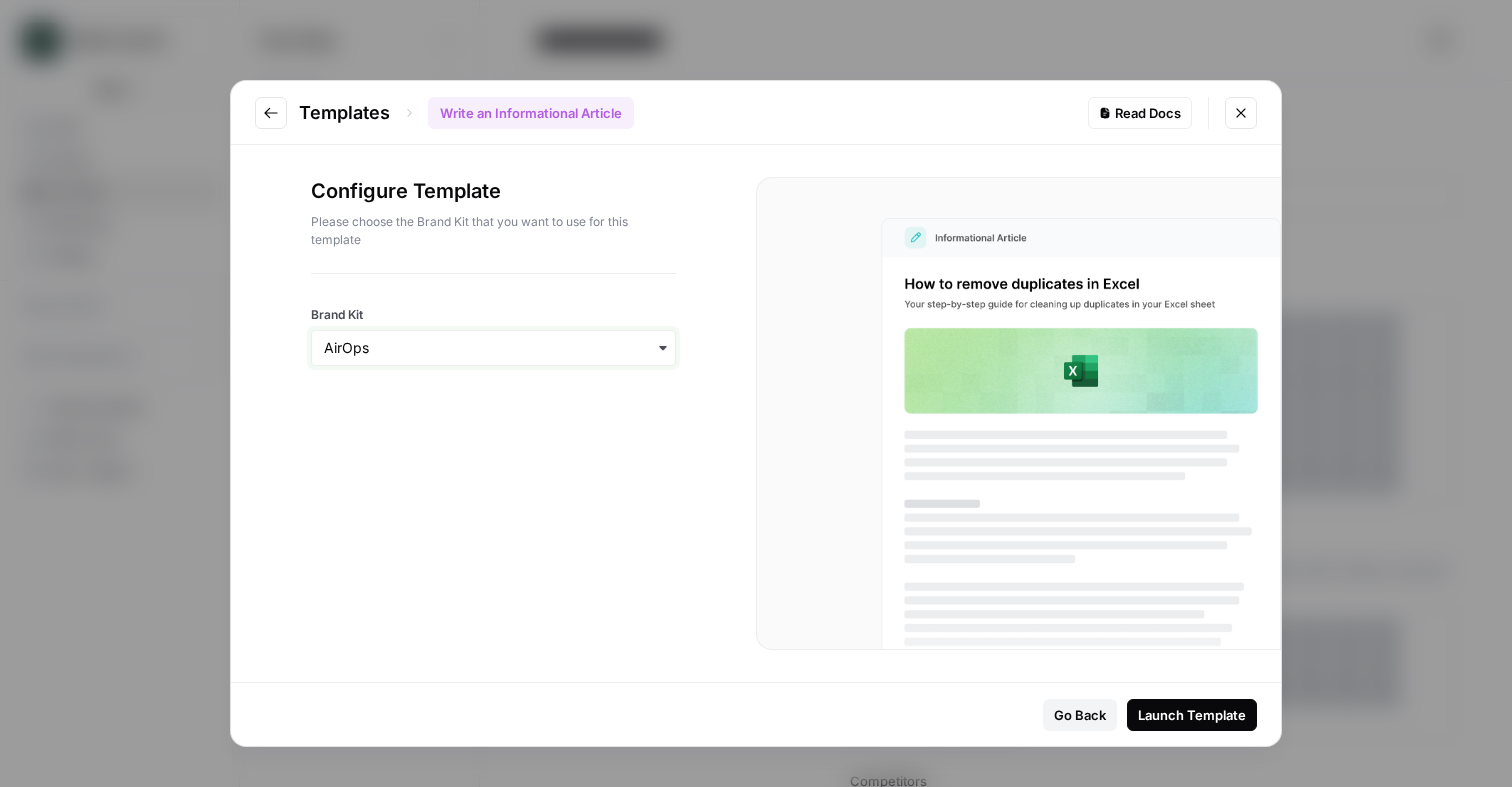 click on "Brand Kit" at bounding box center [493, 348] 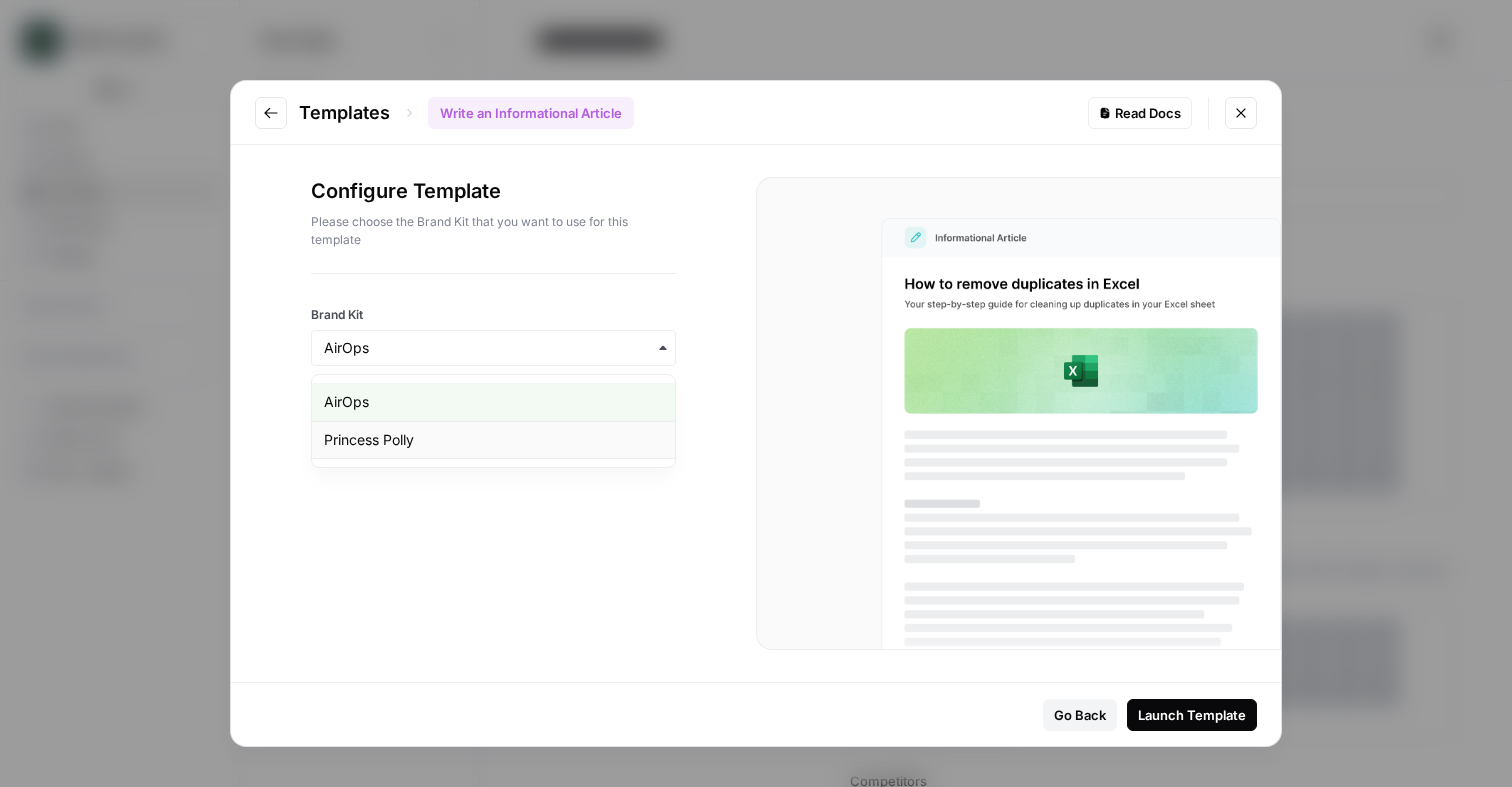 click on "Princess Polly" at bounding box center (493, 440) 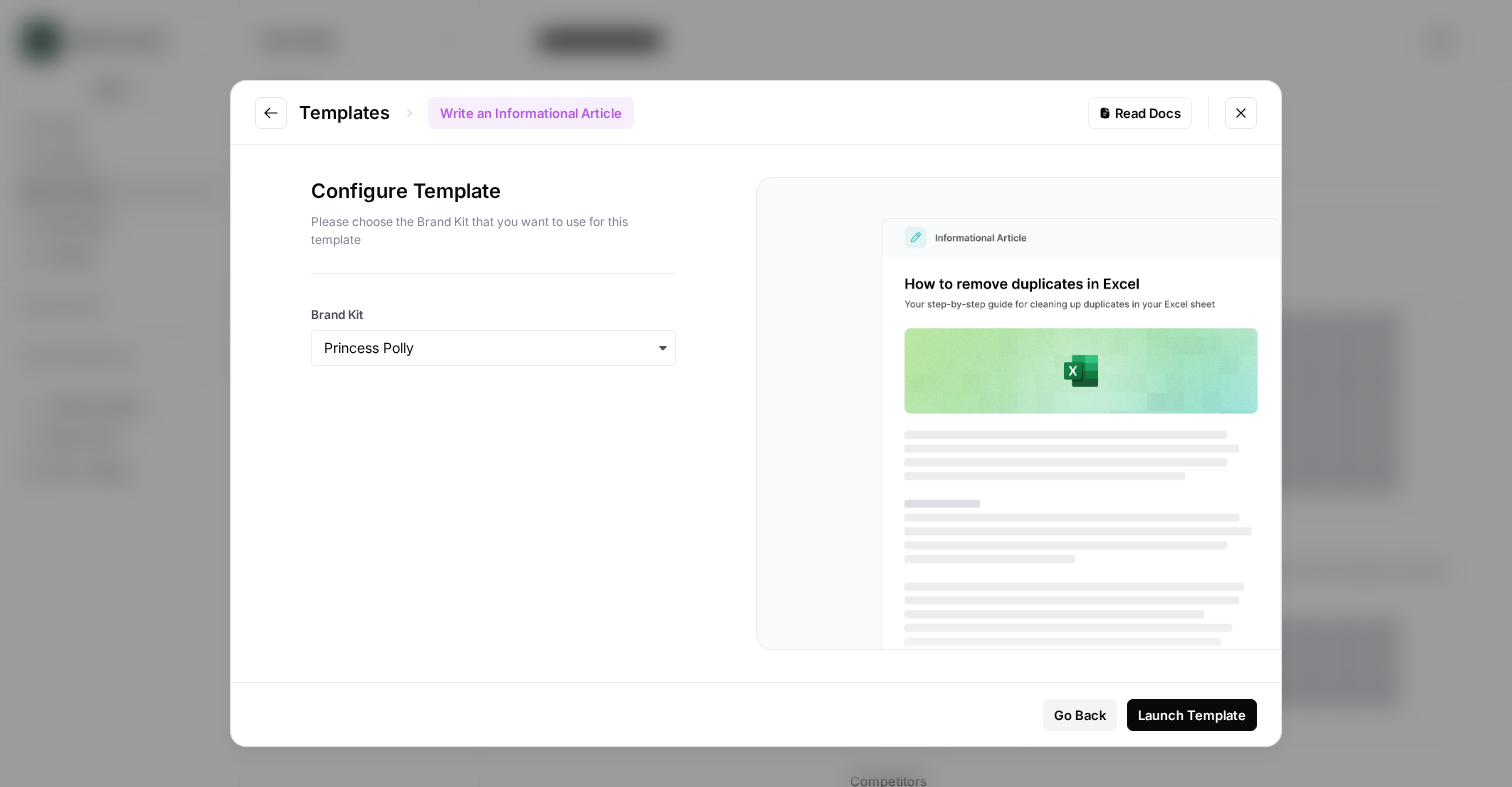 click on "Launch Template" at bounding box center (1192, 715) 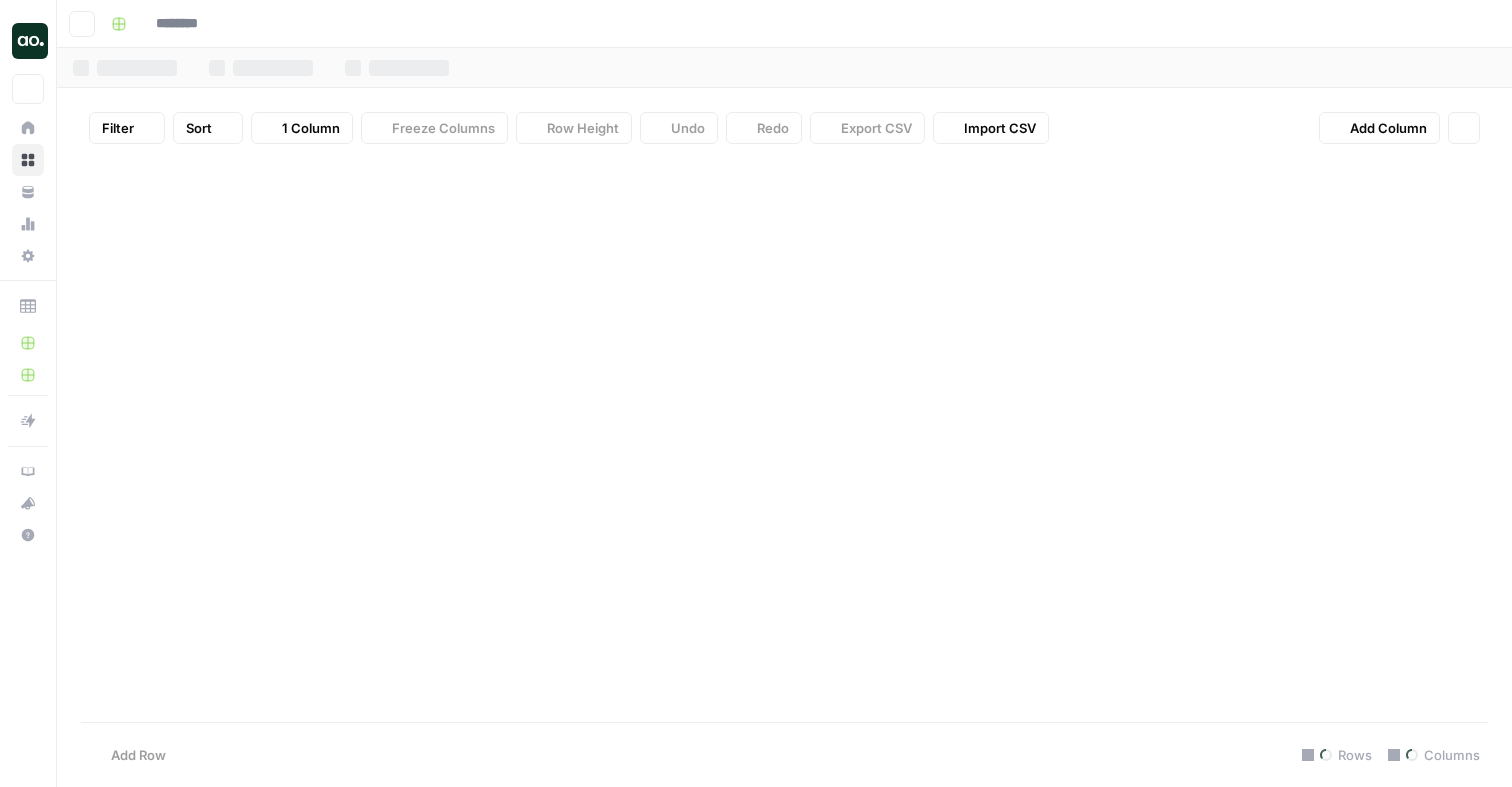 type on "**********" 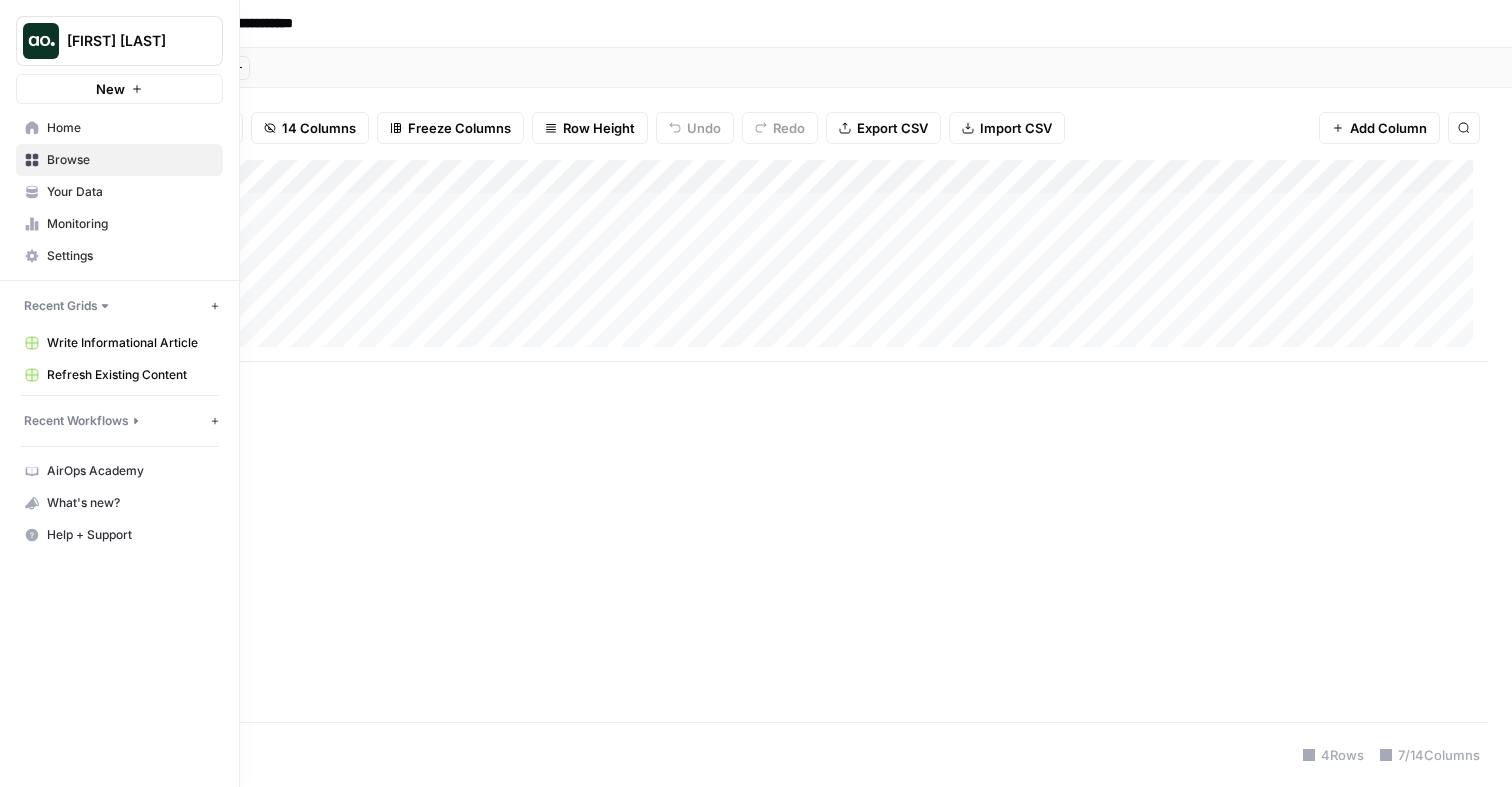 click on "New" at bounding box center [110, 89] 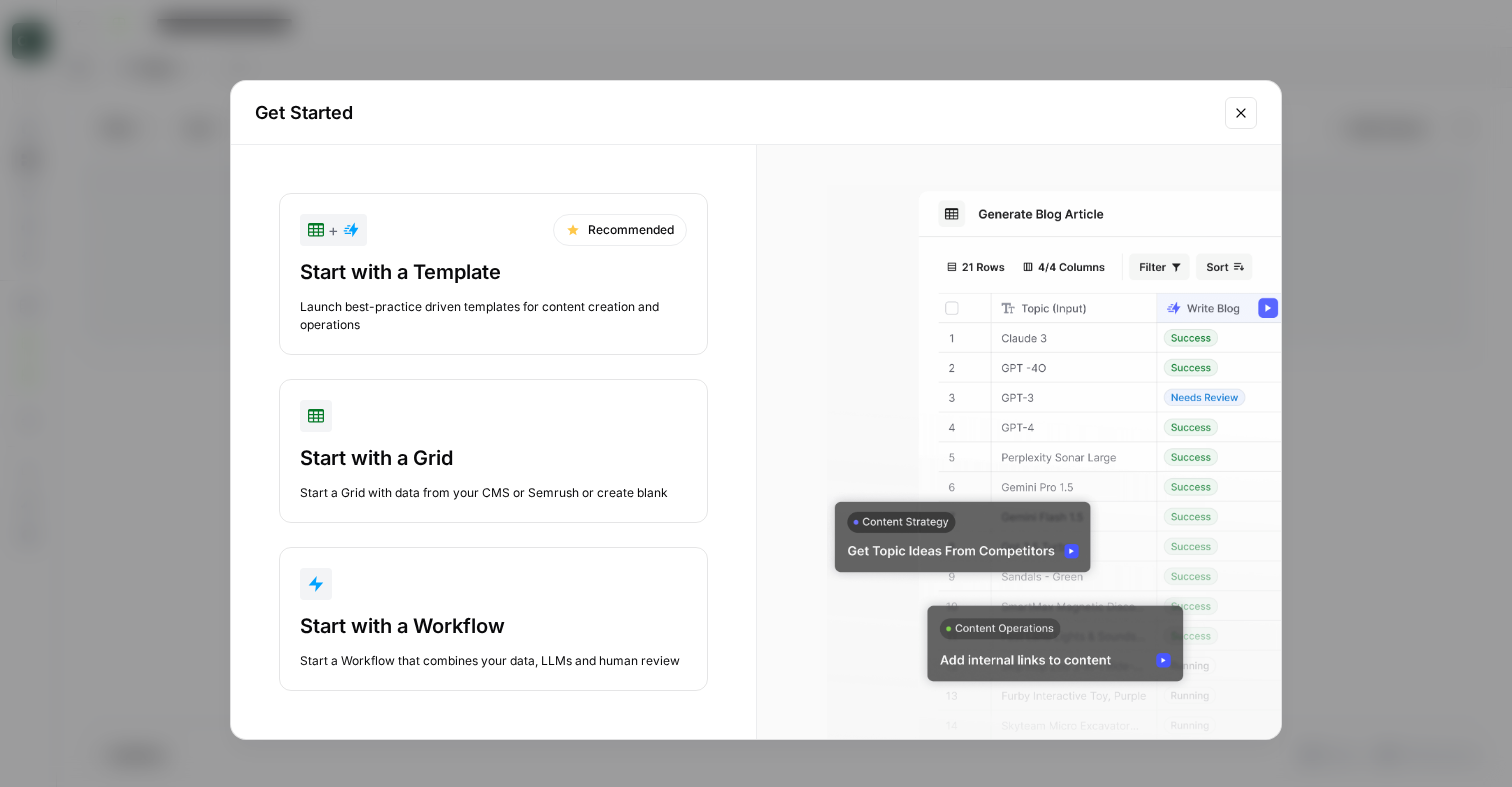 click on "Start with a Template" at bounding box center (493, 272) 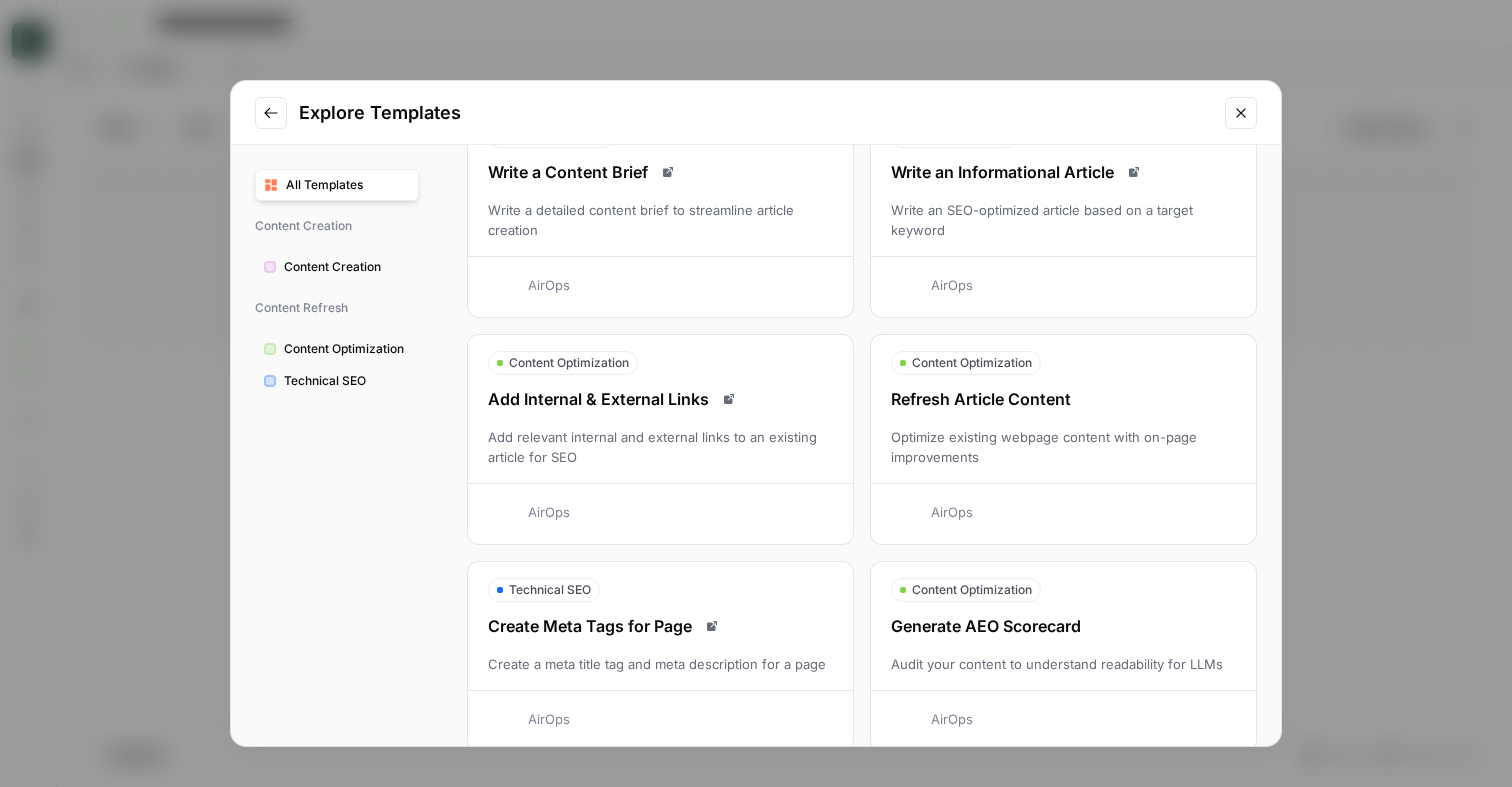 scroll, scrollTop: 130, scrollLeft: 0, axis: vertical 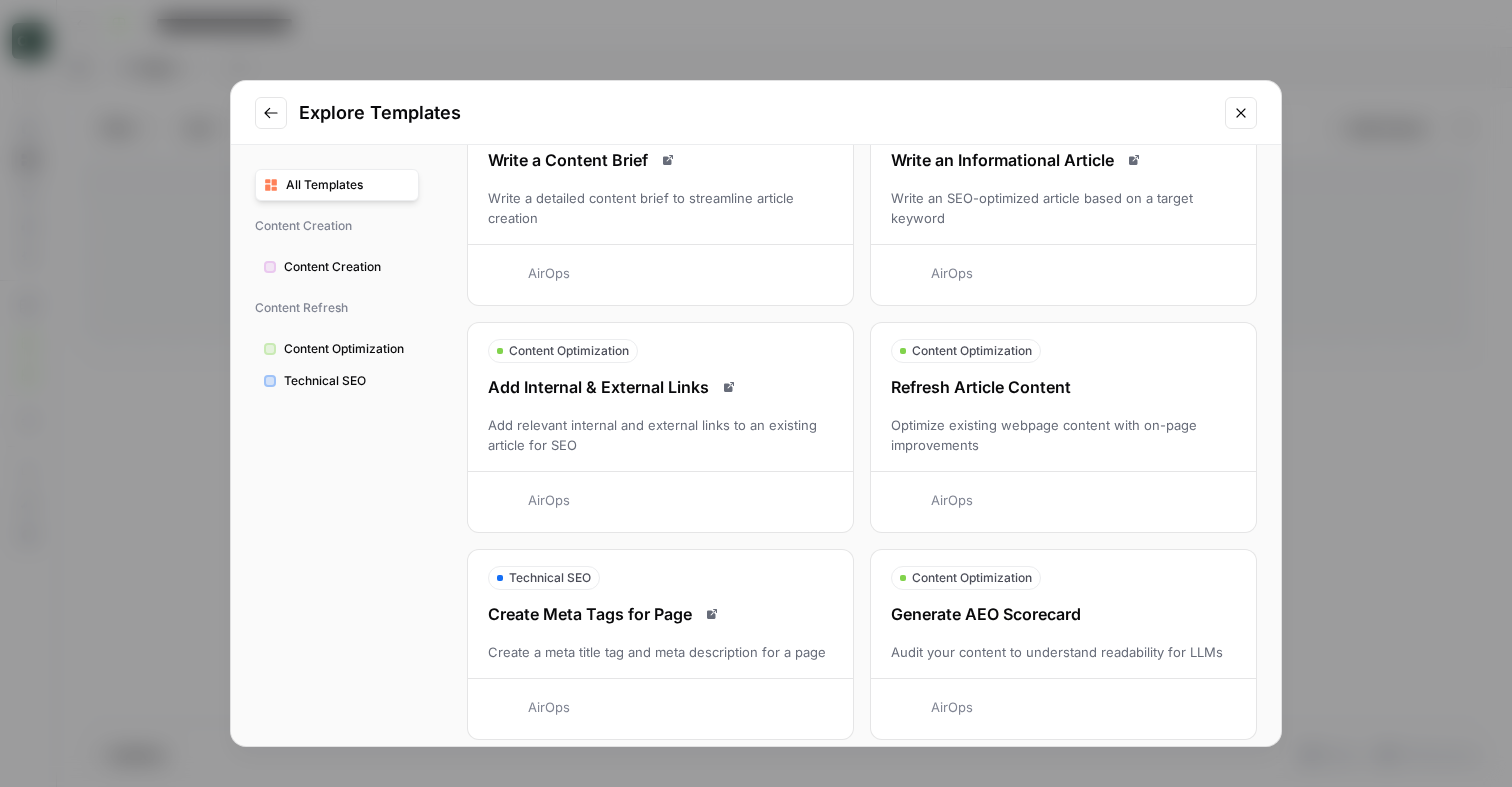 click on "Refresh Article Content" at bounding box center (1063, 387) 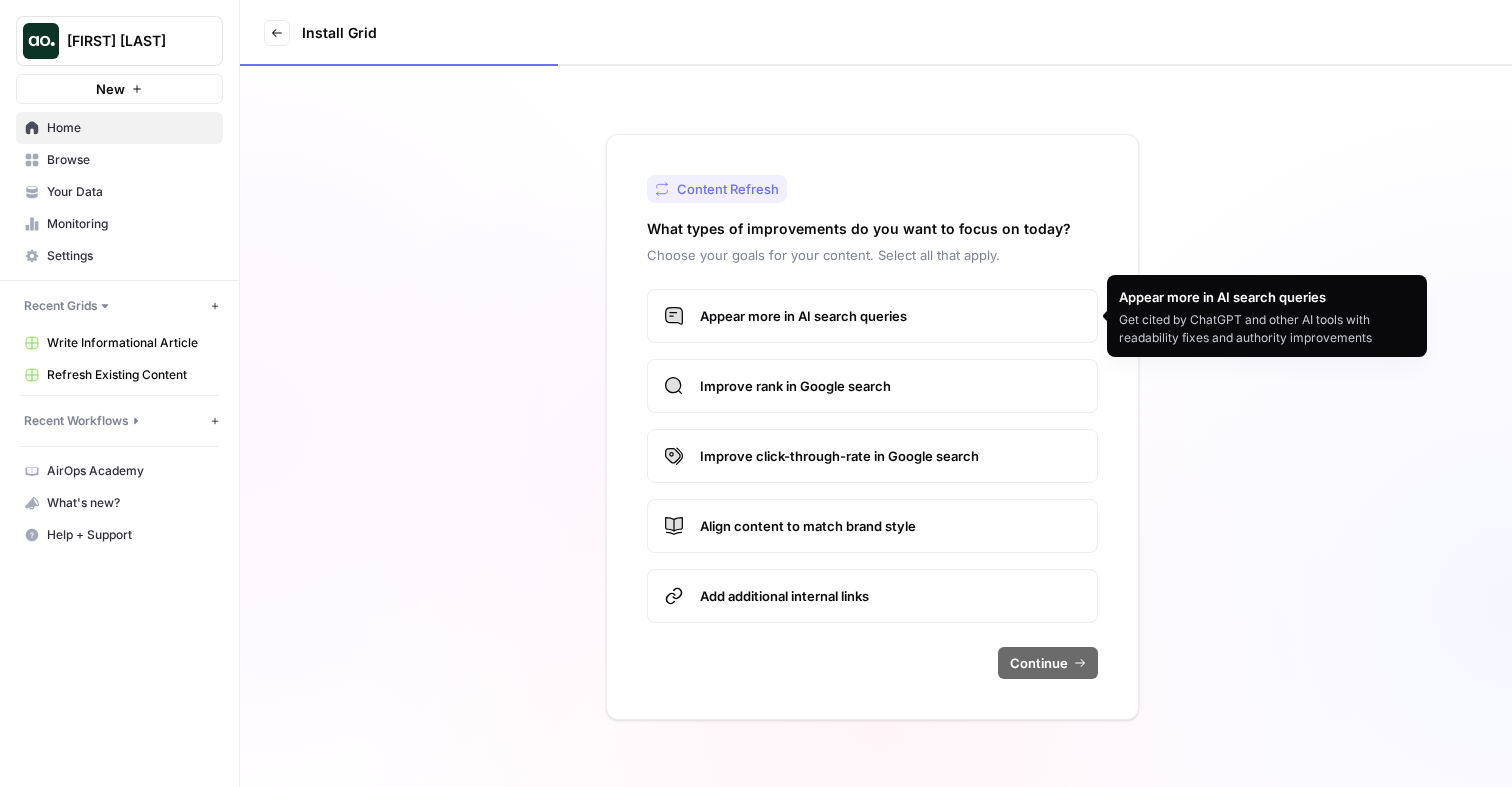 click on "Appear more in AI search queries" at bounding box center (890, 316) 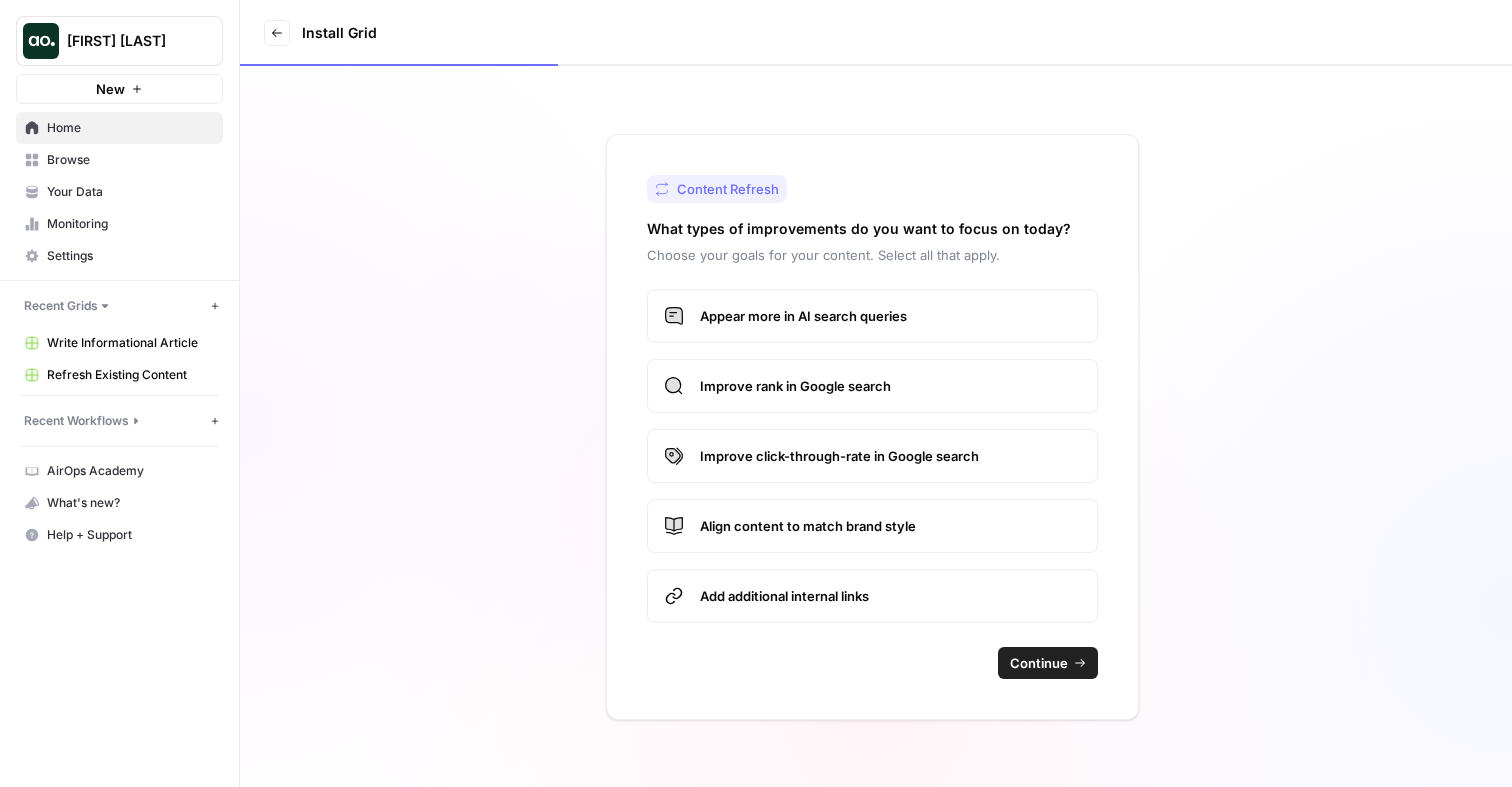 click on "Improve rank in Google search" at bounding box center (890, 386) 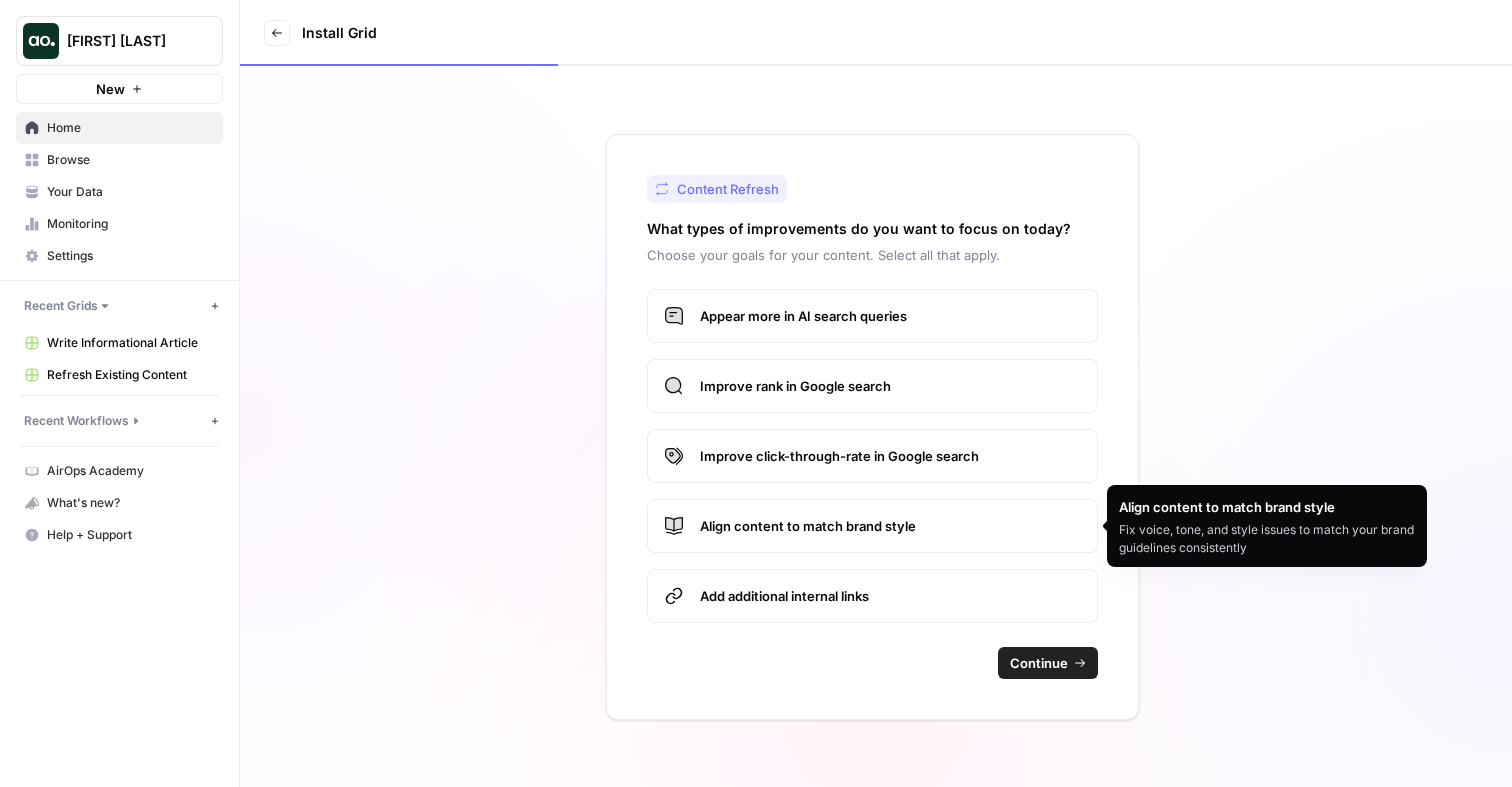 click on "Align content to match brand style" at bounding box center (872, 526) 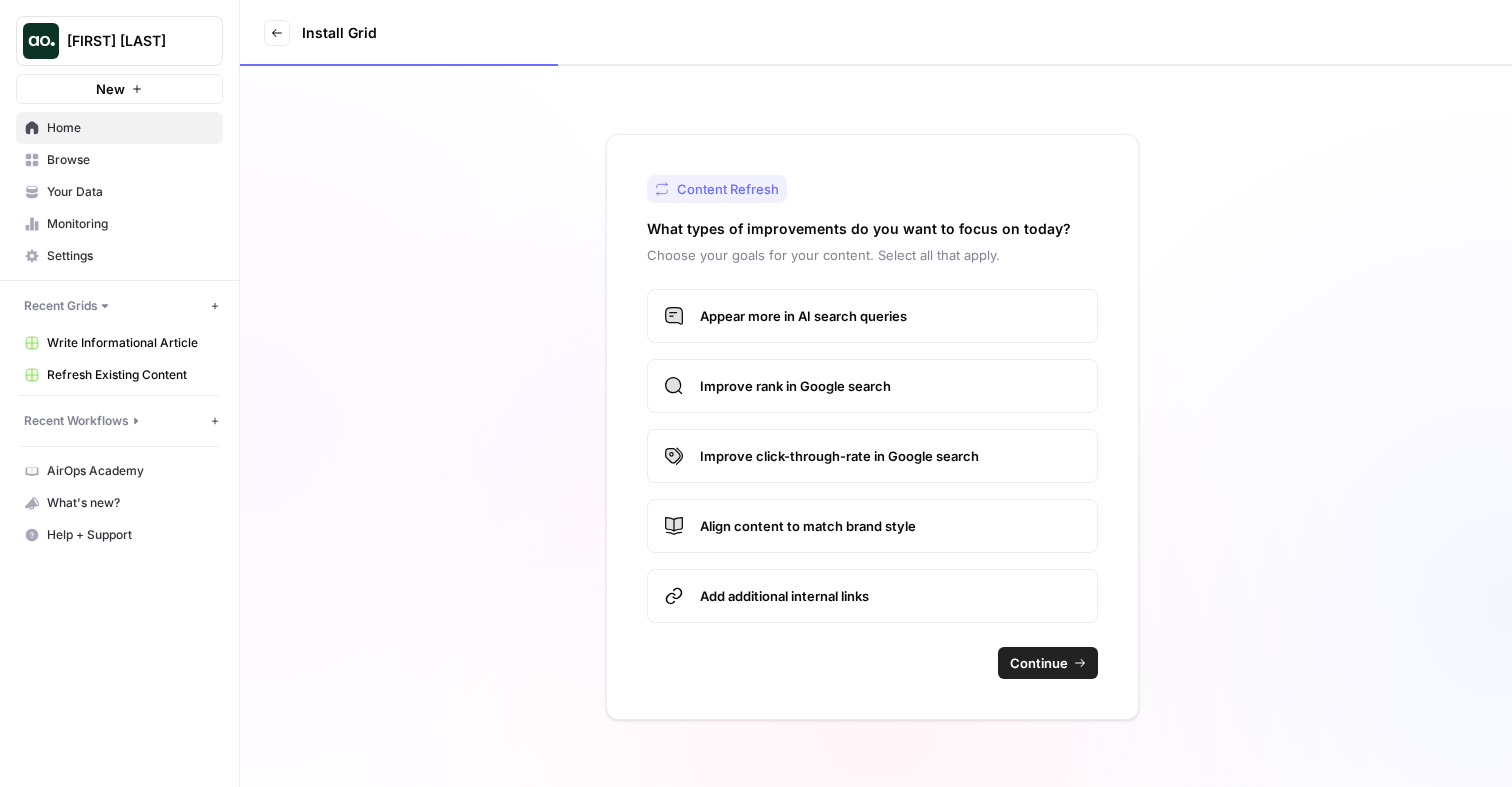 click on "Add additional internal links" at bounding box center (872, 596) 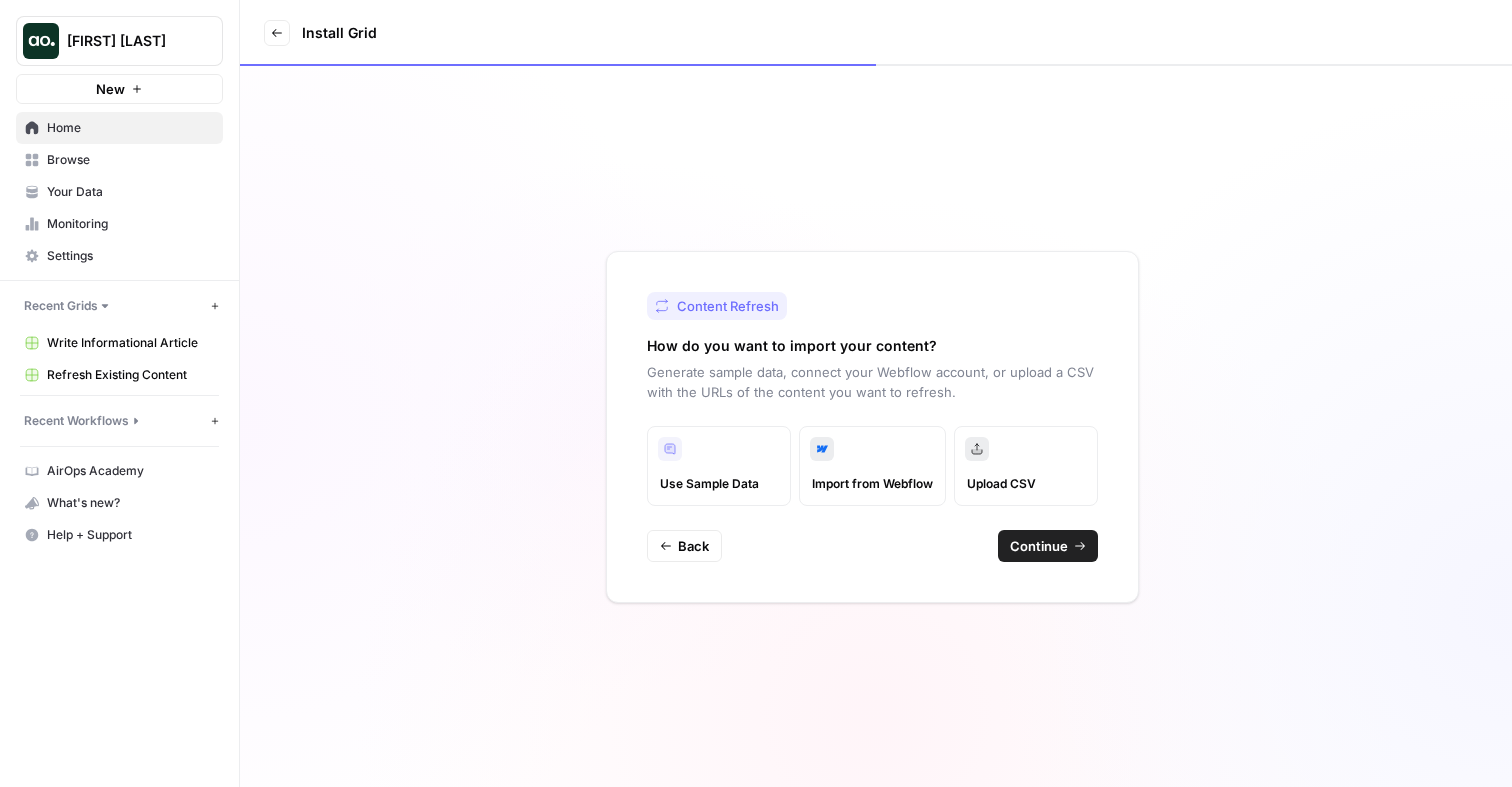 click on "Continue" at bounding box center (1039, 546) 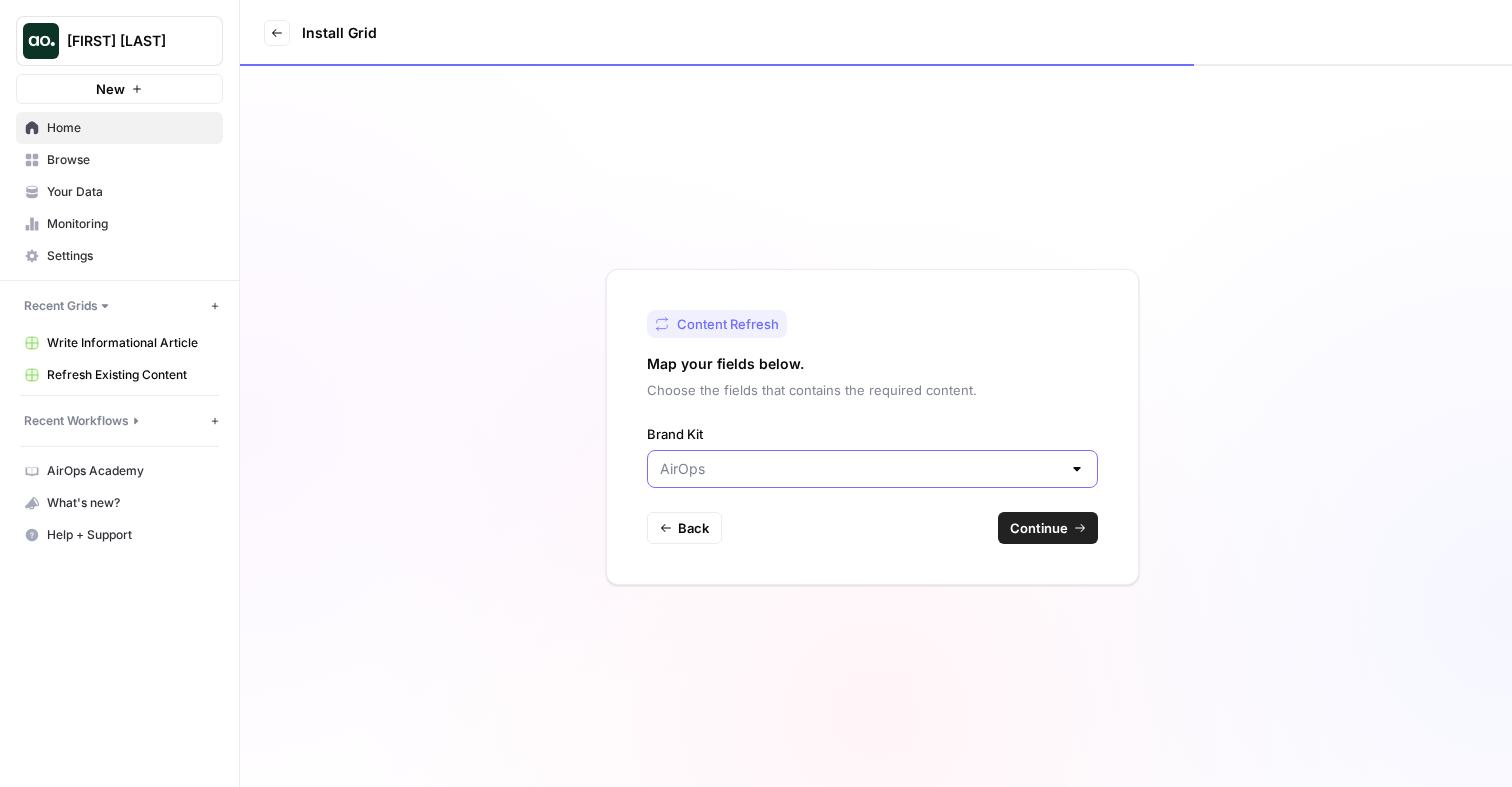 click on "Brand Kit" at bounding box center [860, 469] 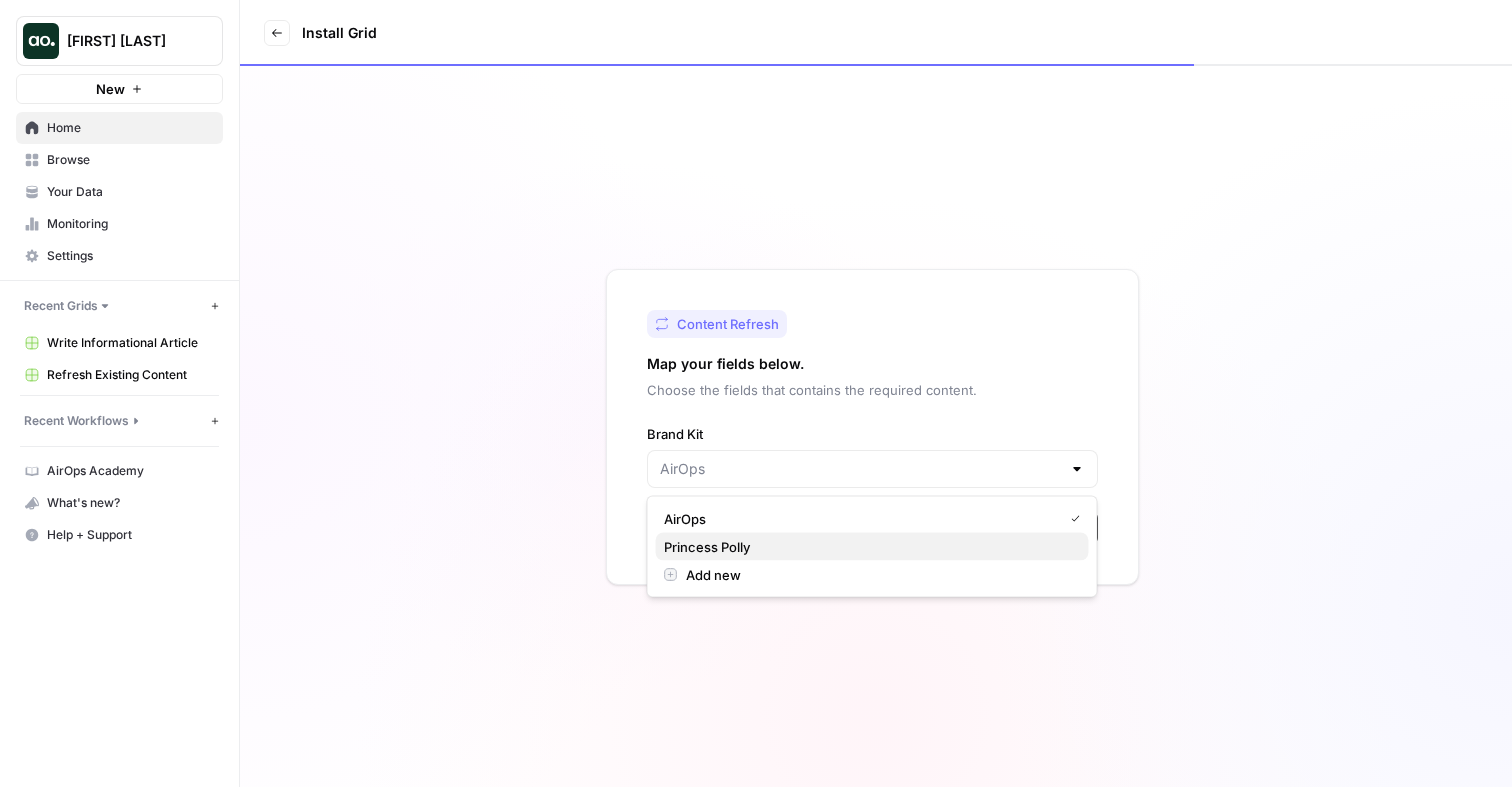 click on "Princess Polly" at bounding box center (868, 547) 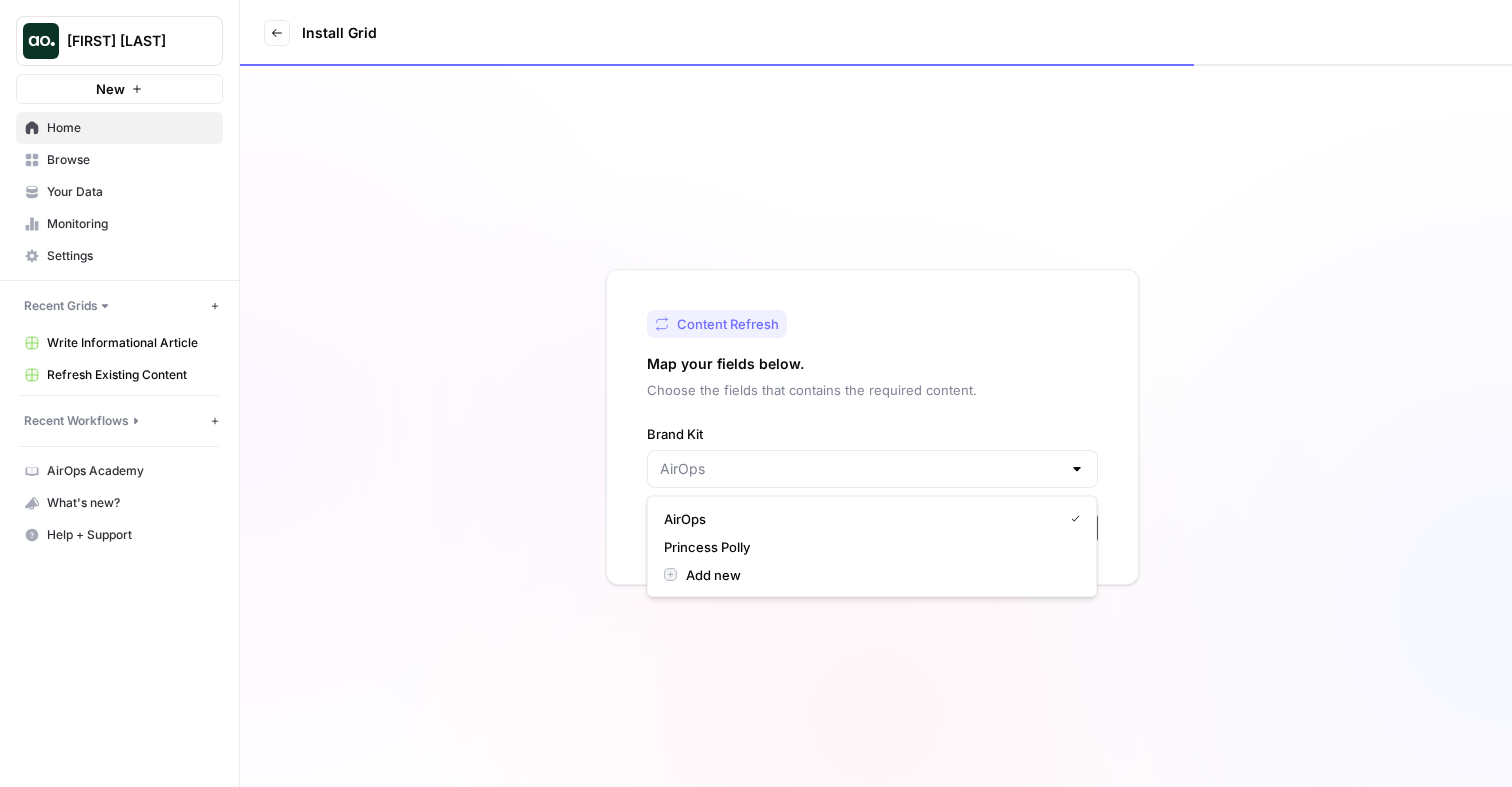 type on "Princess Polly" 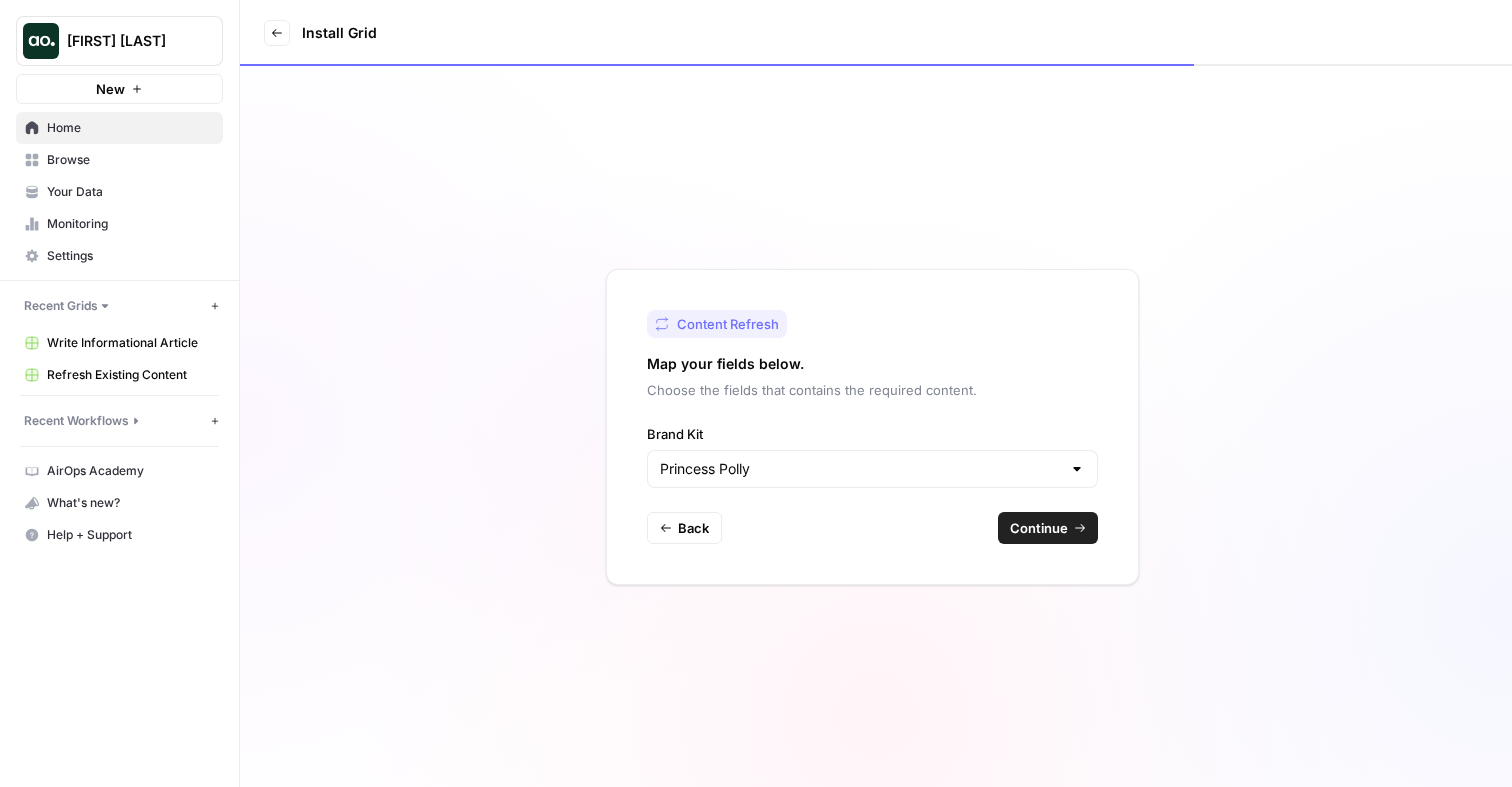 click on "Continue" at bounding box center (1039, 528) 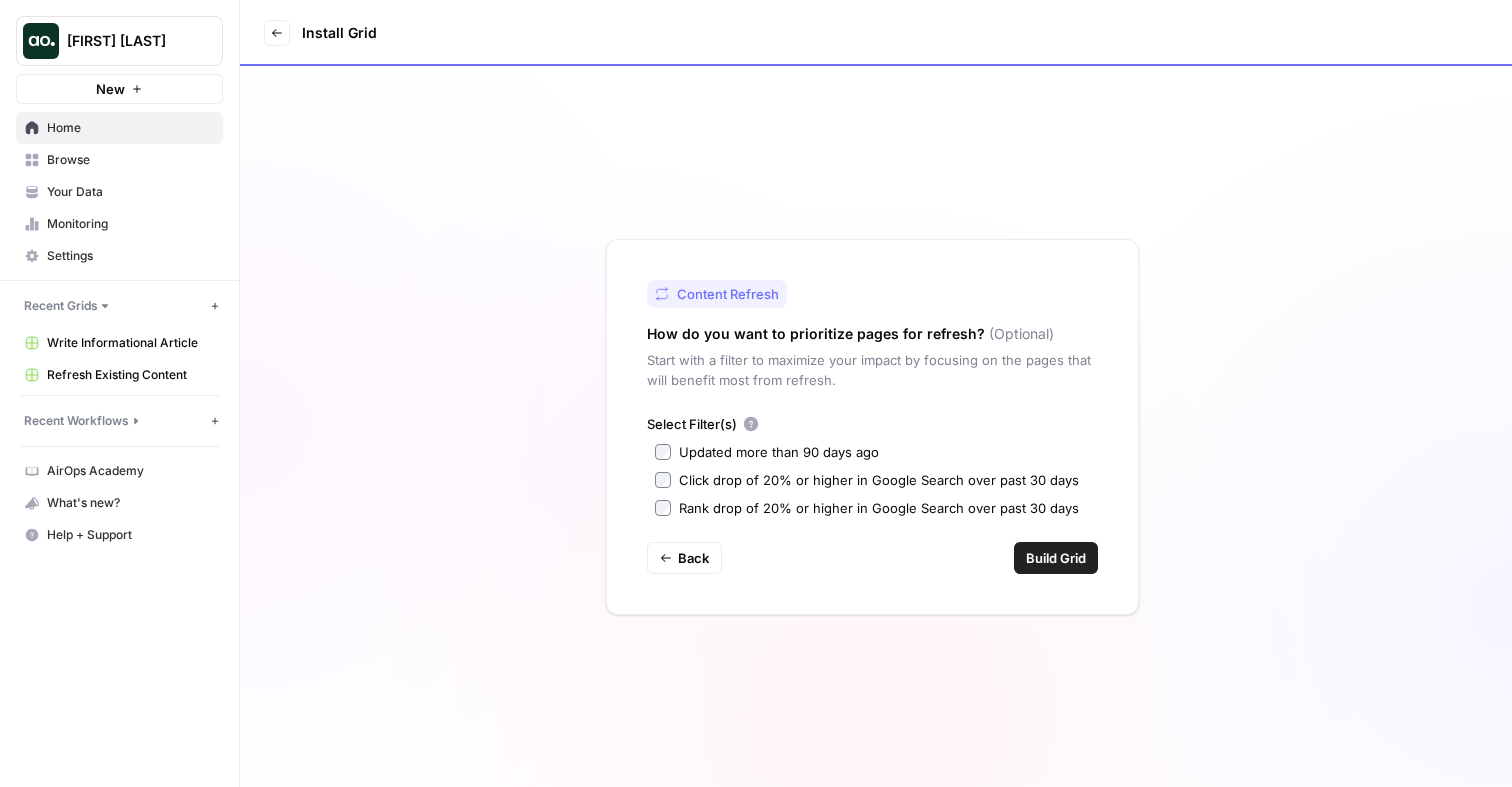 click on "Click drop of 20% or higher in Google Search over past 30 days" at bounding box center (879, 480) 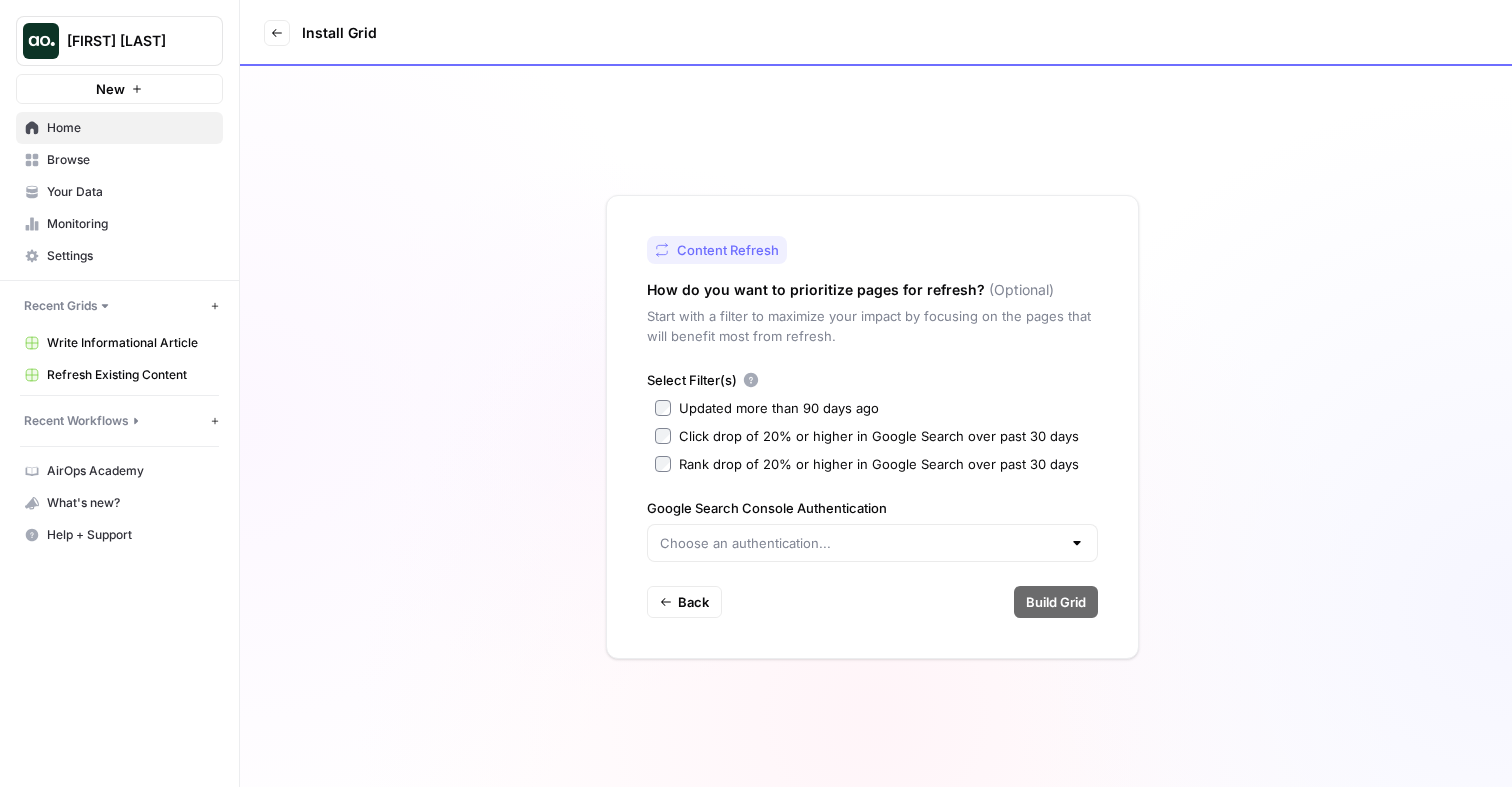 click on "Updated more than 90 days ago" at bounding box center [779, 408] 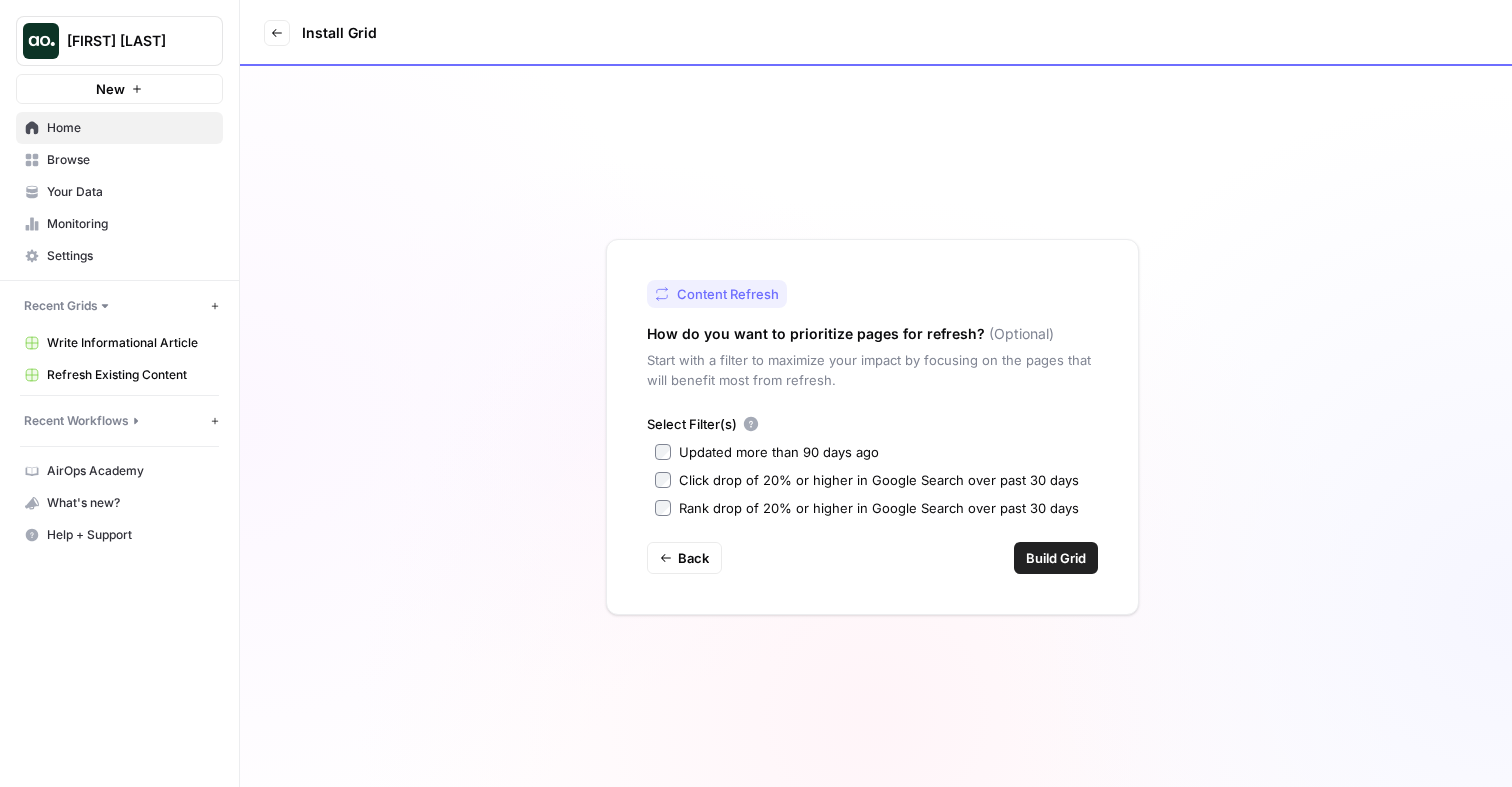 click on "Build Grid" at bounding box center [1056, 558] 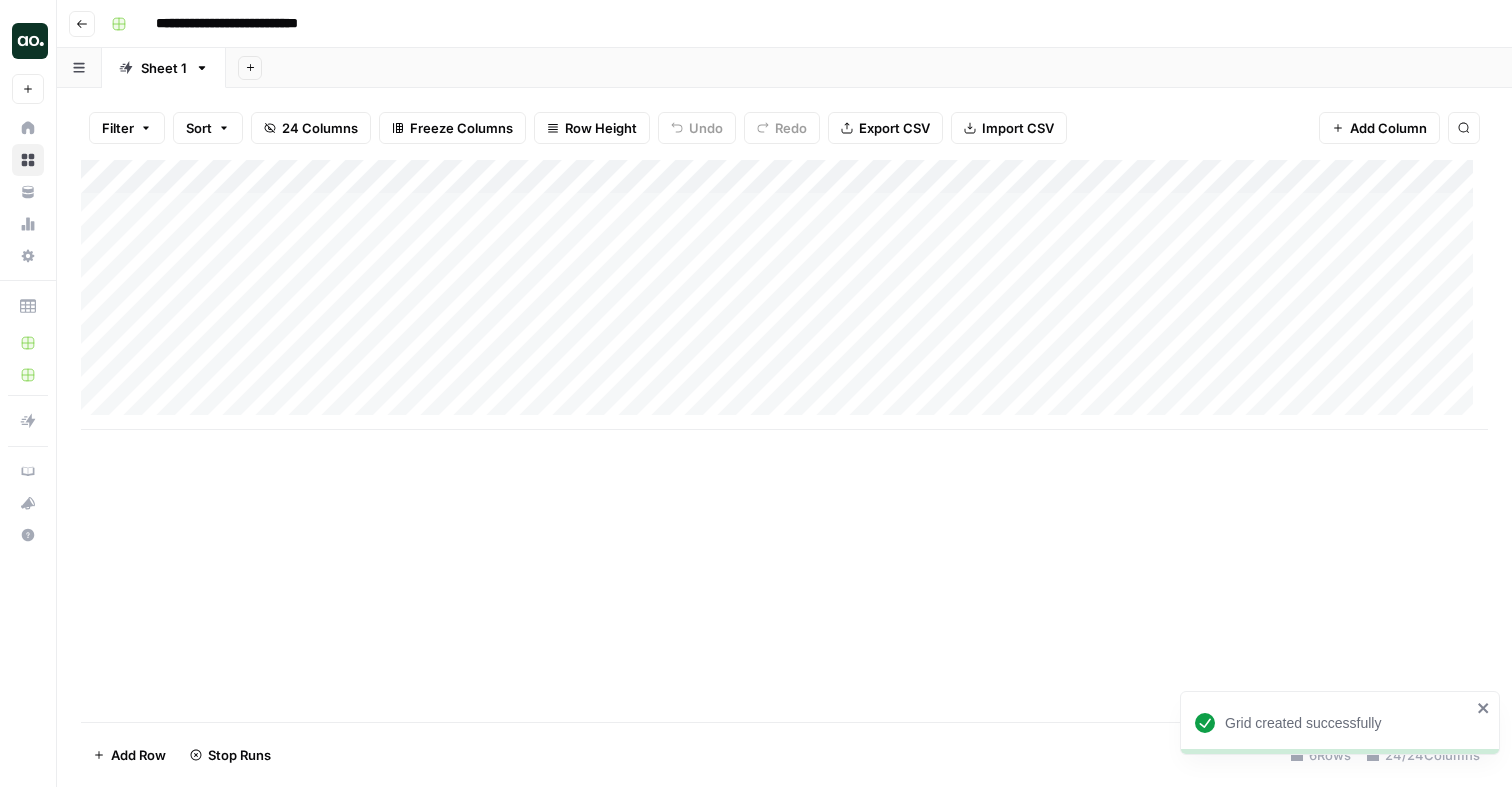 click on "Add Column" at bounding box center [784, 295] 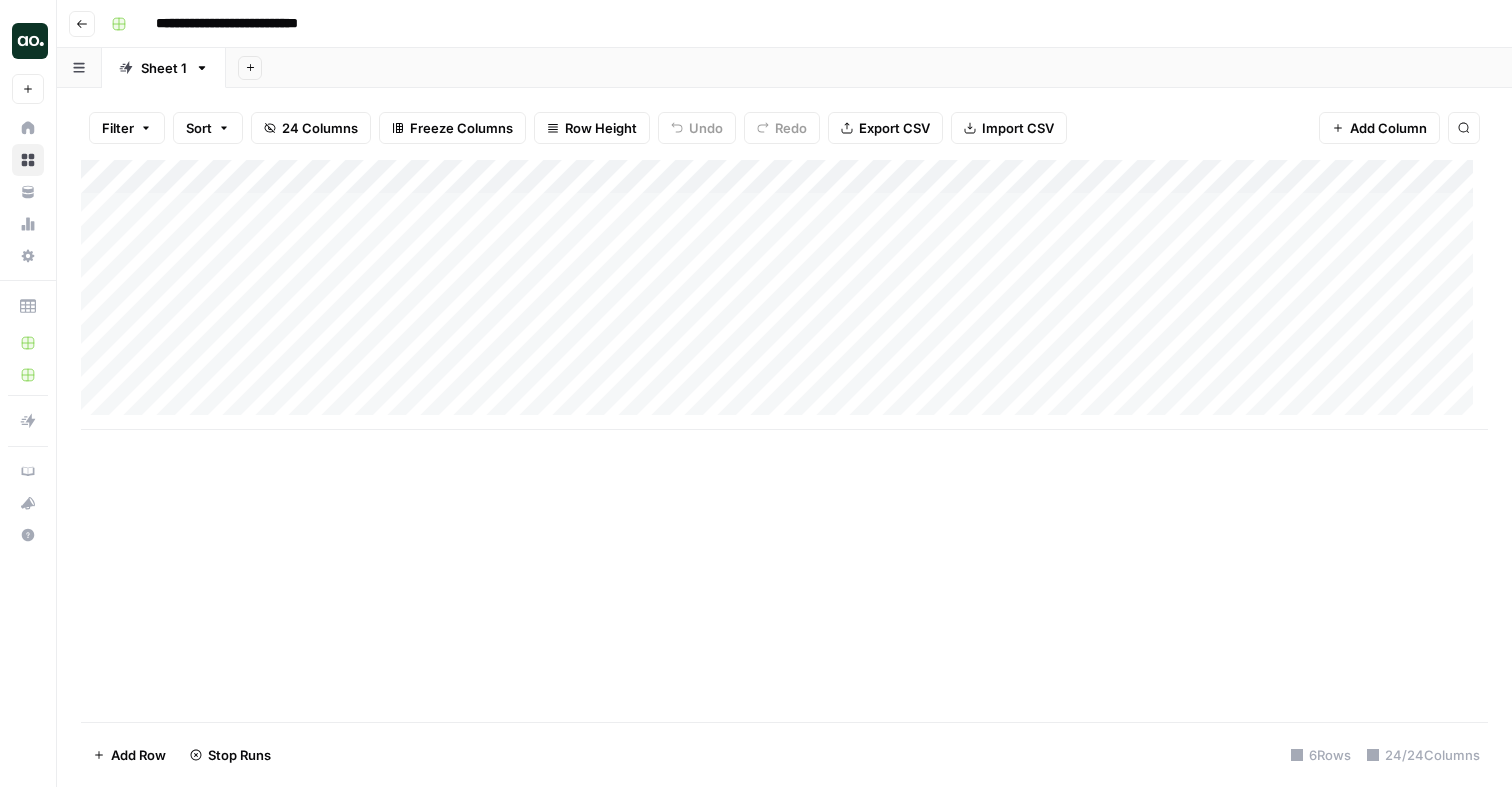 click on "Add Column" at bounding box center (784, 295) 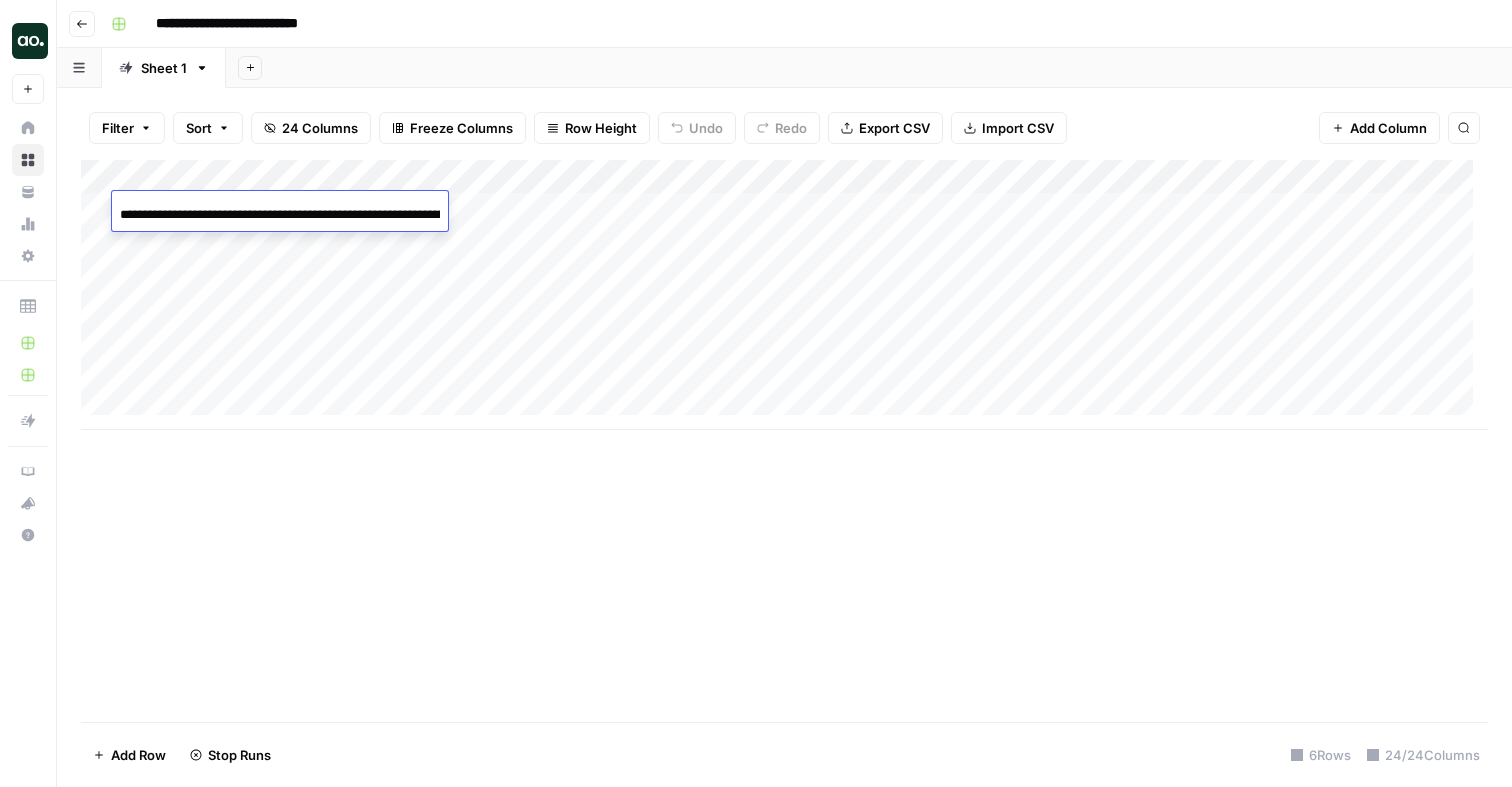scroll, scrollTop: 0, scrollLeft: 507, axis: horizontal 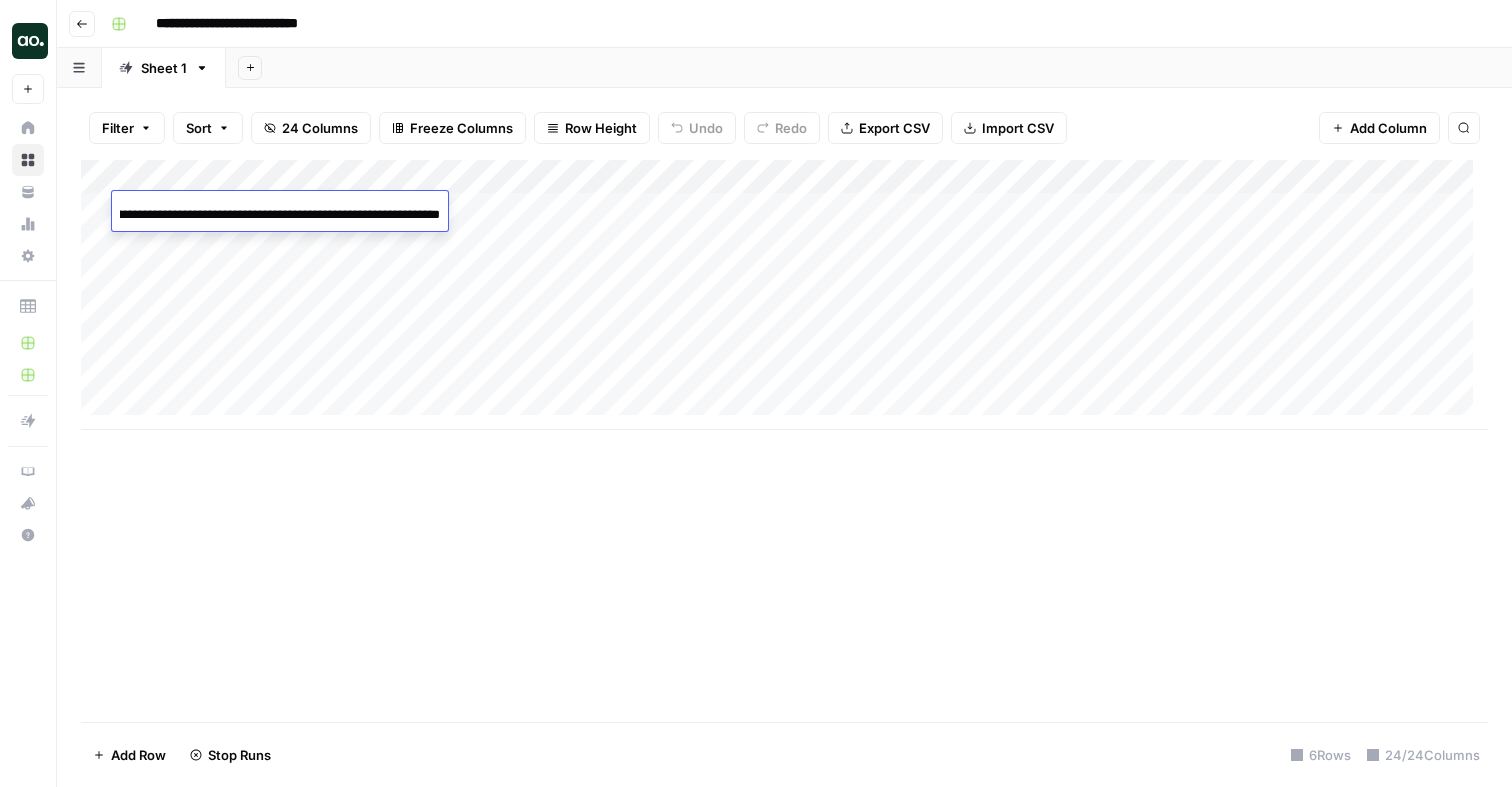 click on "**********" at bounding box center [280, 215] 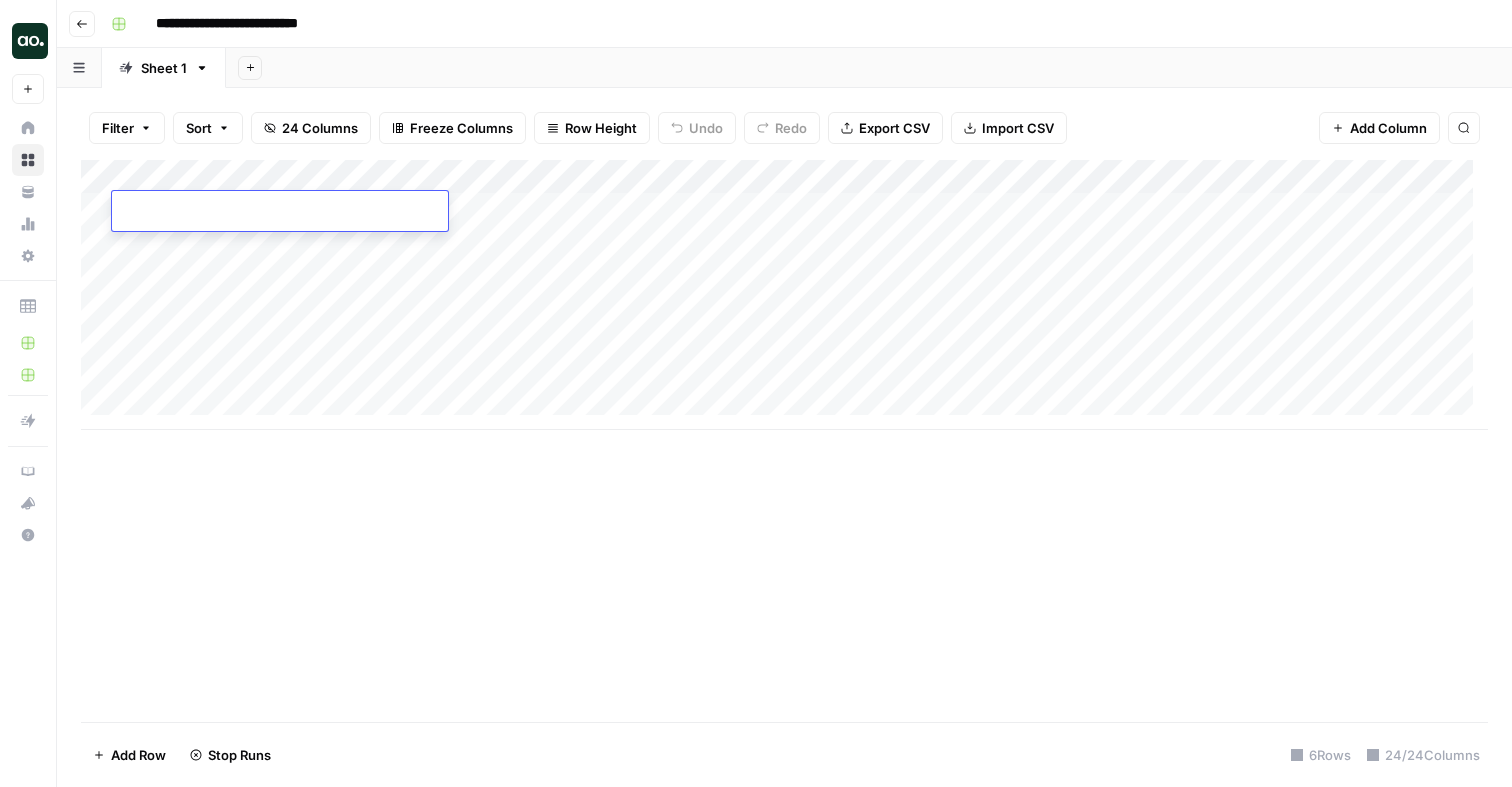scroll, scrollTop: 0, scrollLeft: 0, axis: both 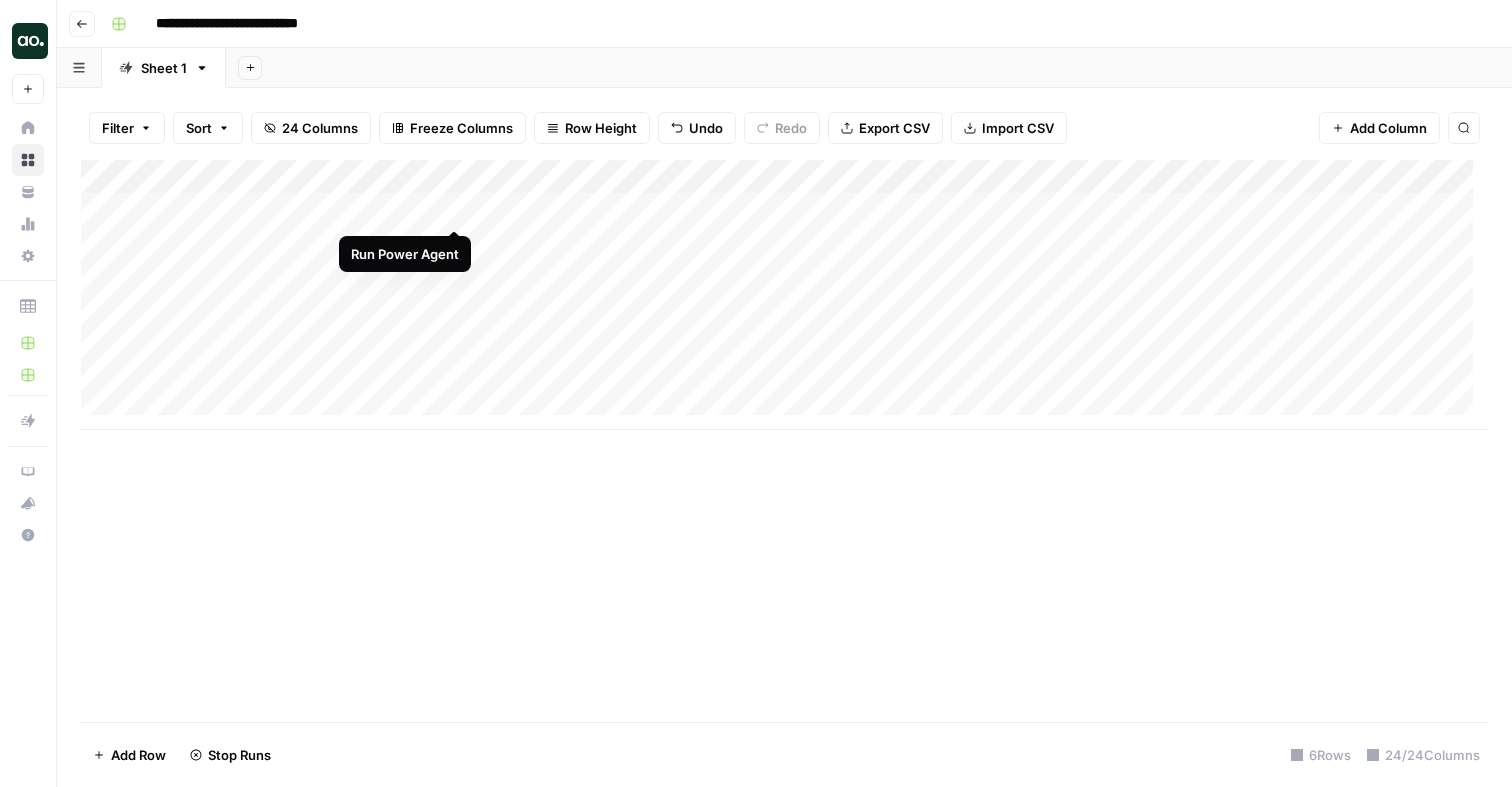 click on "Add Column" at bounding box center [784, 295] 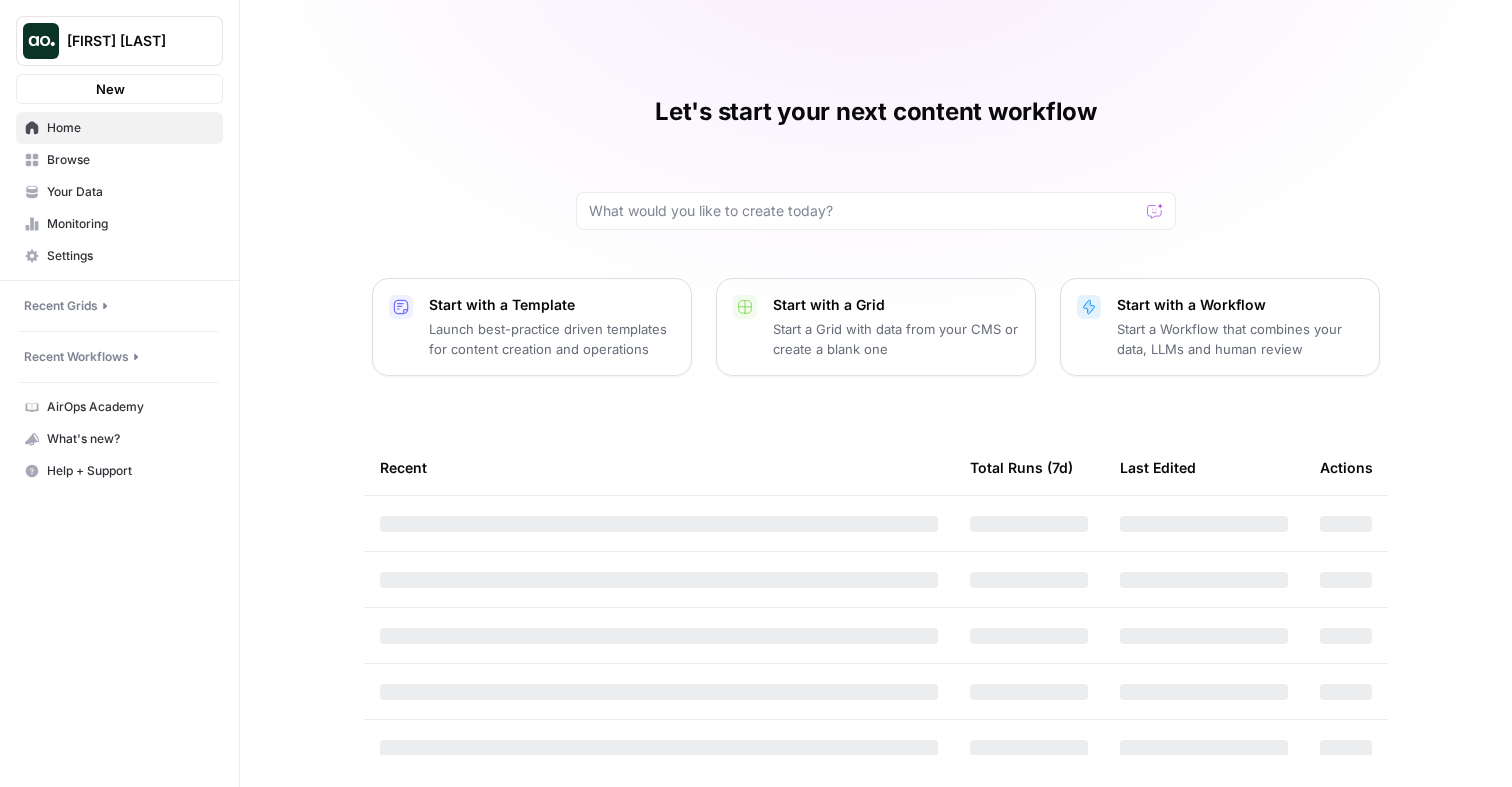 scroll, scrollTop: 0, scrollLeft: 0, axis: both 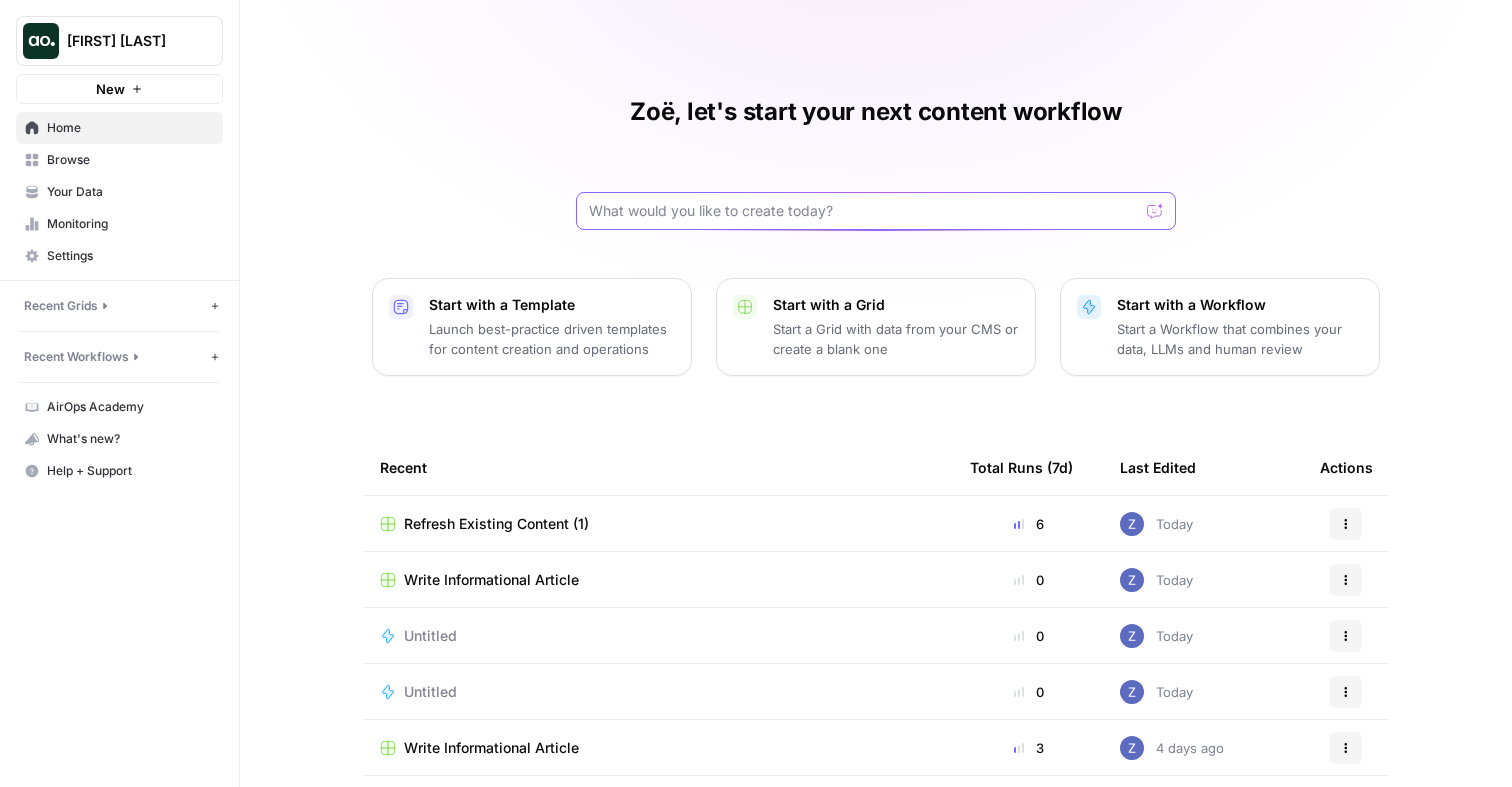 click at bounding box center [864, 211] 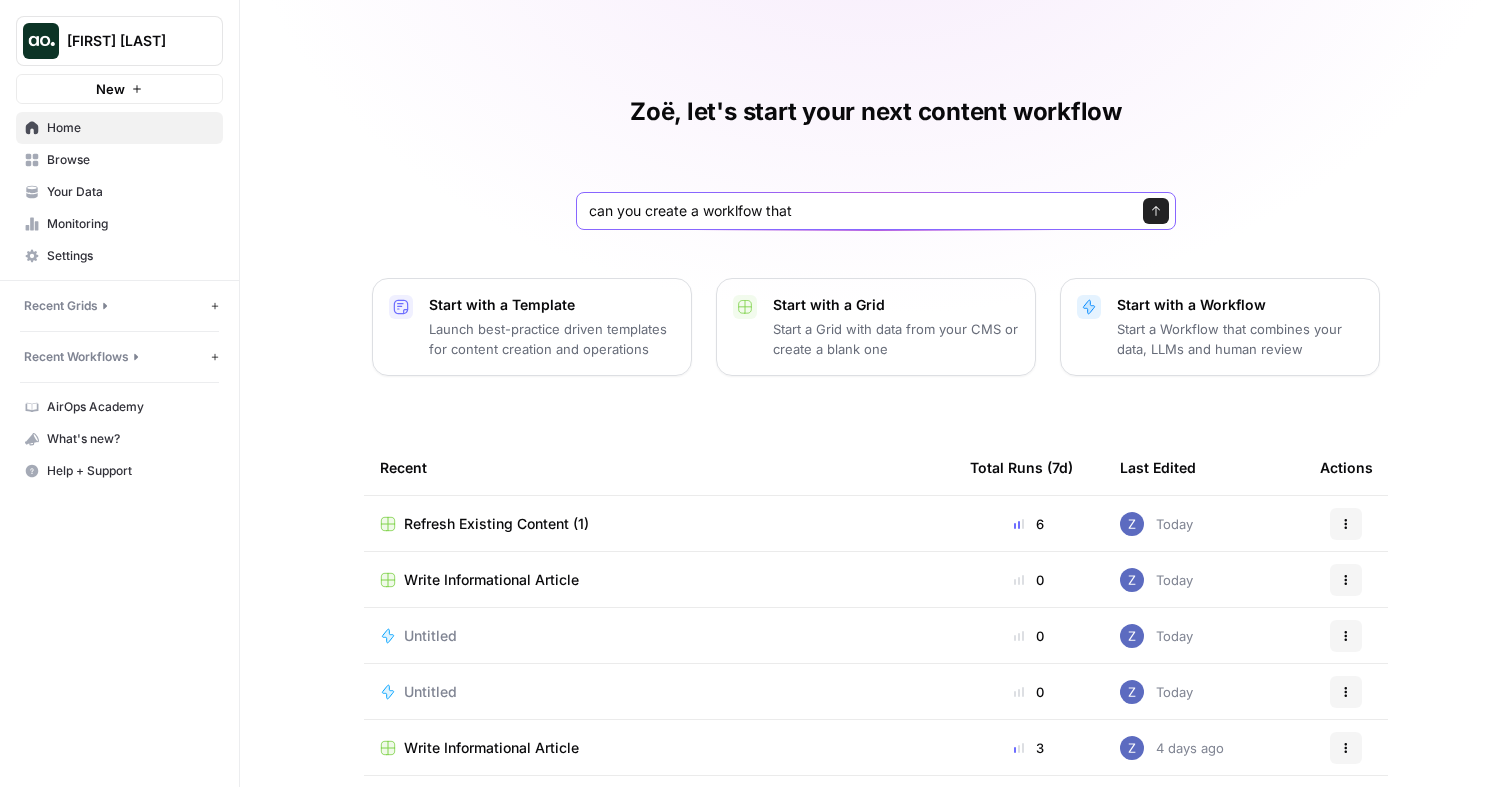 click on "can you create a worklfow that" at bounding box center [856, 211] 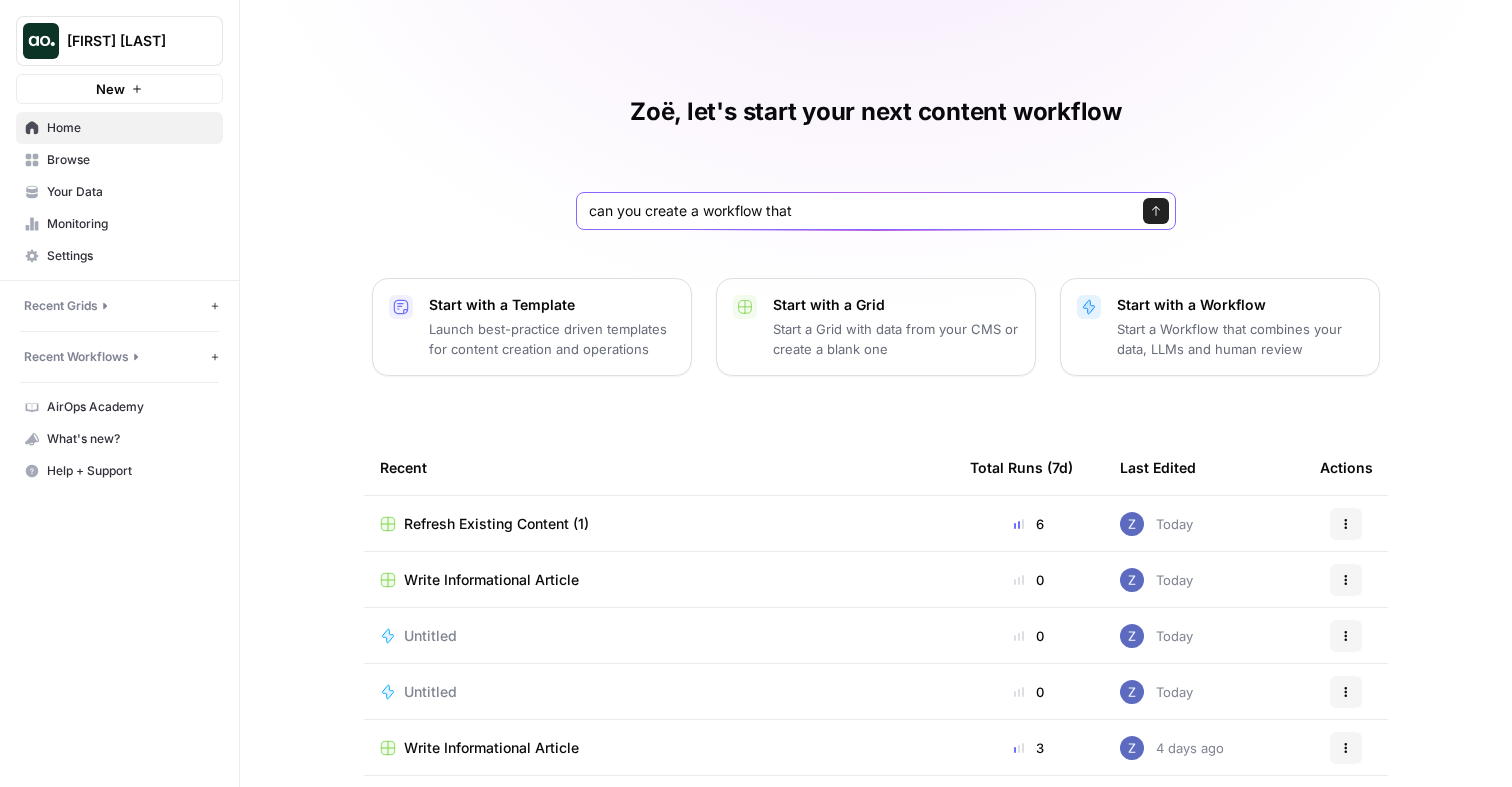 click on "can you create a workflow that" at bounding box center [856, 211] 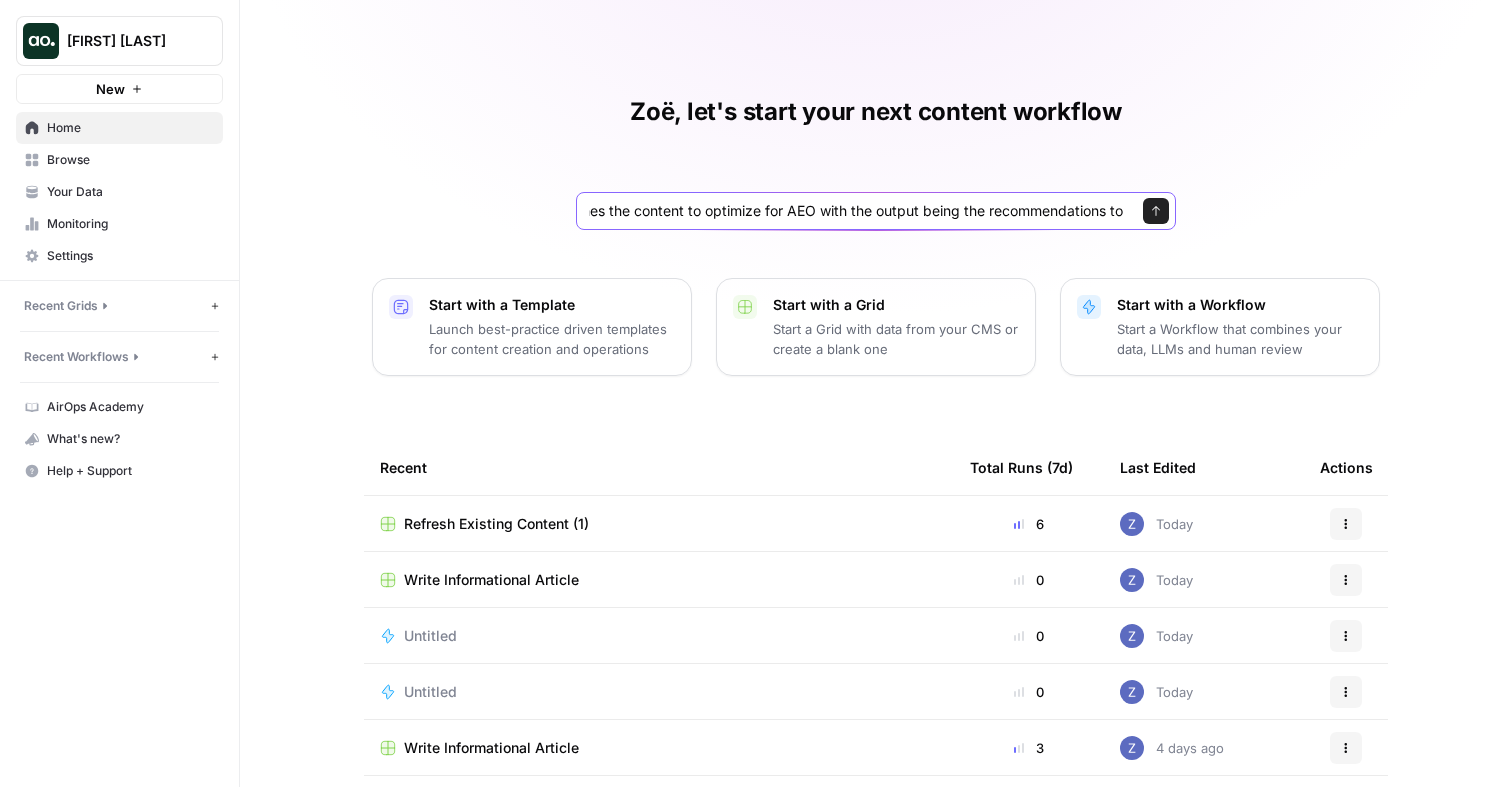 scroll, scrollTop: 0, scrollLeft: 529, axis: horizontal 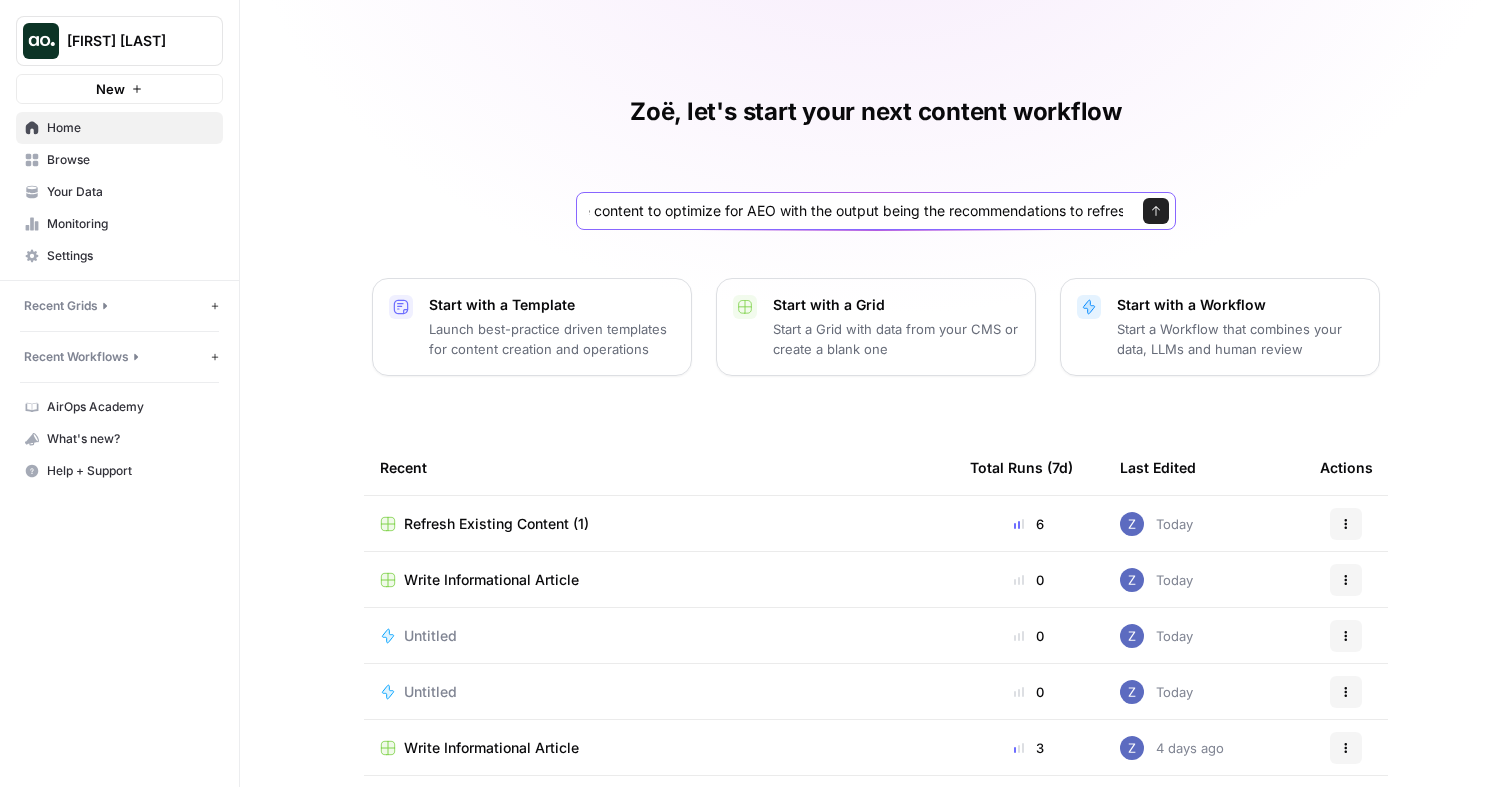 type on "can you create a workflow that takes a collections page as an input and refreshes the content to optimize for AEO with the output being the recommendations to refresh" 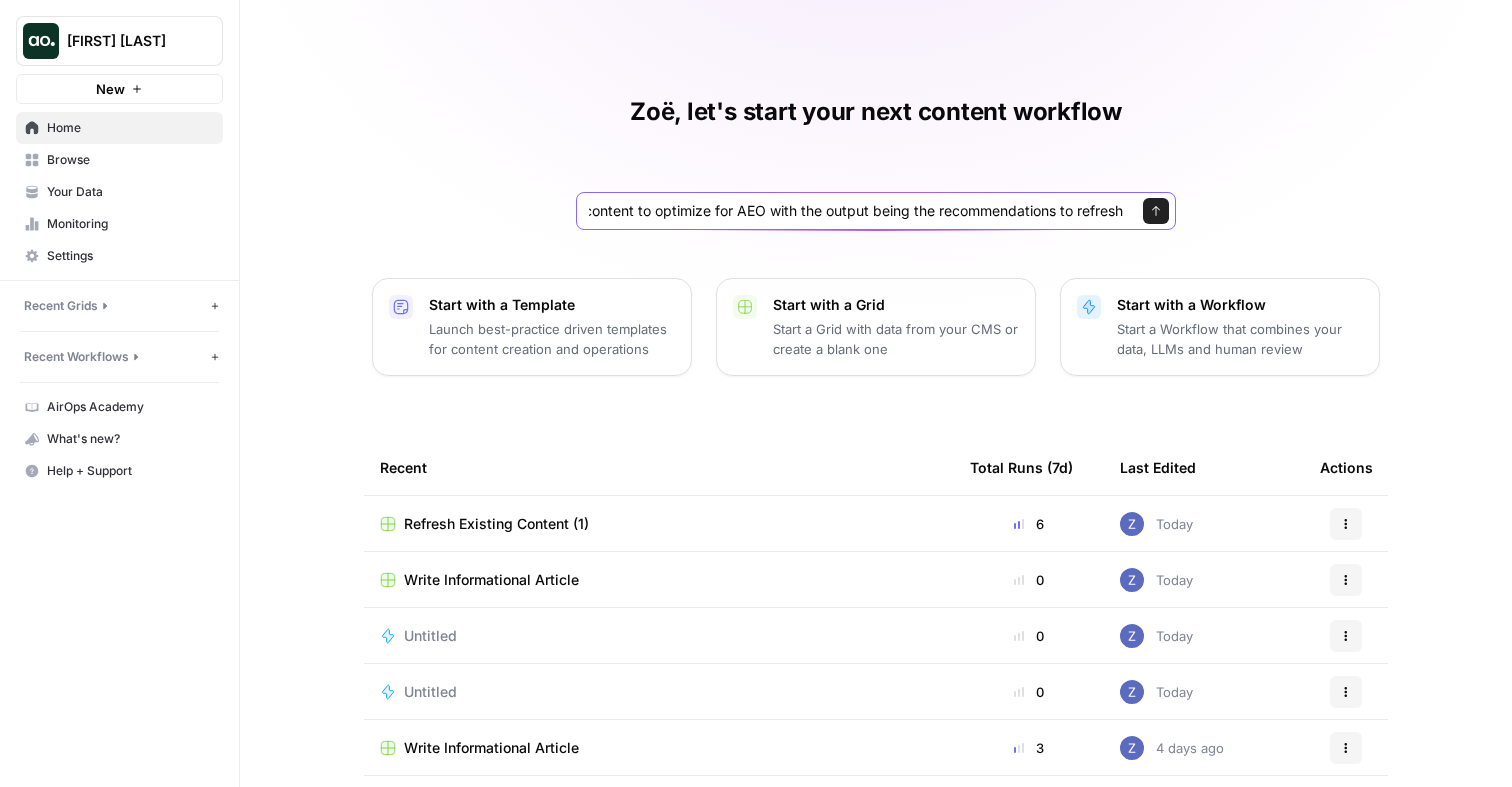 click on "Send" at bounding box center [1156, 211] 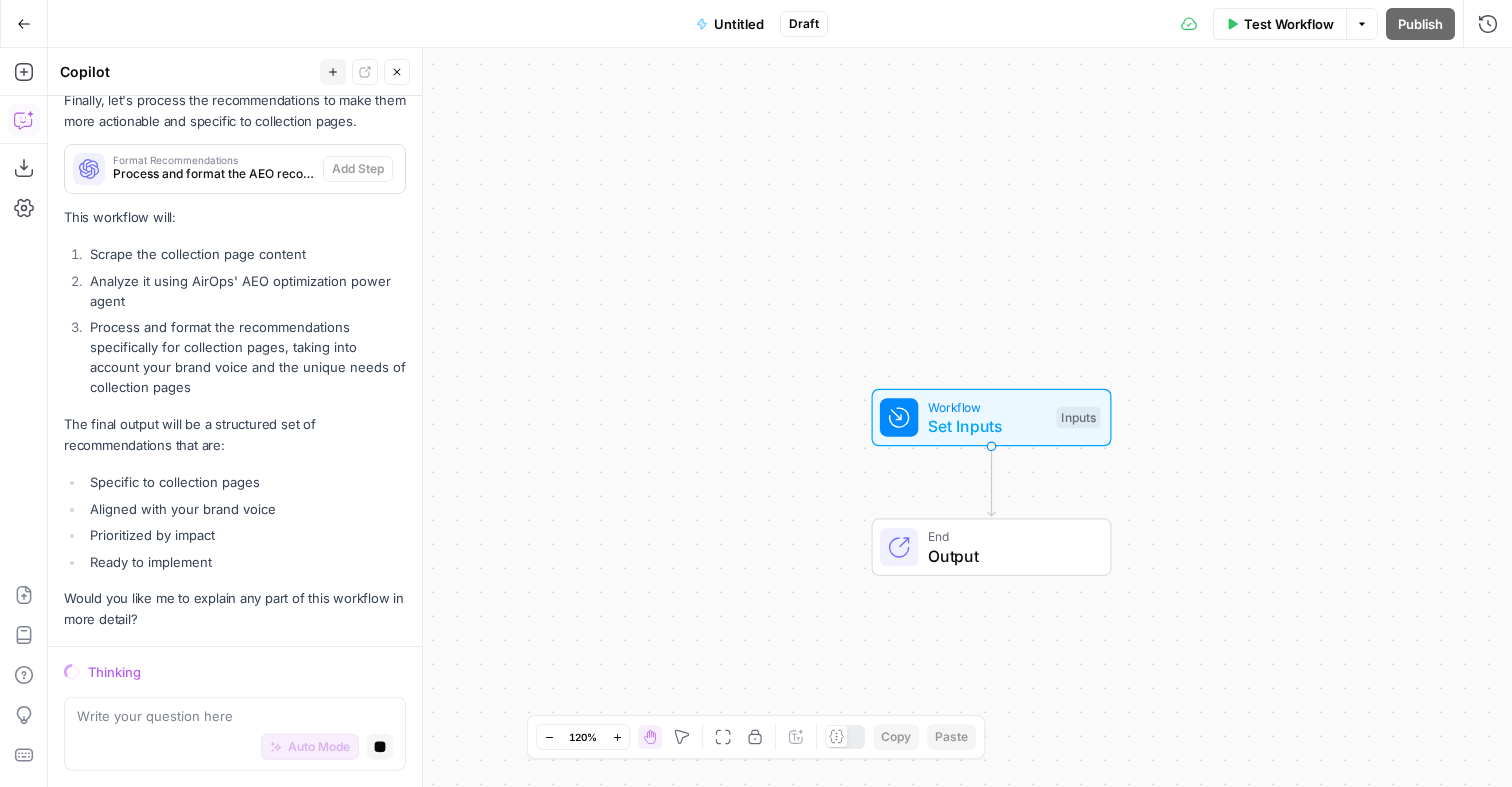 scroll, scrollTop: 1300, scrollLeft: 0, axis: vertical 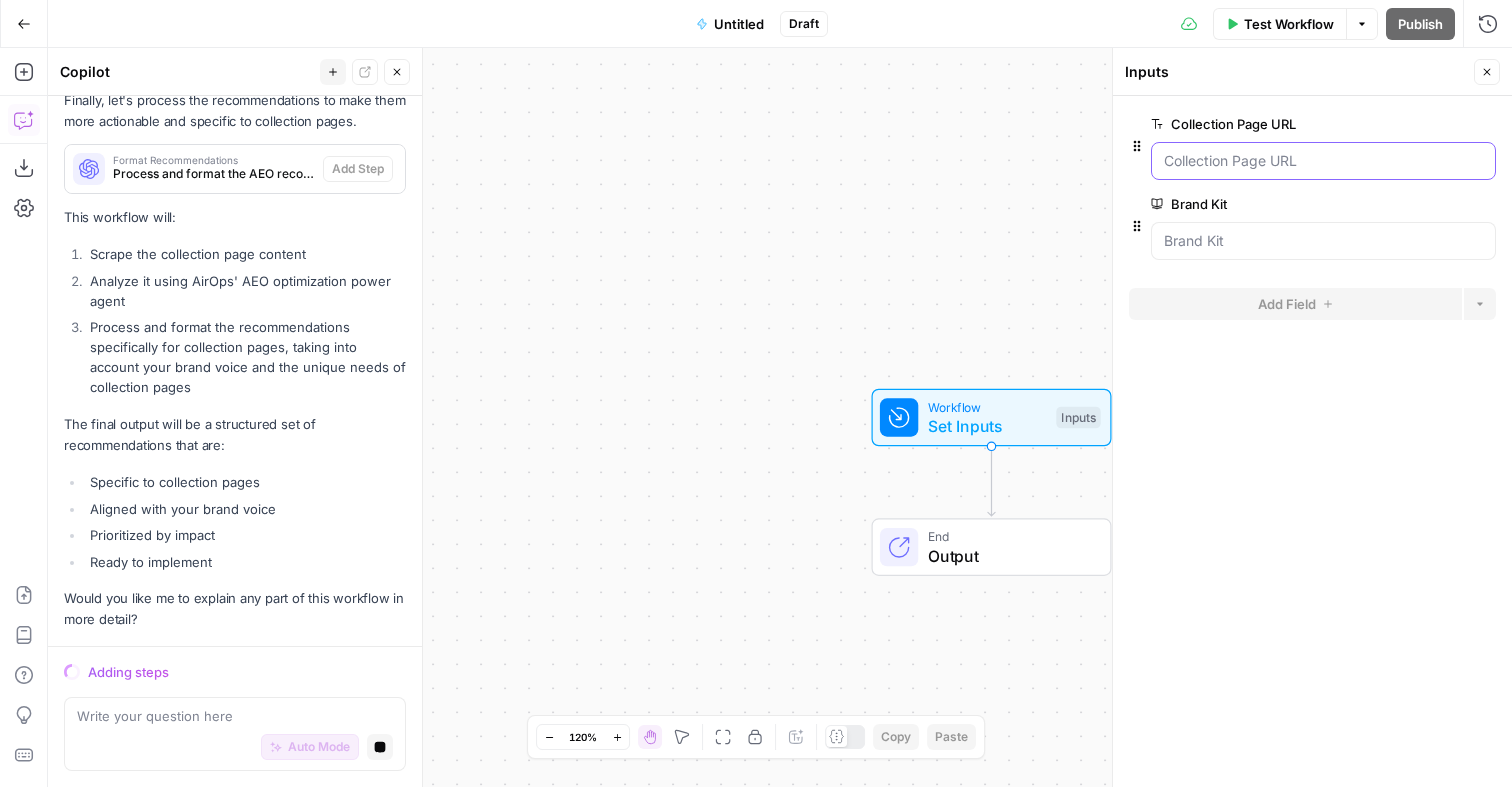 click on "Collection Page URL" at bounding box center [1323, 161] 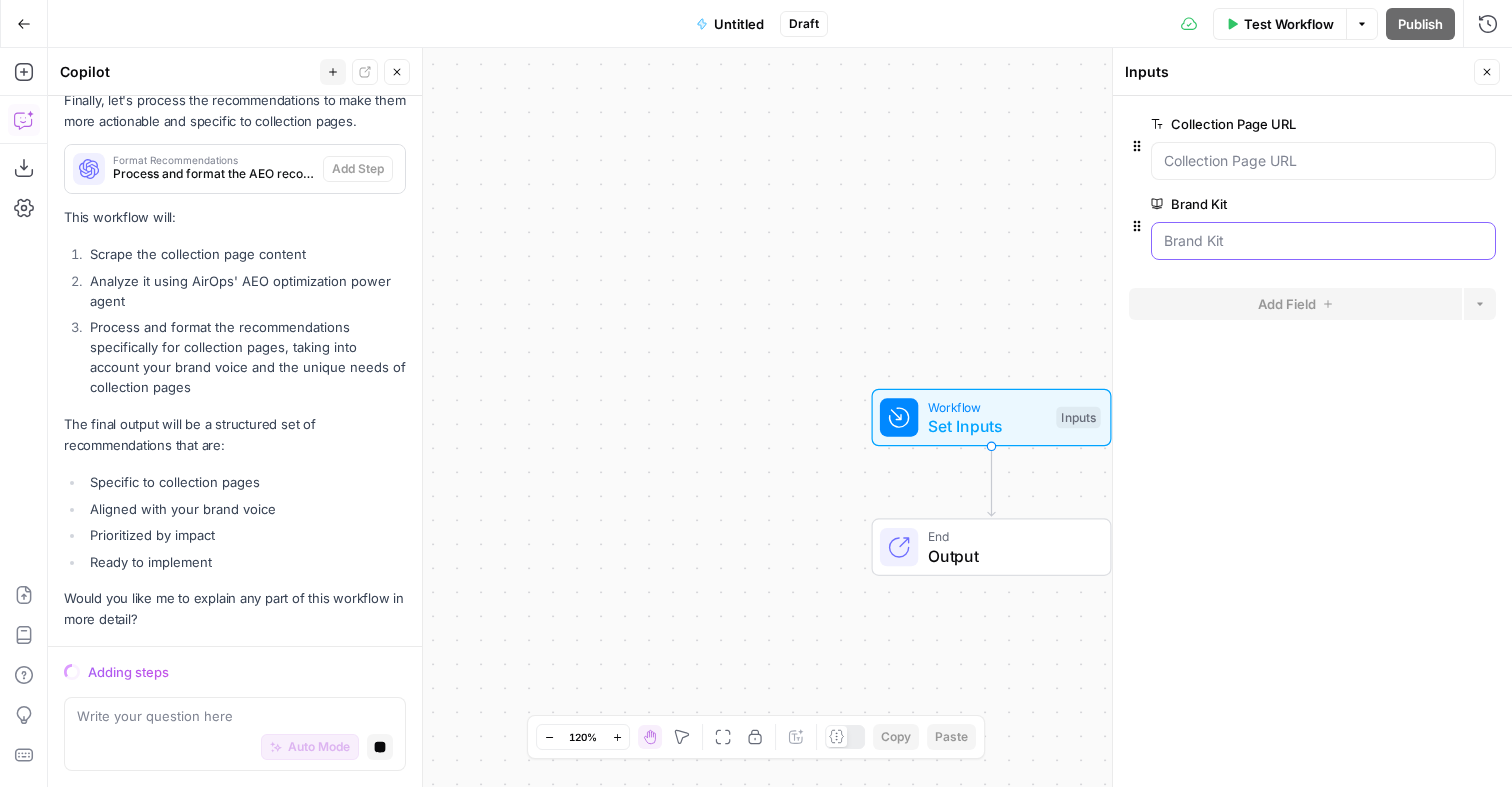 click on "Brand Kit" at bounding box center (1323, 241) 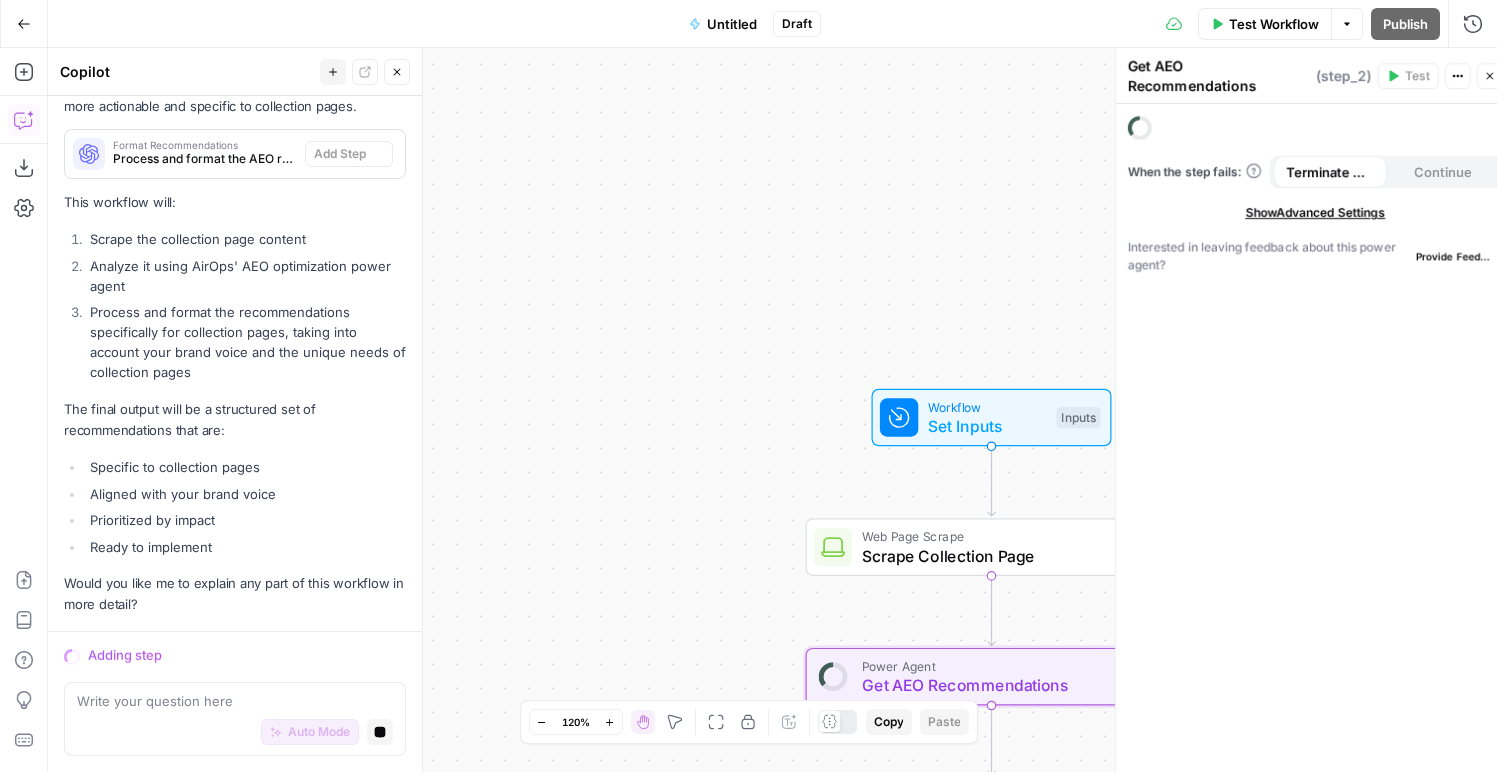 click on "Get AEO Recommendations  ( step_2 ) Test Actions Close When the step fails: Terminate Workflow Continue Show  Advanced Settings Interested in leaving feedback about this power agent? Provide Feedback" at bounding box center (1312, 410) 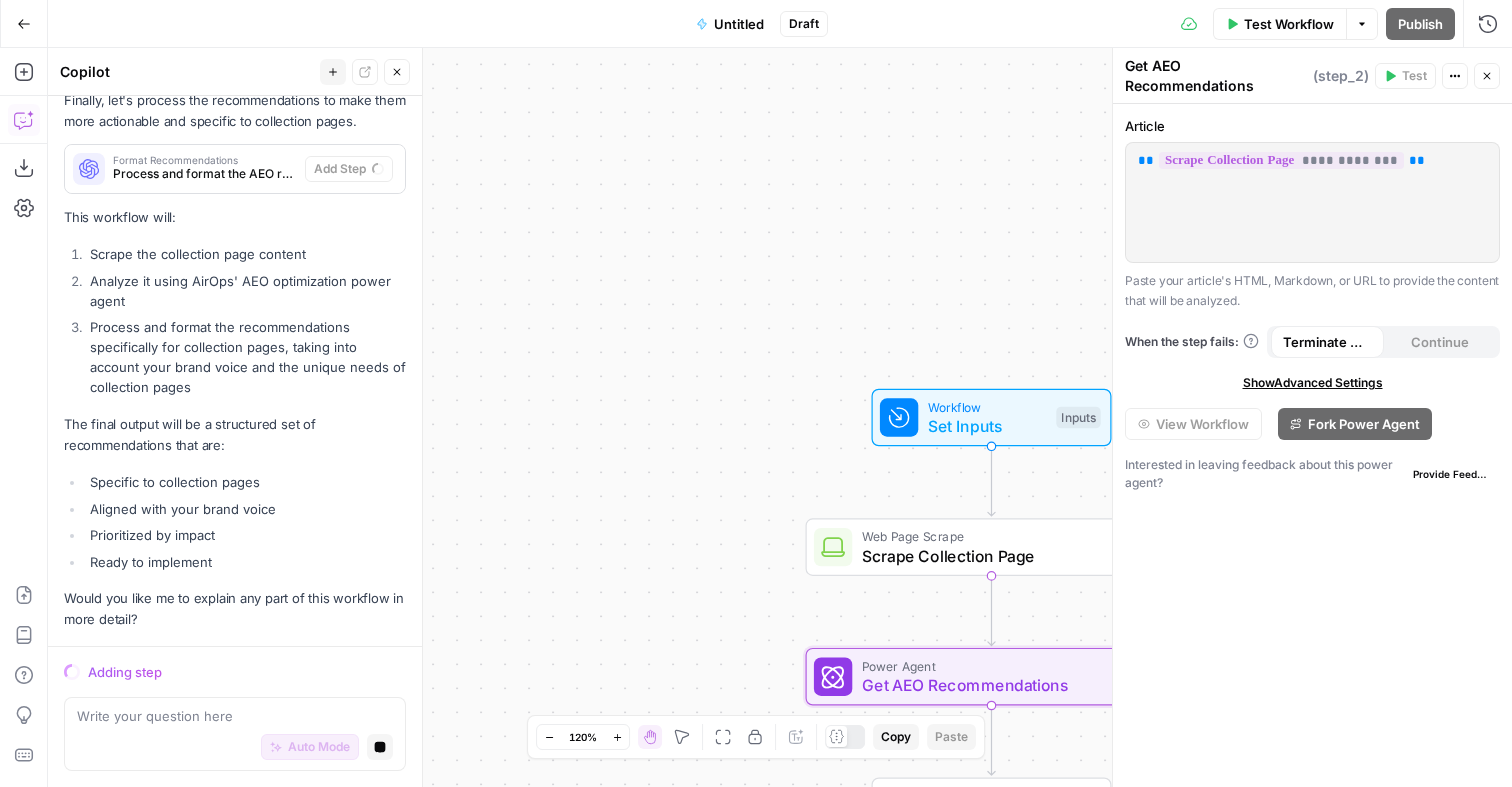 click on "Workflow Set Inputs Inputs Web Page Scrape Scrape Collection Page Step 1 Power Agent Get AEO Recommendations Step 2 End Output" at bounding box center (780, 417) 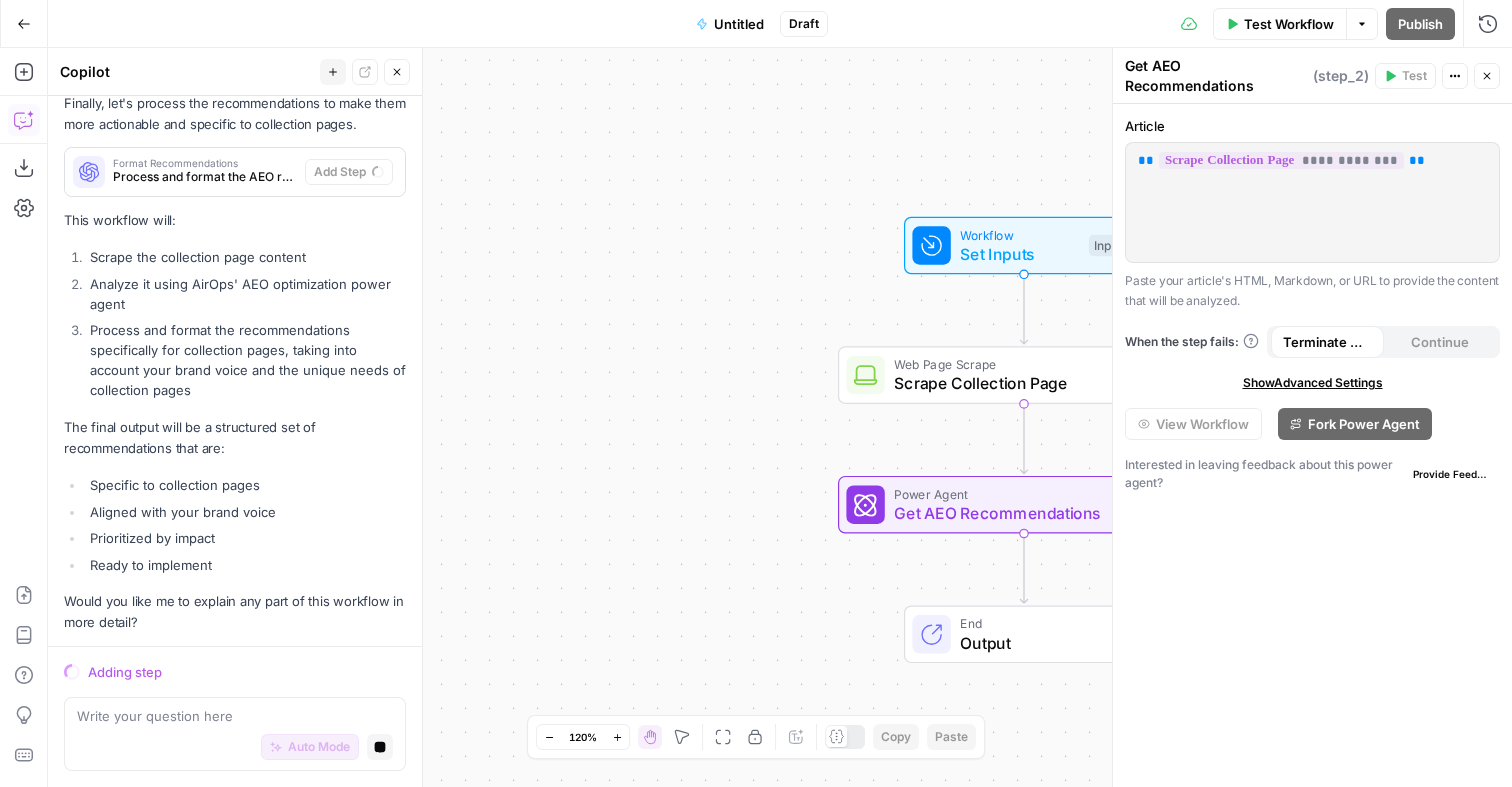 scroll, scrollTop: 1300, scrollLeft: 0, axis: vertical 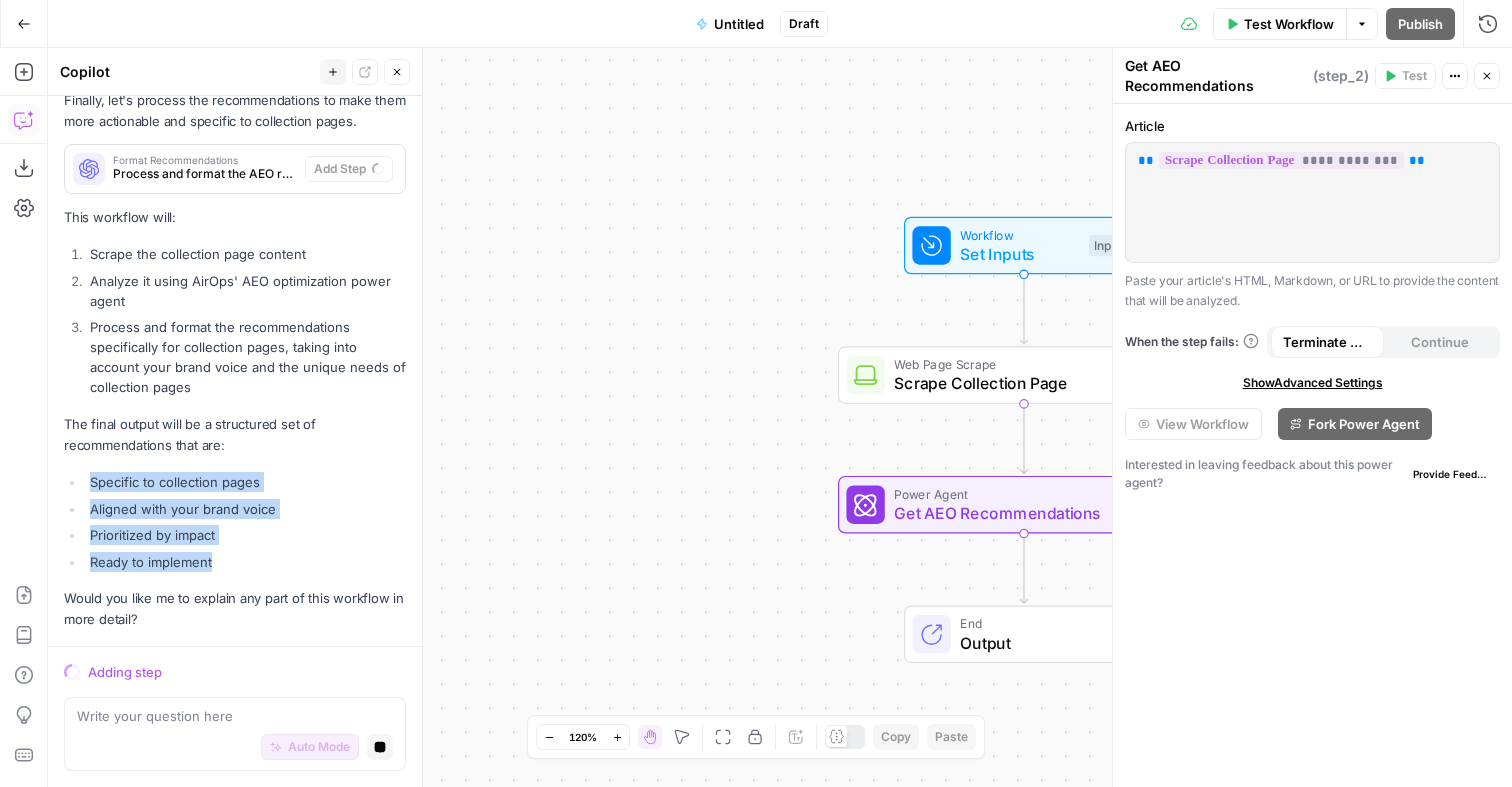 drag, startPoint x: 220, startPoint y: 564, endPoint x: 58, endPoint y: 473, distance: 185.80904 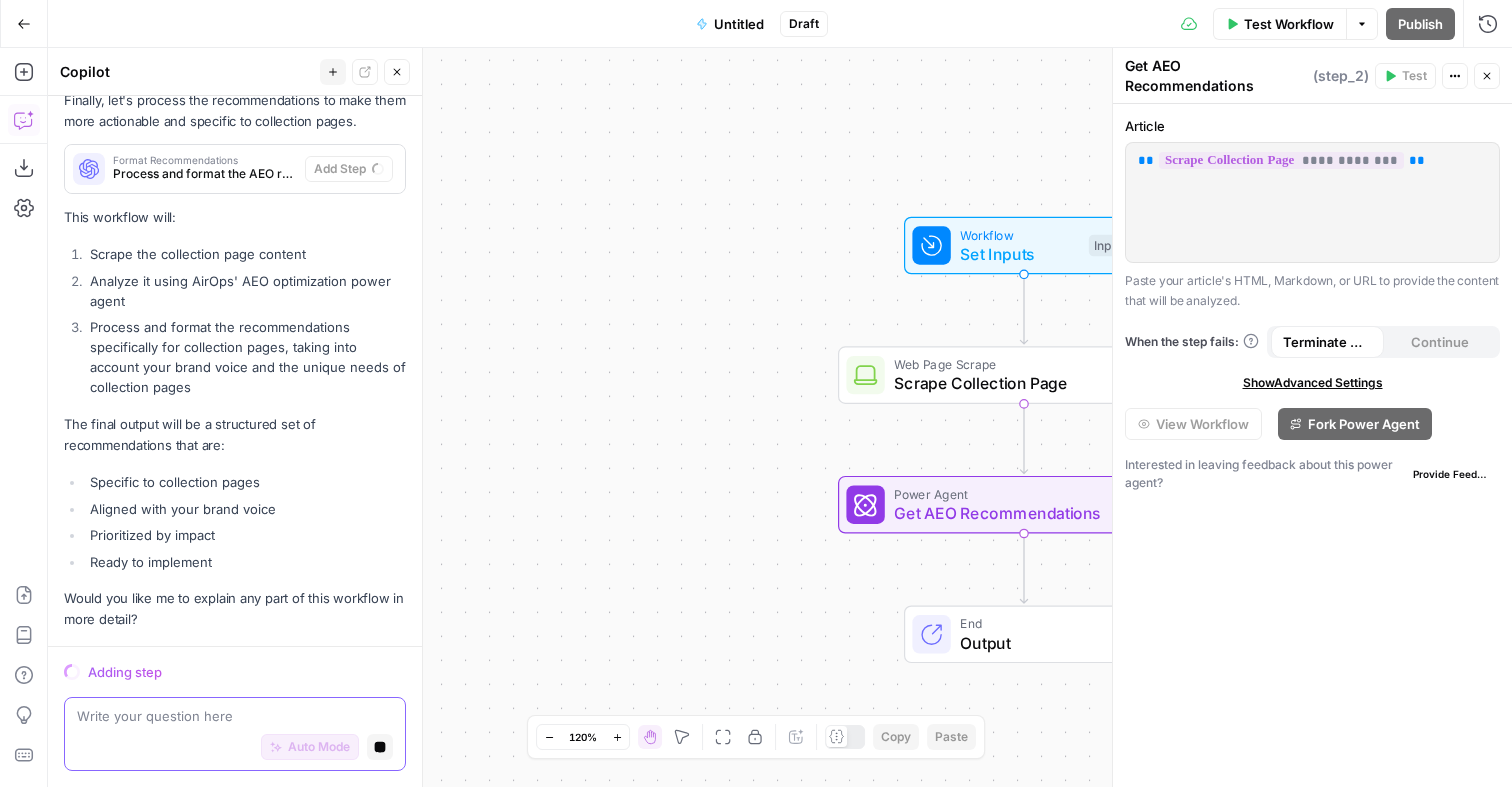 click on "Auto Mode Stop generating" at bounding box center [235, 748] 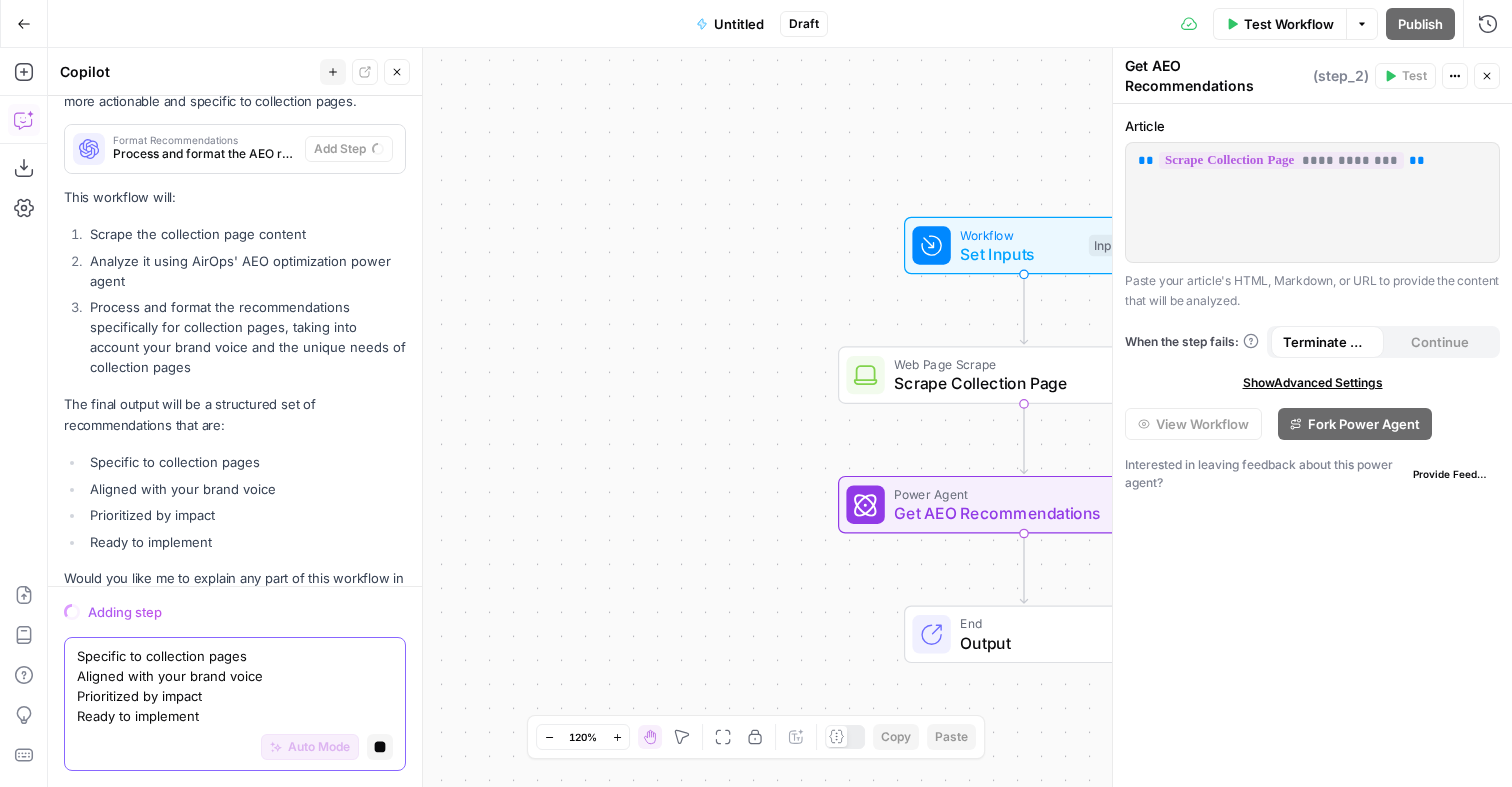 scroll, scrollTop: 1360, scrollLeft: 0, axis: vertical 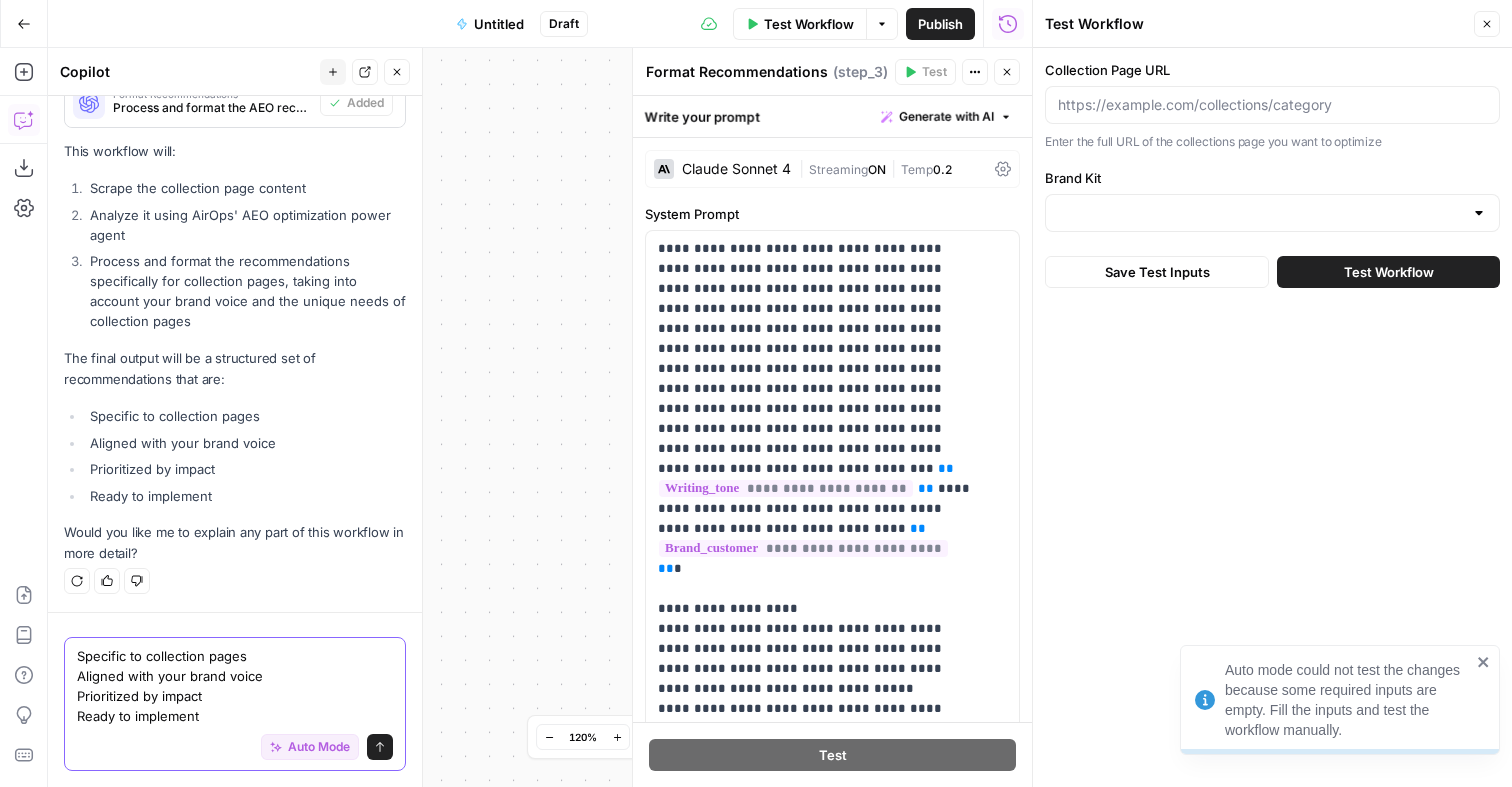 drag, startPoint x: 206, startPoint y: 717, endPoint x: 50, endPoint y: 648, distance: 170.57843 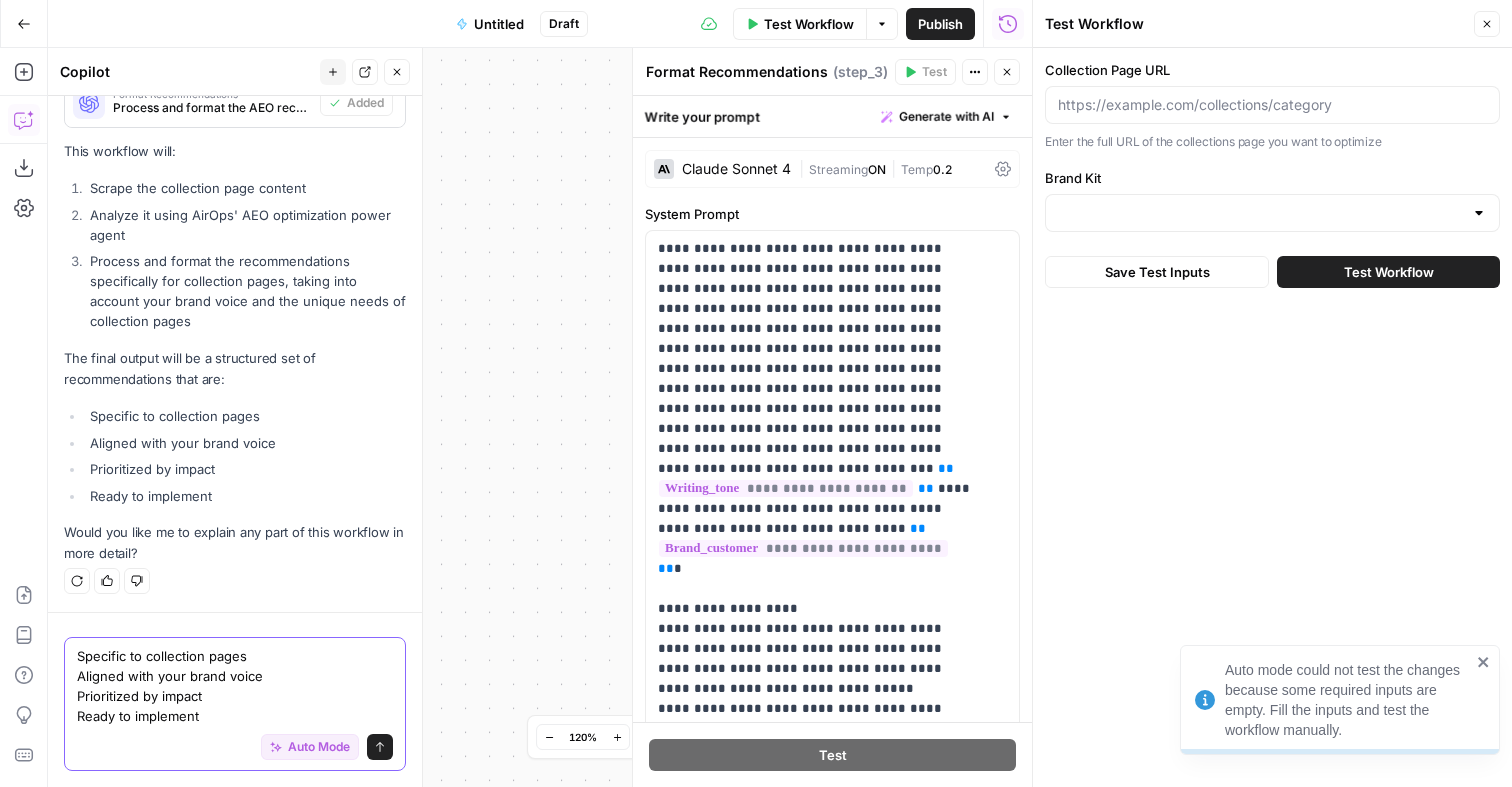 click on "Specific to collection pages
Aligned with your brand voice
Prioritized by impact
Ready to implement Specific to collection pages
Aligned with your brand voice
Prioritized by impact
Ready to implement Auto Mode Send" at bounding box center (235, 699) 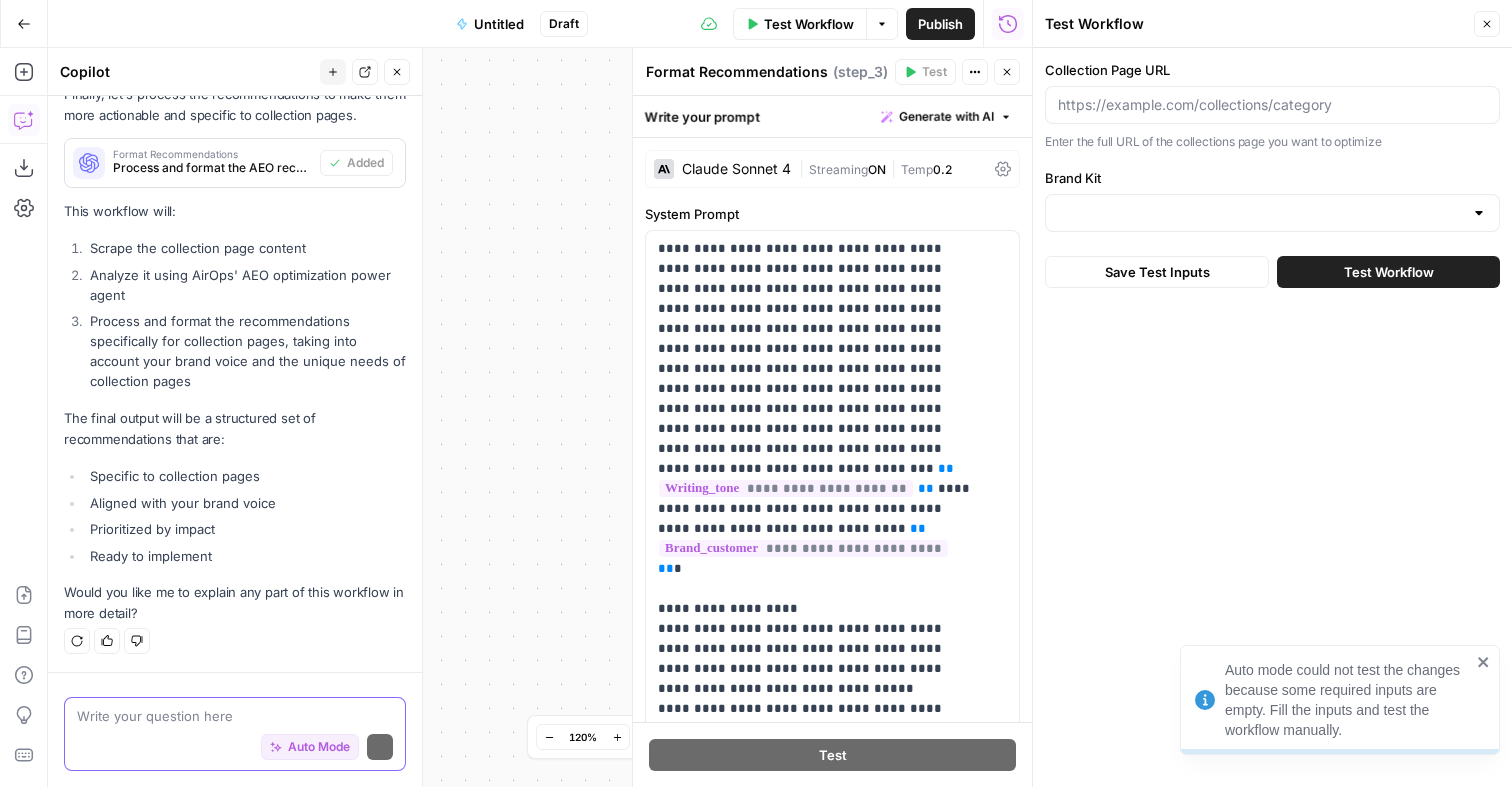 scroll, scrollTop: 1338, scrollLeft: 0, axis: vertical 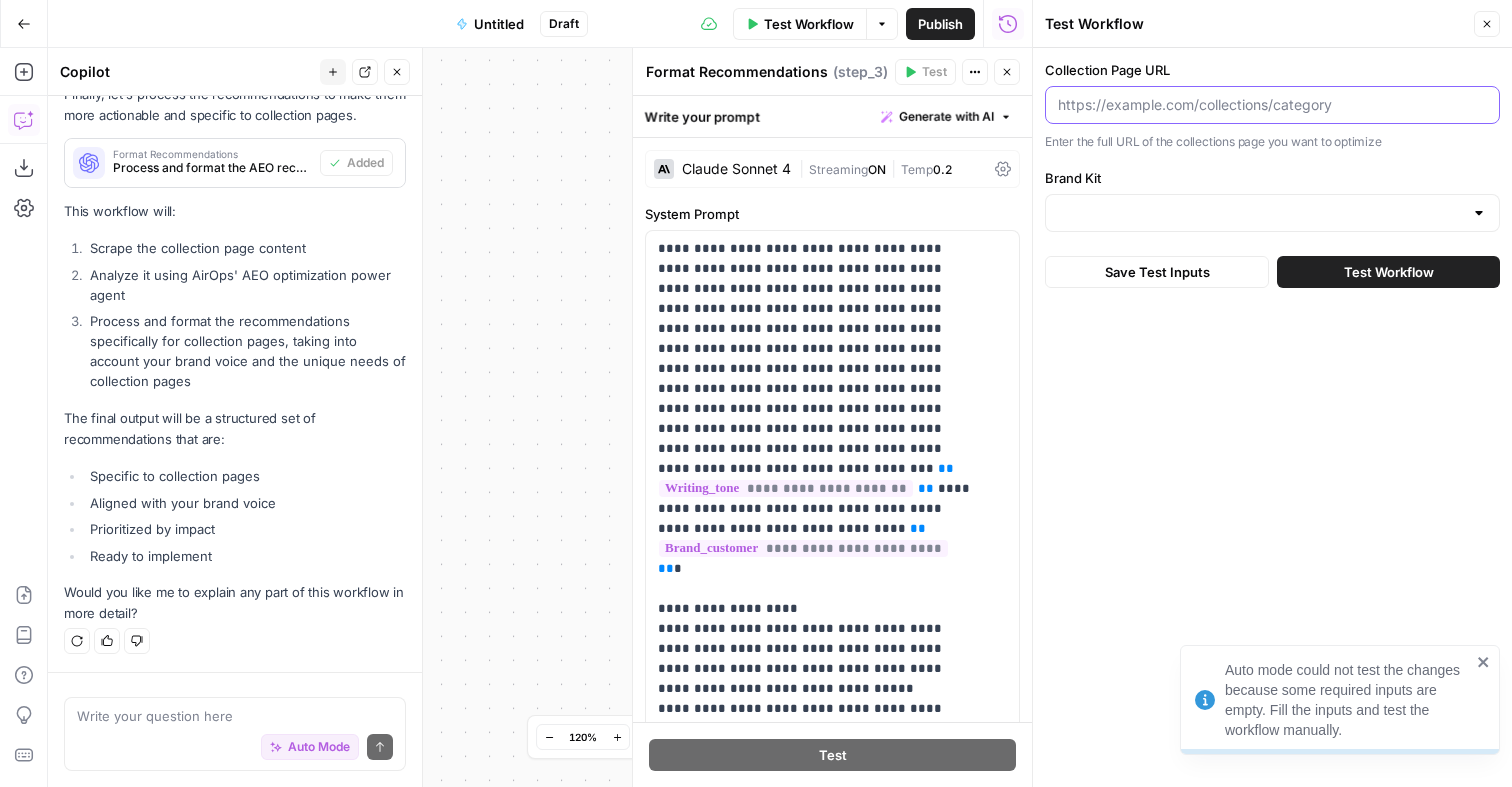 click on "Collection Page URL" at bounding box center (1272, 105) 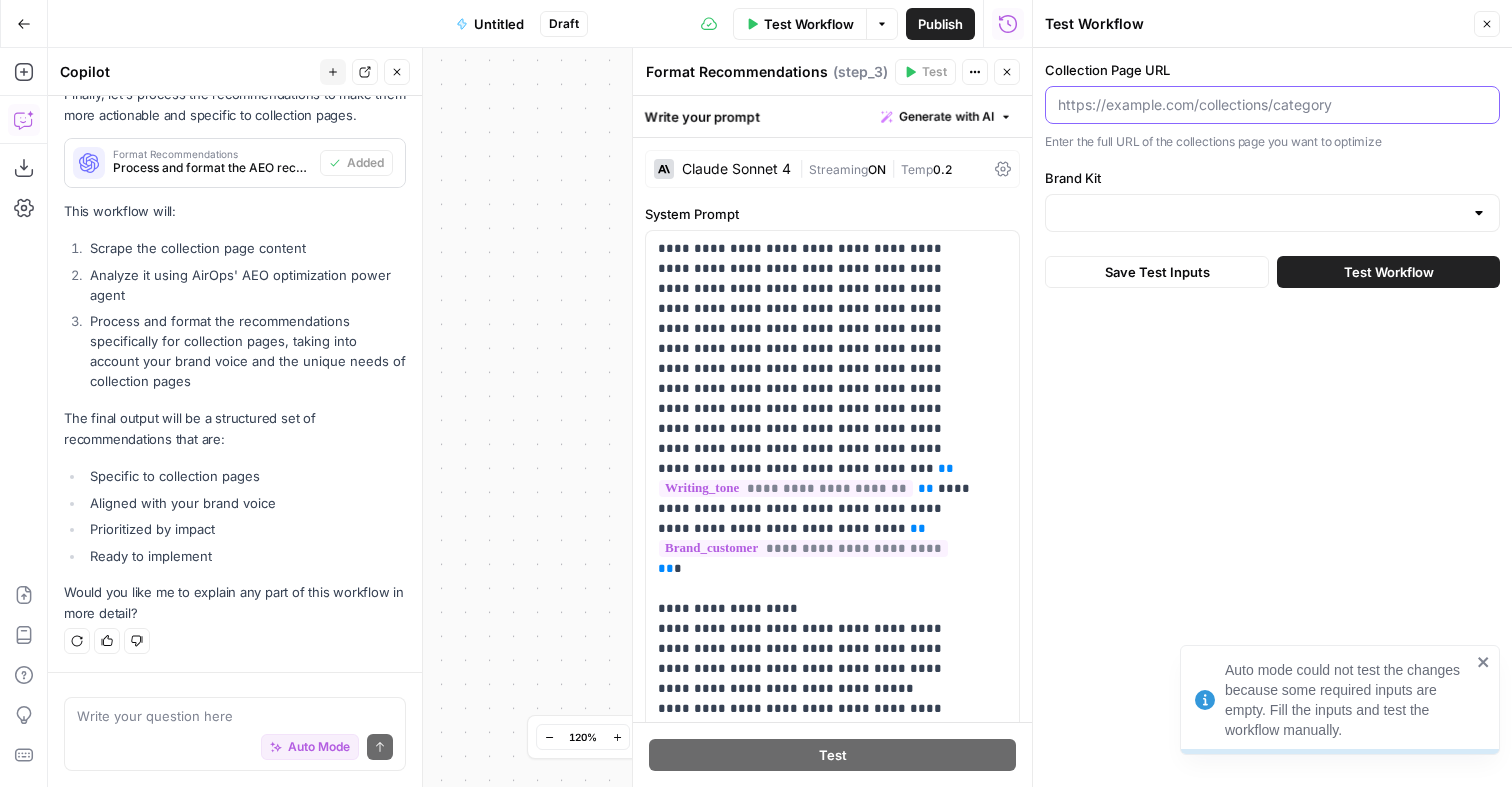 paste on "Specific to collection pages Aligned with your brand voice Prioritized by impact Ready to implement" 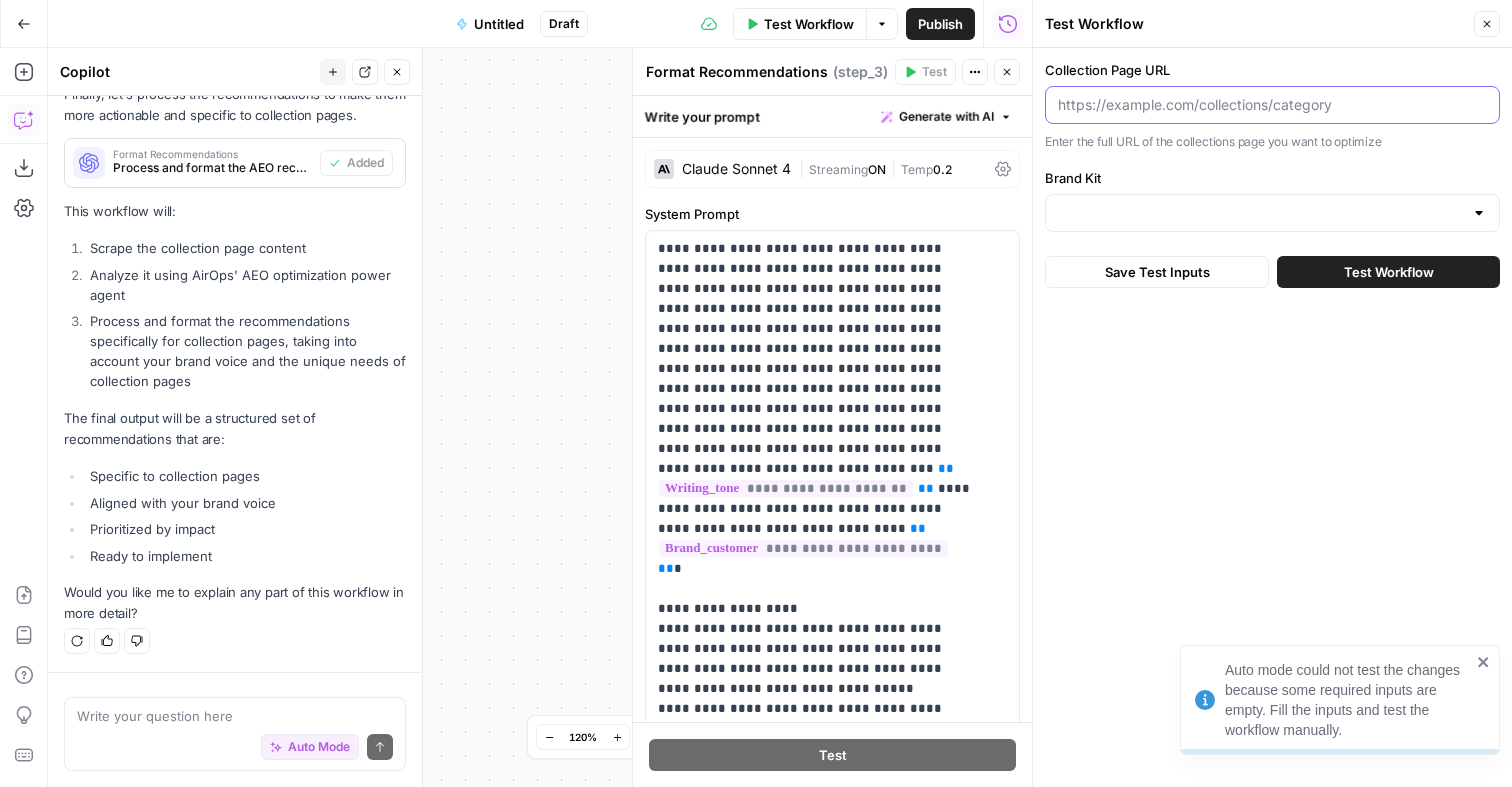 type on "Specific to collection pages Aligned with your brand voice Prioritized by impact Ready to implement" 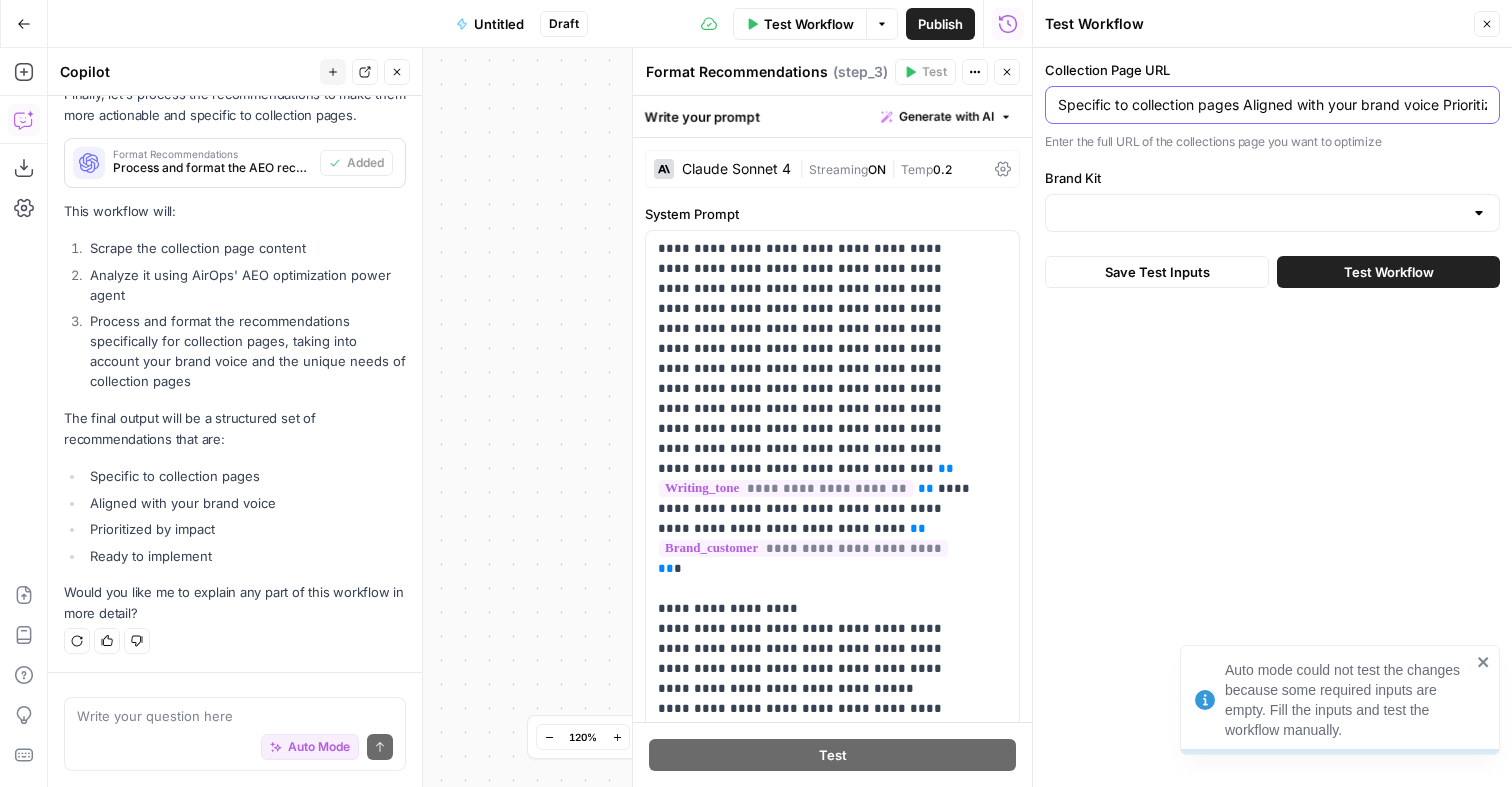 scroll, scrollTop: 0, scrollLeft: 230, axis: horizontal 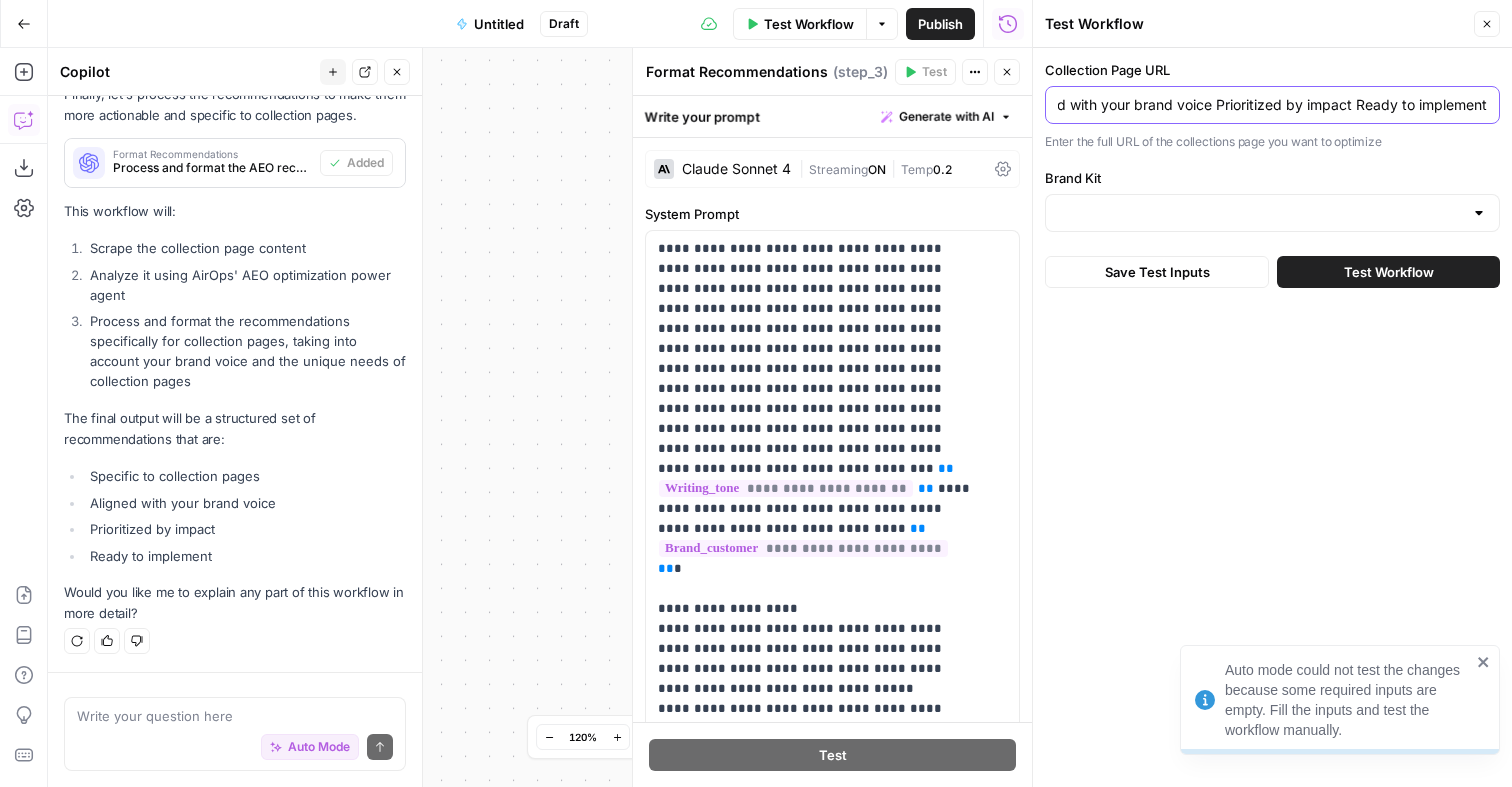 click on "Specific to collection pages Aligned with your brand voice Prioritized by impact Ready to implement" at bounding box center [1272, 105] 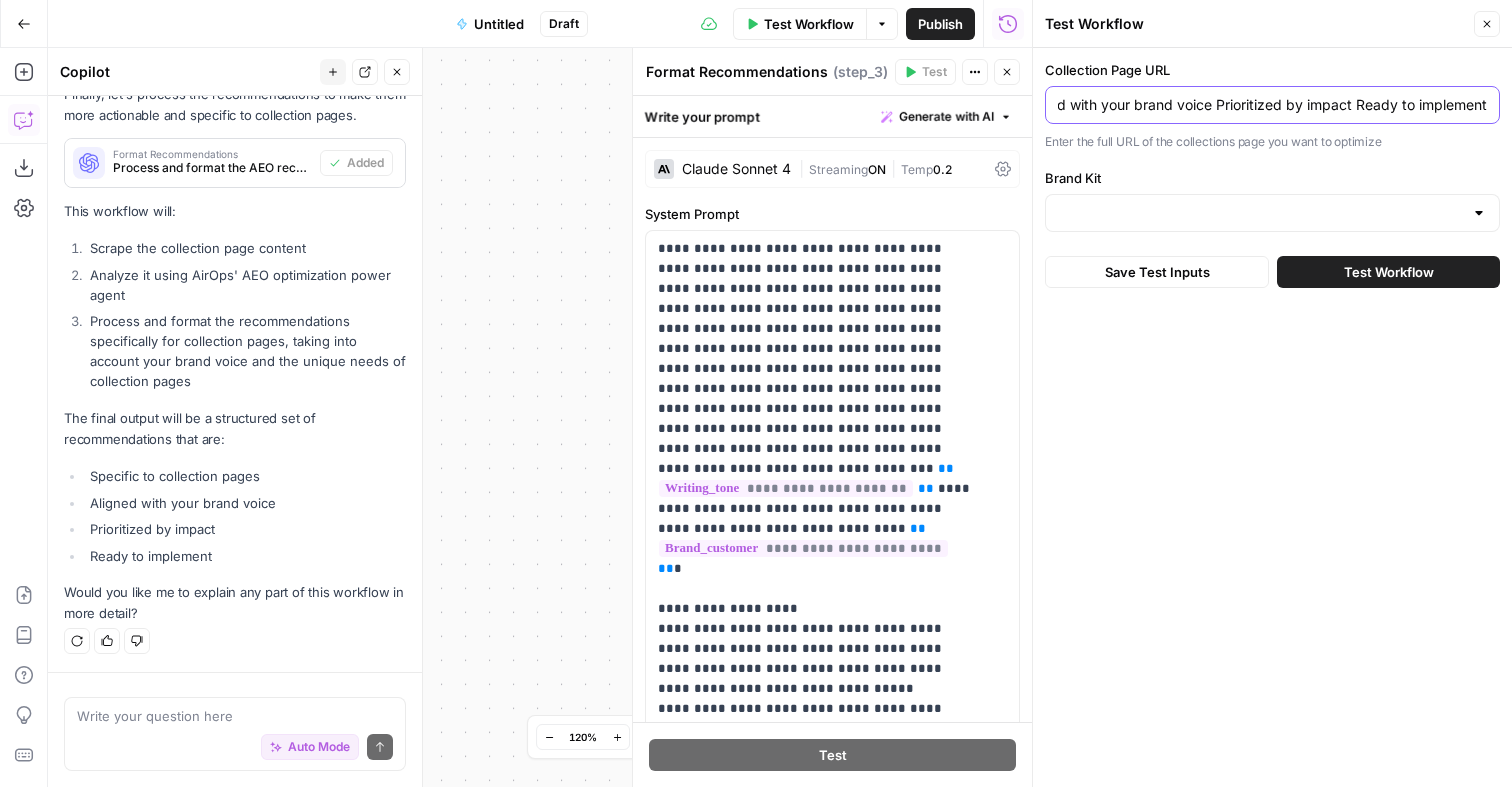 click on "Specific to collection pages Aligned with your brand voice Prioritized by impact Ready to implement" at bounding box center [1272, 105] 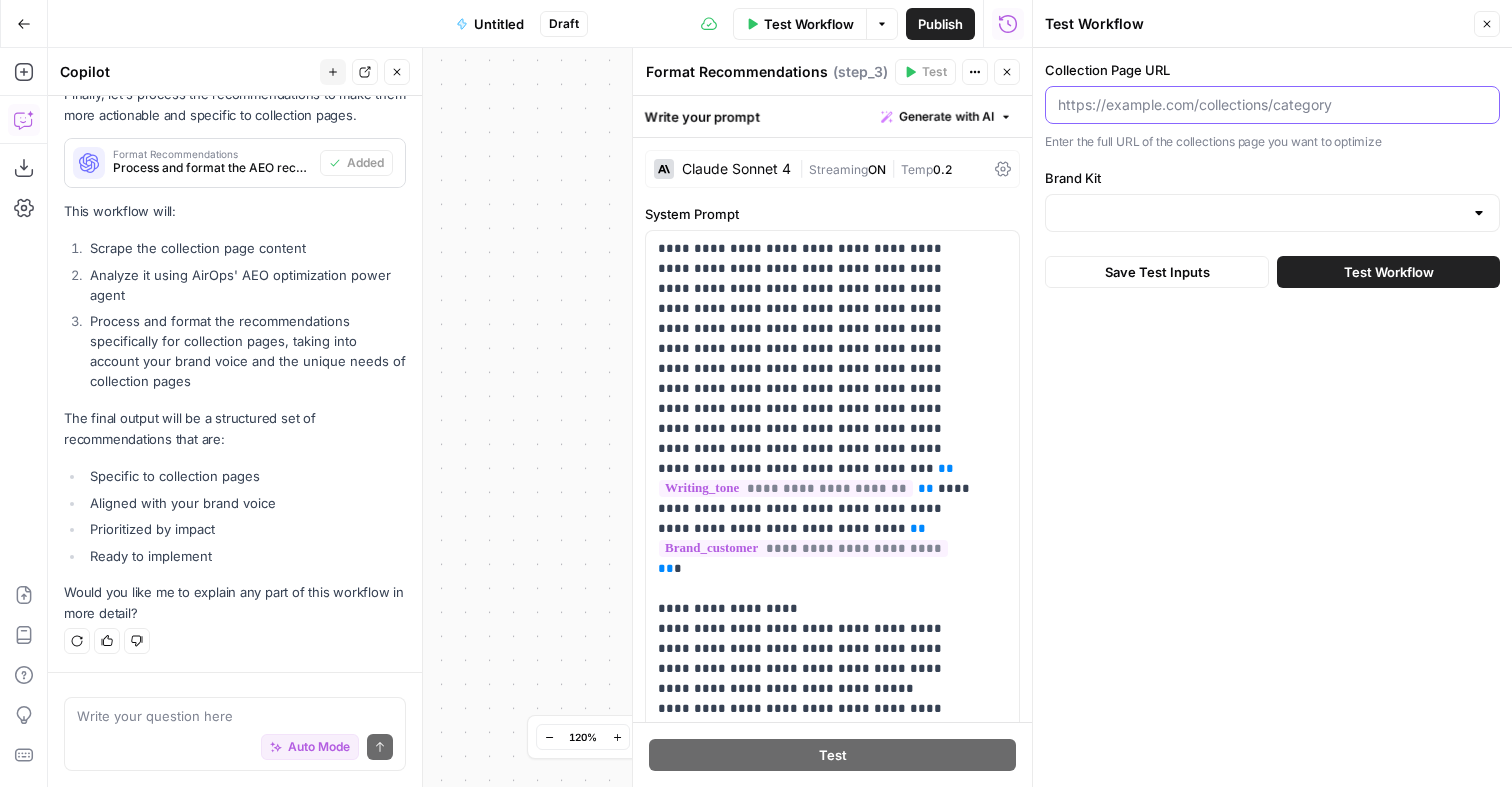 scroll, scrollTop: 0, scrollLeft: 0, axis: both 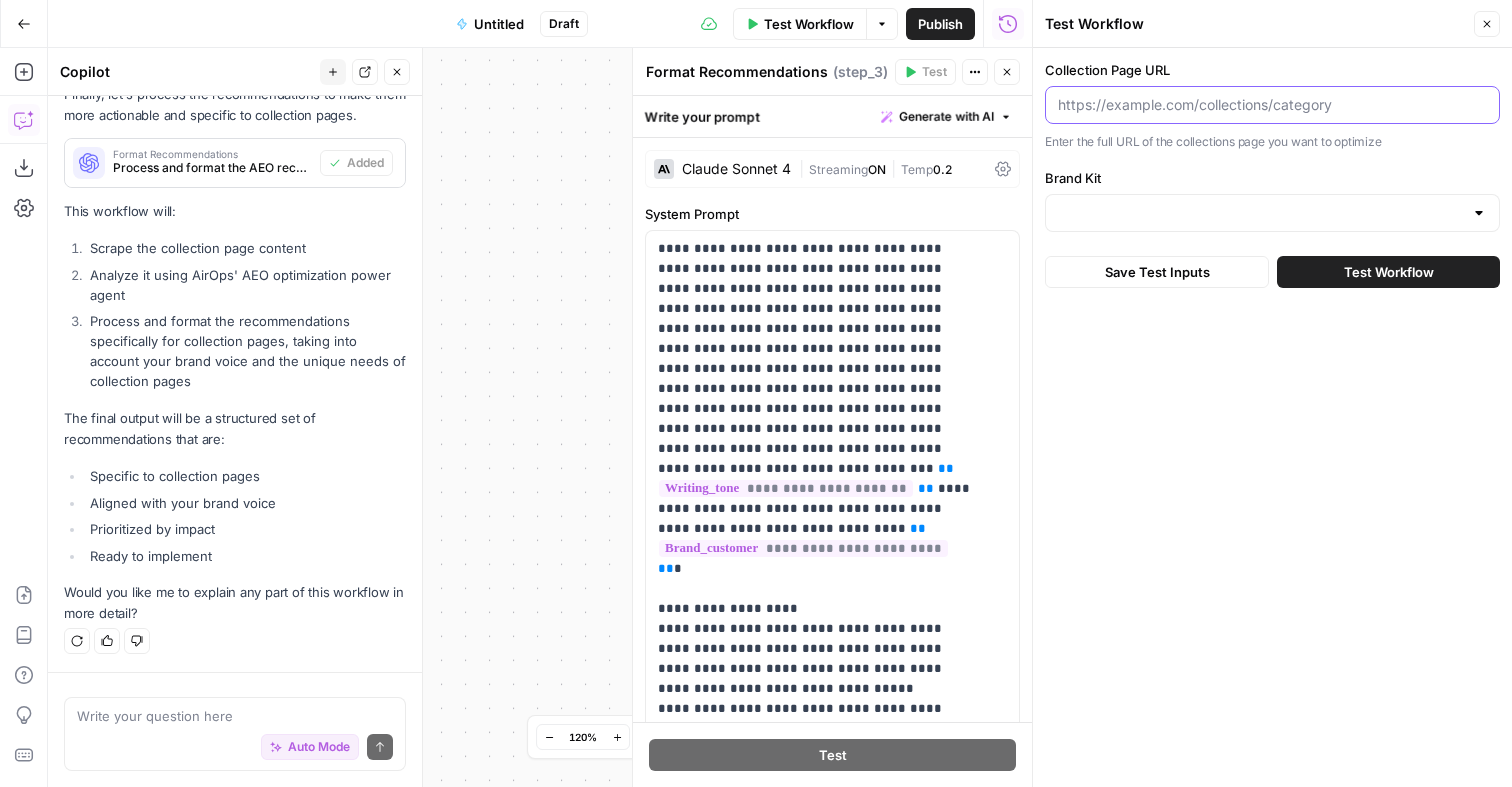 paste on "https://us.princesspolly.com/collections/loungewear?srsltid=AfmBOoqKOpew_-kei53xQ3draWg9WaPOUOZoGXxwfjEMSuY2M1kQ1VEr" 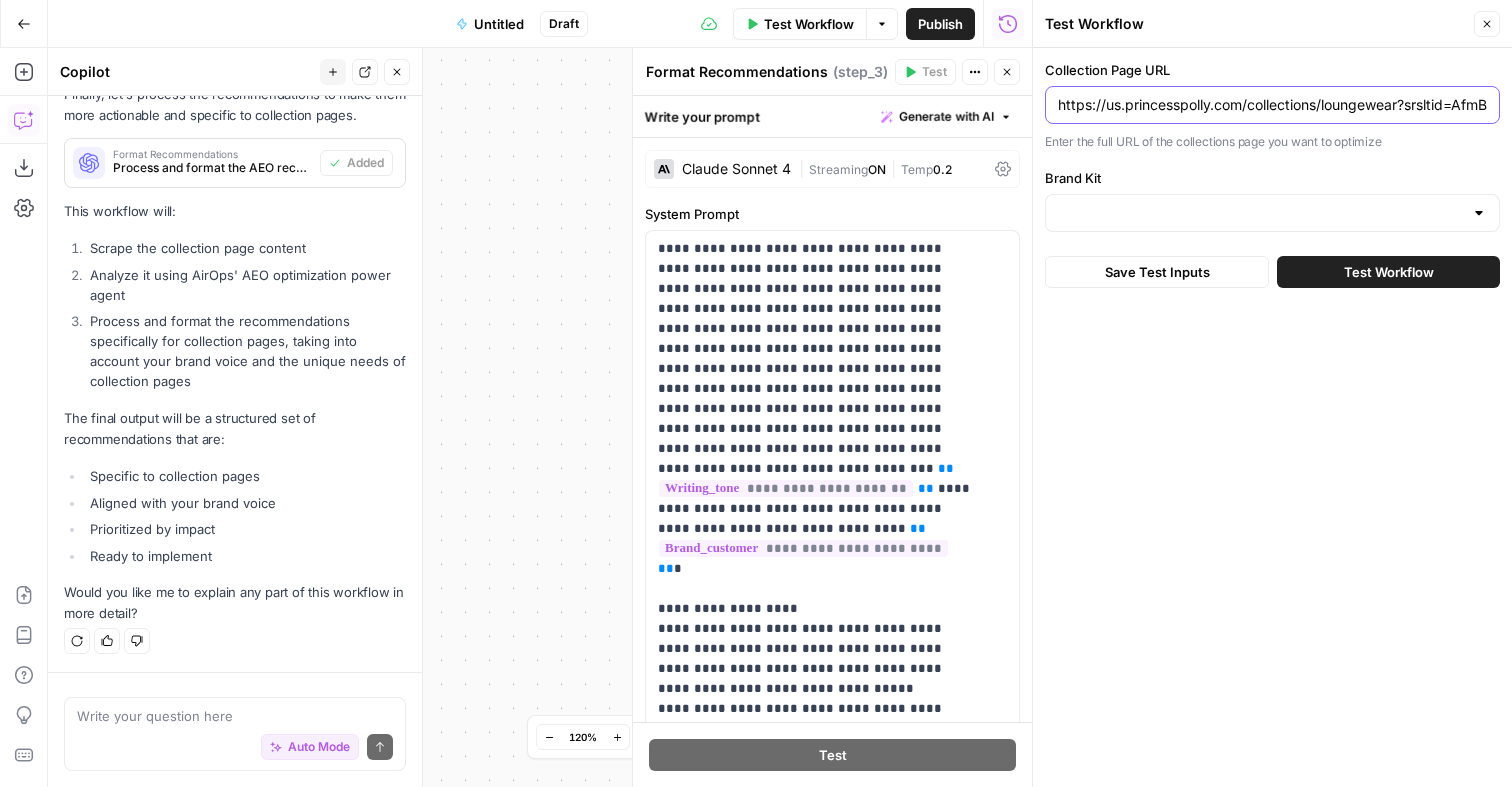 scroll, scrollTop: 0, scrollLeft: 459, axis: horizontal 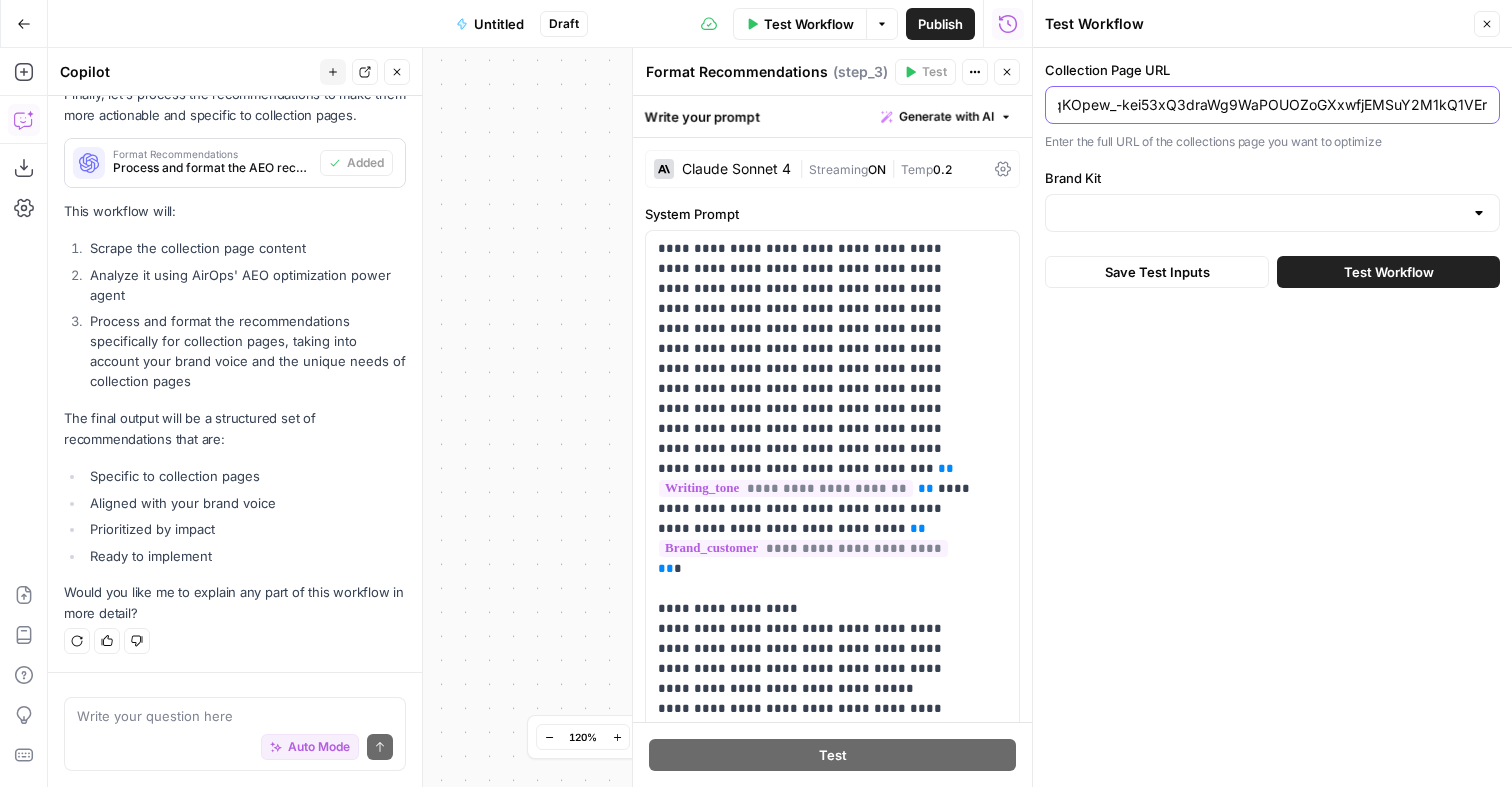 type on "https://us.princesspolly.com/collections/loungewear?srsltid=AfmBOoqKOpew_-kei53xQ3draWg9WaPOUOZoGXxwfjEMSuY2M1kQ1VEr" 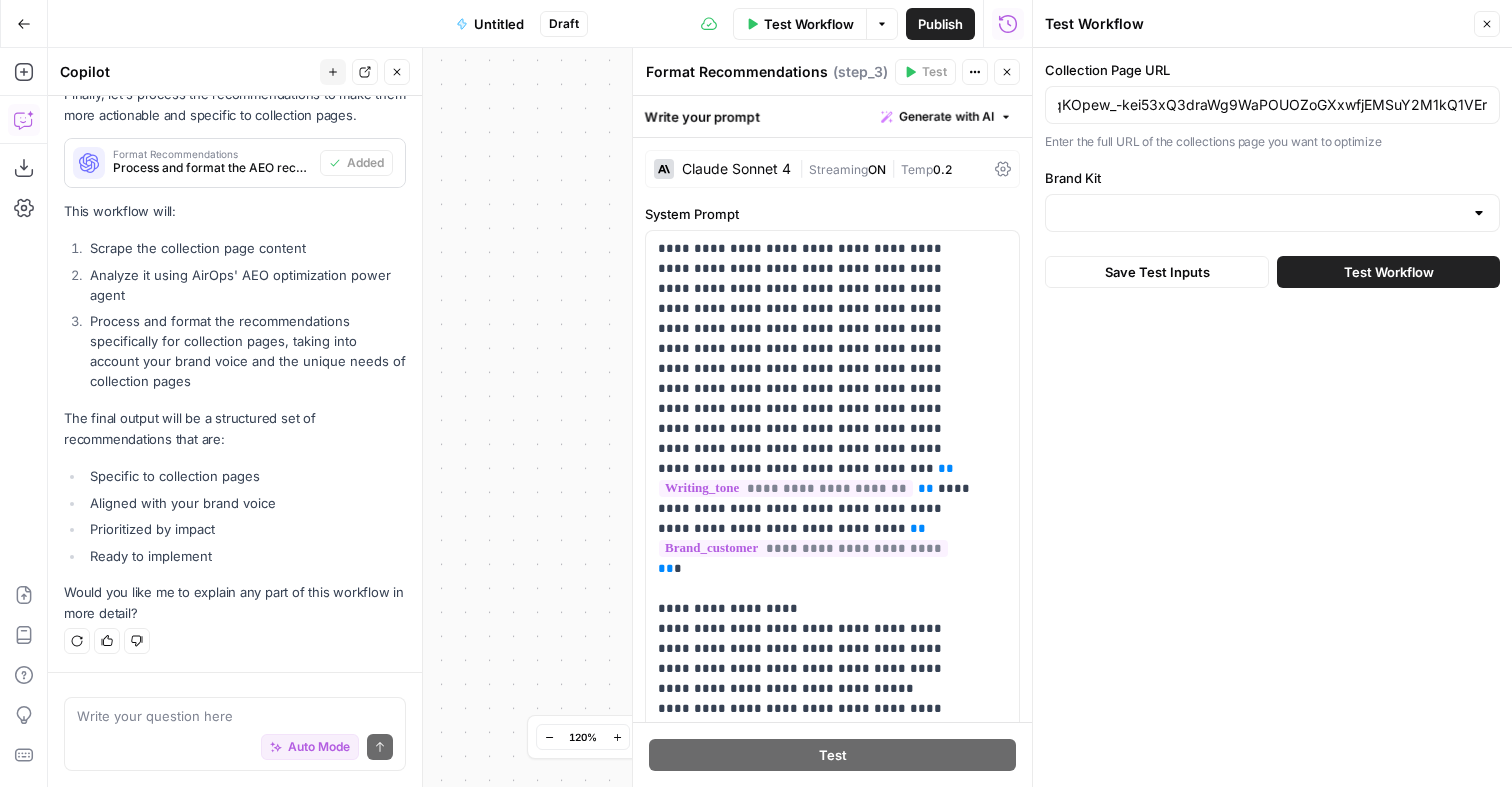 click at bounding box center (1272, 213) 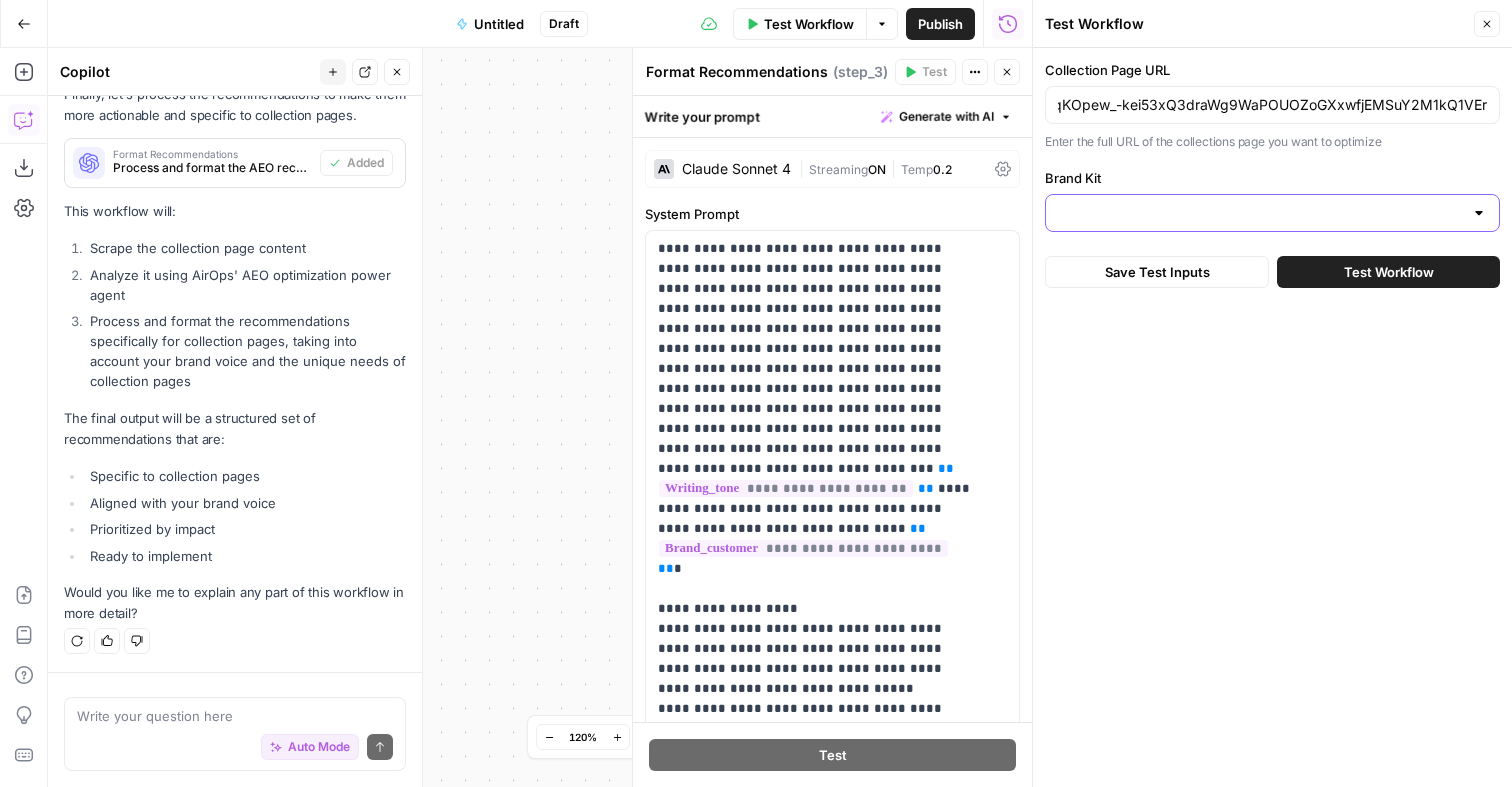 scroll, scrollTop: 0, scrollLeft: 0, axis: both 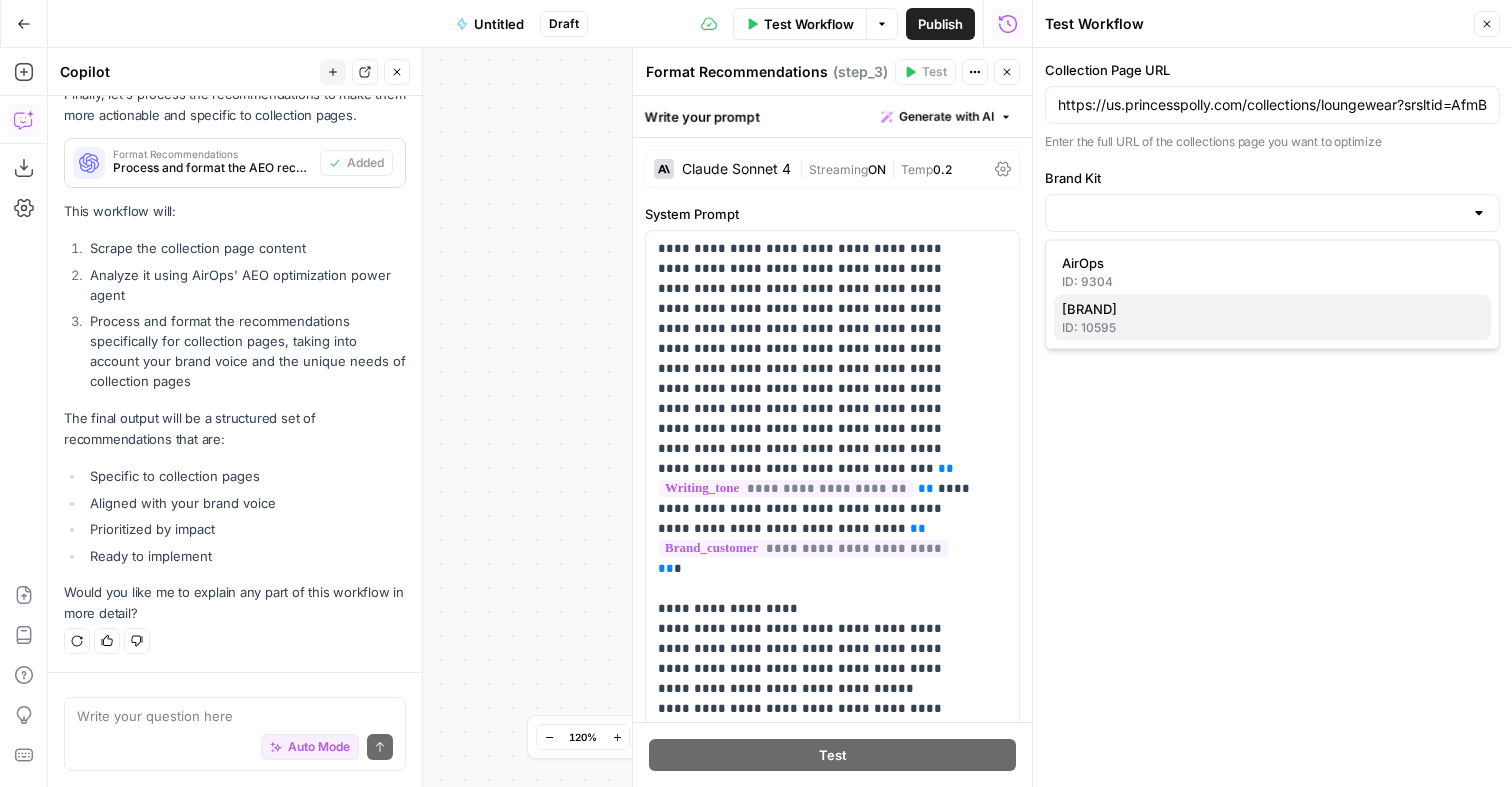 click on "ID: 10595" at bounding box center [1272, 328] 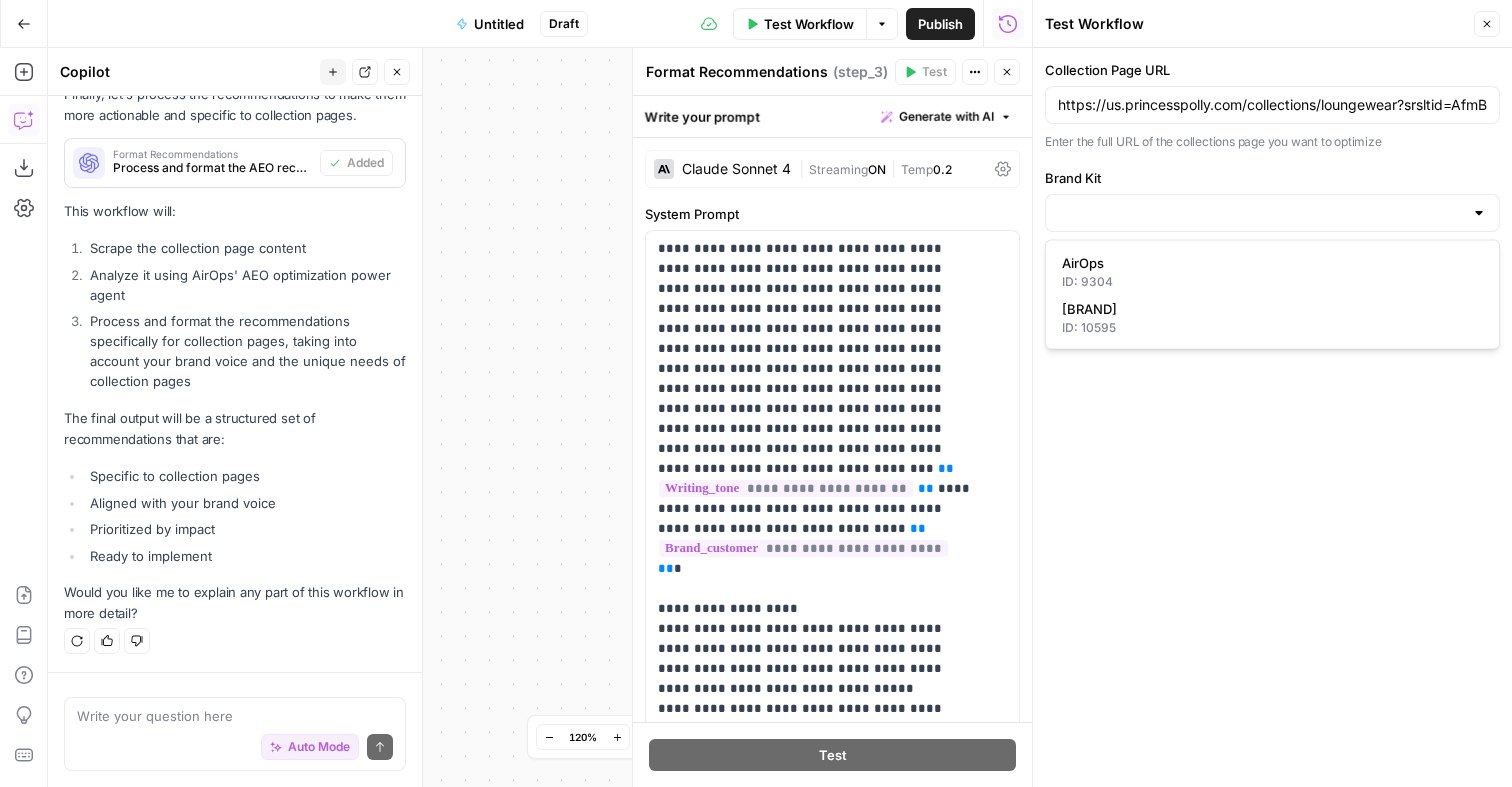 type on "Princess Polly" 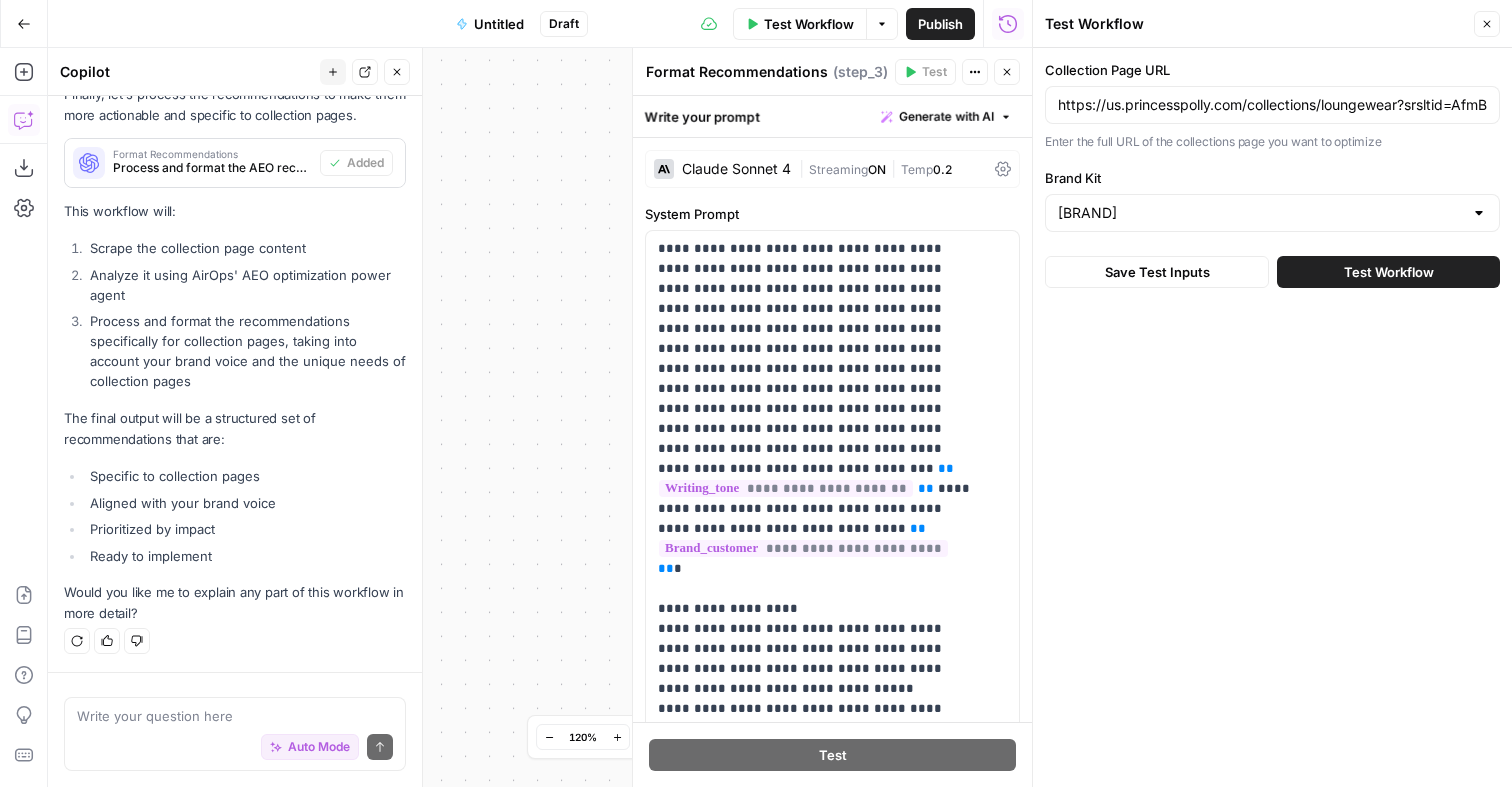 click on "Test Workflow" at bounding box center (1389, 272) 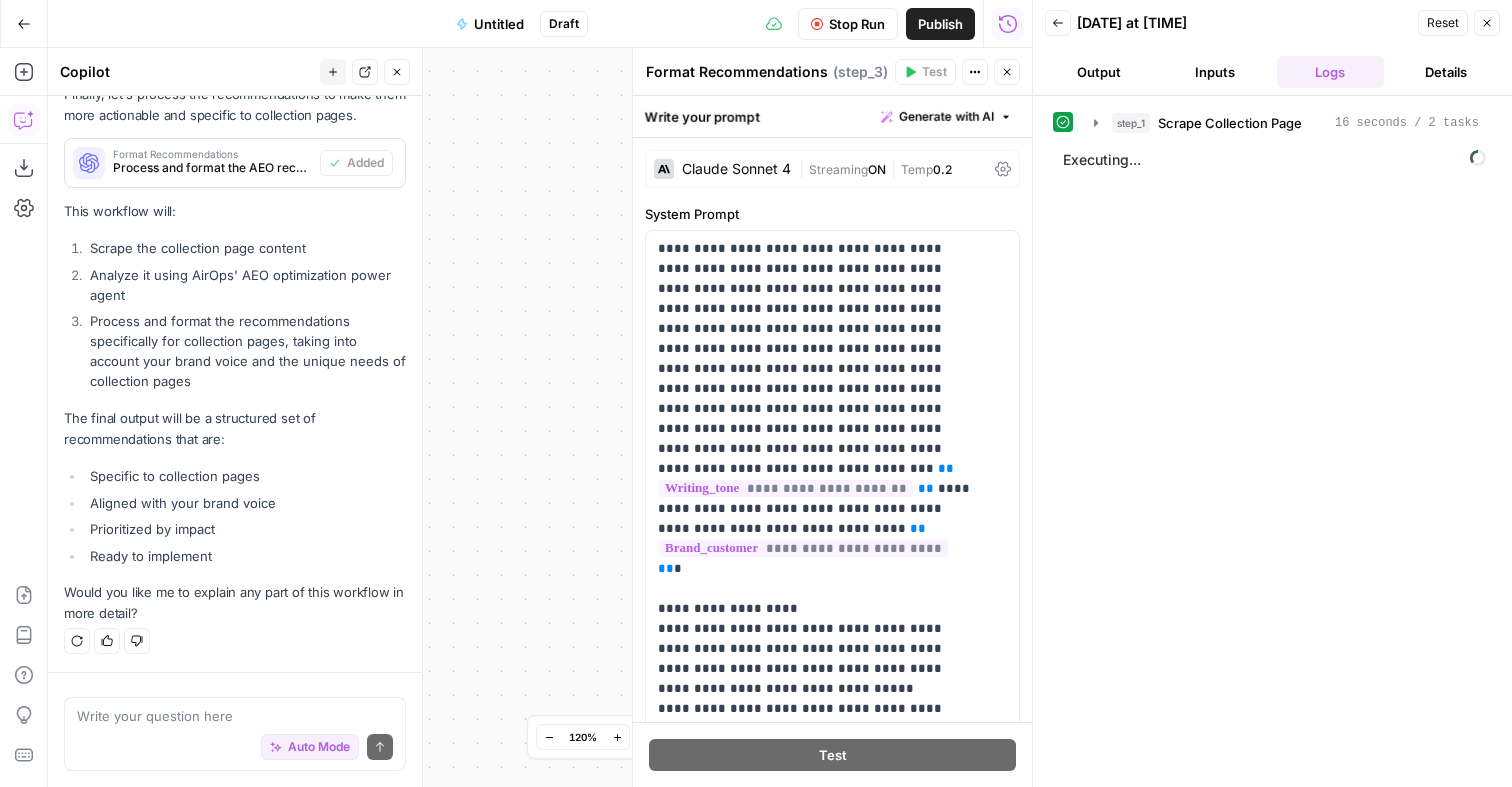 drag, startPoint x: 535, startPoint y: 385, endPoint x: 370, endPoint y: 220, distance: 233.34525 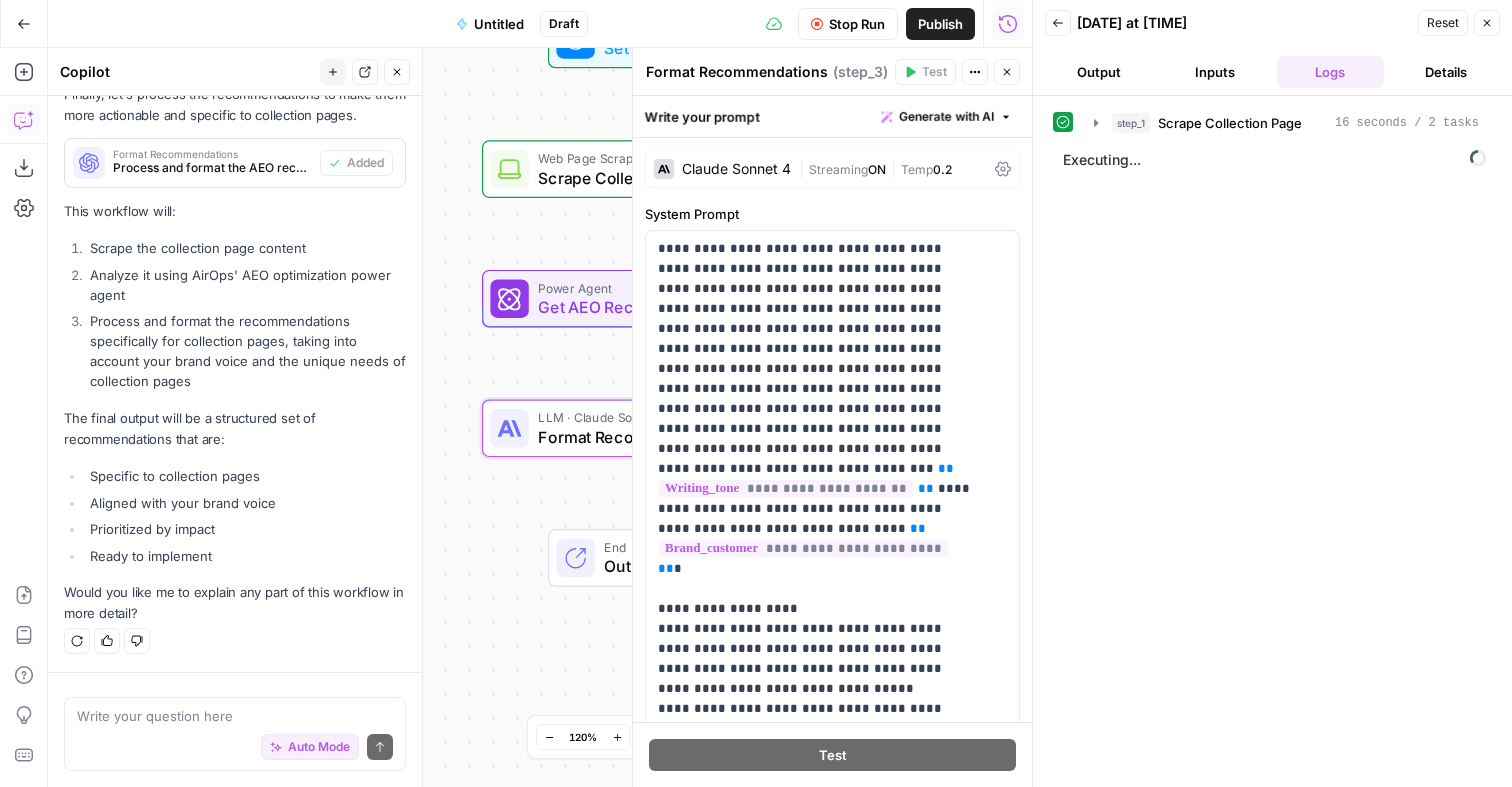 drag, startPoint x: 539, startPoint y: 317, endPoint x: 348, endPoint y: 277, distance: 195.14354 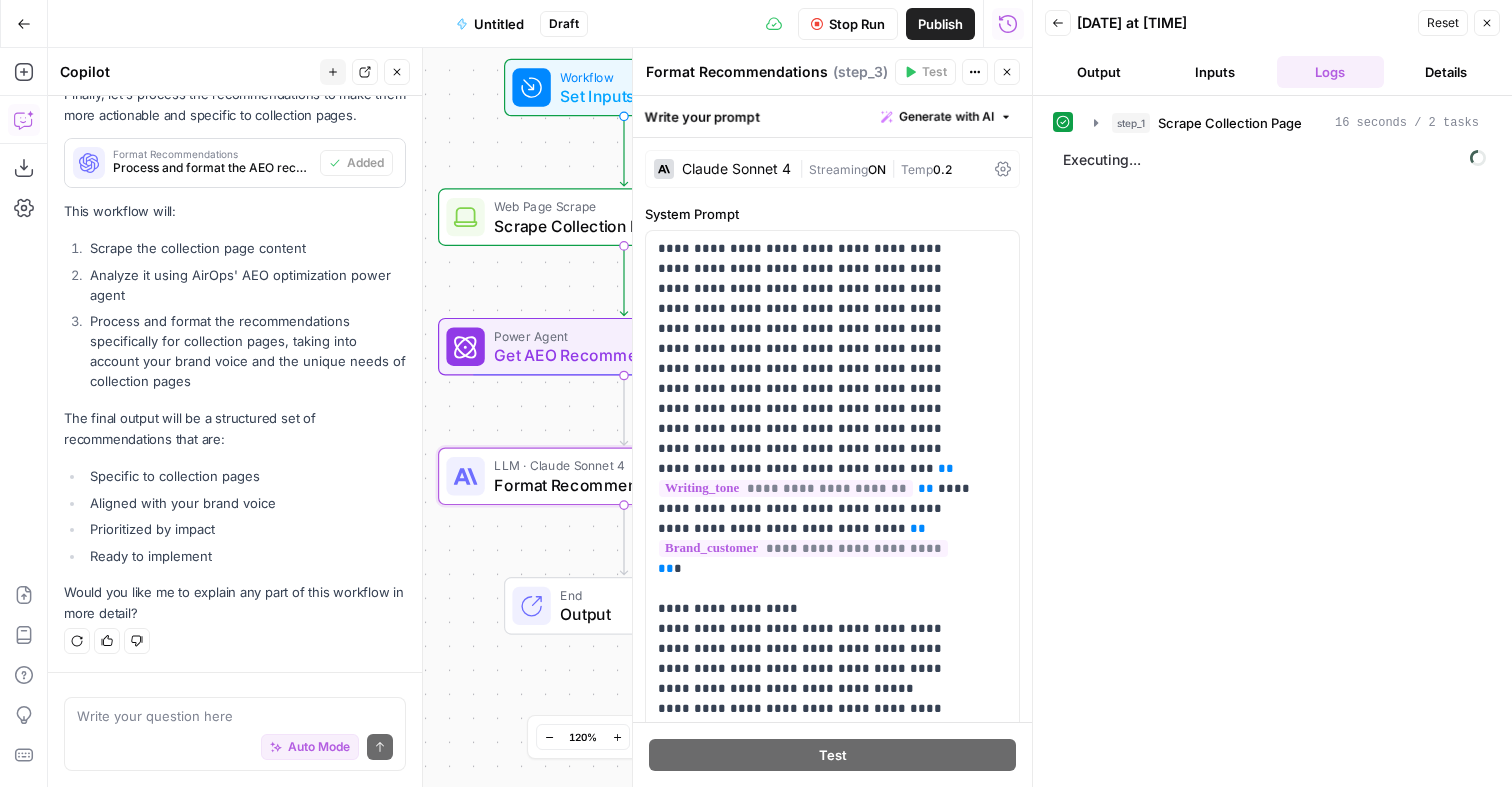 drag, startPoint x: 483, startPoint y: 516, endPoint x: 442, endPoint y: 559, distance: 59.413803 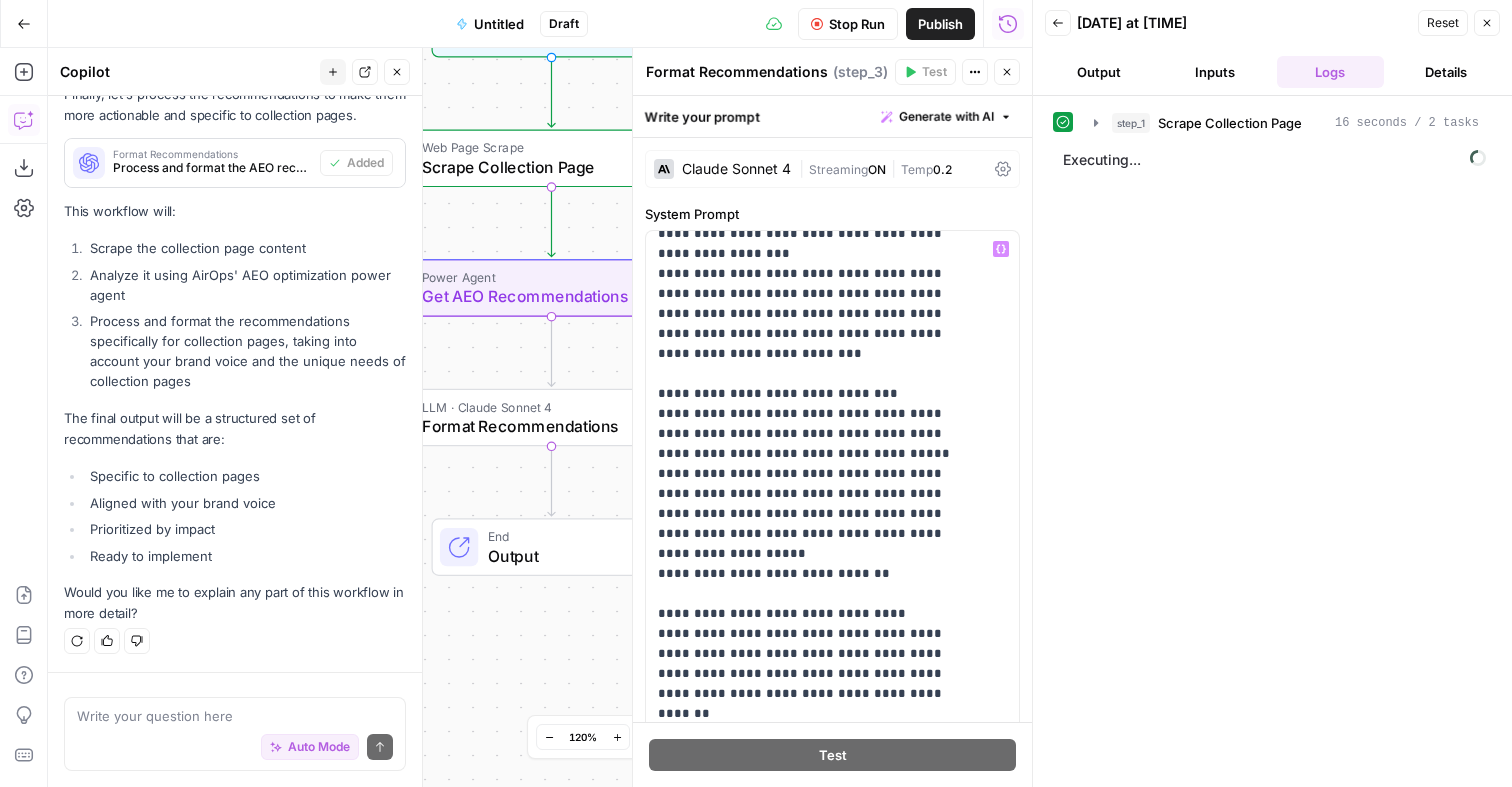 scroll, scrollTop: 1121, scrollLeft: 0, axis: vertical 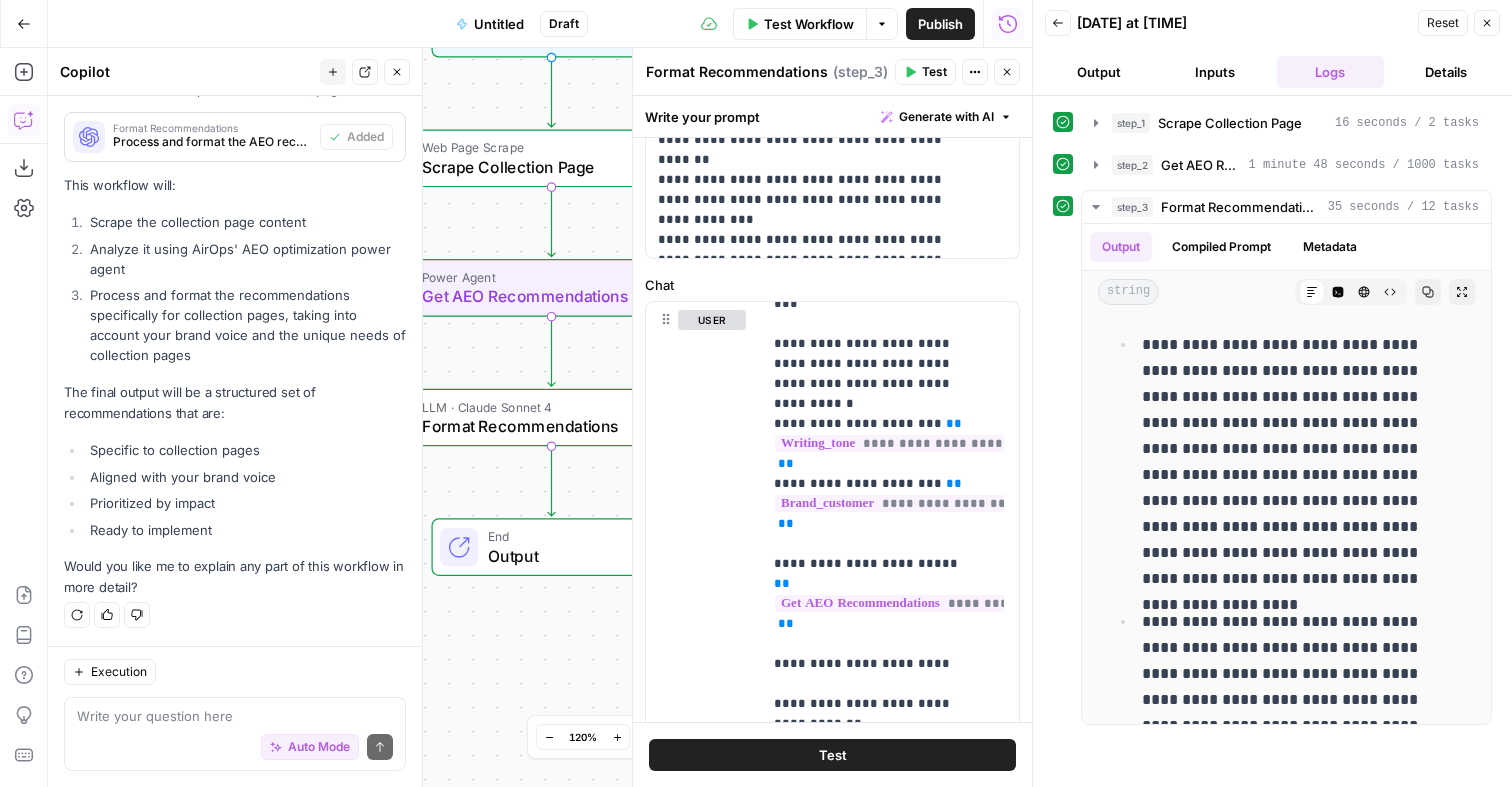 click on "Publish" at bounding box center (940, 24) 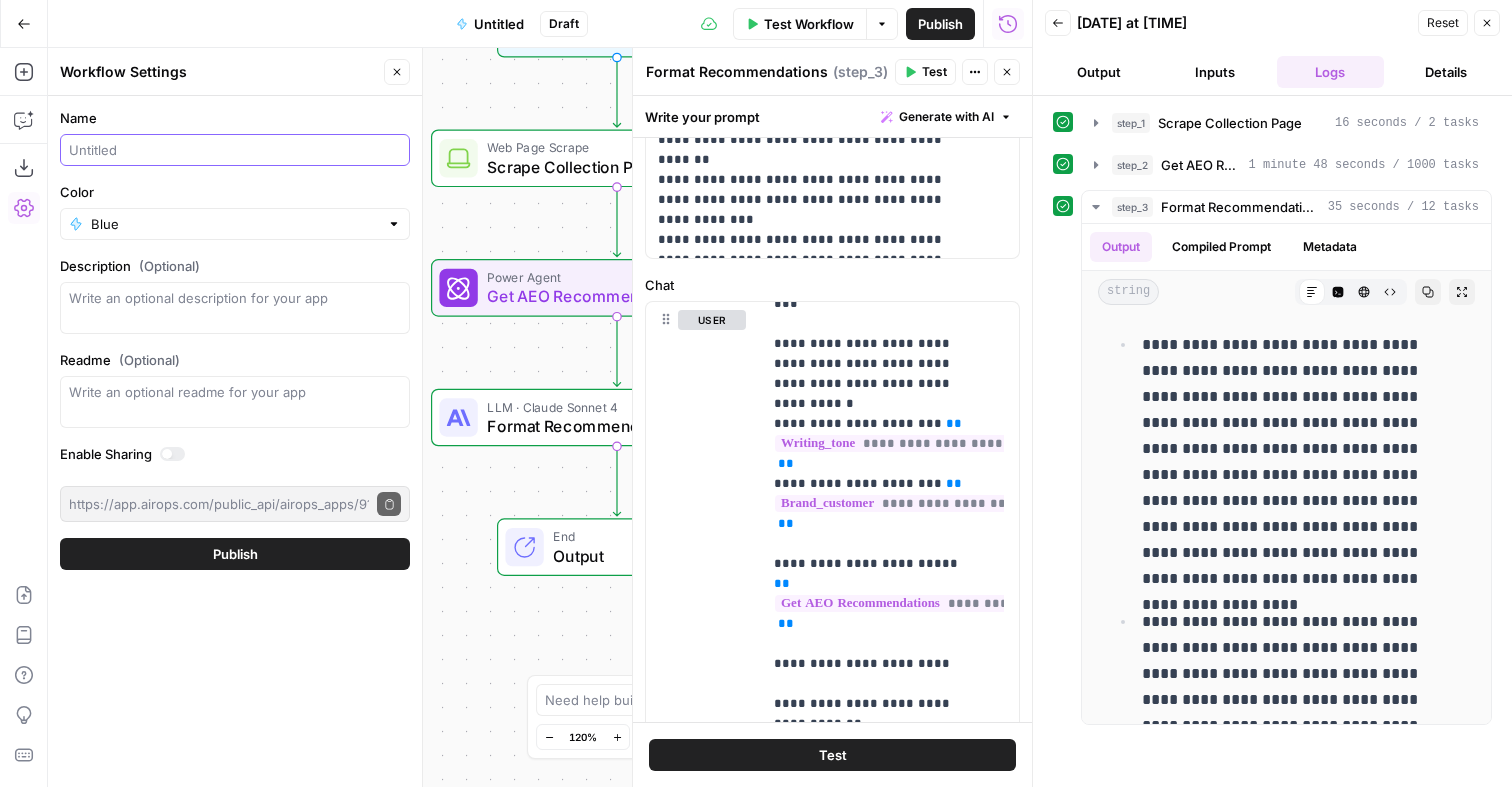 click on "Name" at bounding box center [235, 150] 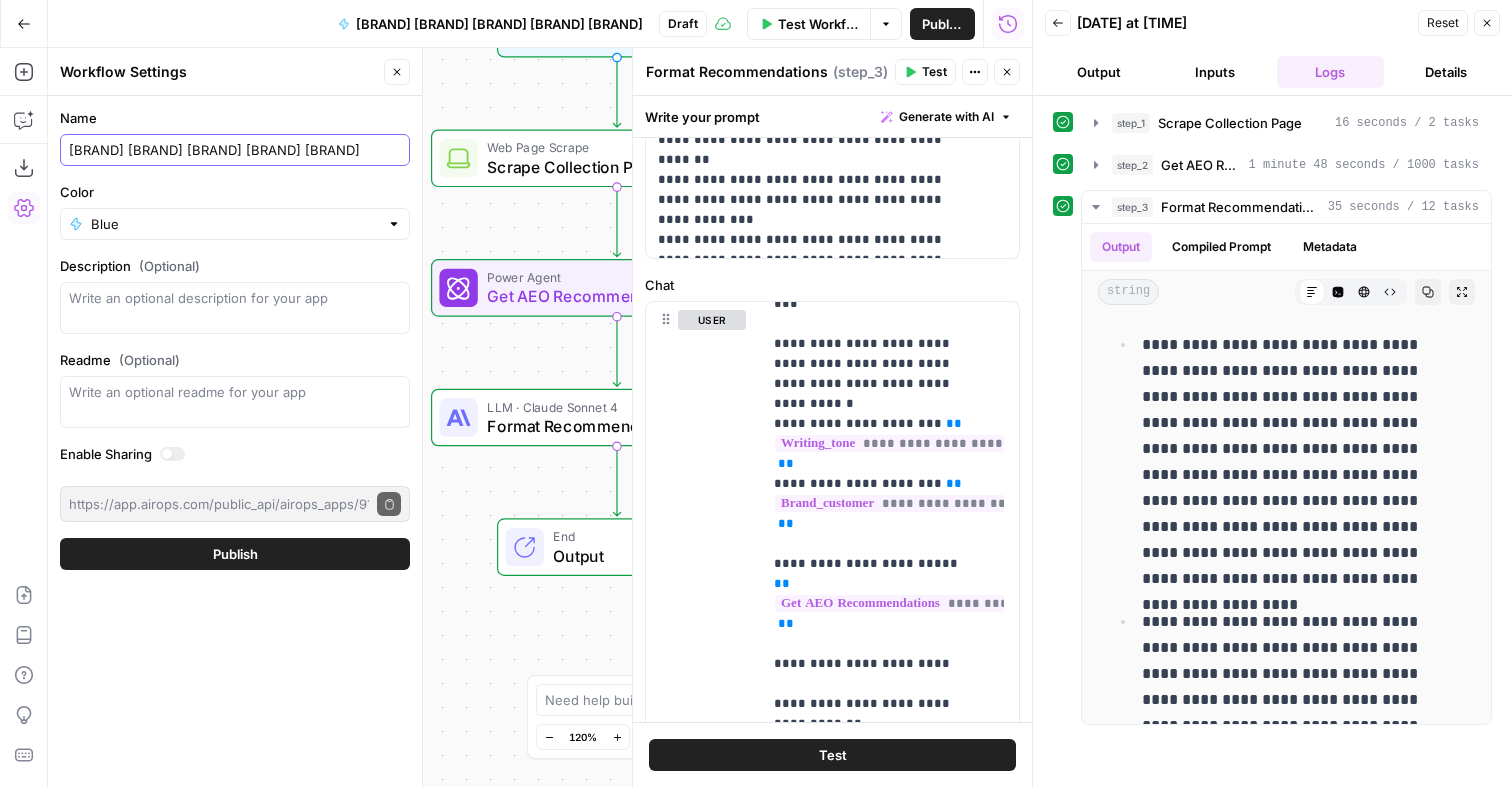 click on "Princess Polly Collection Page AEO recommenations" at bounding box center [235, 150] 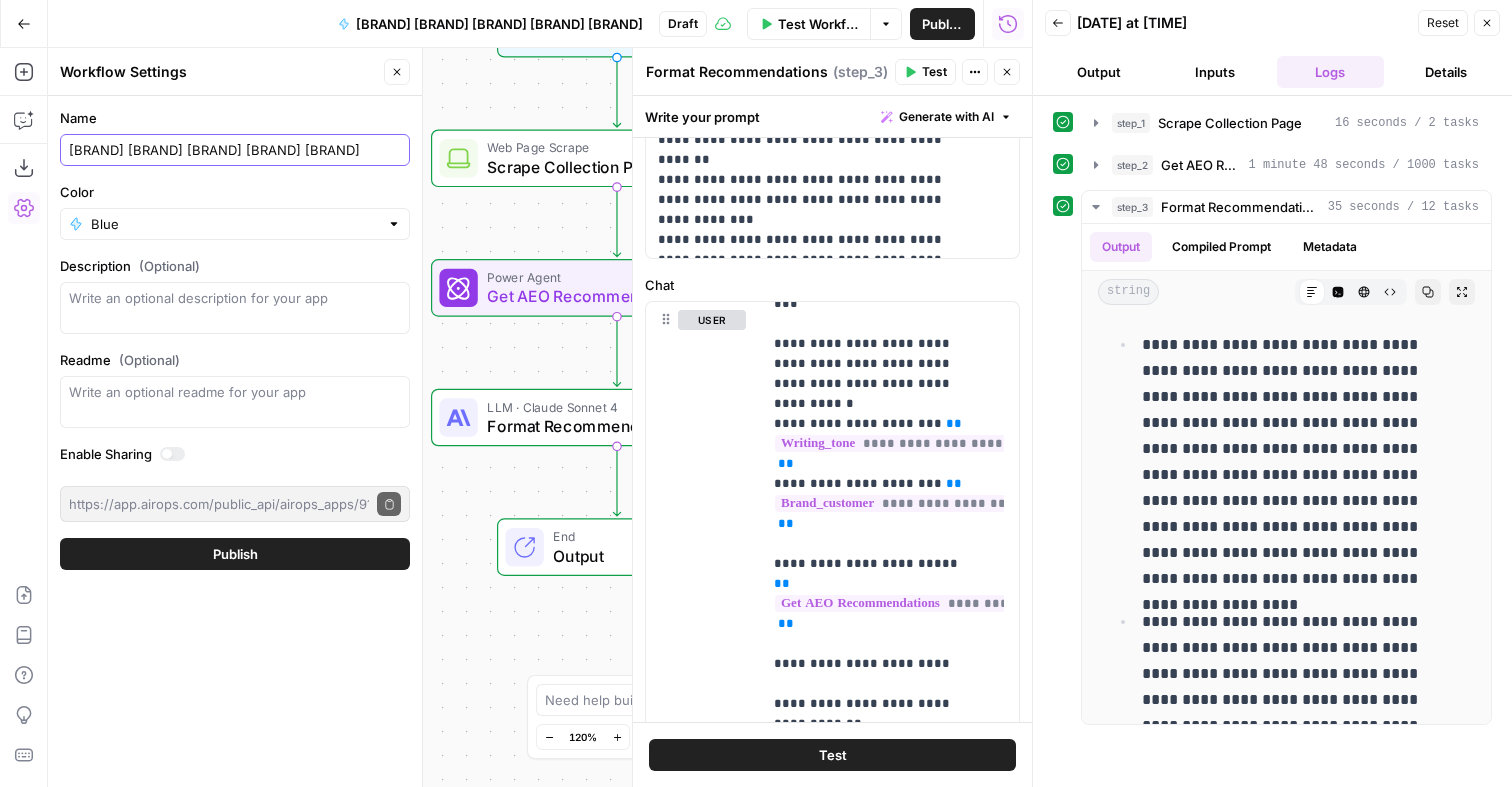 click on "Princess Polly Collection Page AEO recommenations" at bounding box center (235, 150) 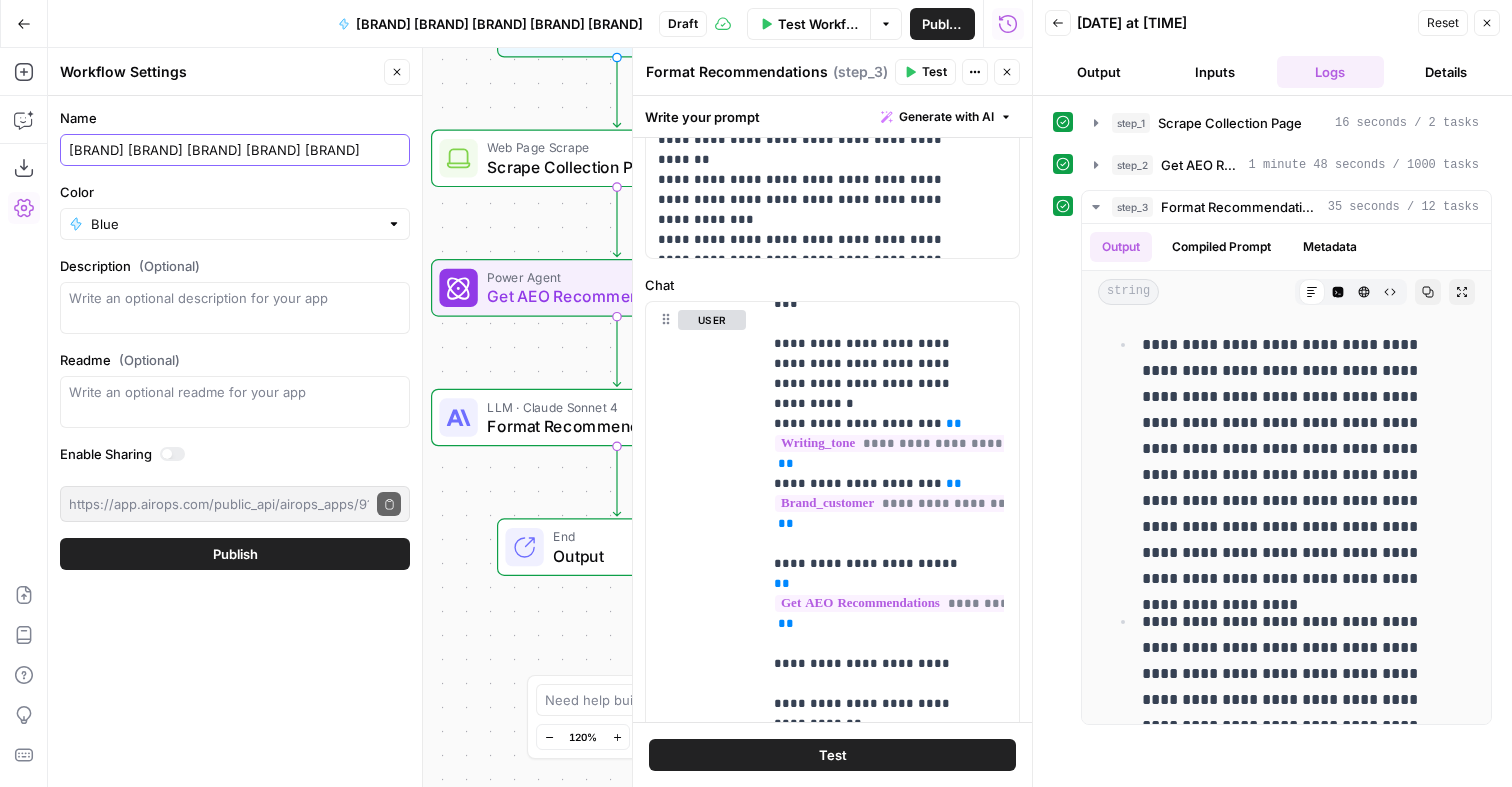 click on "Princess Polly Collection Page AEO recommenations" at bounding box center [235, 150] 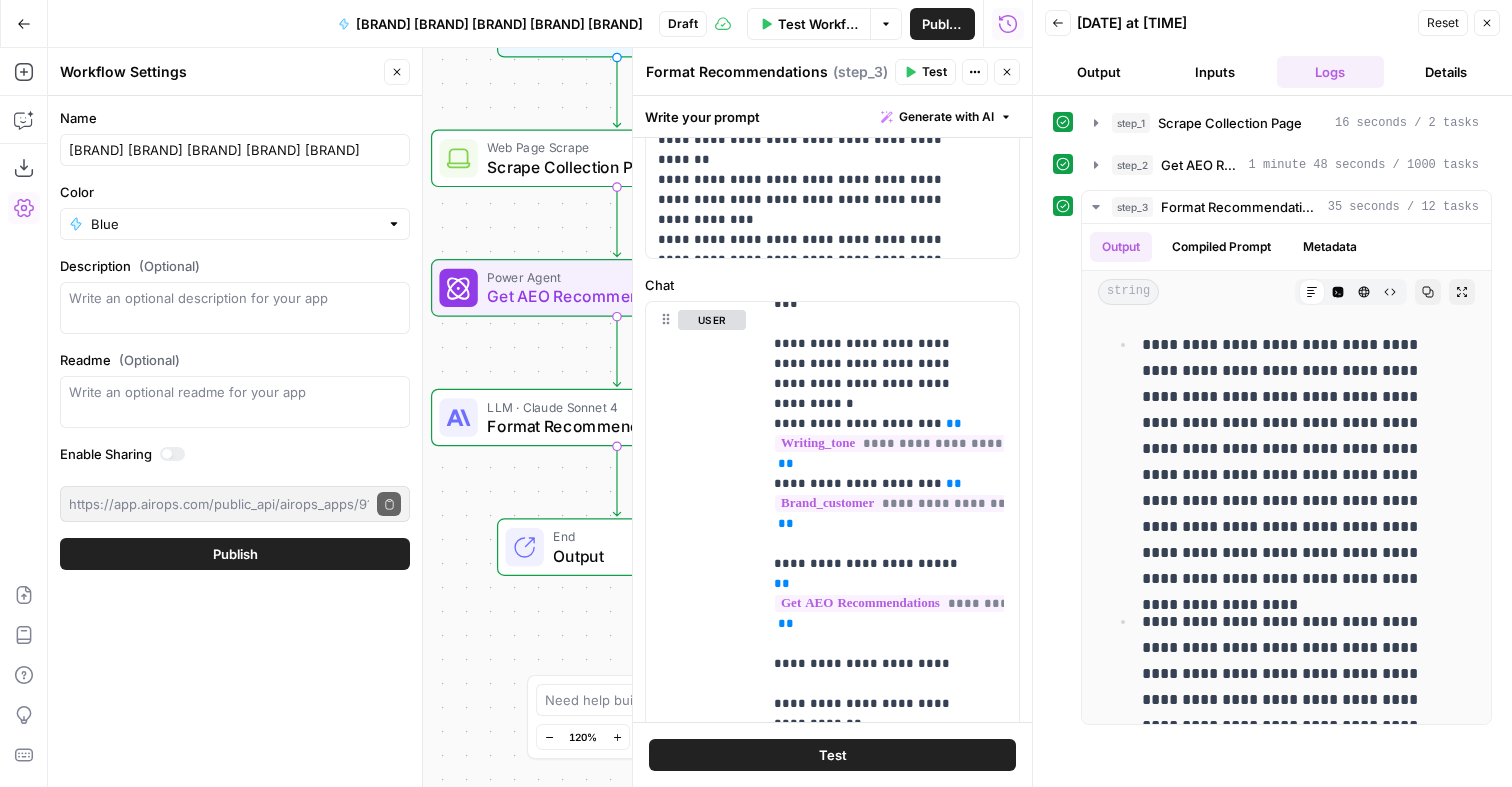 click on "Name Princess Polly Collection Page AEO recommendations Color Blue Description   (Optional) Readme   (Optional) Write an optional readme for your app Enable Sharing https://app.airops.com/public_api/airops_apps/91a13539-fa64-40b5-8e99-2d3586f6e833/execute Copy public execute URL Publish" at bounding box center (235, 339) 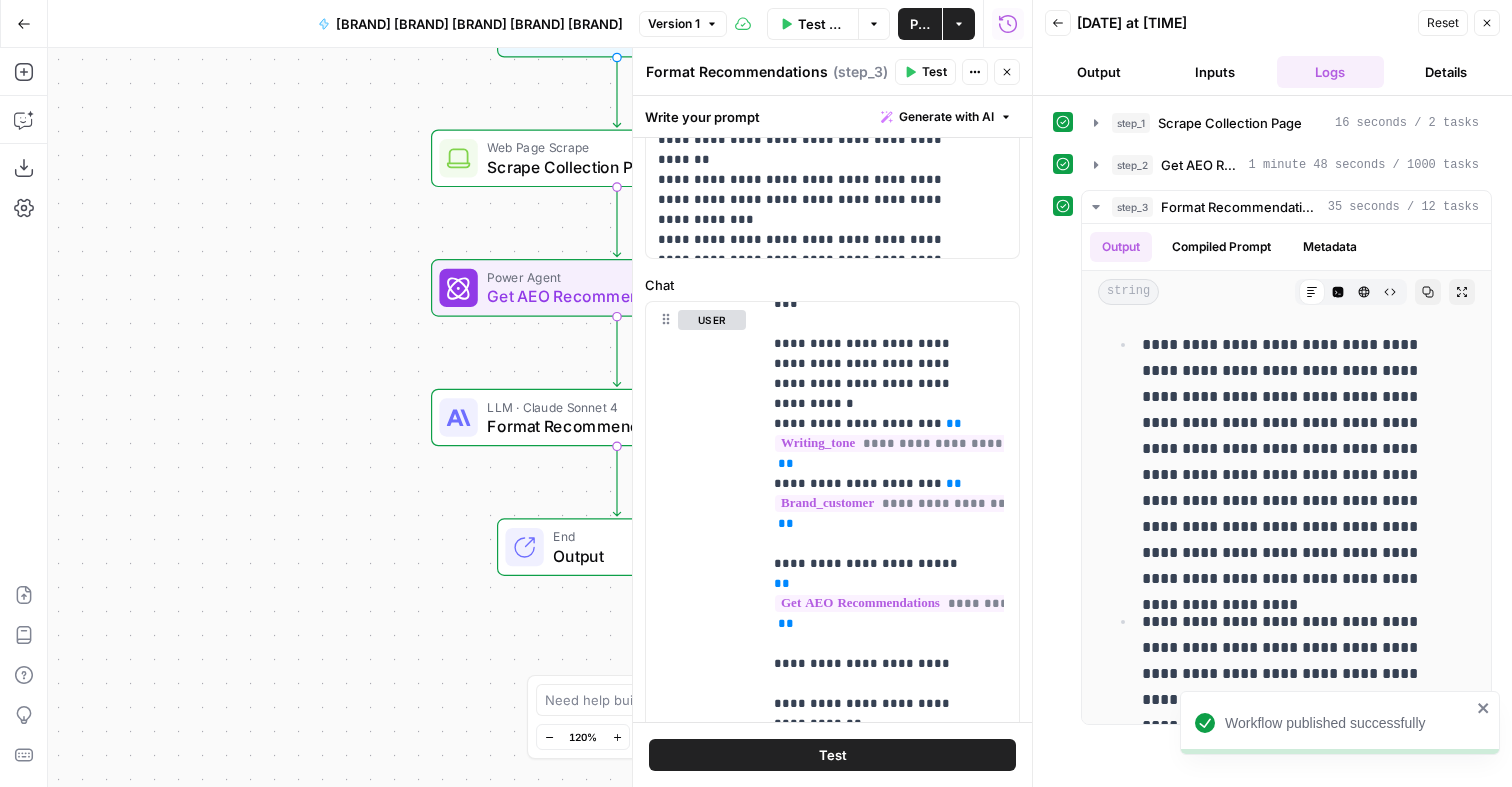 click 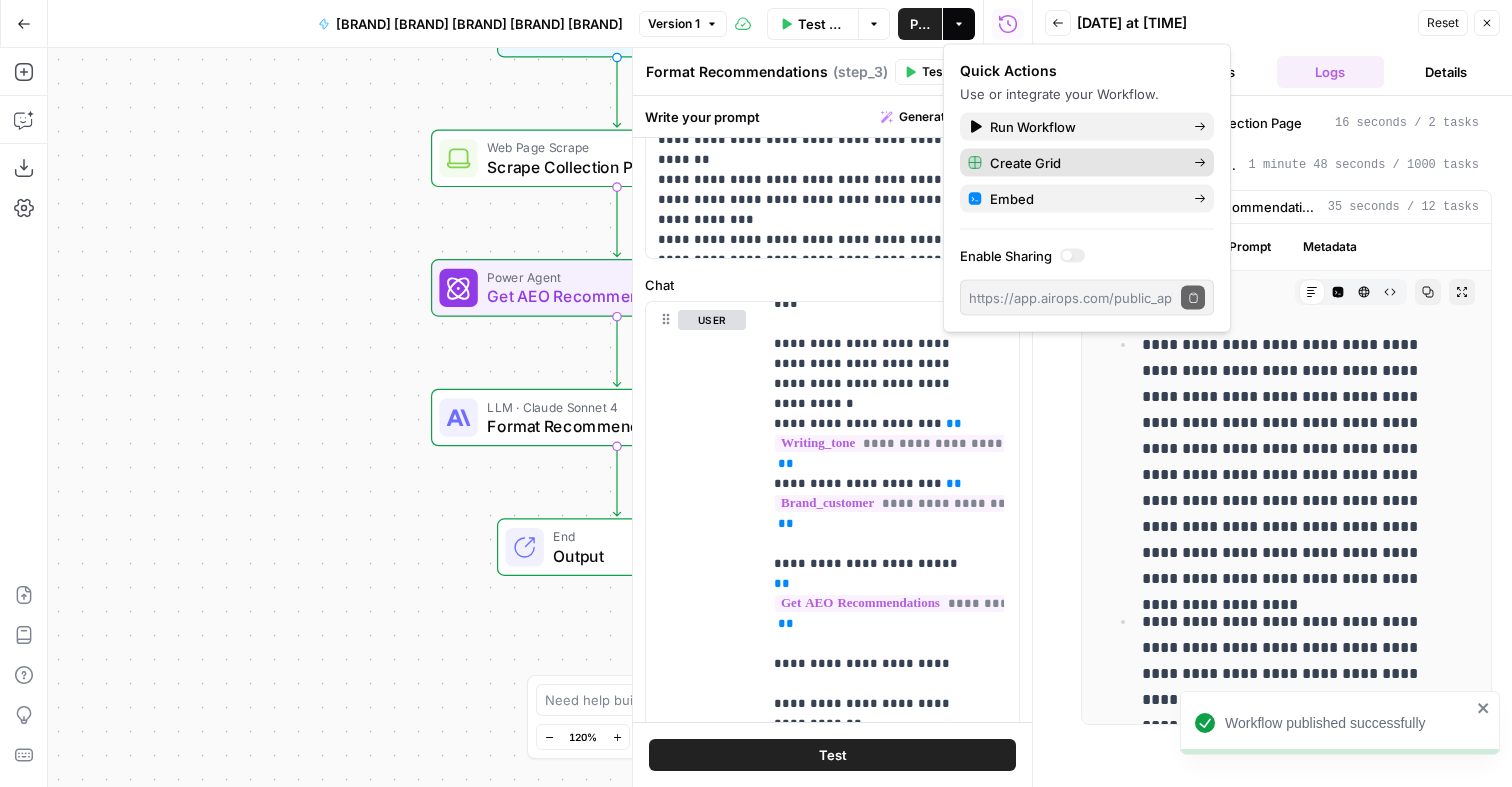click on "Create Grid" at bounding box center [1084, 163] 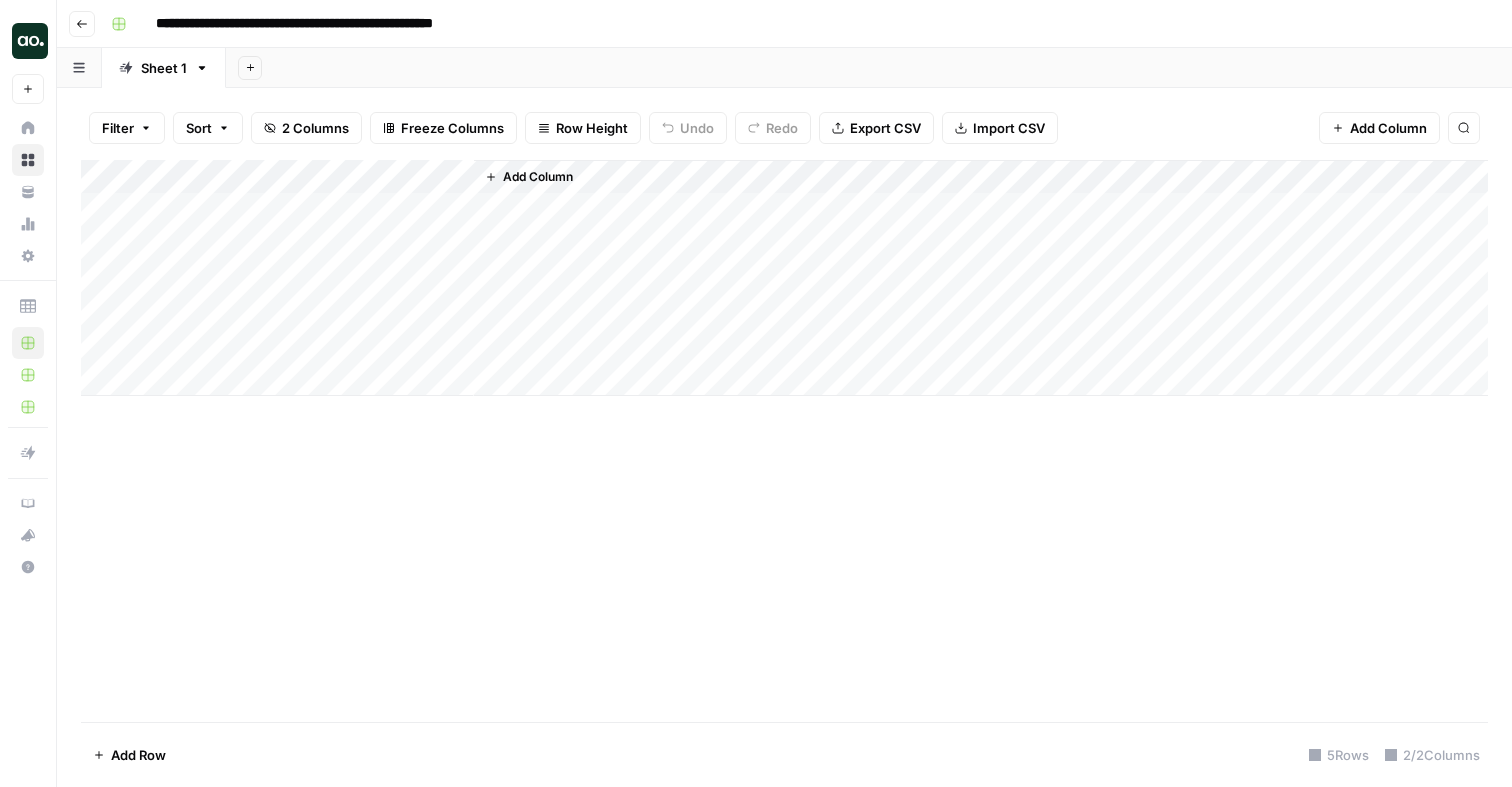 click on "Add Column" at bounding box center (784, 278) 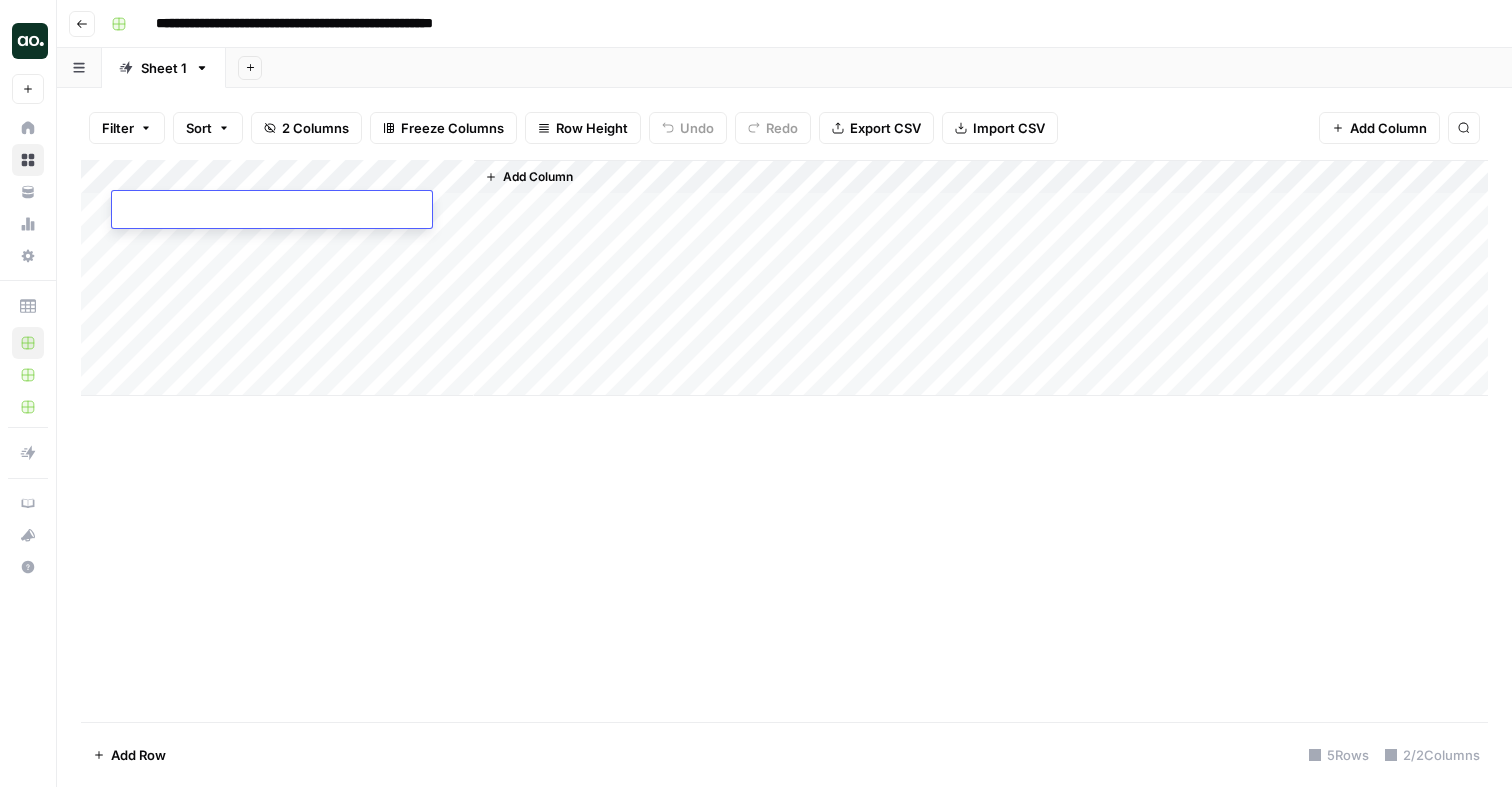 paste on "**********" 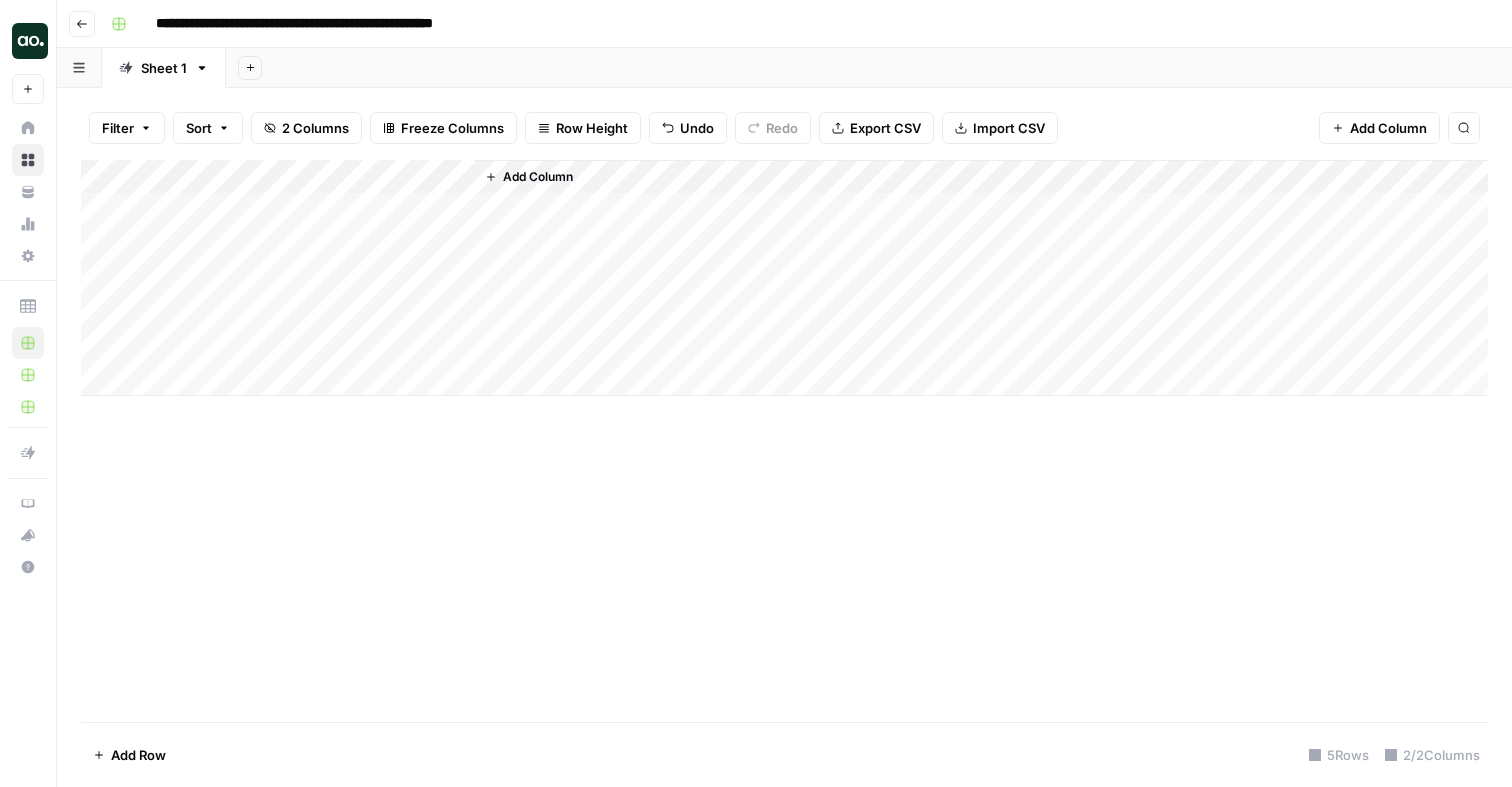click on "Add Column" at bounding box center [784, 278] 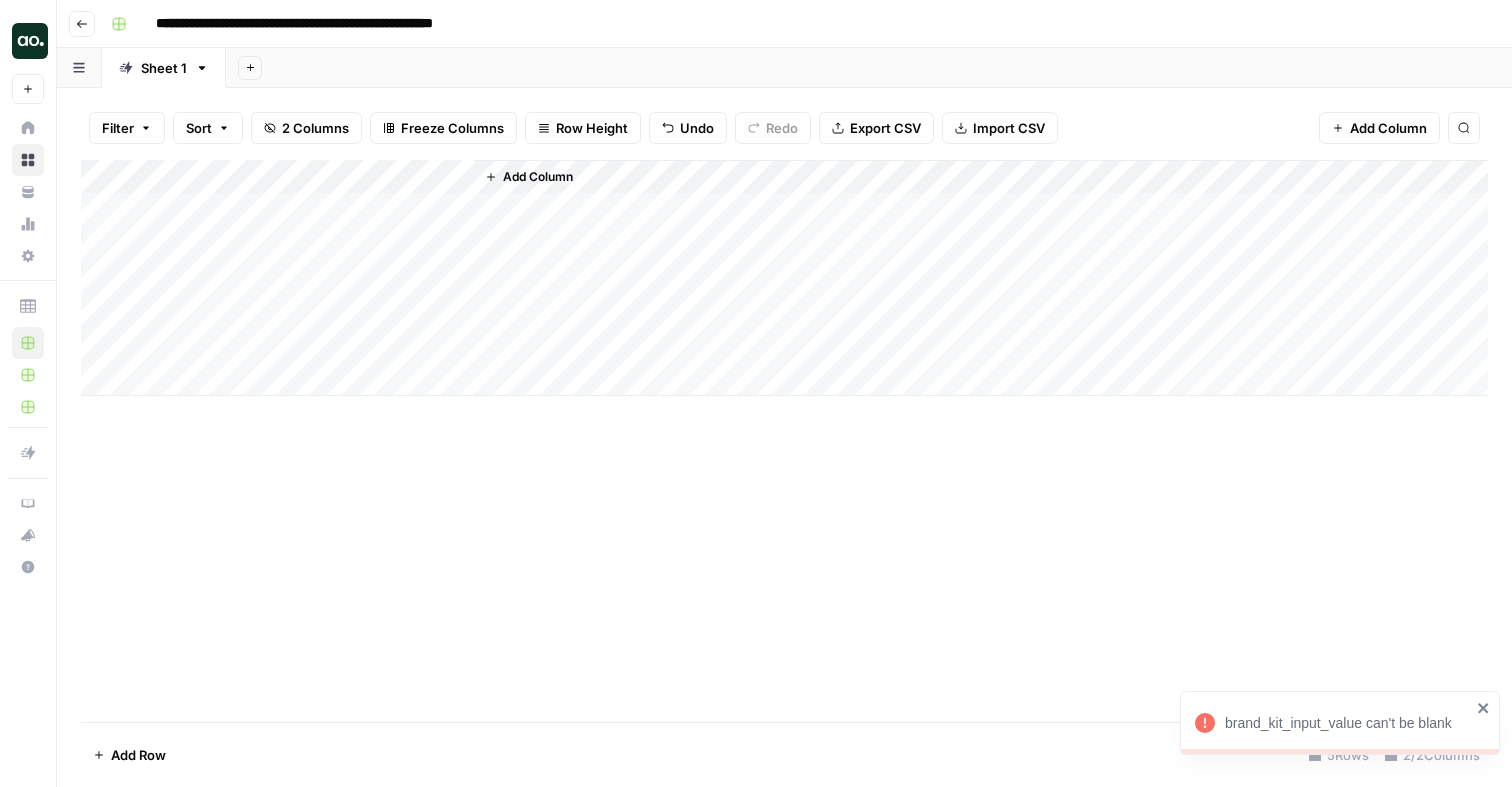 click on "Add Column" at bounding box center [784, 278] 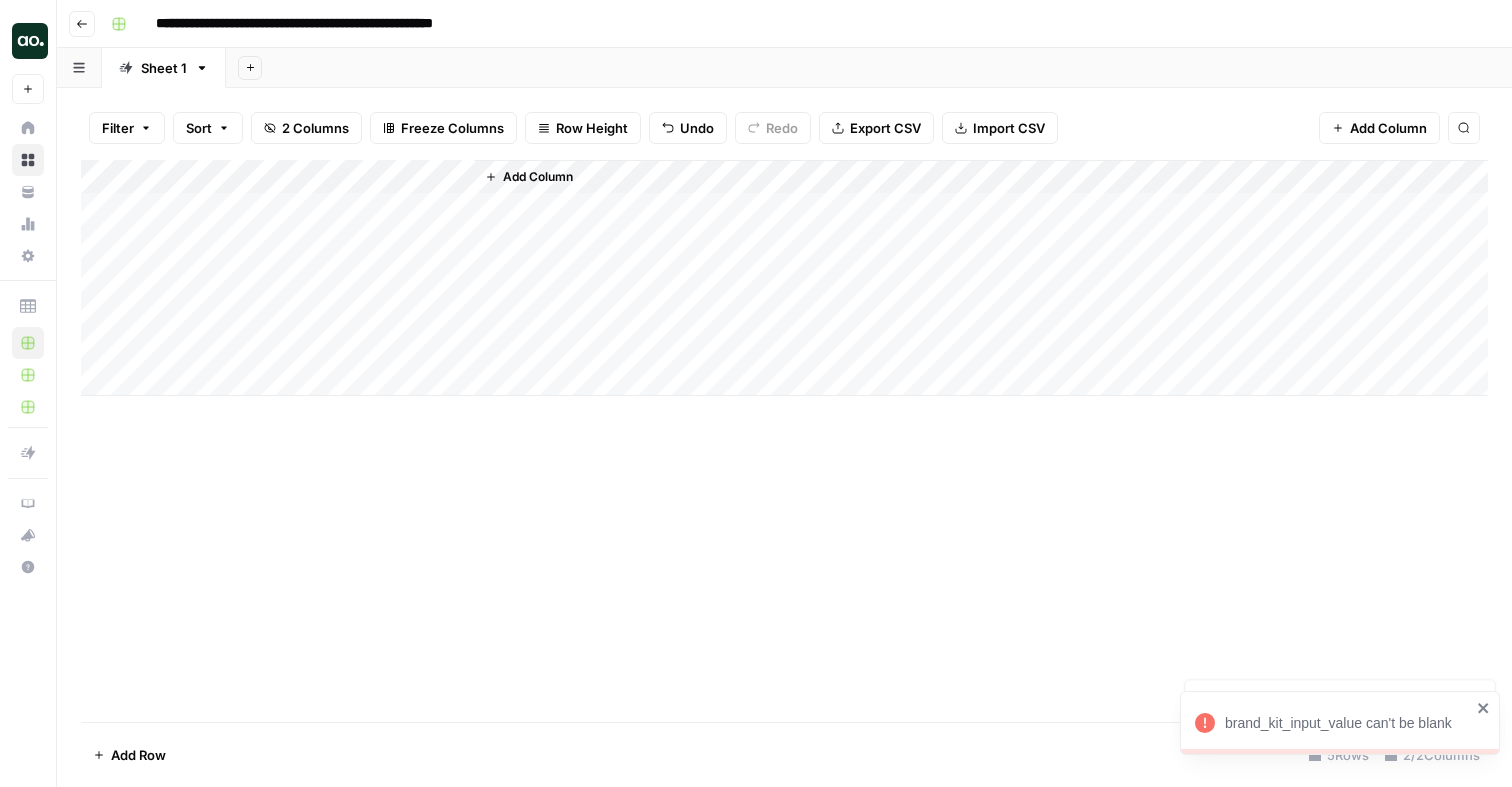 click on "Add Column" at bounding box center (784, 278) 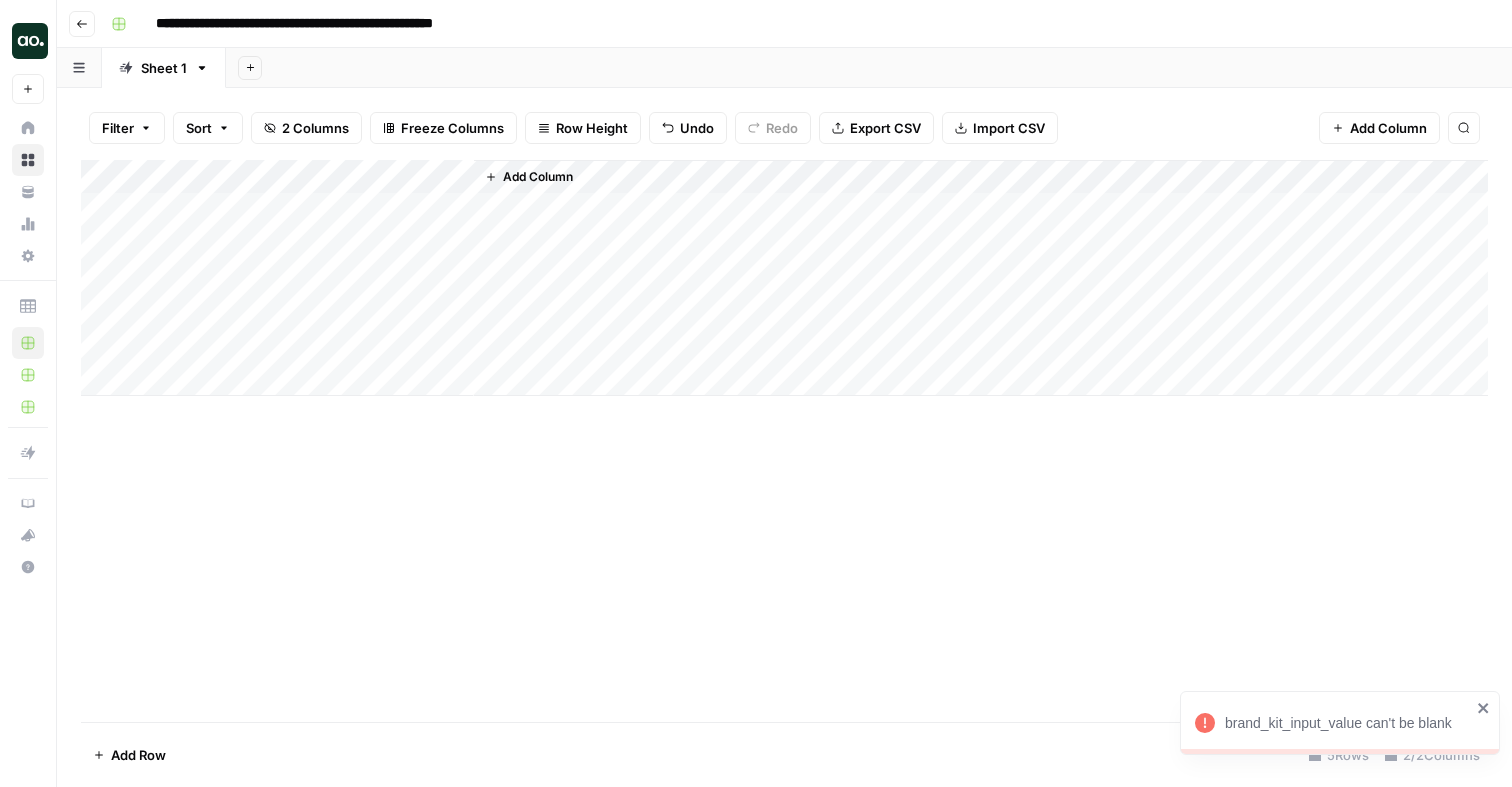 click on "Add Column" at bounding box center [784, 278] 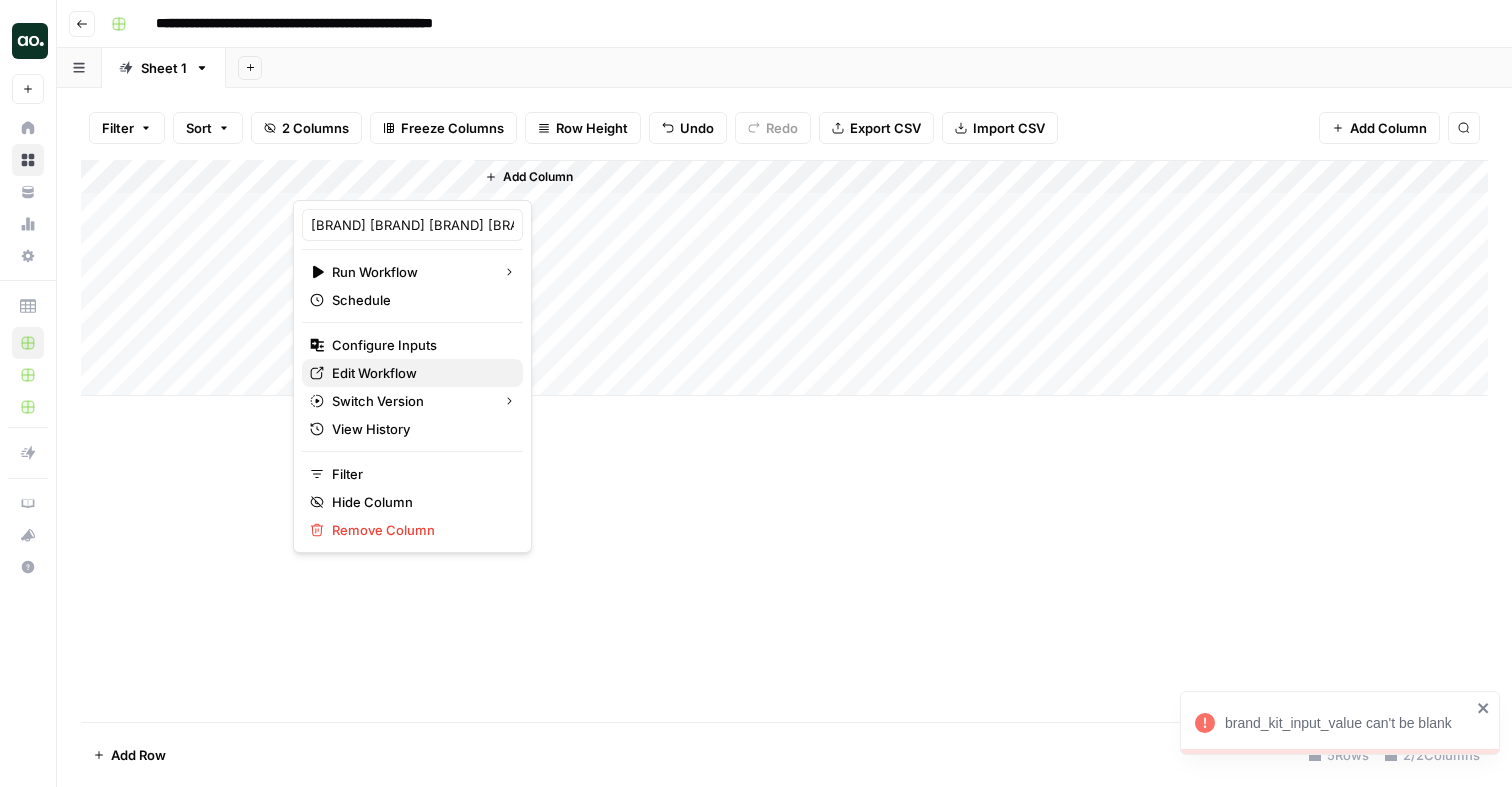 click on "Edit Workflow" at bounding box center (419, 373) 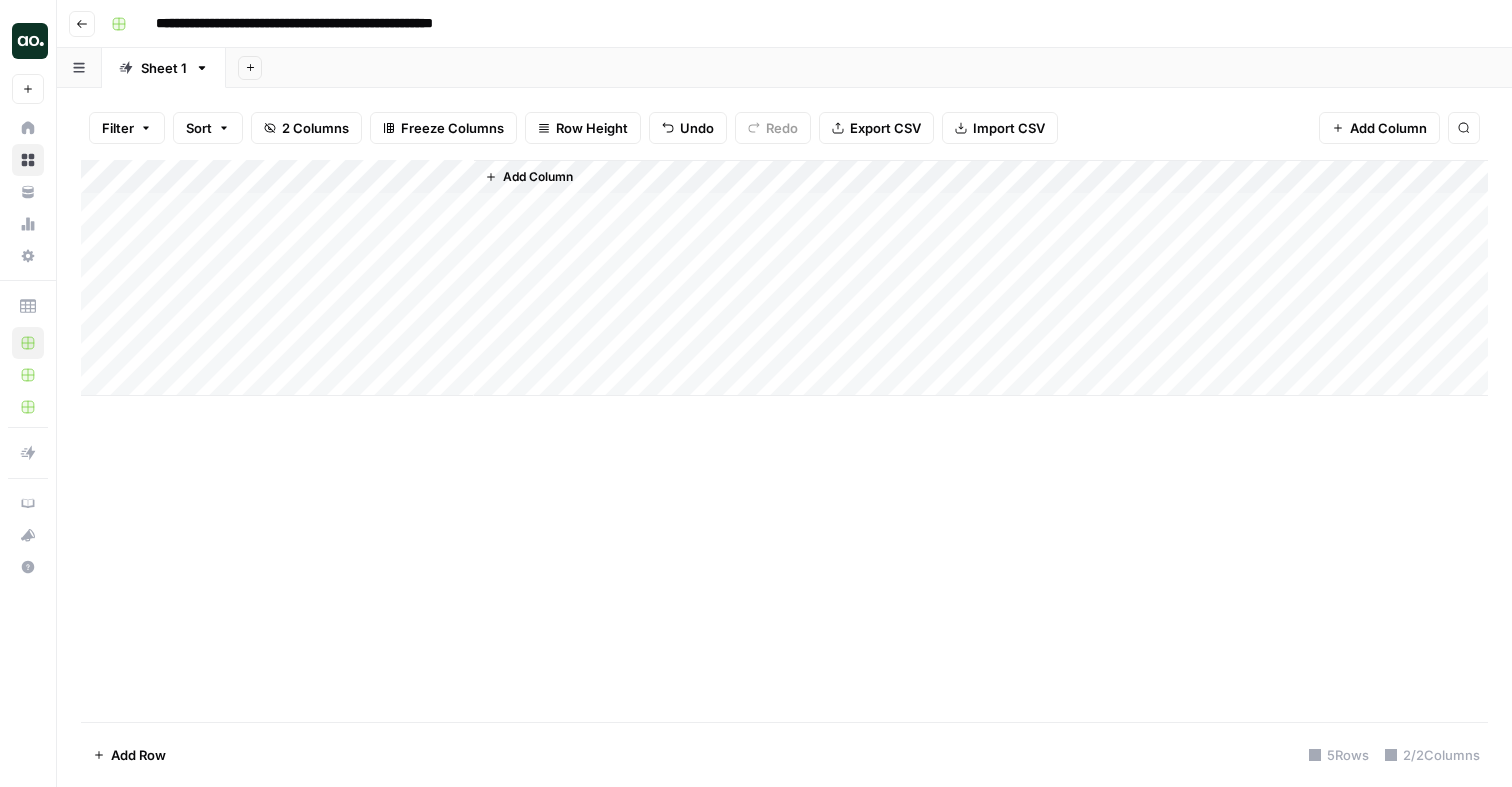 click 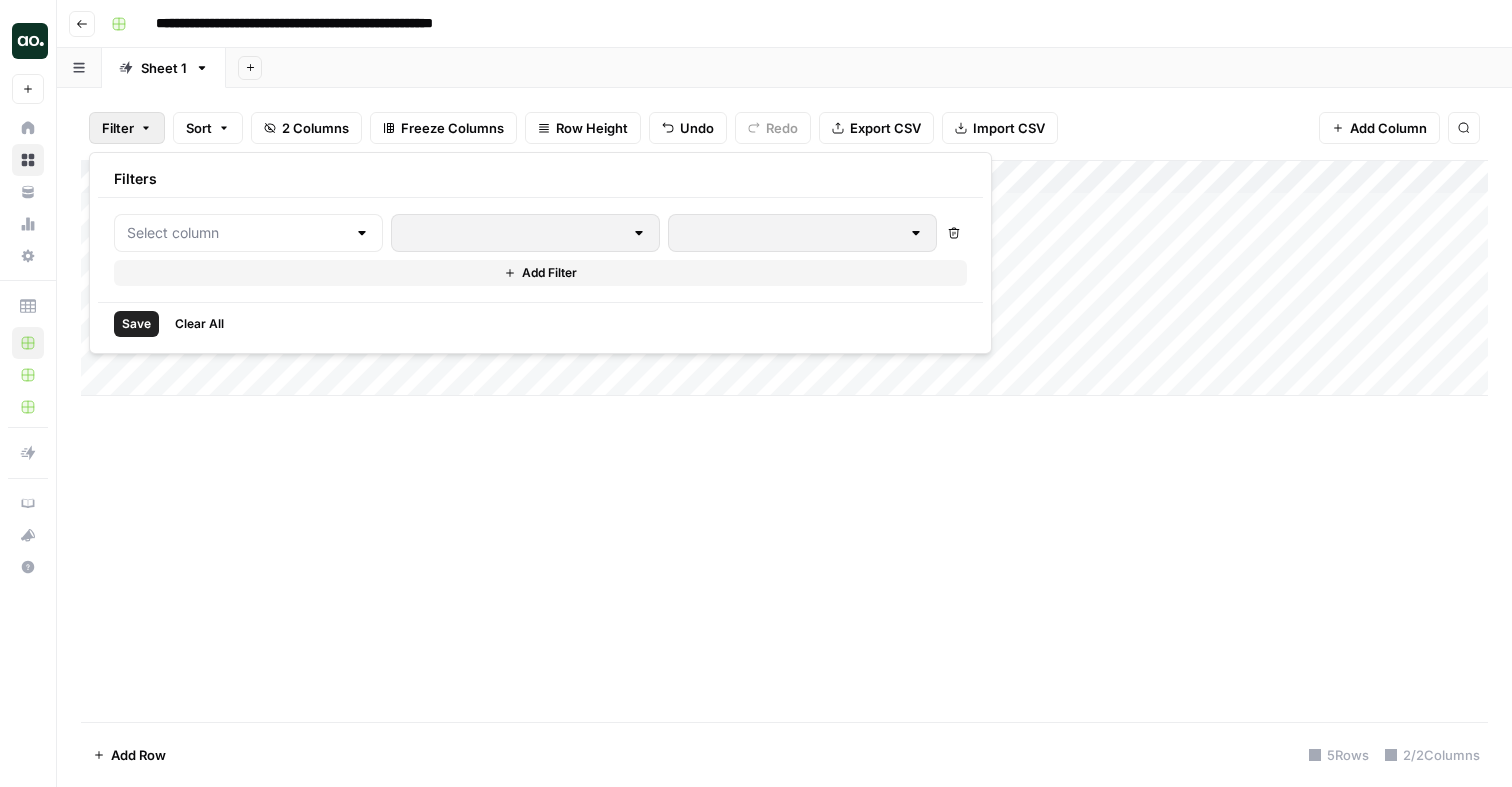click 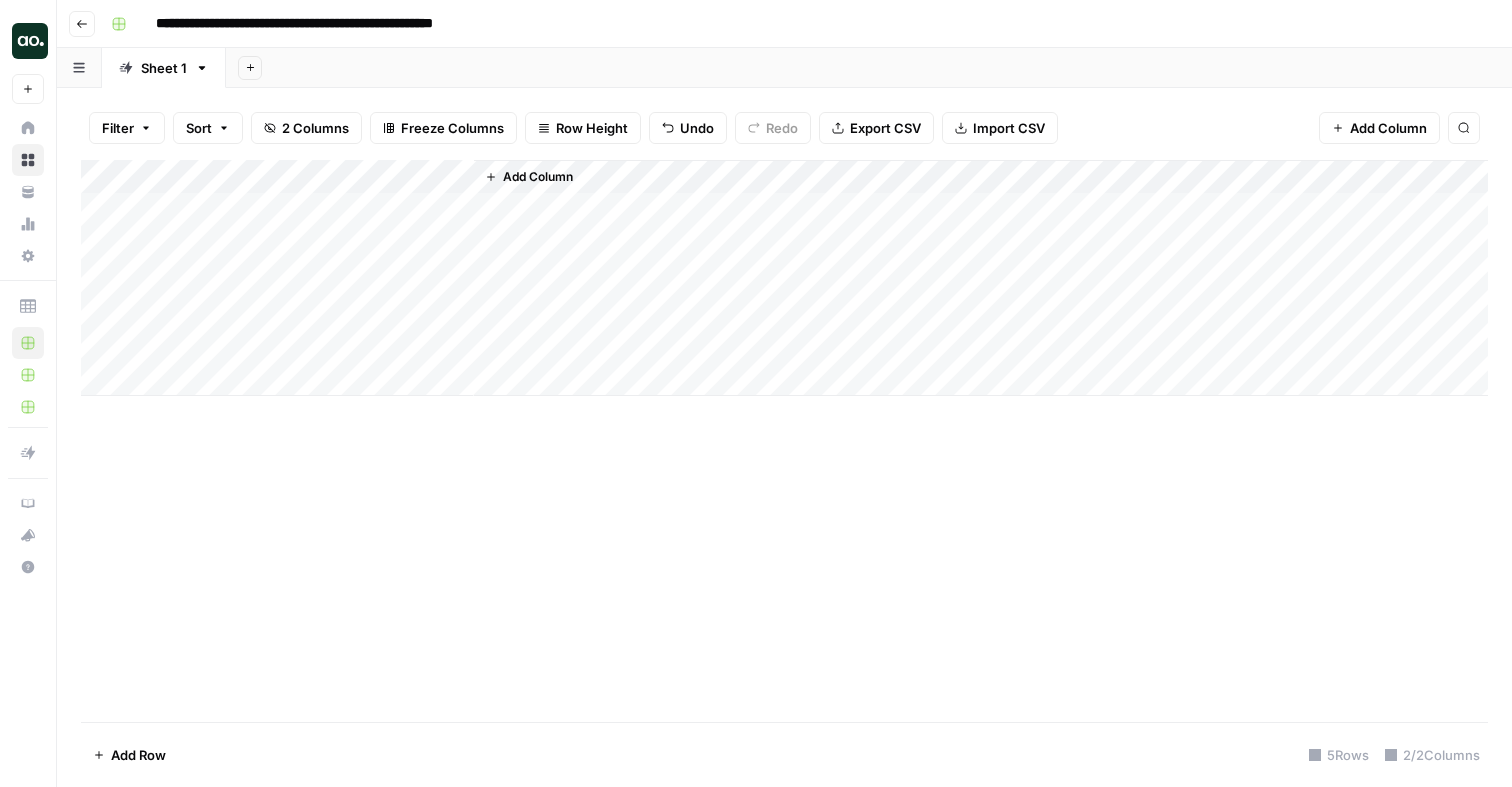 click on "2 Columns" at bounding box center (315, 128) 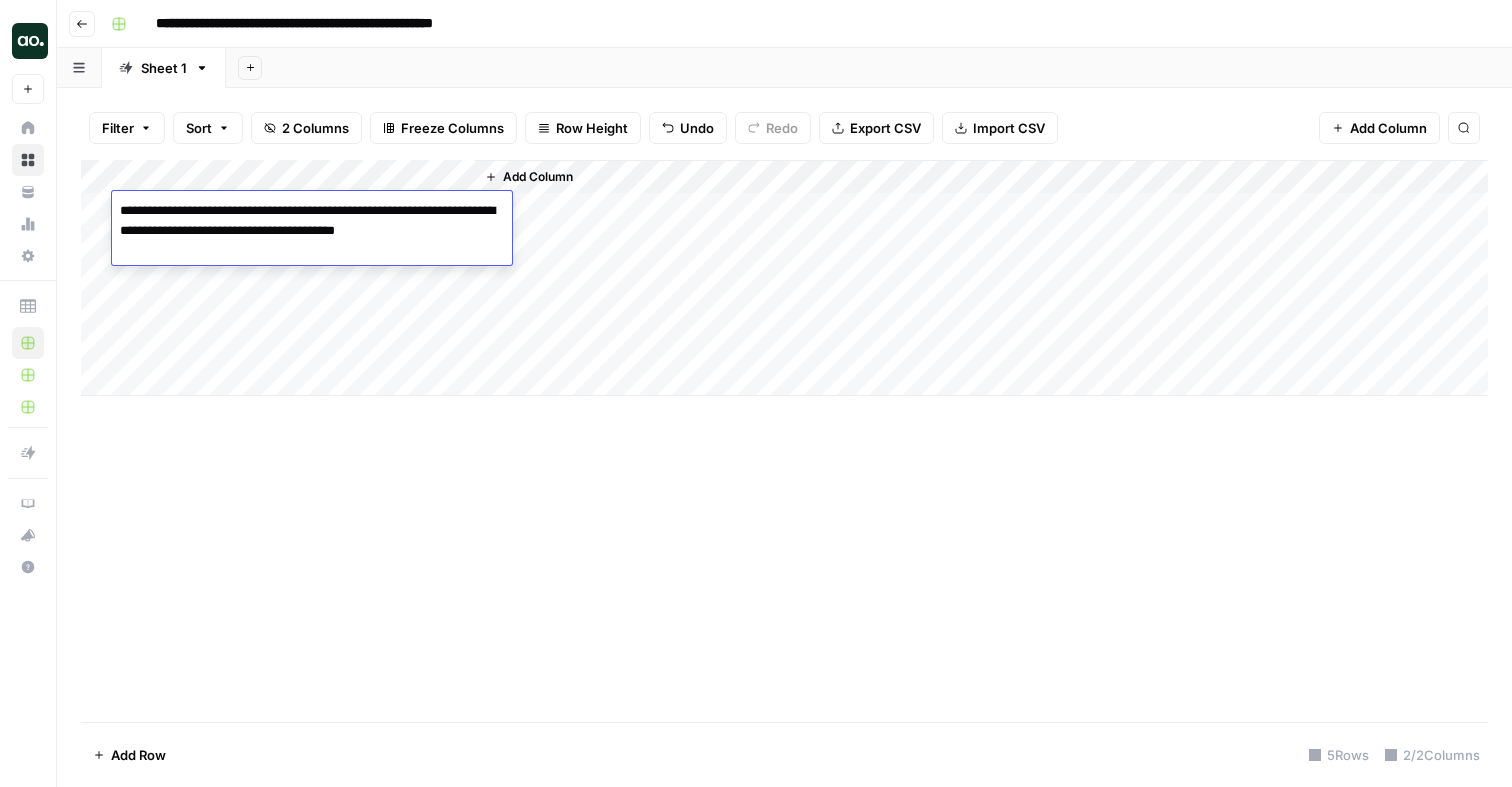 click on "**********" at bounding box center (312, 231) 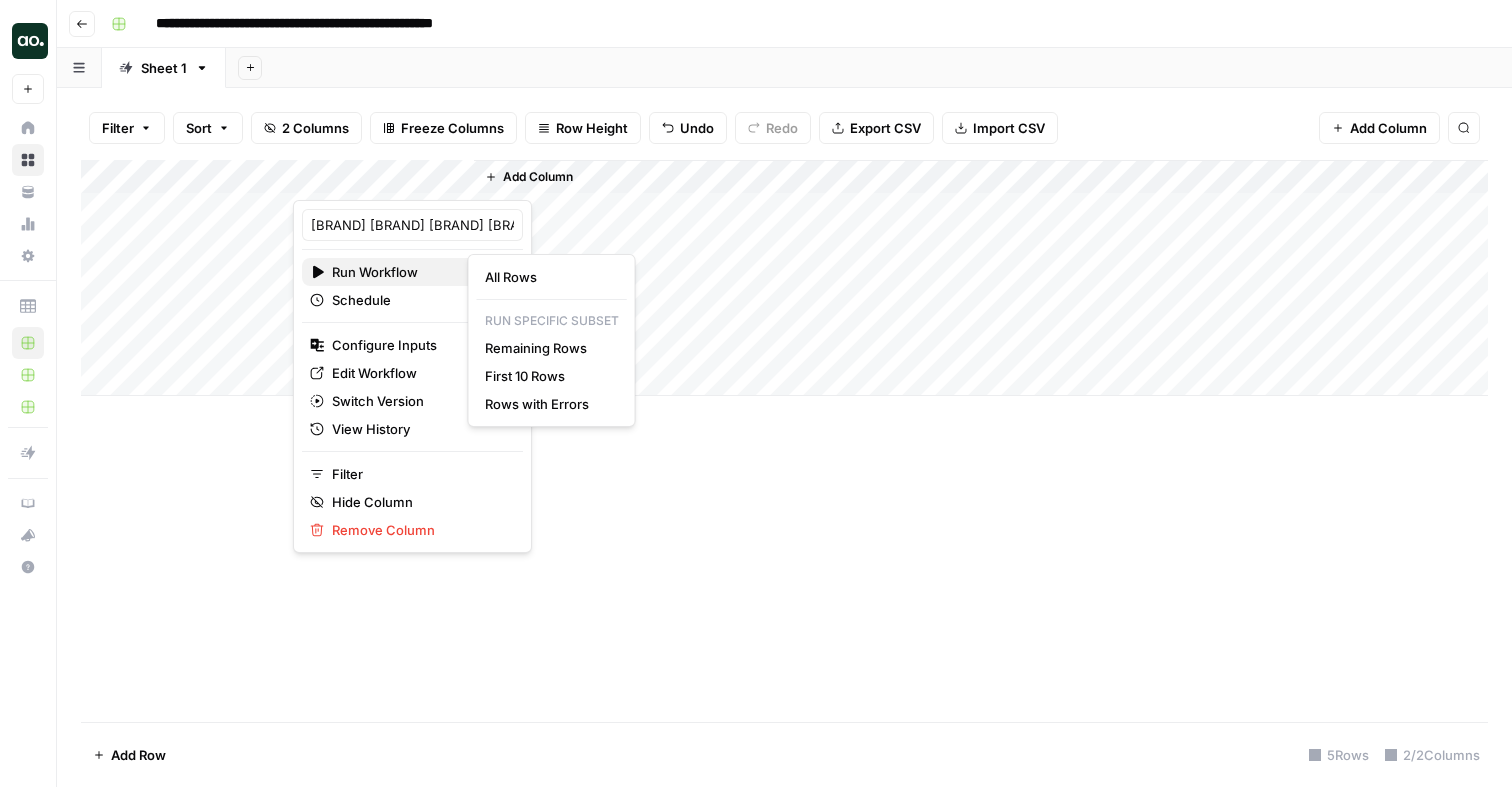 click on "Run Workflow" at bounding box center (409, 272) 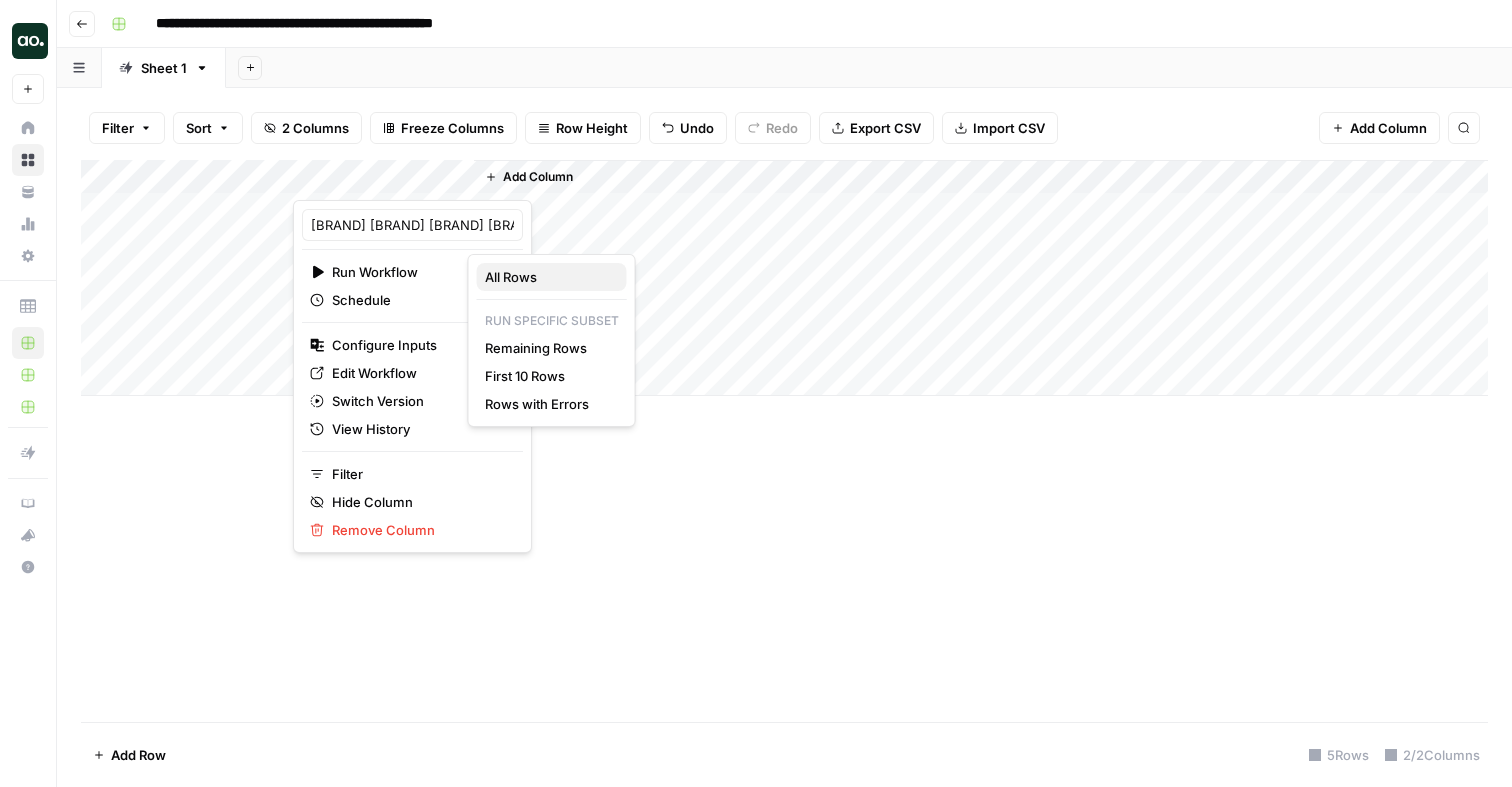 click on "All Rows" at bounding box center (548, 277) 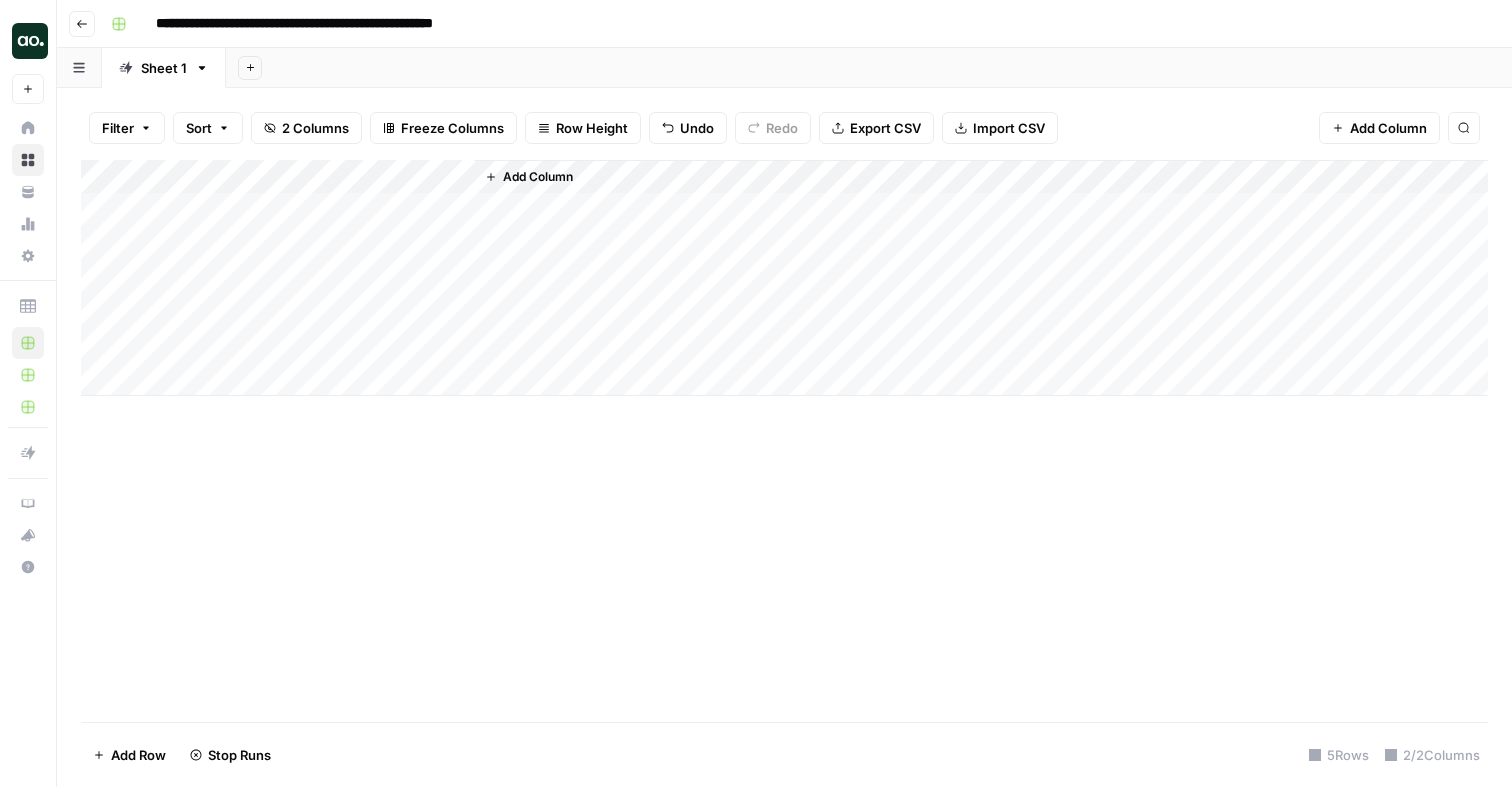 click on "Add Column" at bounding box center (784, 278) 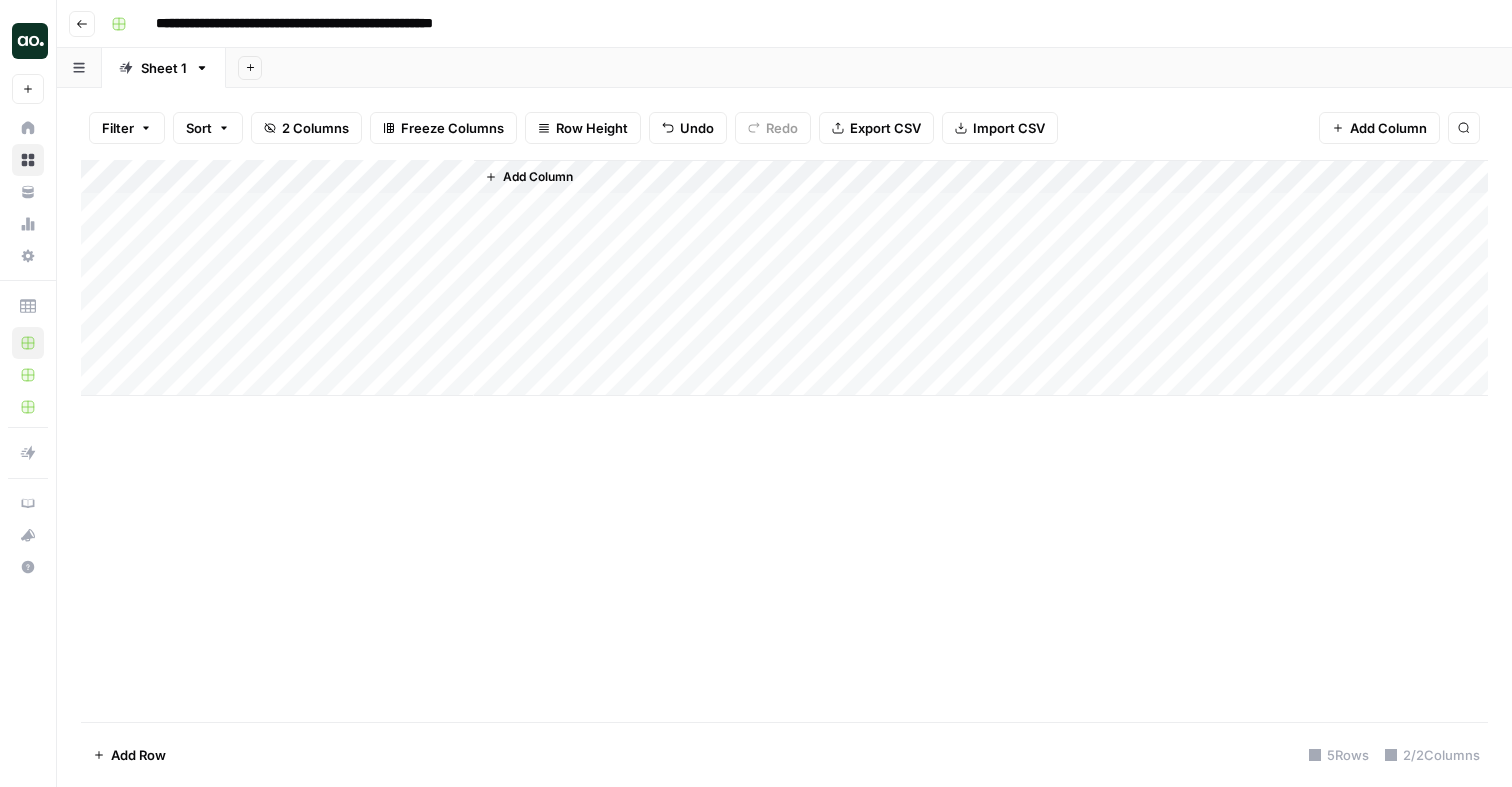 click on "Add Column" at bounding box center (784, 278) 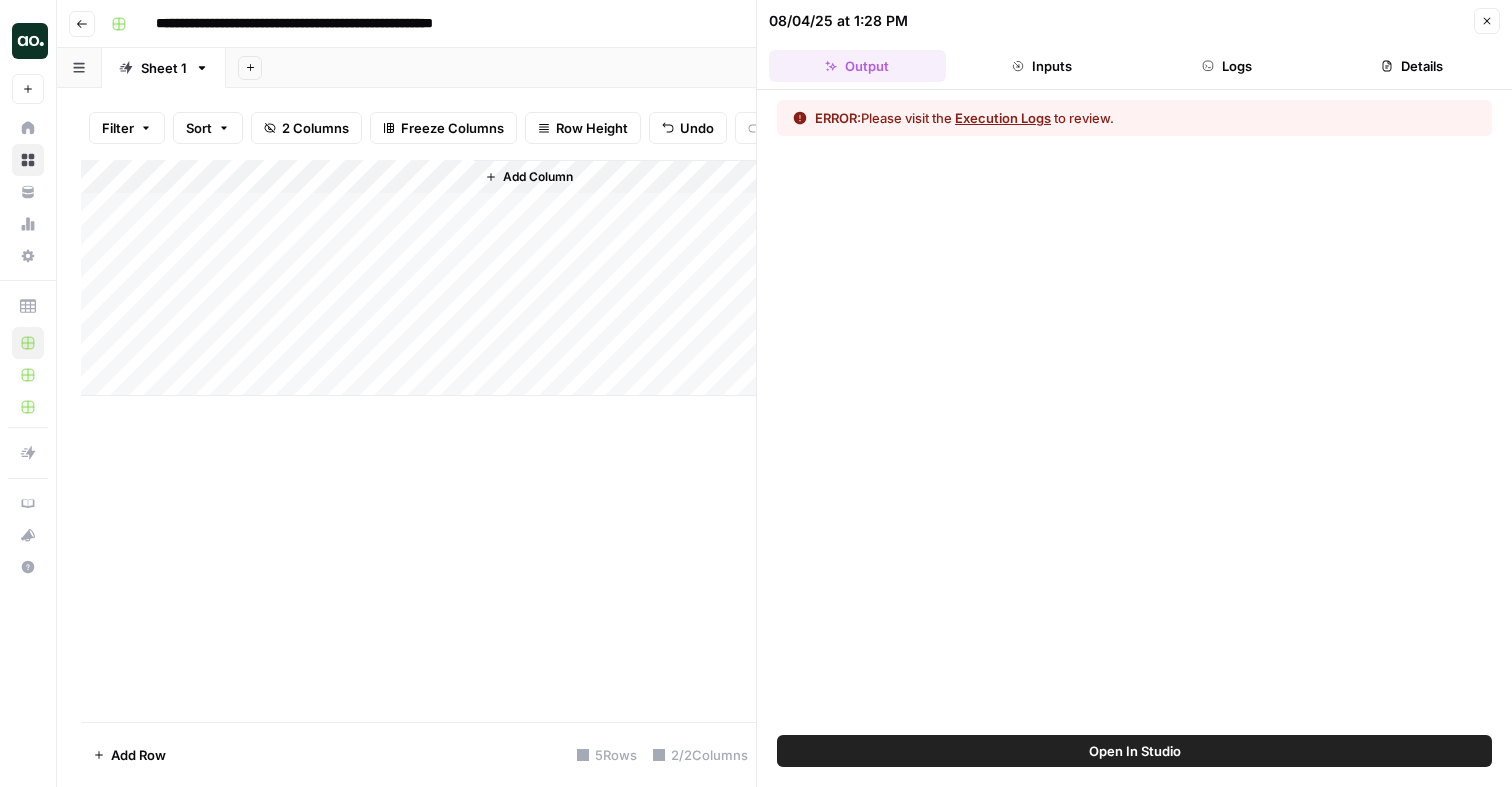 click on "Execution Logs" at bounding box center [1003, 118] 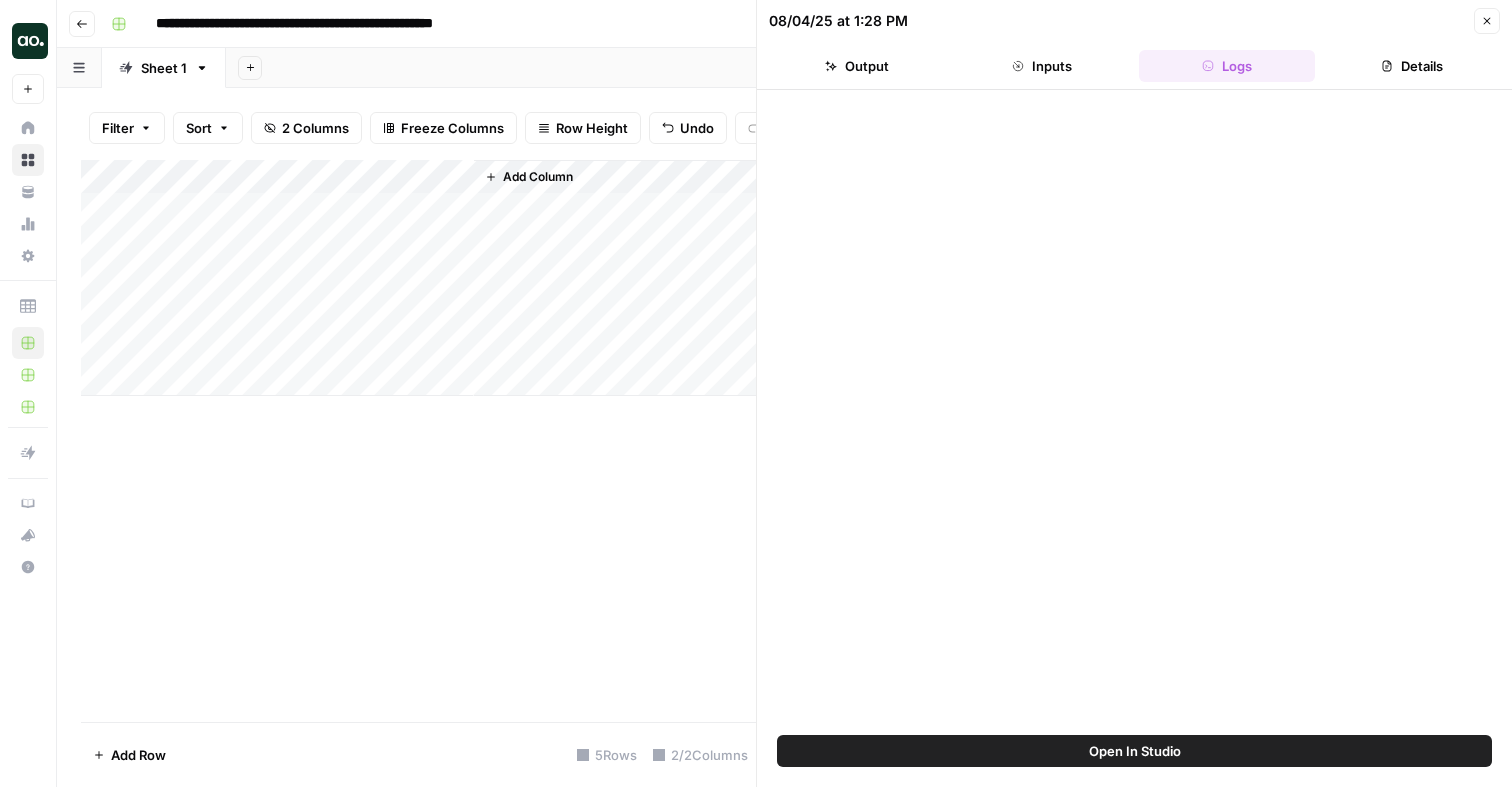 click on "Open In Studio" at bounding box center (1134, 751) 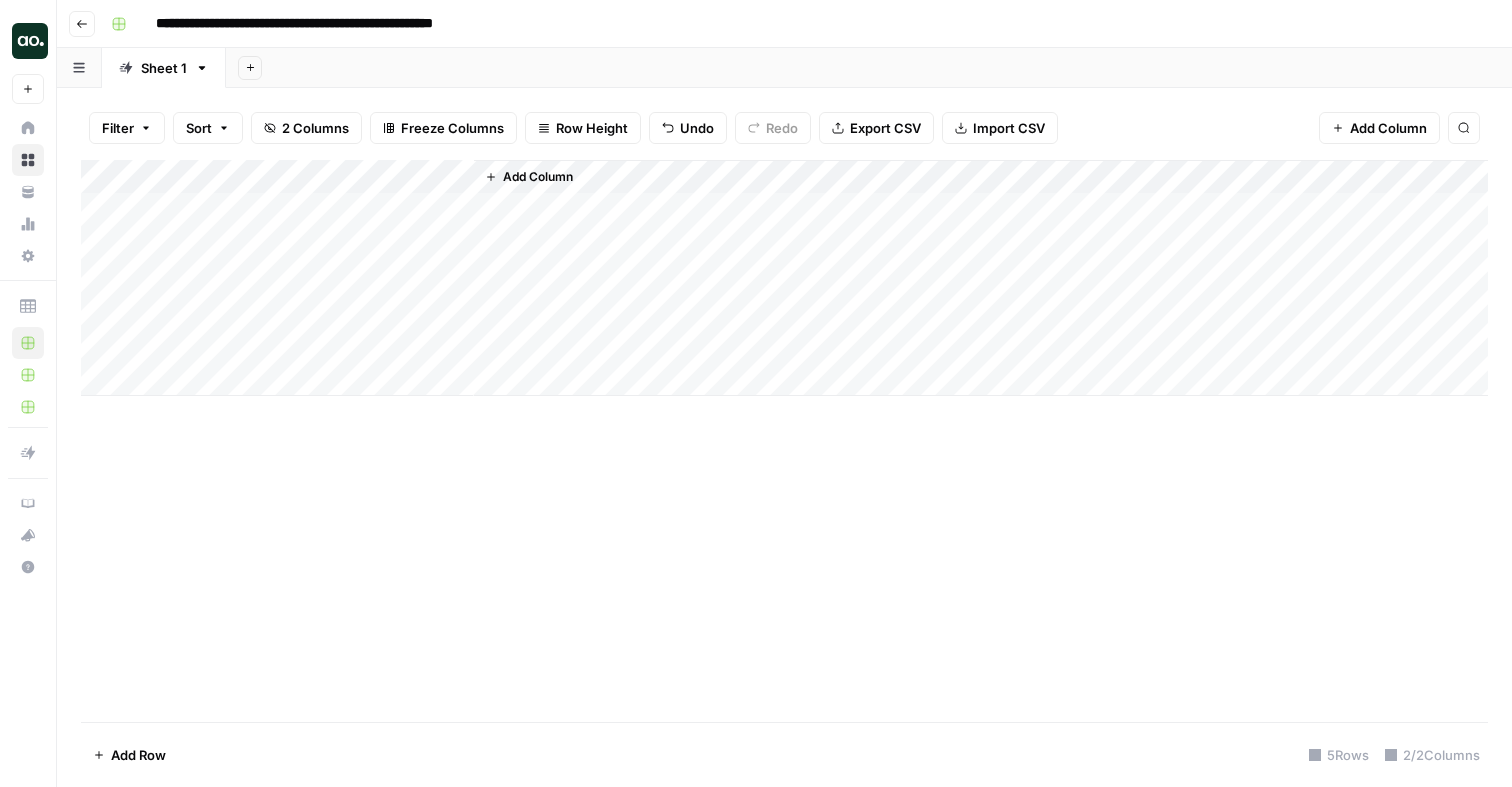 click on "Add Column" at bounding box center [538, 177] 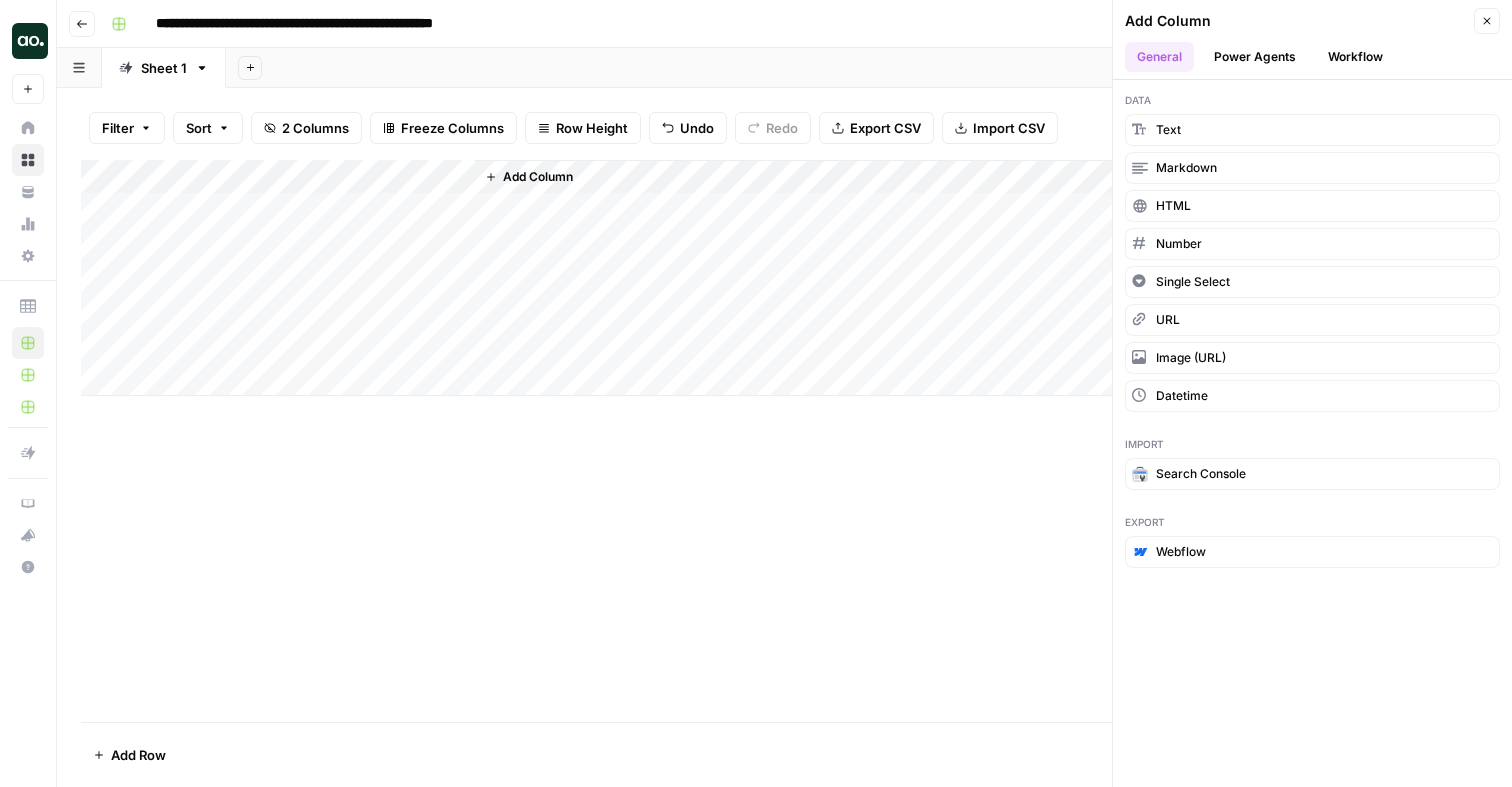 click on "General" at bounding box center [1159, 57] 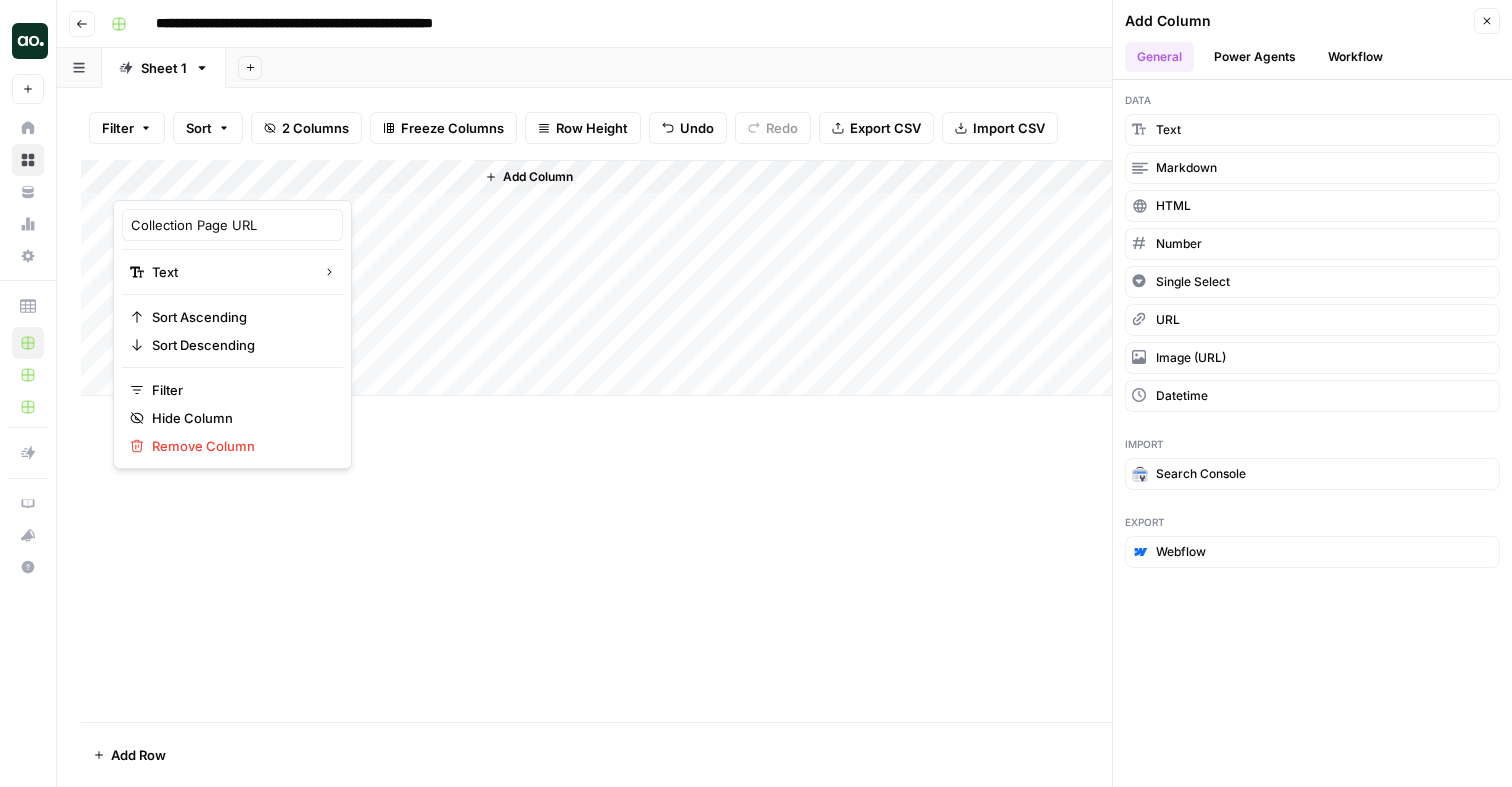 click at bounding box center (203, 180) 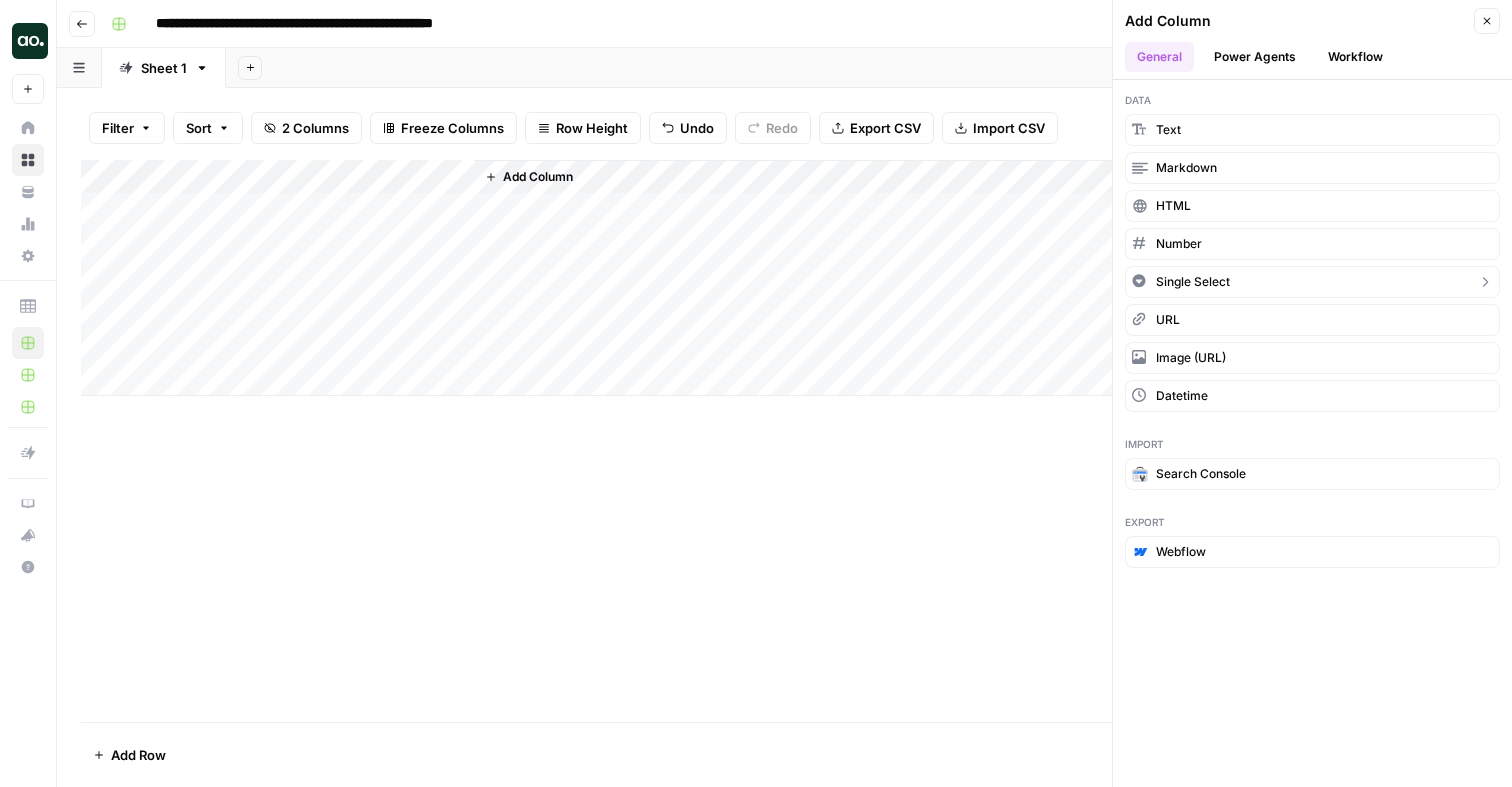click on "Single Select" at bounding box center [1193, 282] 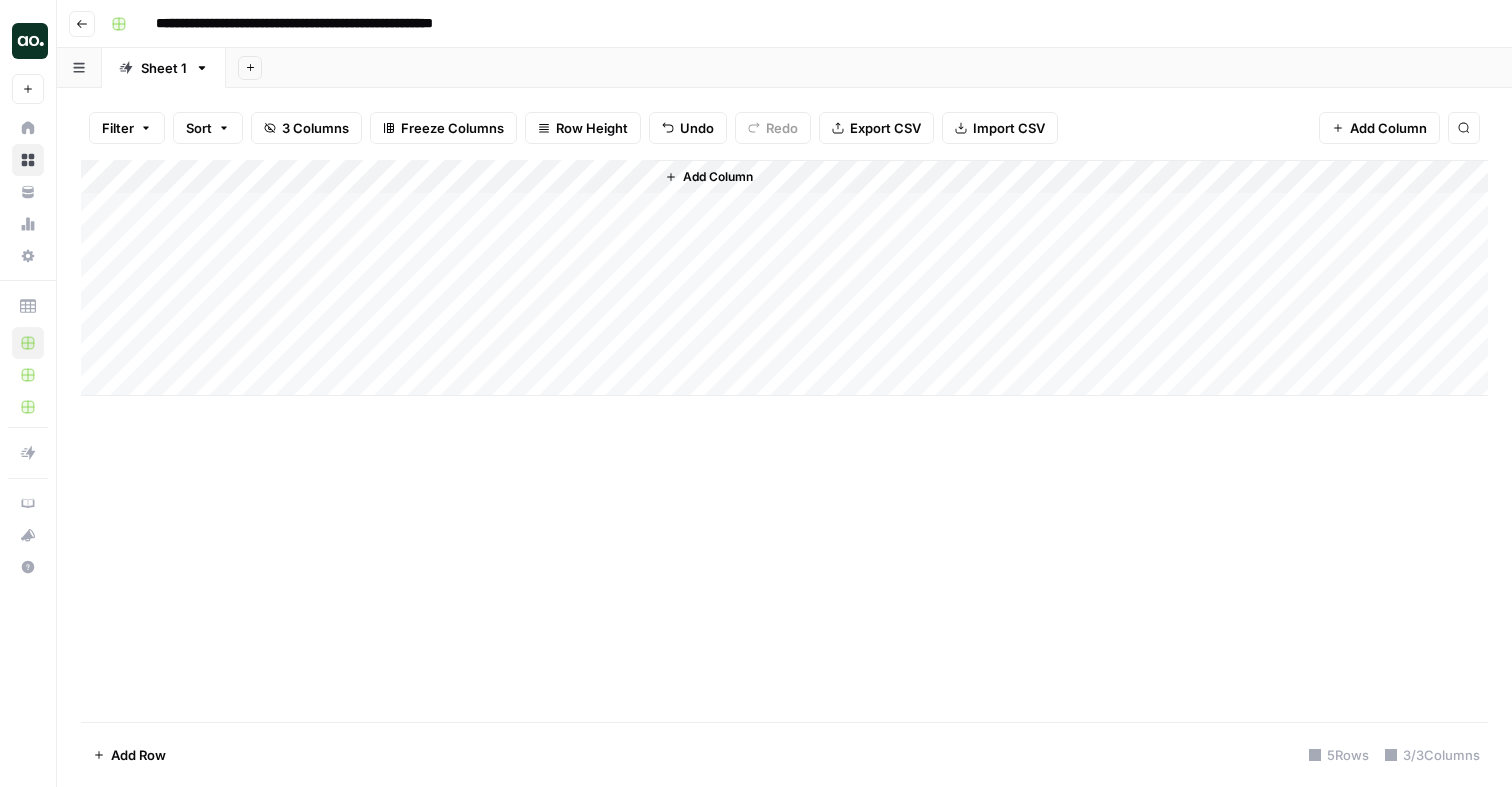 click on "Add Column" at bounding box center (784, 278) 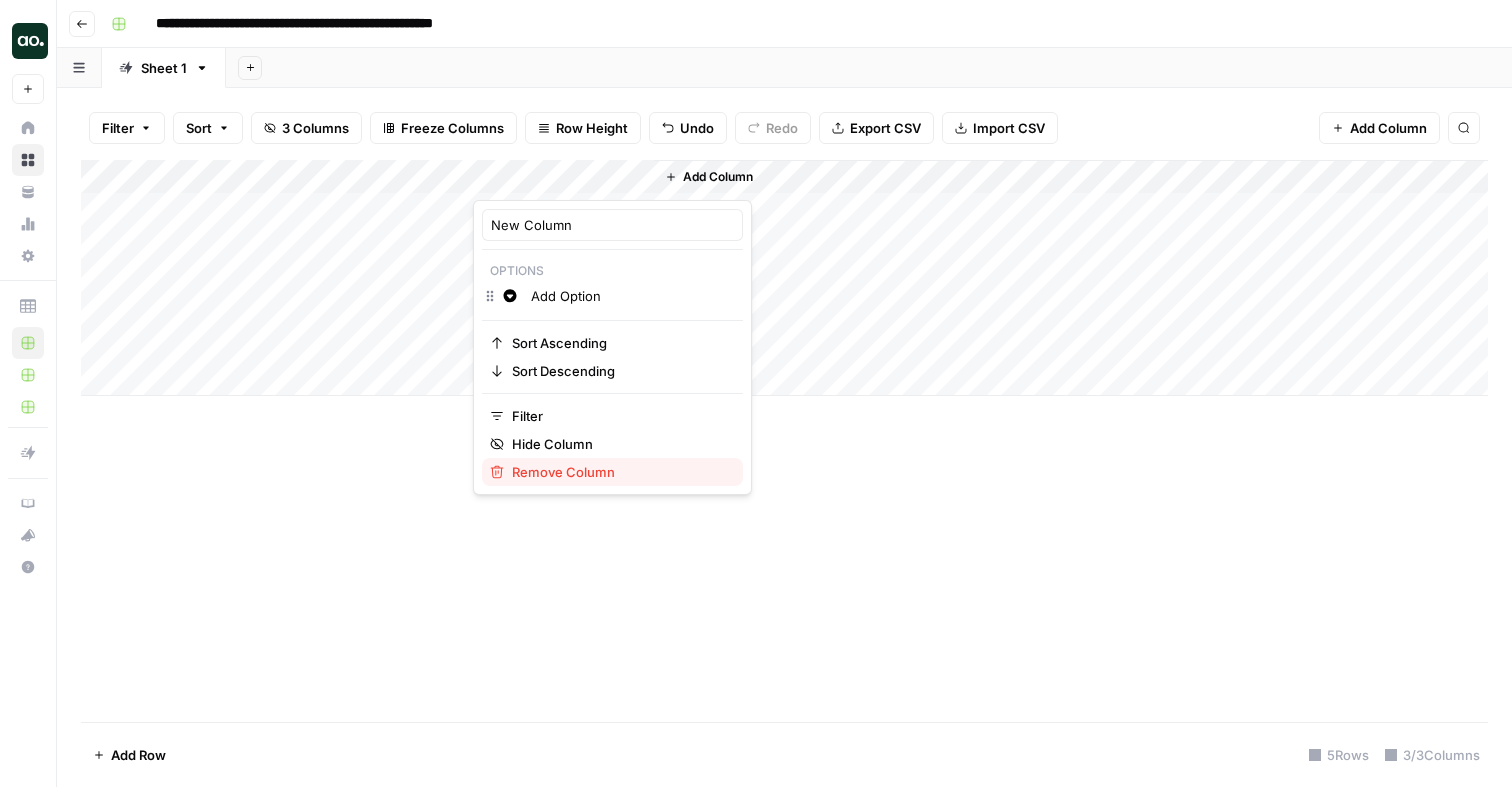 click on "Remove Column" at bounding box center (619, 472) 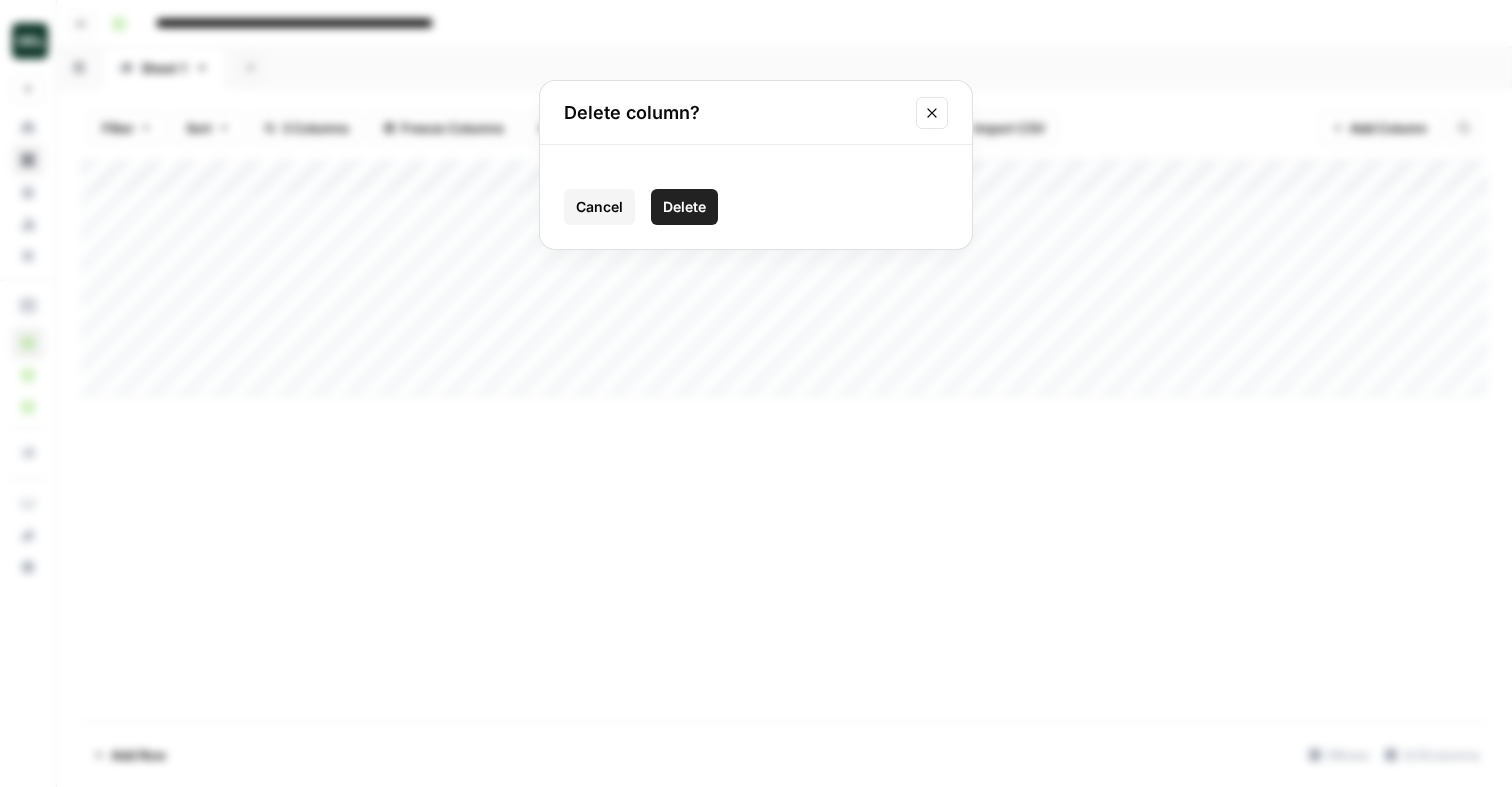 click on "Delete" at bounding box center (684, 207) 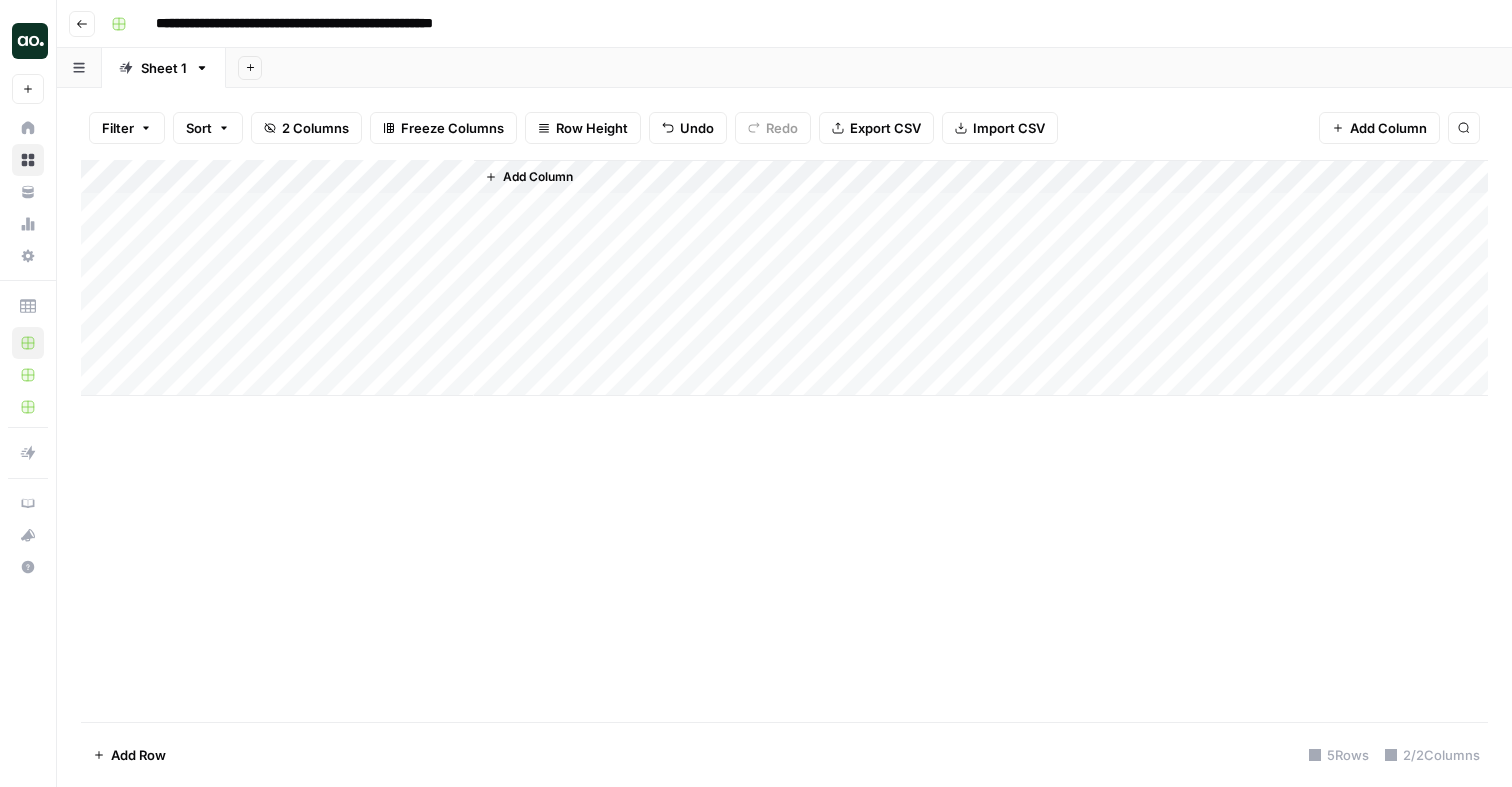 click on "2 Columns" at bounding box center (315, 128) 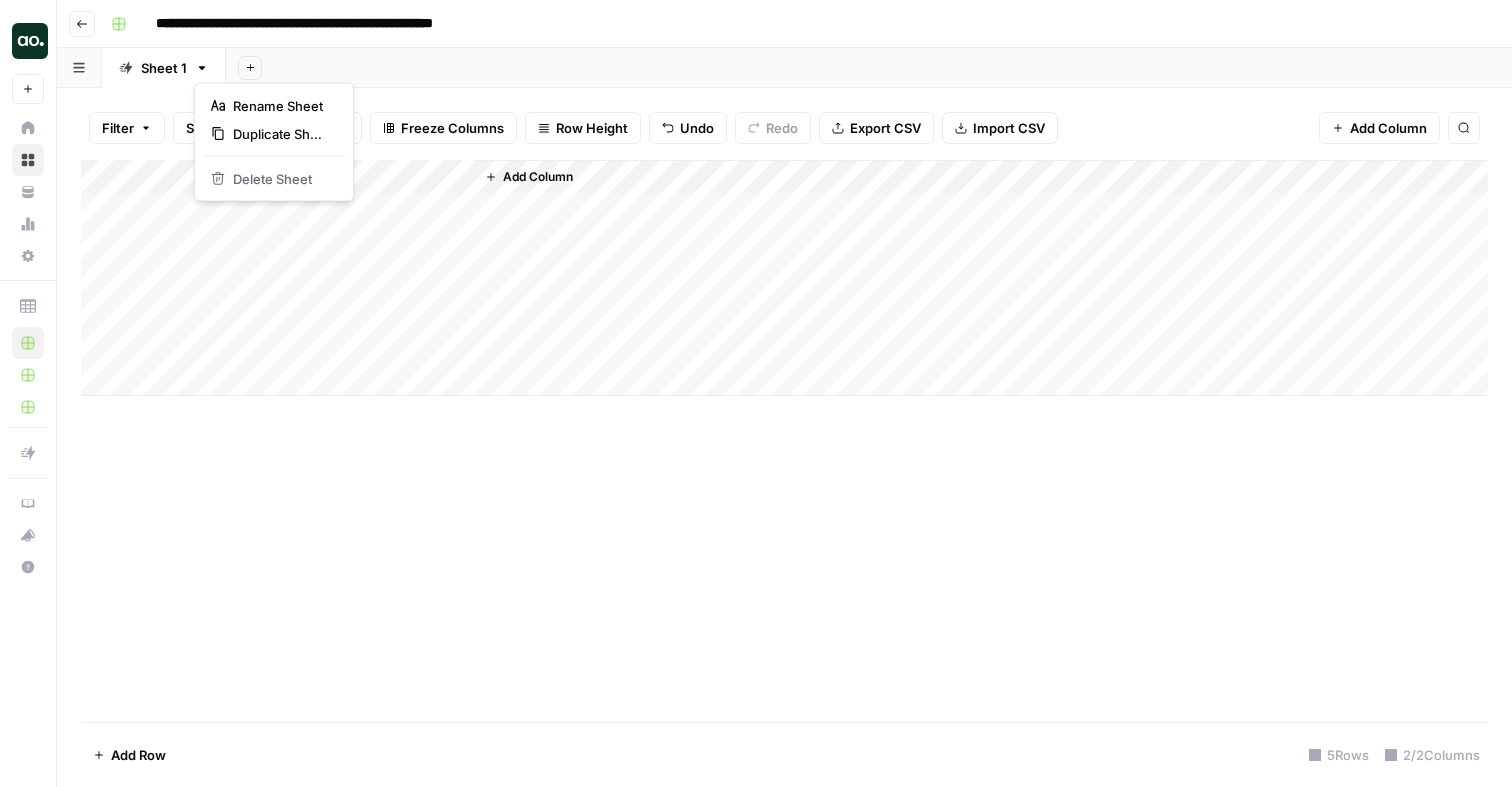 click 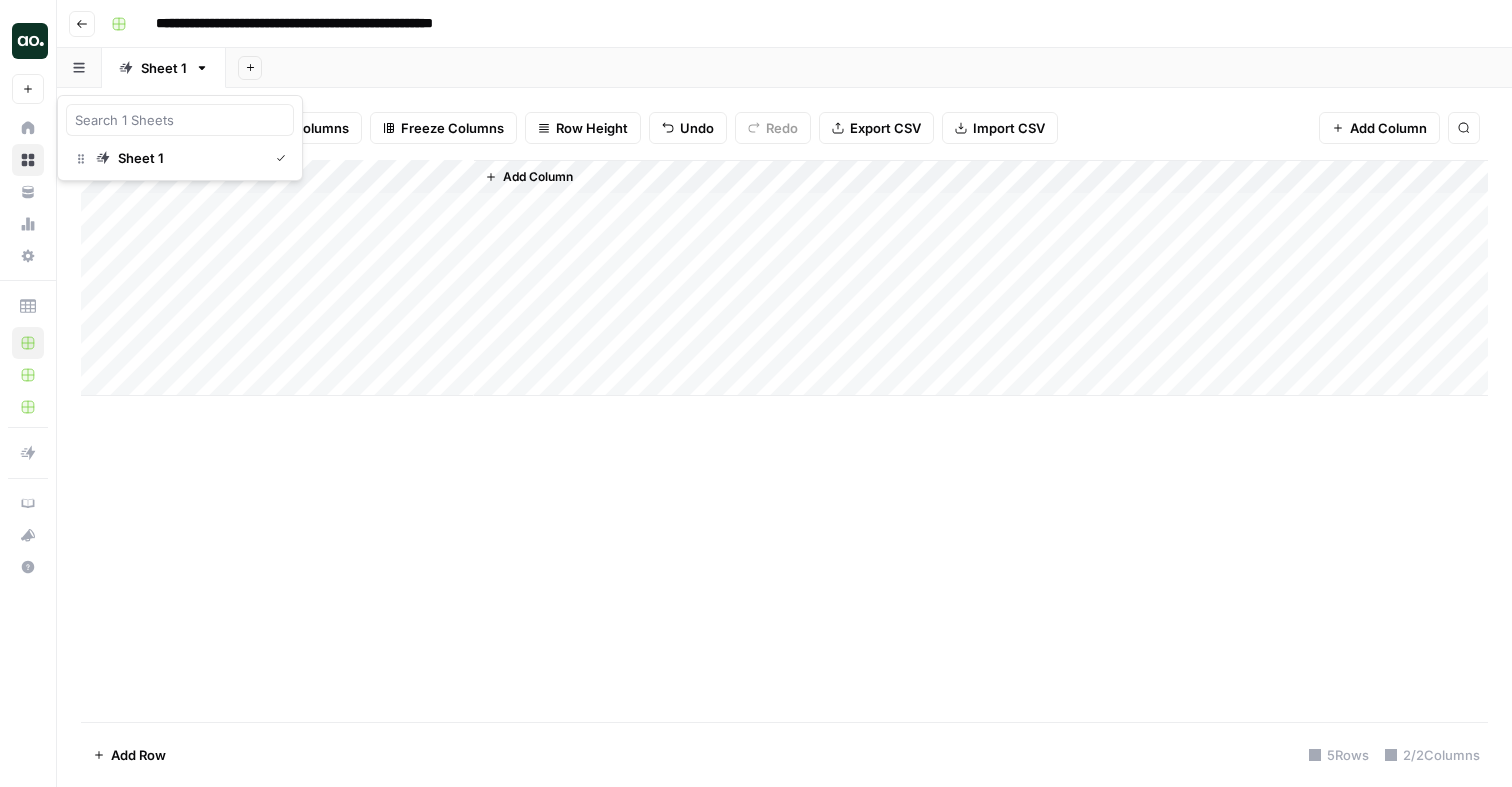 click 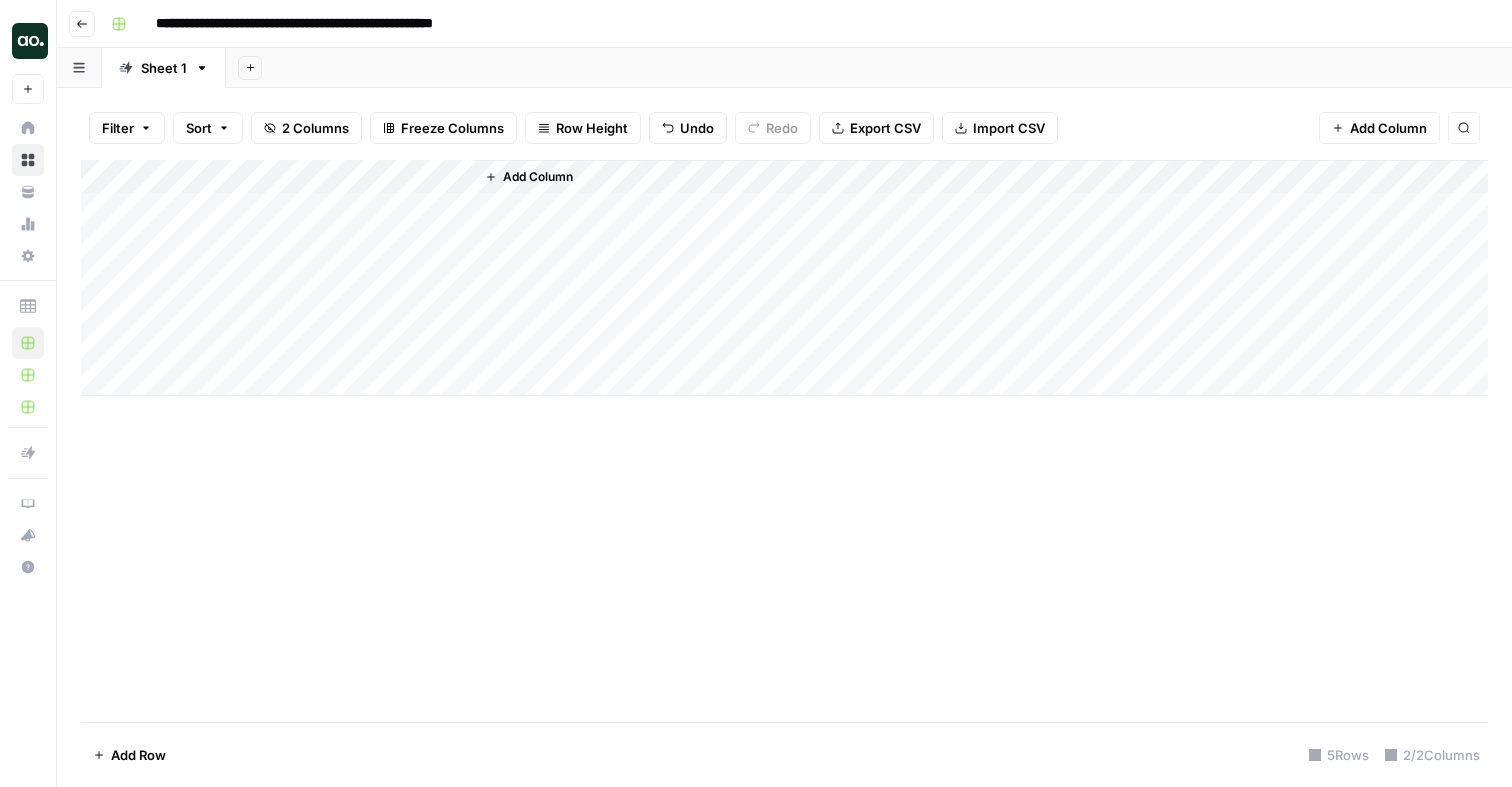 click 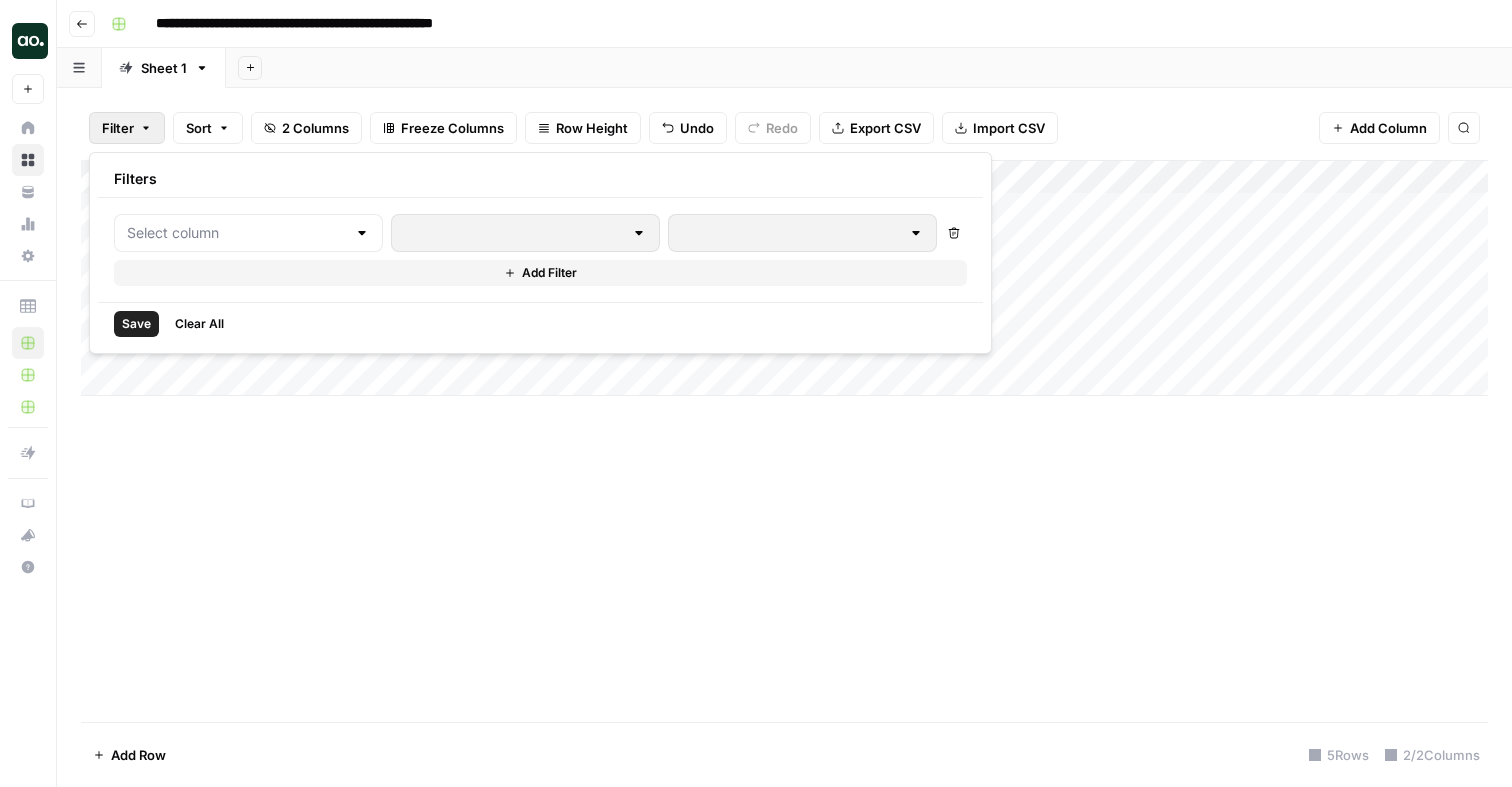 click at bounding box center [248, 233] 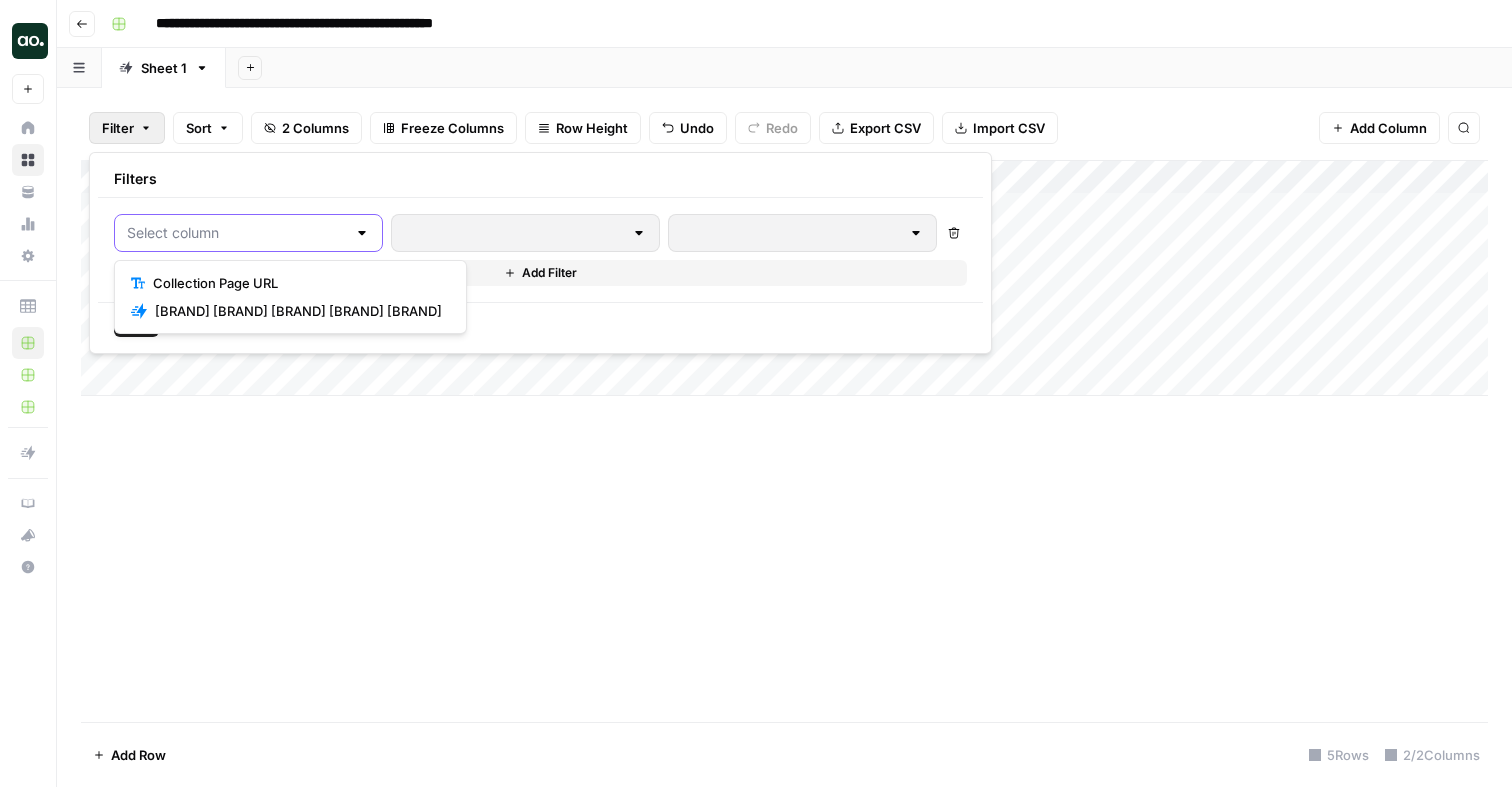 click at bounding box center (236, 233) 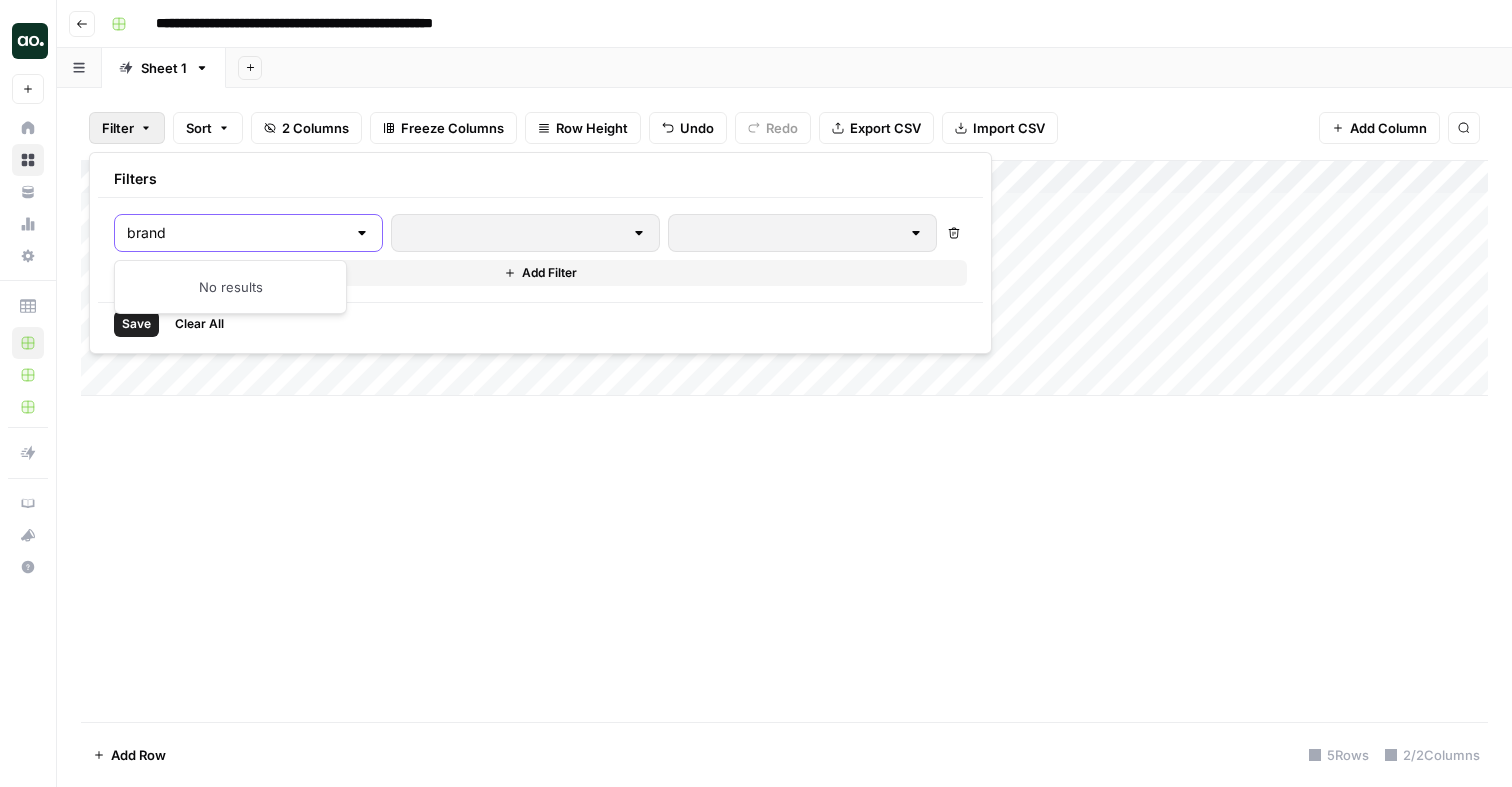 type on "brand" 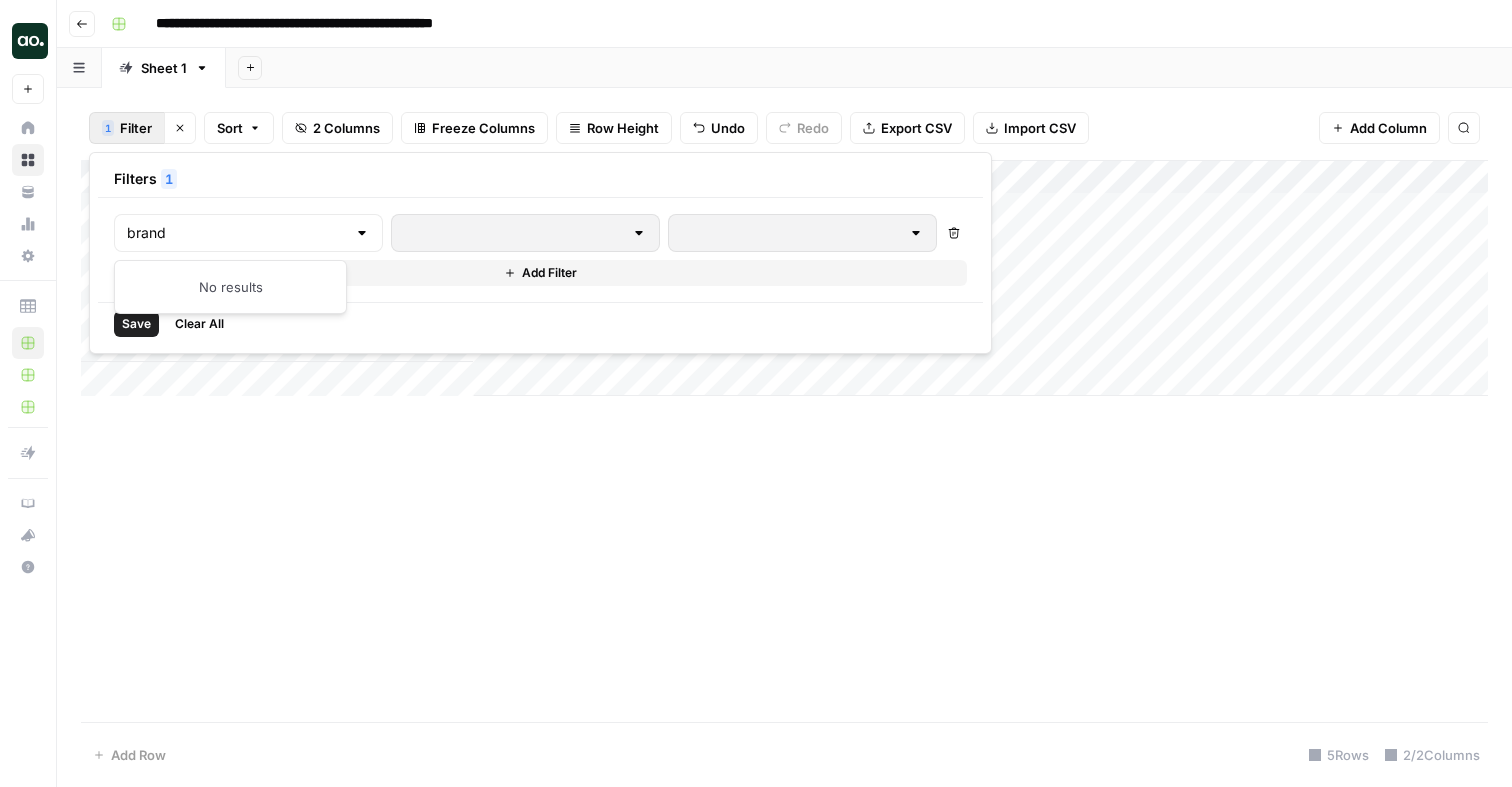 type 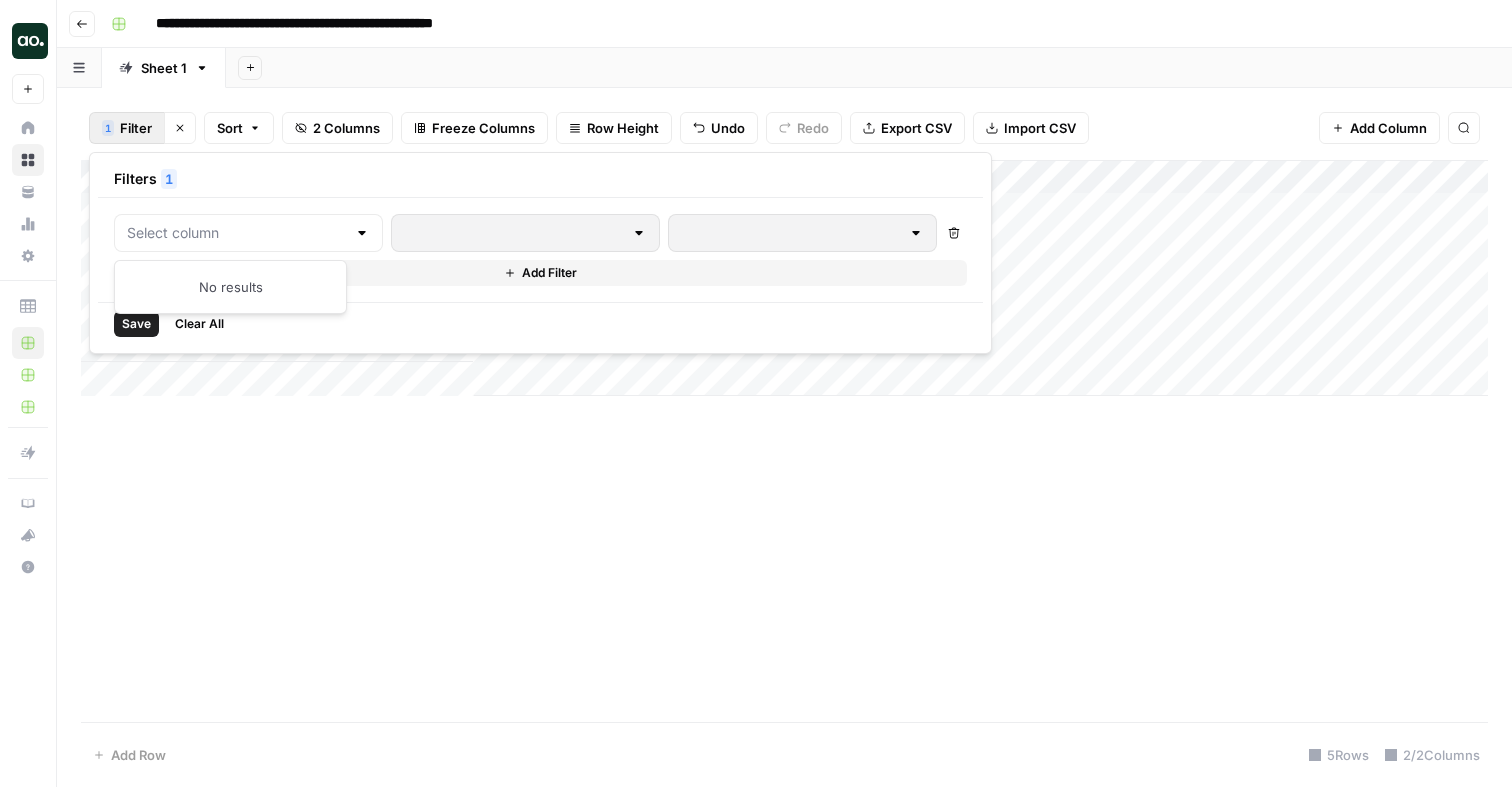 click on "Filters 1" at bounding box center (540, 179) 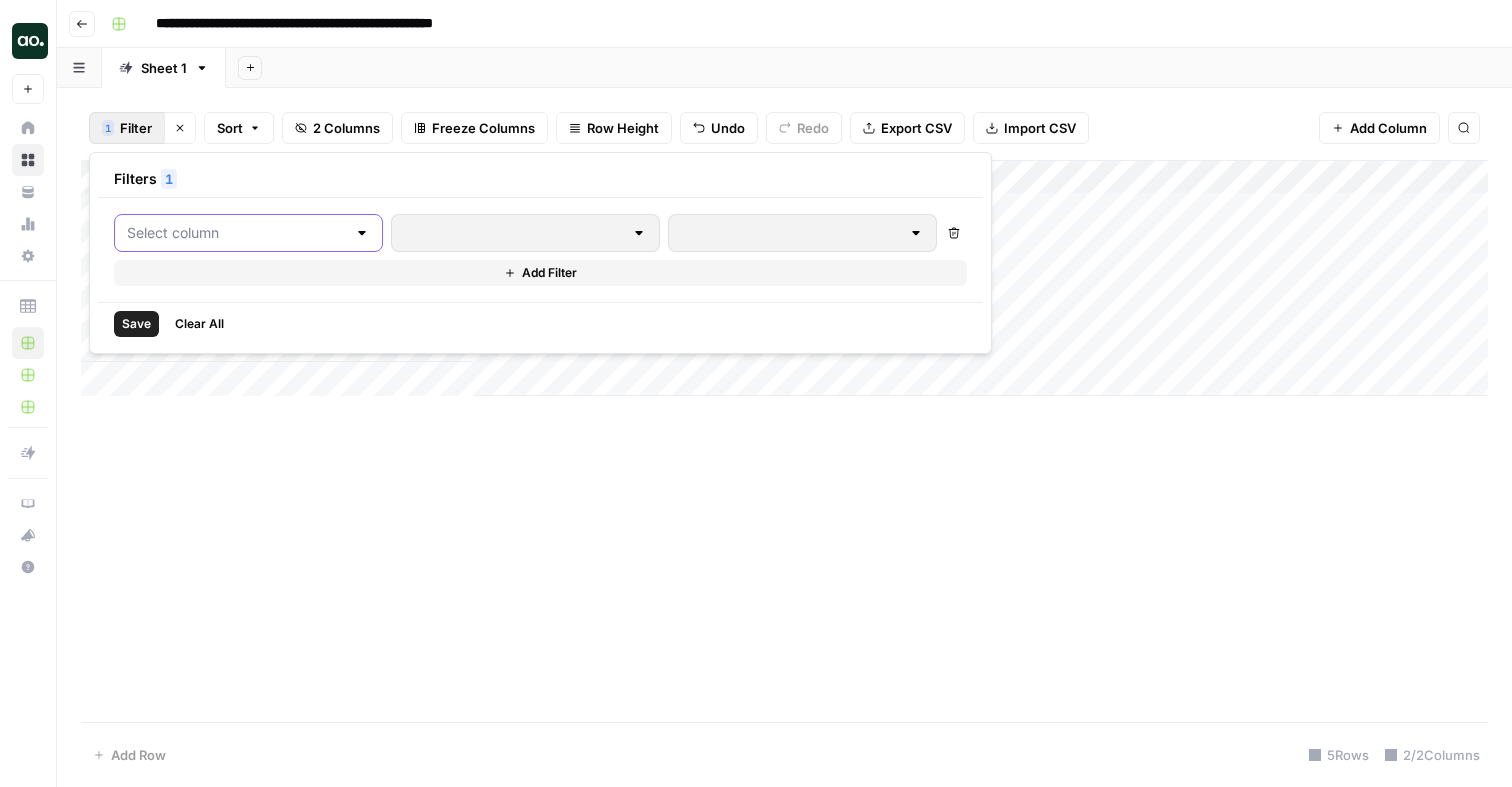click at bounding box center [236, 233] 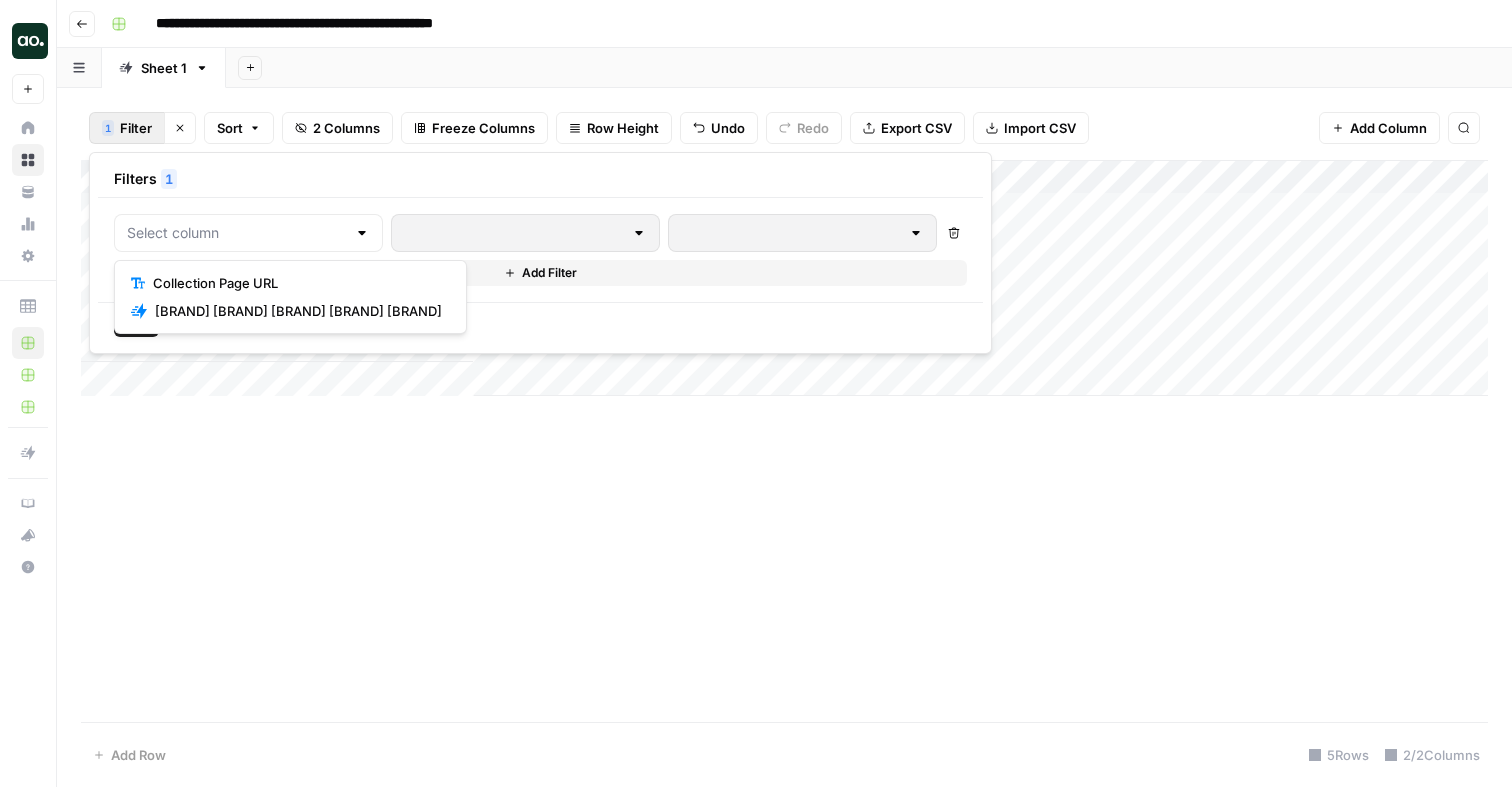 click on "Filters 1" at bounding box center (540, 179) 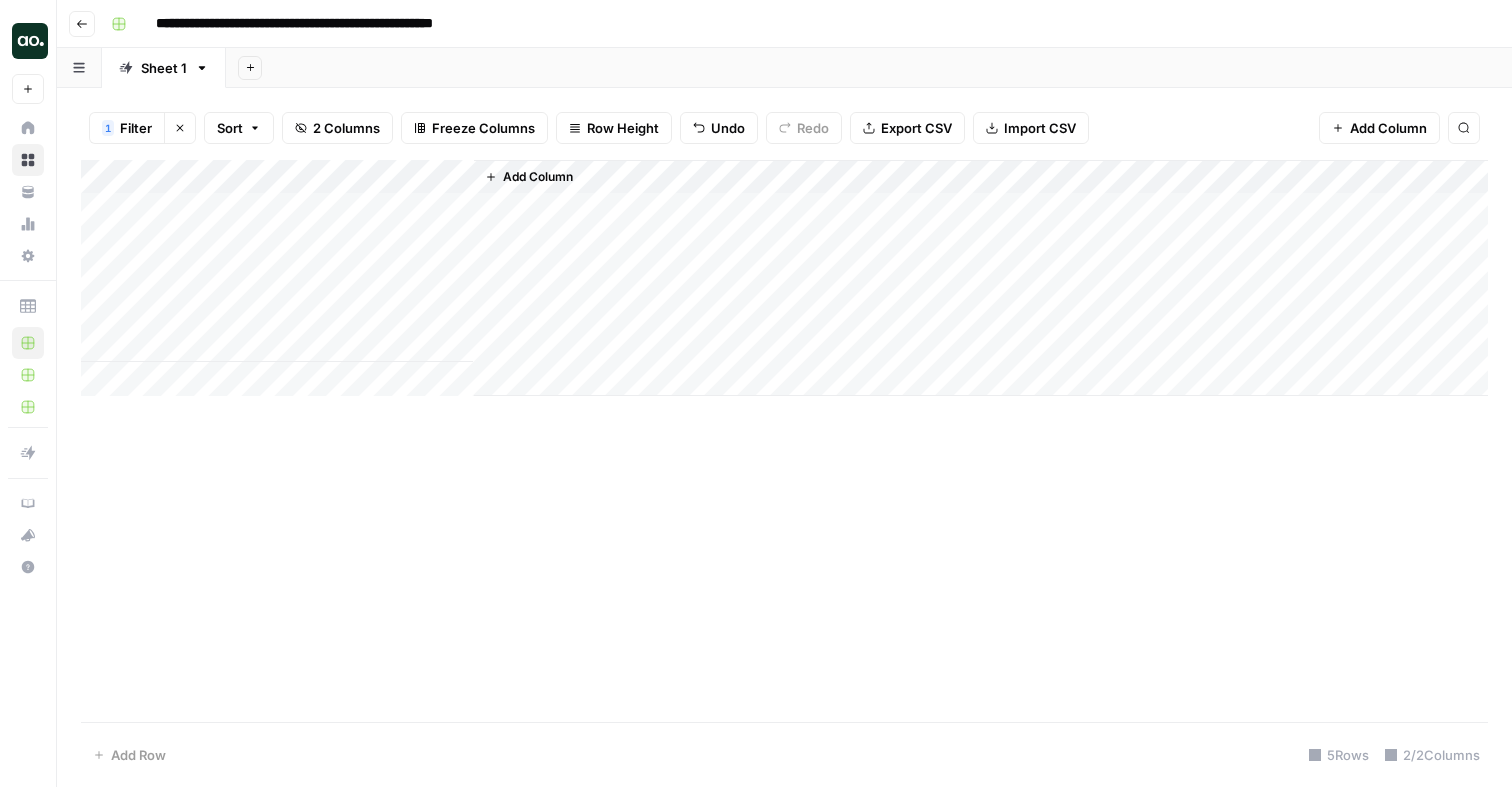 click on "Add Column" at bounding box center [784, 441] 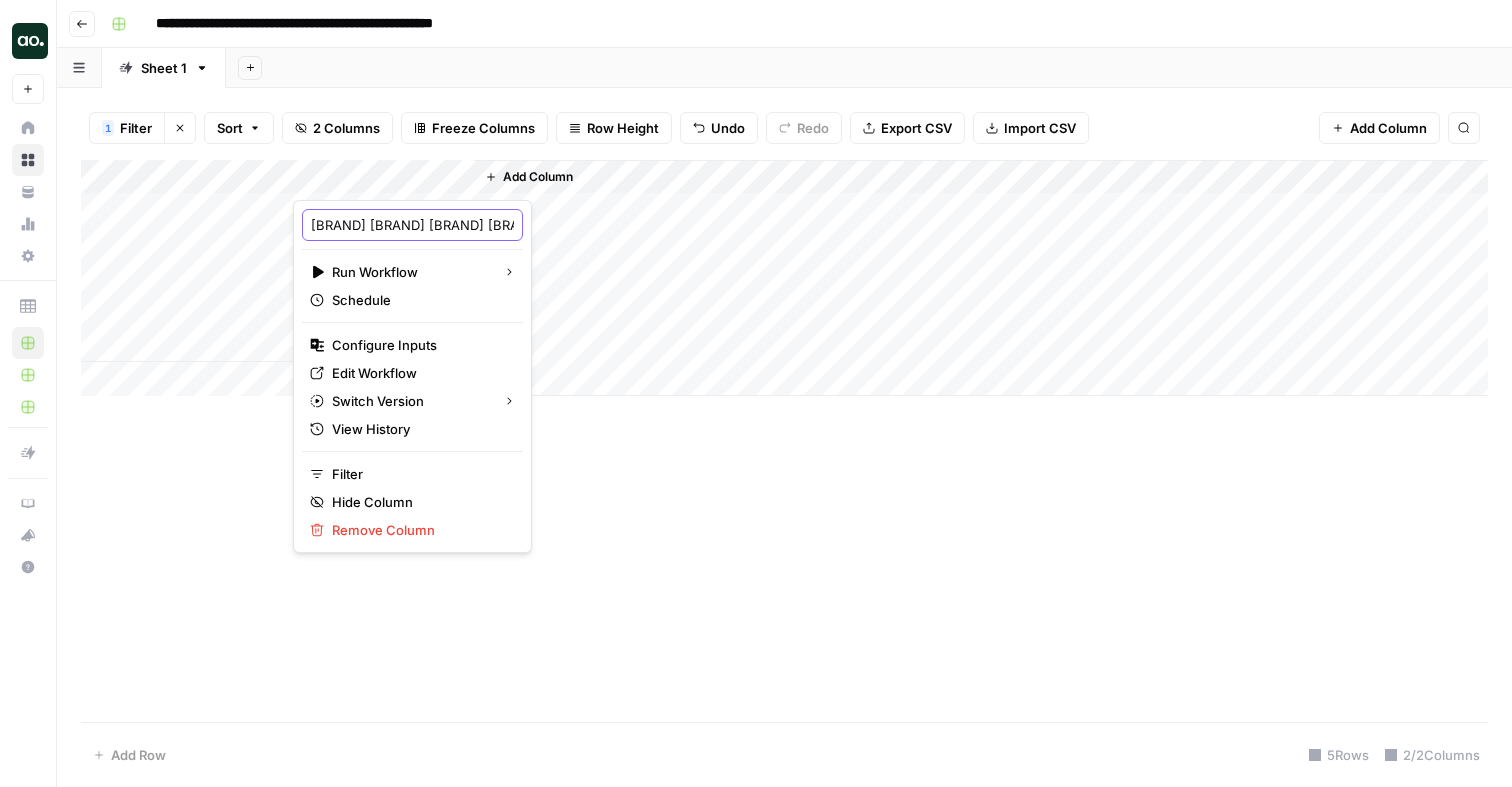 click on "Princess Polly Collection Page AEO recommendations" at bounding box center (412, 225) 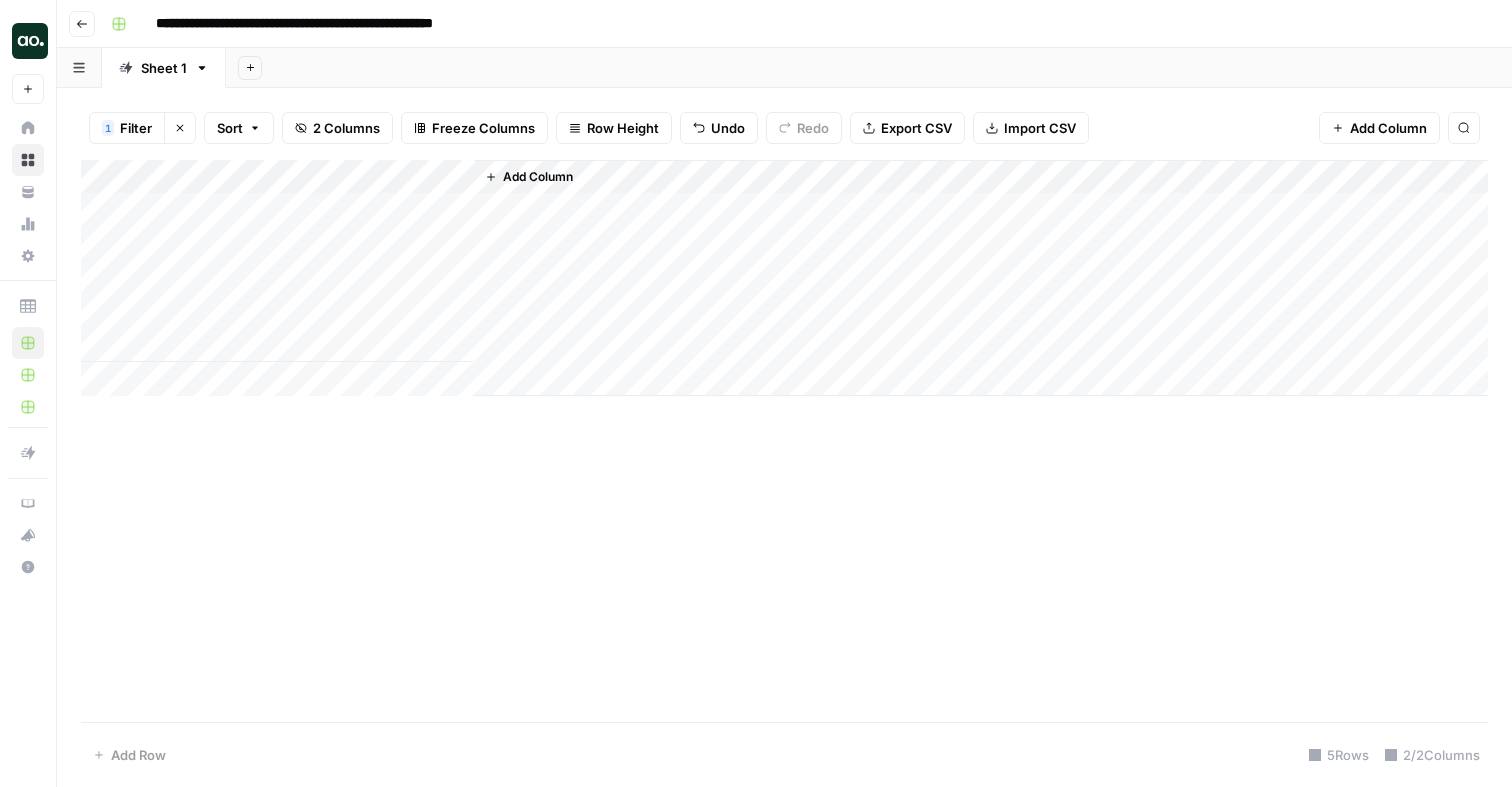 click on "Add Column" at bounding box center [784, 278] 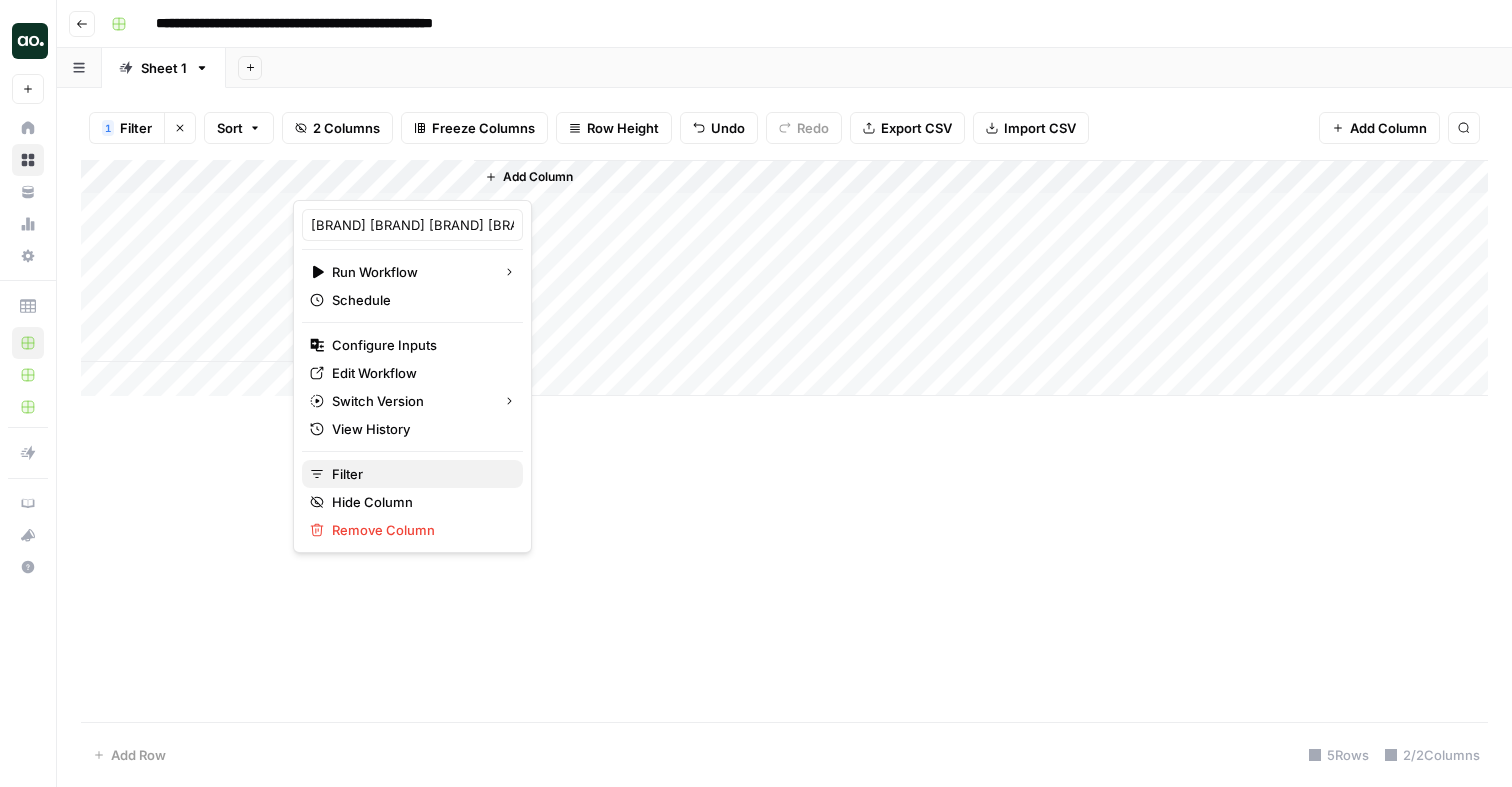 click on "Filter" at bounding box center (419, 474) 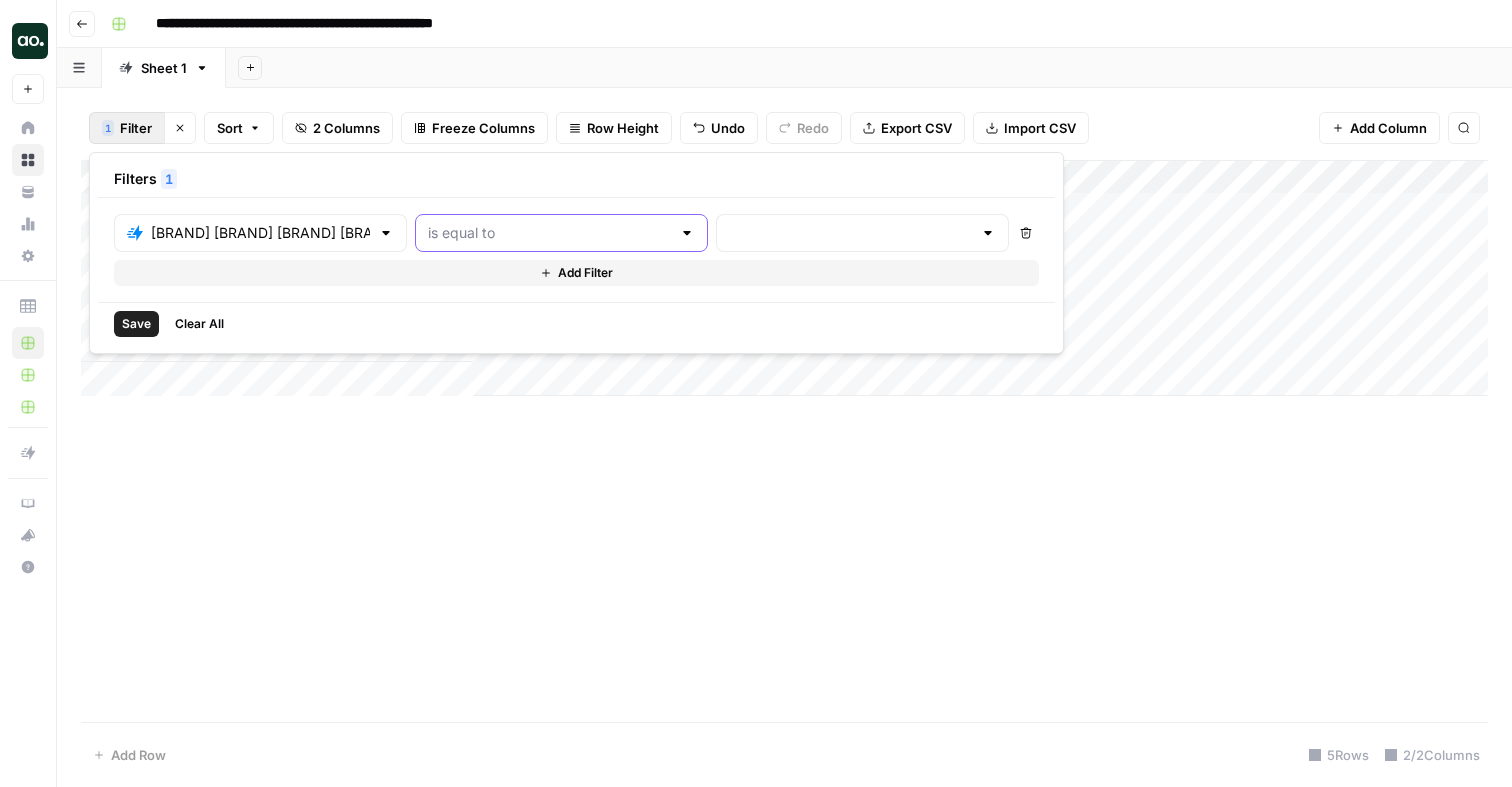 click at bounding box center (549, 233) 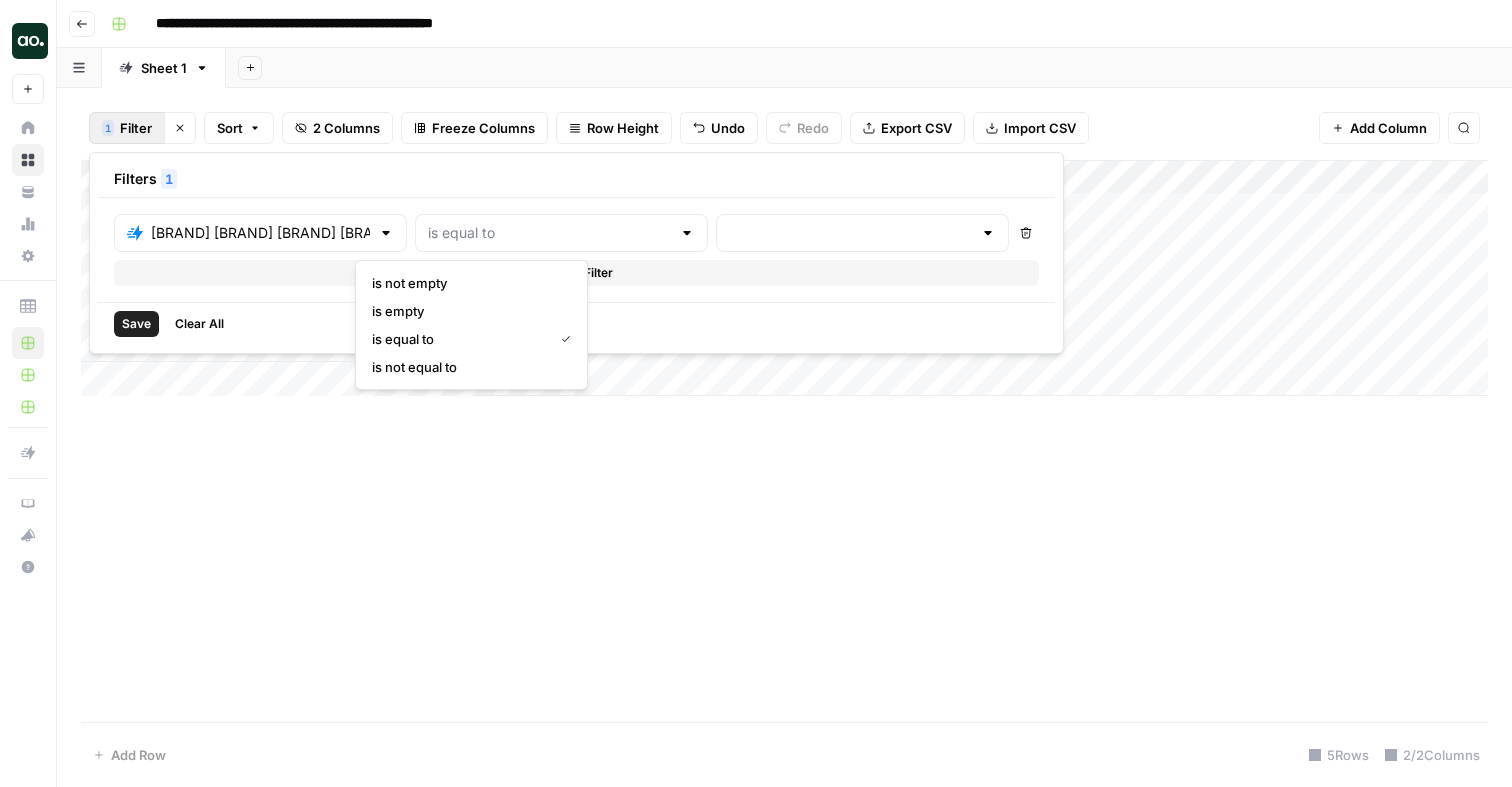 type on "is equal to" 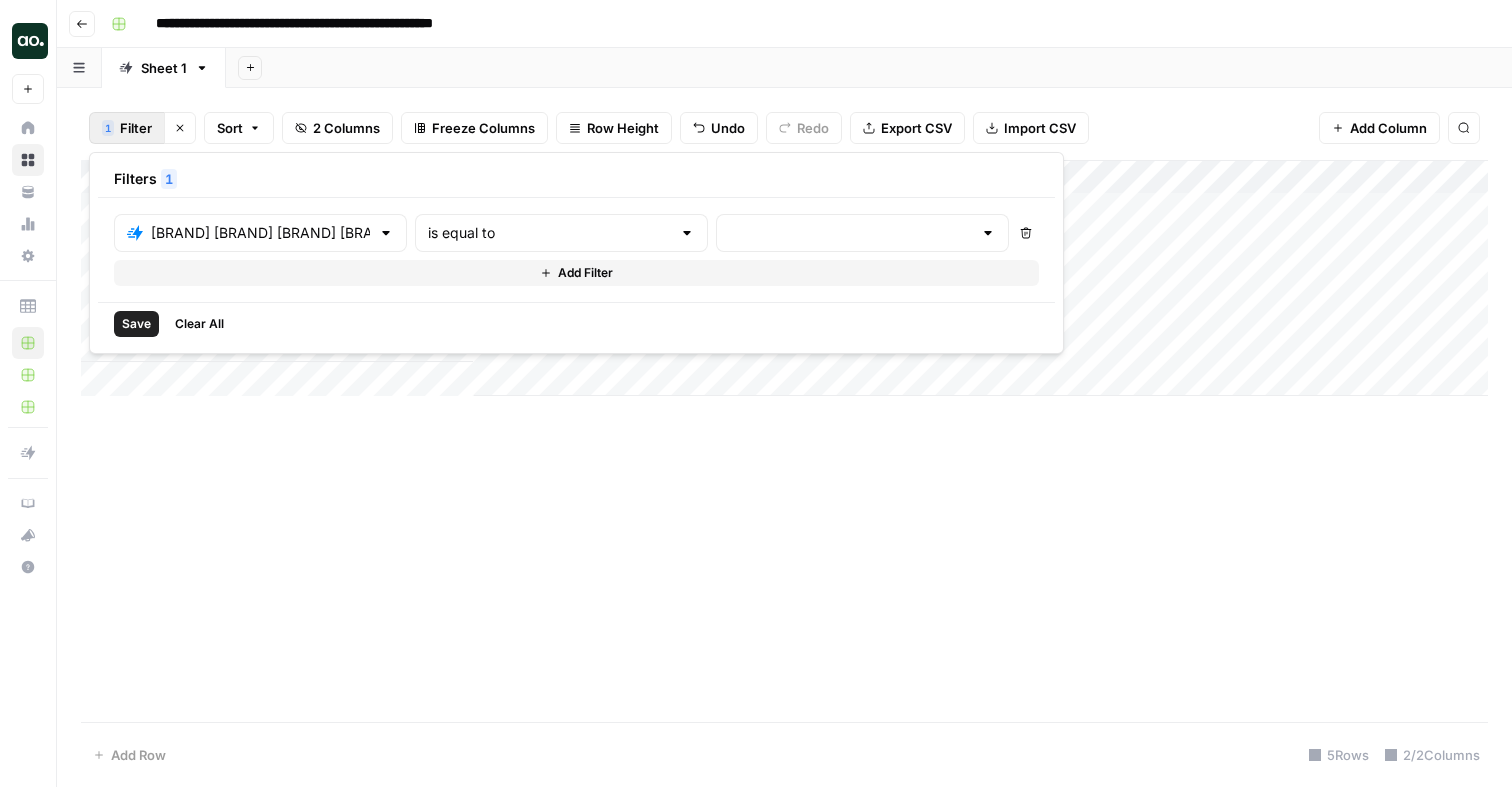 click on "Filters 1" at bounding box center (576, 179) 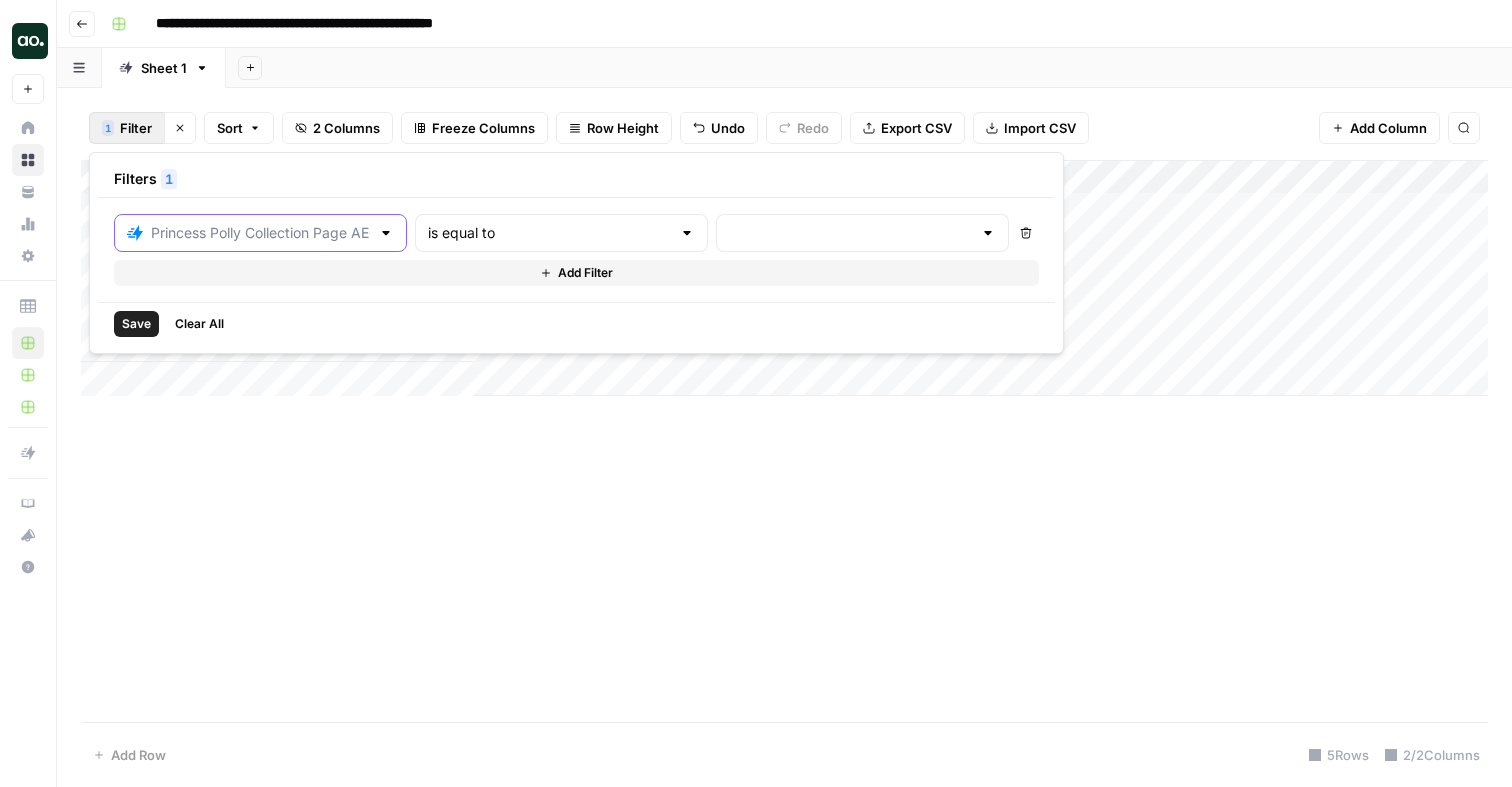 scroll, scrollTop: 0, scrollLeft: 0, axis: both 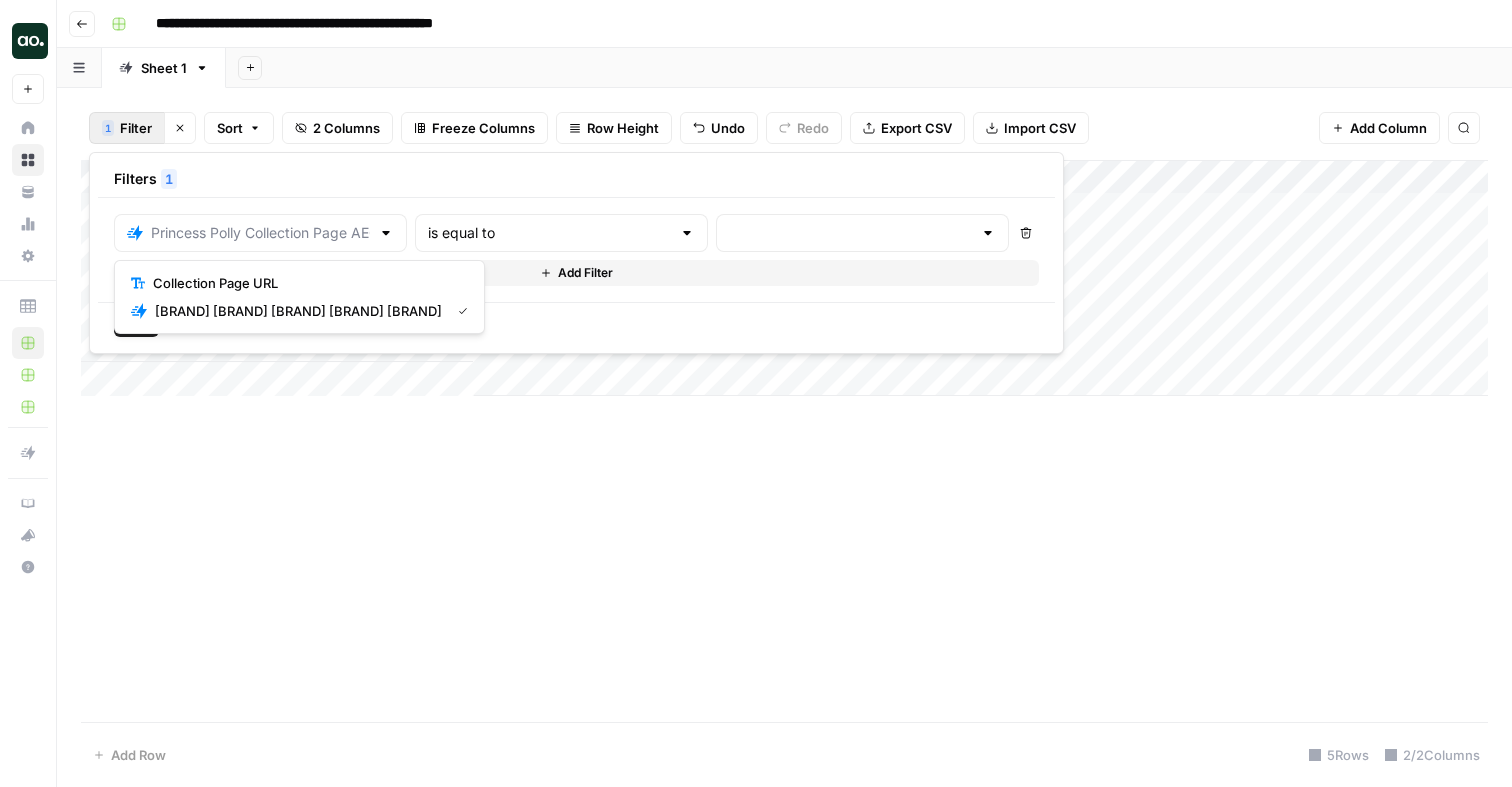 type on "Princess Polly Collection Page AEO recommendations" 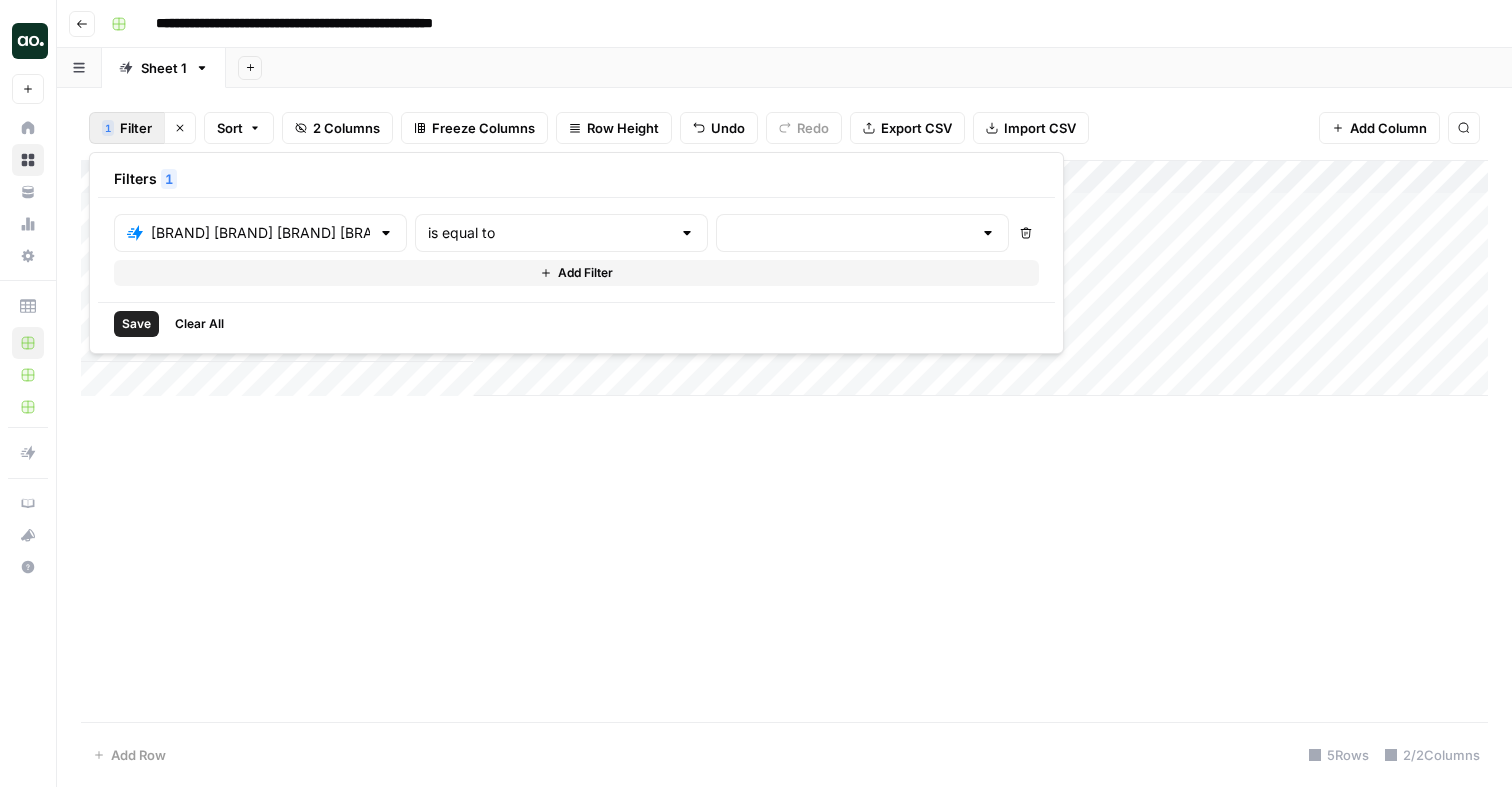 click on "Filters 1" at bounding box center (576, 179) 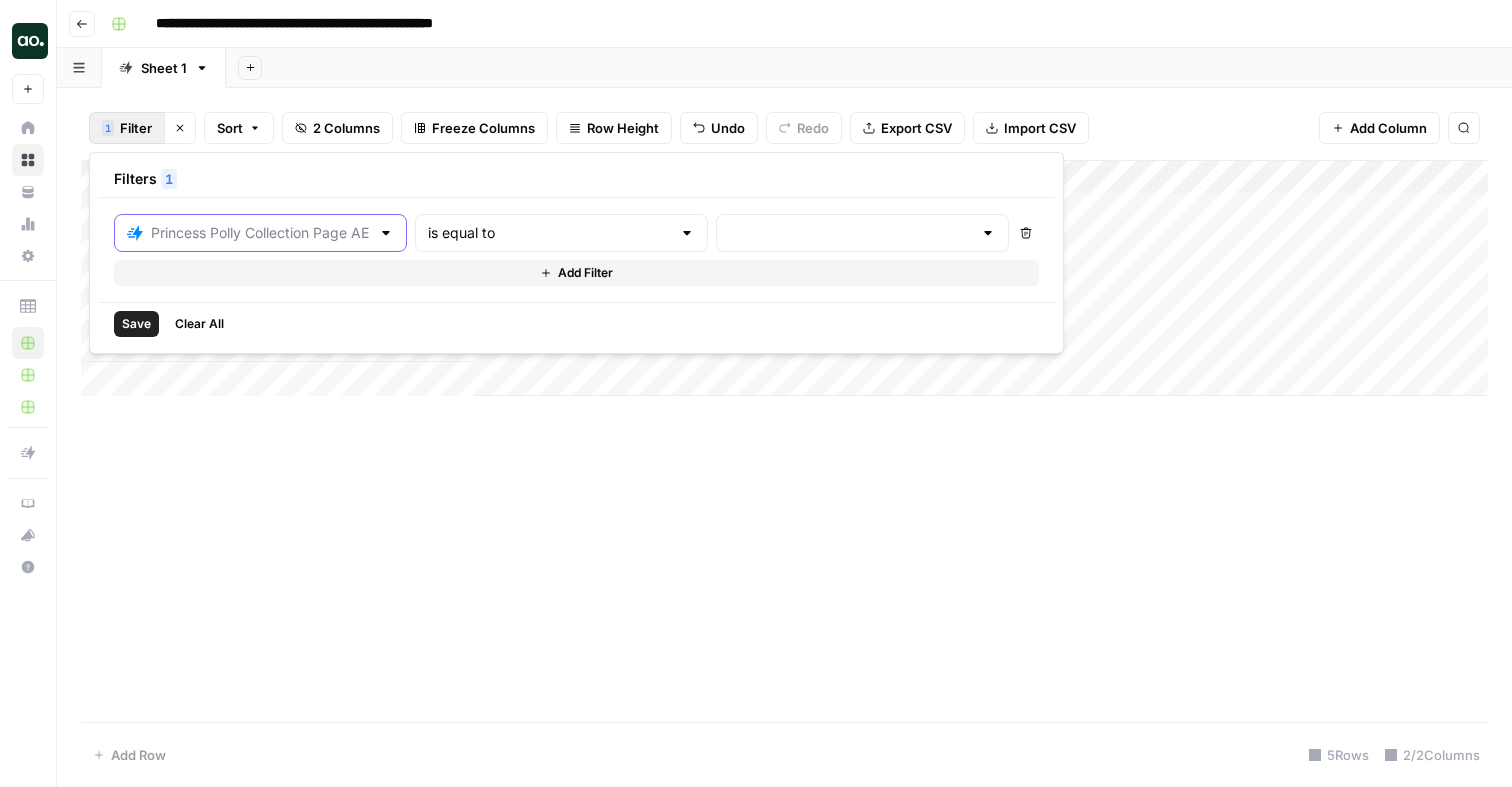 click at bounding box center [260, 233] 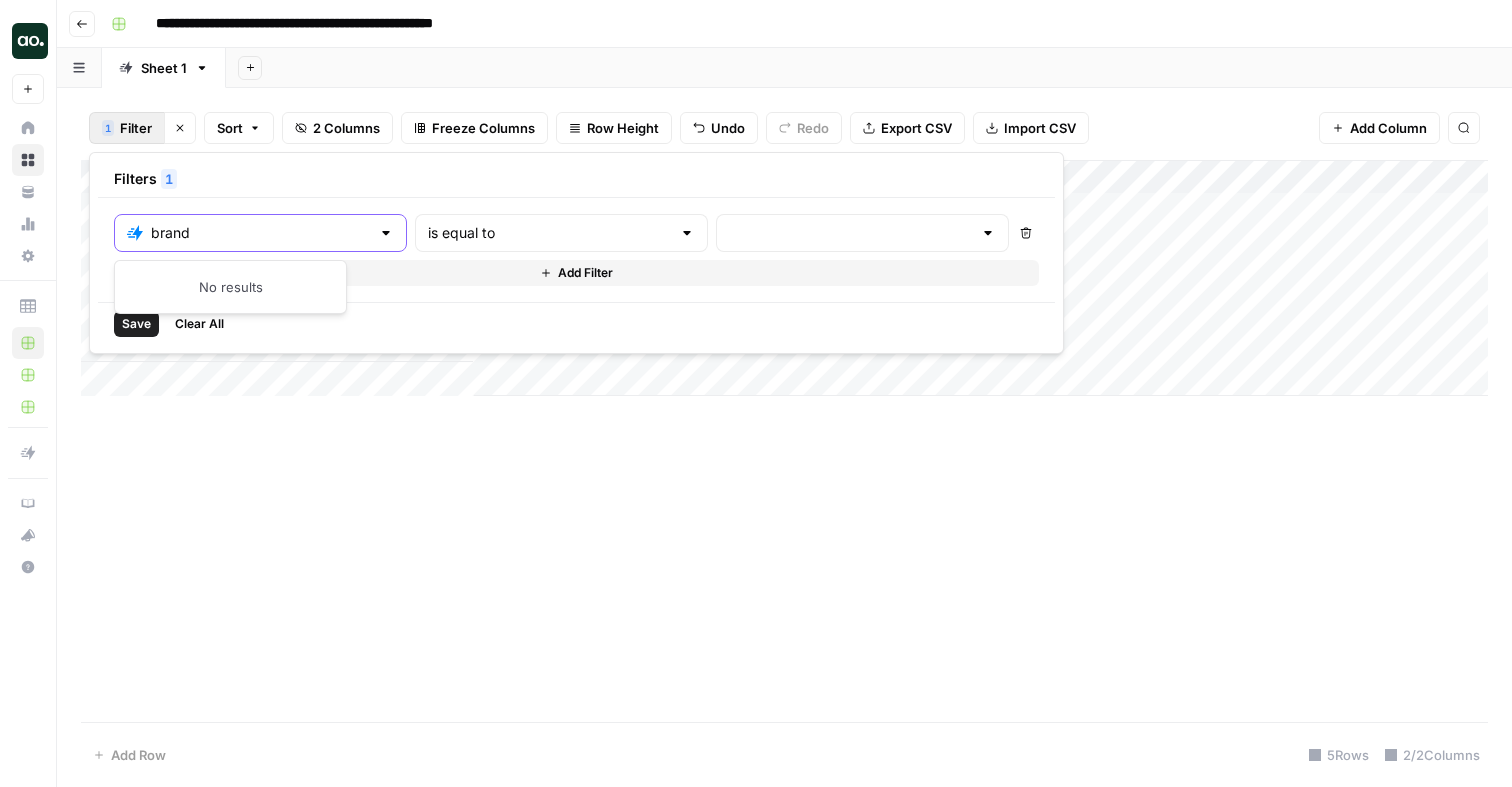 type on "brand" 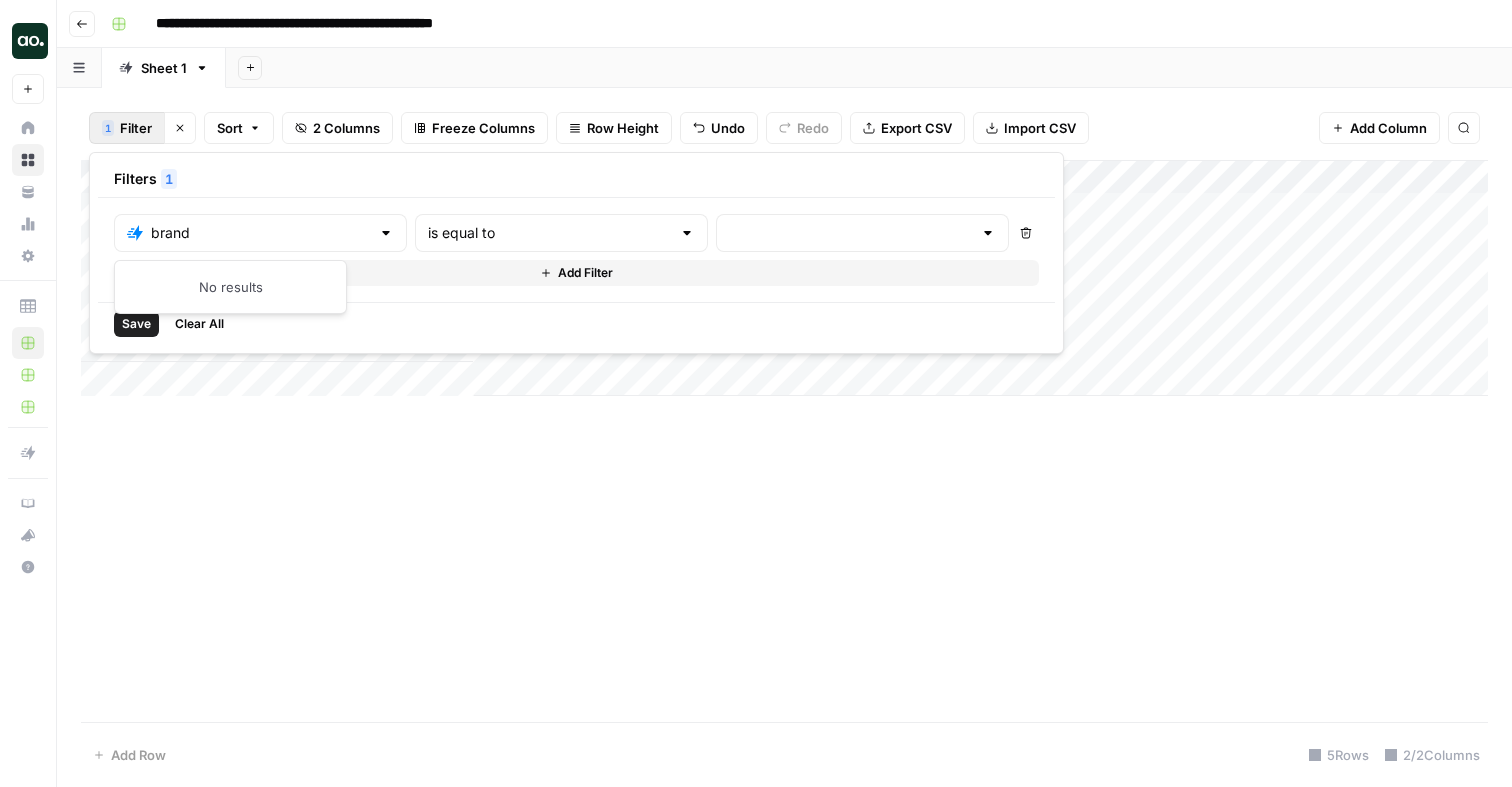 click on "Add Column" at bounding box center (784, 441) 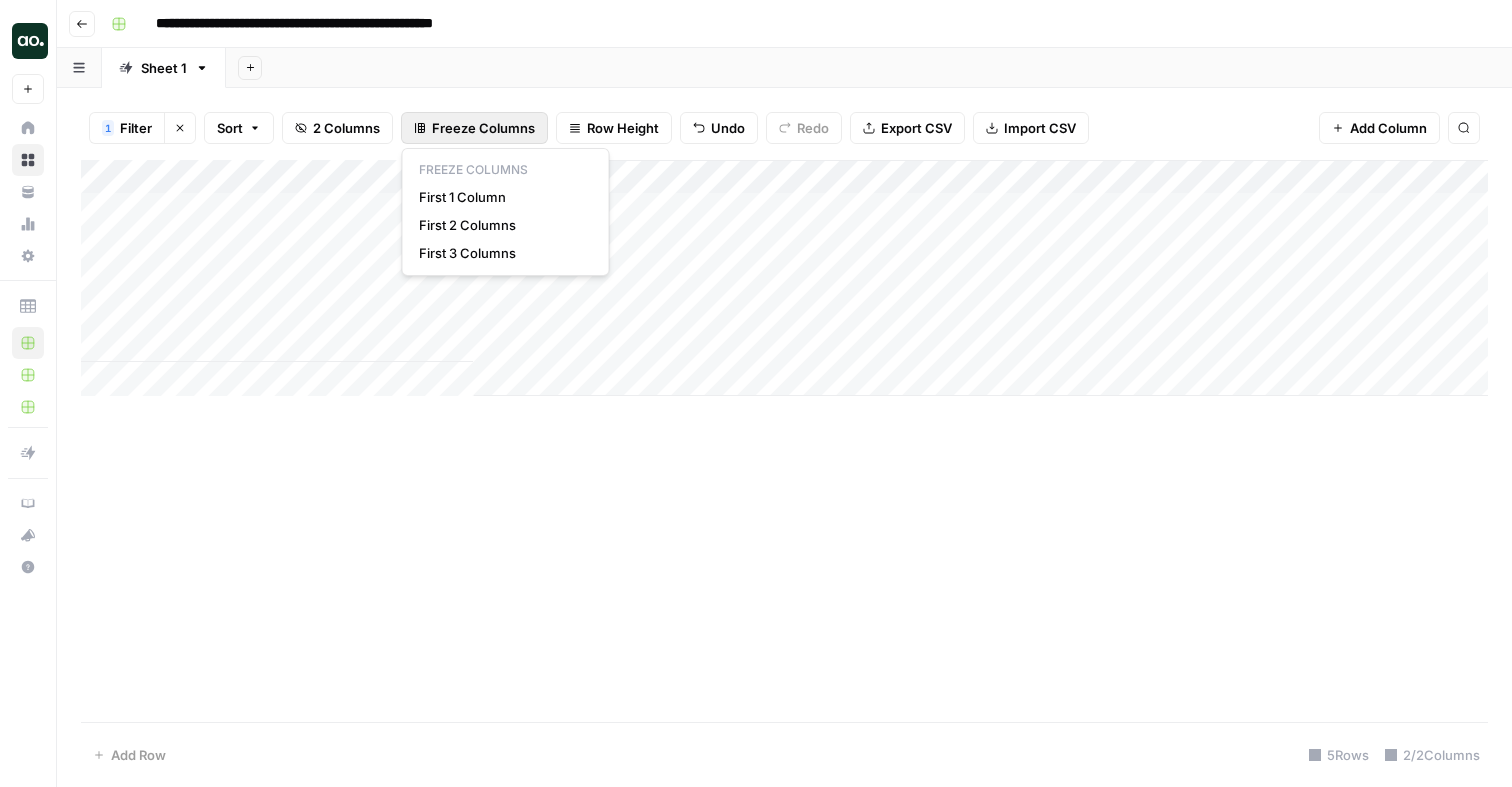 click on "Freeze Columns" at bounding box center [483, 128] 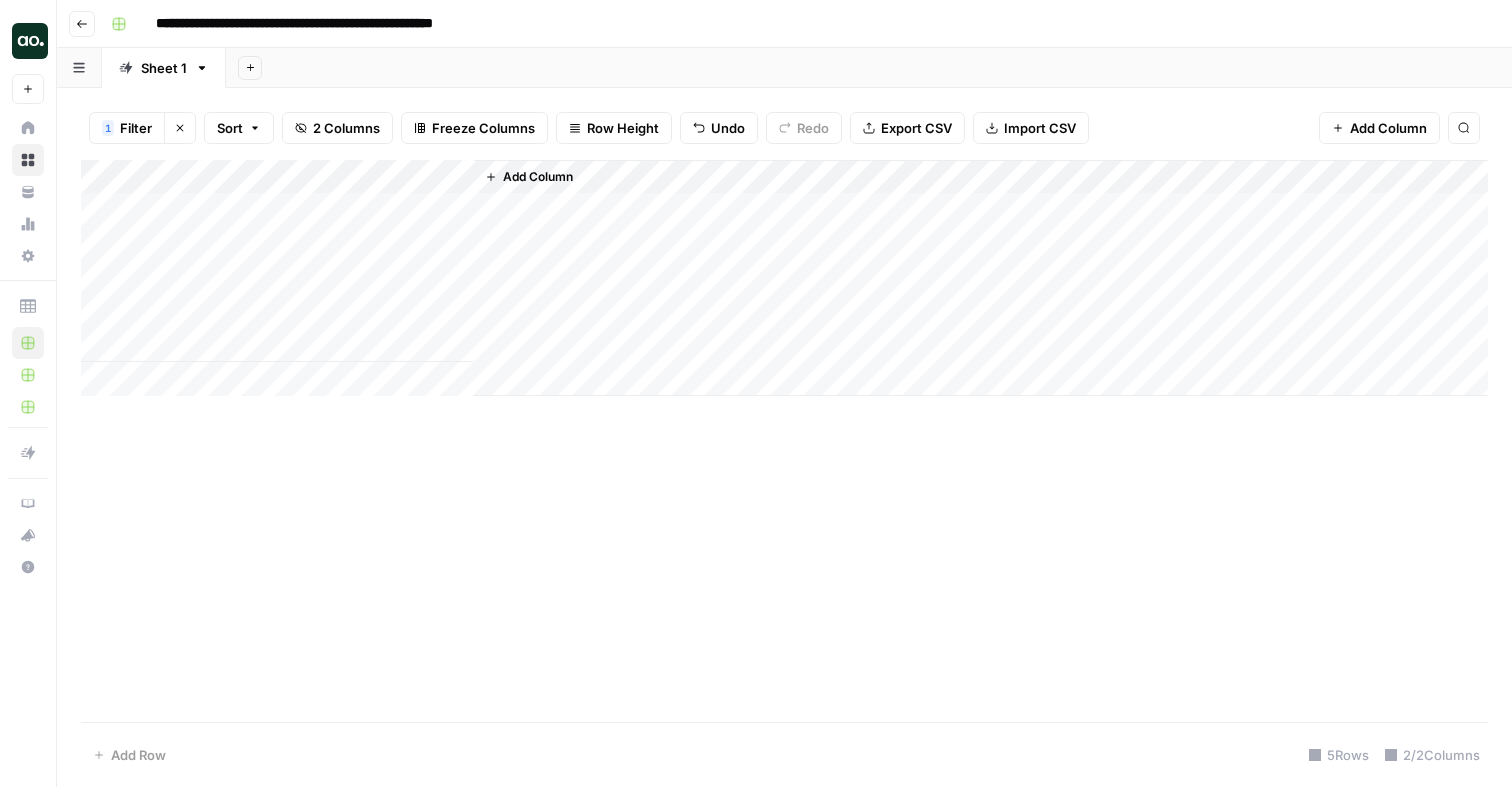 click on "Add Sheet" at bounding box center (869, 68) 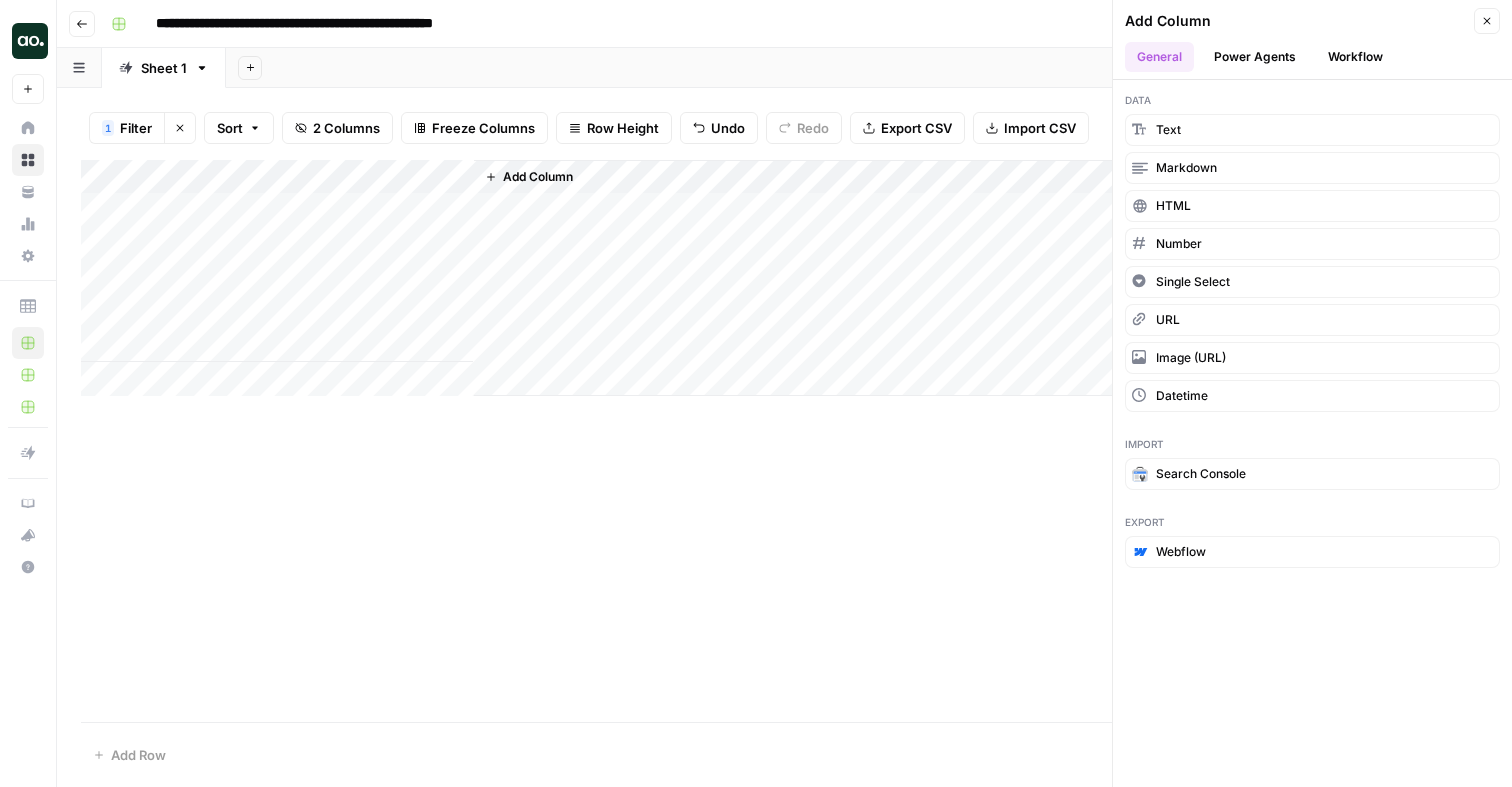 click on "Power Agents" at bounding box center [1255, 57] 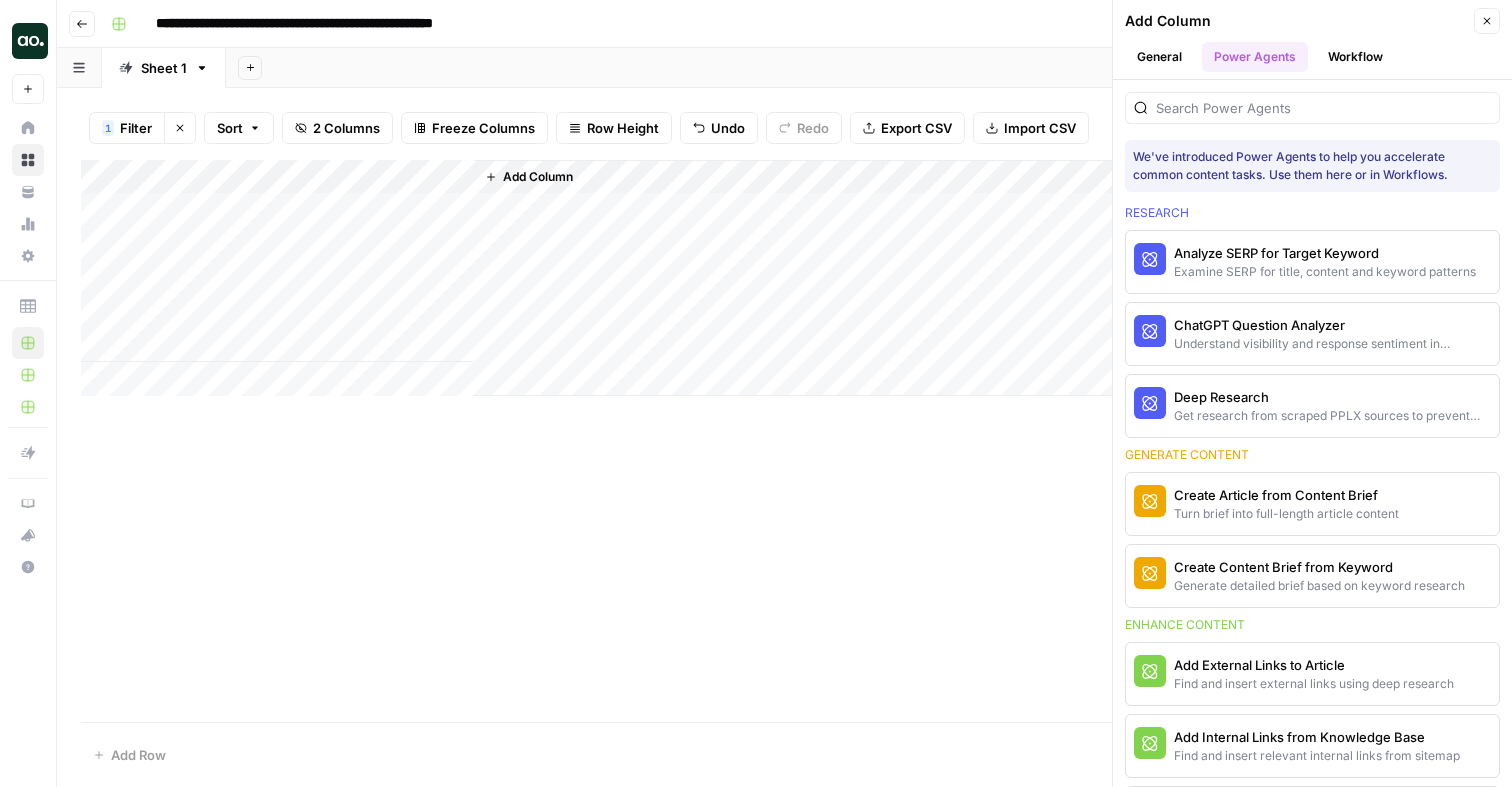 click on "General" at bounding box center (1159, 57) 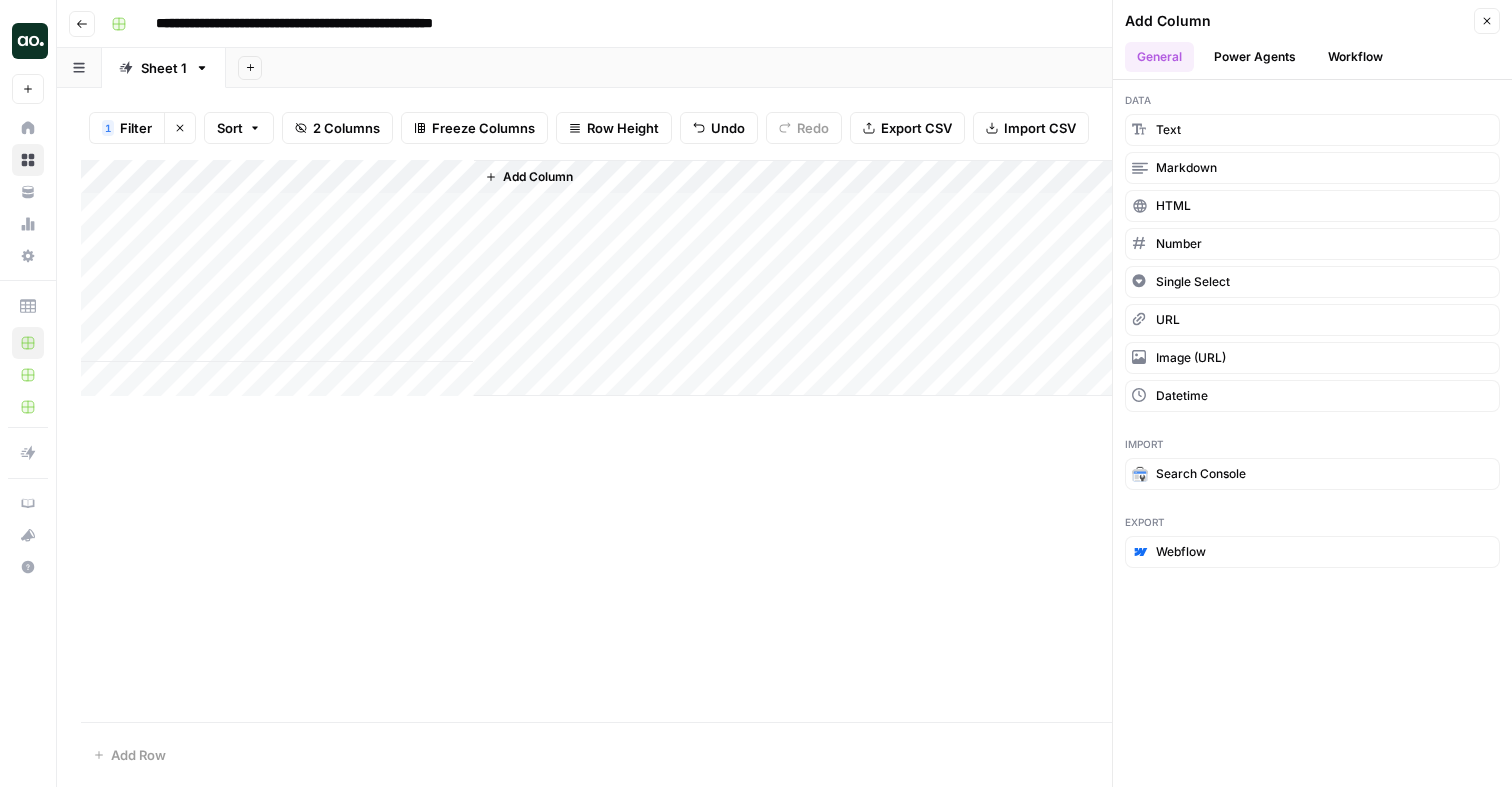 click on "Add Column" at bounding box center [784, 278] 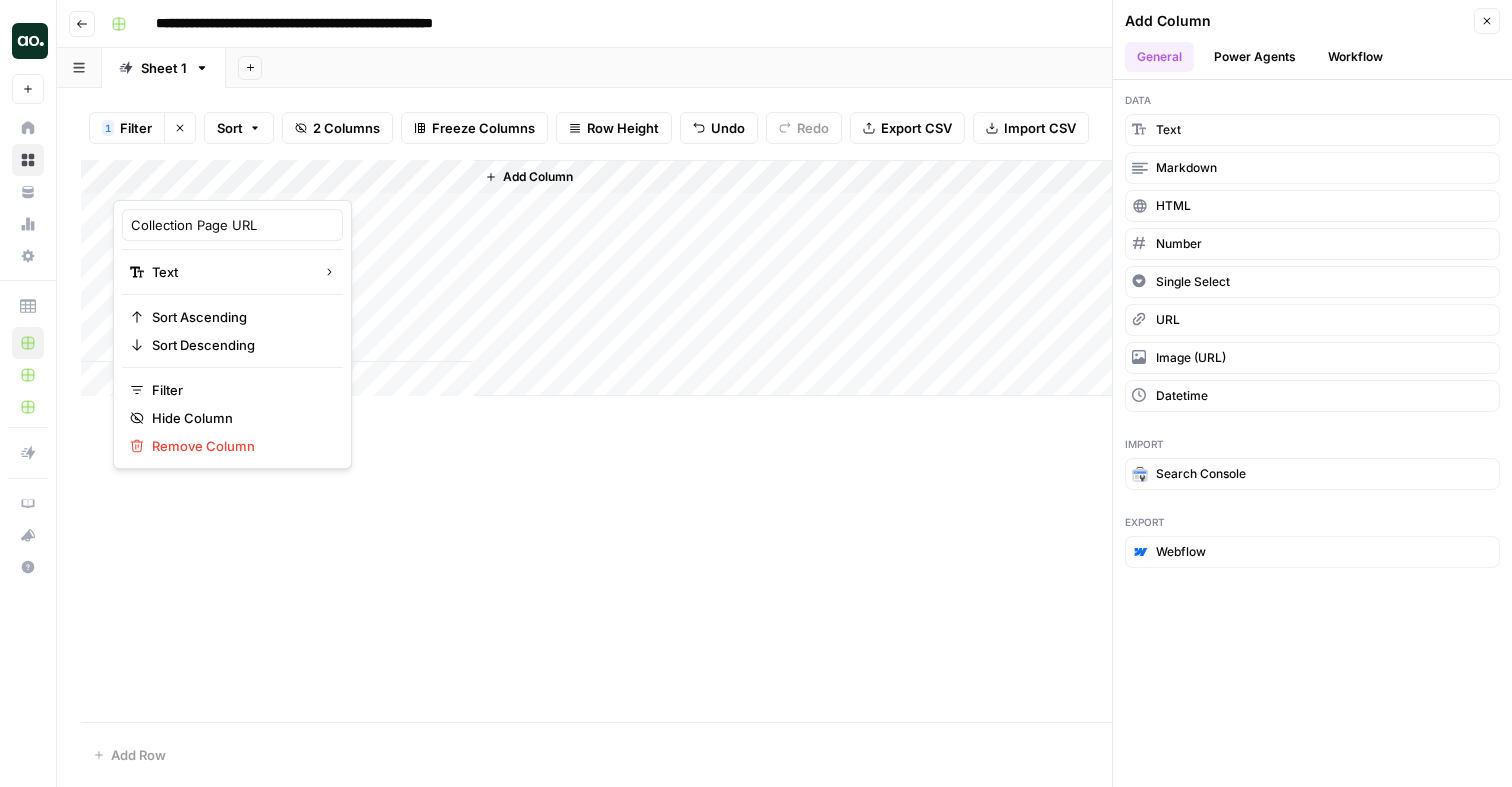 click on "Add Sheet" at bounding box center (869, 68) 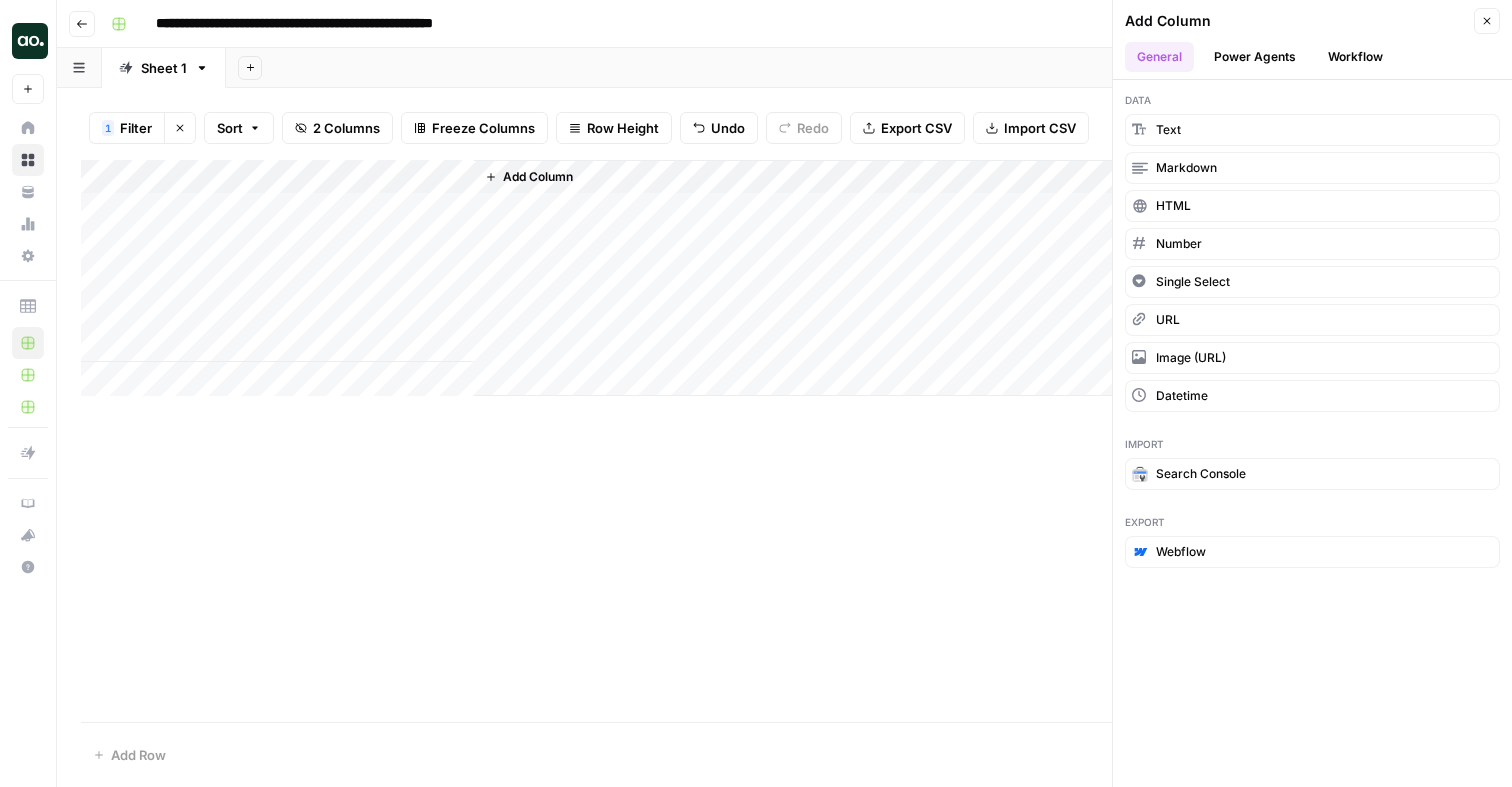 click on "Add Column" at bounding box center [784, 278] 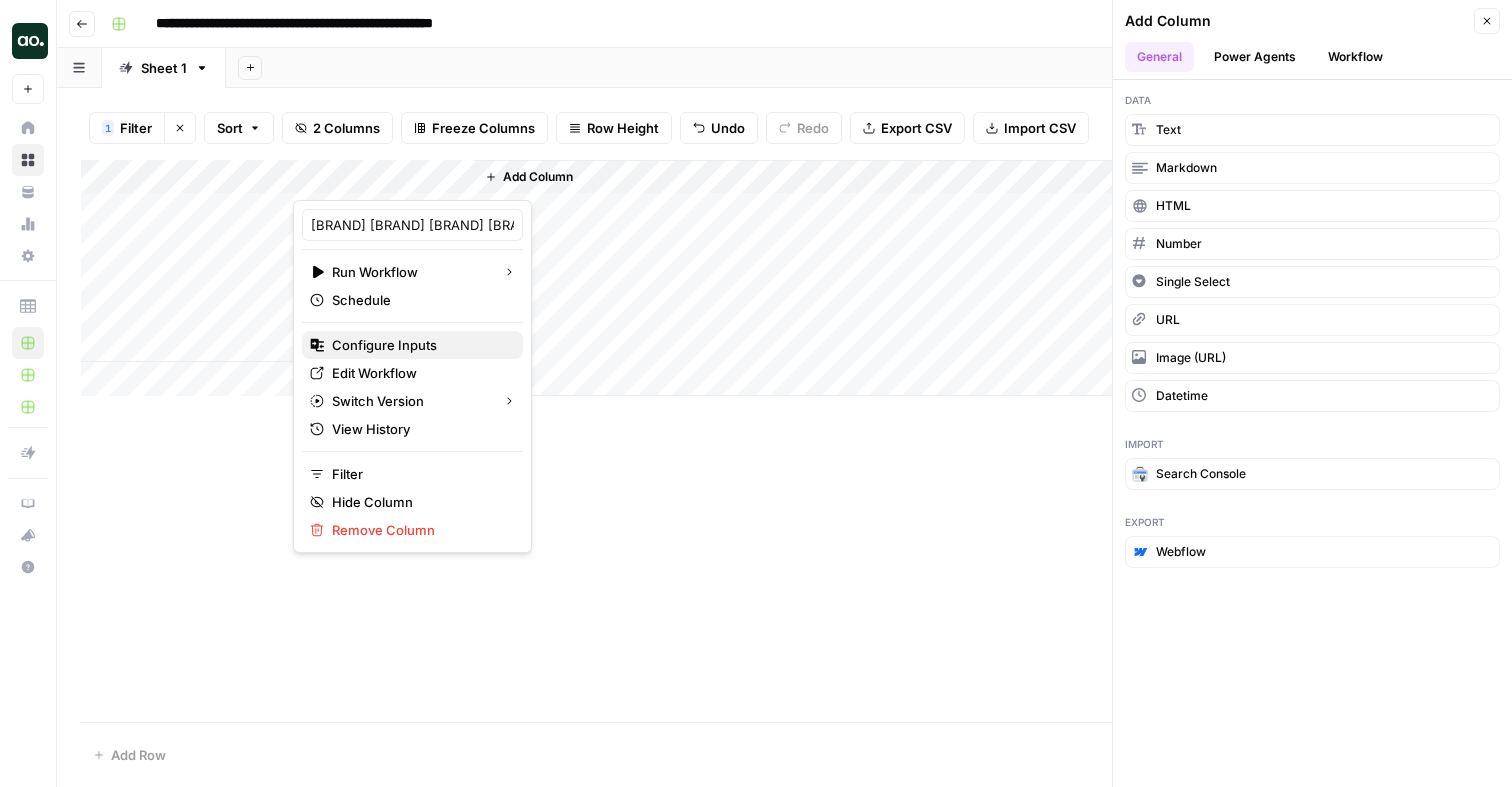 click on "Configure Inputs" at bounding box center (419, 345) 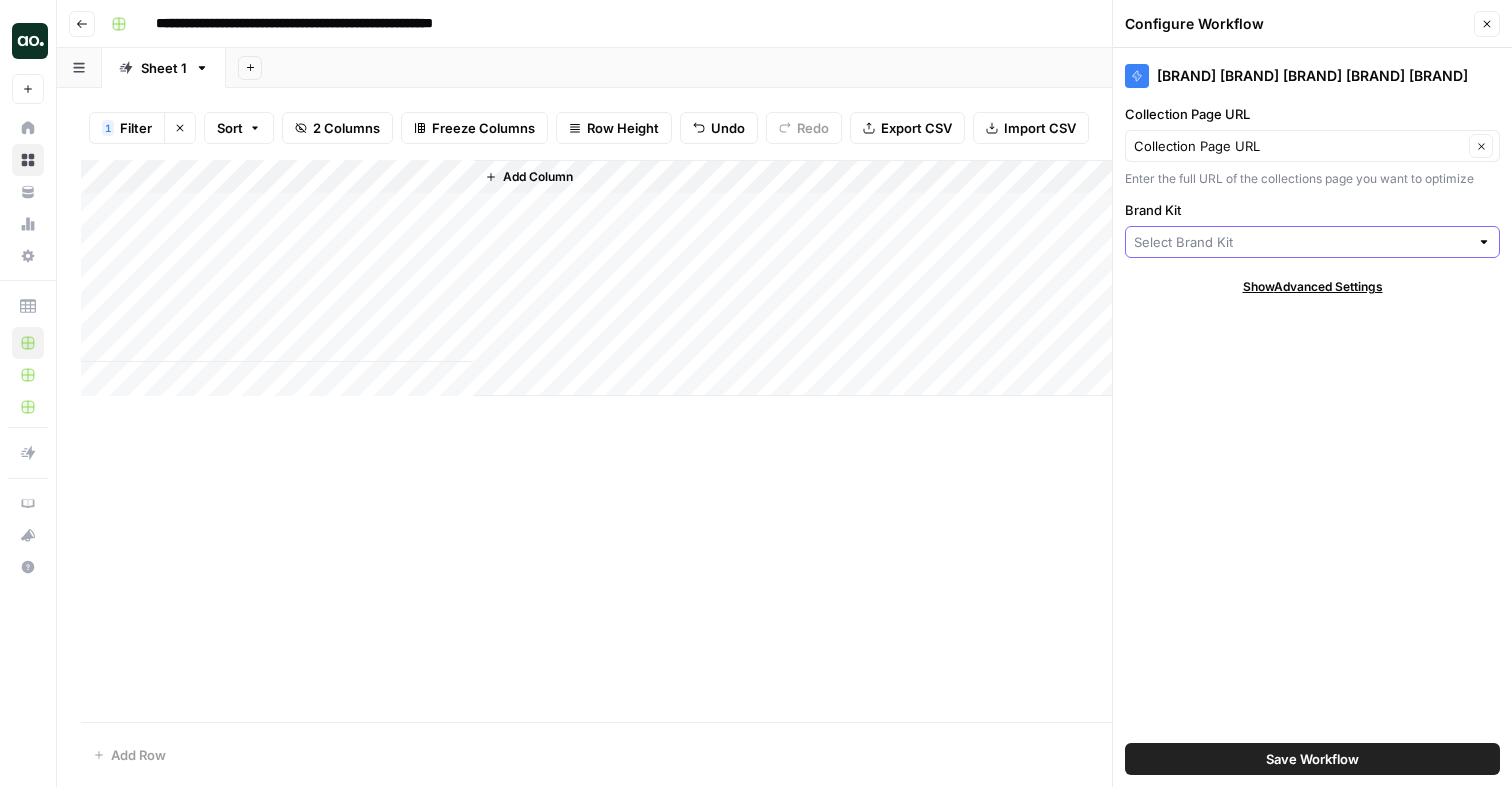 click on "Brand Kit" at bounding box center (1301, 242) 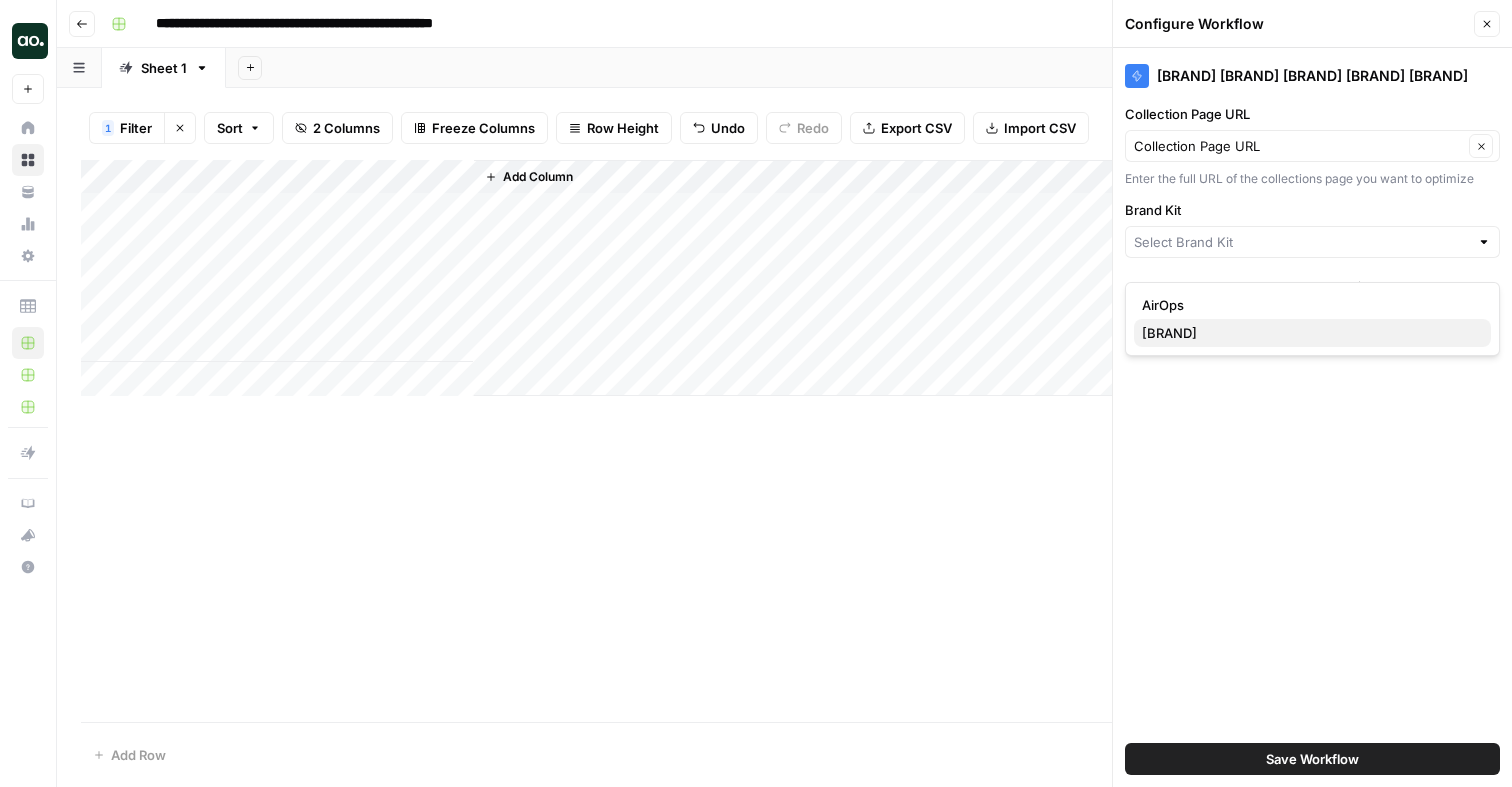 click on "Princess Polly" at bounding box center (1308, 333) 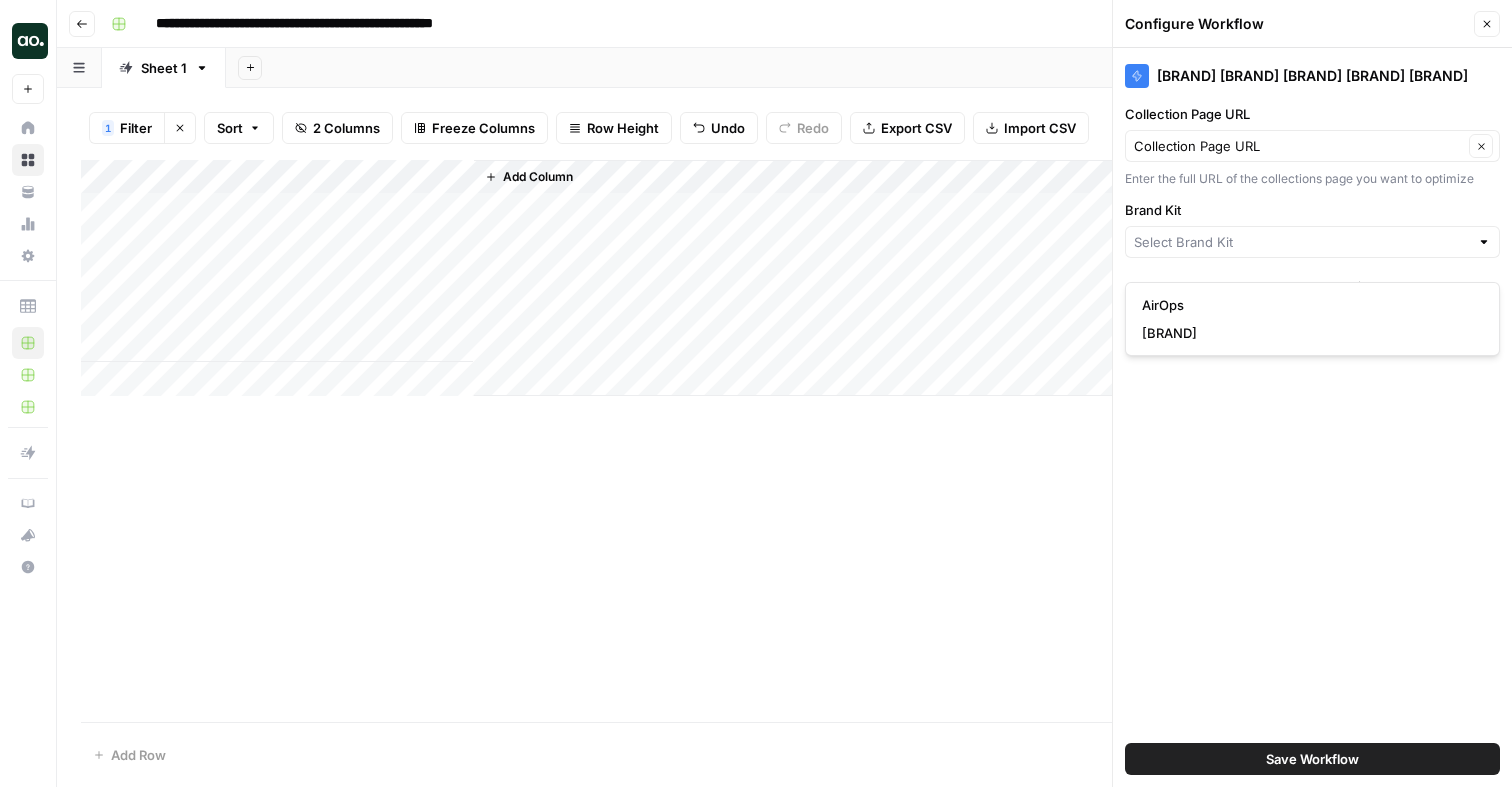 type on "Princess Polly" 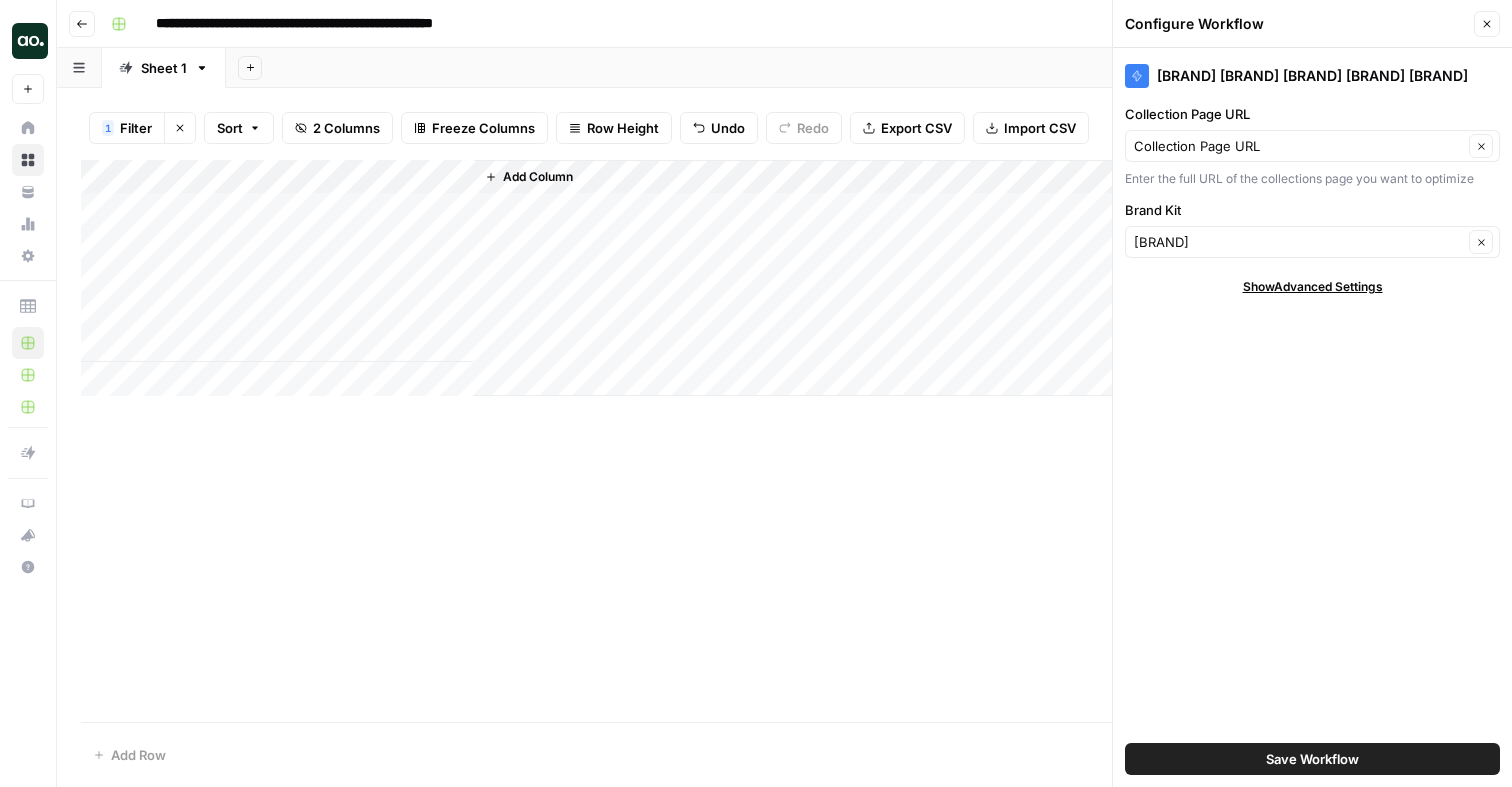 click on "Save Workflow" at bounding box center (1312, 759) 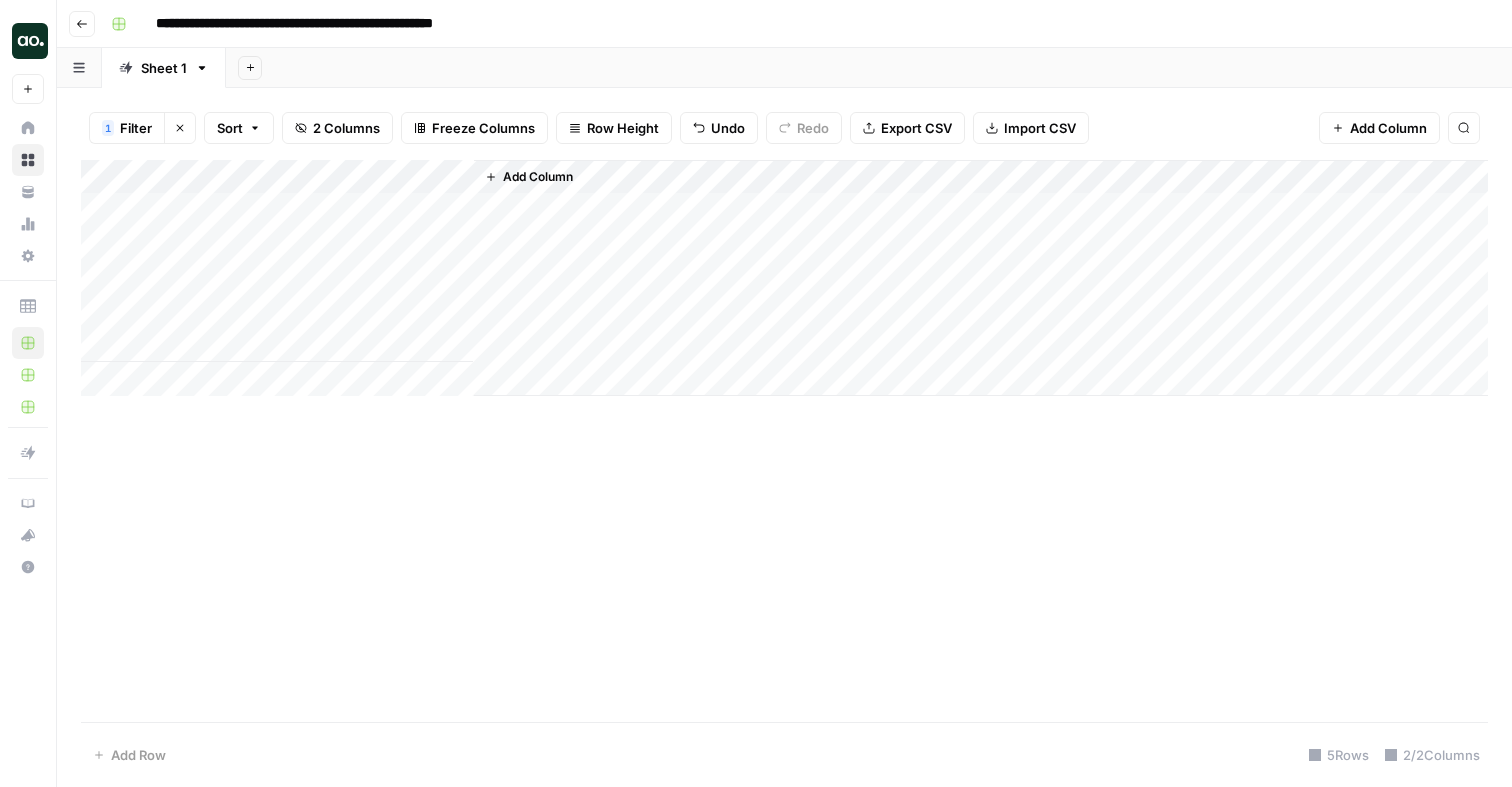 click on "Add Column" at bounding box center (784, 278) 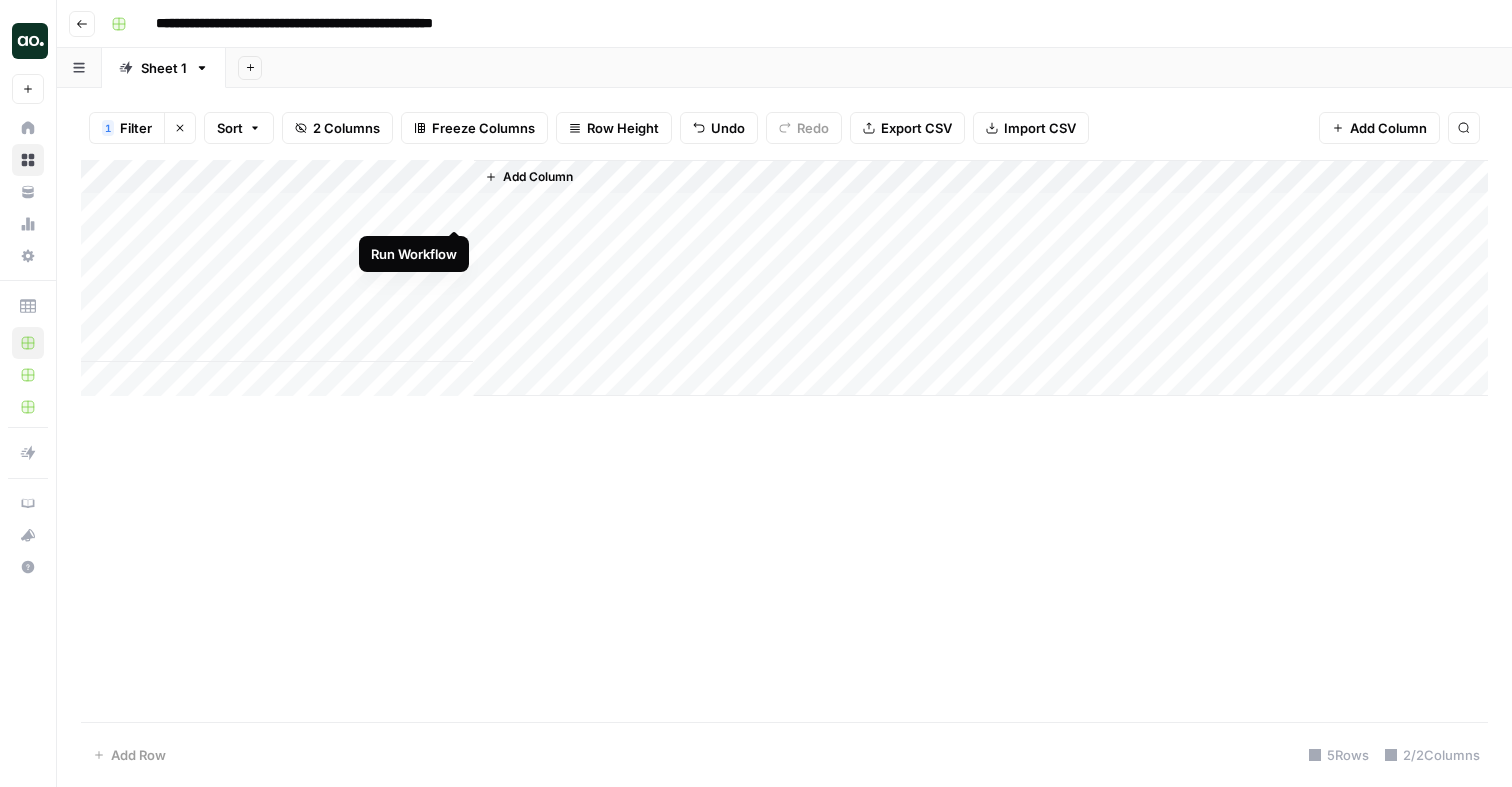 click on "Add Column" at bounding box center [784, 278] 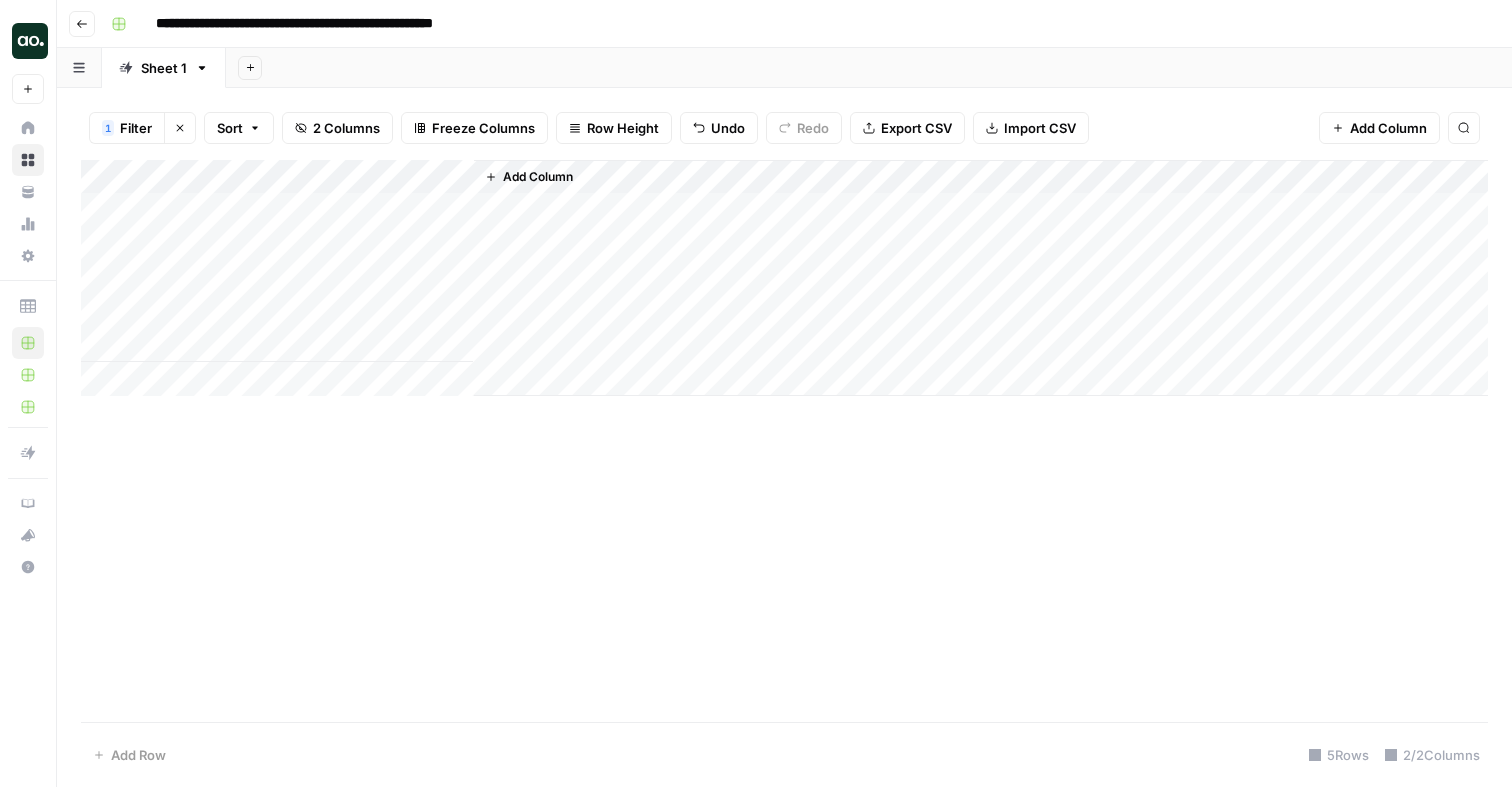 click on "Add Column" at bounding box center [538, 177] 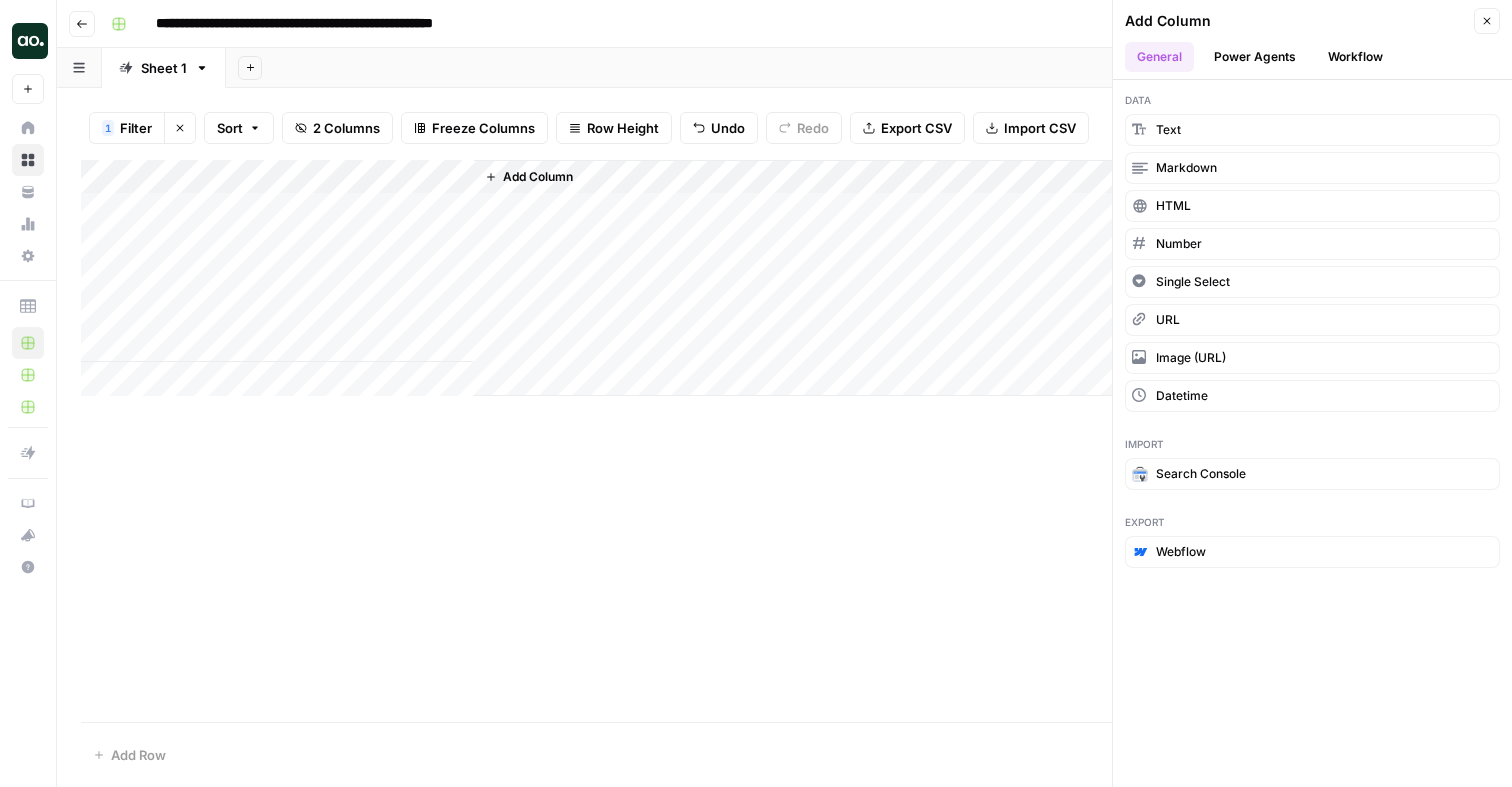 click 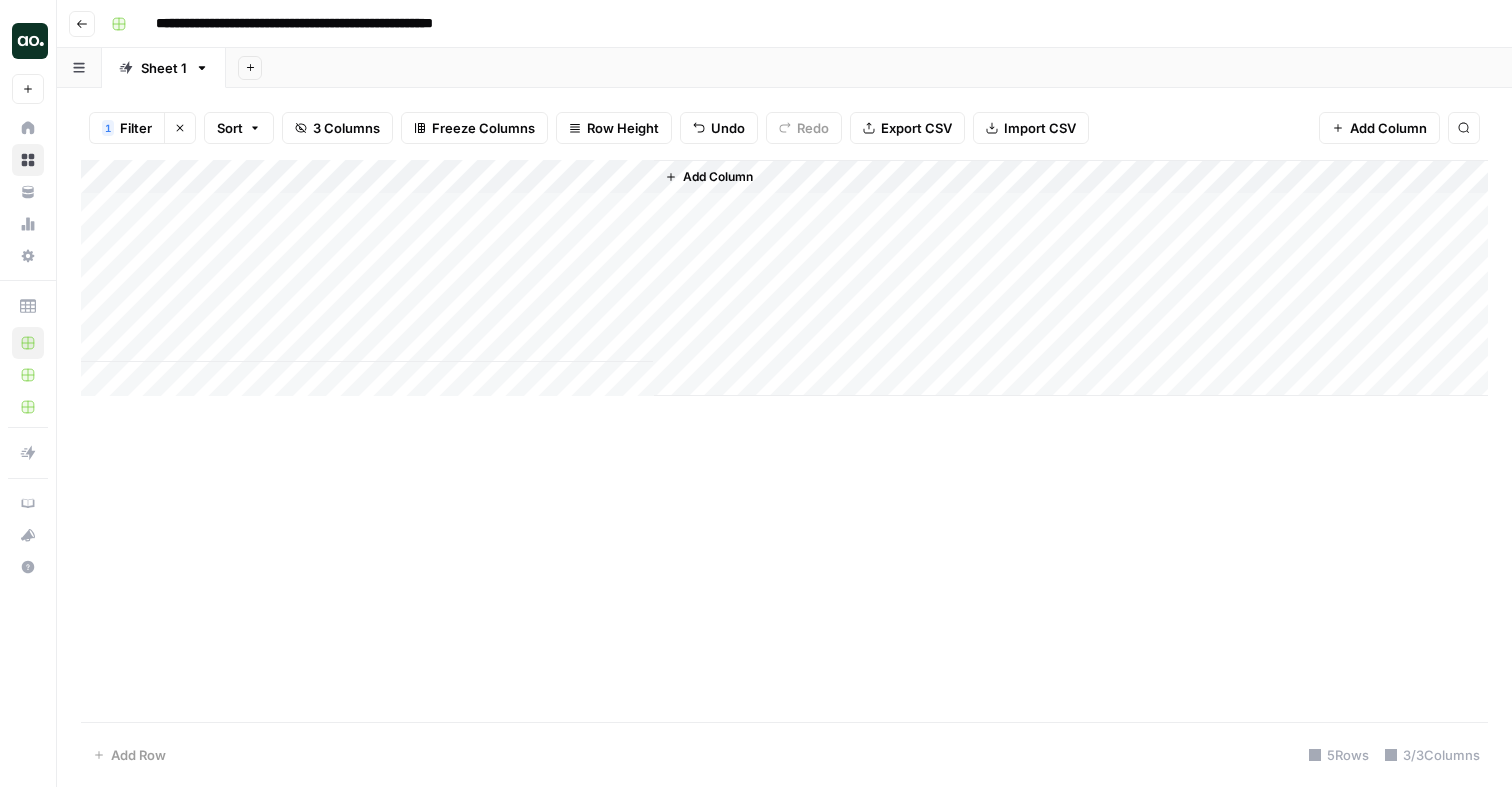 click on "Add Column" at bounding box center (784, 278) 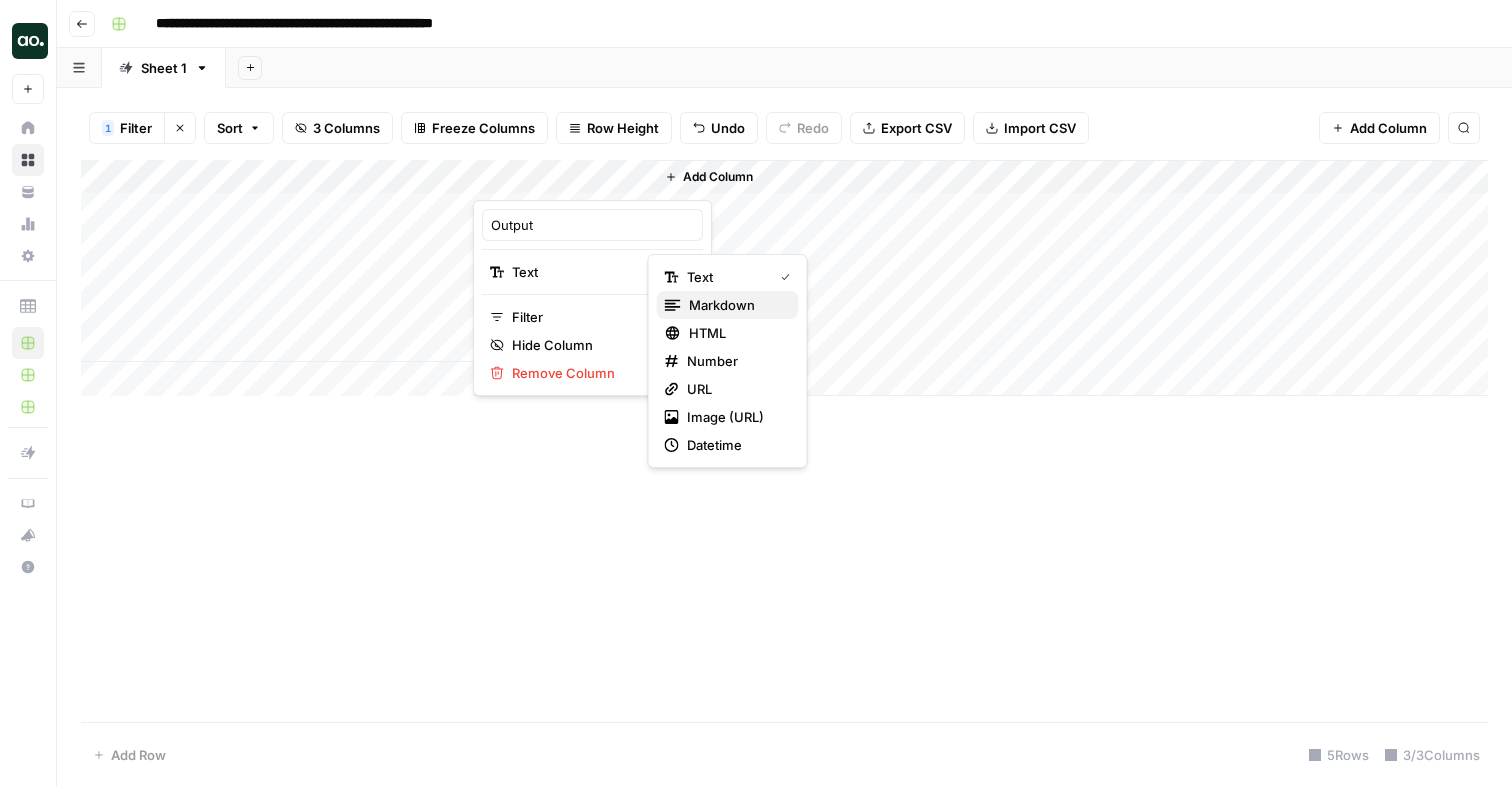 click on "Markdown" at bounding box center (736, 305) 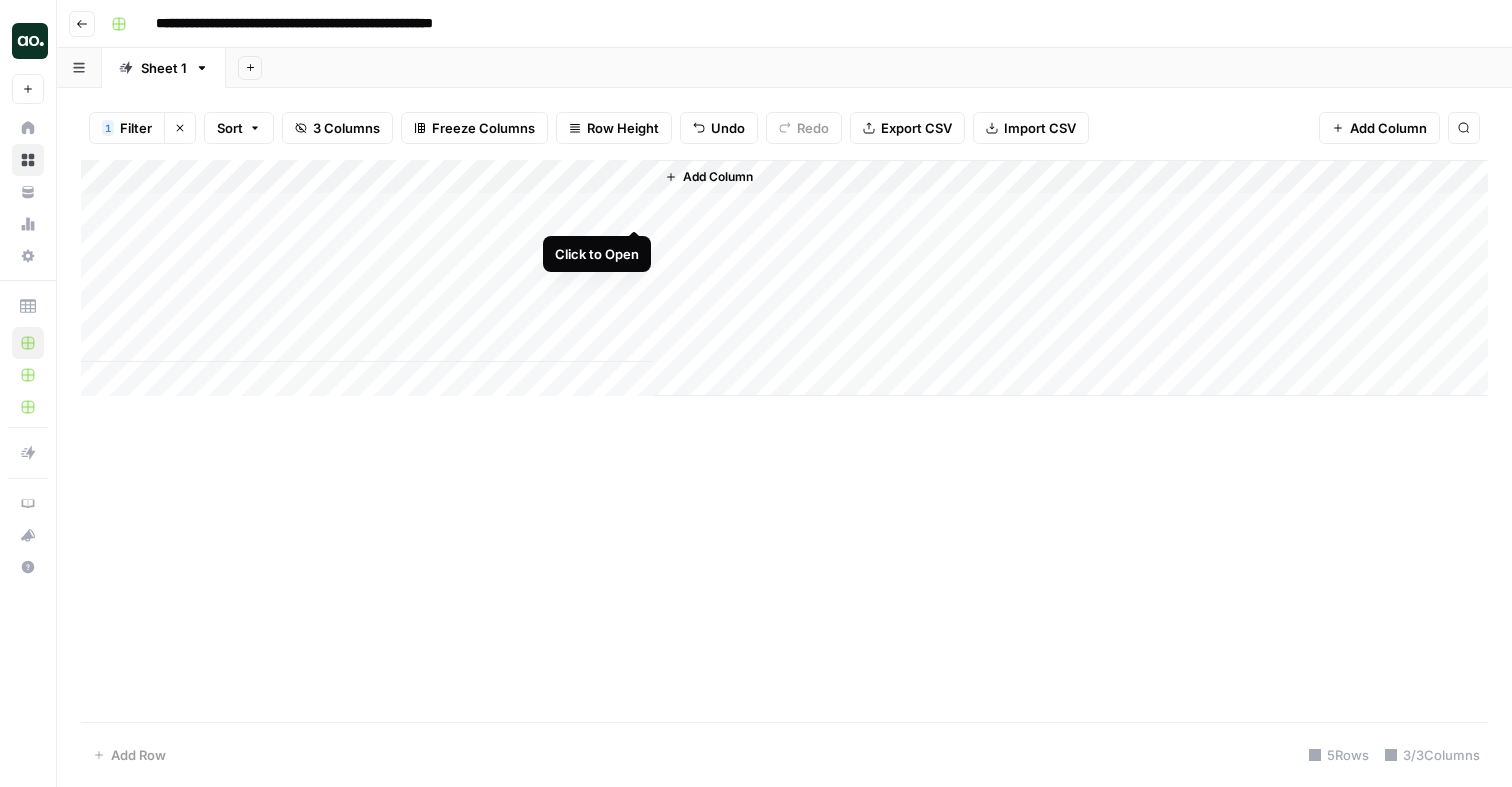 click on "Add Column" at bounding box center (784, 278) 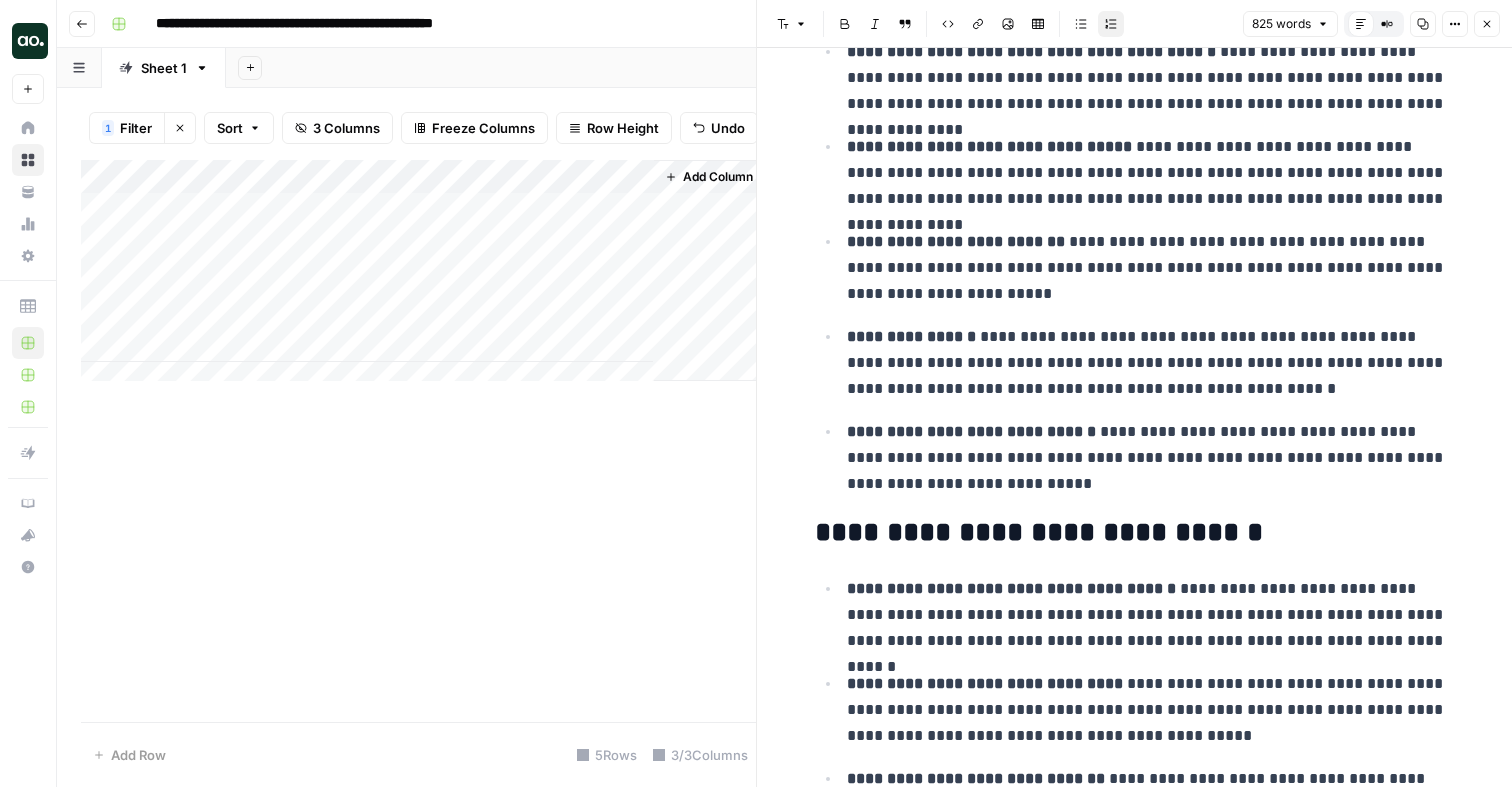 scroll, scrollTop: 0, scrollLeft: 0, axis: both 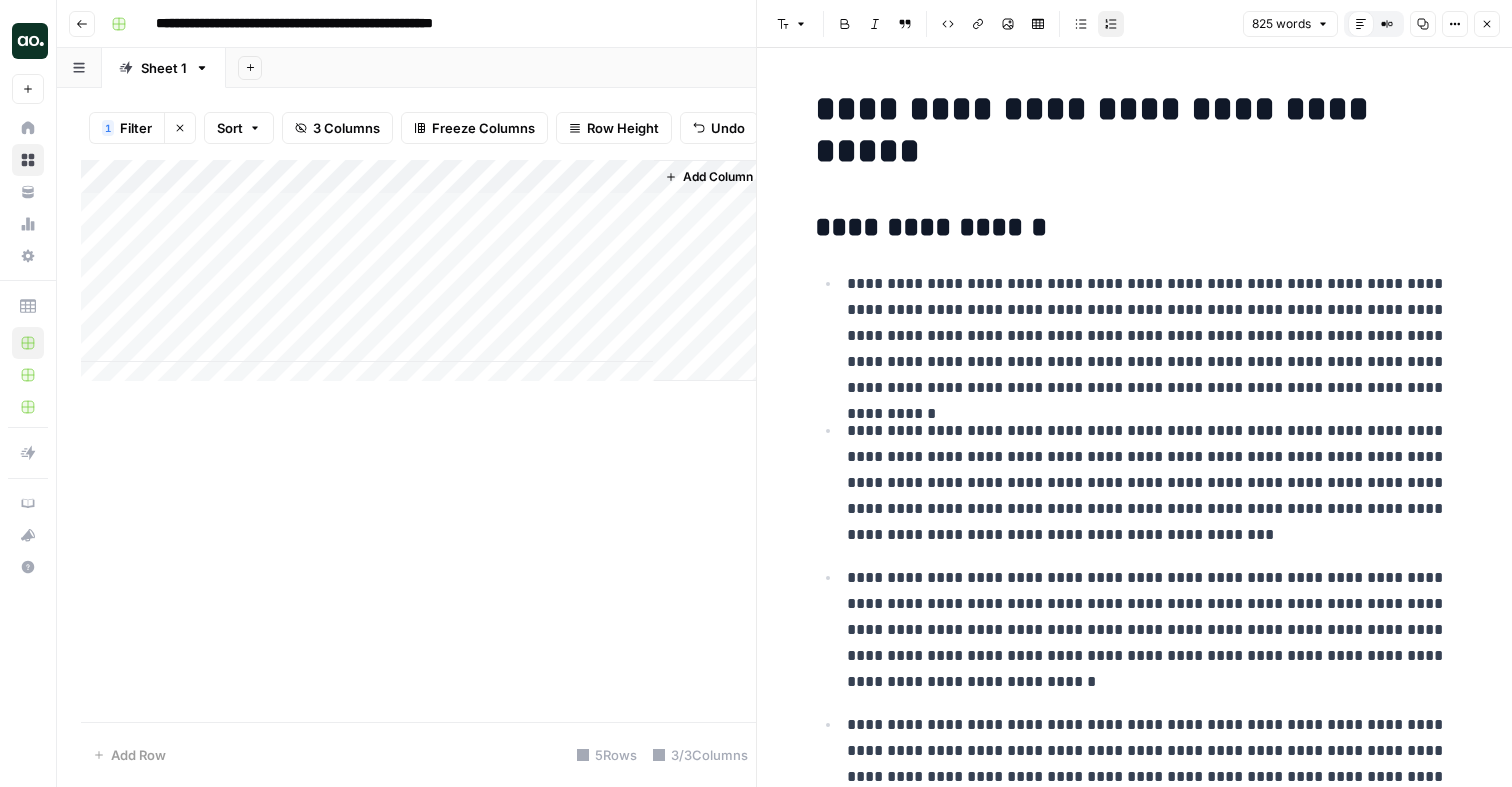 click on "Add Column" at bounding box center (418, 441) 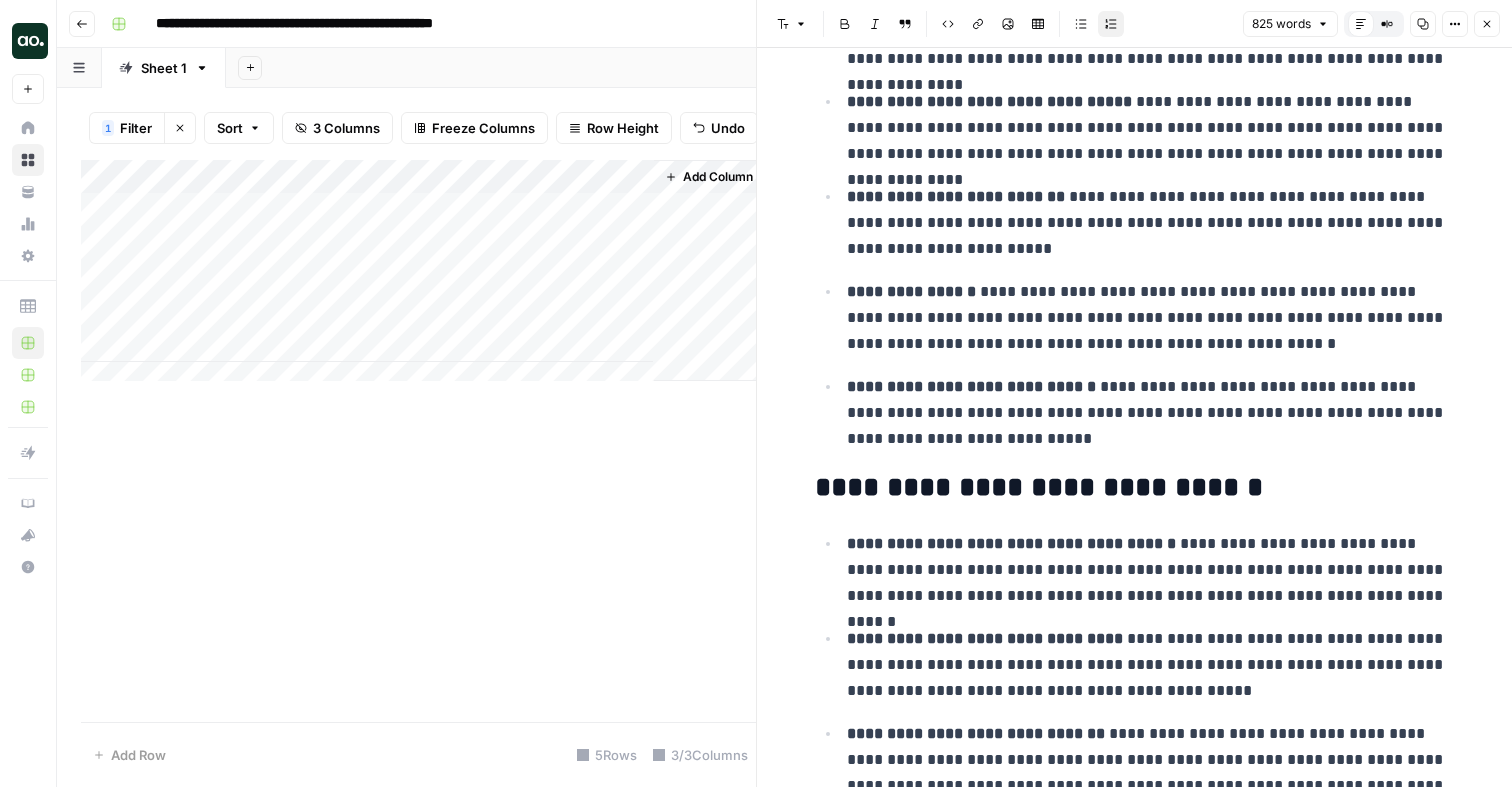 scroll, scrollTop: 1049, scrollLeft: 0, axis: vertical 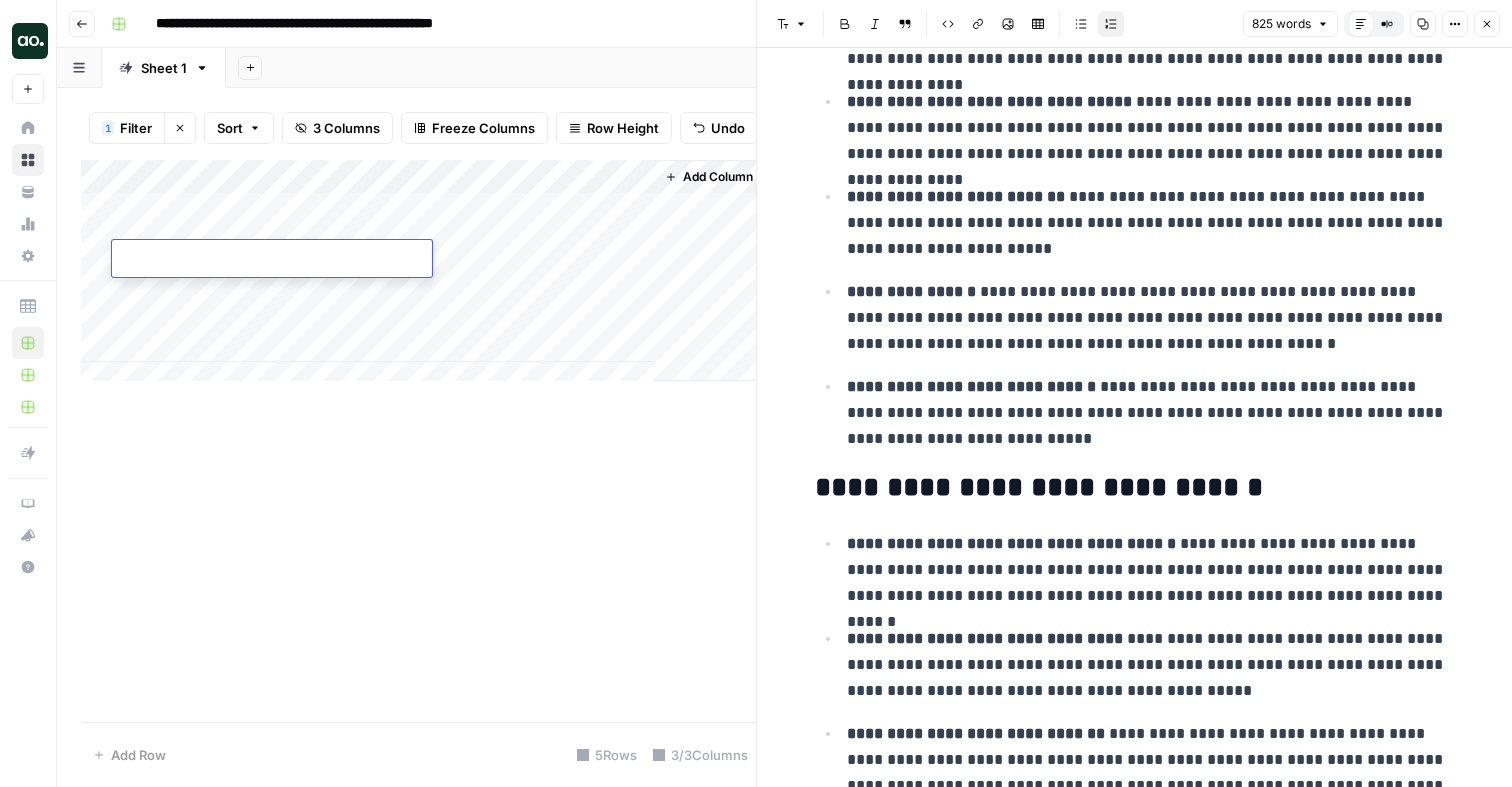 type on "**********" 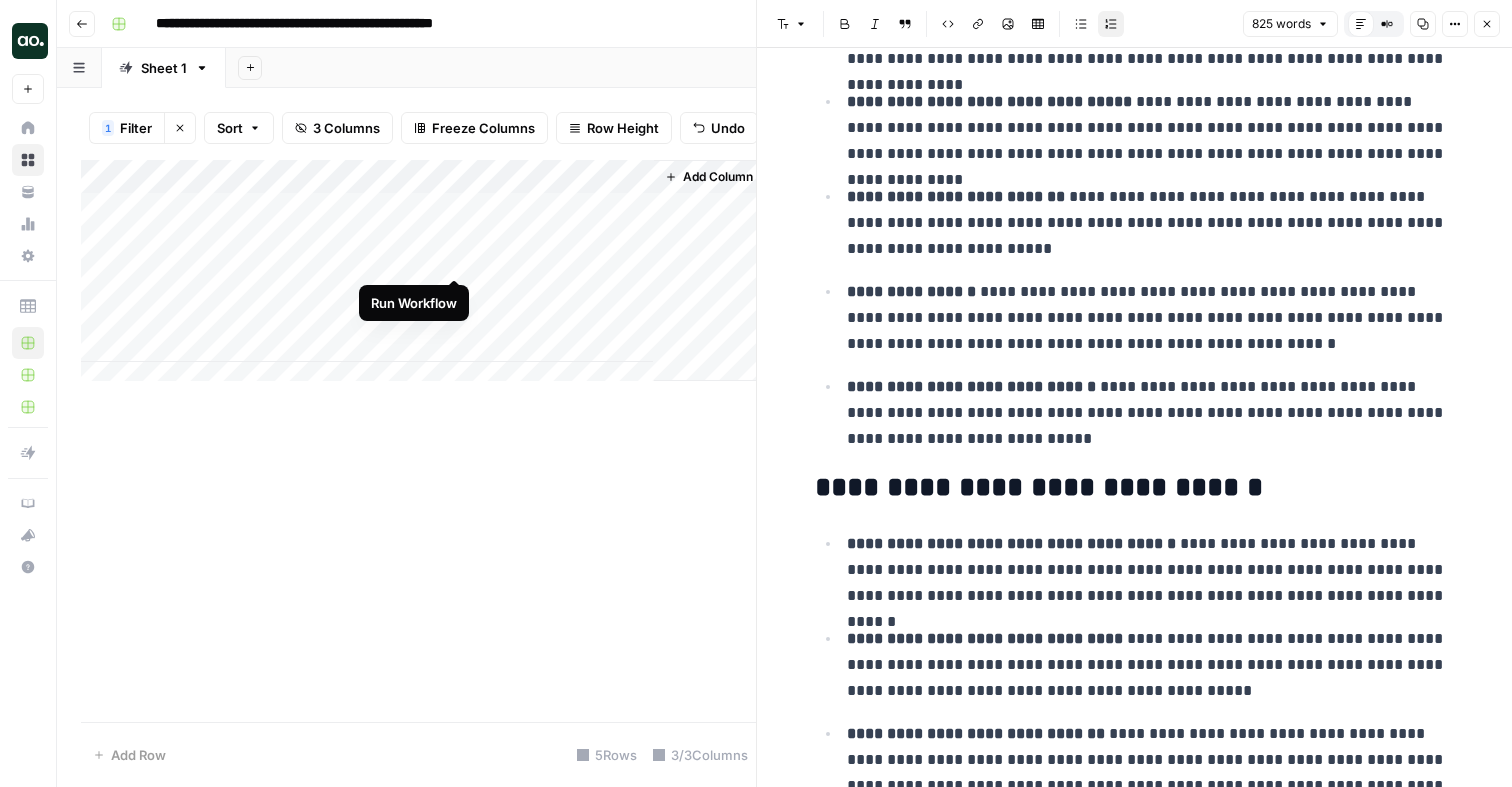 click on "Add Column" at bounding box center [418, 278] 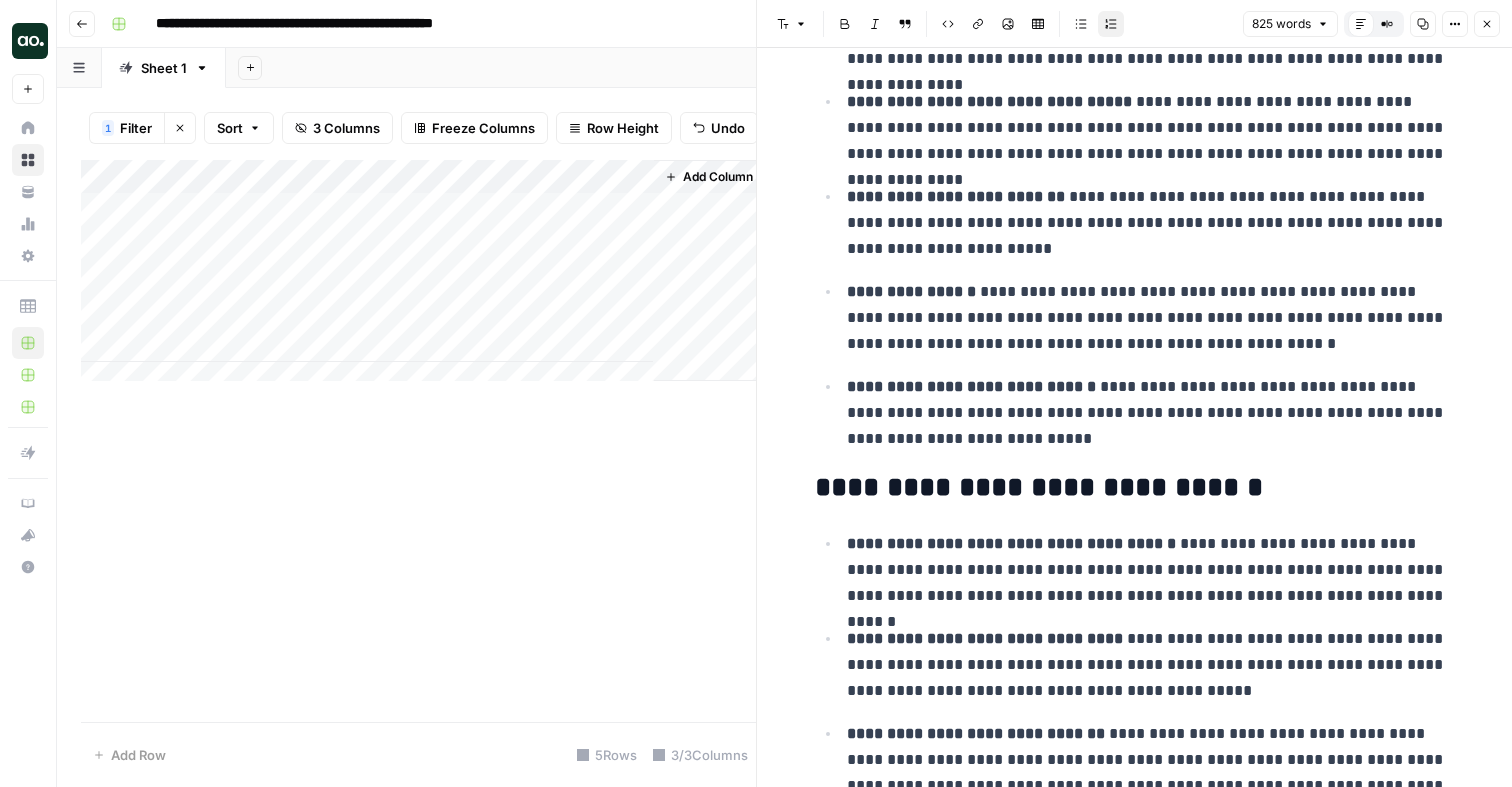 click on "Add Column" at bounding box center (418, 278) 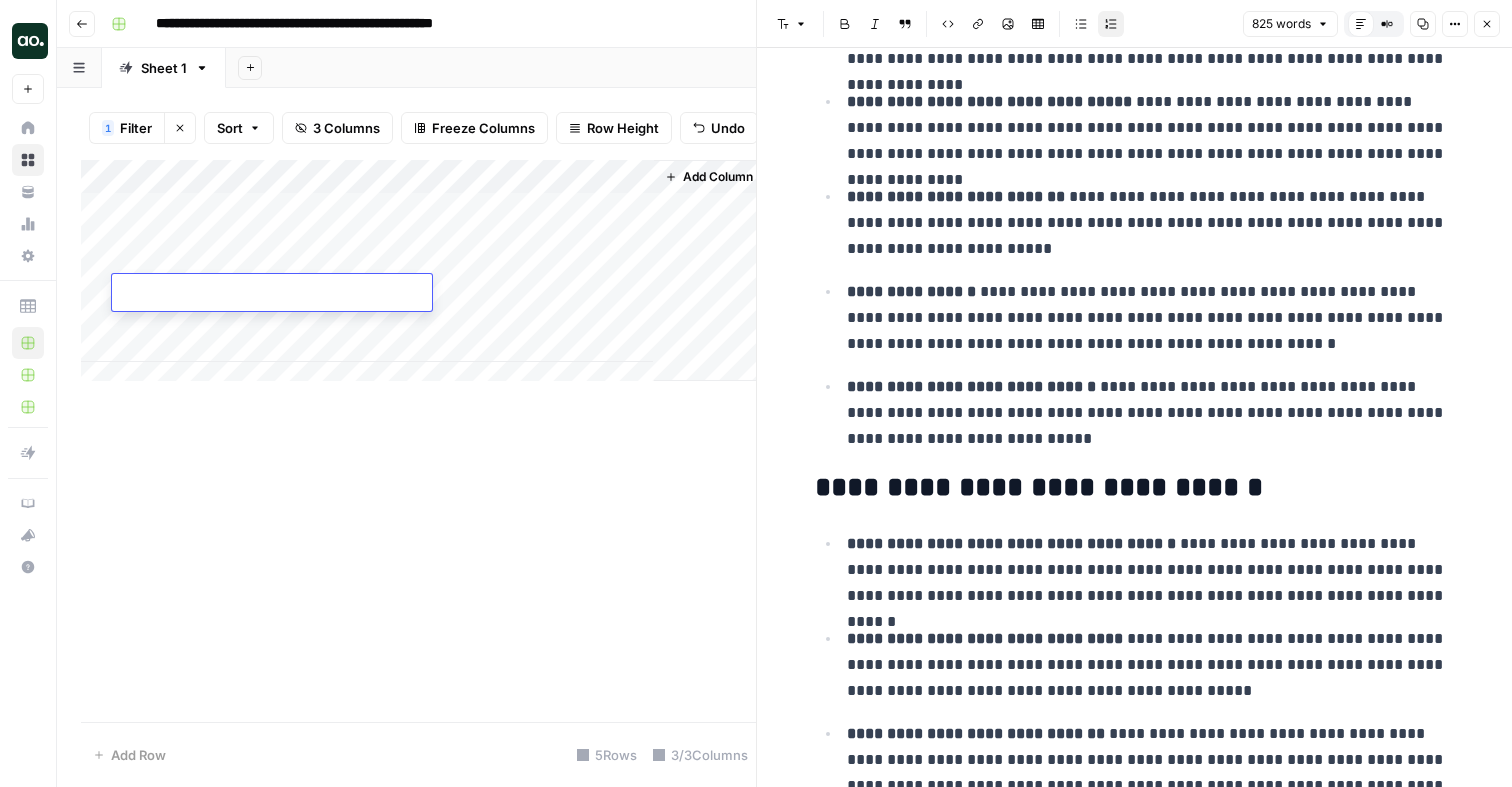type on "**********" 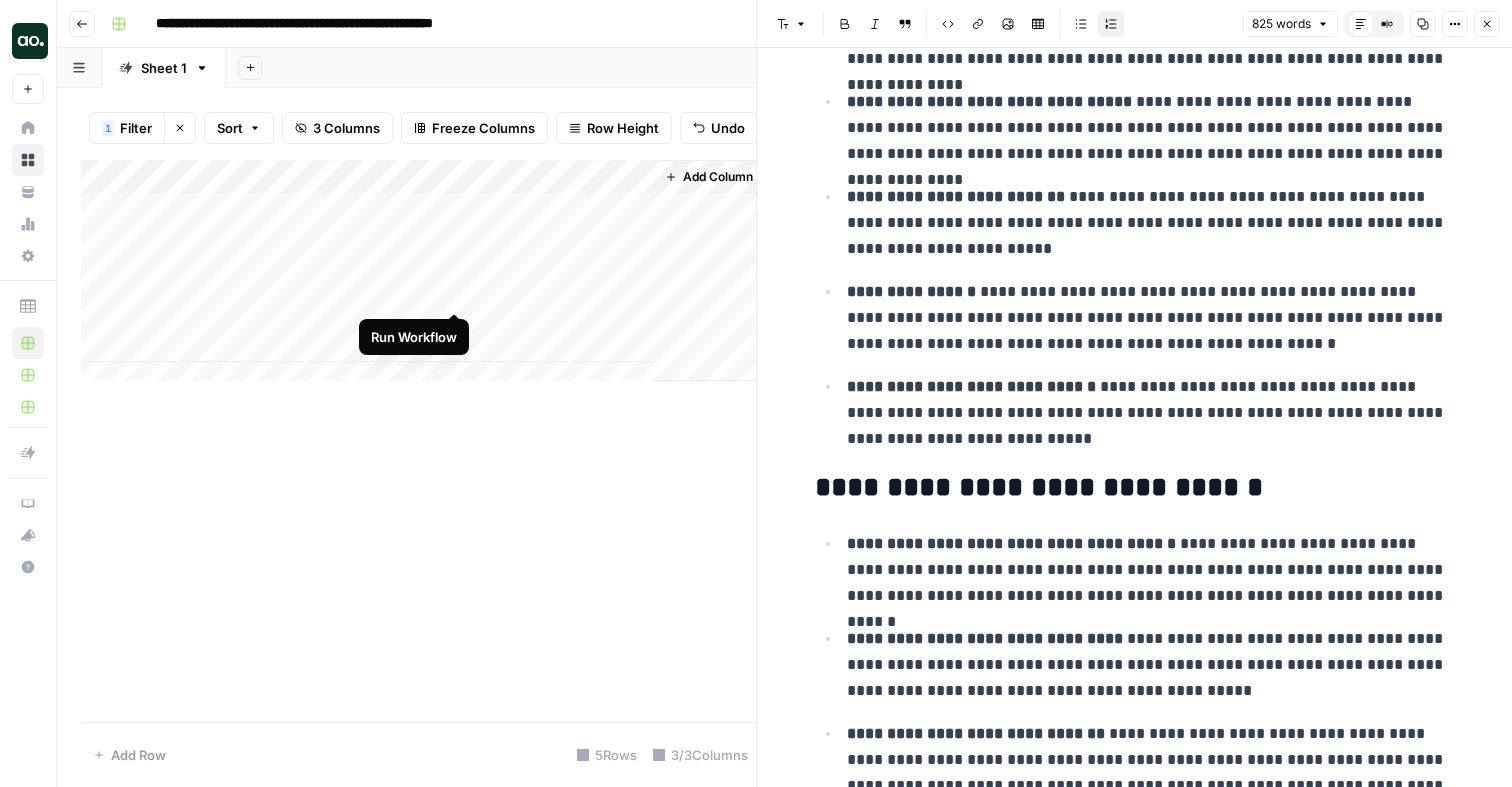 click on "Add Column" at bounding box center [418, 278] 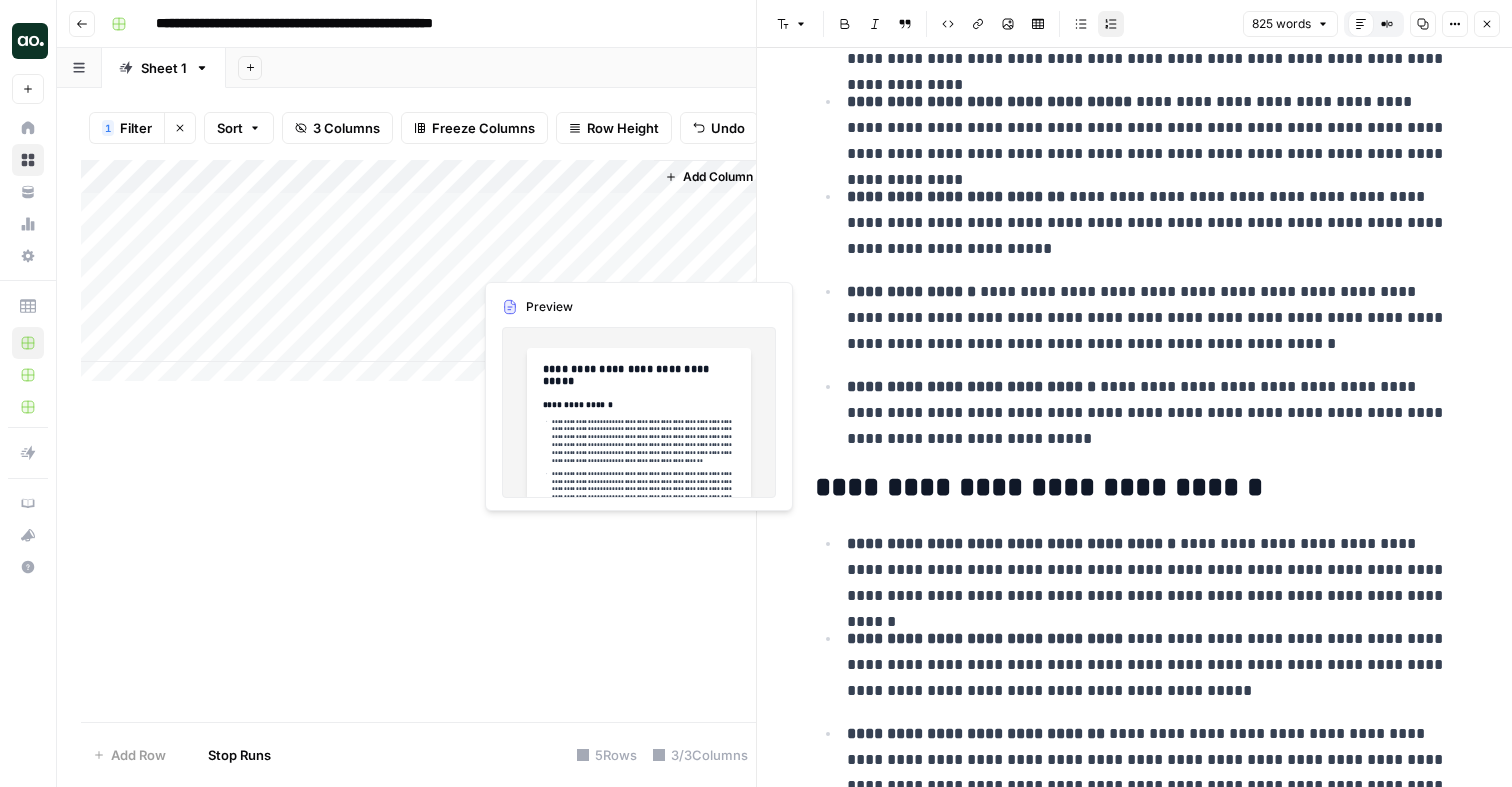 click on "Add Column" at bounding box center [418, 278] 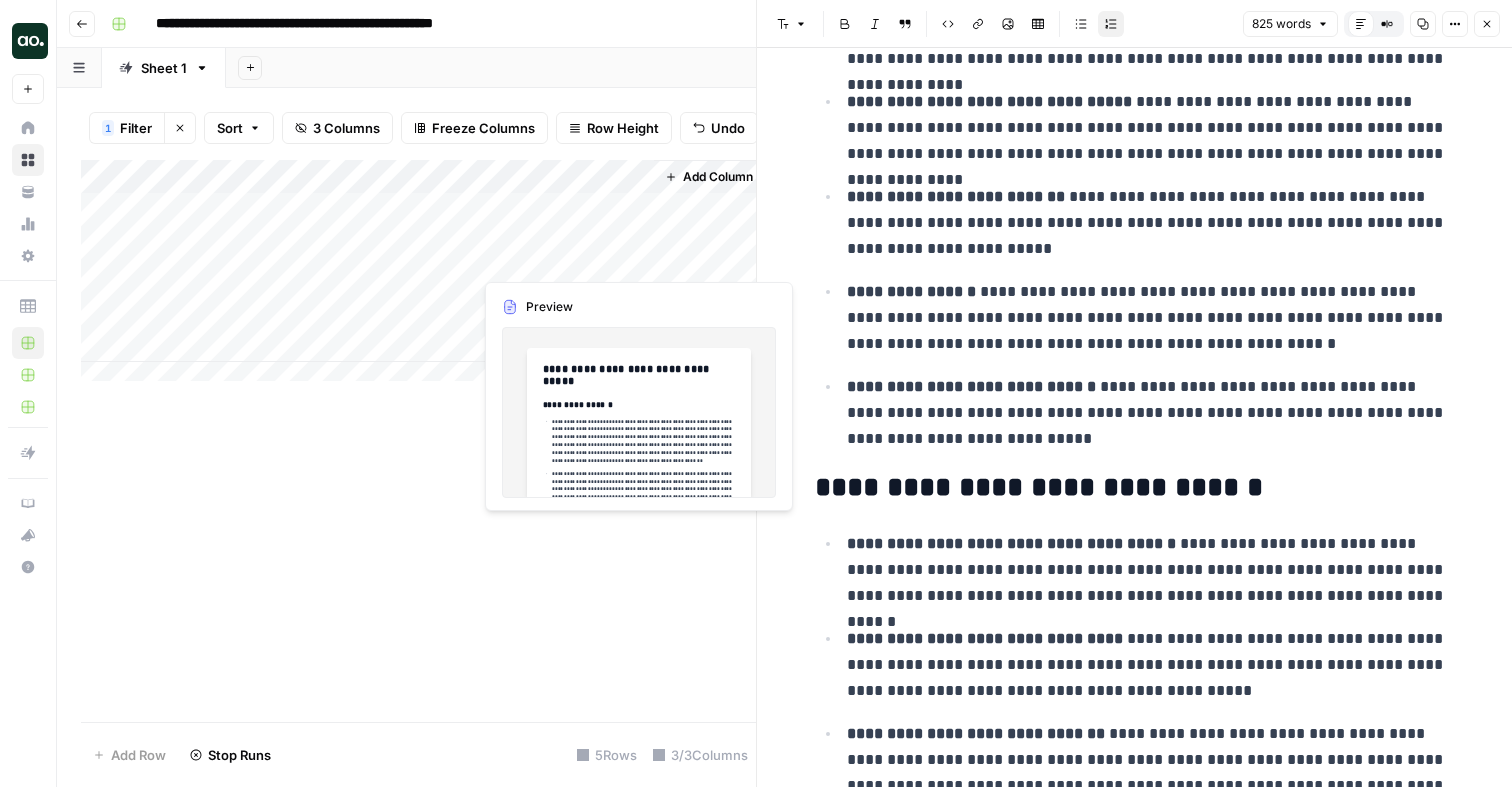 click on "Add Column" at bounding box center (418, 278) 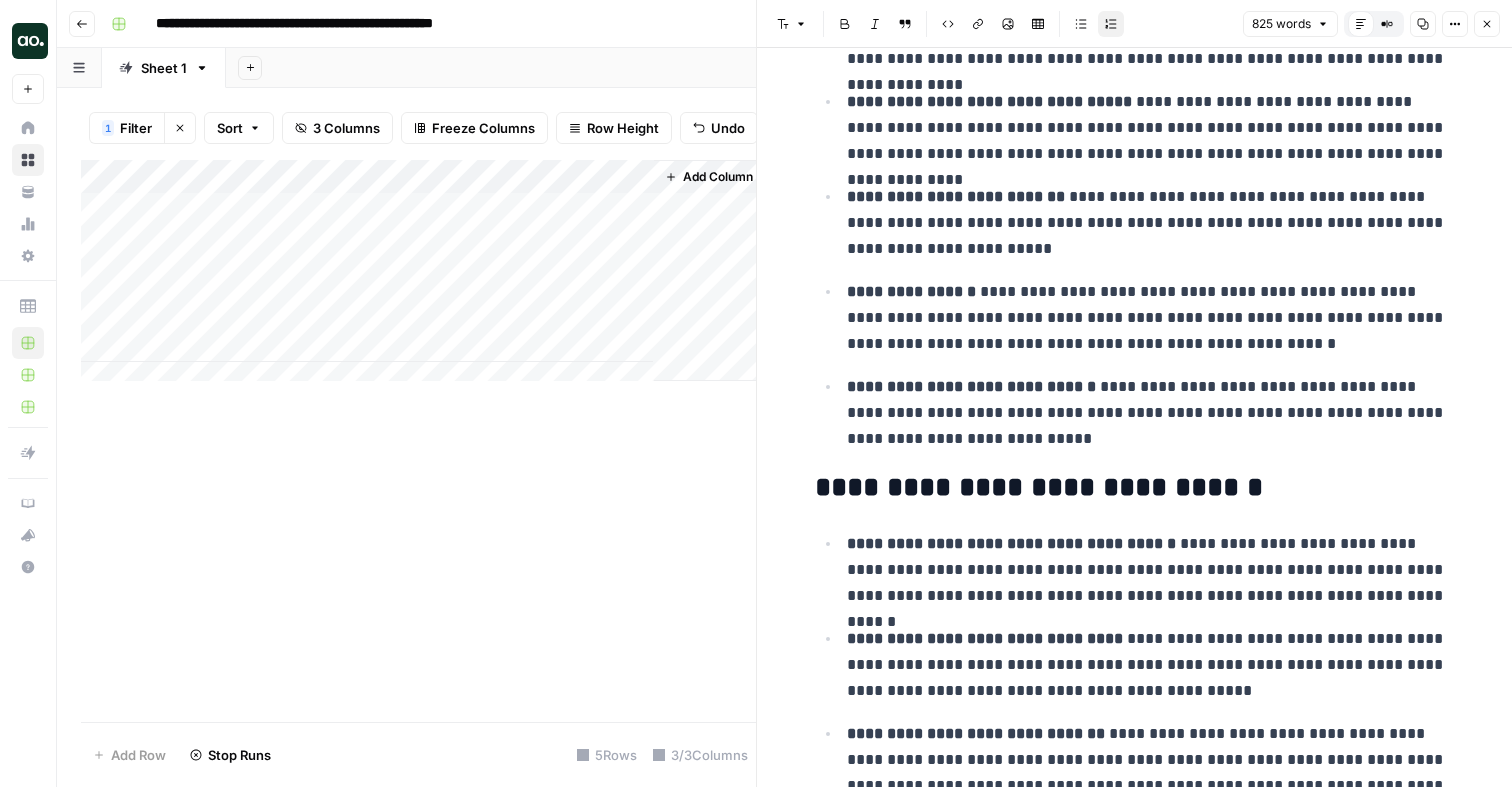 click on "Add Column" at bounding box center [418, 278] 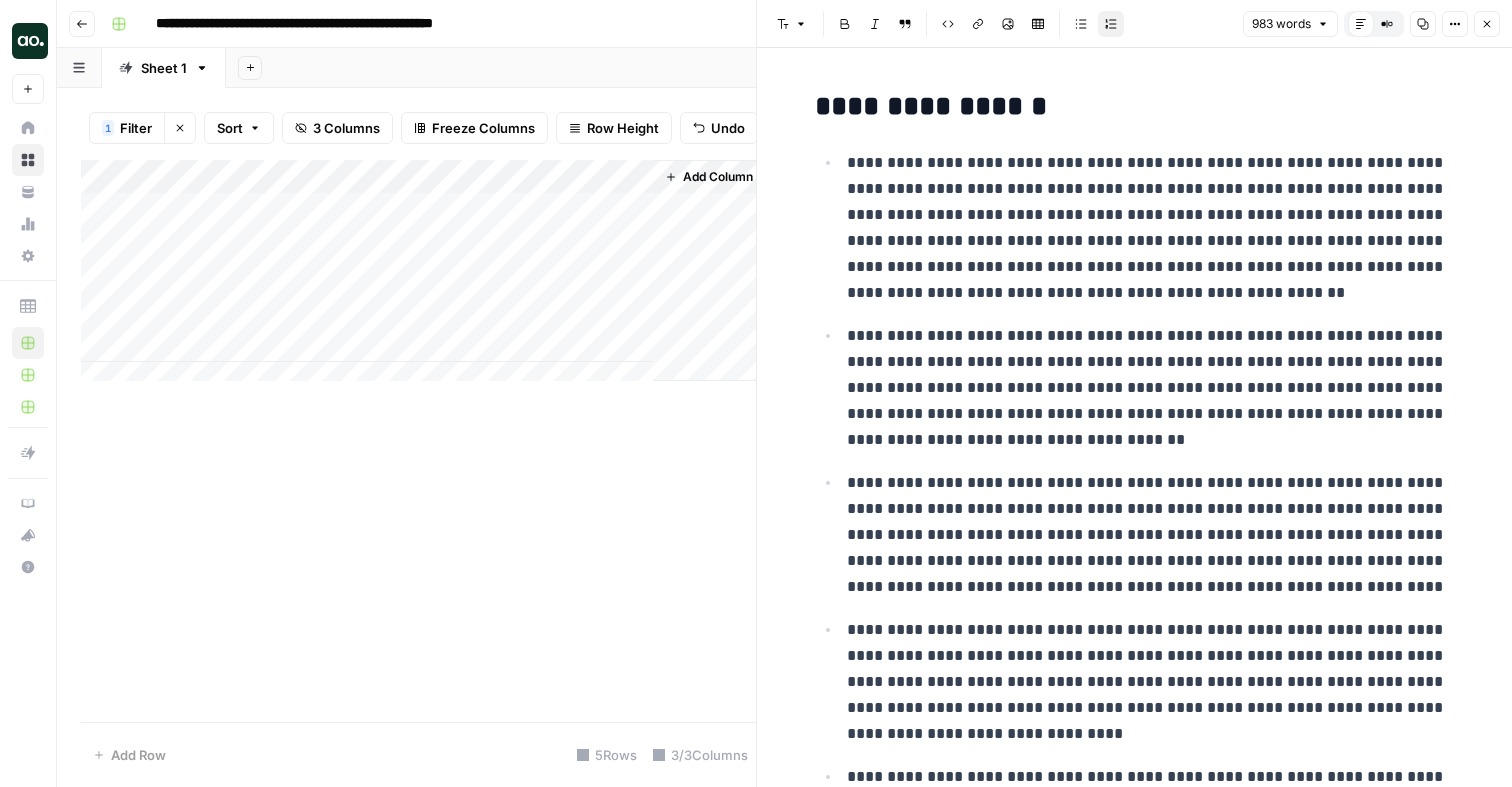 scroll, scrollTop: 148, scrollLeft: 0, axis: vertical 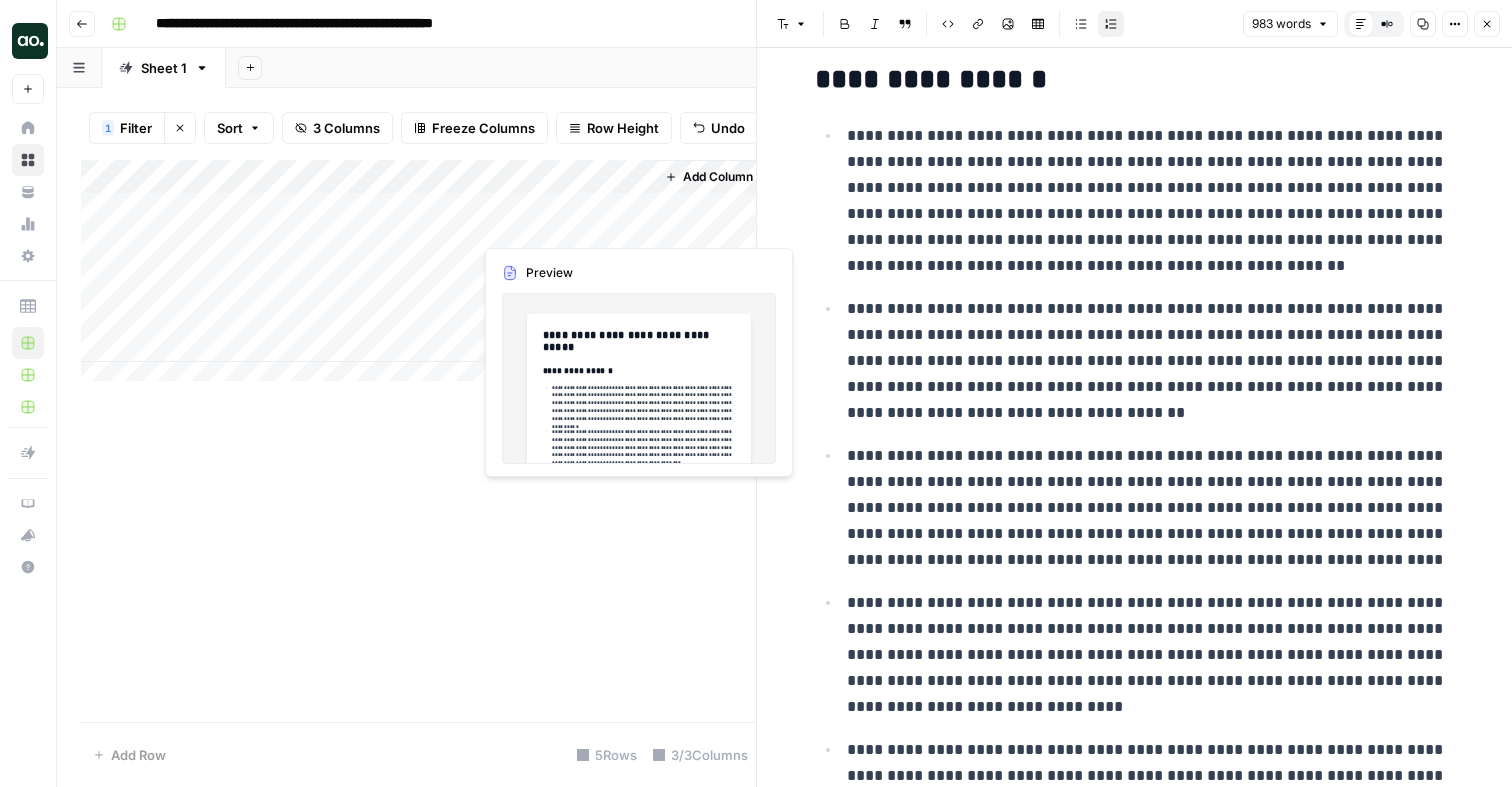 click on "Add Column" at bounding box center [418, 278] 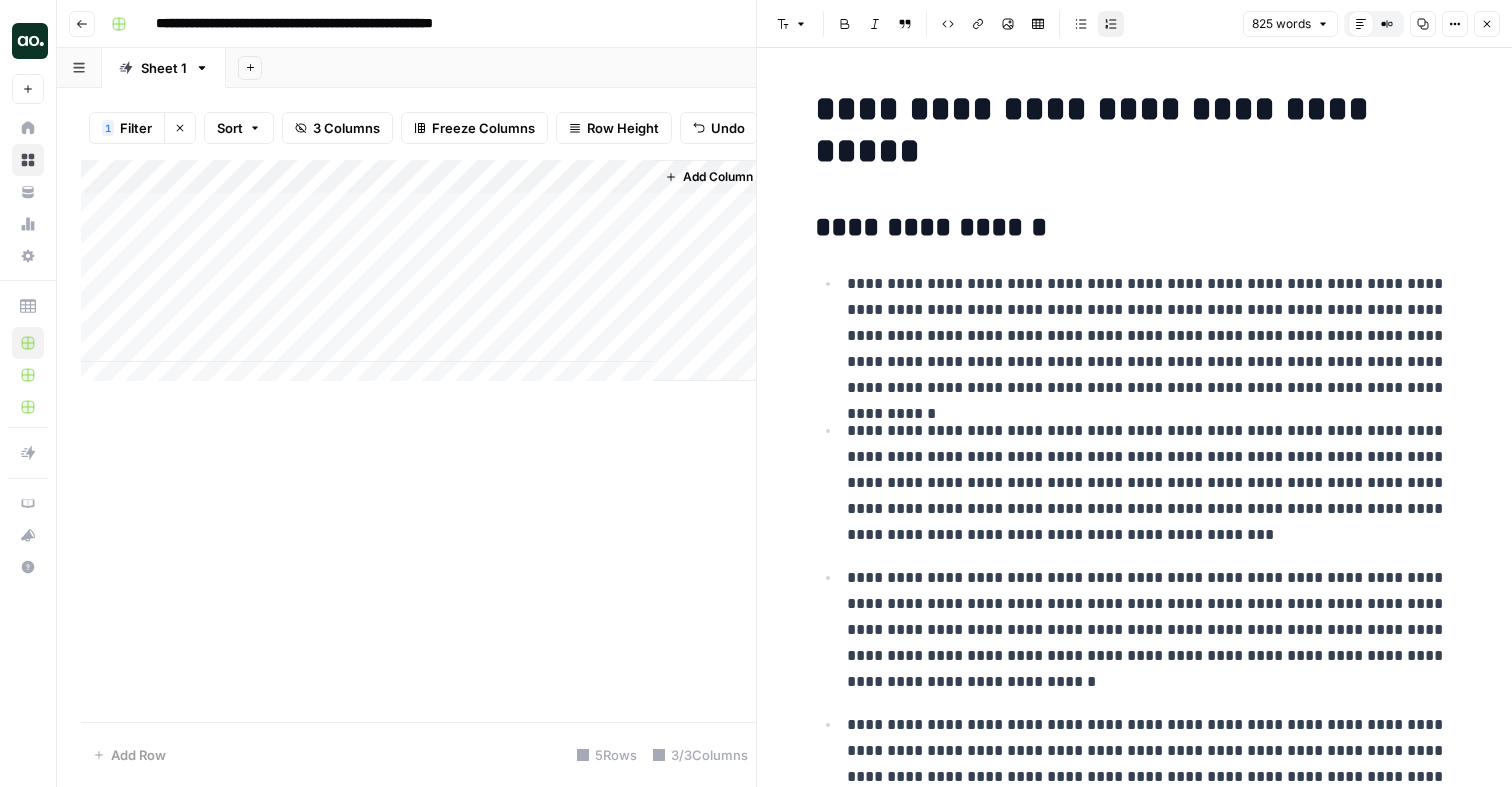 click on "Add Column" at bounding box center (418, 278) 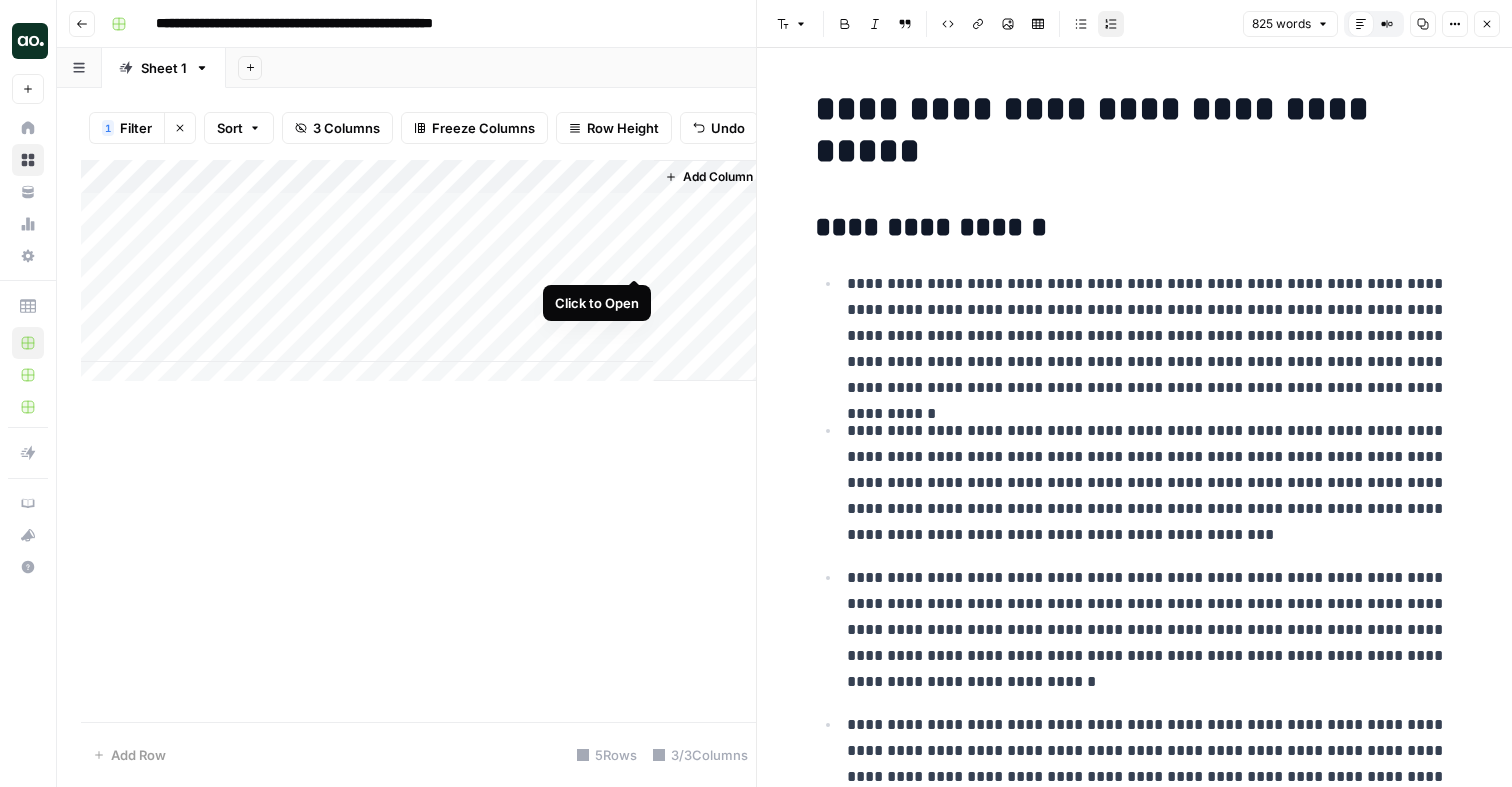 click on "Add Column" at bounding box center [418, 278] 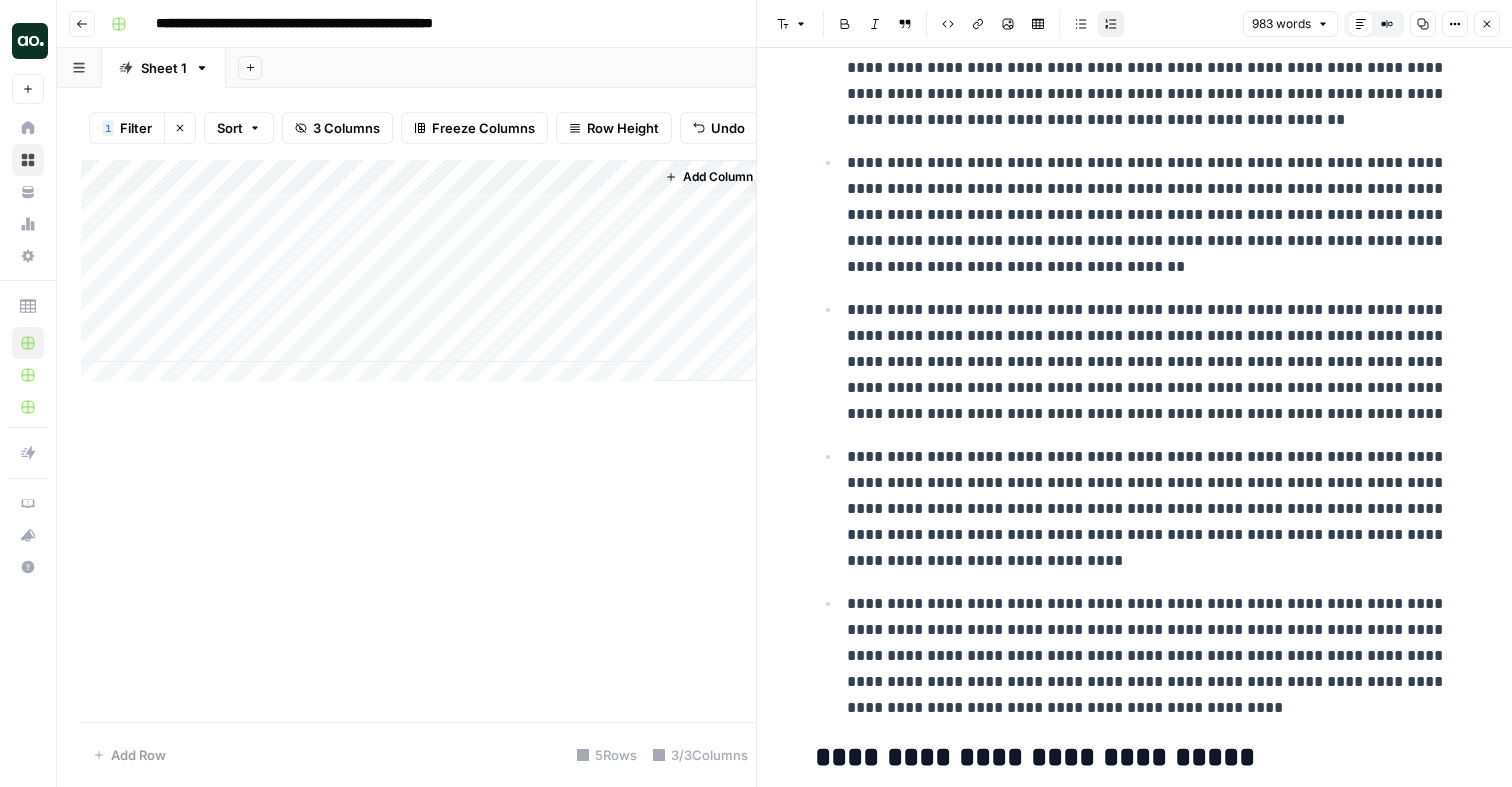 scroll, scrollTop: 0, scrollLeft: 0, axis: both 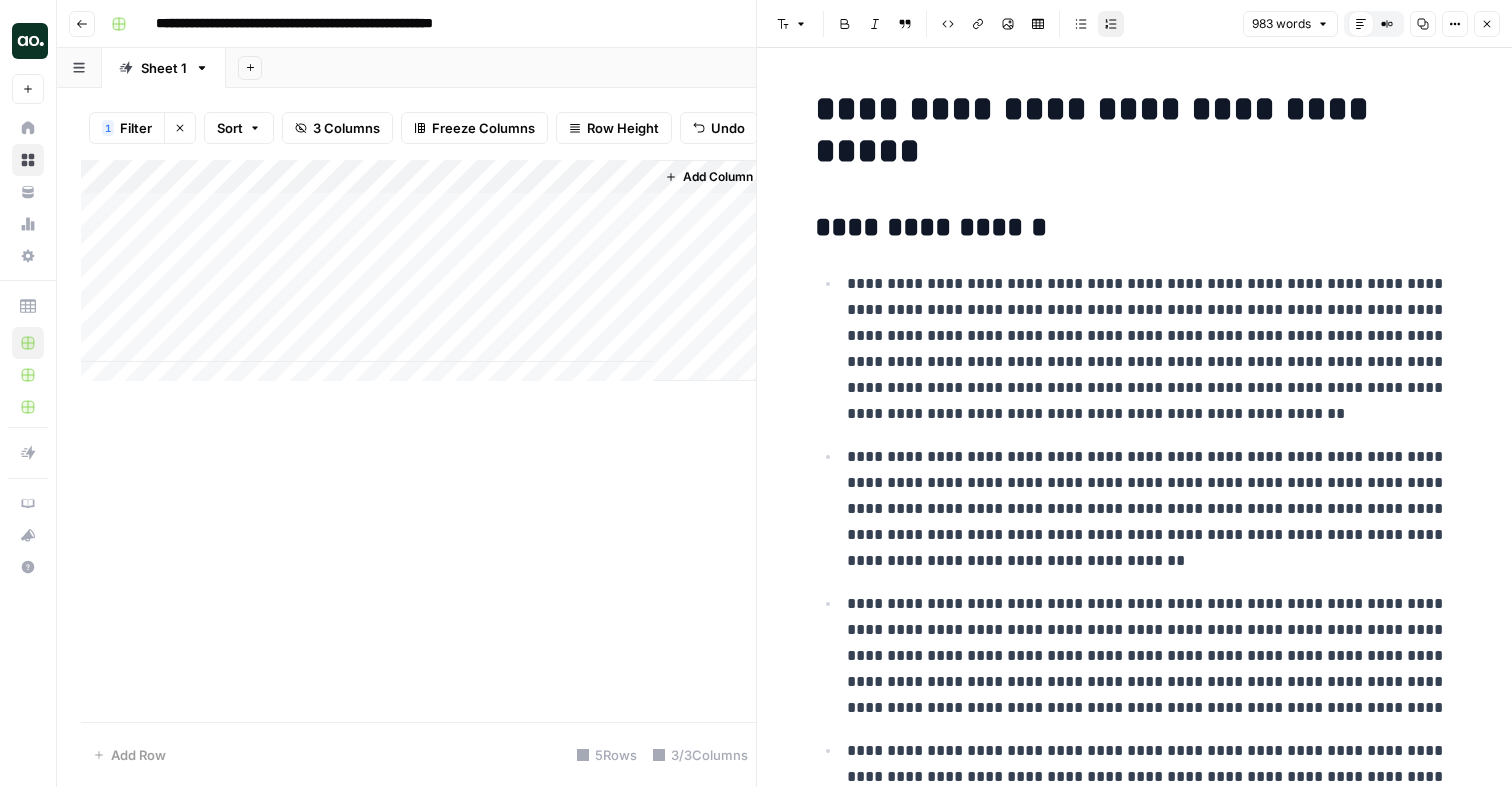 click on "Close" at bounding box center [1487, 24] 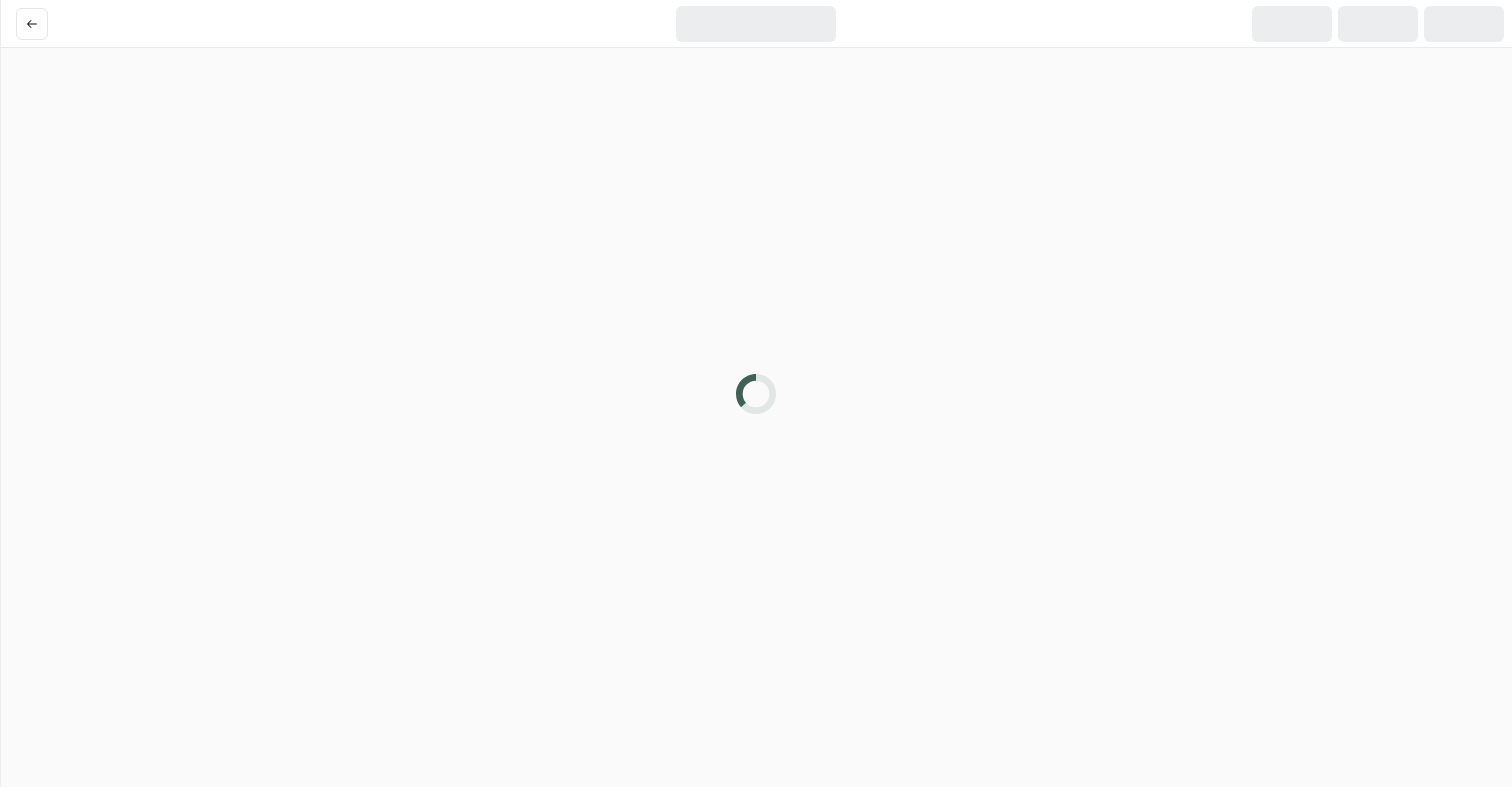 scroll, scrollTop: 0, scrollLeft: 0, axis: both 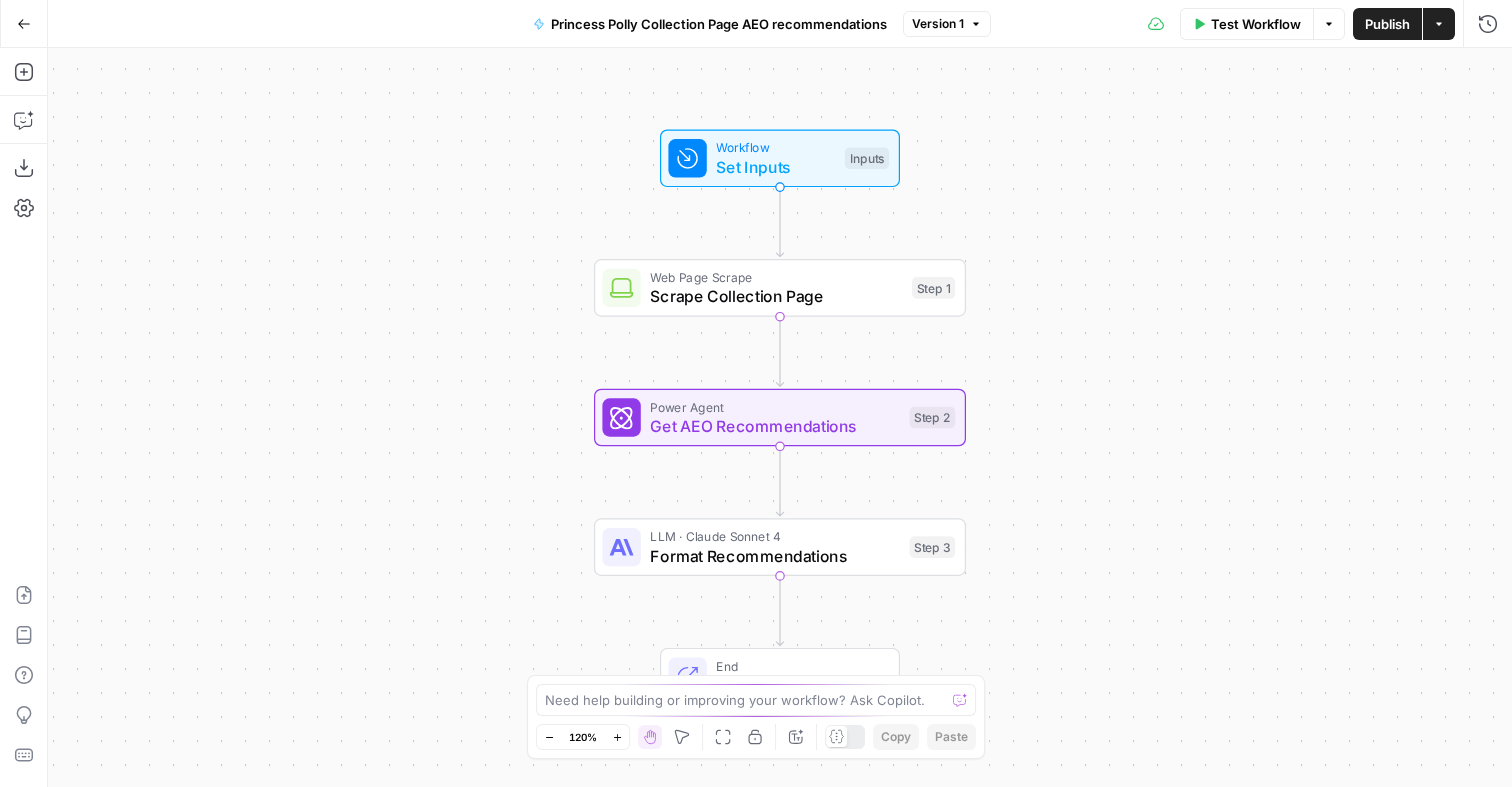 click on "Workflow" at bounding box center (775, 147) 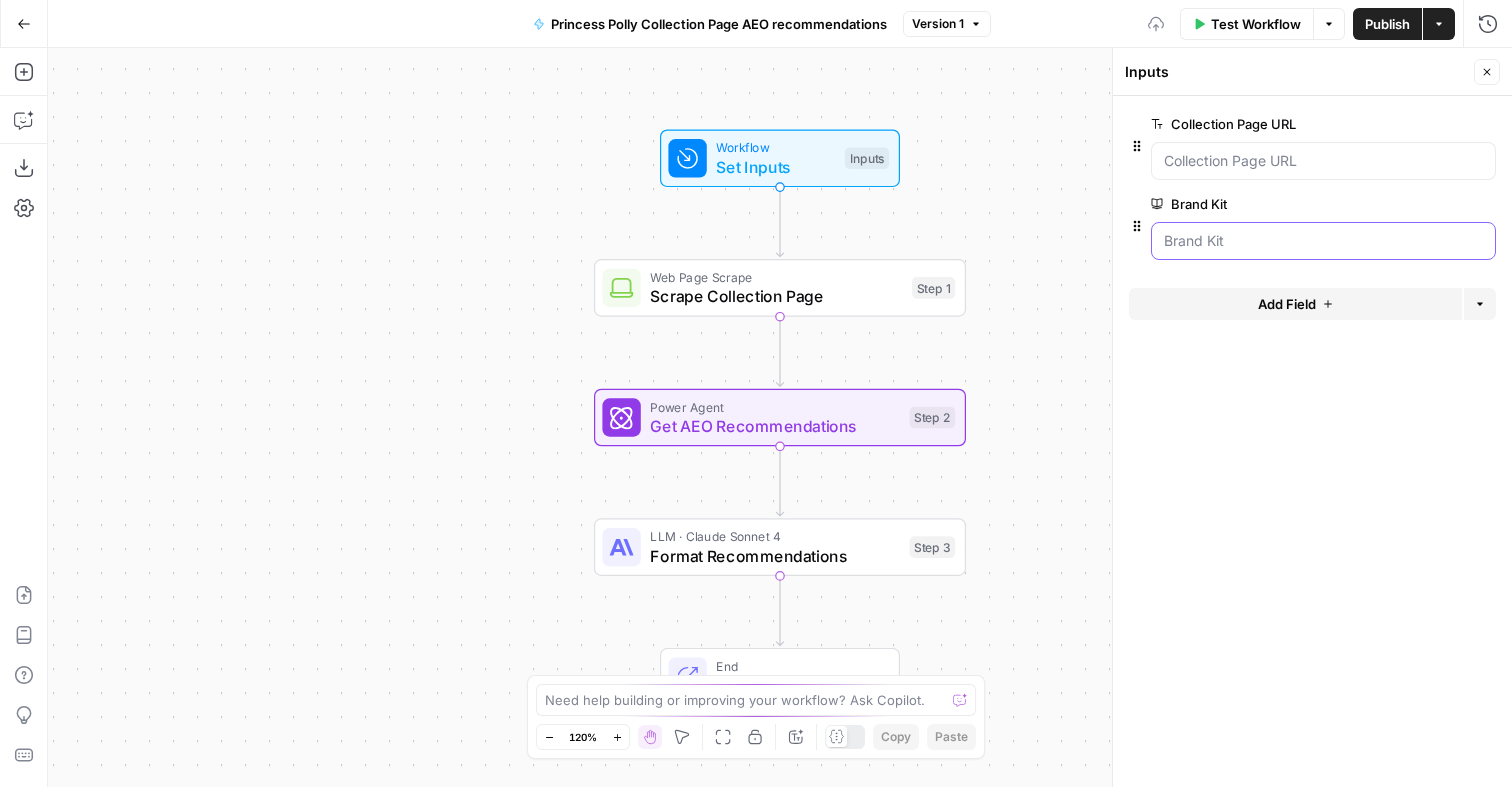click on "Brand Kit" at bounding box center [1323, 241] 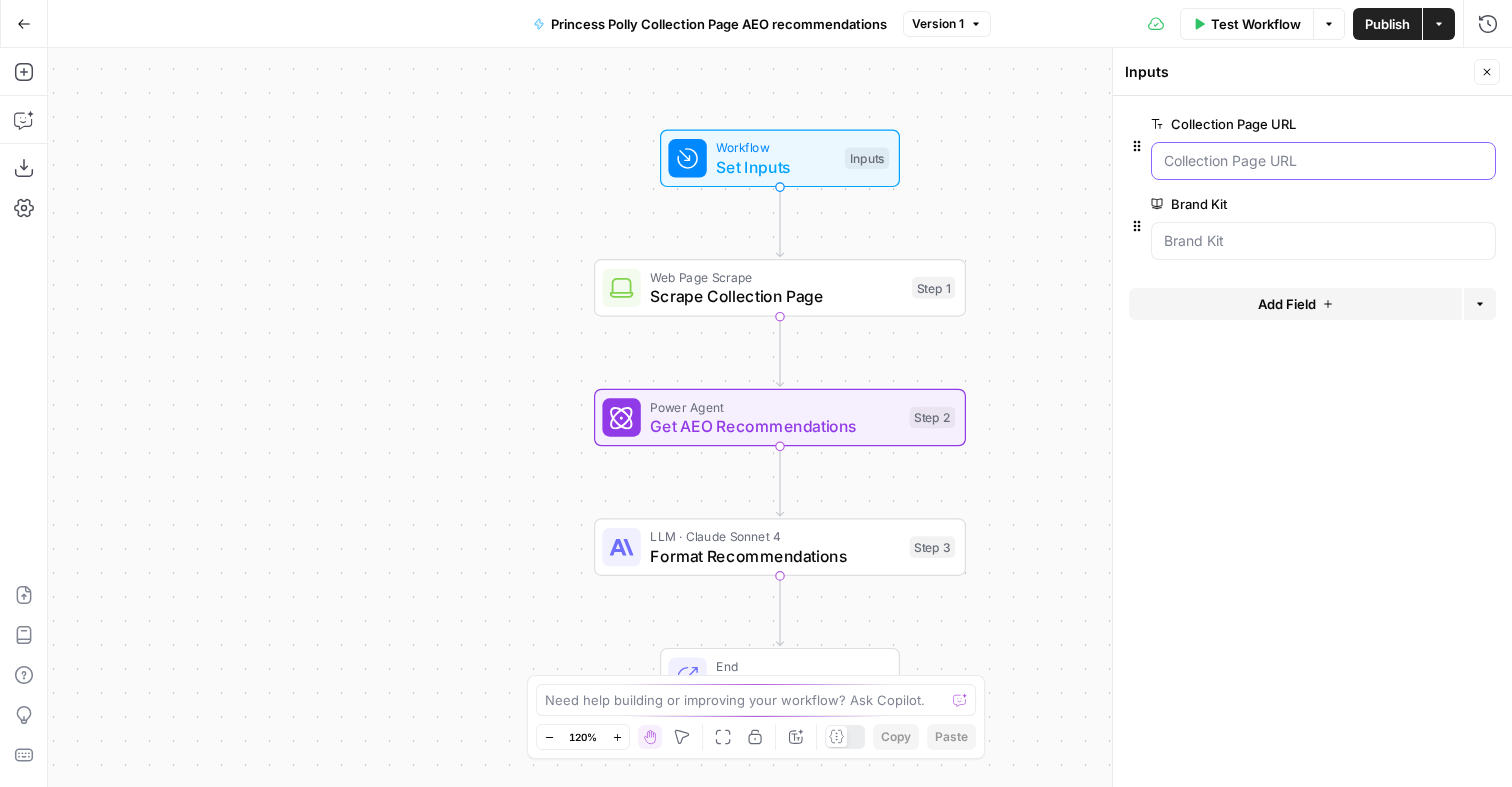 click on "Collection Page URL" at bounding box center [1323, 161] 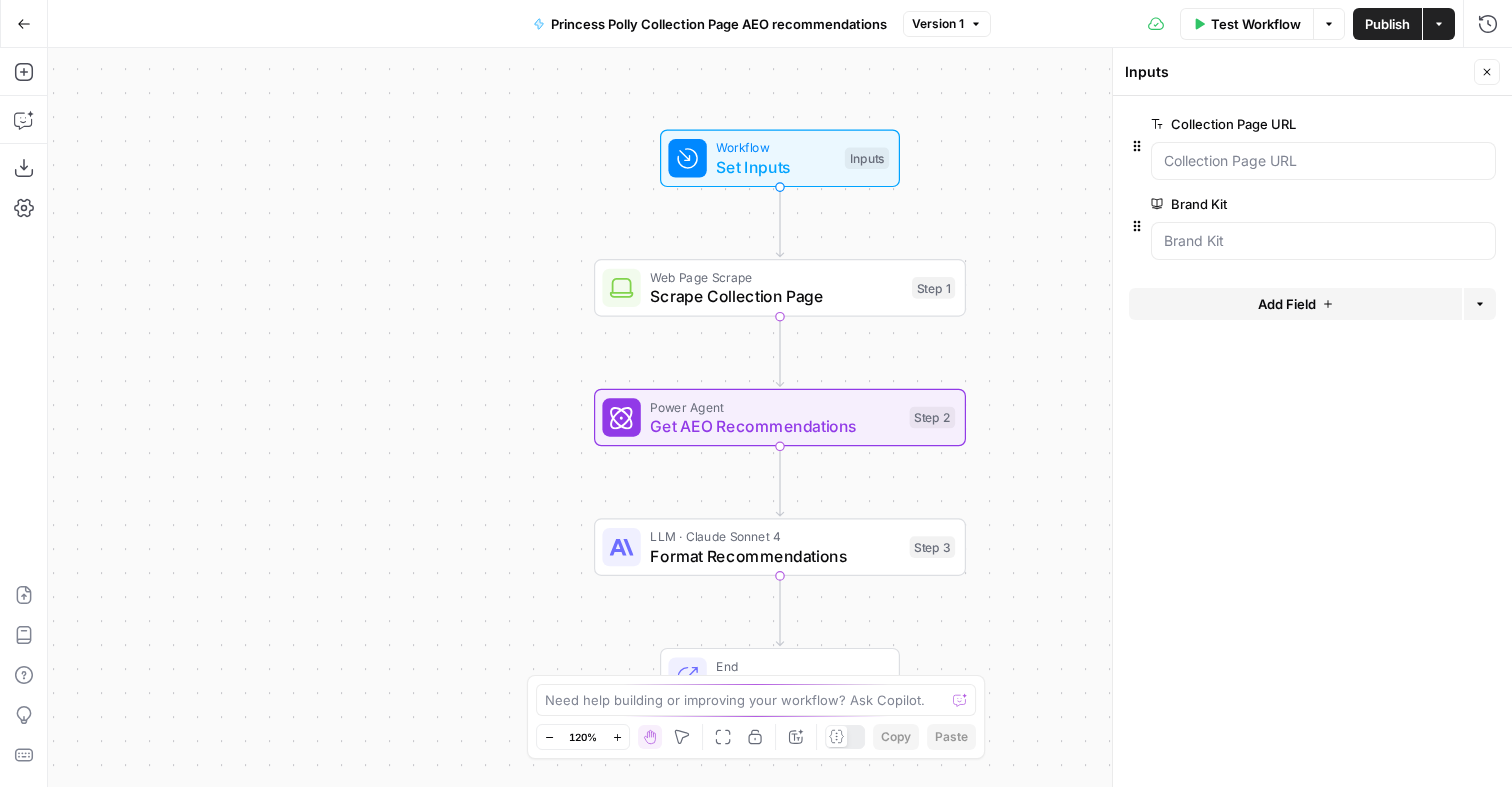 click at bounding box center (1323, 241) 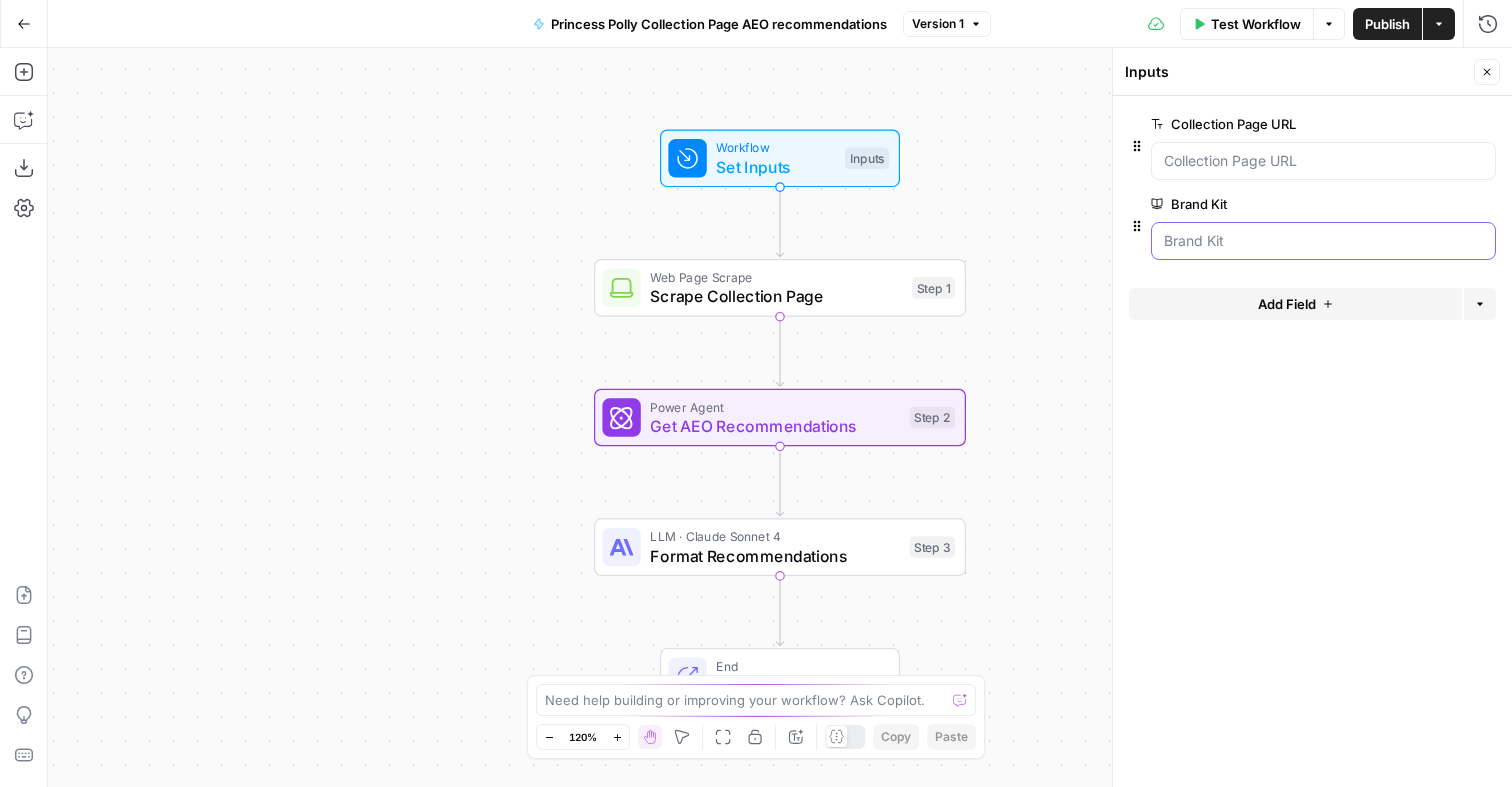 click on "Brand Kit" at bounding box center (1323, 241) 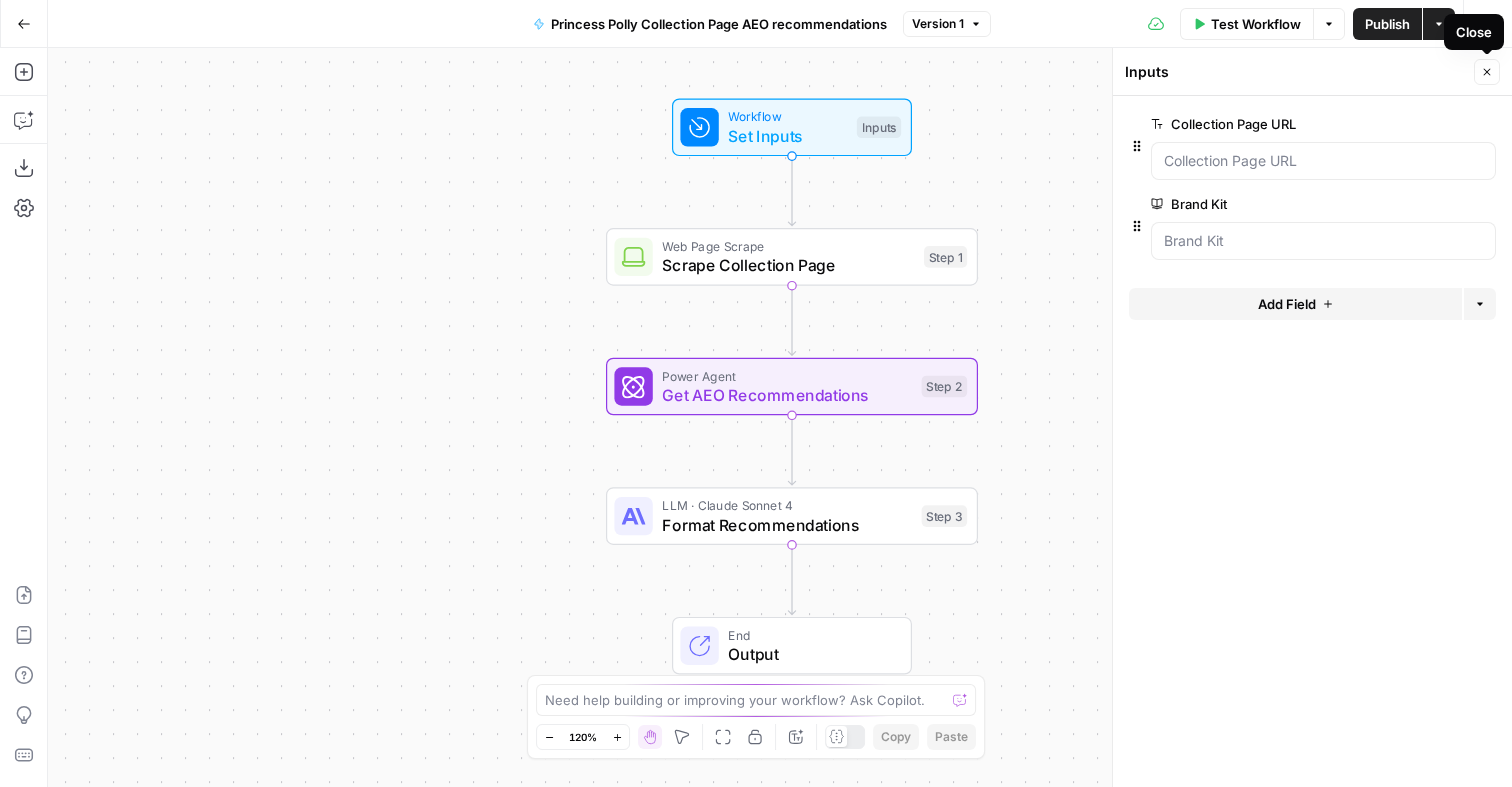 click on "Collection Page URL edit field Delete group" at bounding box center [1323, 146] 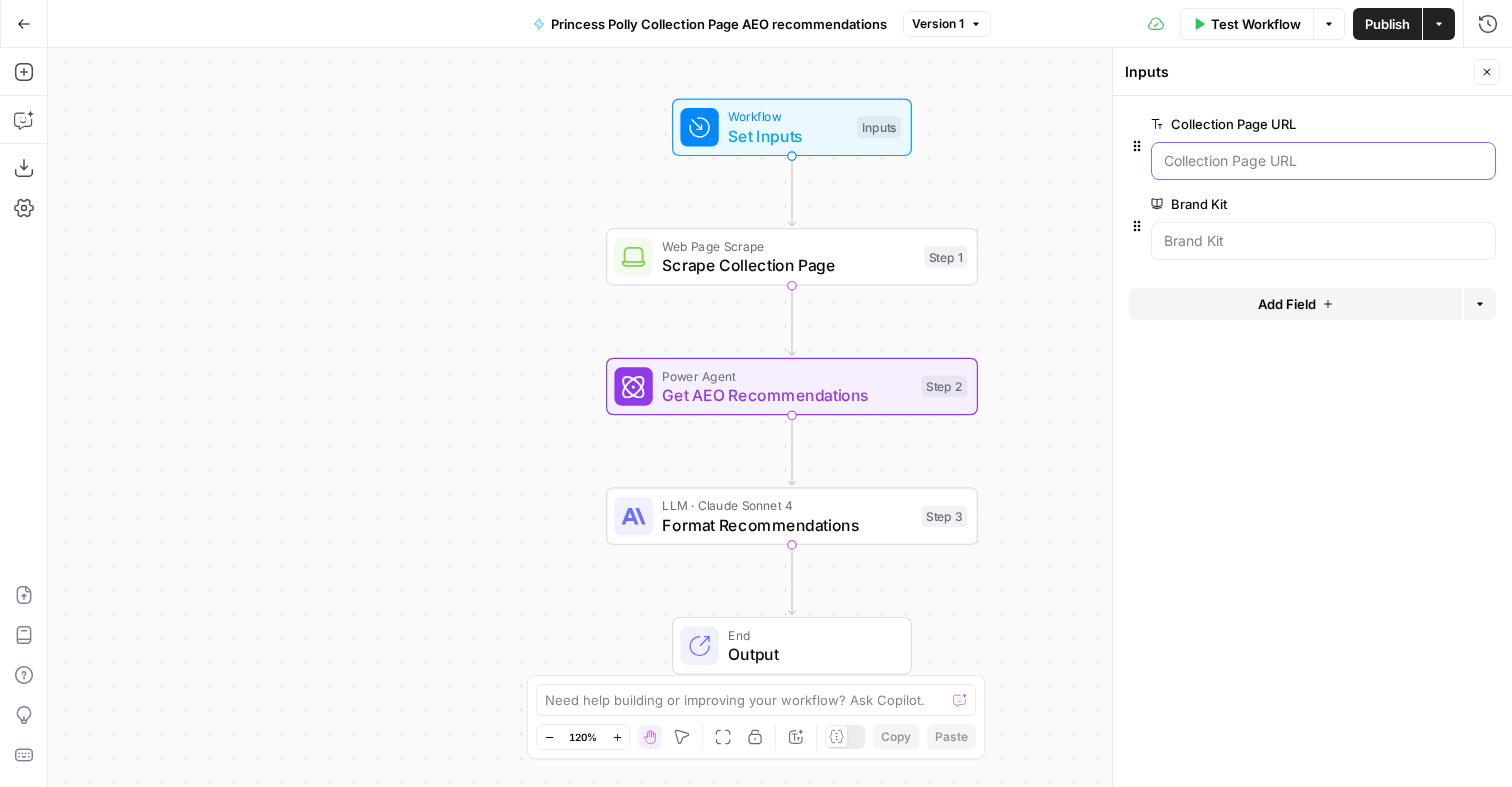 click on "Collection Page URL" at bounding box center [1323, 161] 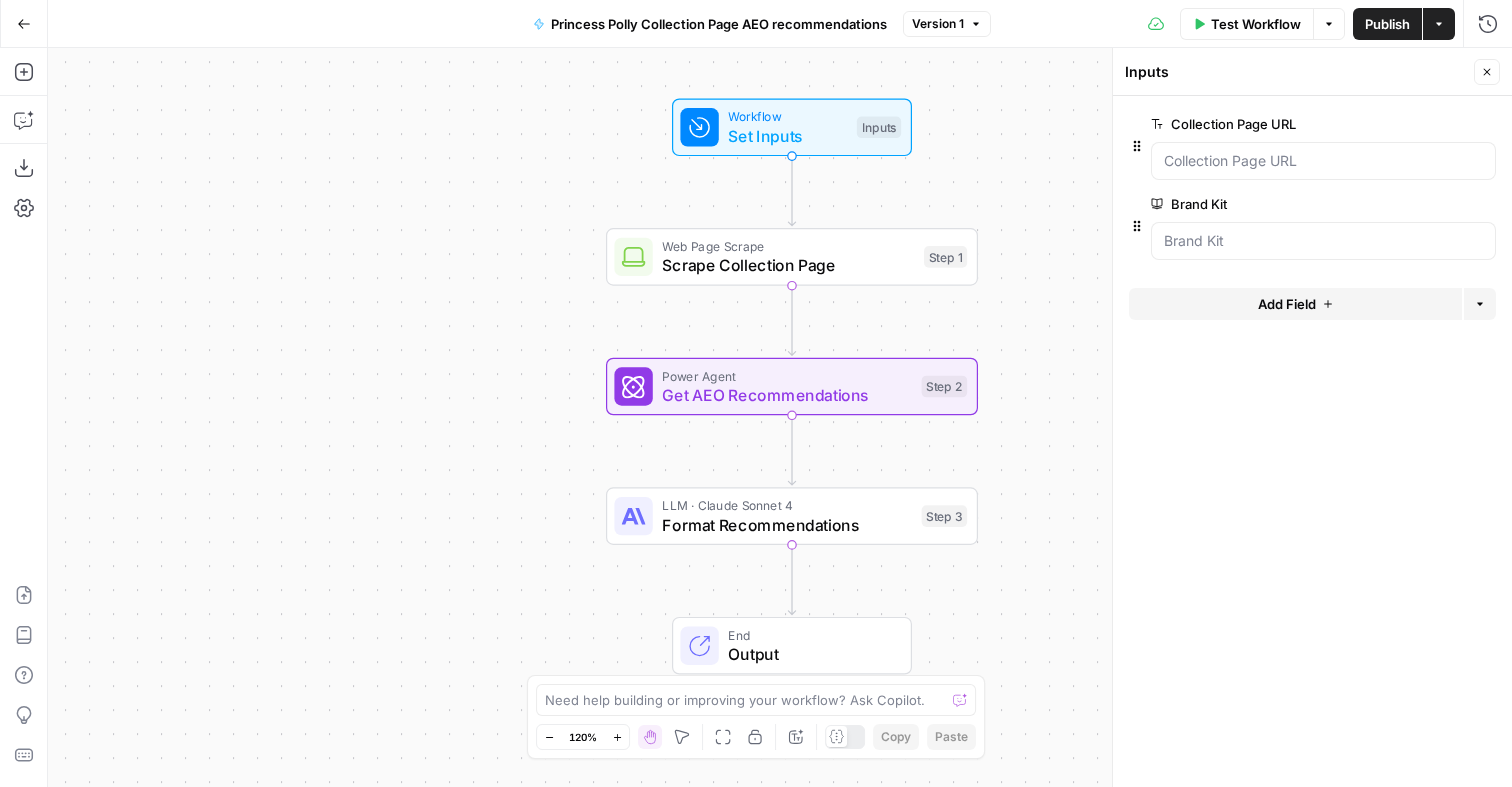 click at bounding box center [1323, 241] 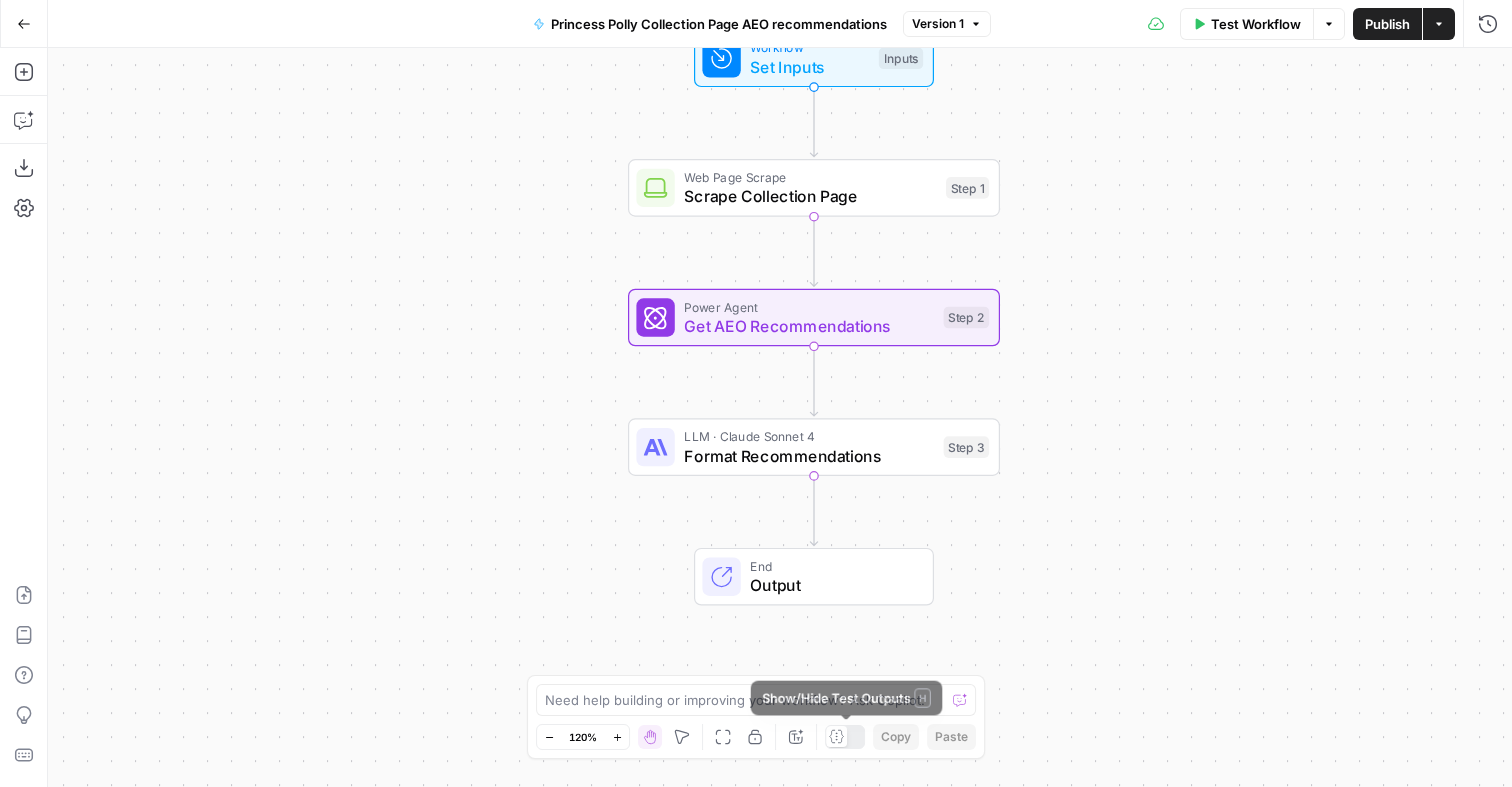 click at bounding box center [845, 737] 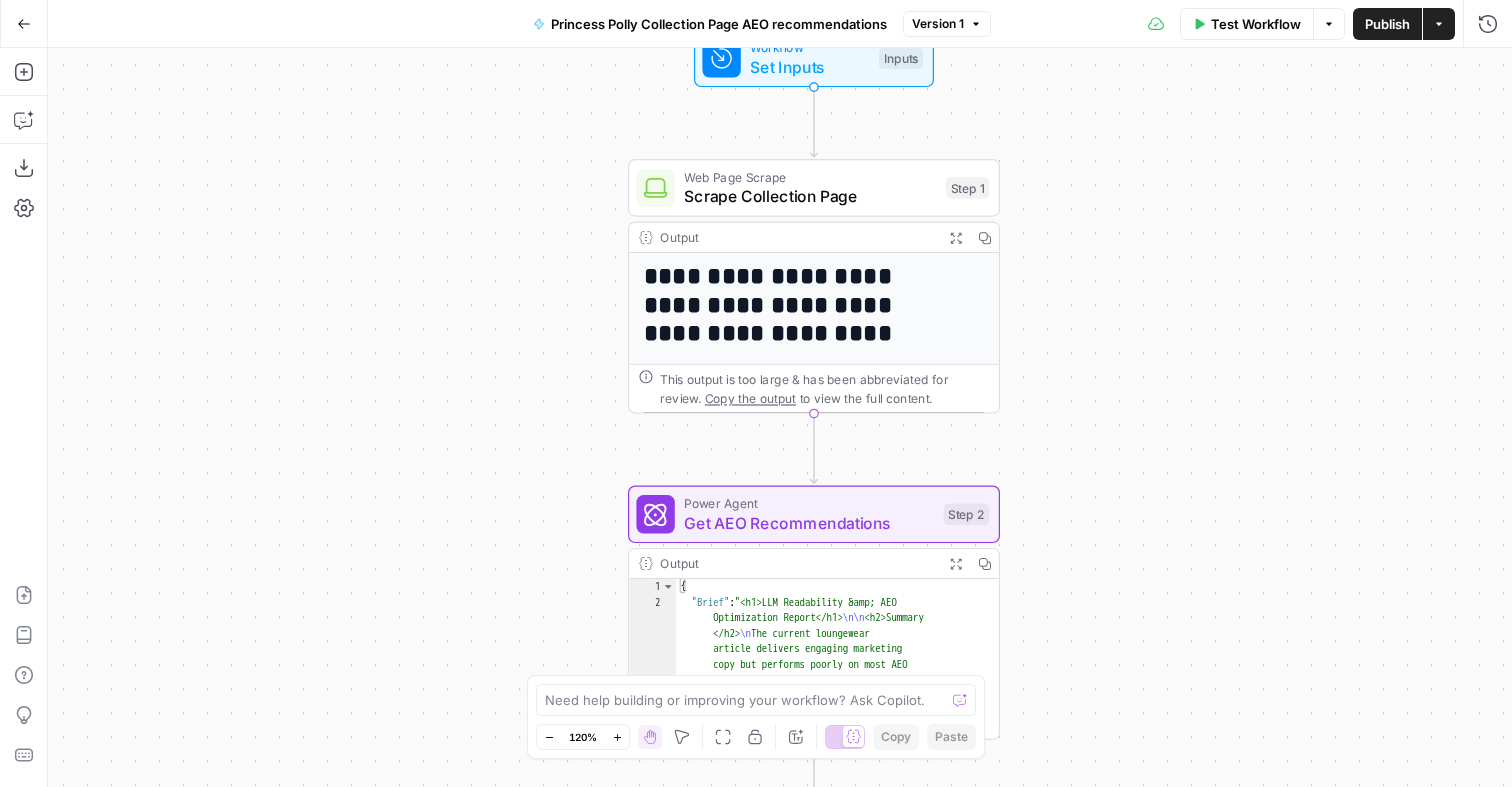 click on "**********" at bounding box center (797, 304) 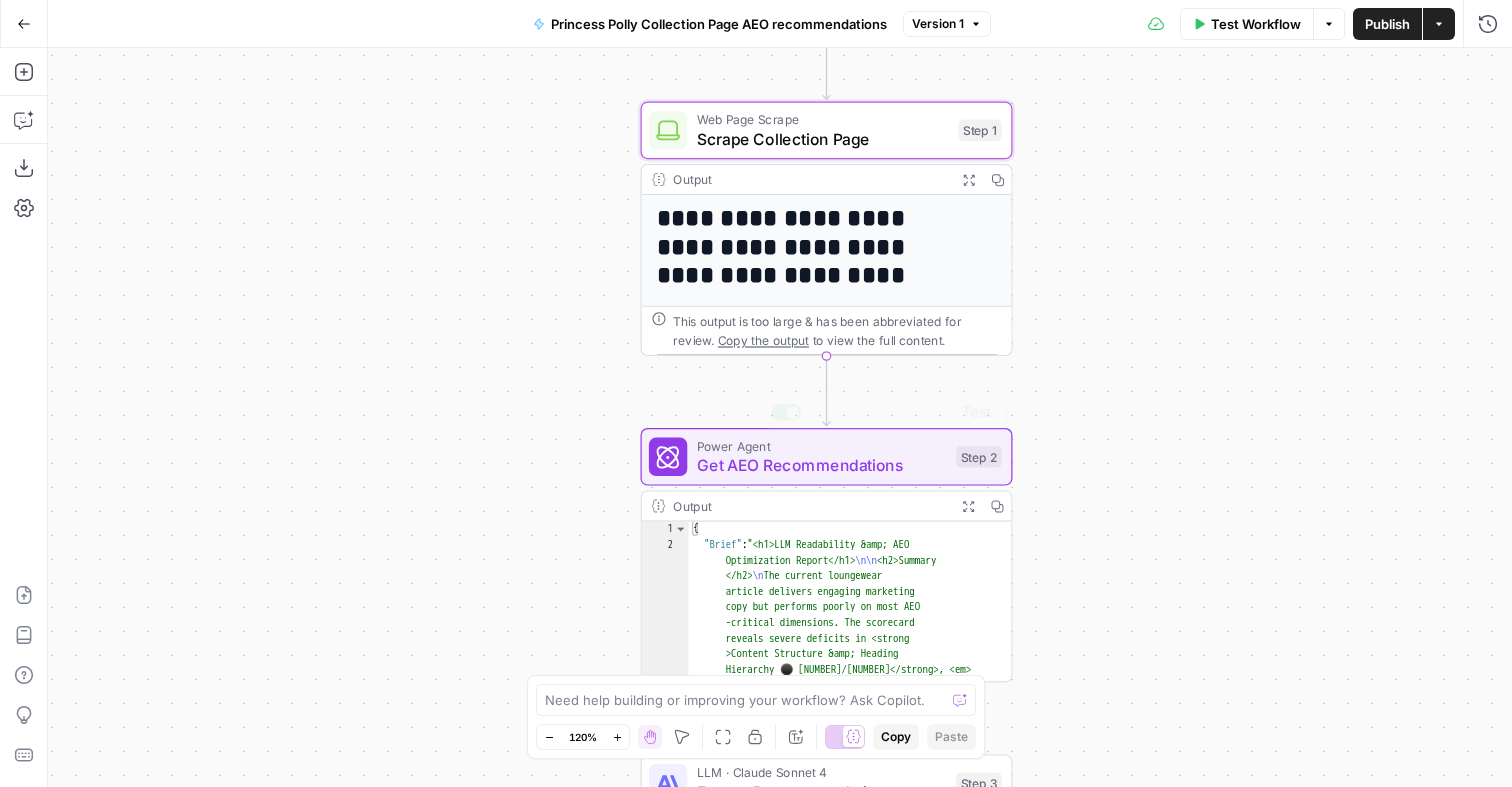 scroll, scrollTop: 65, scrollLeft: 0, axis: vertical 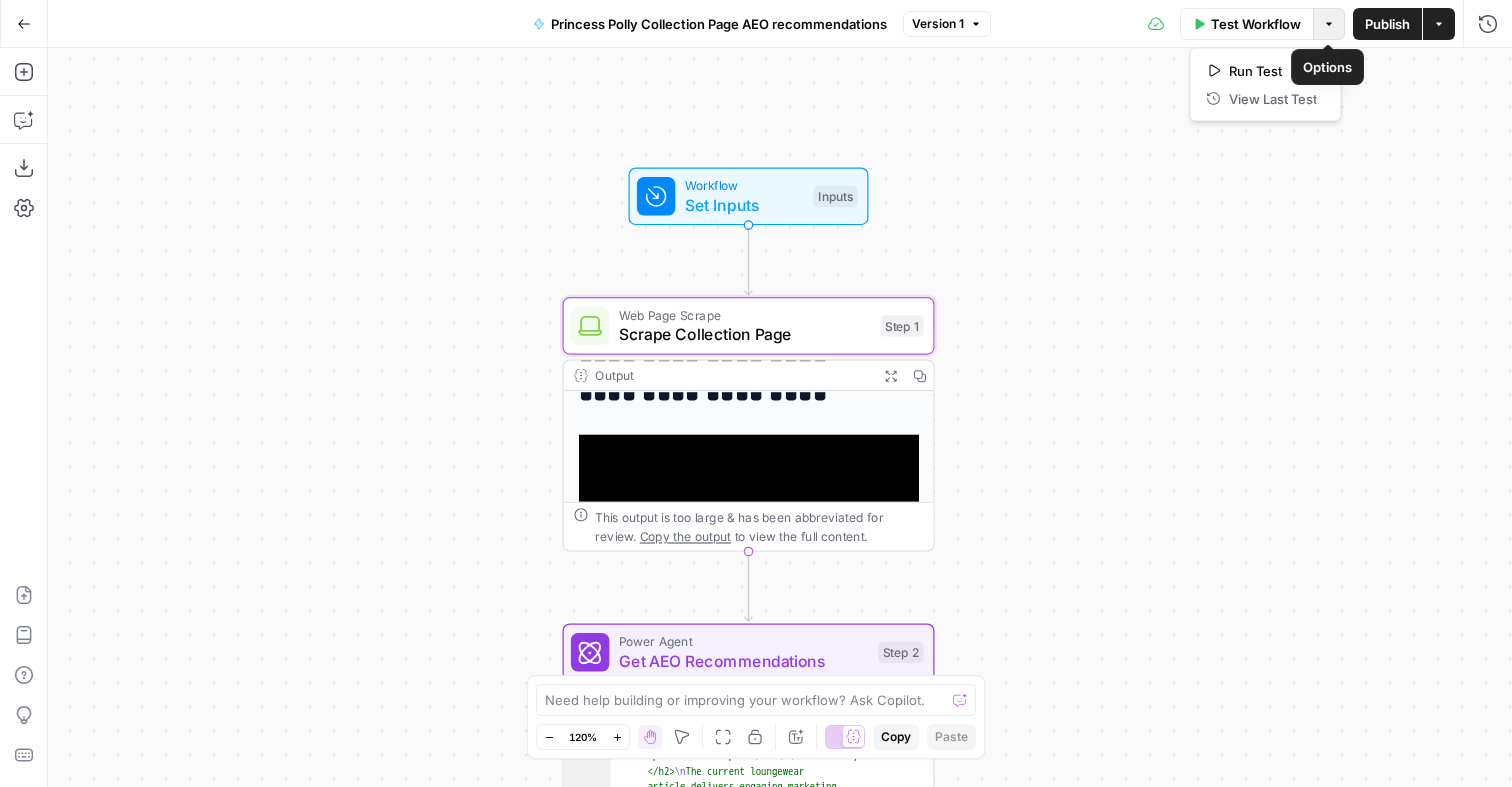 click 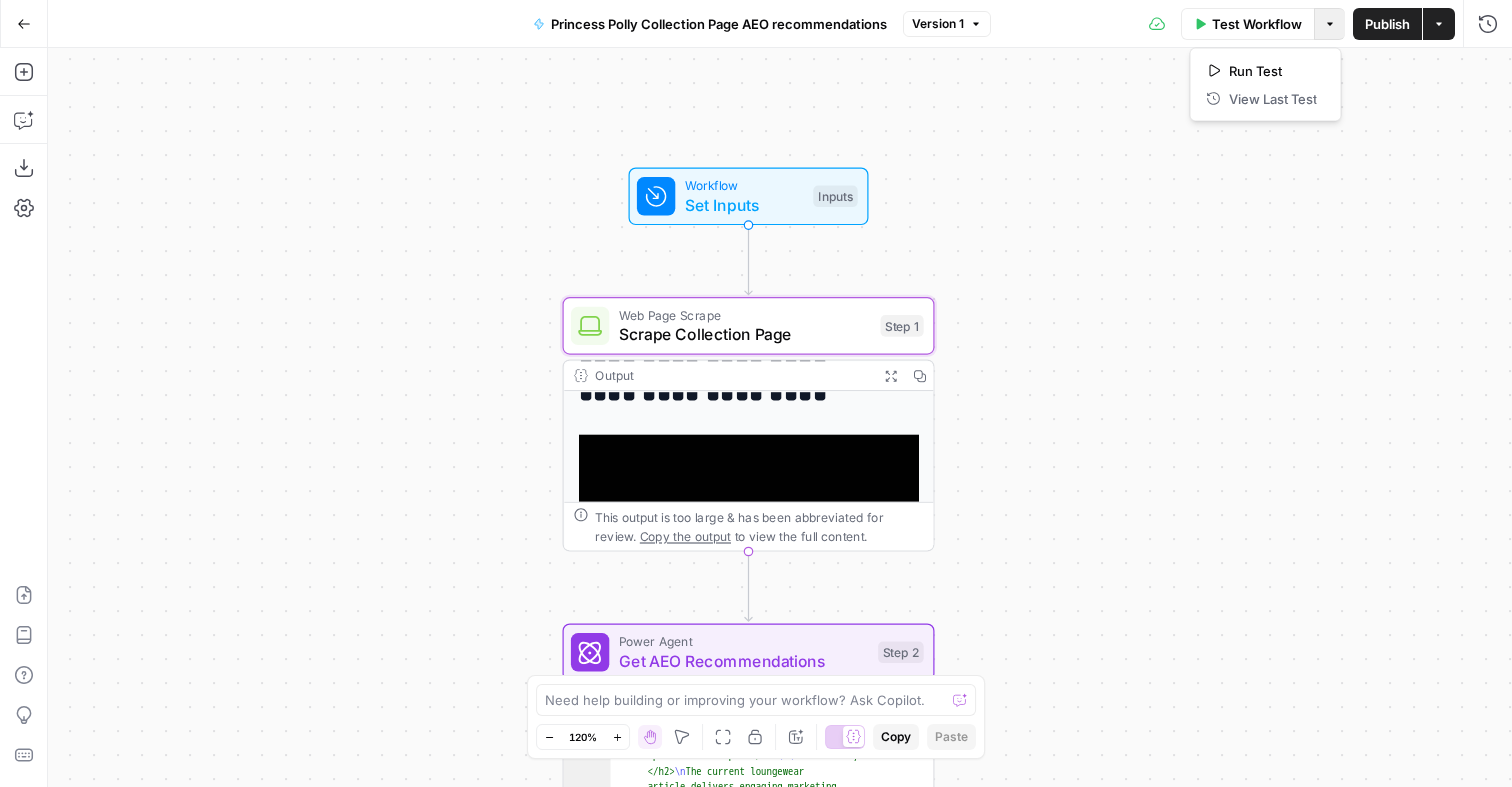 click 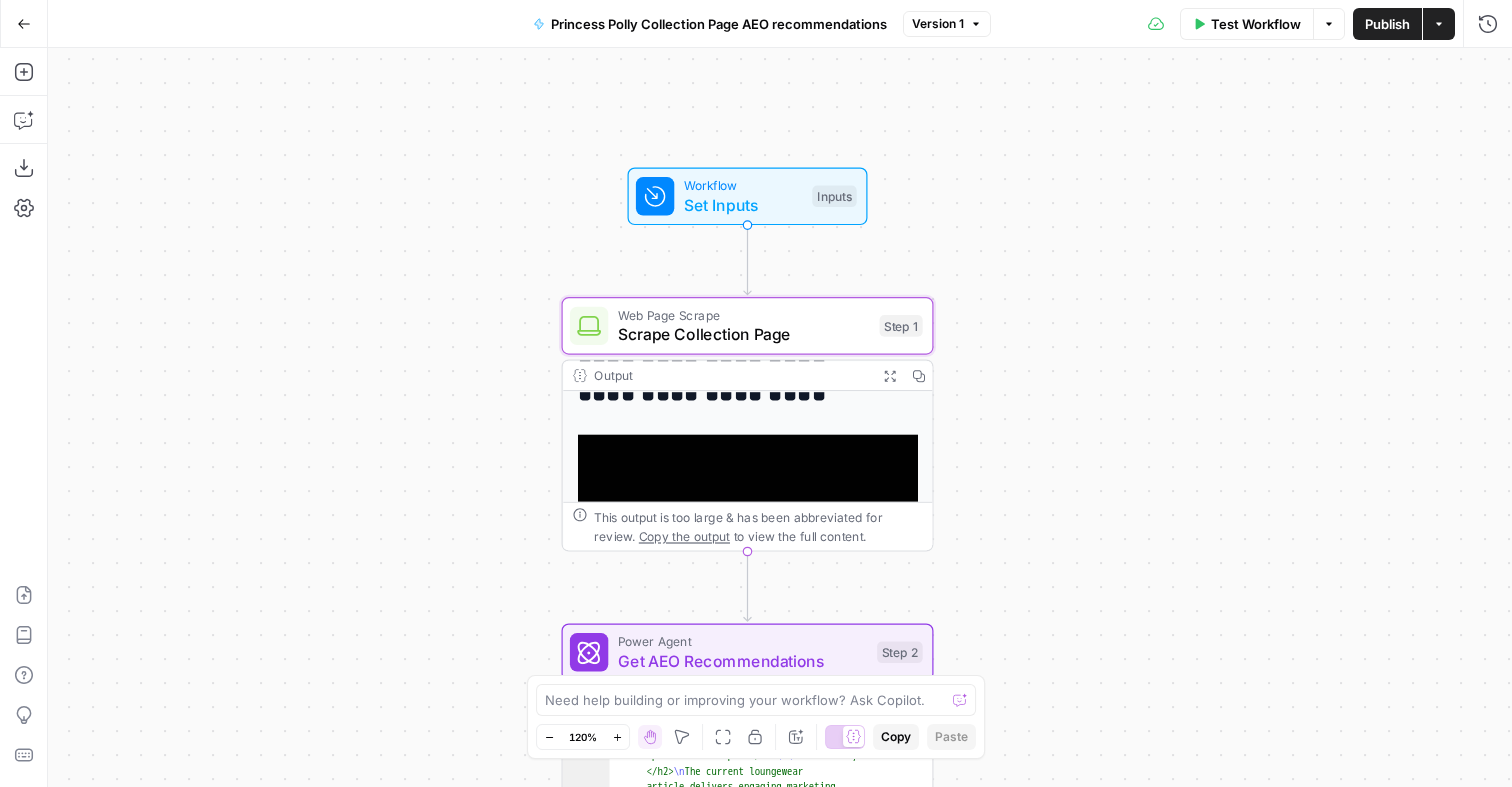 click on "Set Inputs" at bounding box center [743, 205] 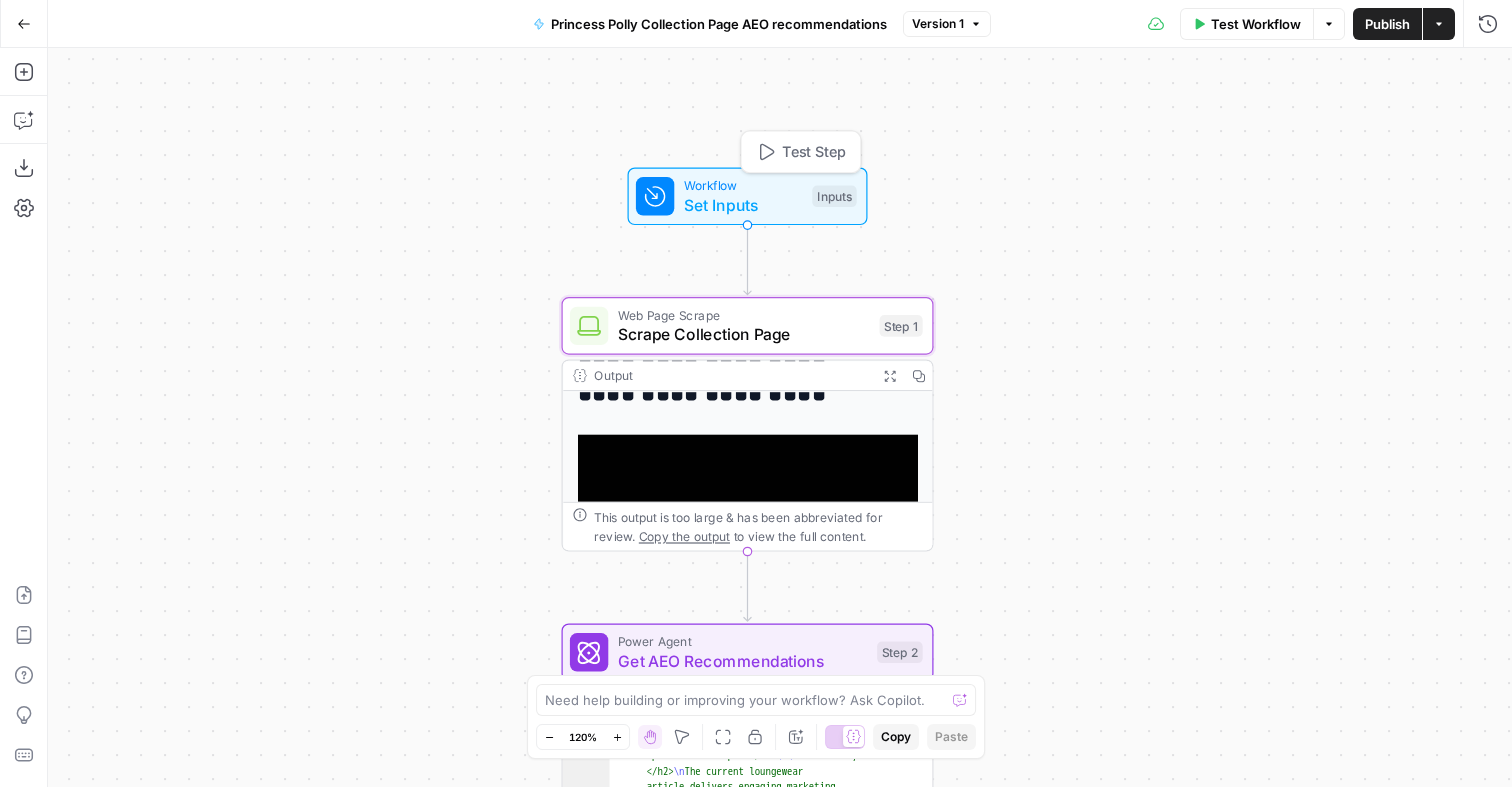 click on "Set Inputs" at bounding box center [743, 205] 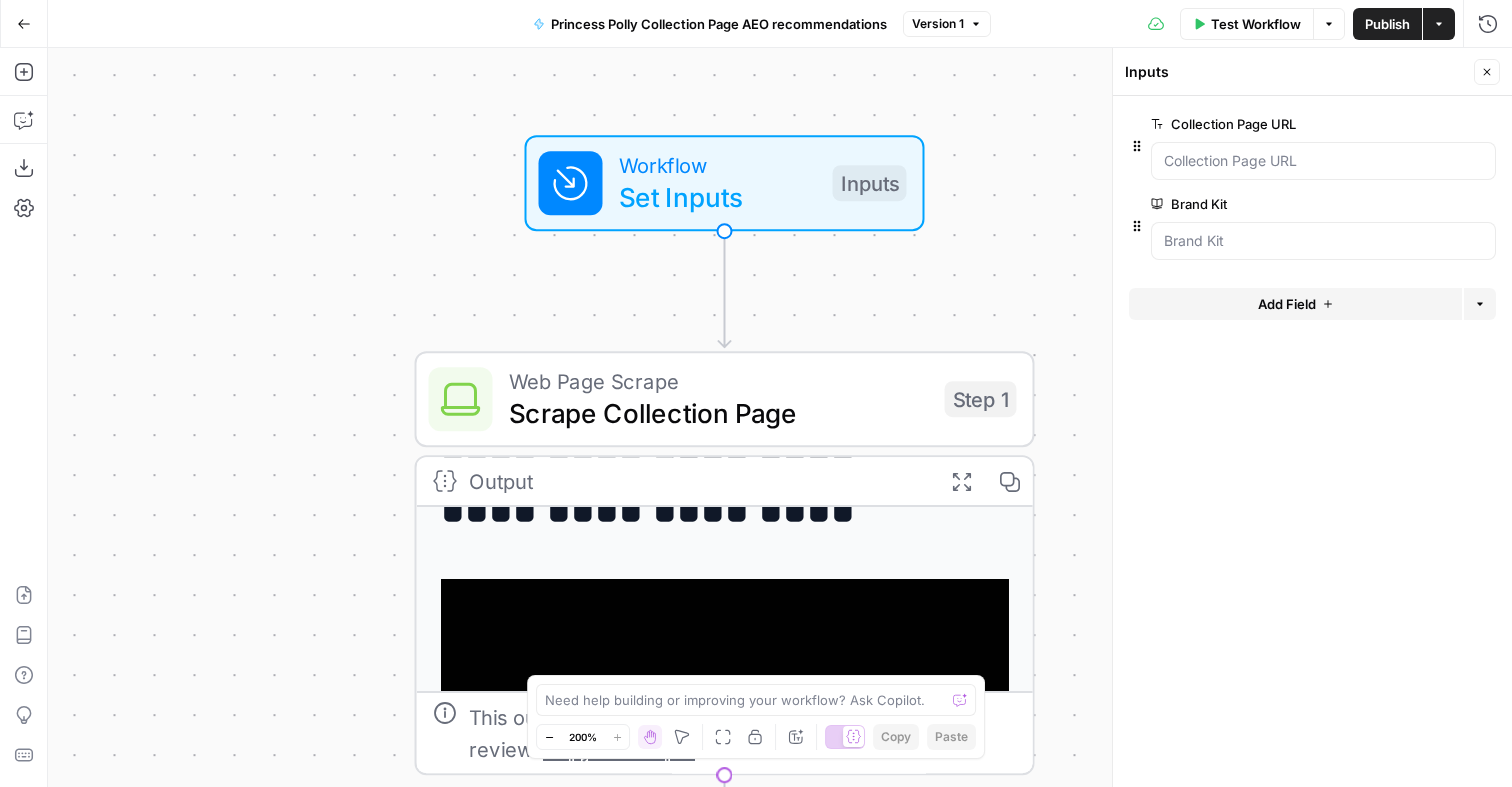 click at bounding box center [1323, 241] 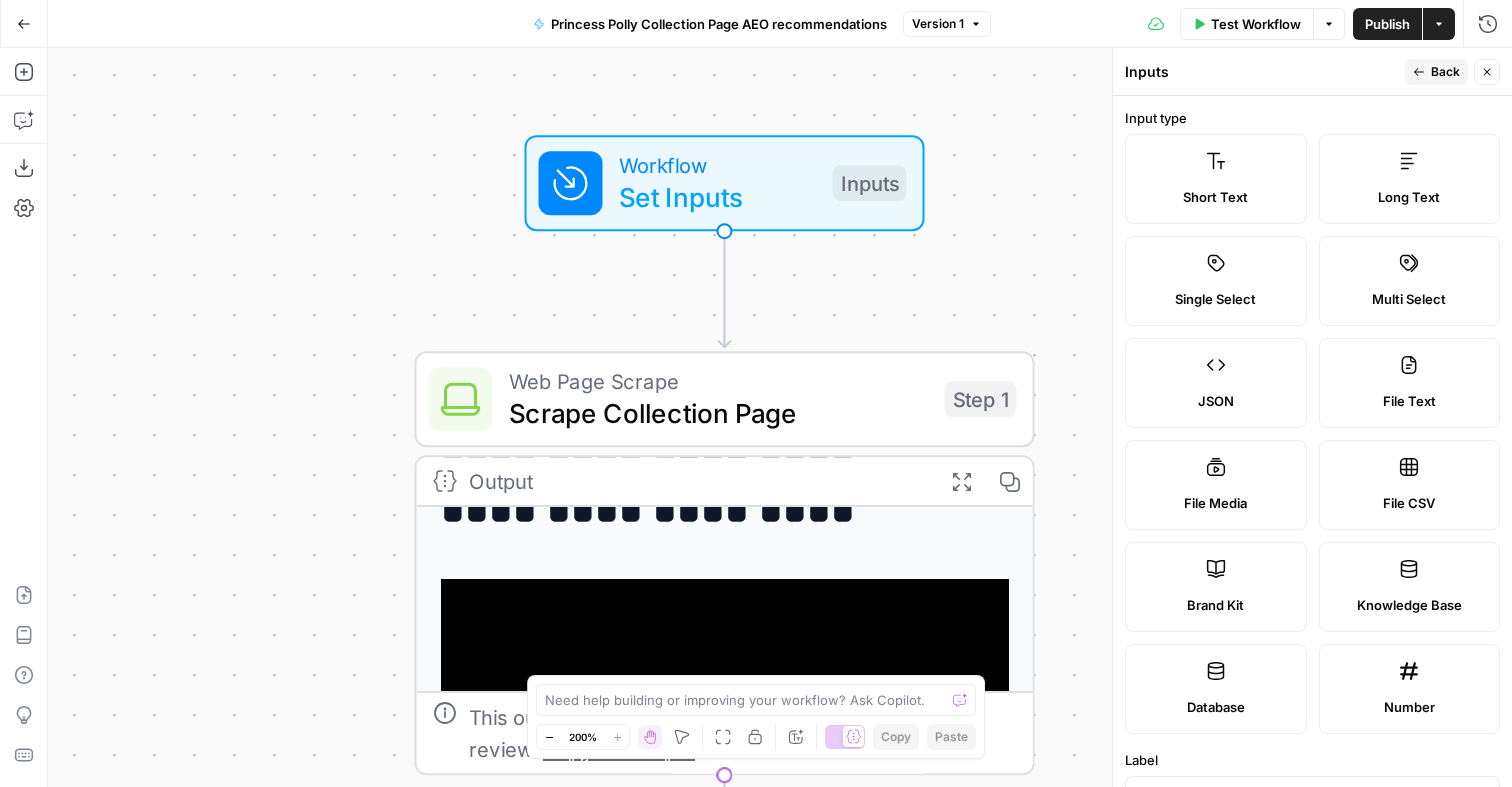 click on "Brand Kit" at bounding box center (1216, 587) 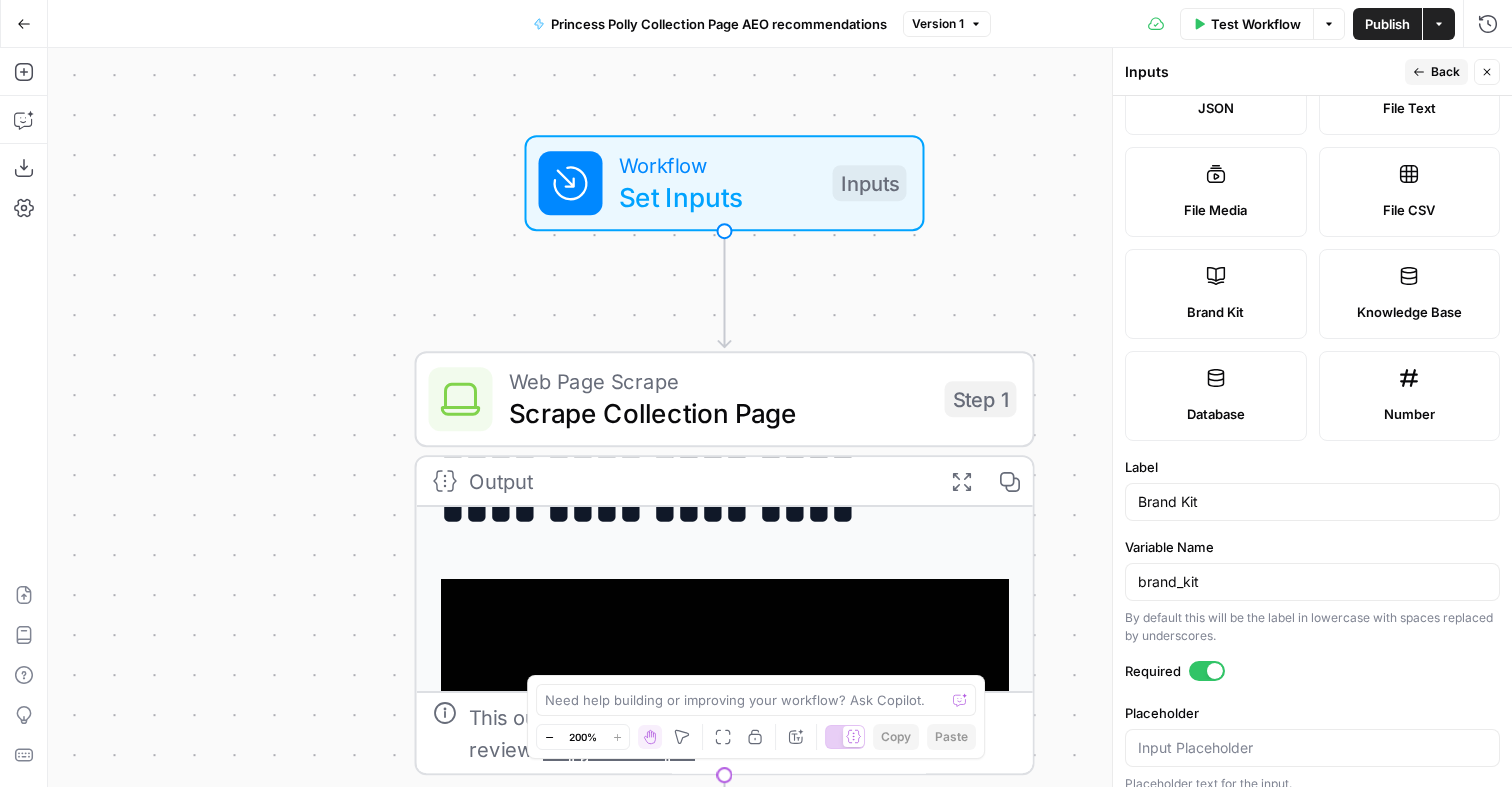scroll, scrollTop: 311, scrollLeft: 0, axis: vertical 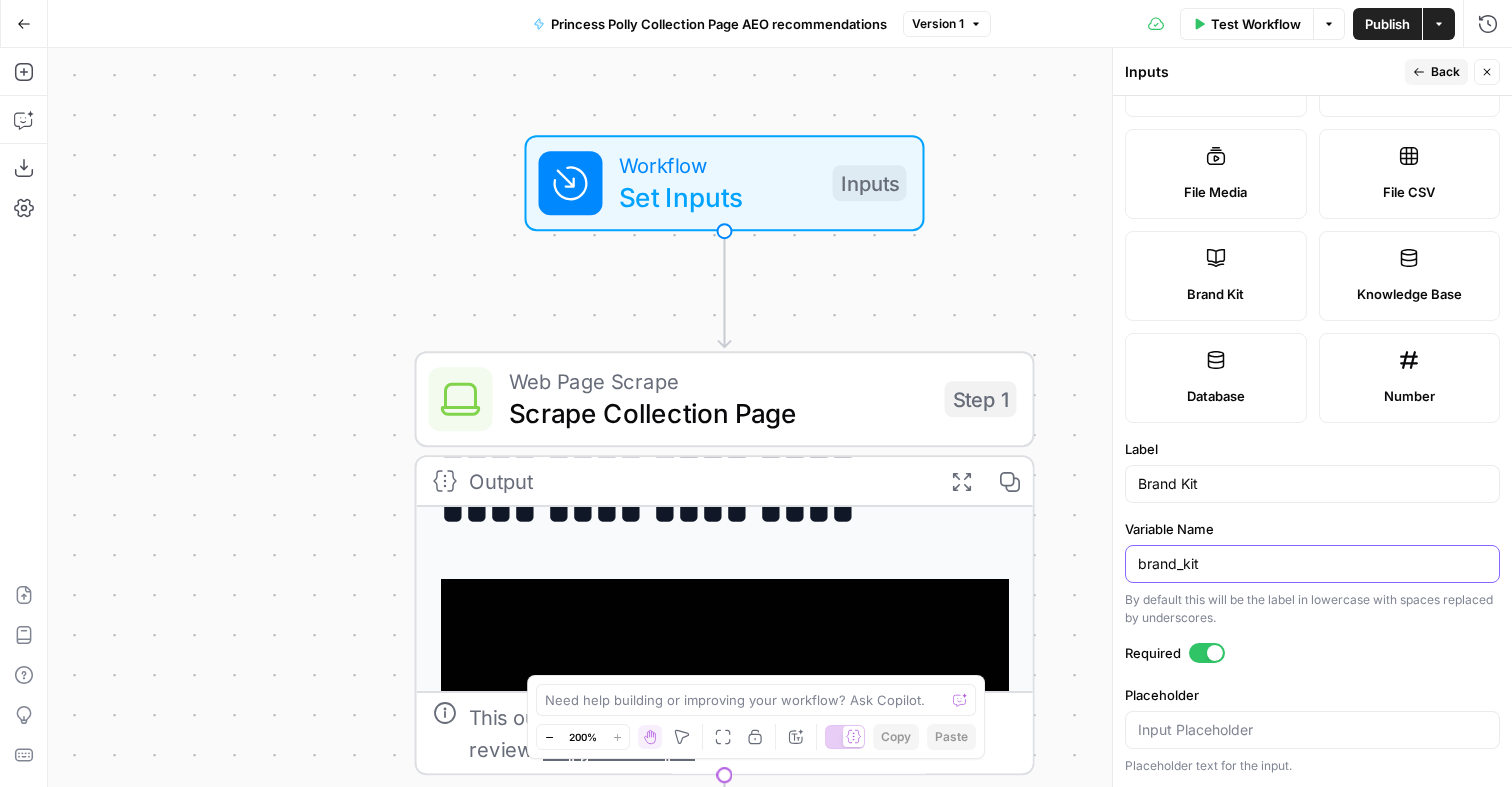 click on "brand_kit" at bounding box center (1312, 564) 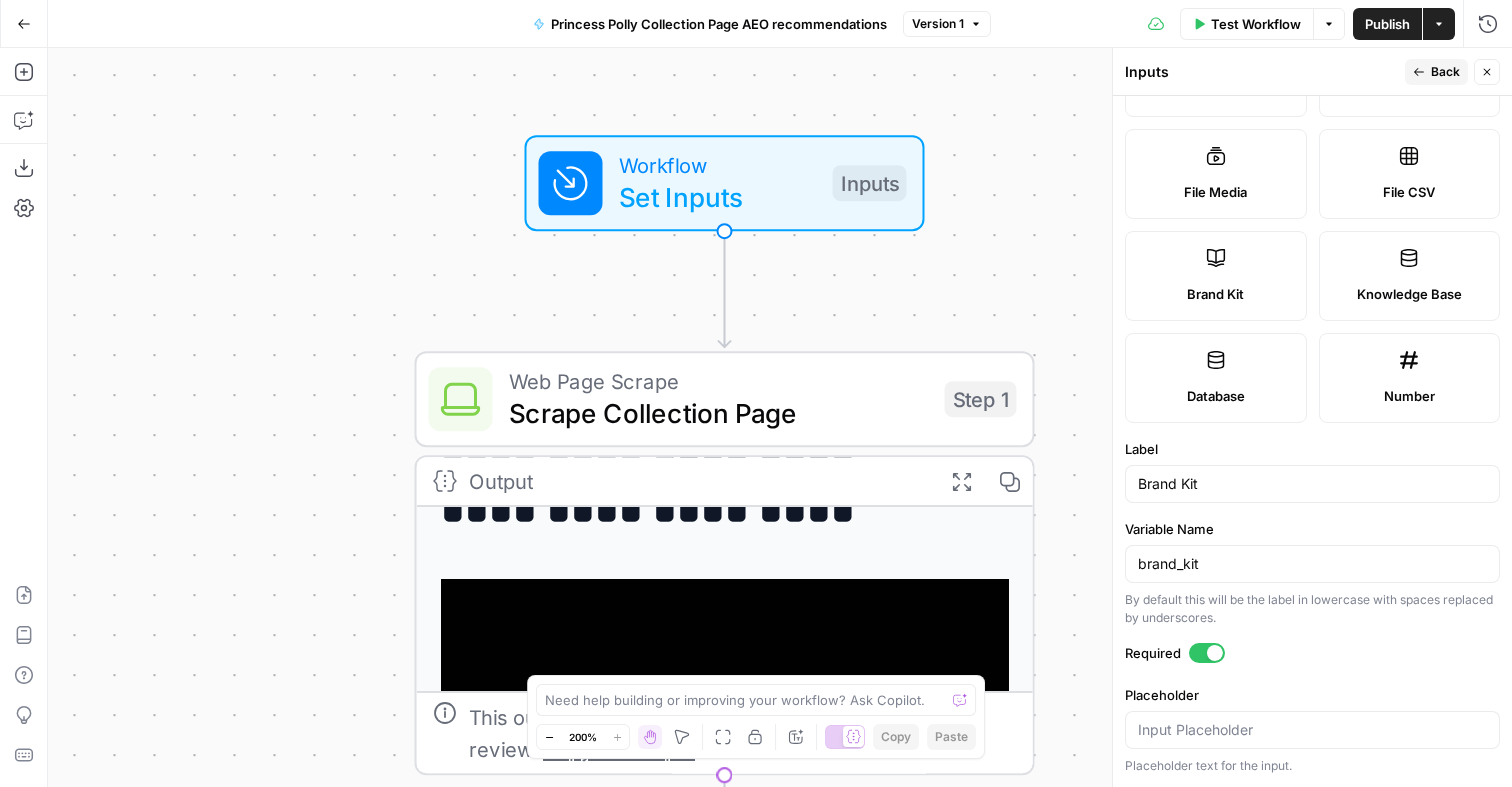 click at bounding box center (1312, 730) 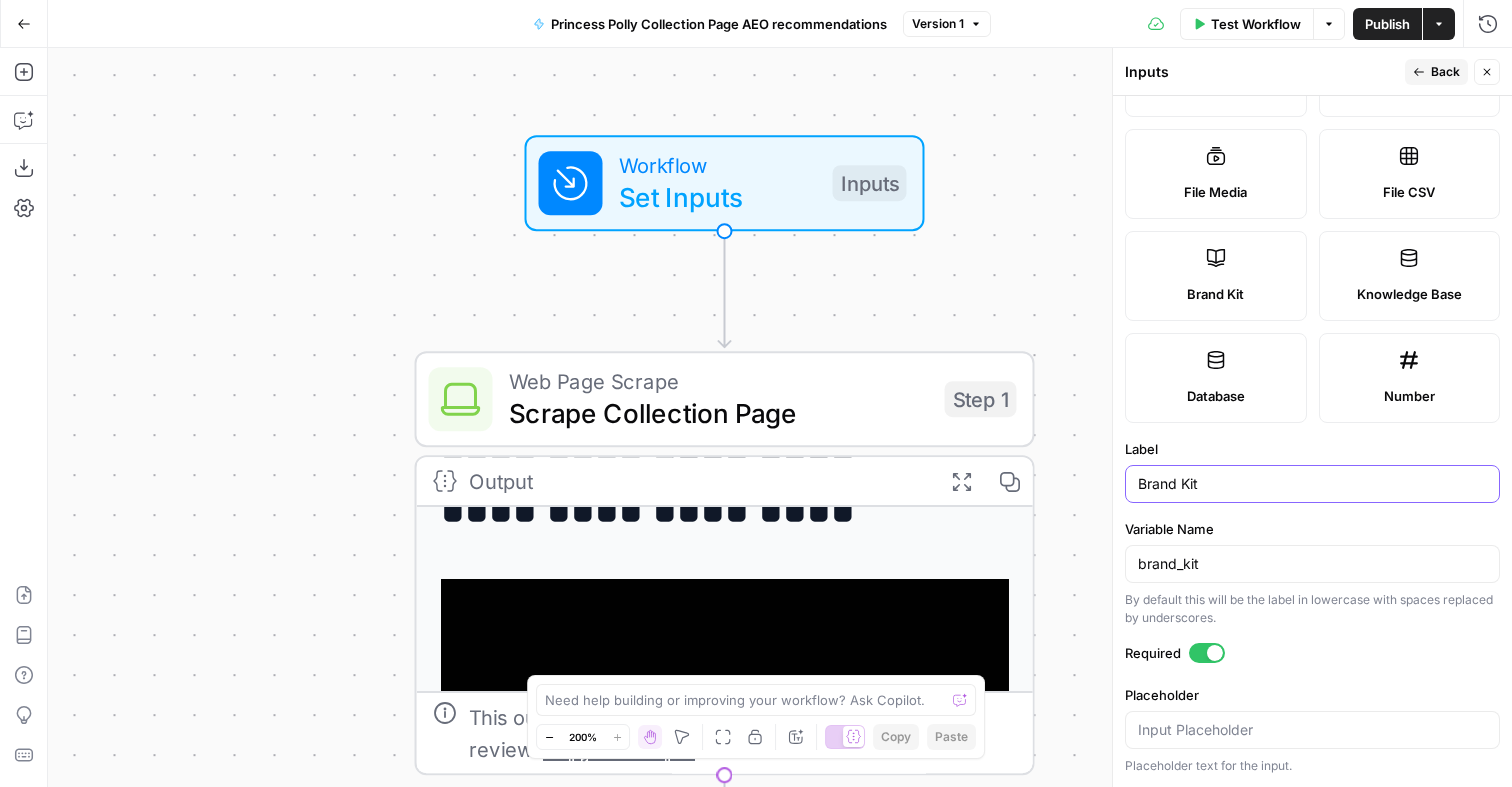 click on "Brand Kit" at bounding box center [1312, 484] 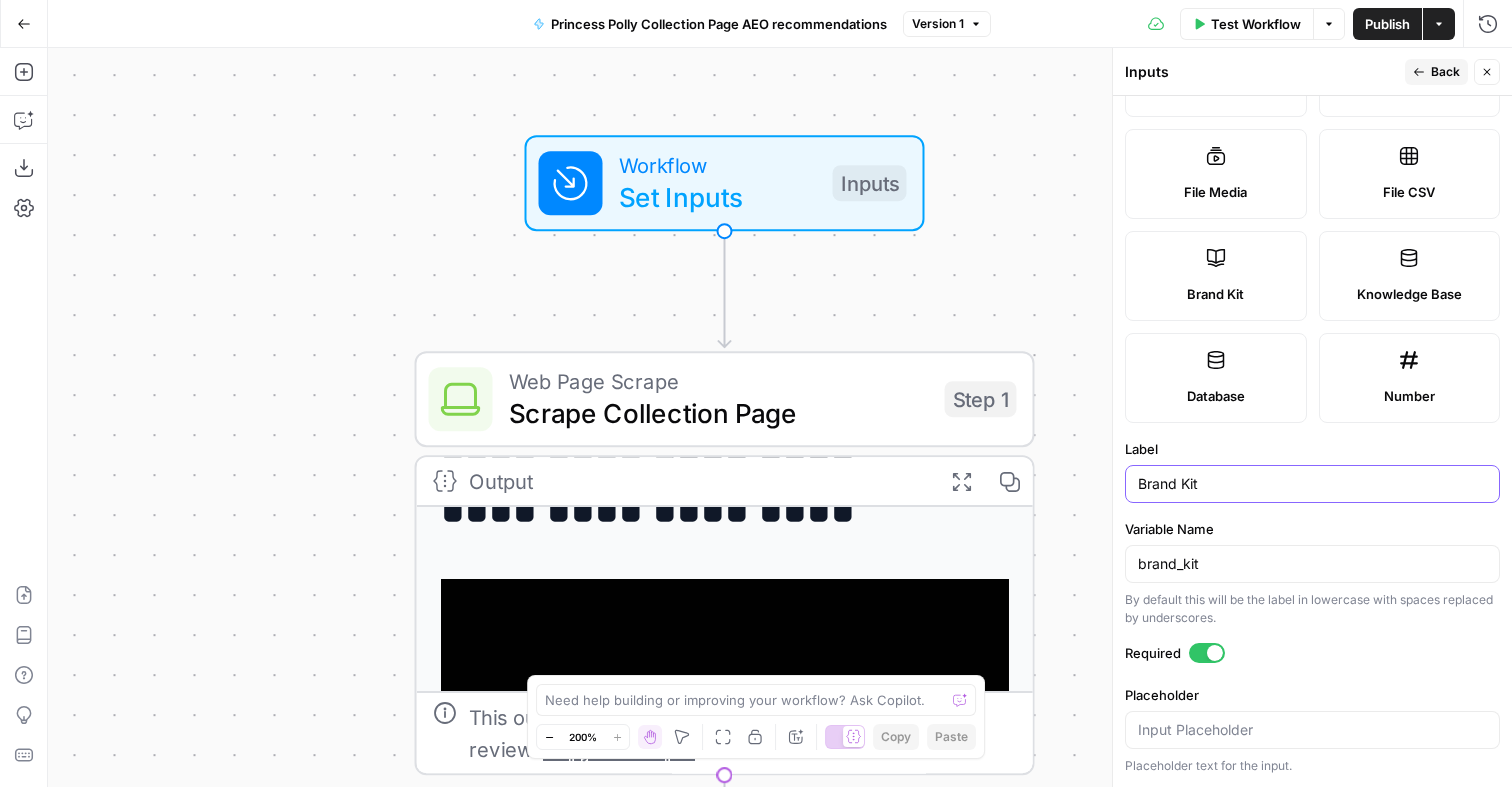 scroll, scrollTop: 0, scrollLeft: 0, axis: both 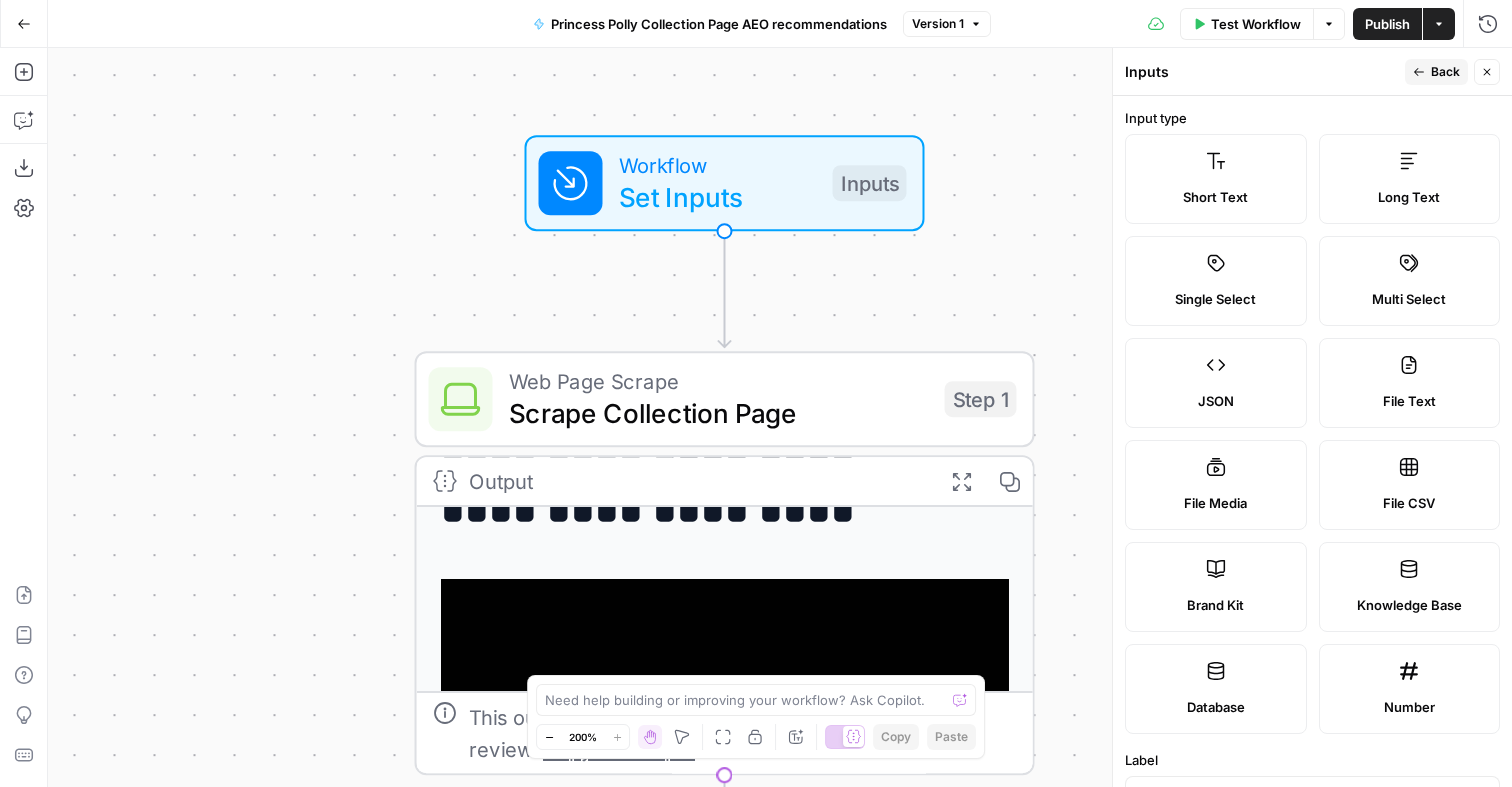 click on "Back" at bounding box center [1445, 72] 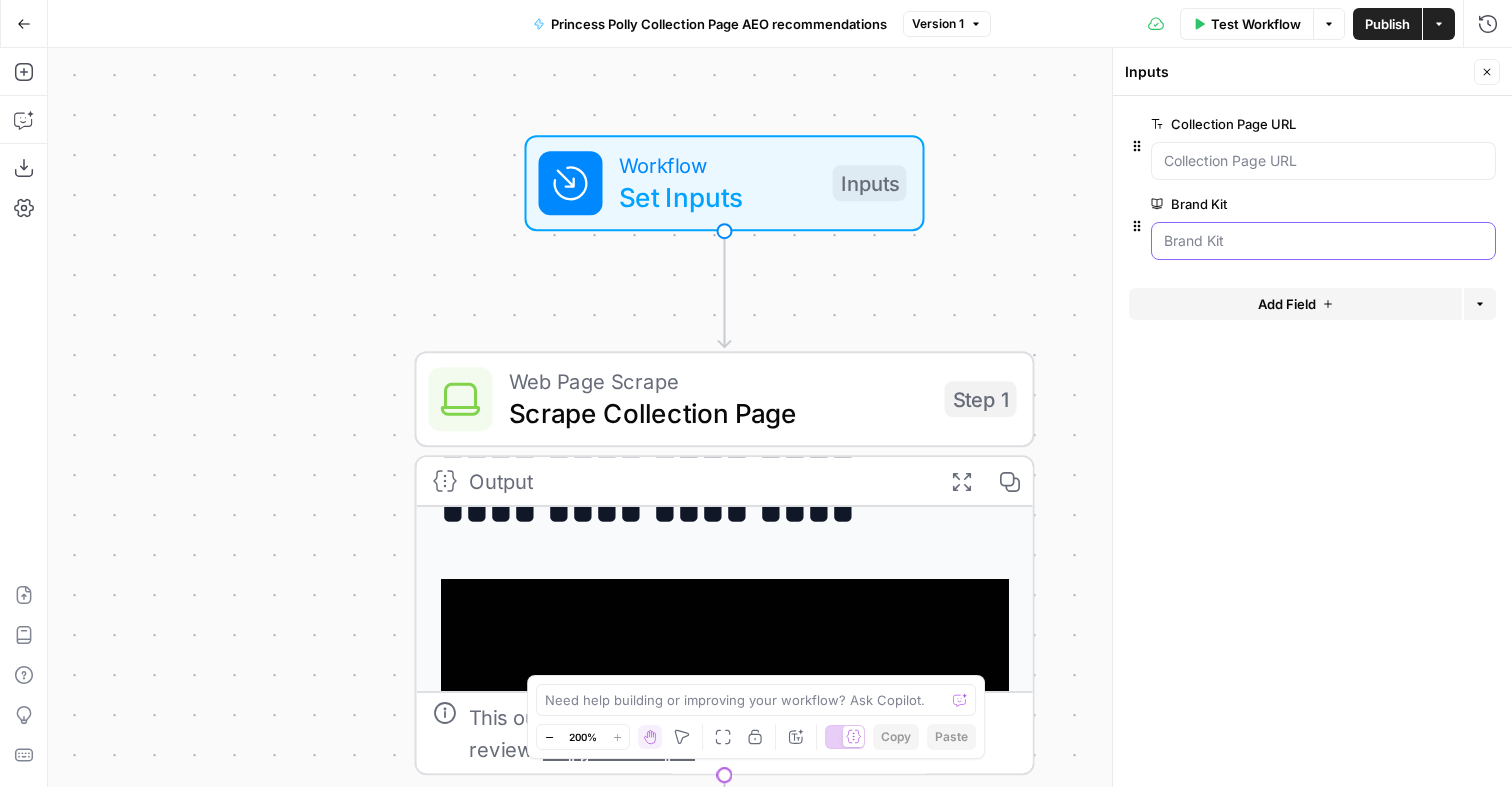 click on "Brand Kit" at bounding box center (1323, 241) 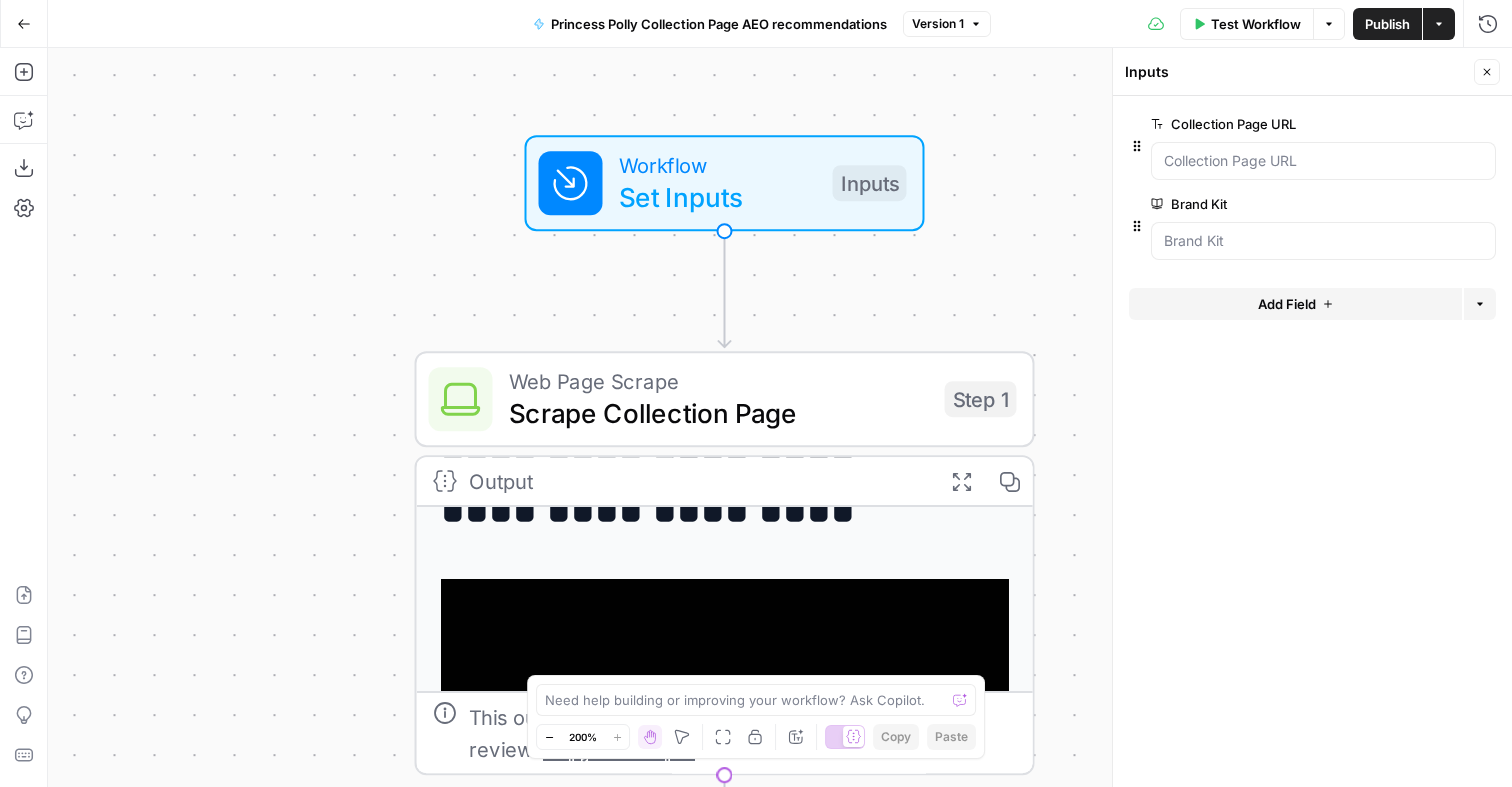 click on "edit field" at bounding box center (1421, 204) 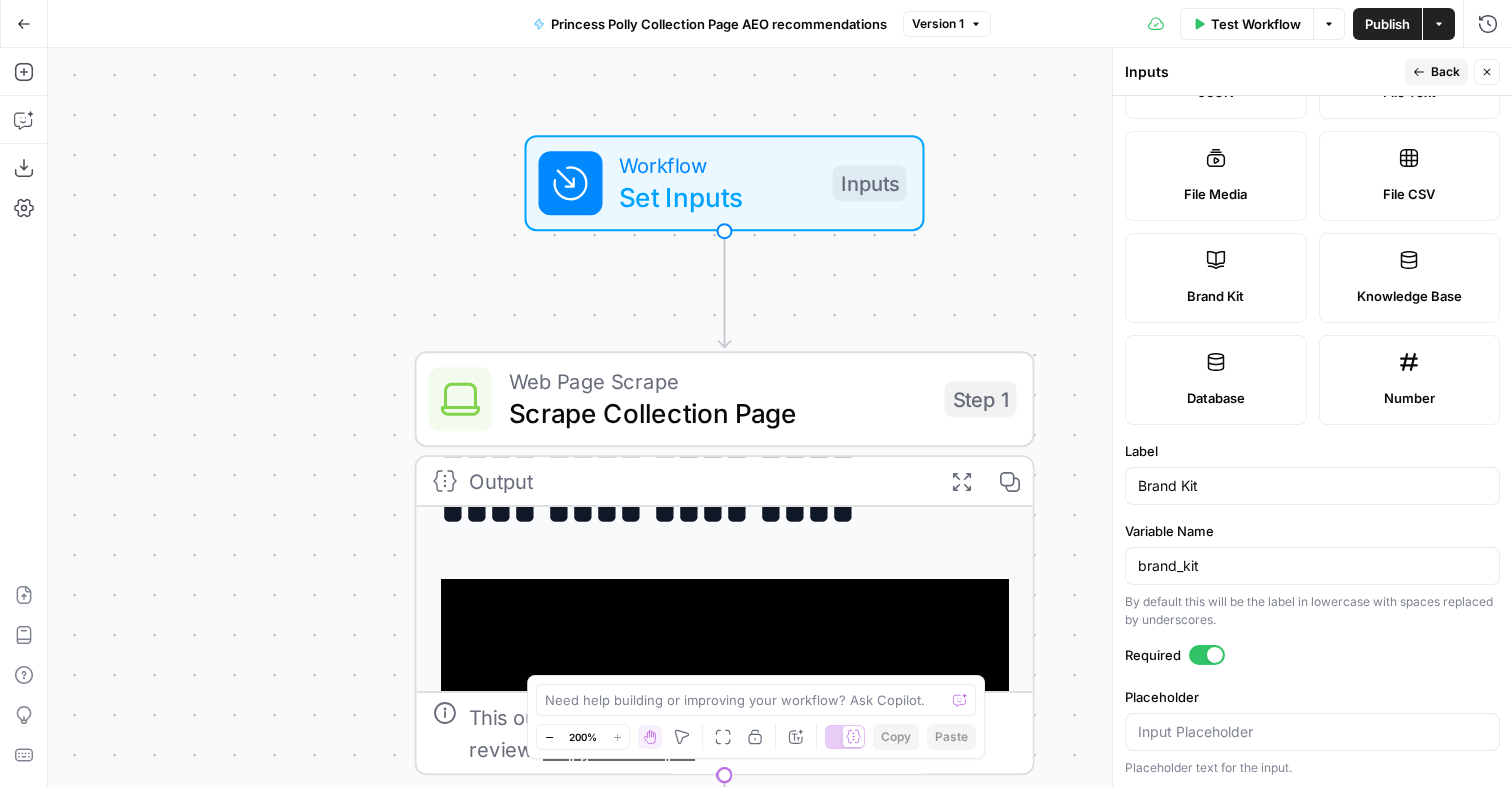 scroll, scrollTop: 311, scrollLeft: 0, axis: vertical 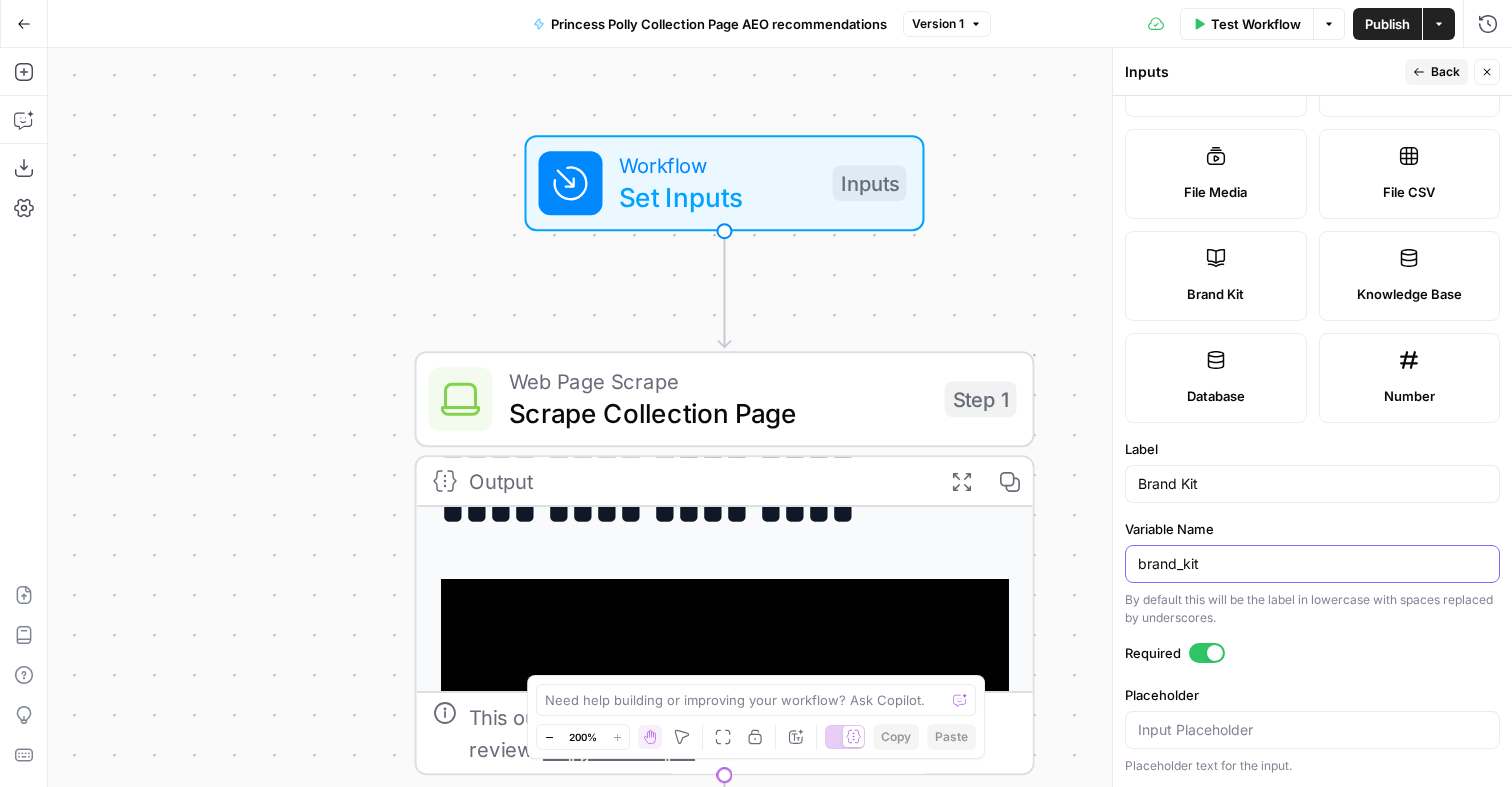 click on "brand_kit" at bounding box center (1312, 564) 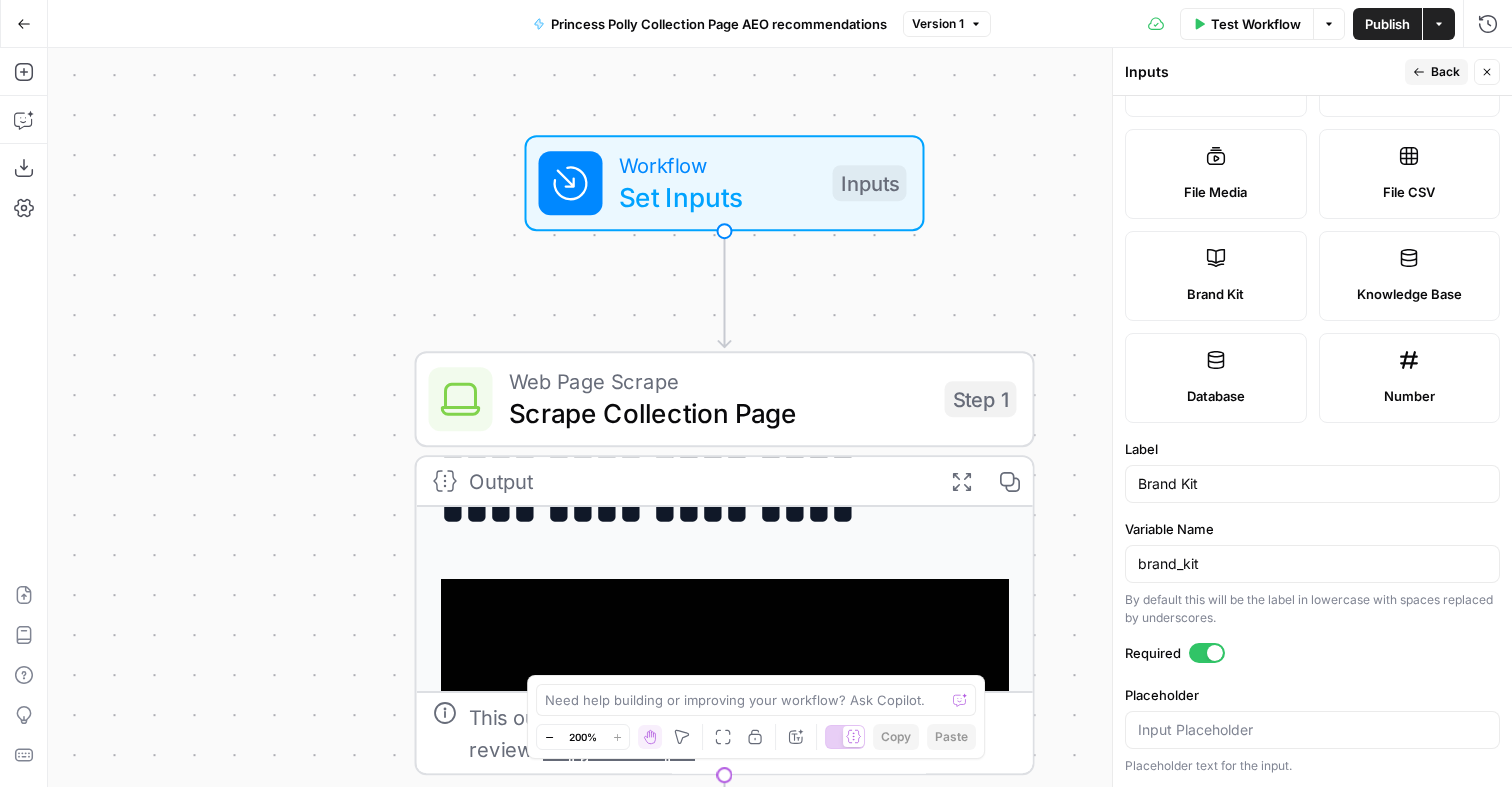 click on "Variable Name" at bounding box center (1312, 529) 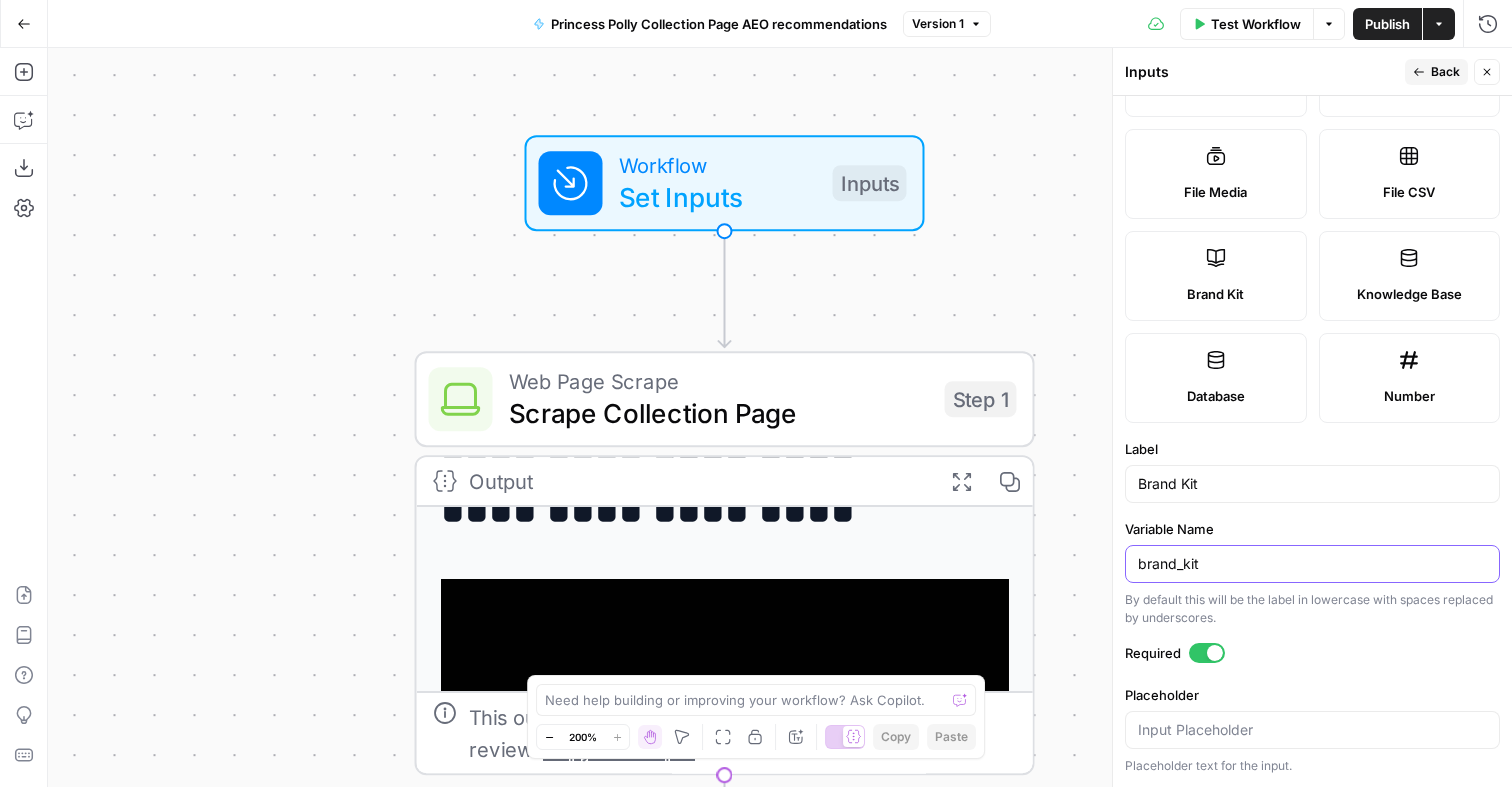 click on "brand_kit" at bounding box center (1312, 564) 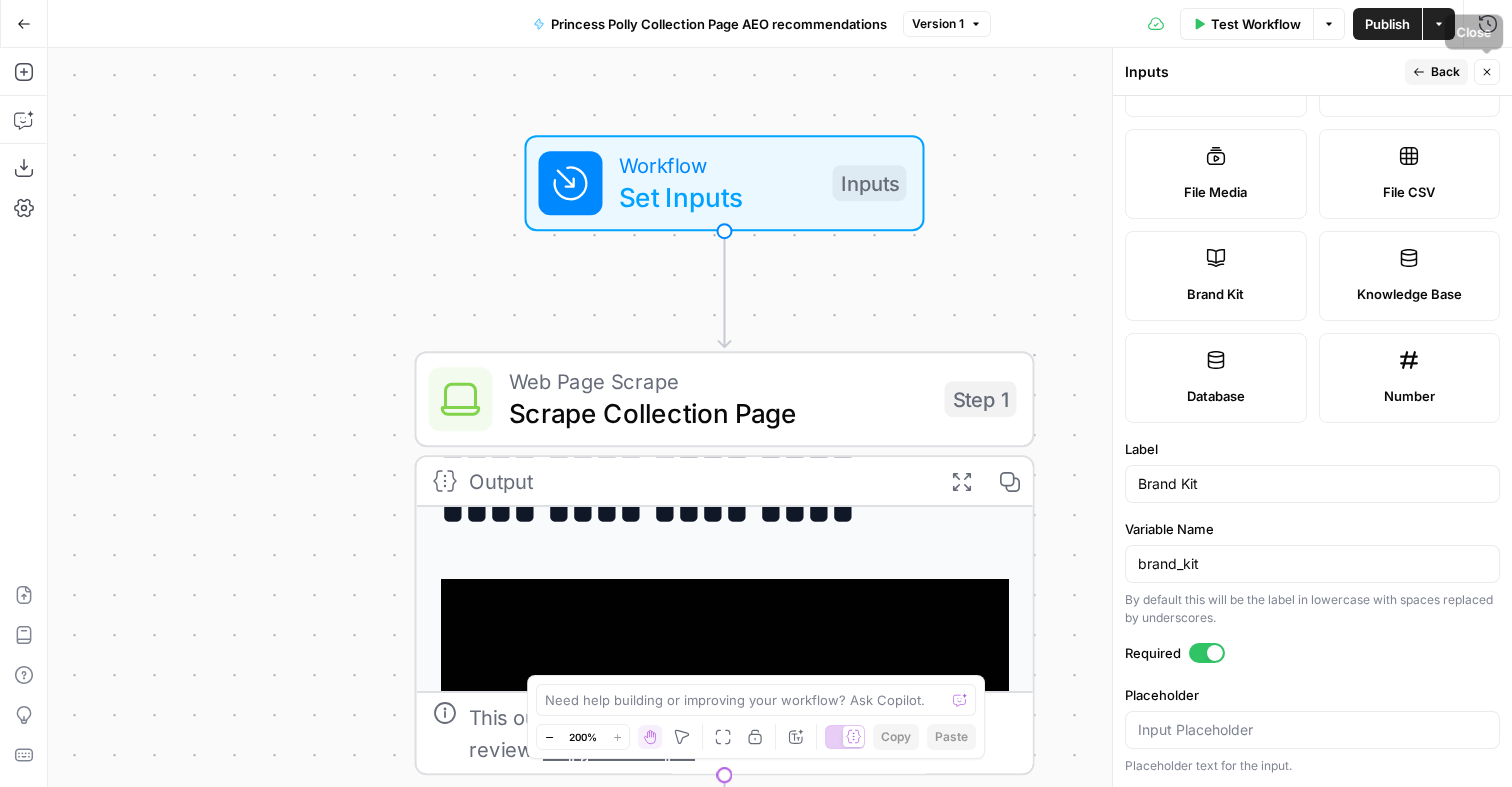 click 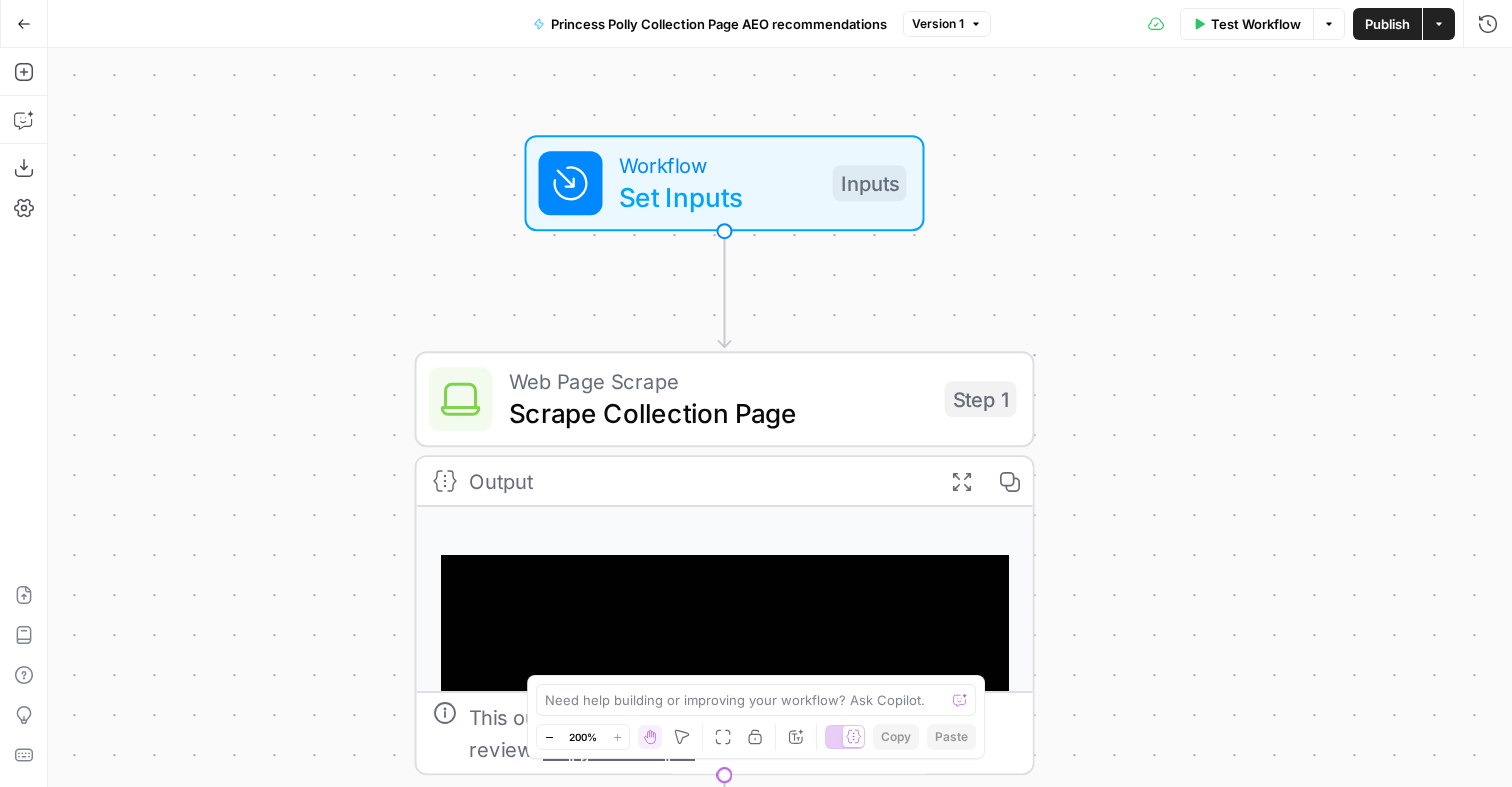 scroll, scrollTop: 18, scrollLeft: 0, axis: vertical 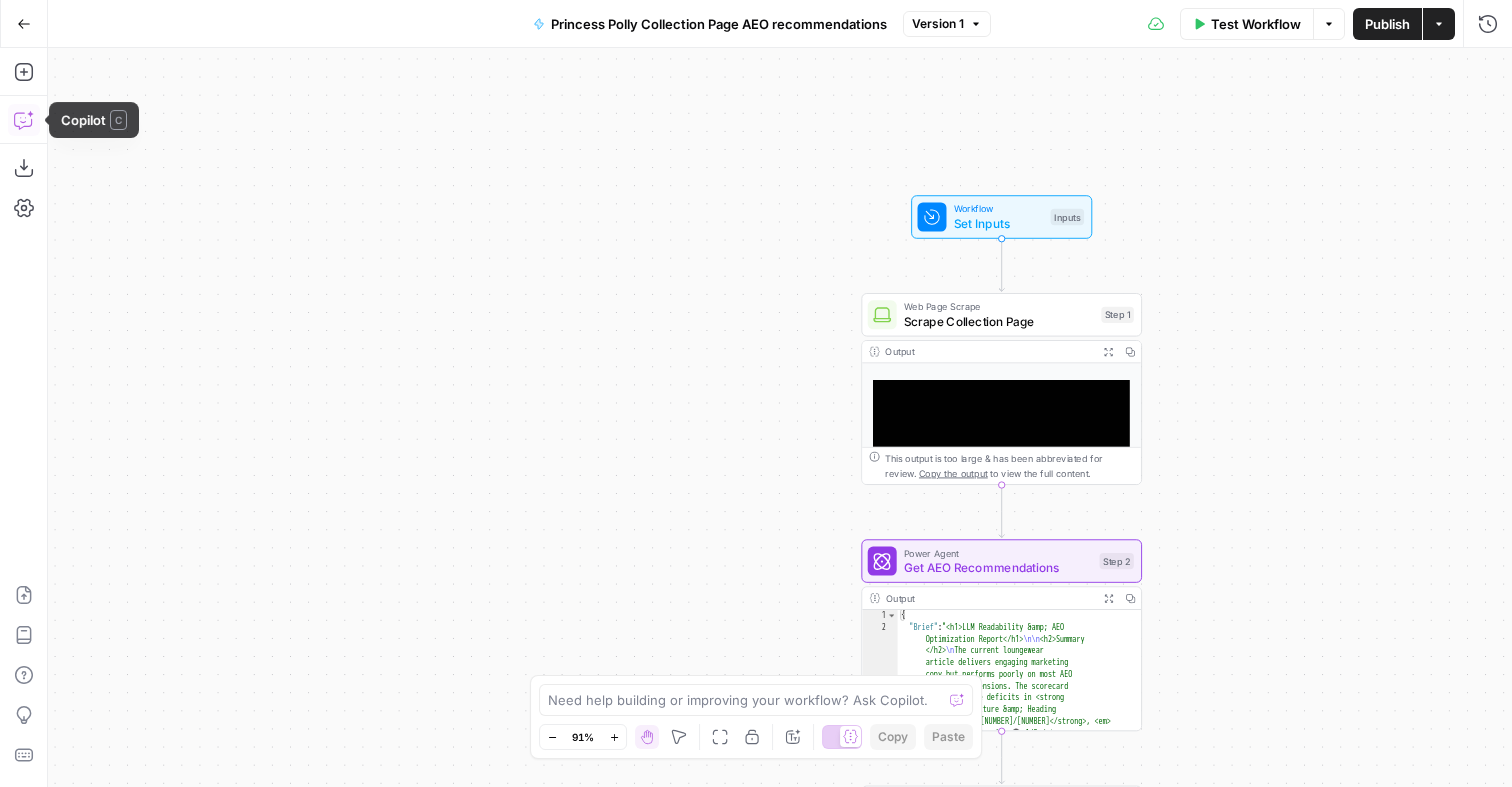 click 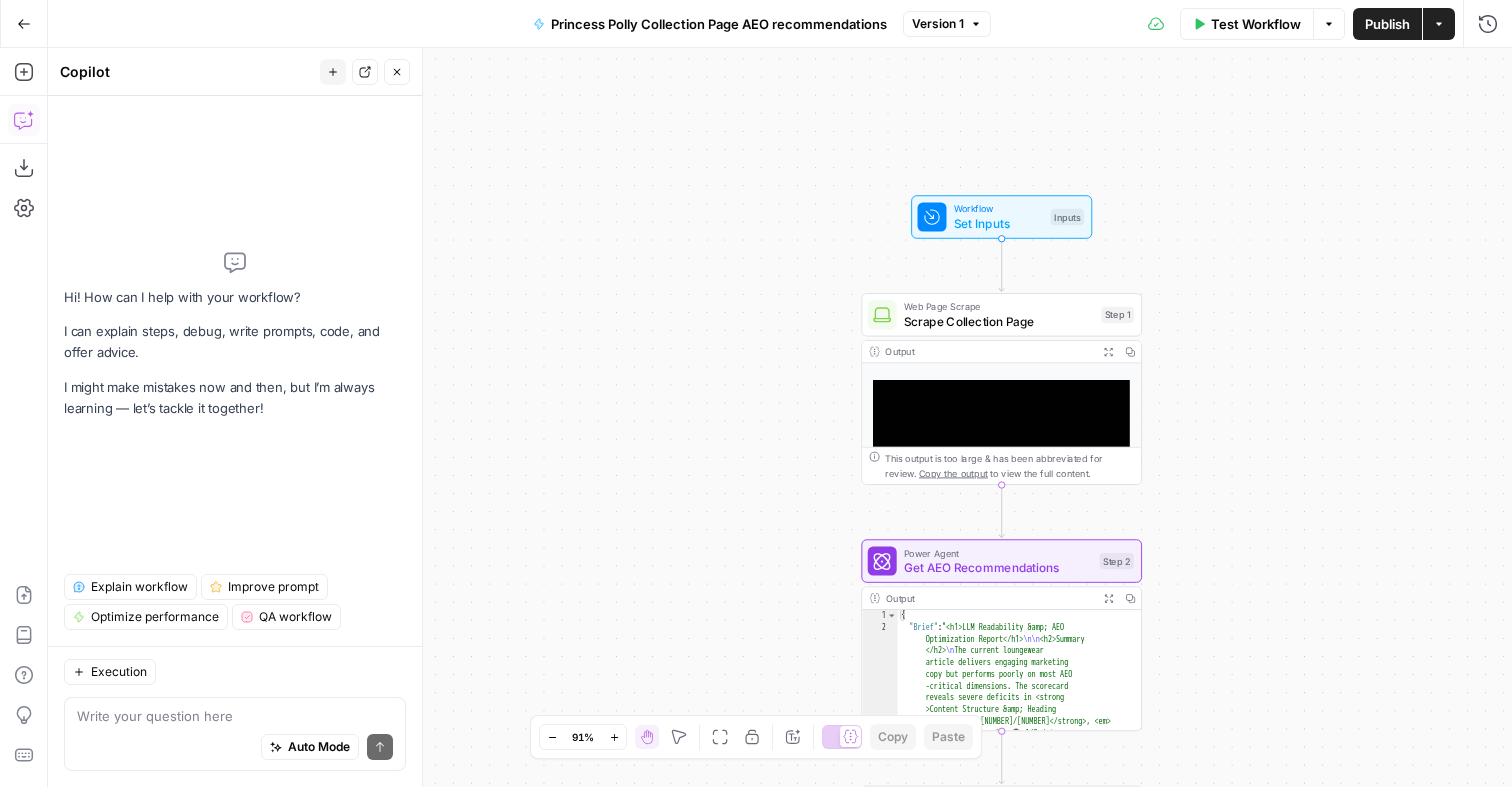 click at bounding box center [235, 716] 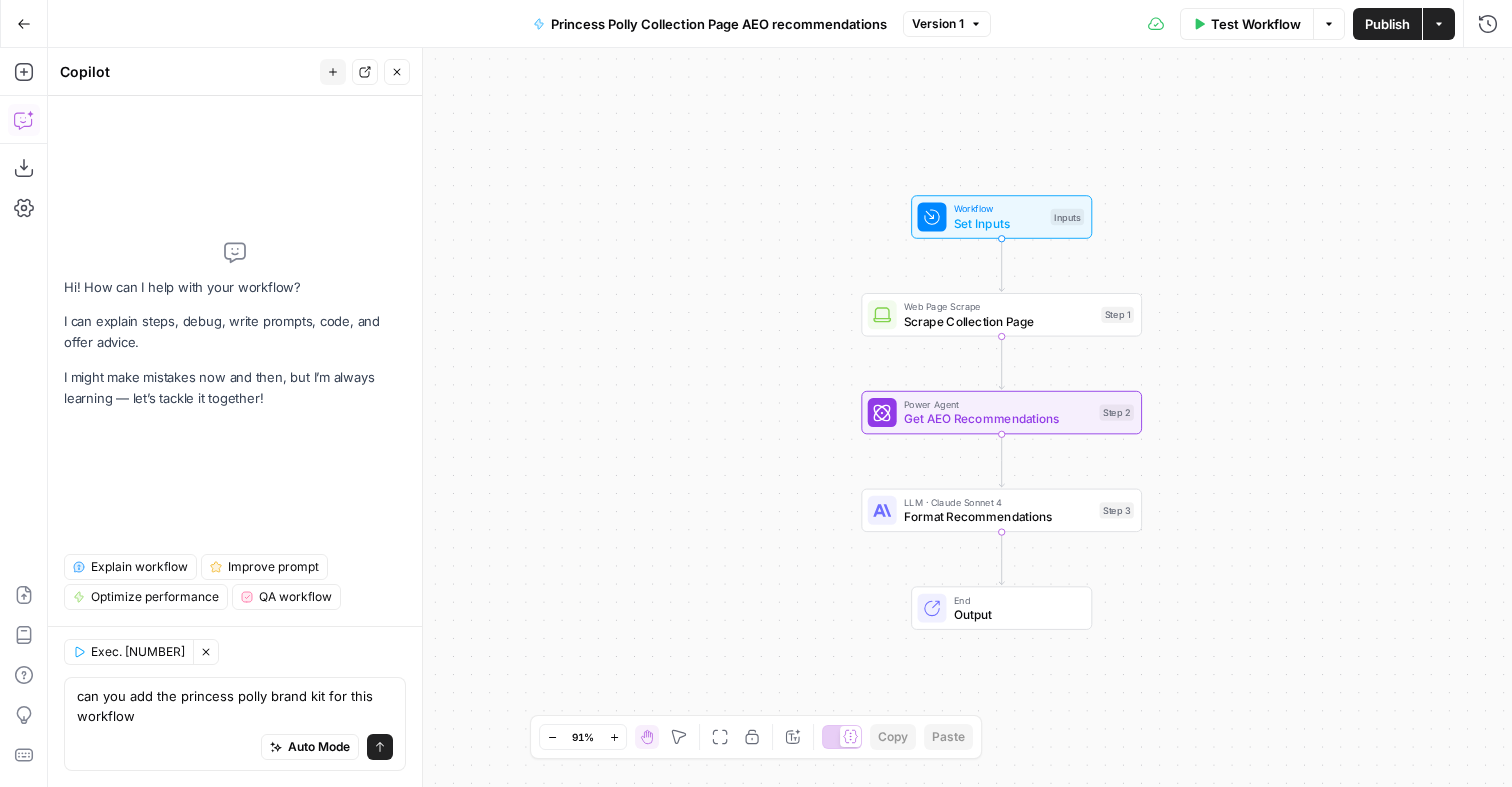 type on "can you add the princess polly brand kit for this workflow" 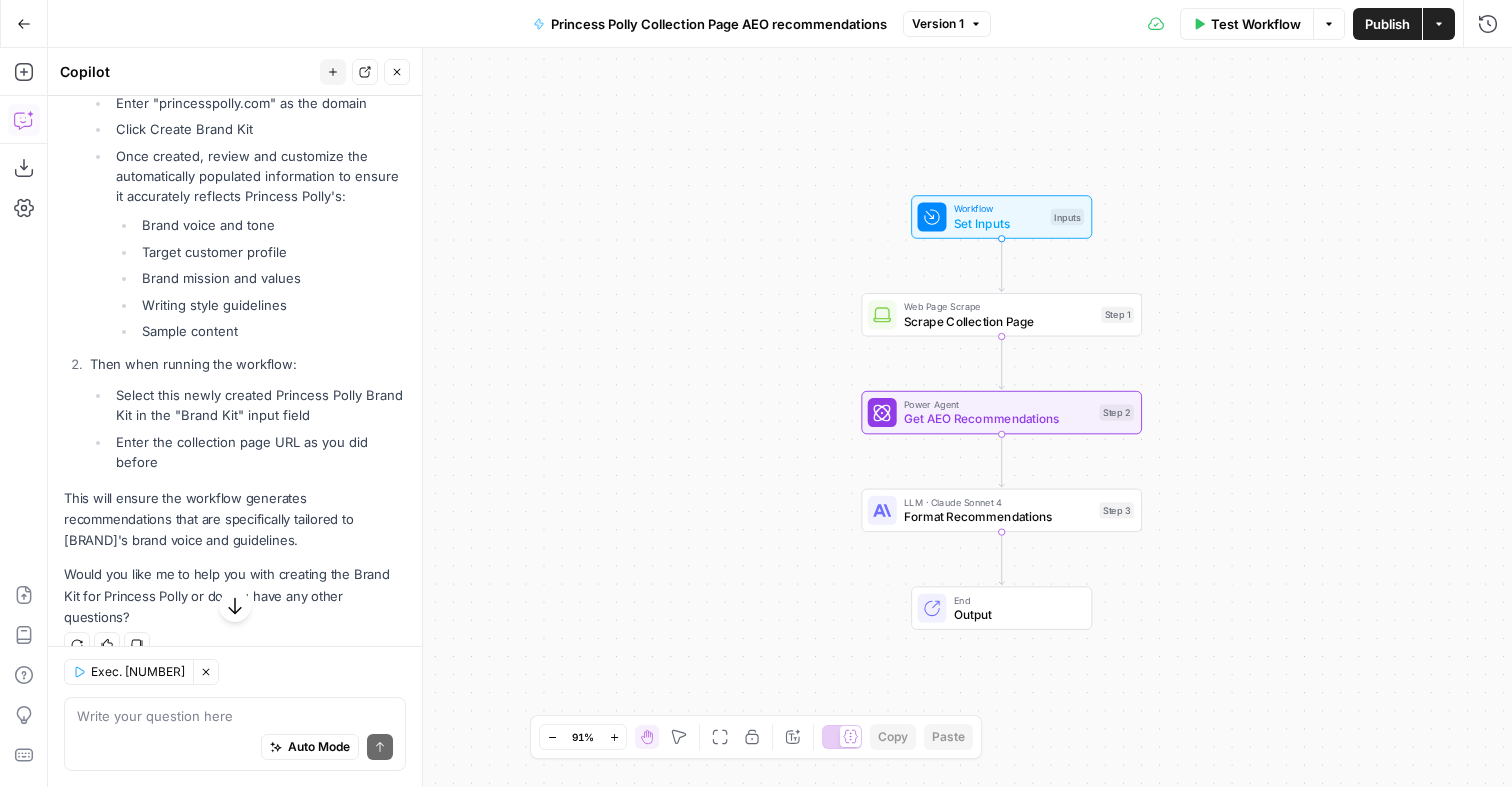 scroll, scrollTop: 482, scrollLeft: 0, axis: vertical 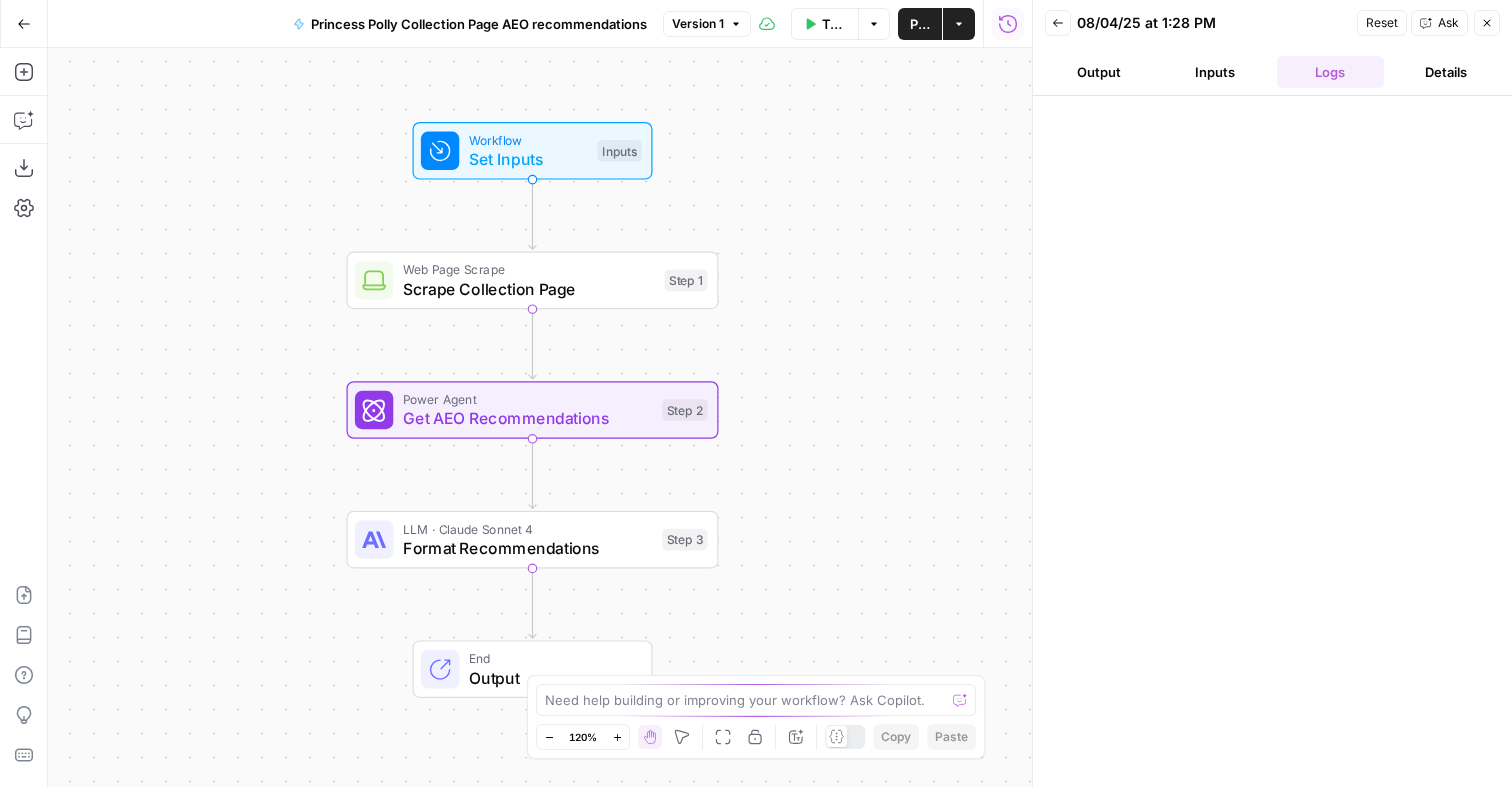 click on "Inputs" at bounding box center (1215, 72) 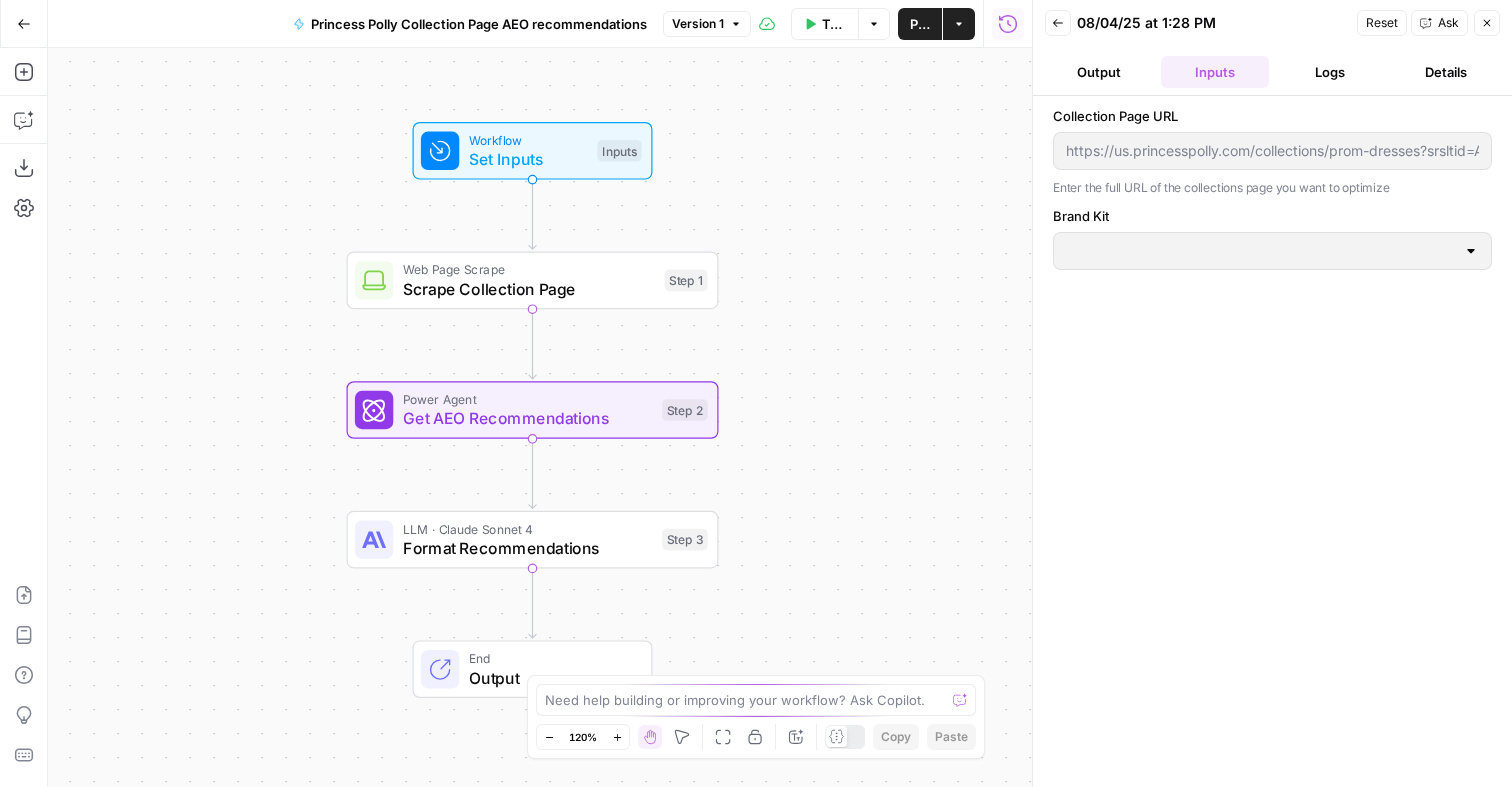 click at bounding box center (1272, 251) 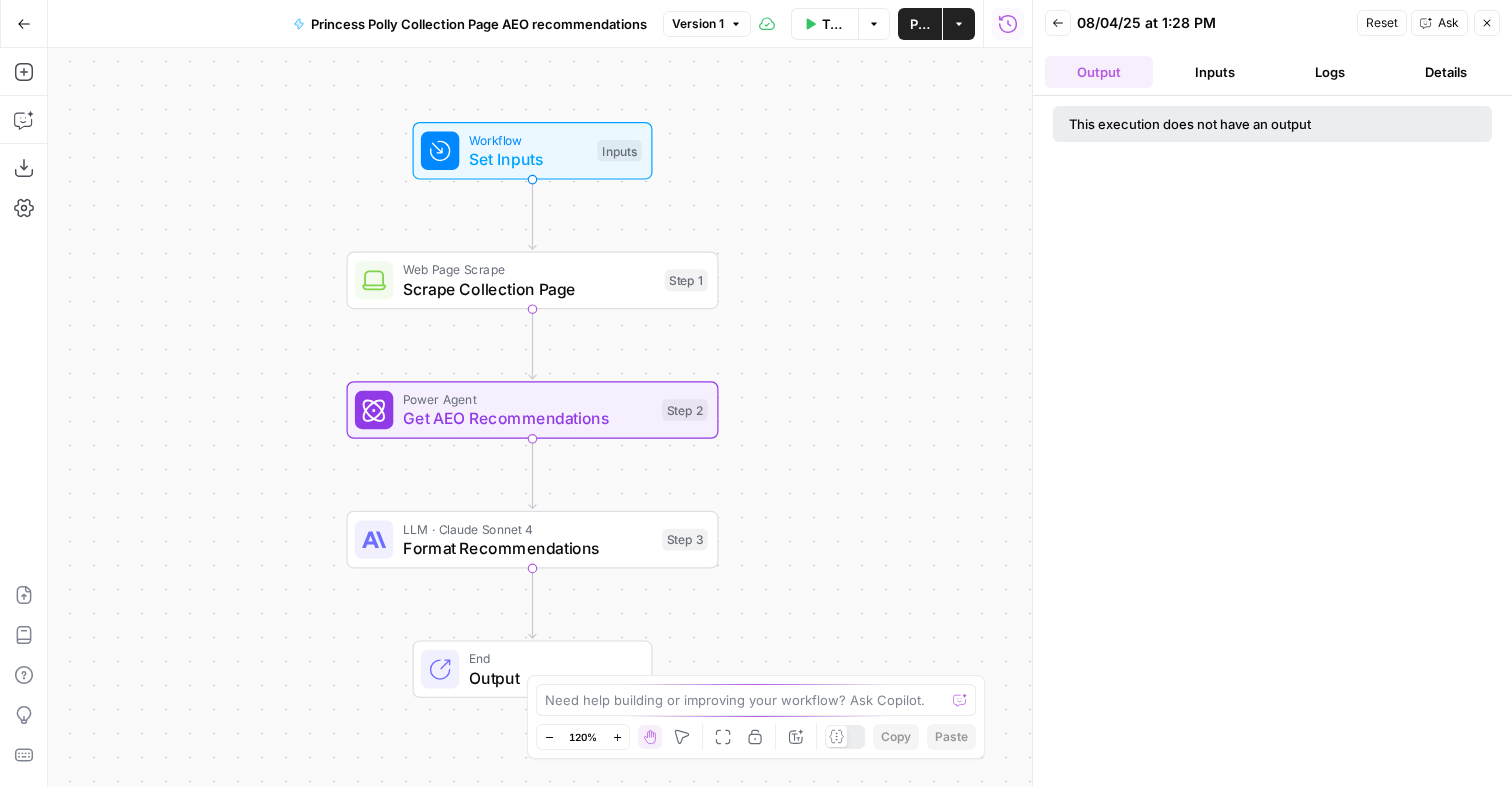 click on "Inputs" at bounding box center (1215, 72) 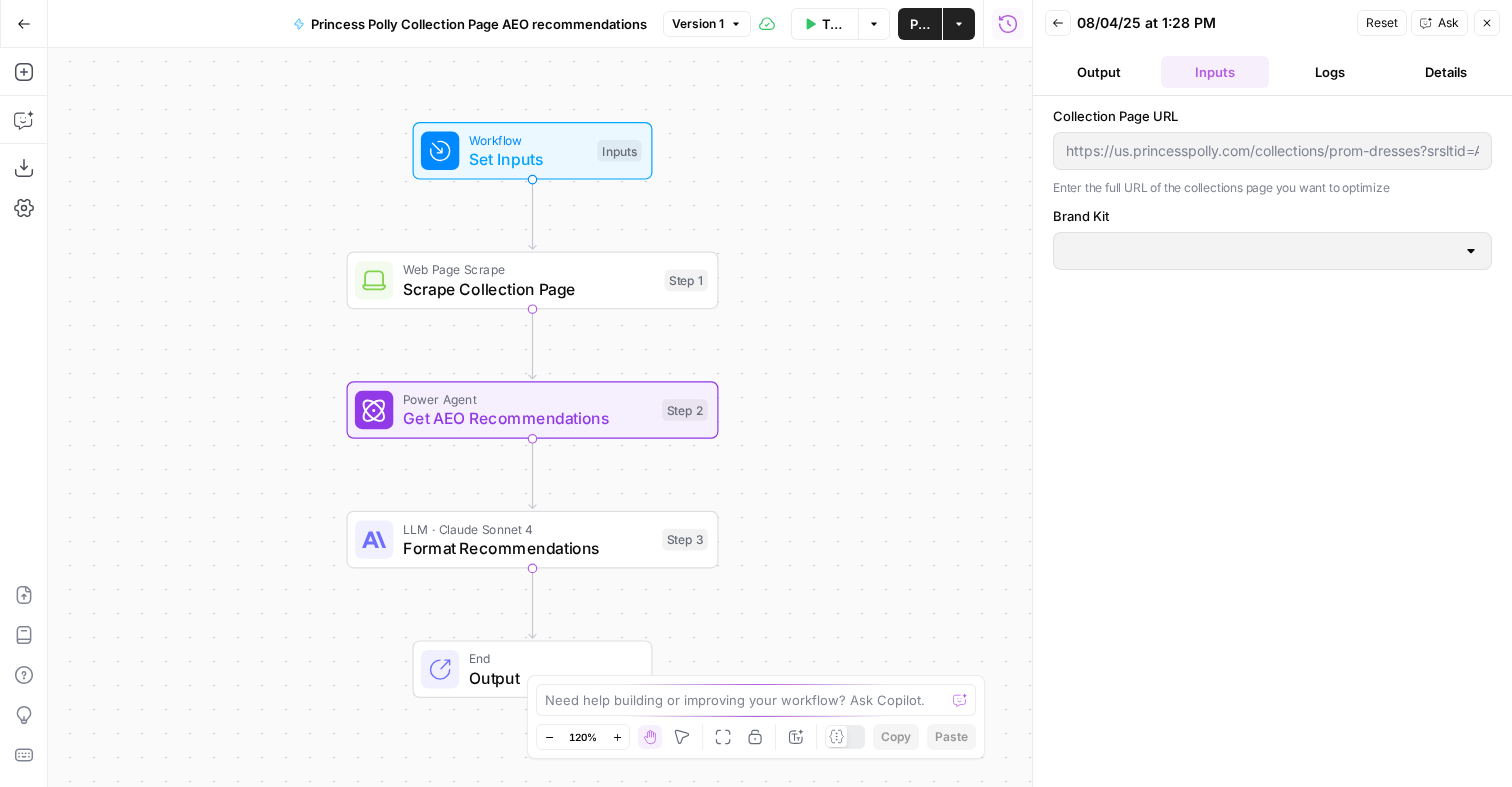 click at bounding box center [1272, 251] 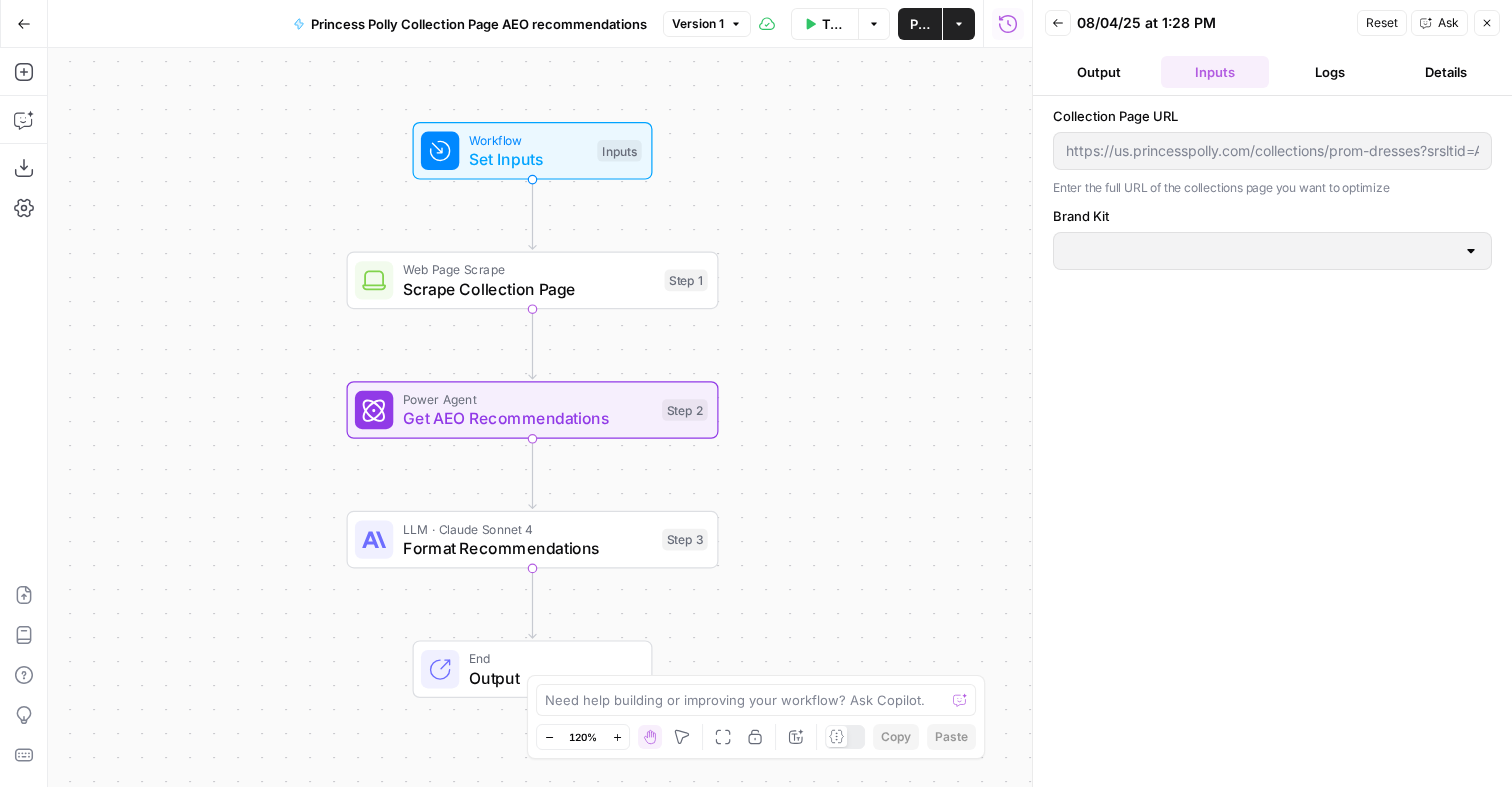 click on "Ask" at bounding box center [1448, 23] 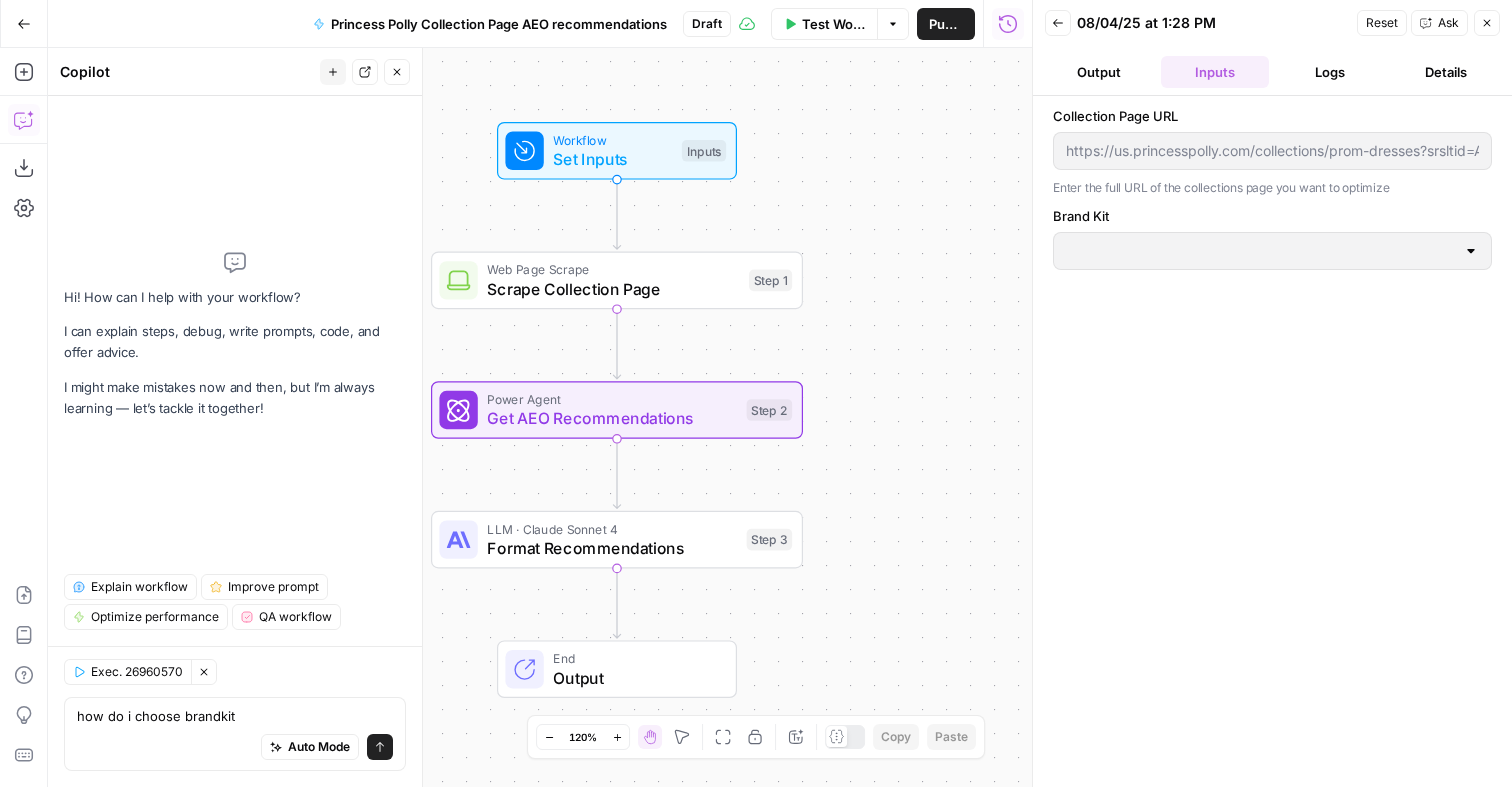 type on "how do i choose brandkit" 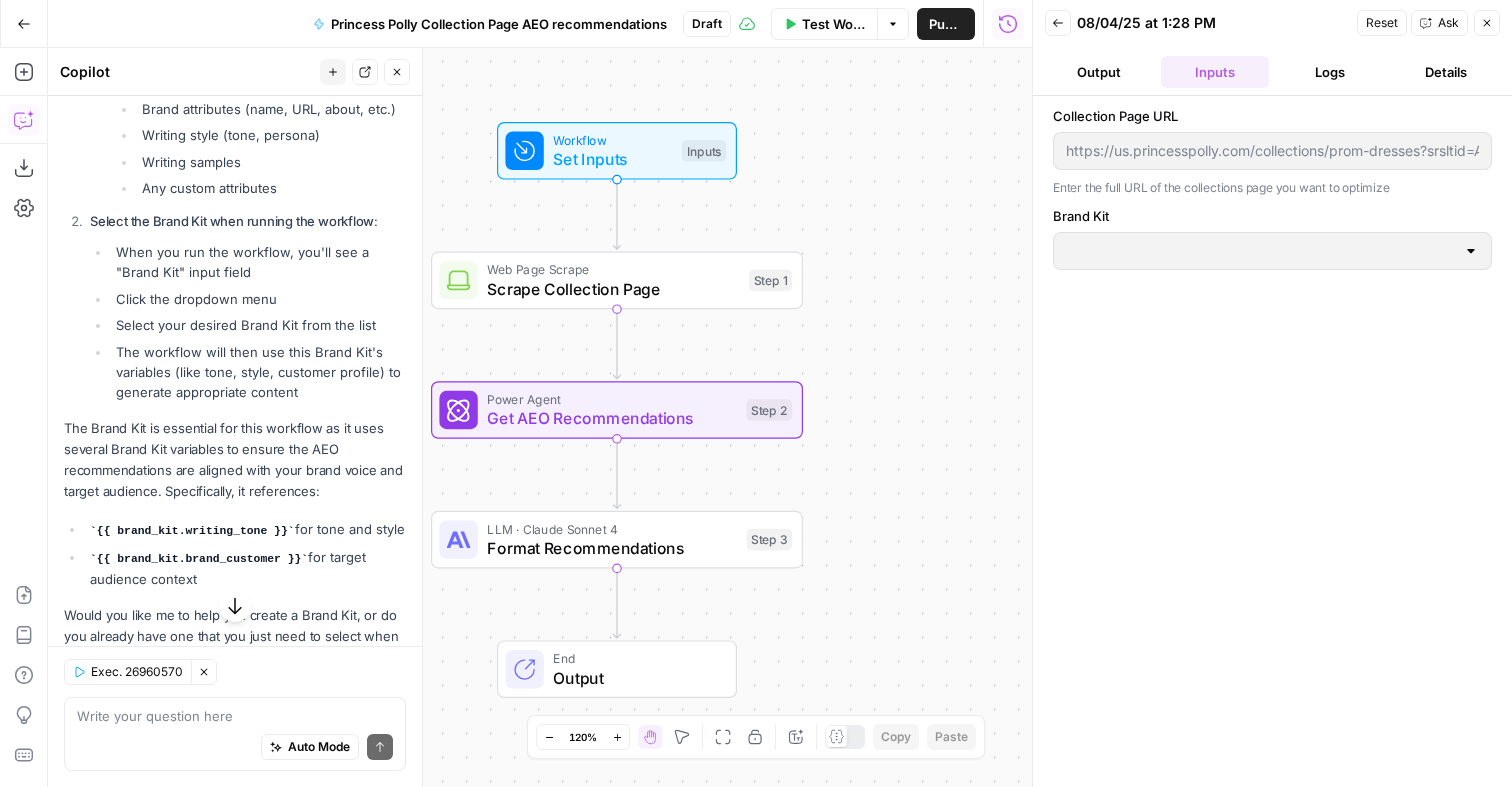 scroll, scrollTop: 500, scrollLeft: 0, axis: vertical 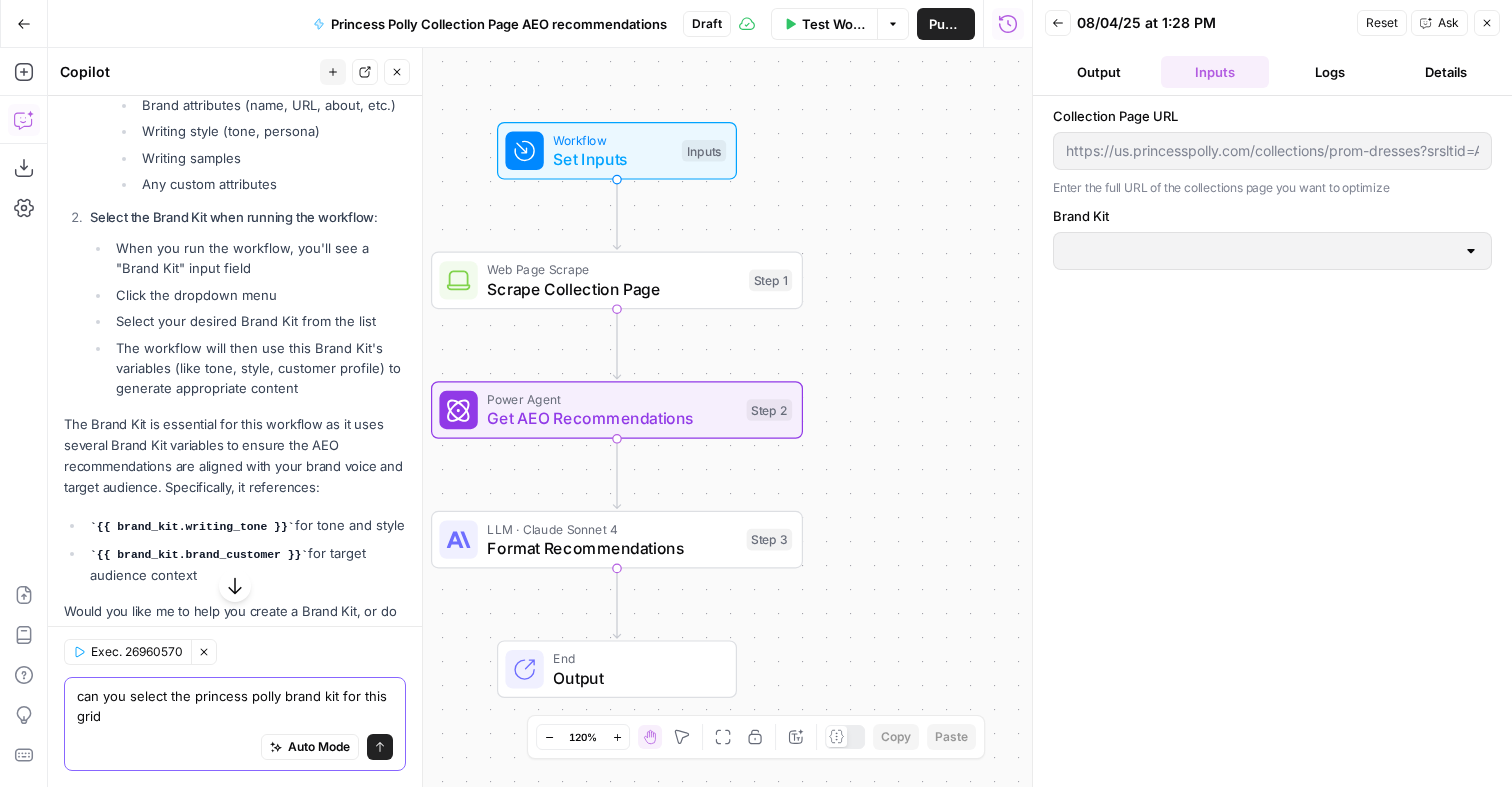 type on "can you select the princess polly brand kit for this grid" 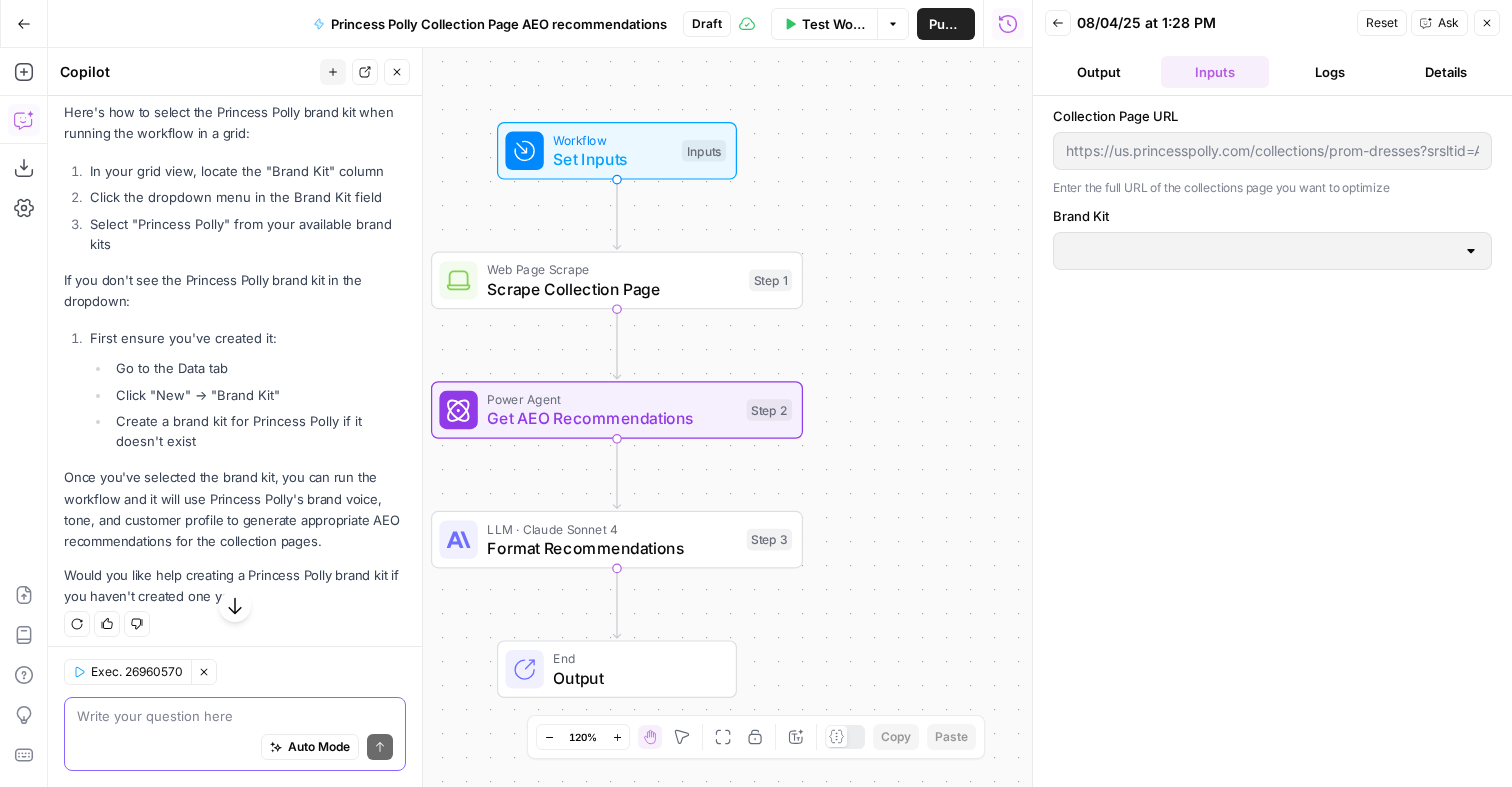 scroll, scrollTop: 1233, scrollLeft: 0, axis: vertical 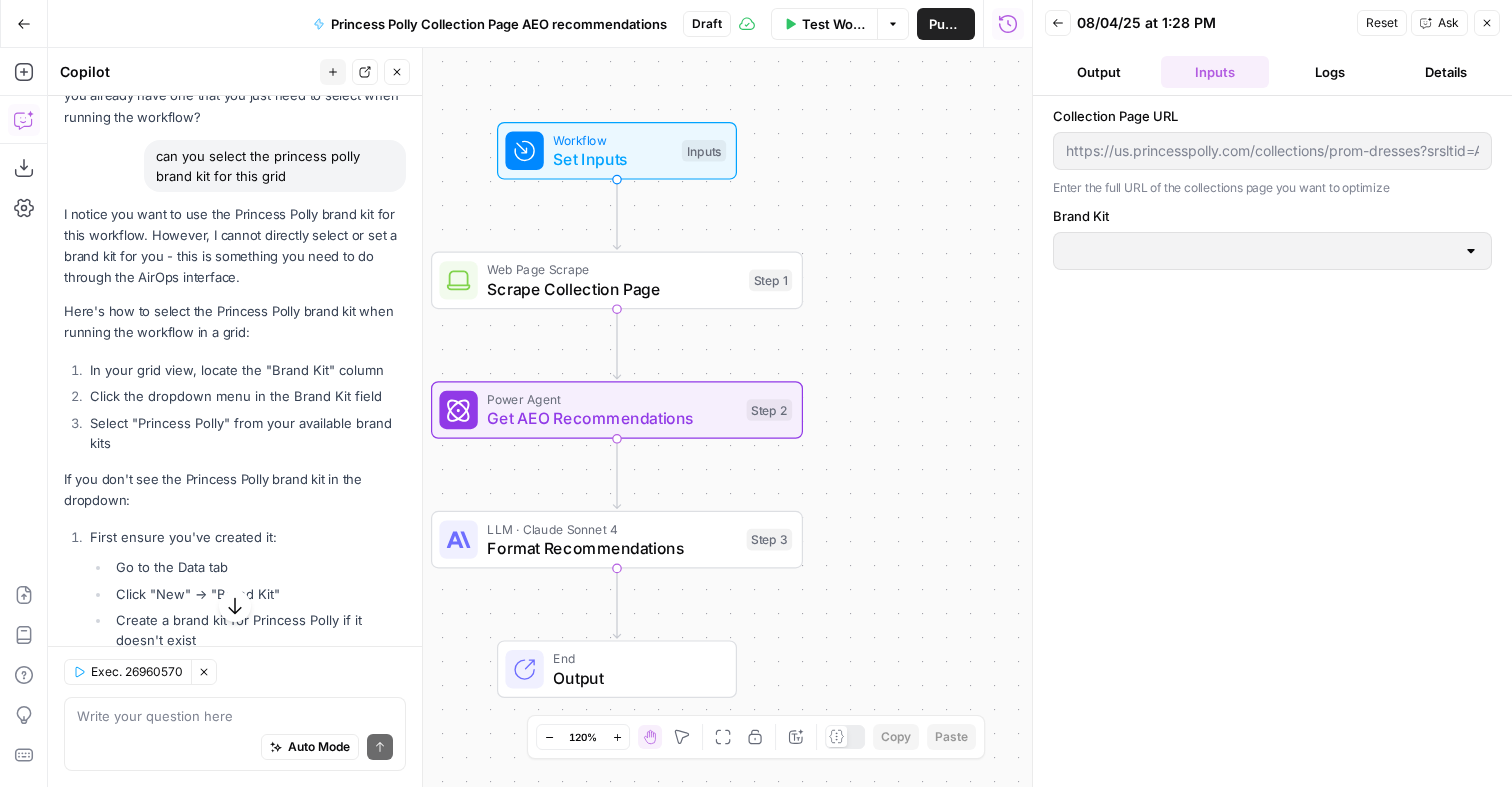 click on "Go Back" at bounding box center (24, 24) 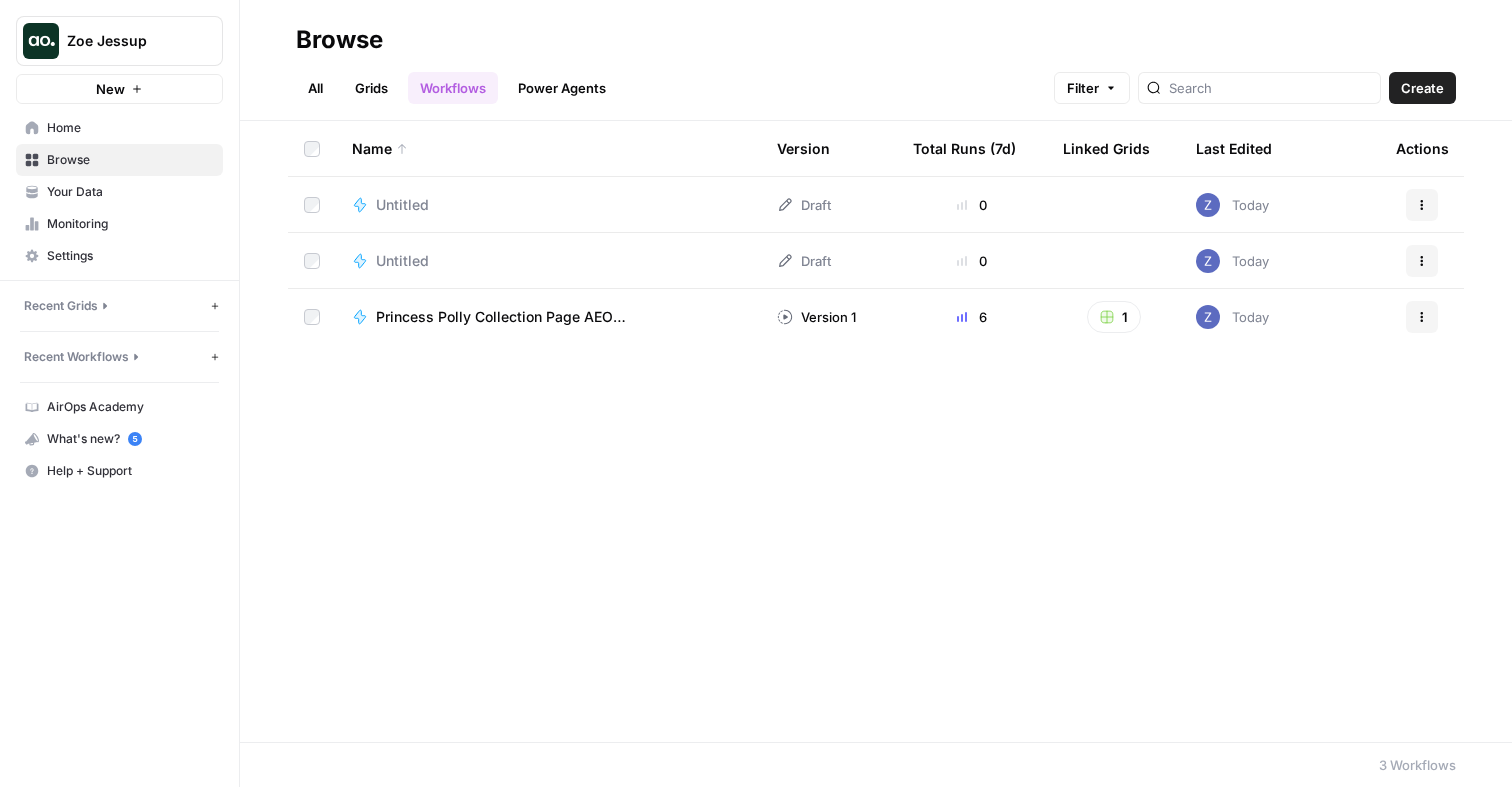 click on "New" at bounding box center (119, 89) 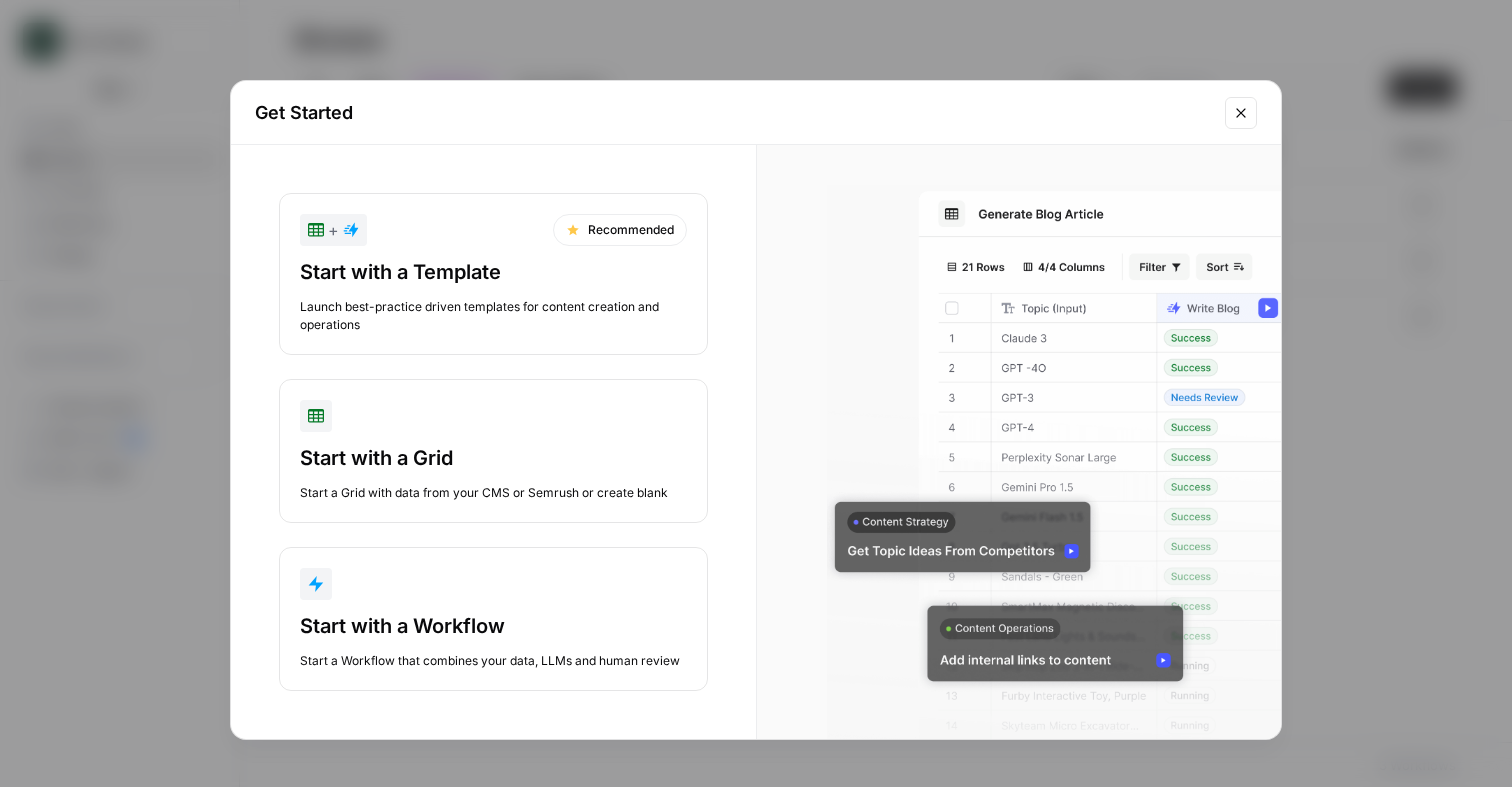 click on "Start with a Template Launch best-practice driven templates for content creation and operations" at bounding box center (493, 296) 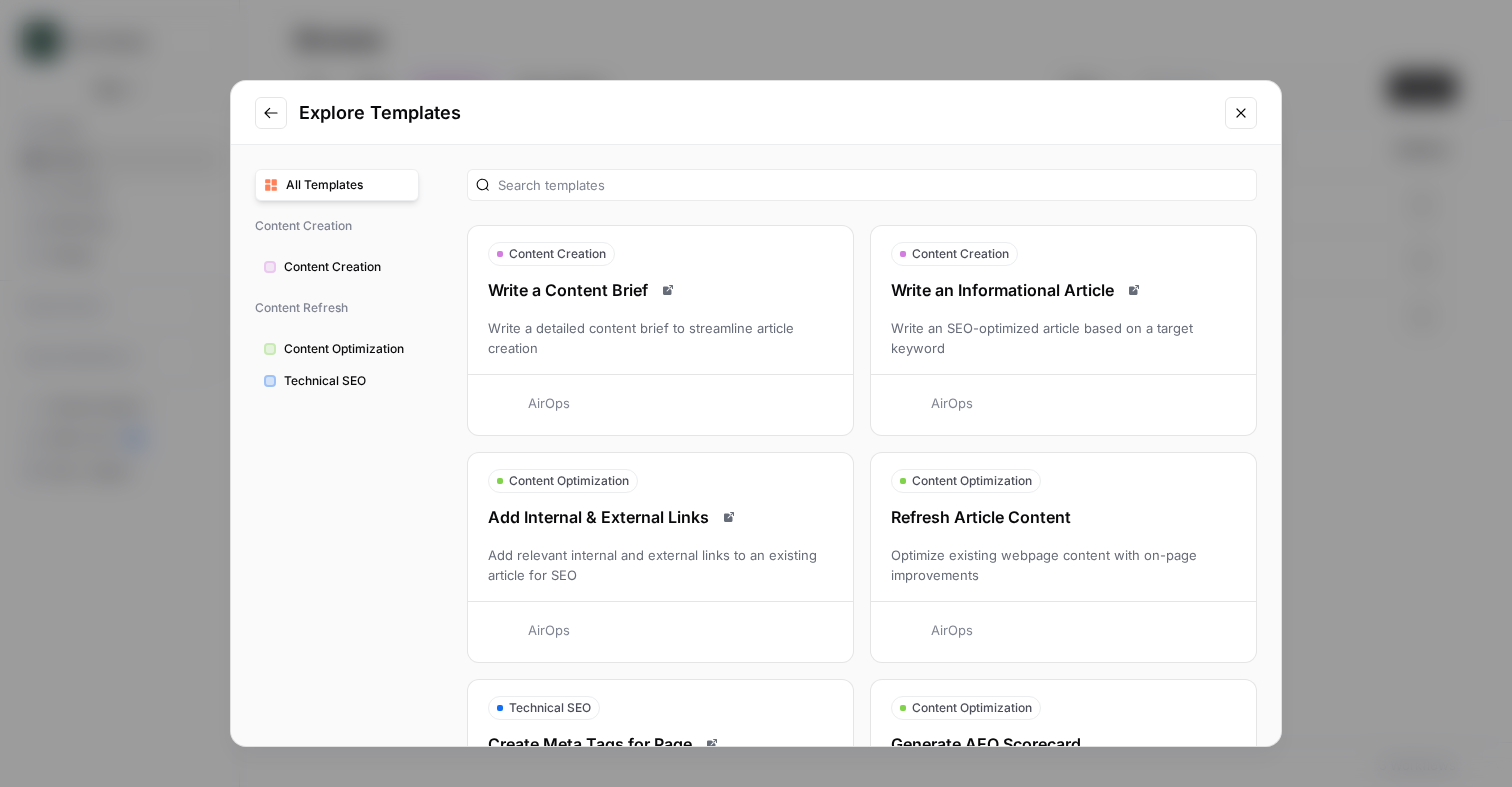 click on "Write an Informational Article" at bounding box center [1063, 290] 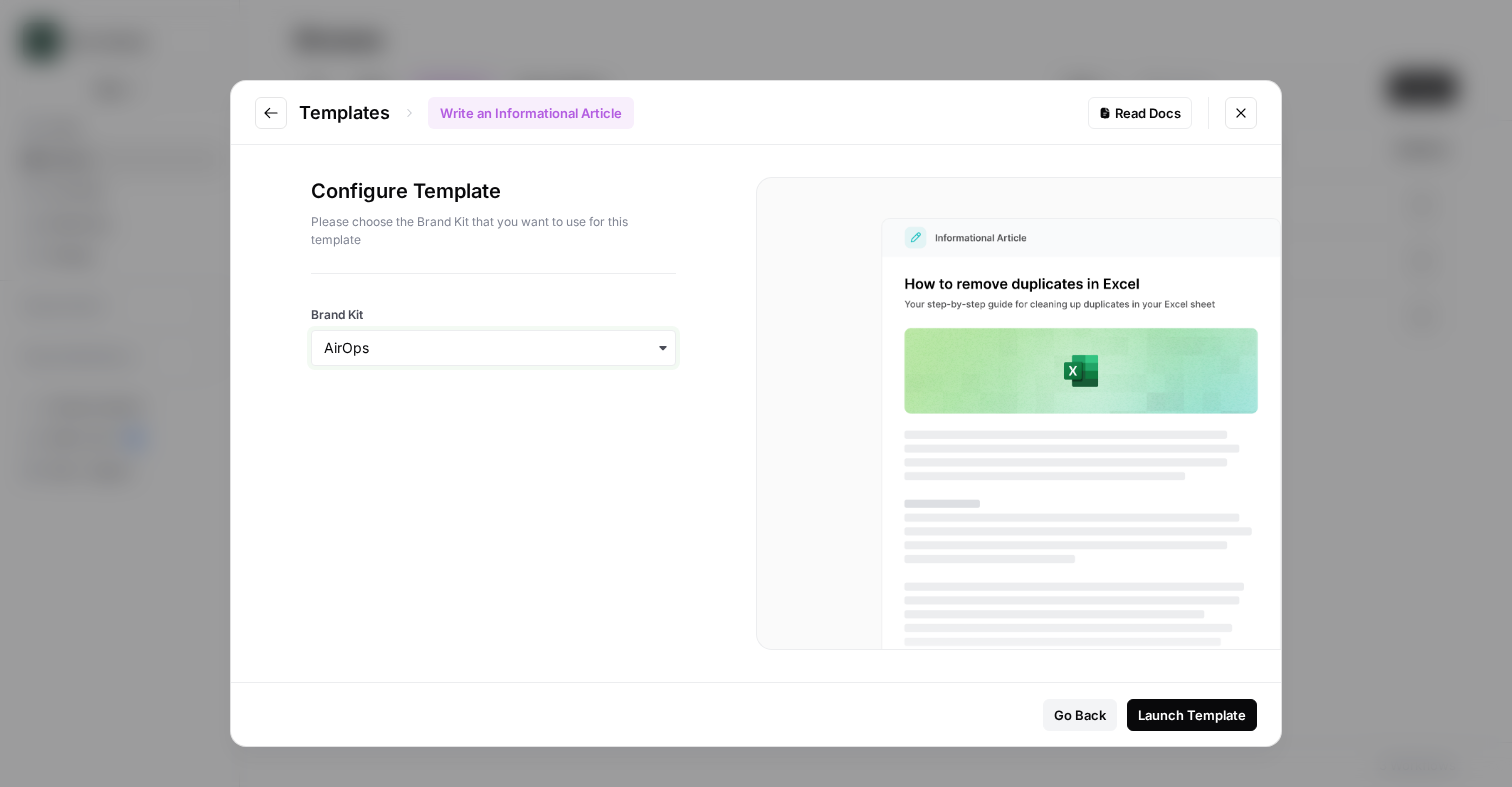 click on "Brand Kit" at bounding box center [493, 348] 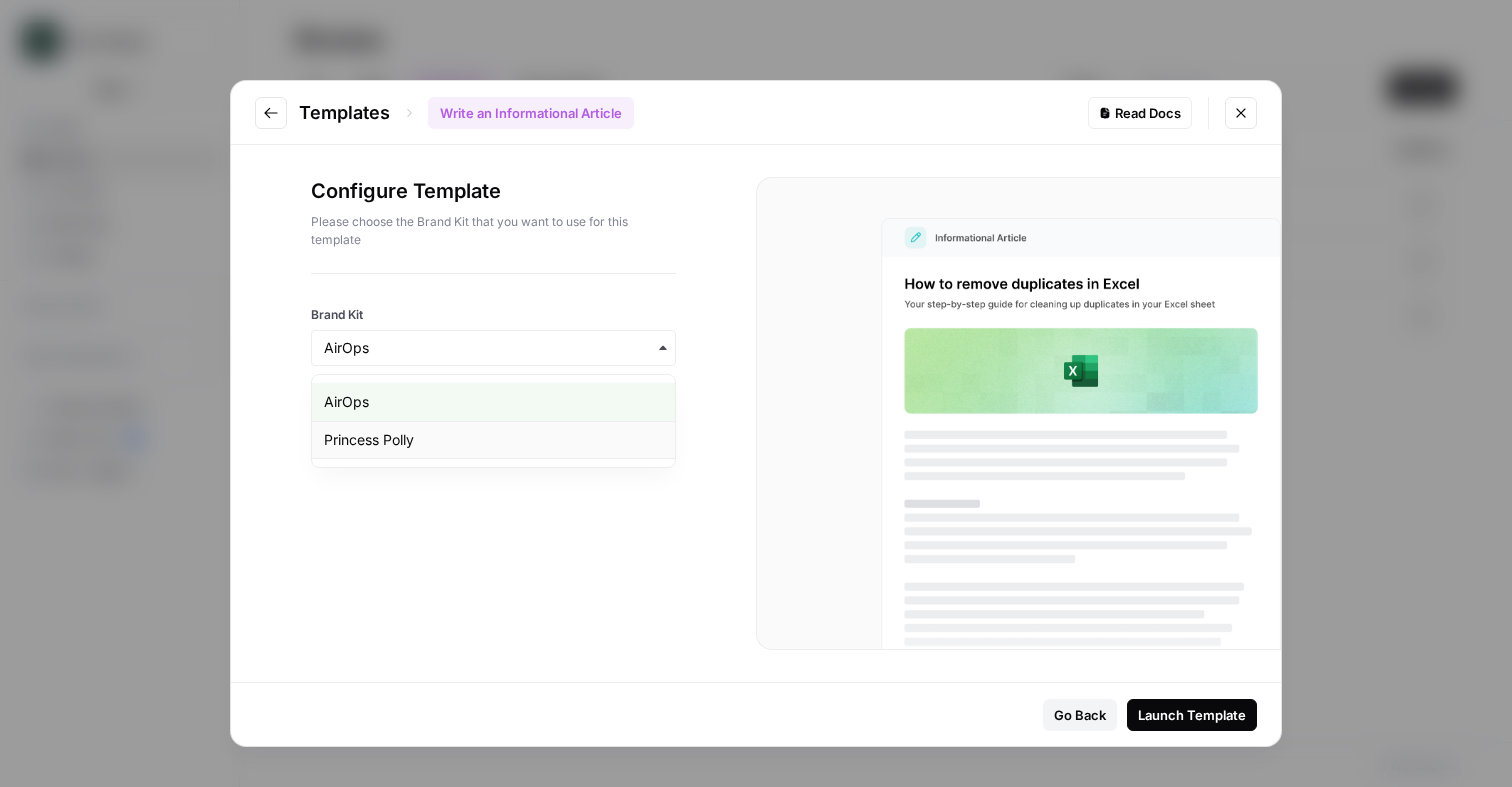 click on "Princess Polly" at bounding box center (493, 440) 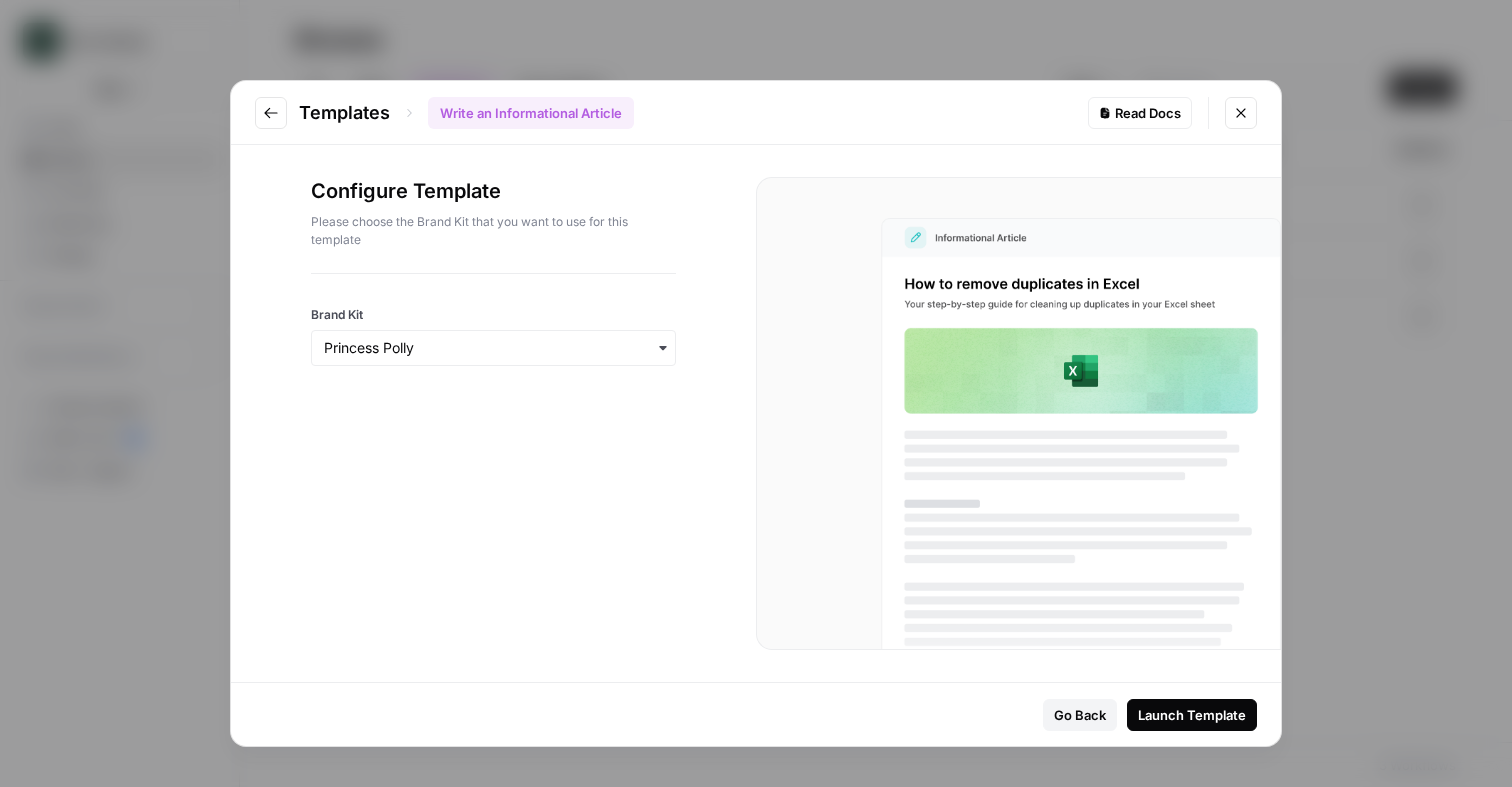 click on "Launch Template" at bounding box center [1192, 715] 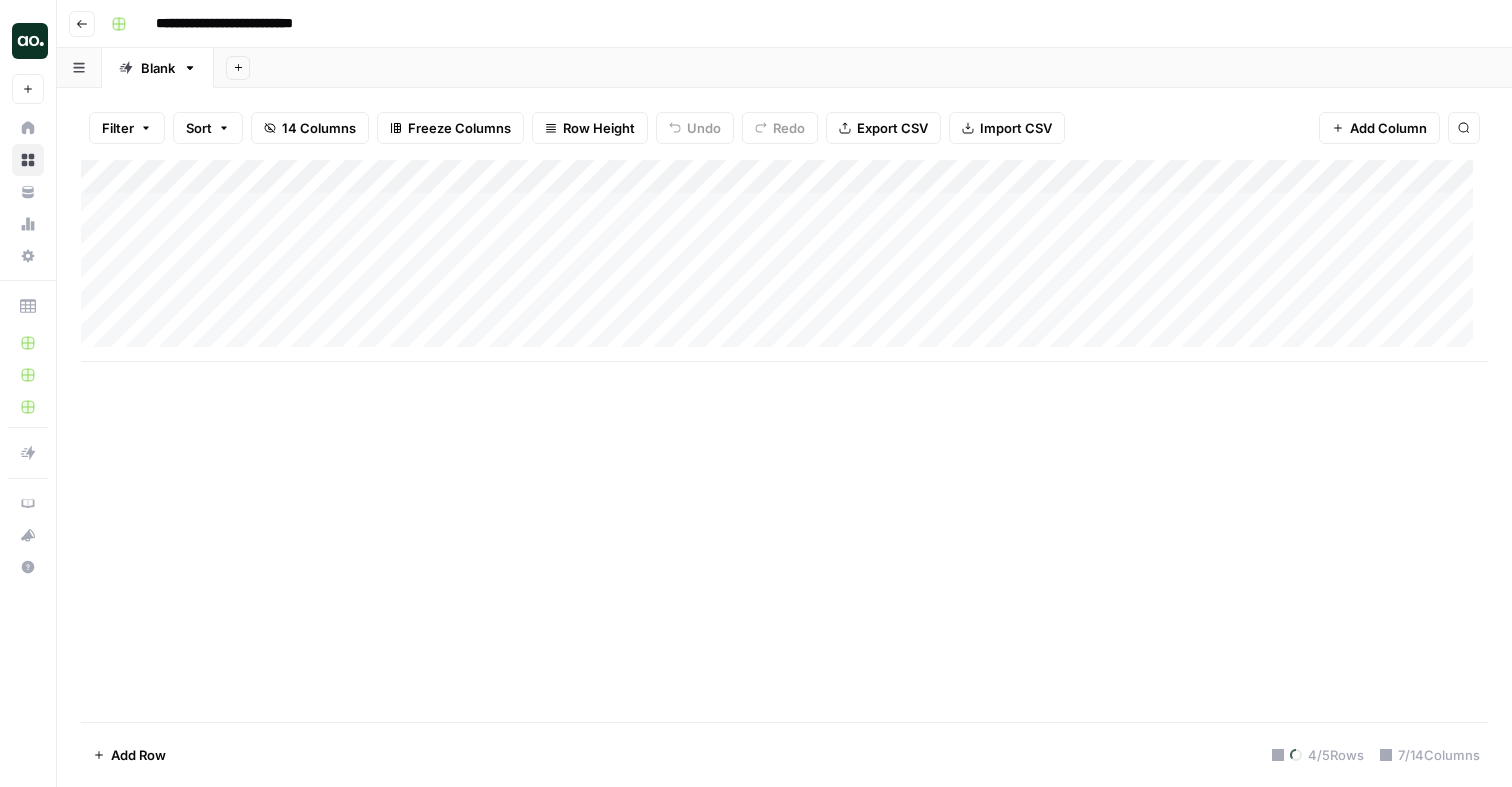 click on "Add Column" at bounding box center [784, 261] 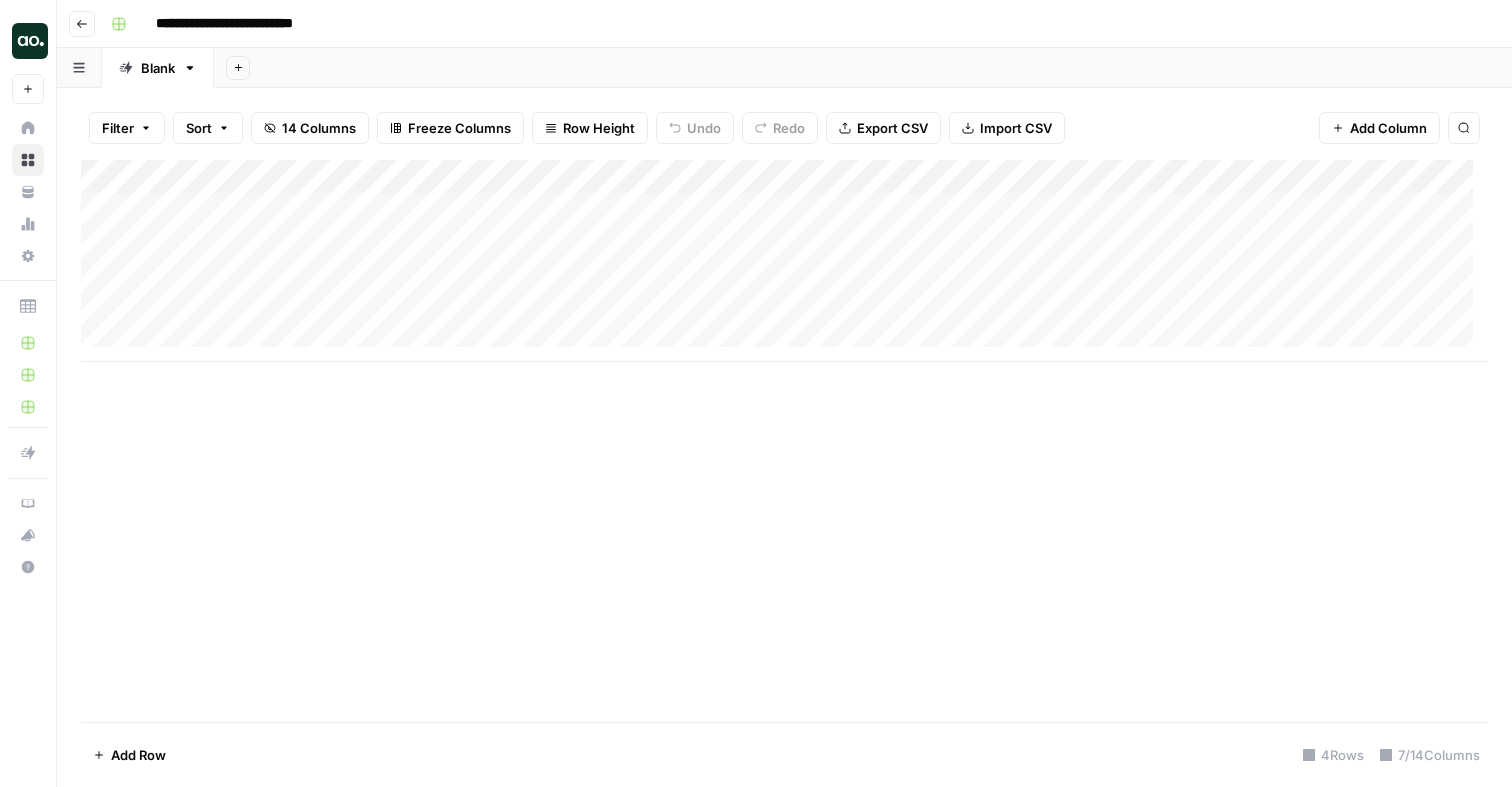click on "Add Column" at bounding box center (784, 261) 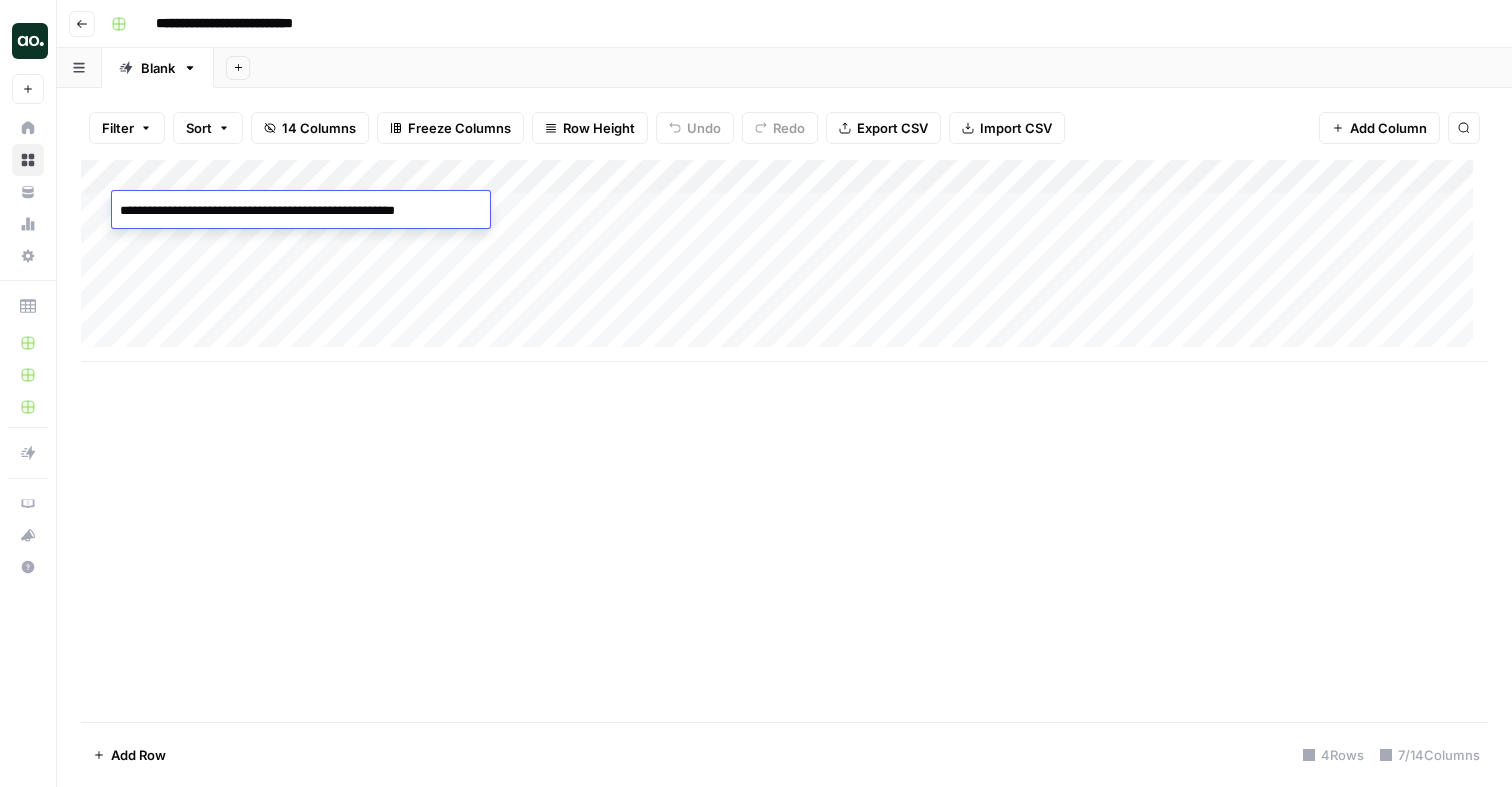 click on "**********" at bounding box center [297, 211] 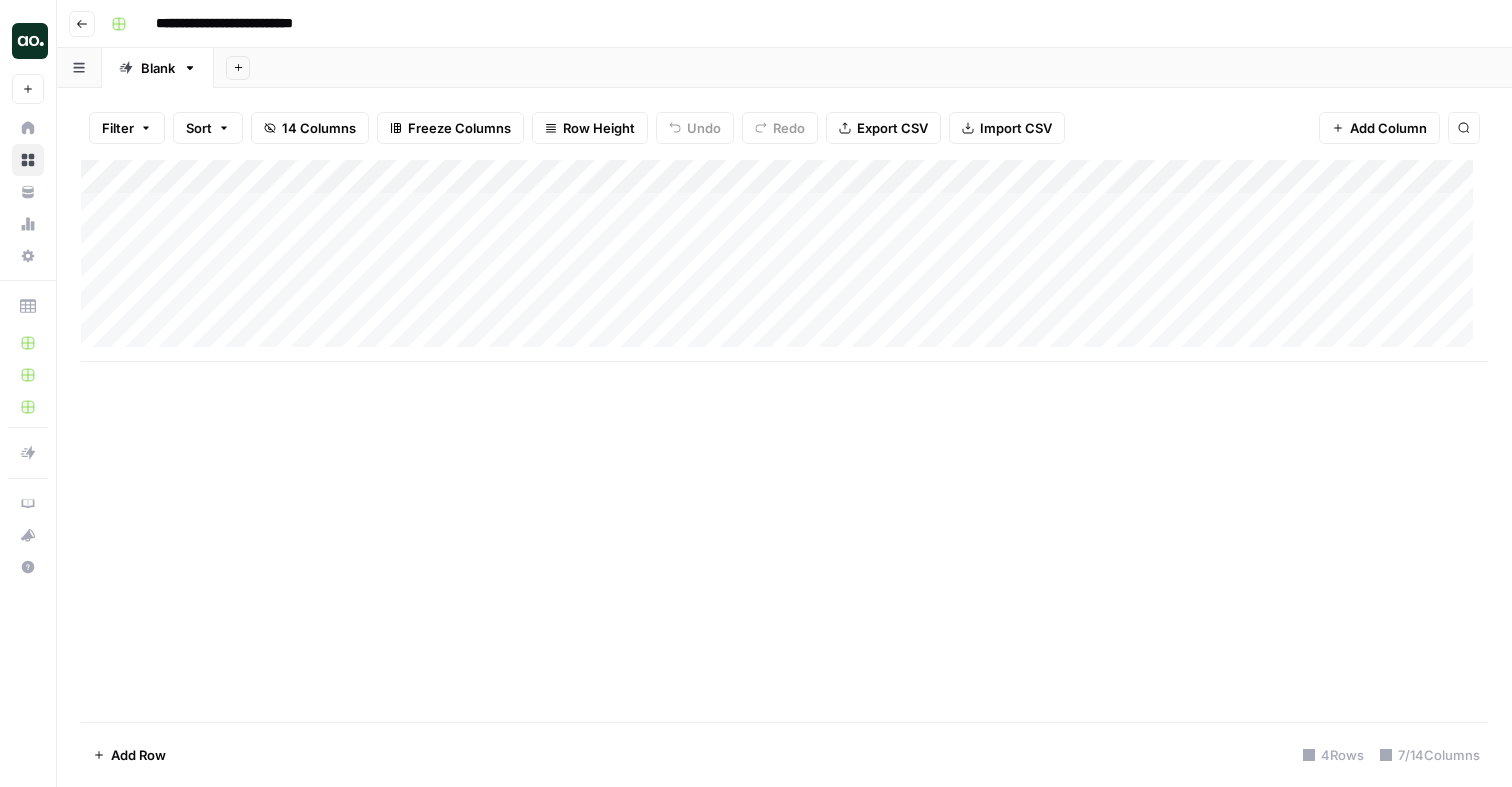 drag, startPoint x: 184, startPoint y: 209, endPoint x: 186, endPoint y: 330, distance: 121.016525 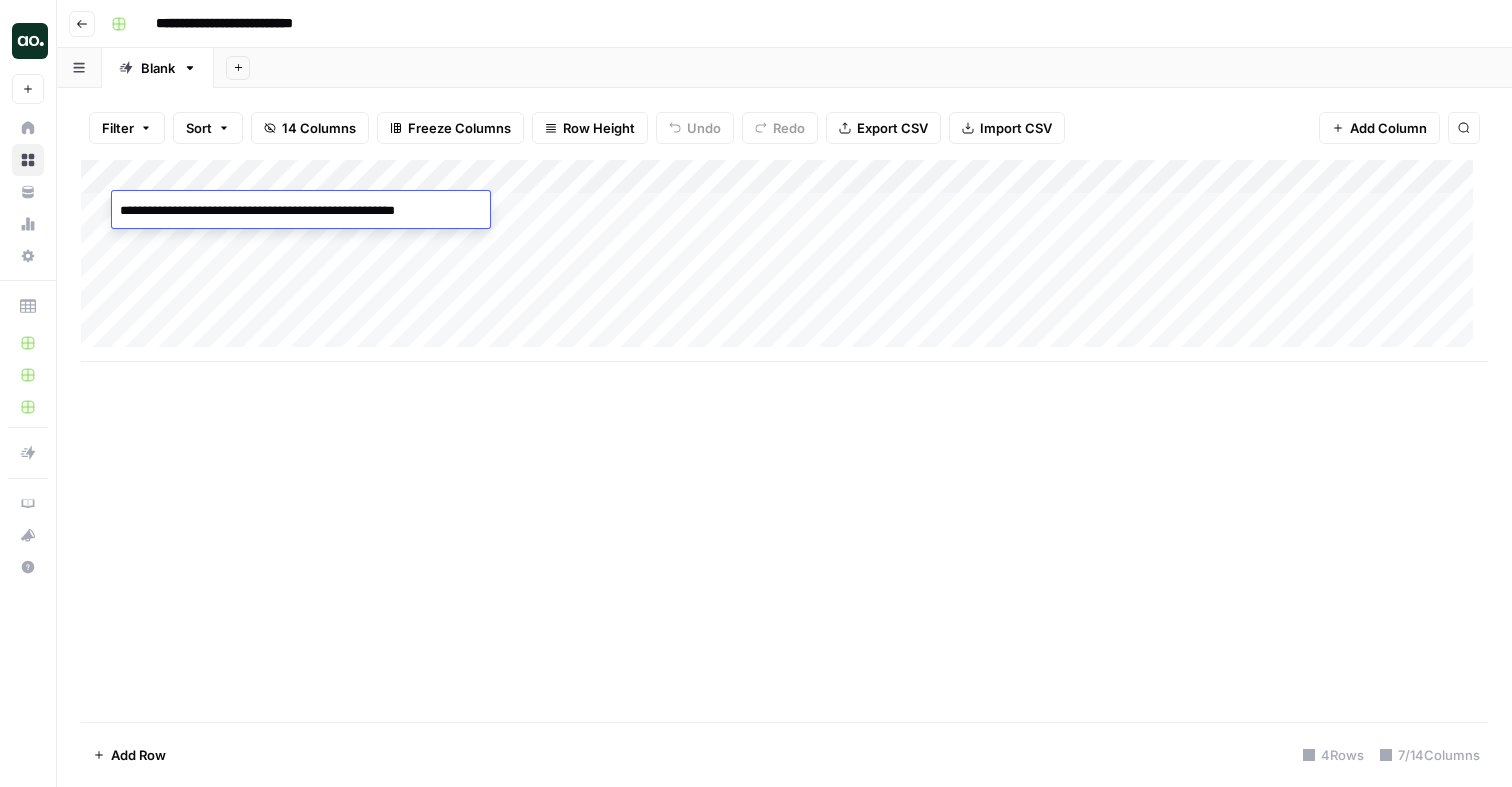 type on "**********" 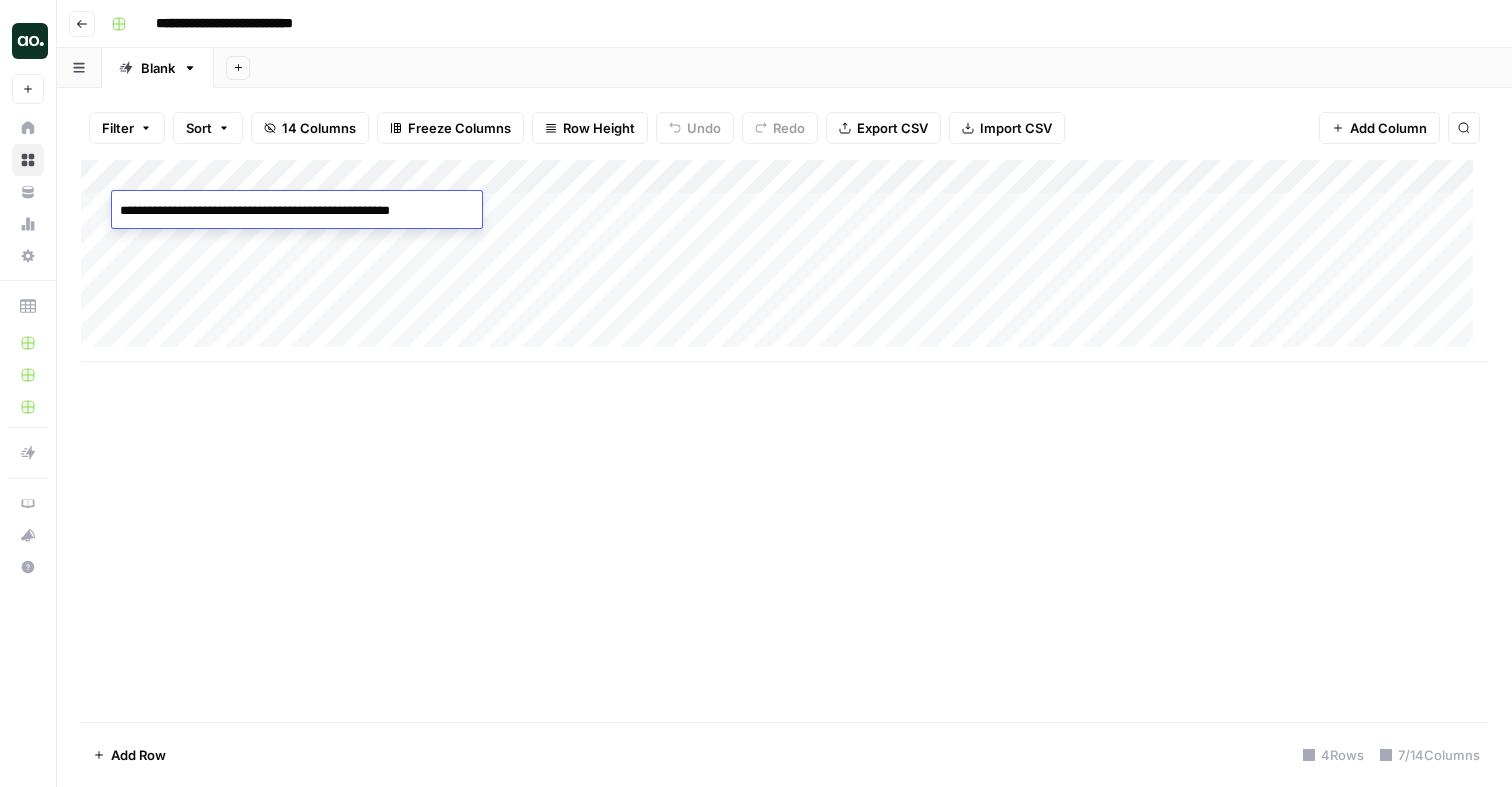 click on "**********" at bounding box center [293, 211] 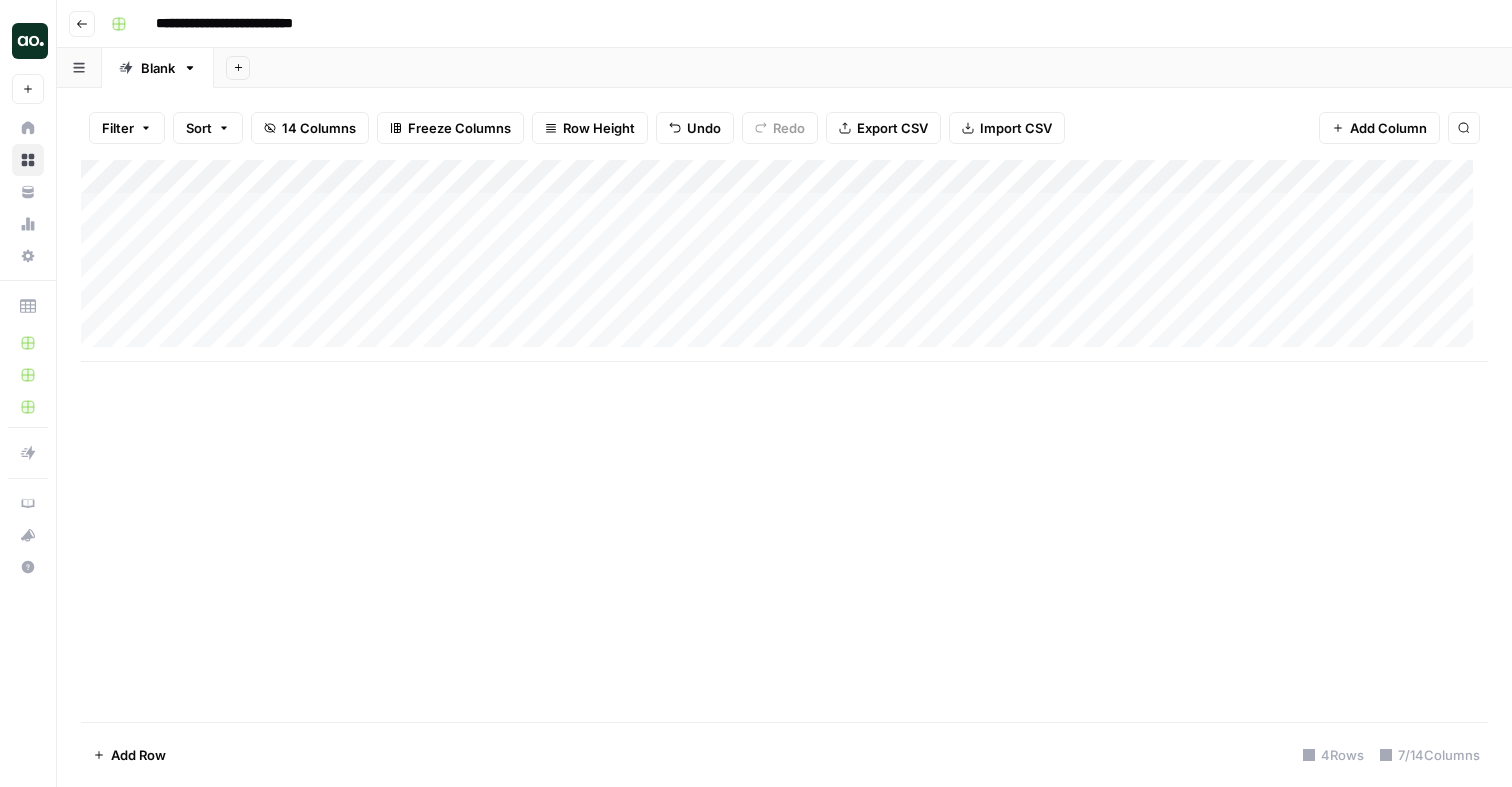 click on "Add Column" at bounding box center [784, 261] 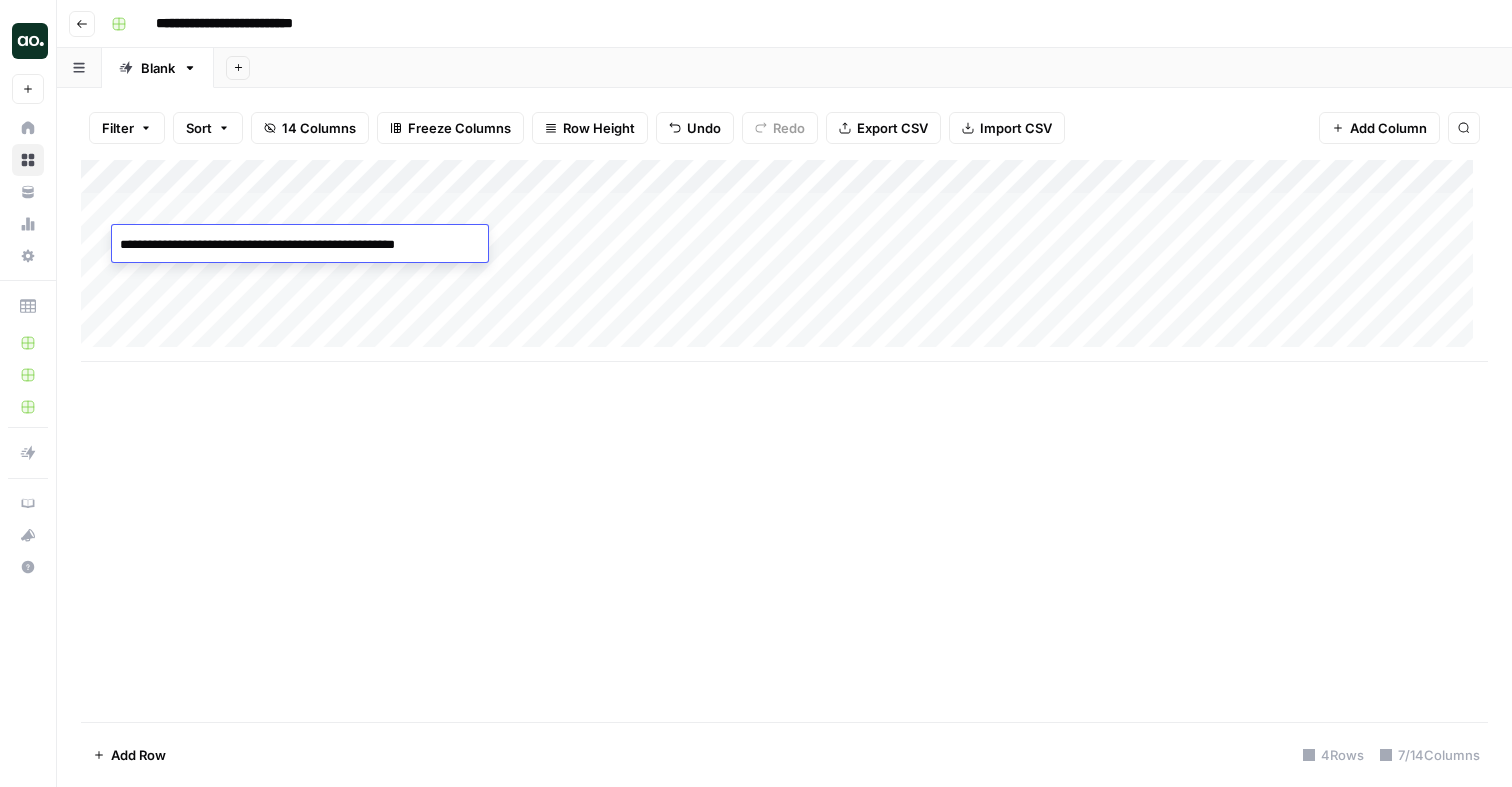 type 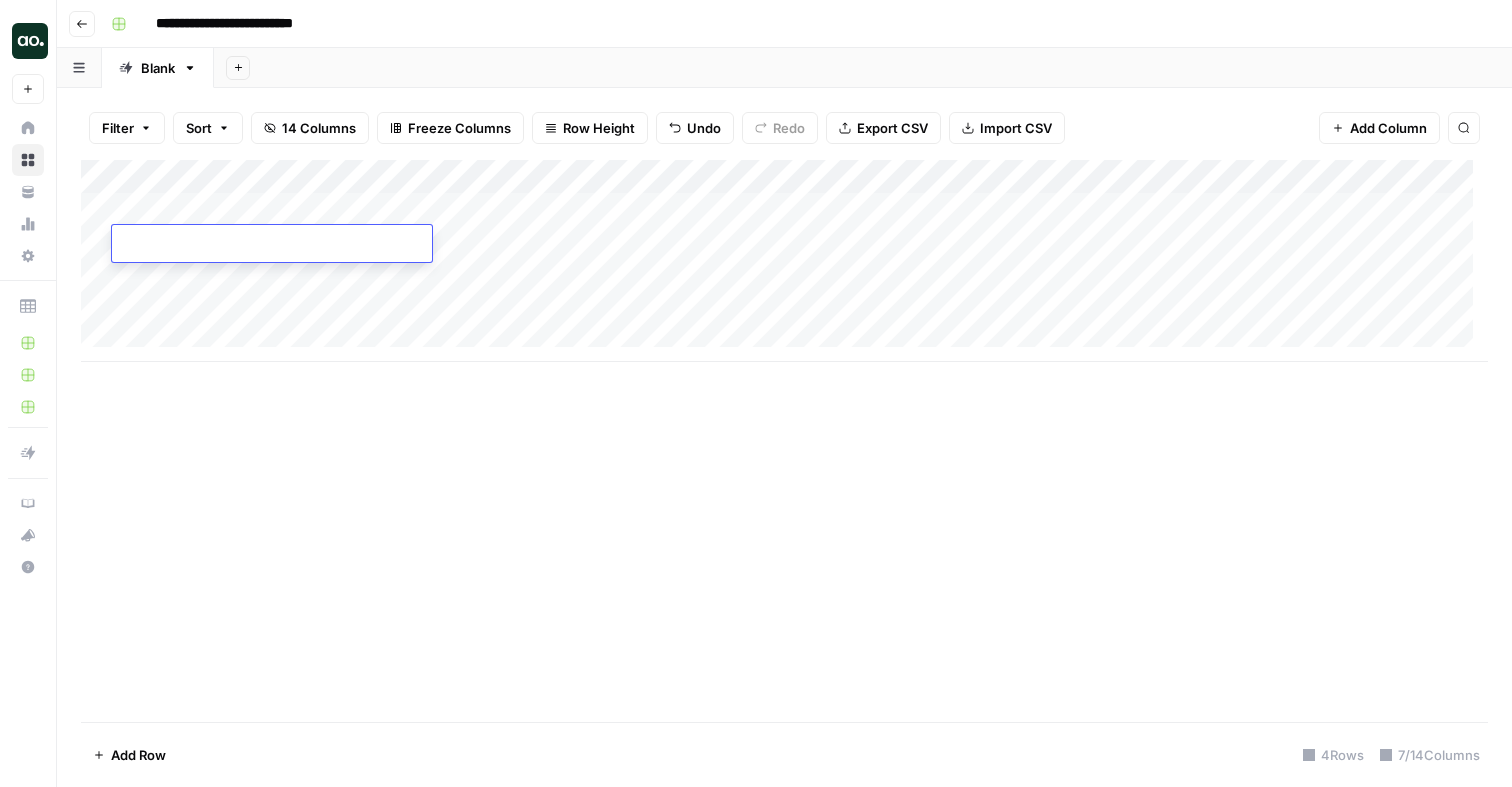 click on "Add Column" at bounding box center [784, 261] 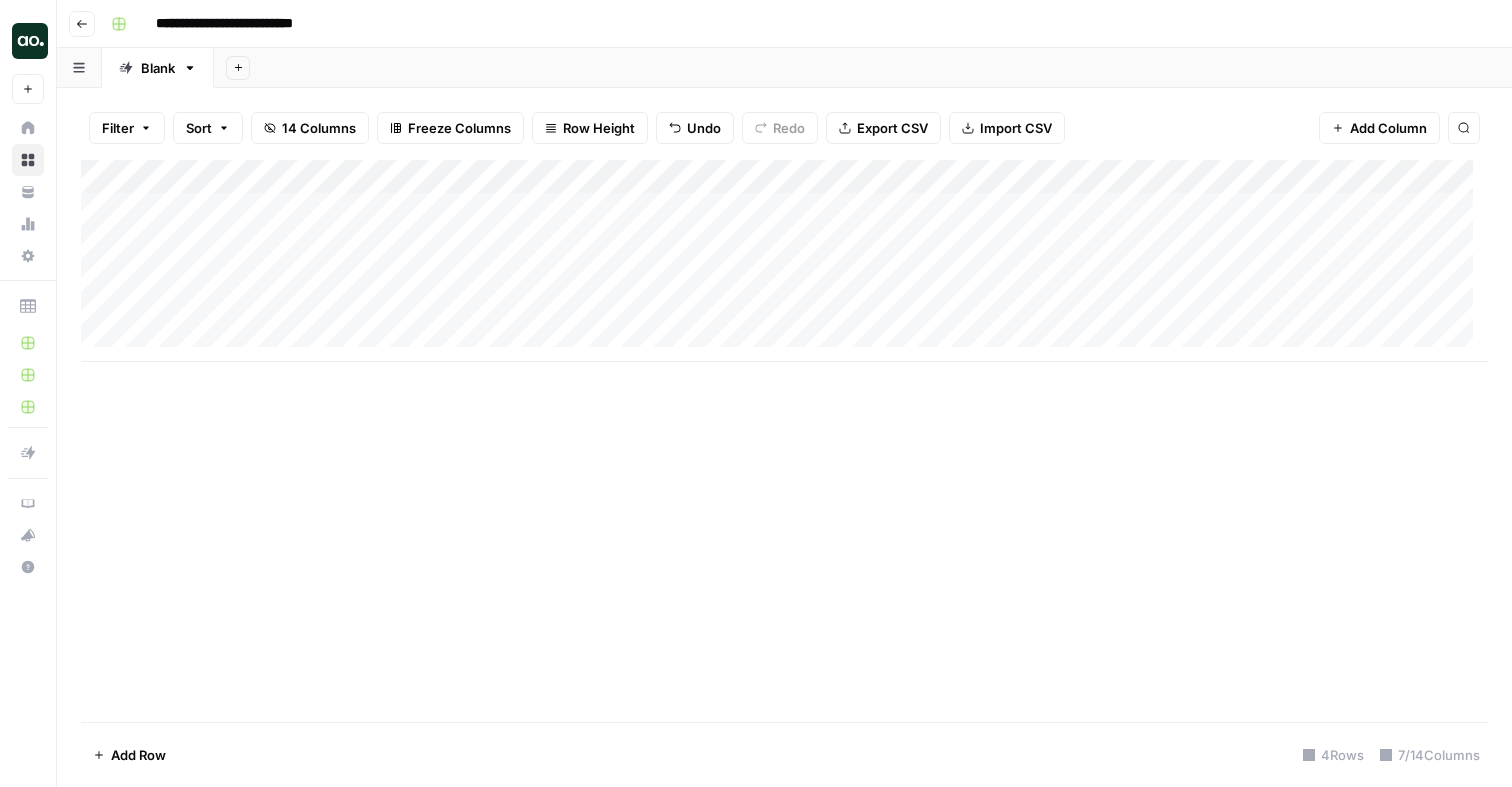 click on "Add Column" at bounding box center [784, 261] 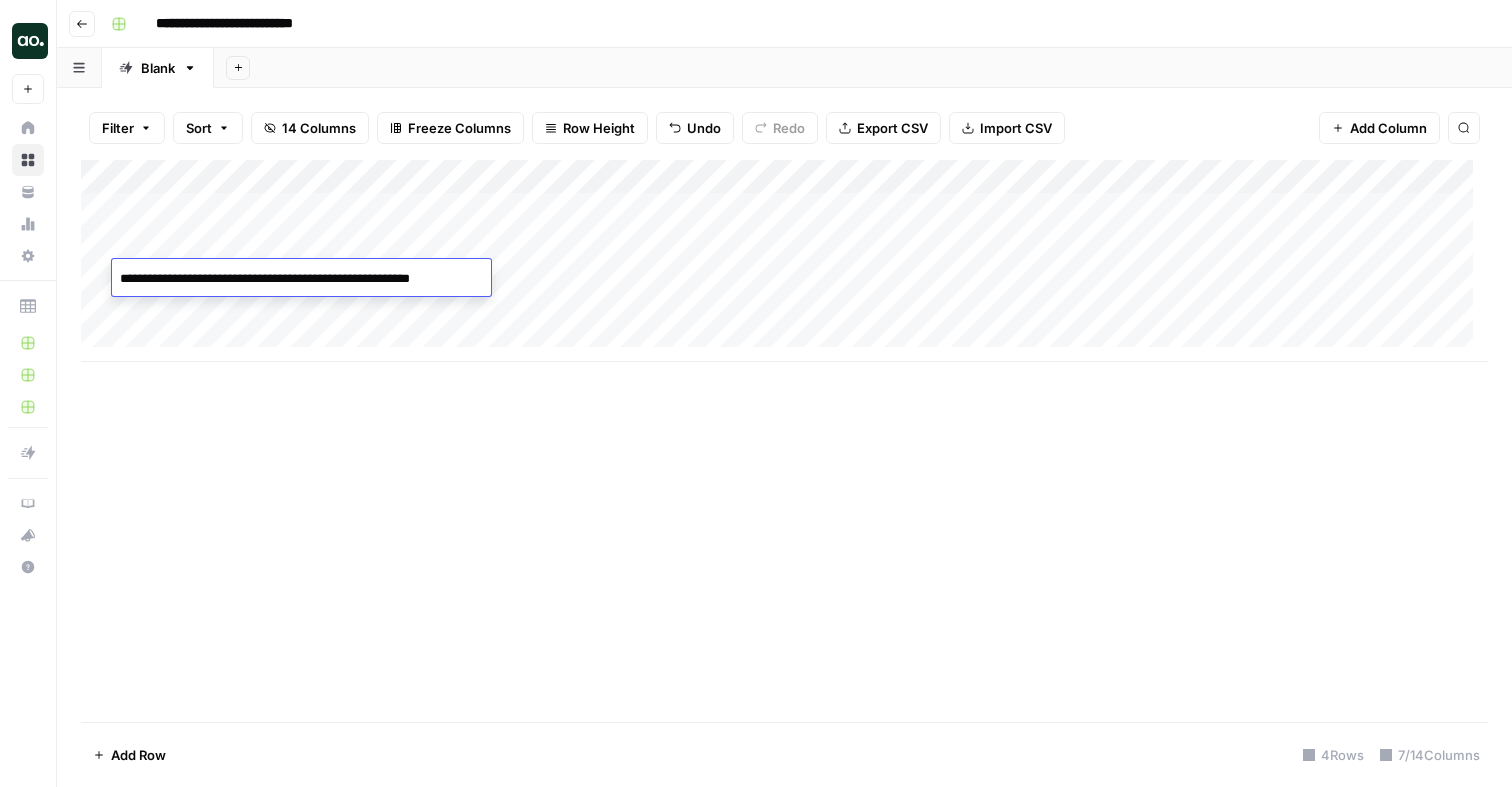 type 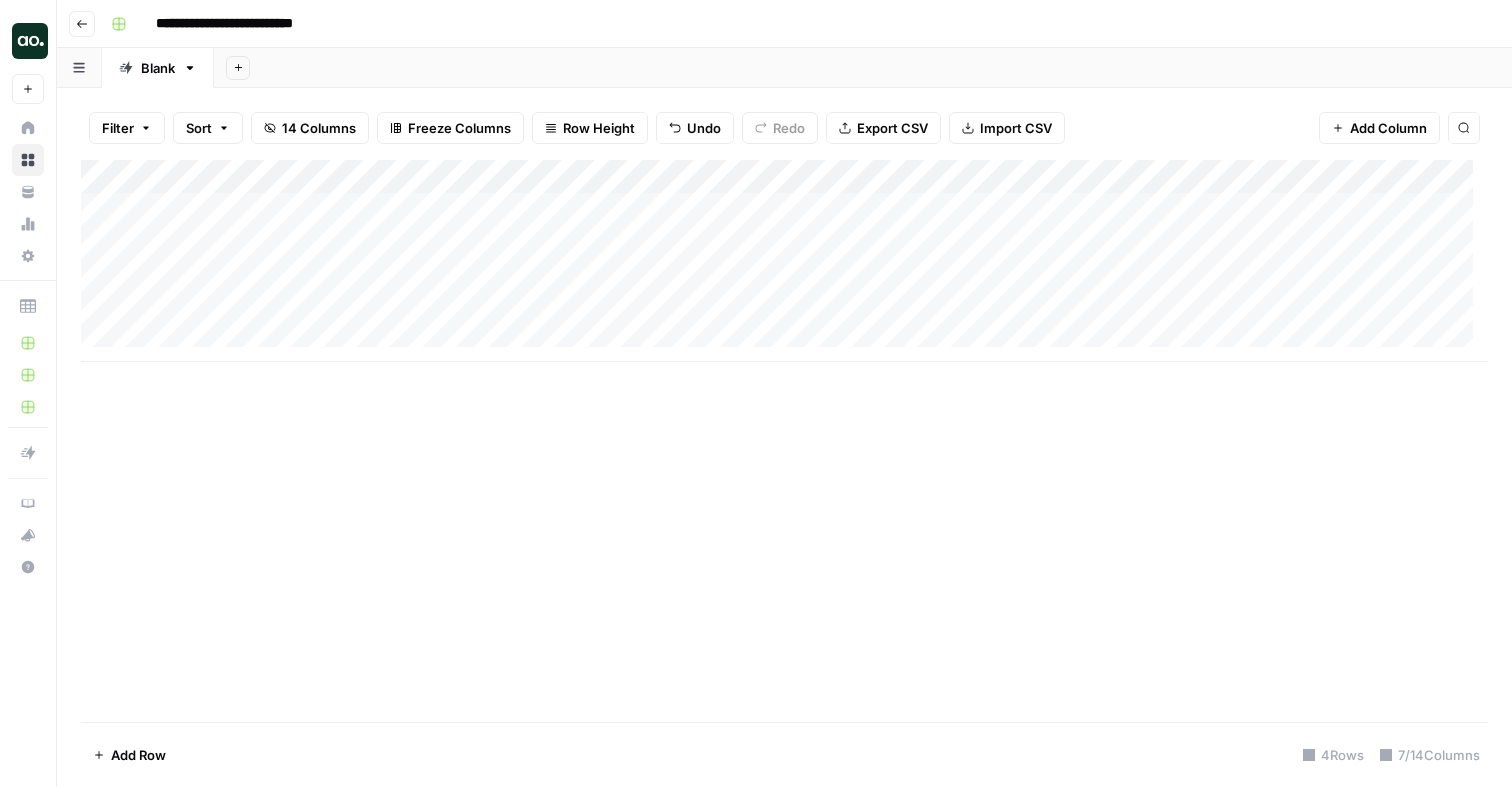 click on "Add Column" at bounding box center (784, 261) 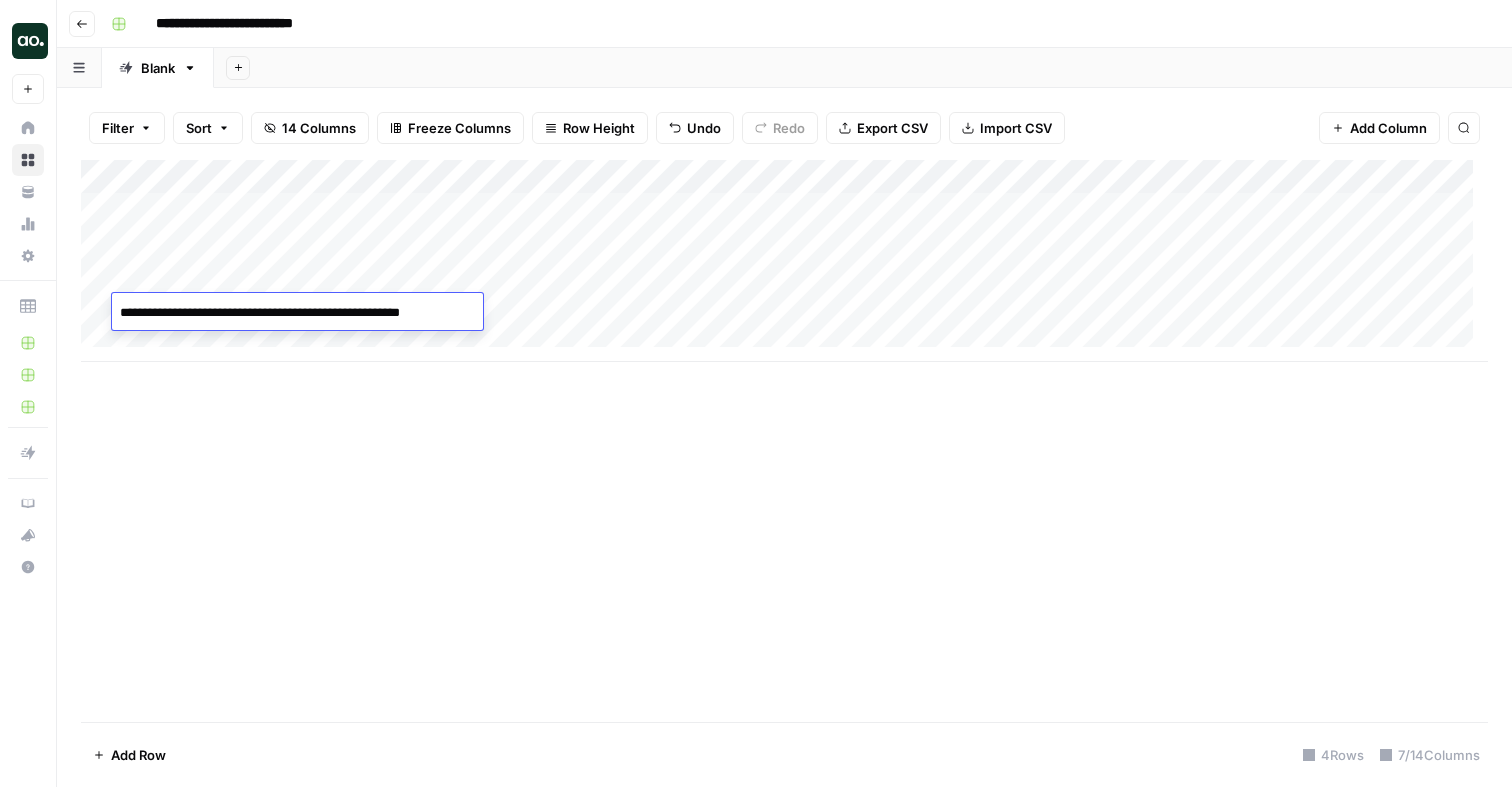 click on "**********" at bounding box center (294, 313) 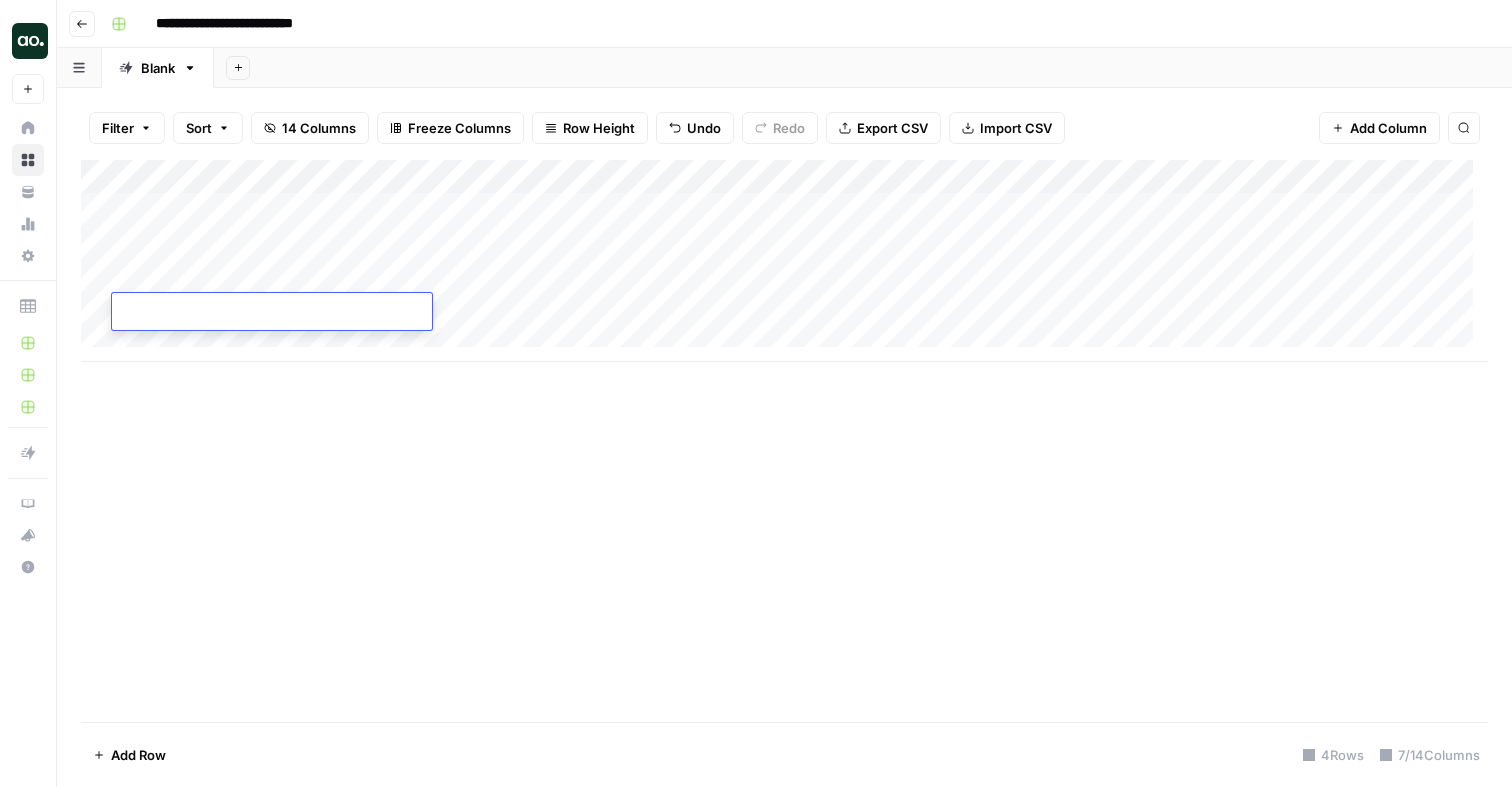 click on "Add Column" at bounding box center [784, 261] 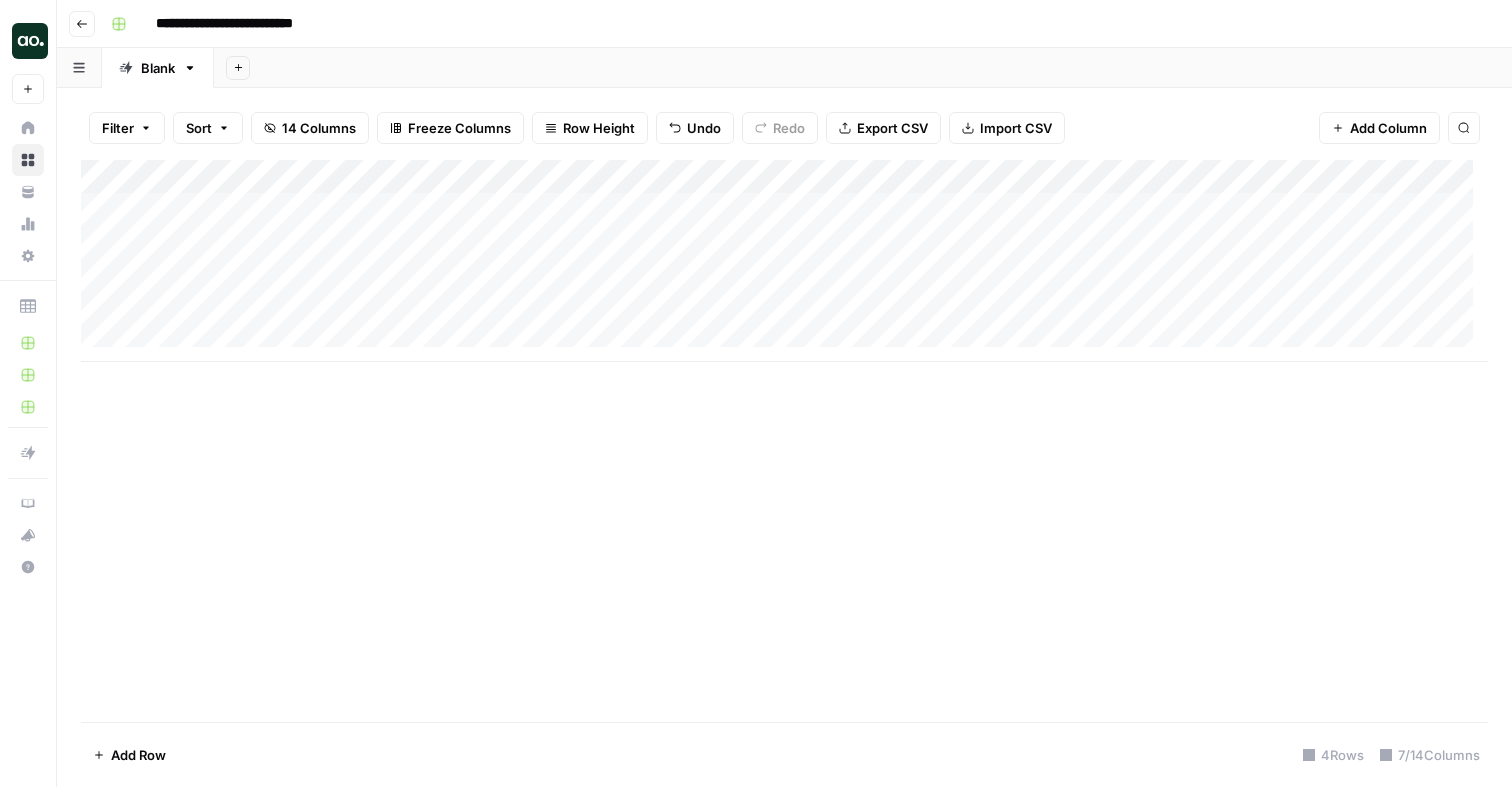 click on "Add Column" at bounding box center [784, 261] 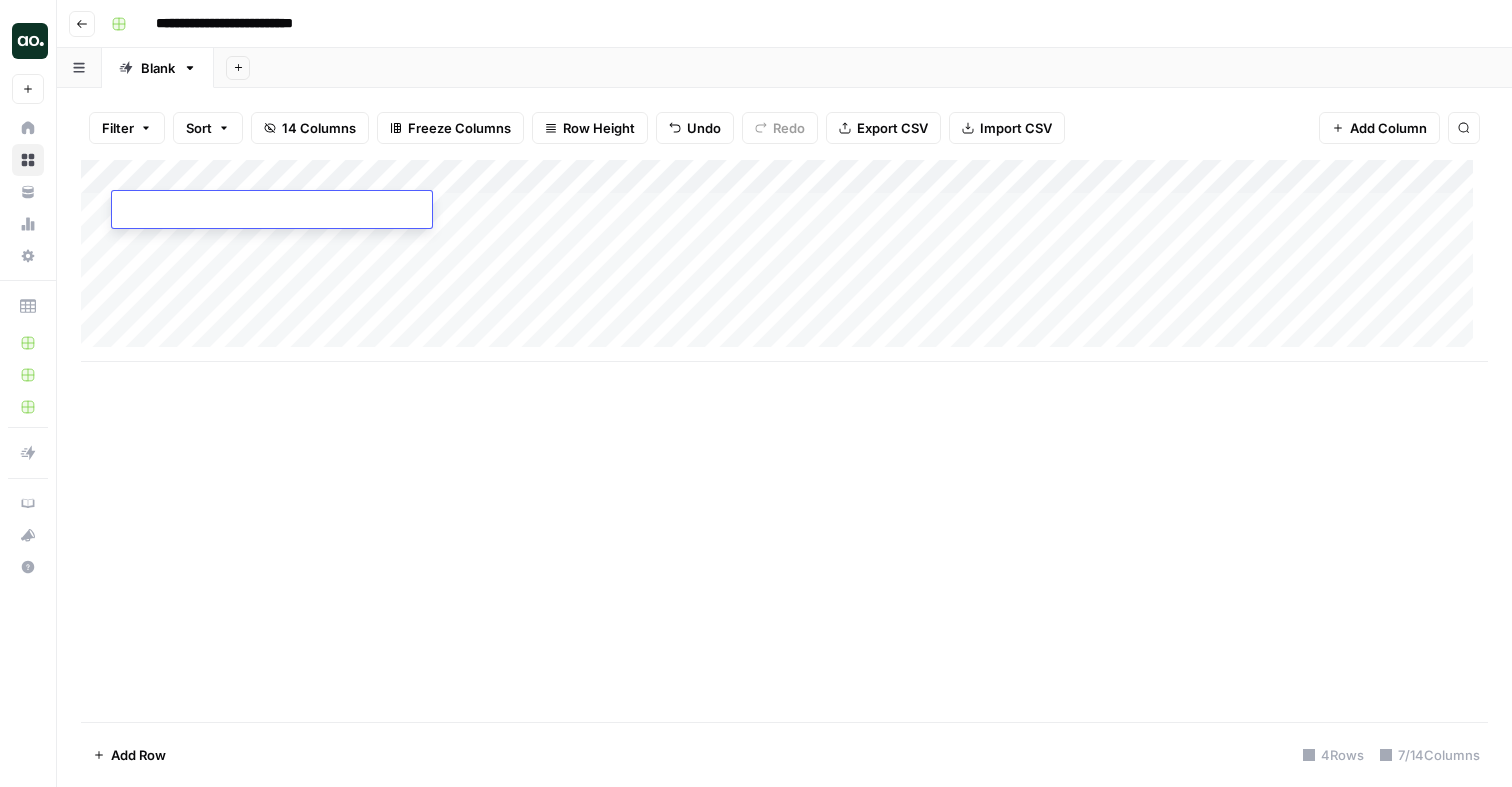 type on "**********" 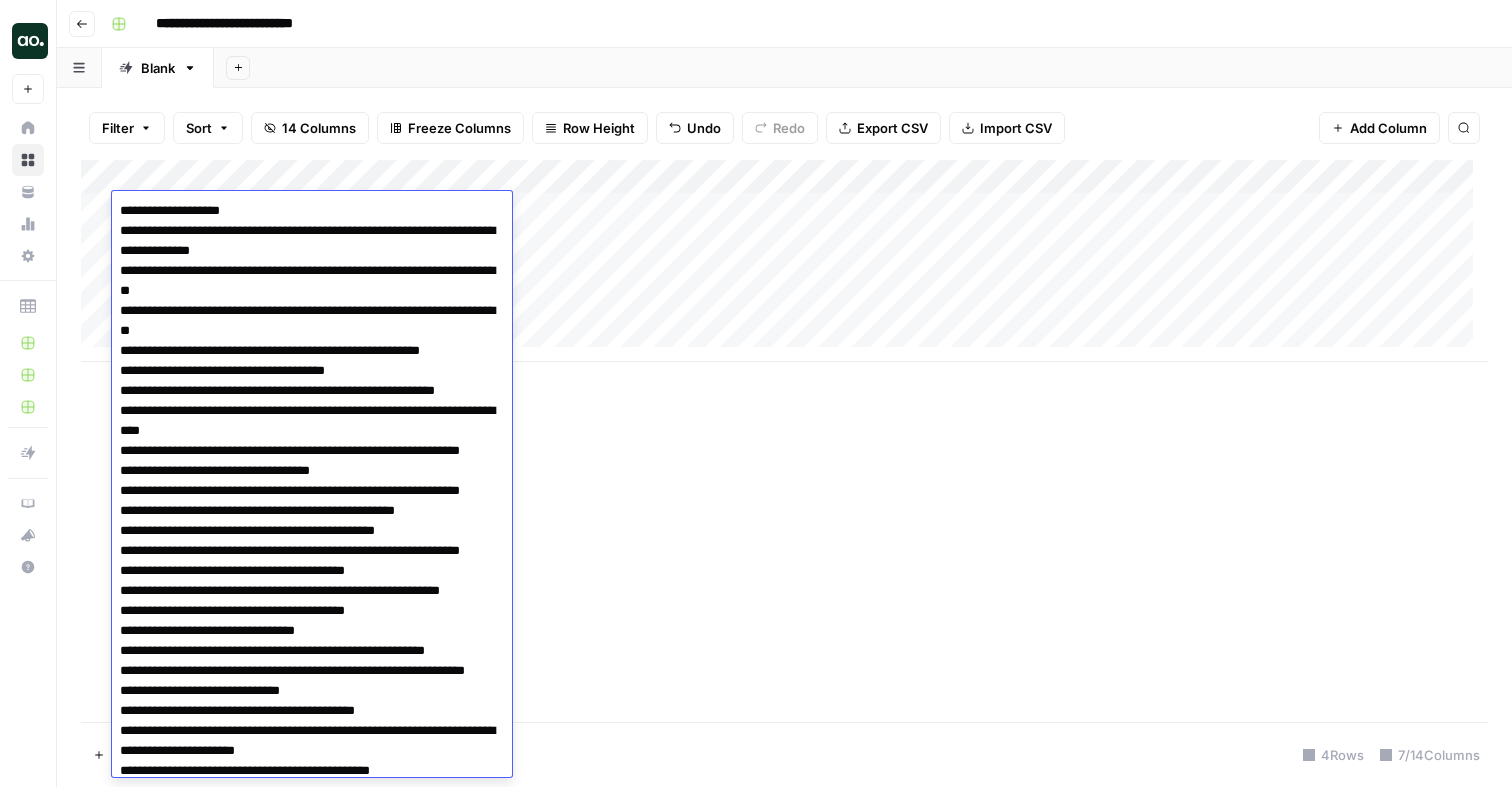 scroll, scrollTop: 401, scrollLeft: 0, axis: vertical 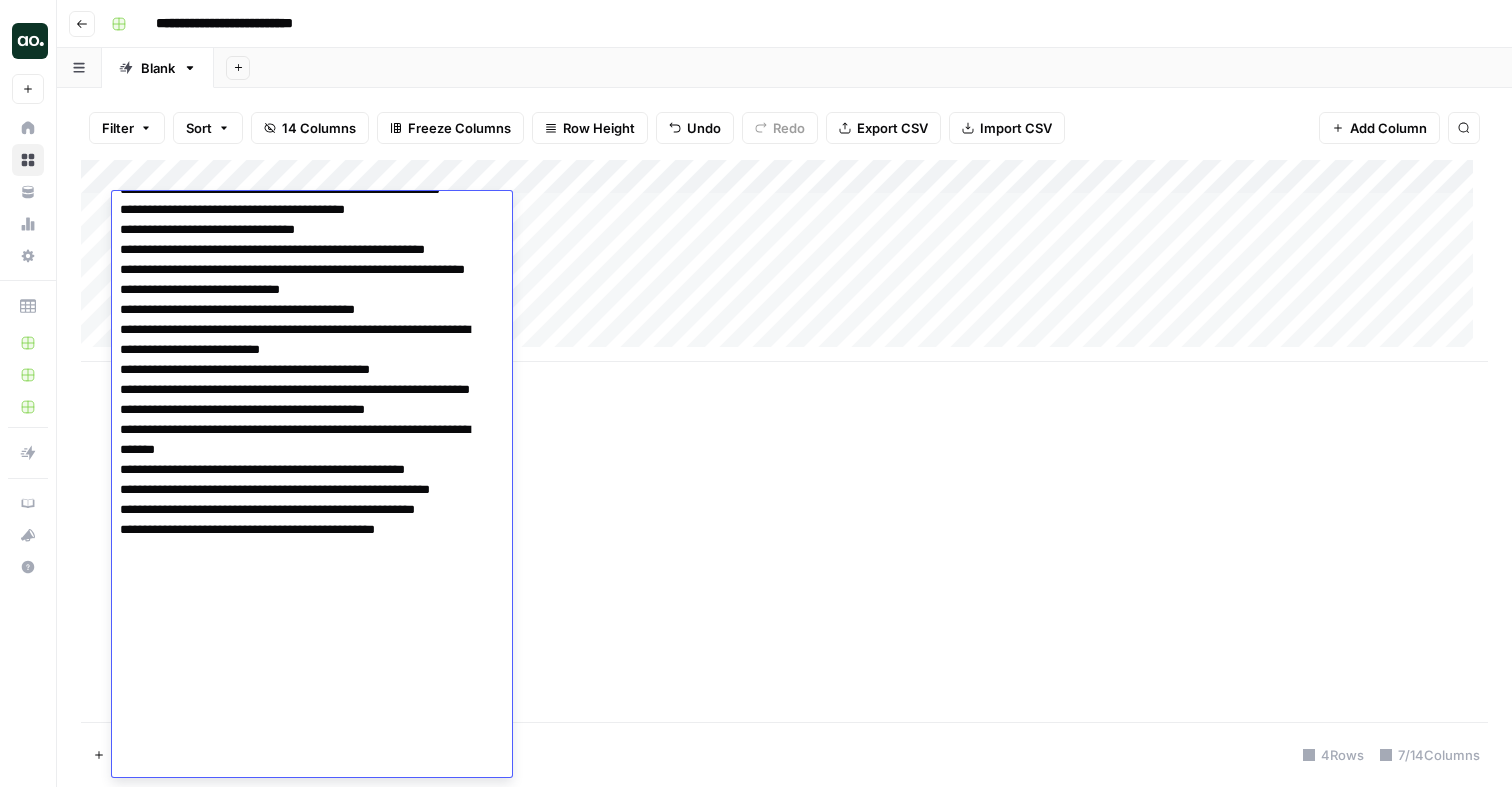click on "Add Column" at bounding box center (784, 441) 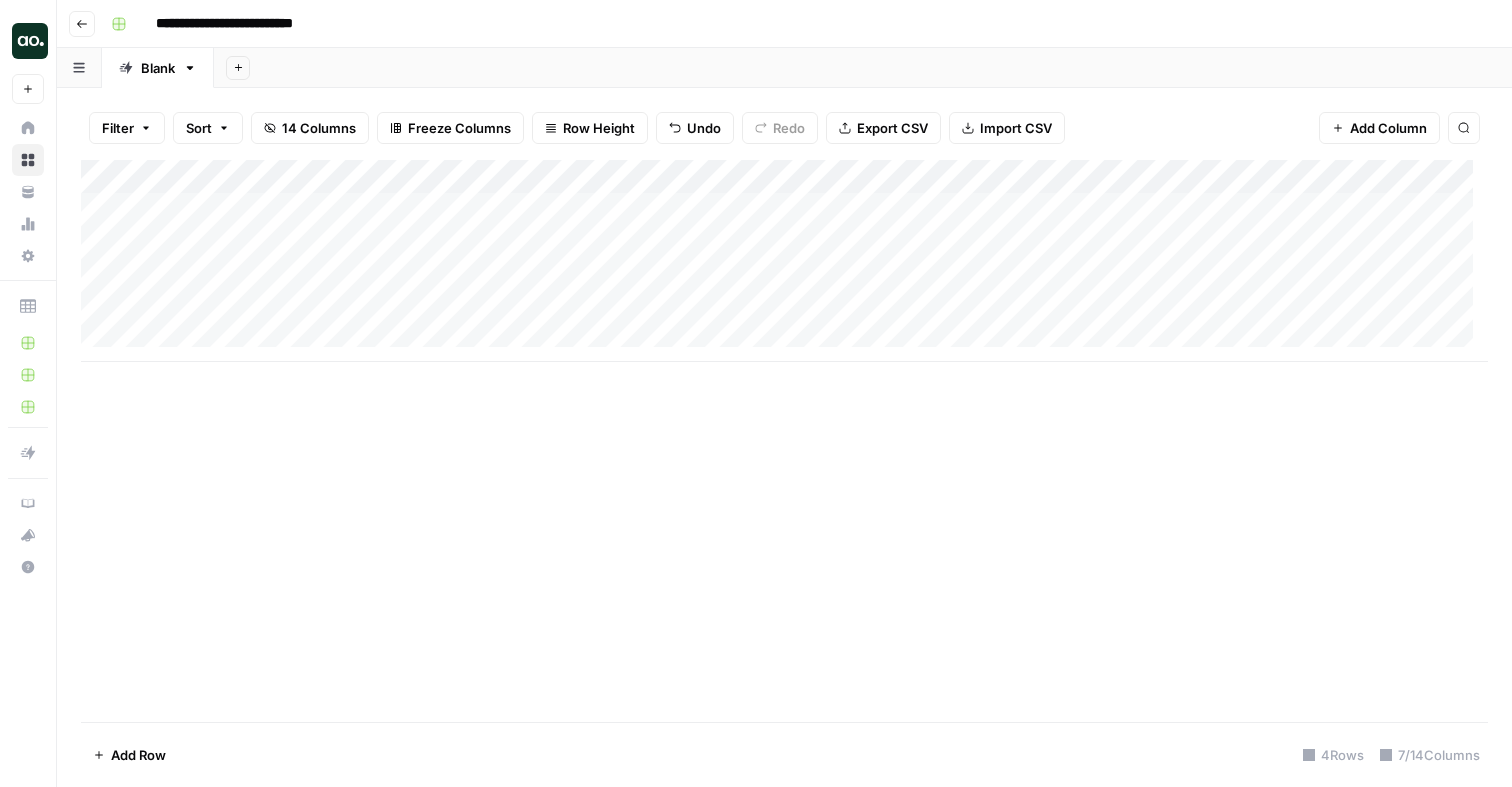 click on "Add Column" at bounding box center [784, 261] 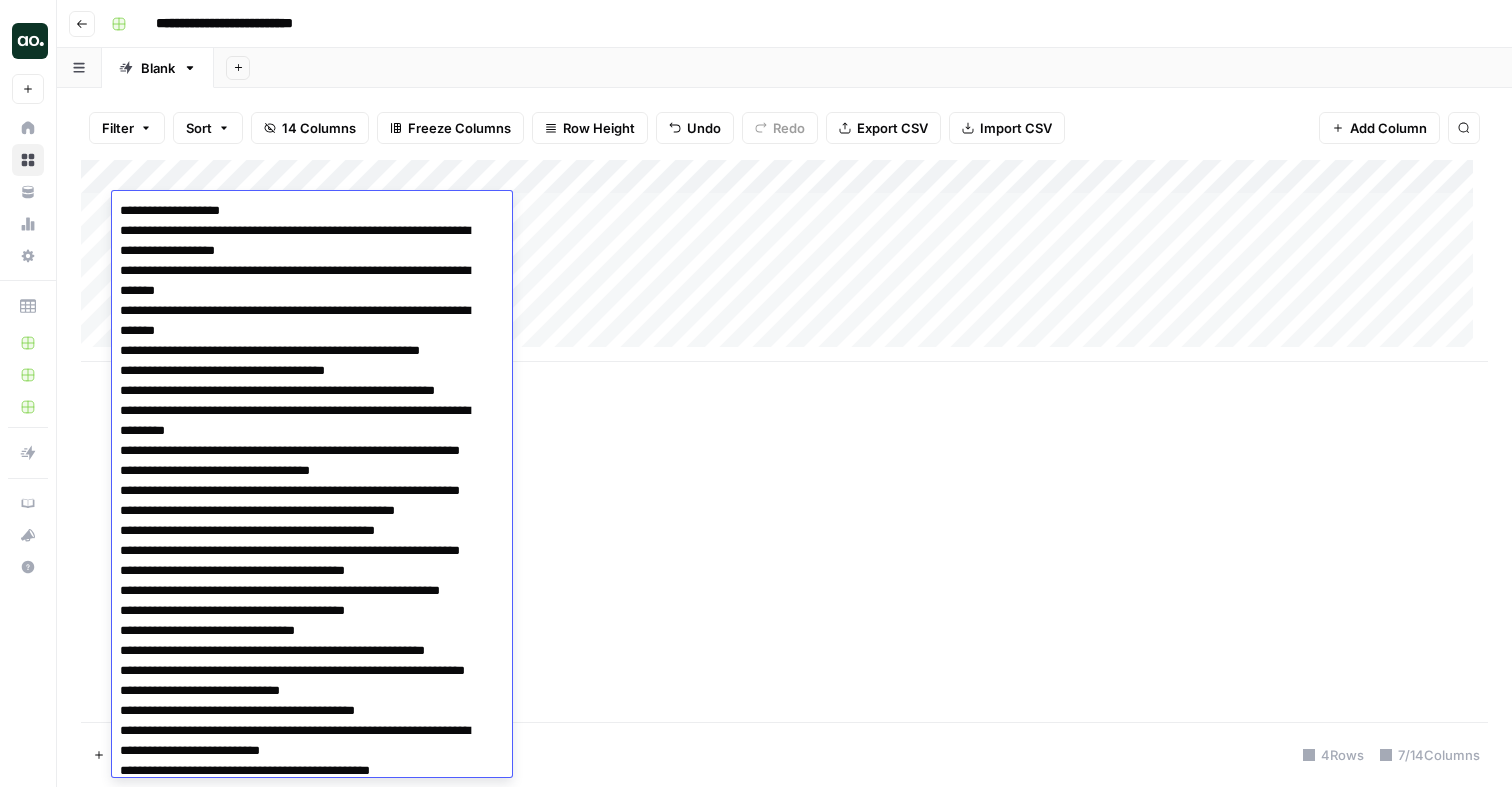 scroll, scrollTop: 408, scrollLeft: 0, axis: vertical 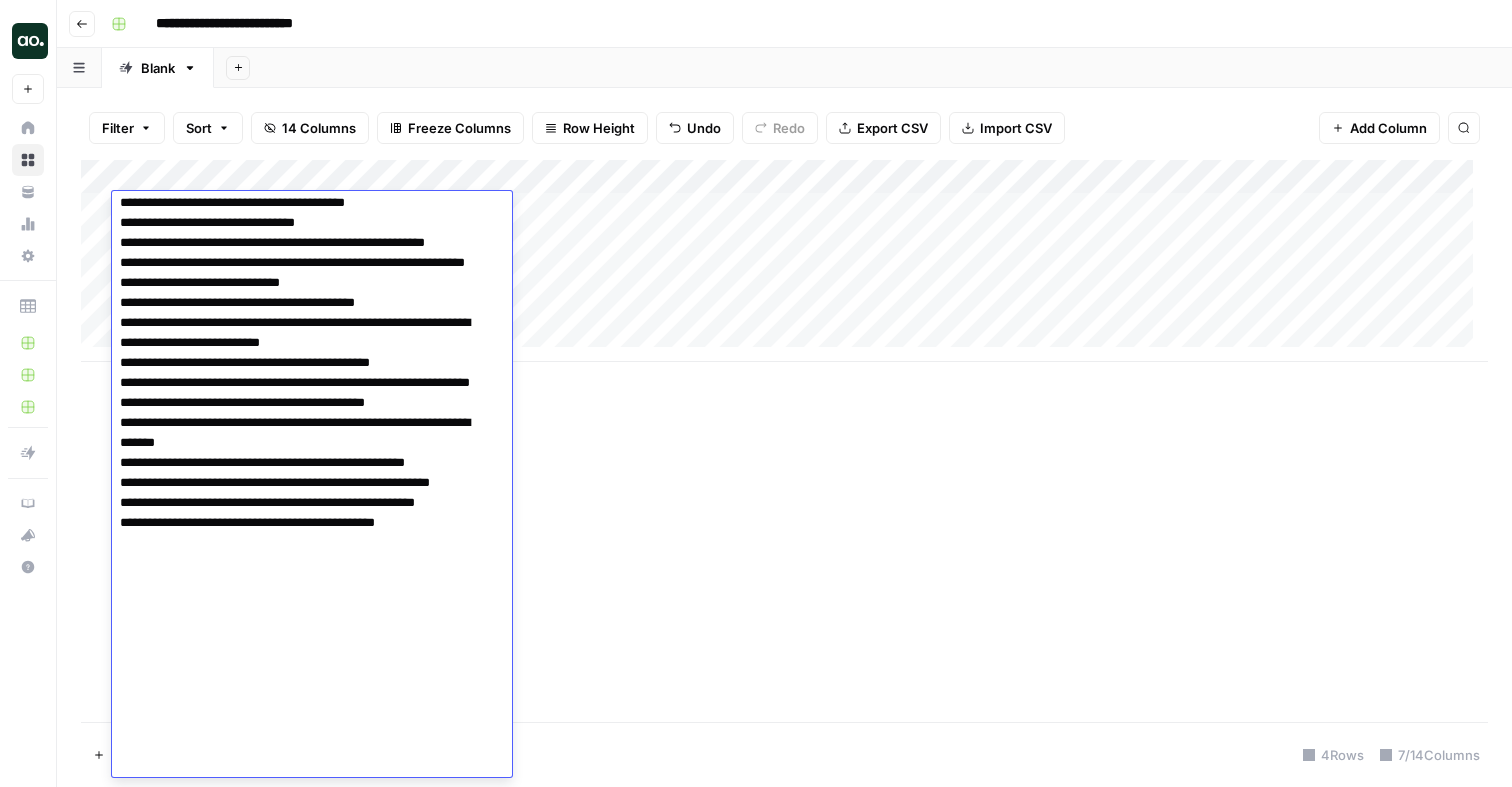 click at bounding box center (304, 283) 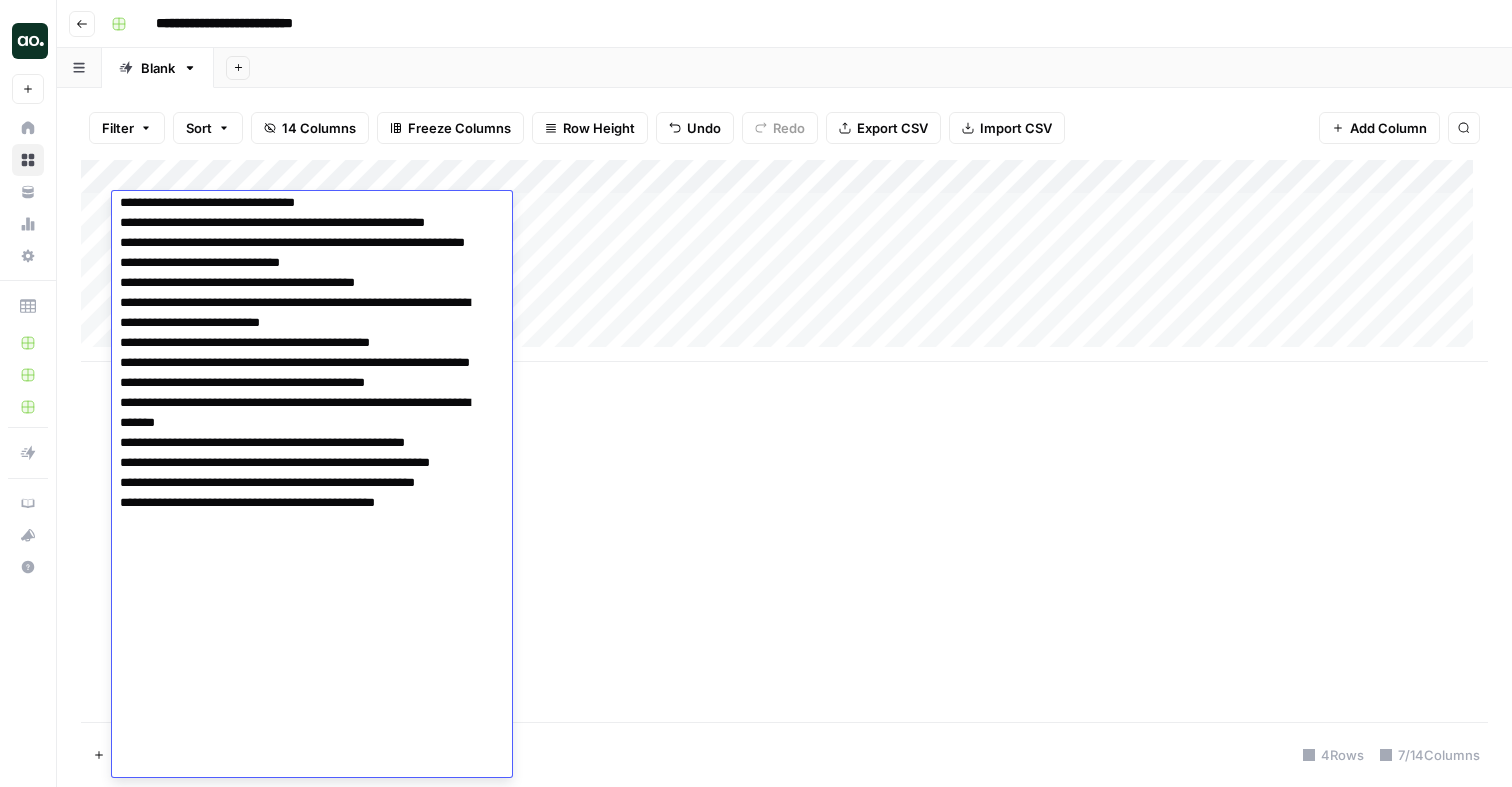 scroll, scrollTop: 388, scrollLeft: 0, axis: vertical 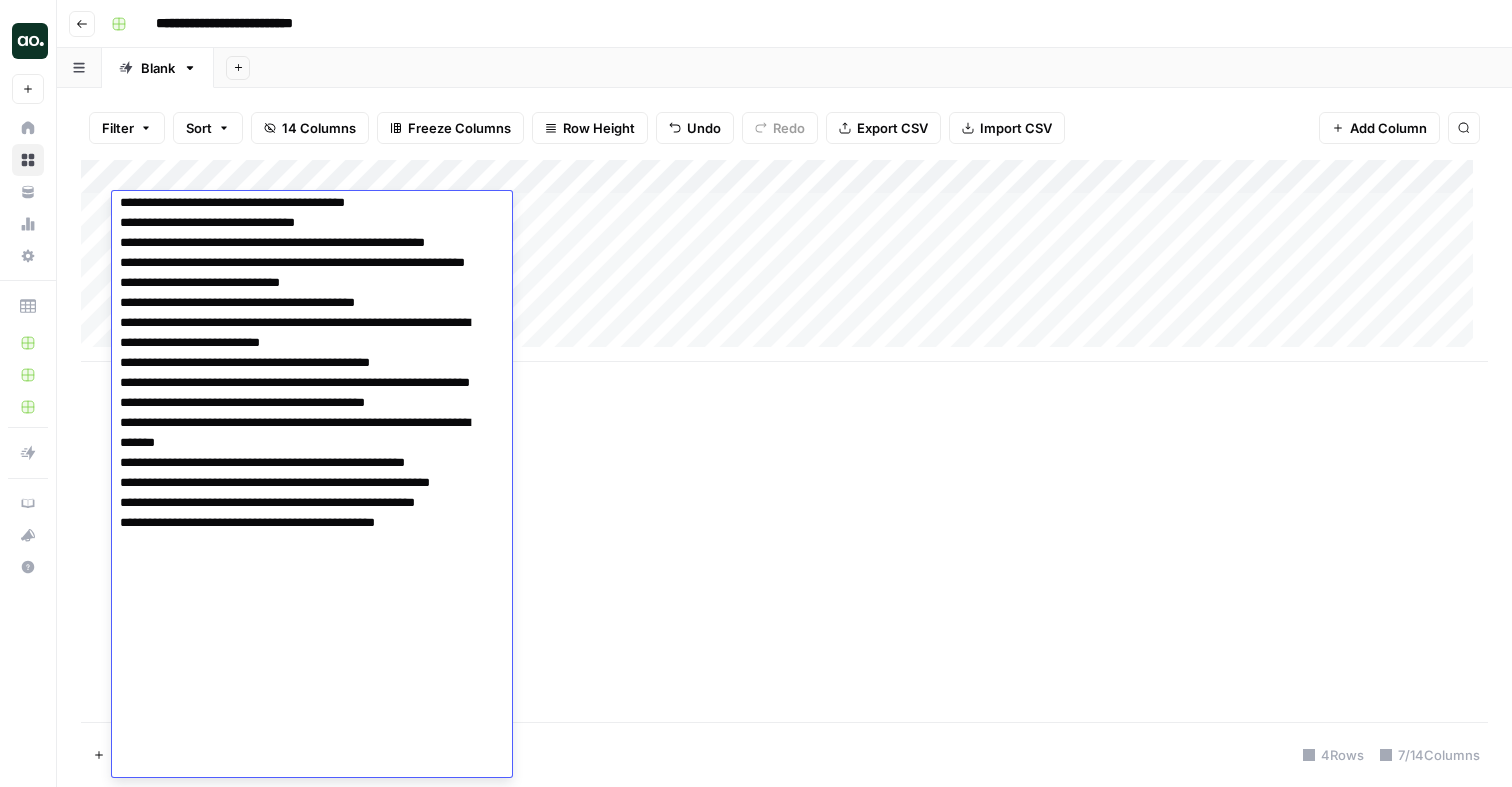 drag, startPoint x: 227, startPoint y: 214, endPoint x: 247, endPoint y: 856, distance: 642.31146 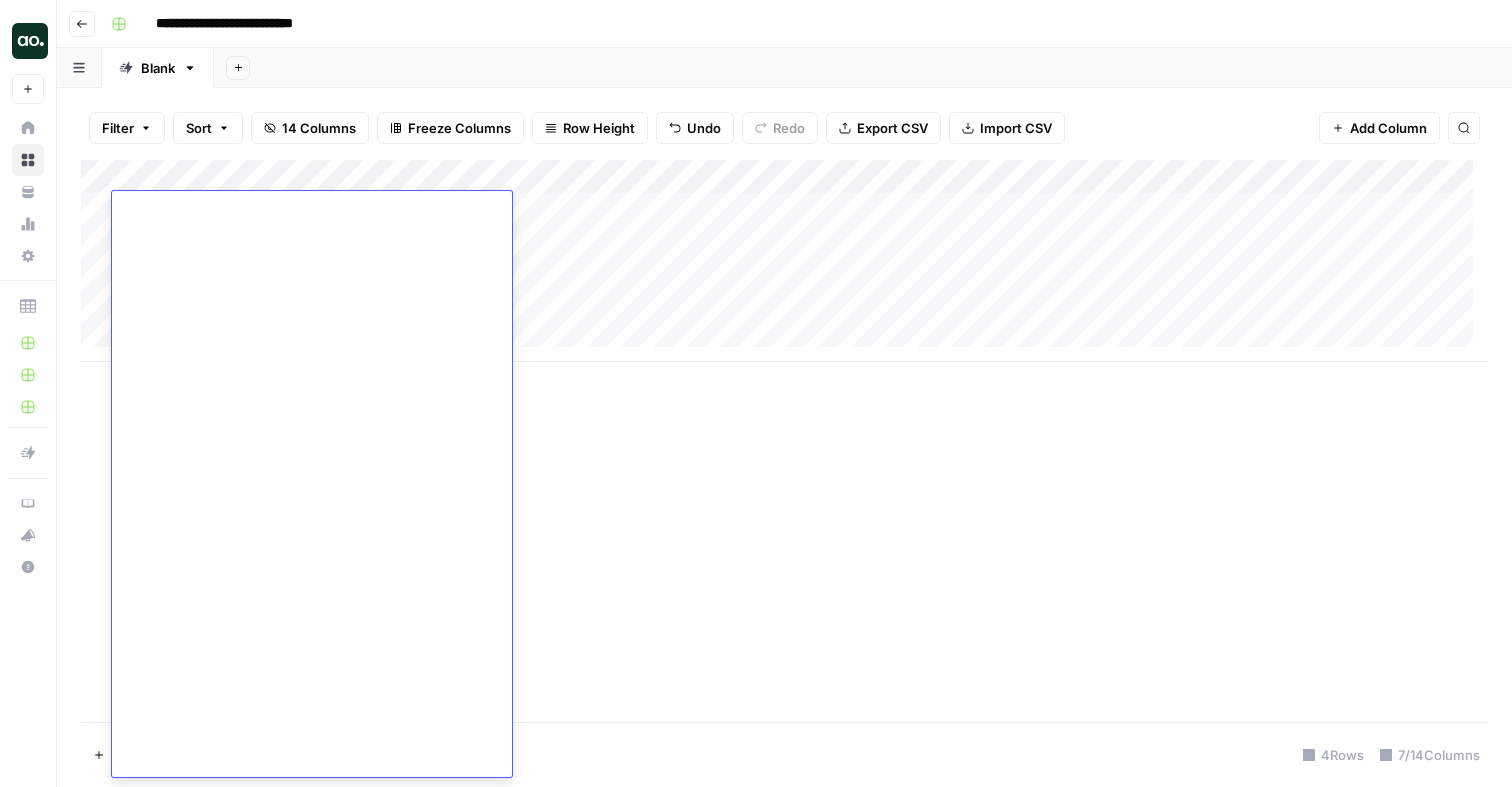 scroll, scrollTop: 0, scrollLeft: 0, axis: both 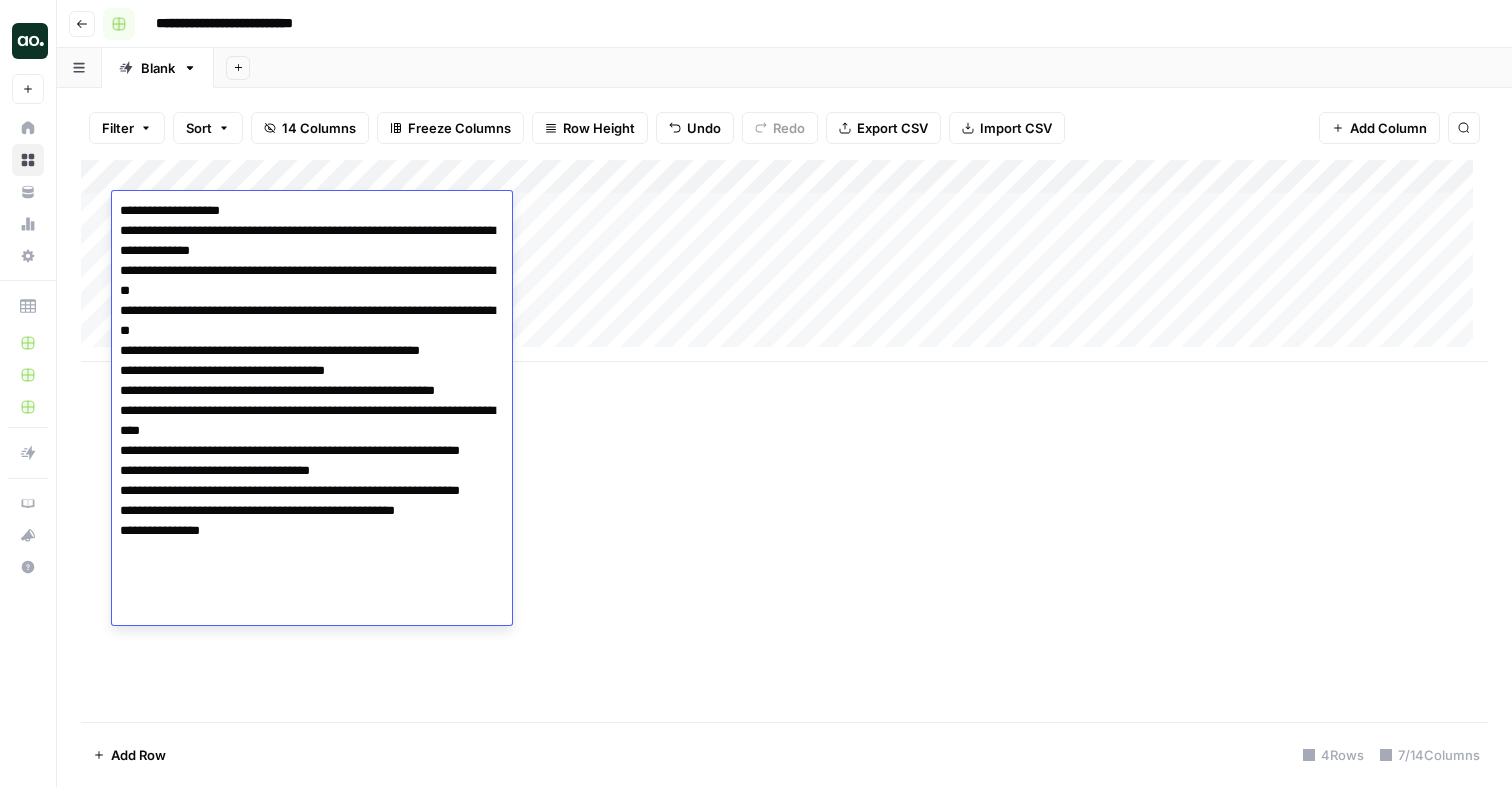 drag, startPoint x: 249, startPoint y: 608, endPoint x: 109, endPoint y: 26, distance: 598.6017 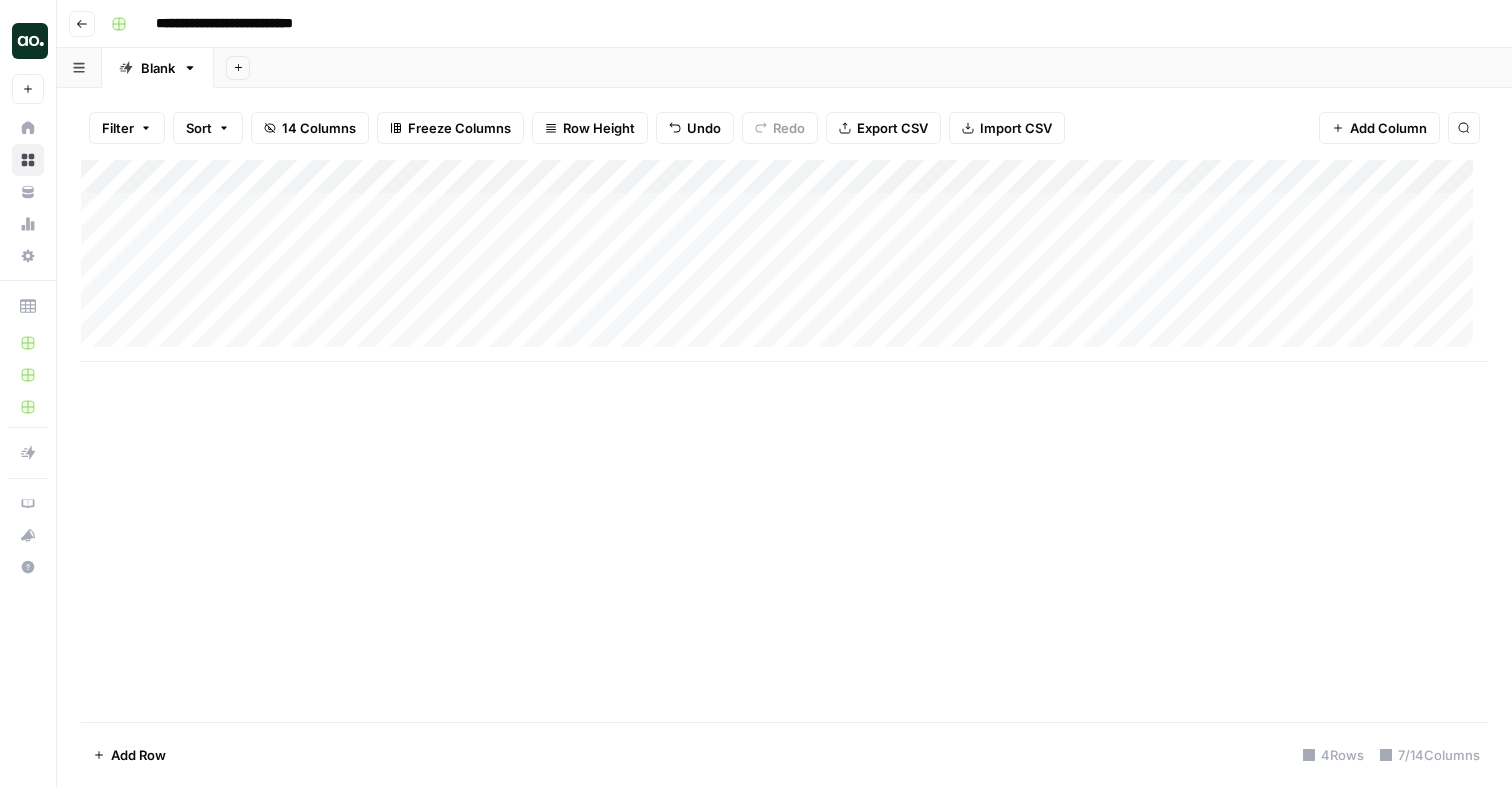 click on "Add Sheet" at bounding box center (863, 68) 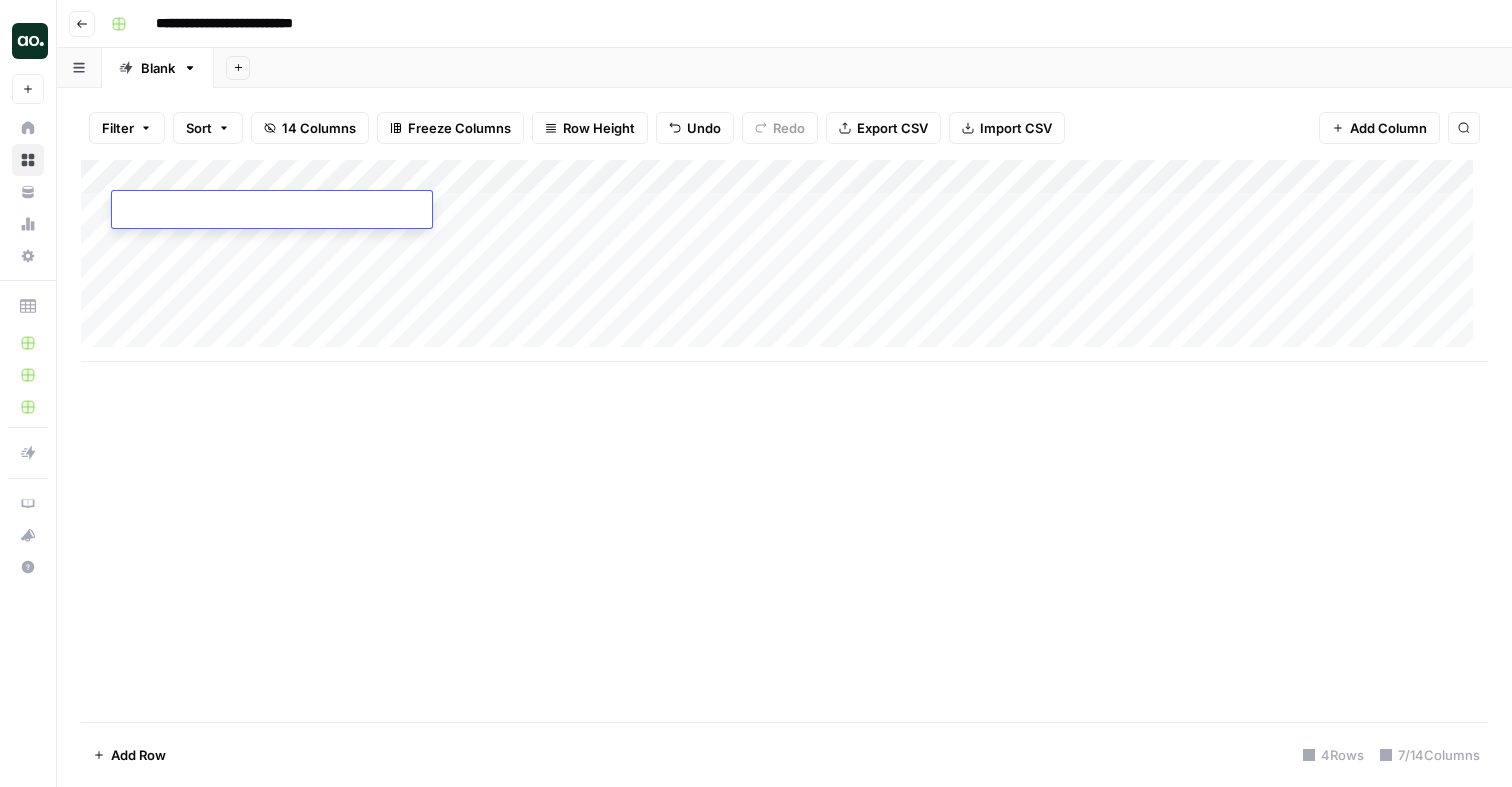 type on "**********" 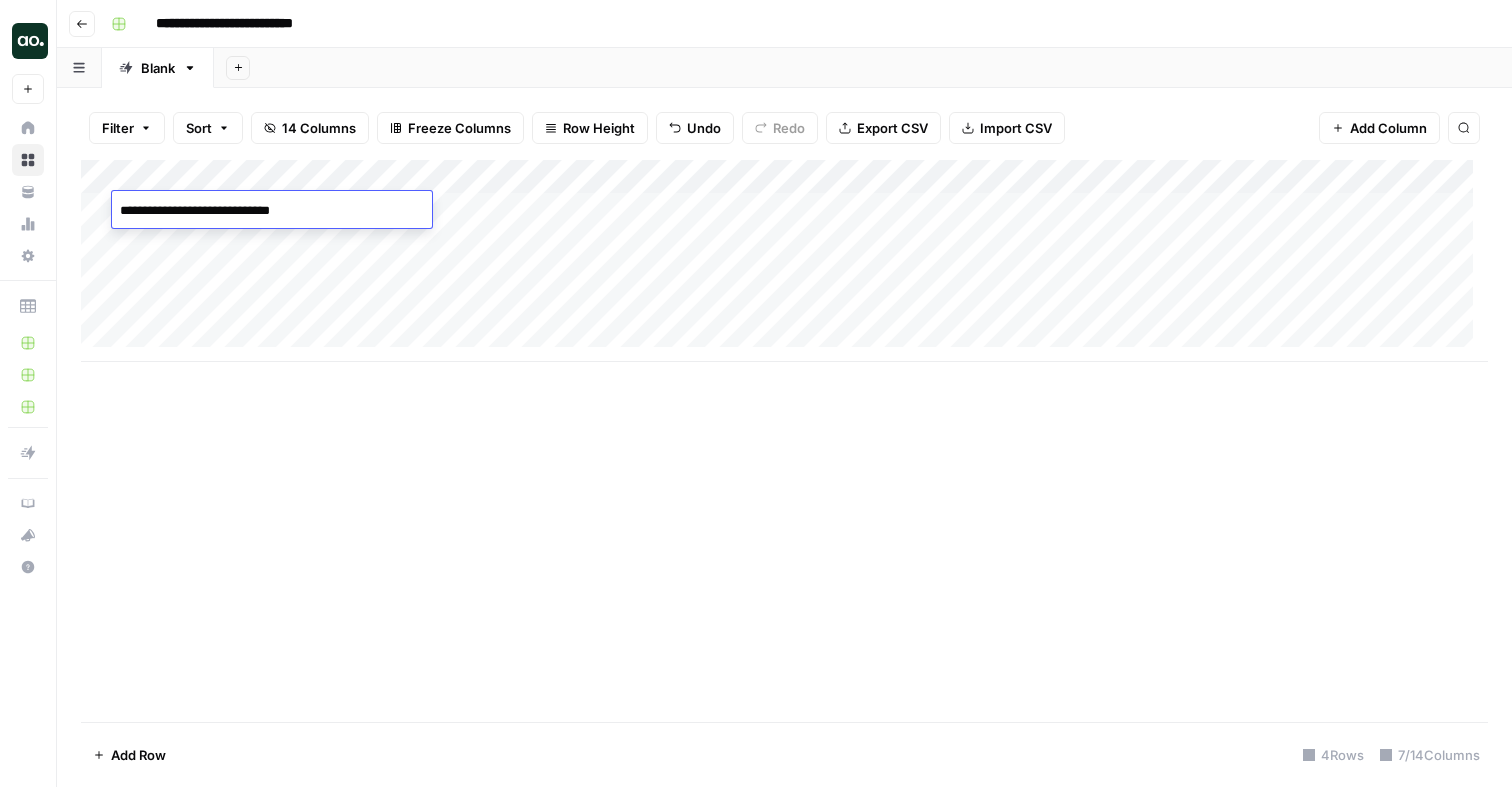 scroll, scrollTop: 401, scrollLeft: 0, axis: vertical 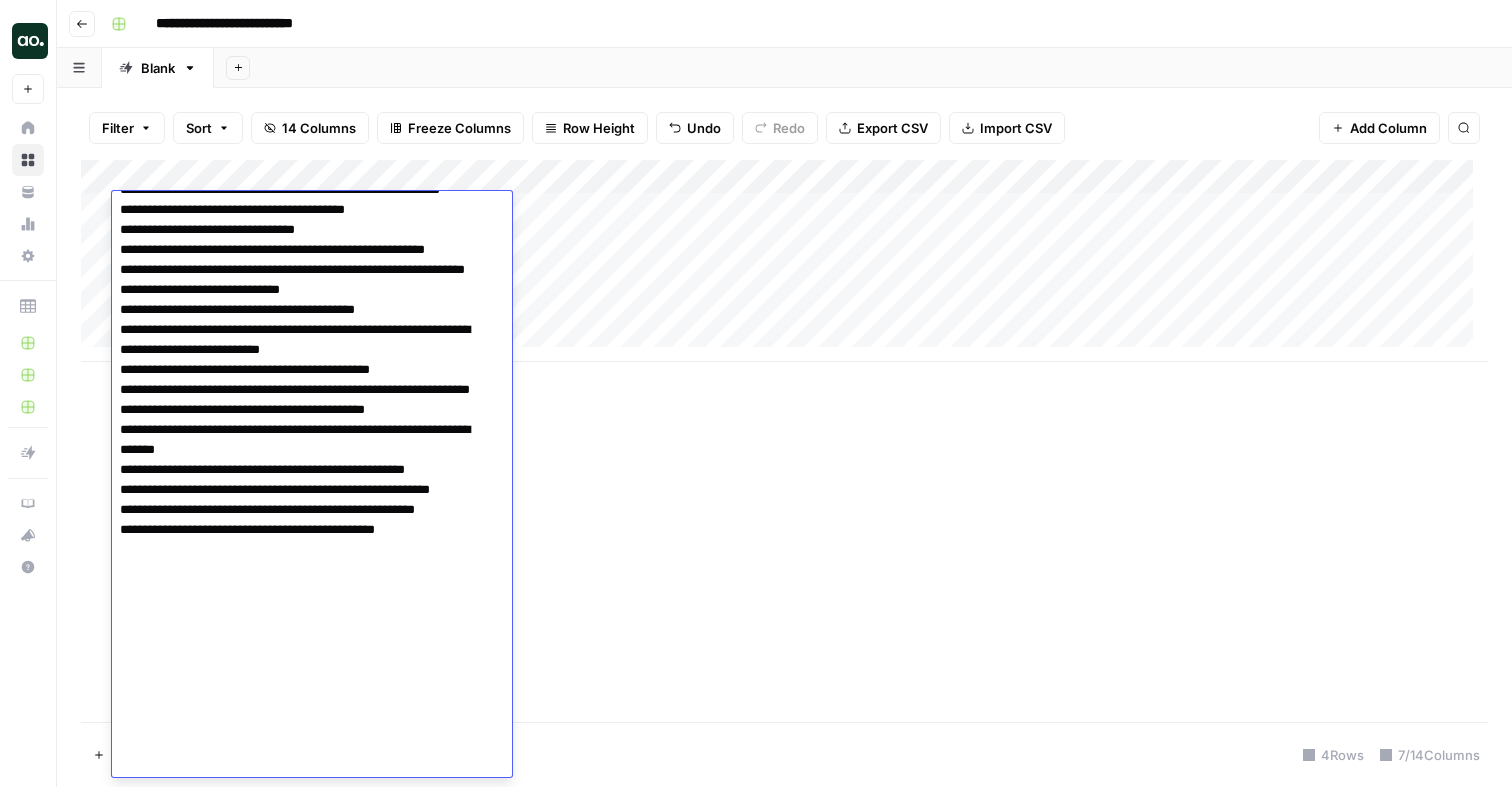 click at bounding box center [304, 290] 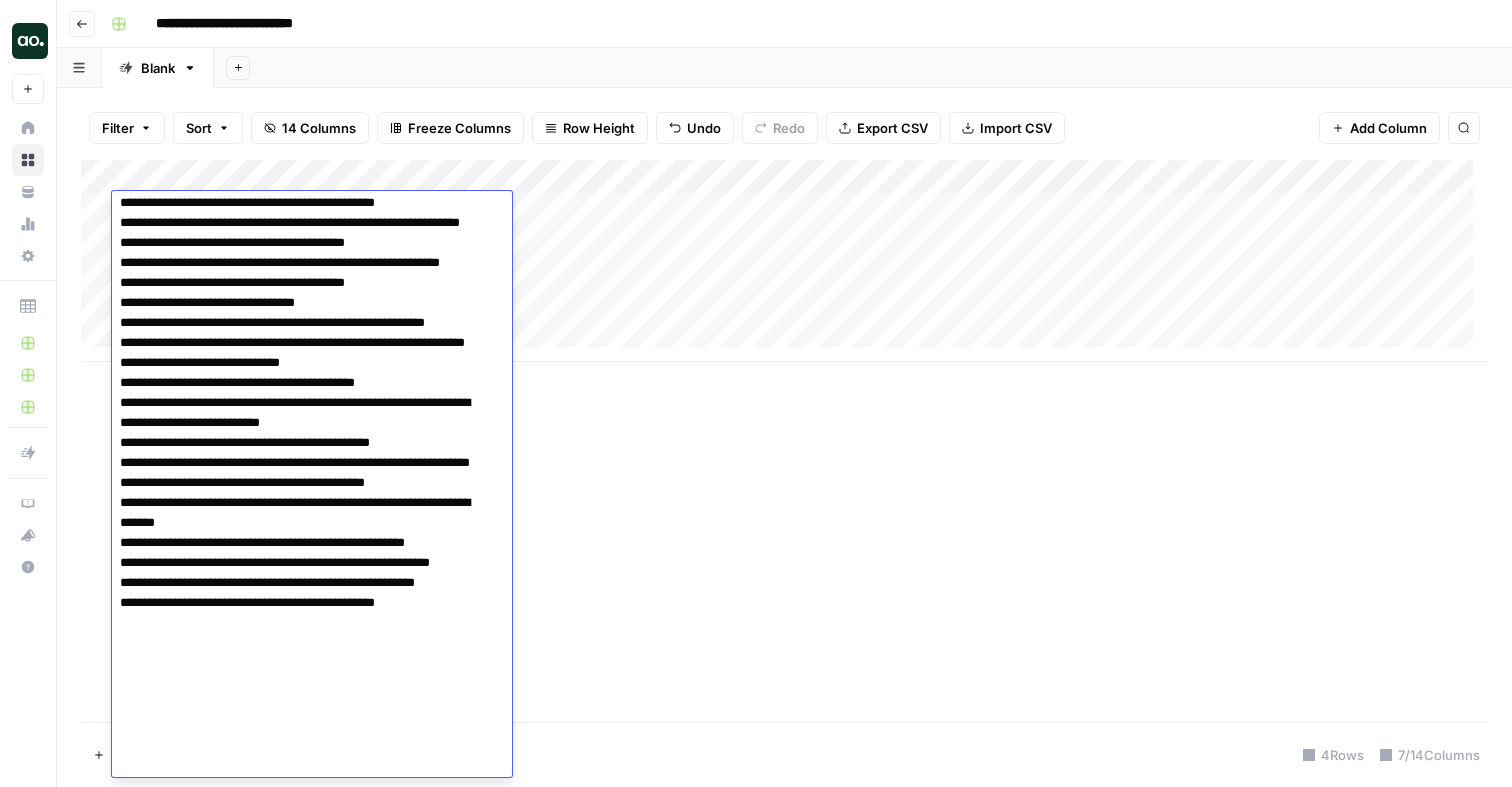 scroll, scrollTop: 0, scrollLeft: 0, axis: both 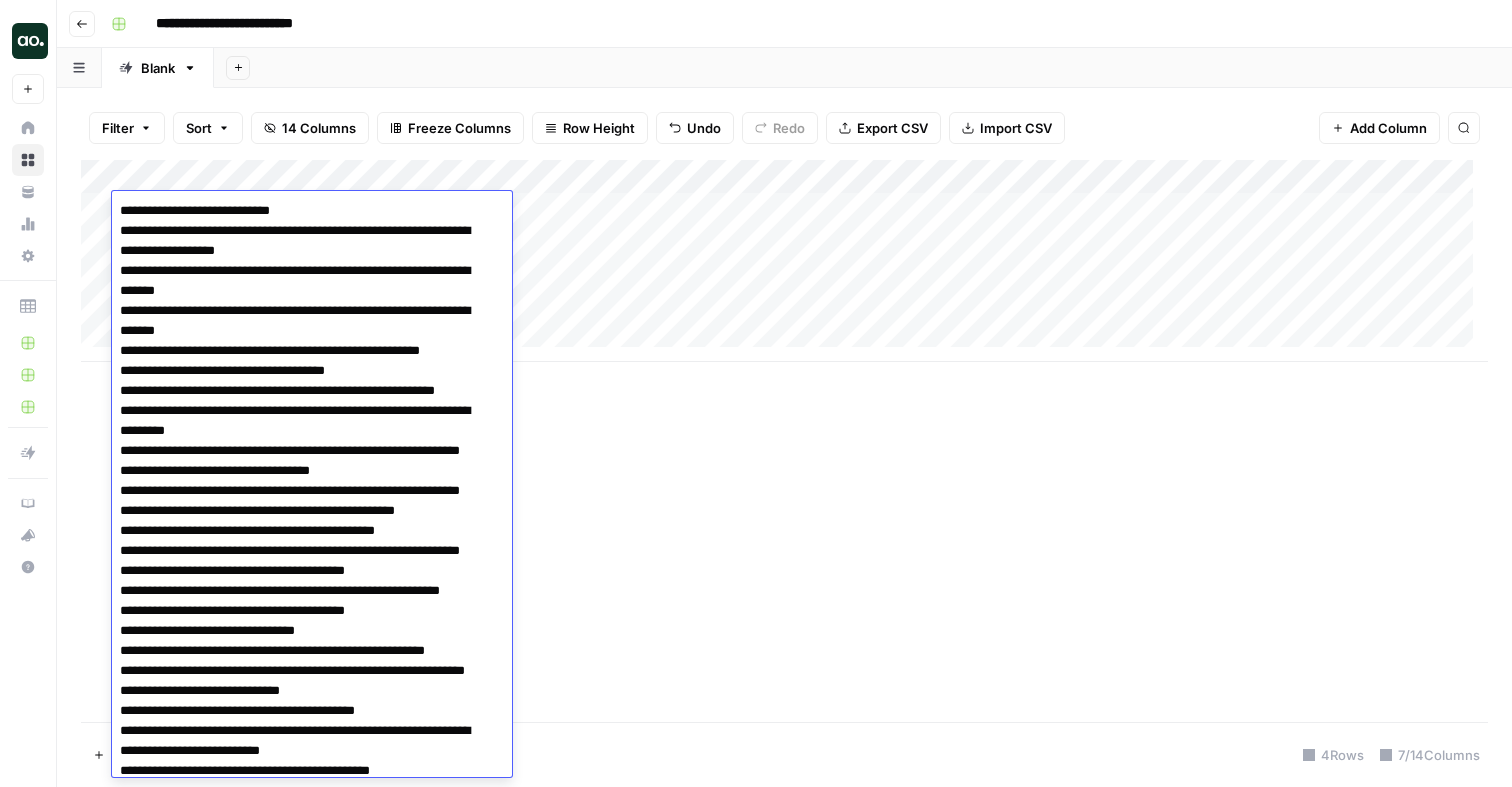 drag, startPoint x: 445, startPoint y: 762, endPoint x: 269, endPoint y: -38, distance: 819.1312 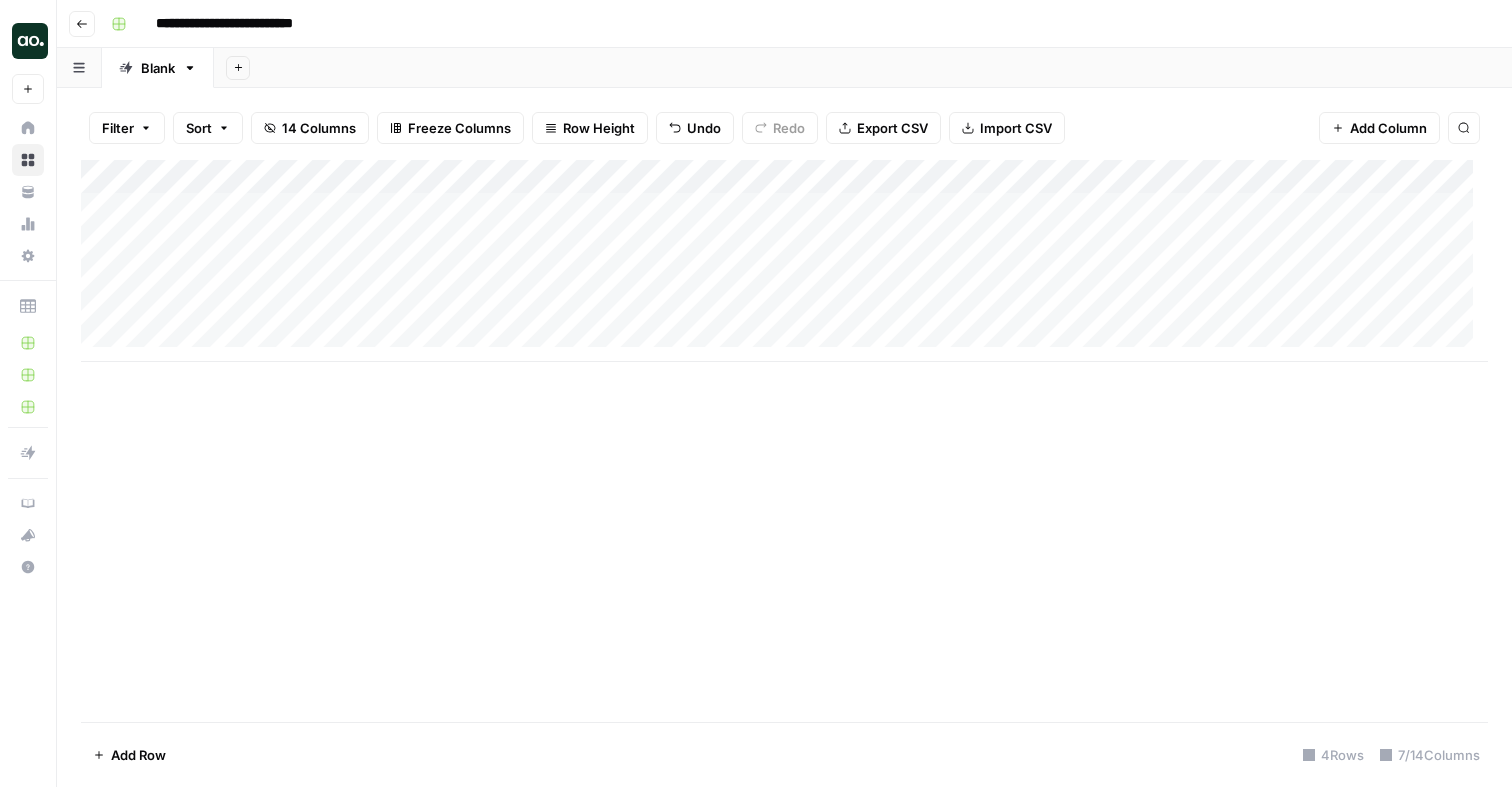 click on "**********" at bounding box center [797, 24] 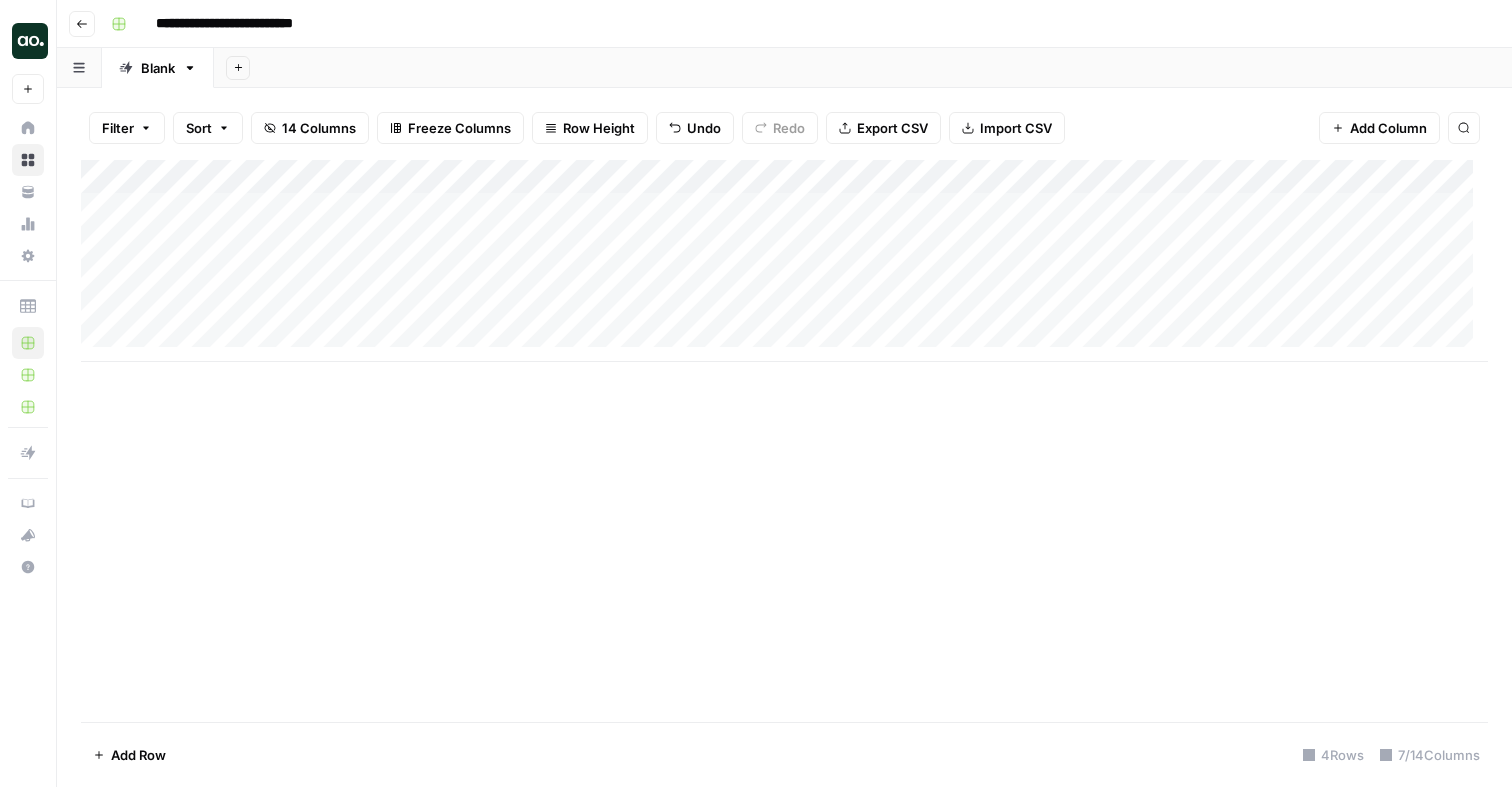 click on "Add Column" at bounding box center (784, 261) 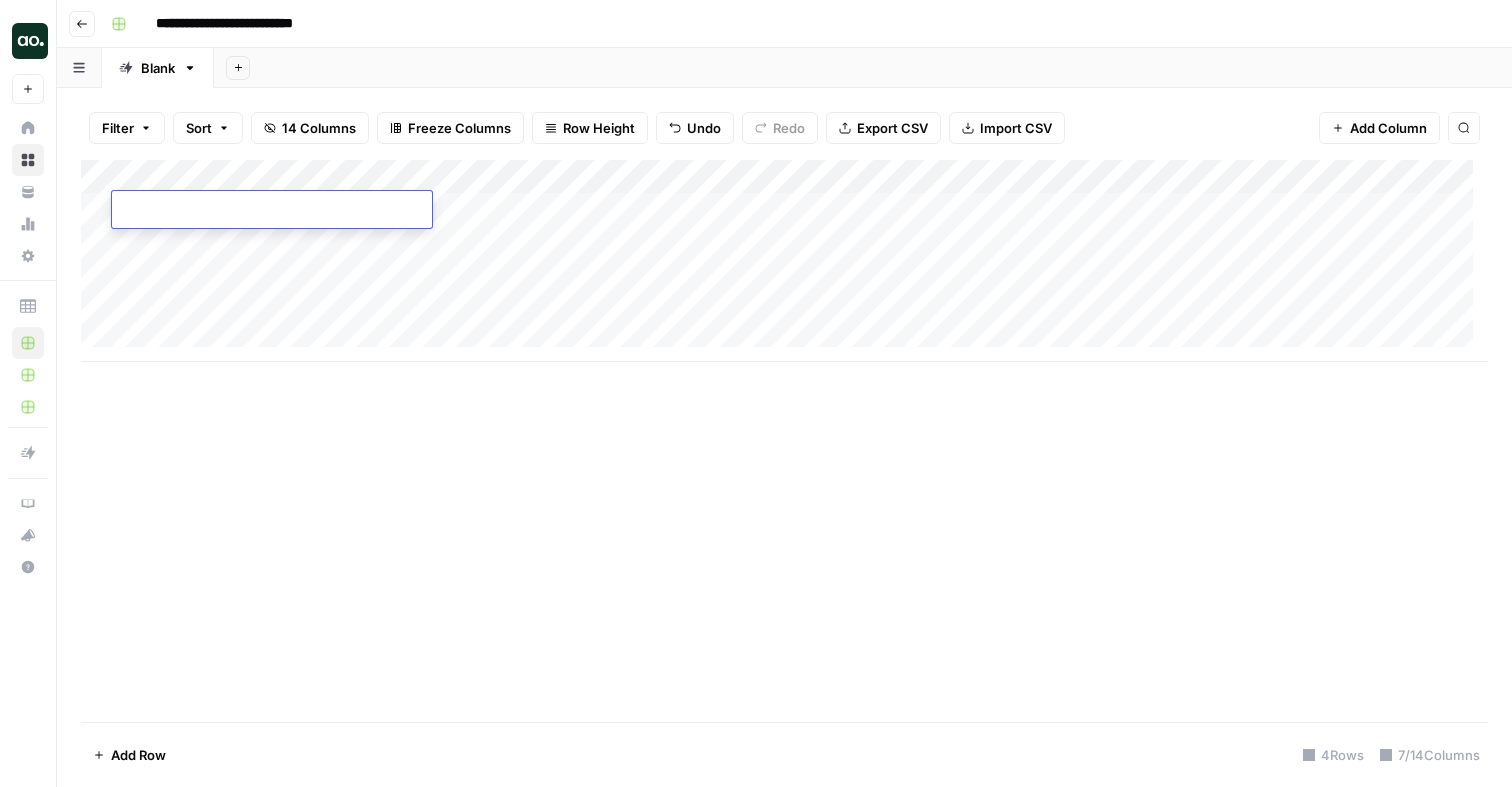 click at bounding box center [272, 211] 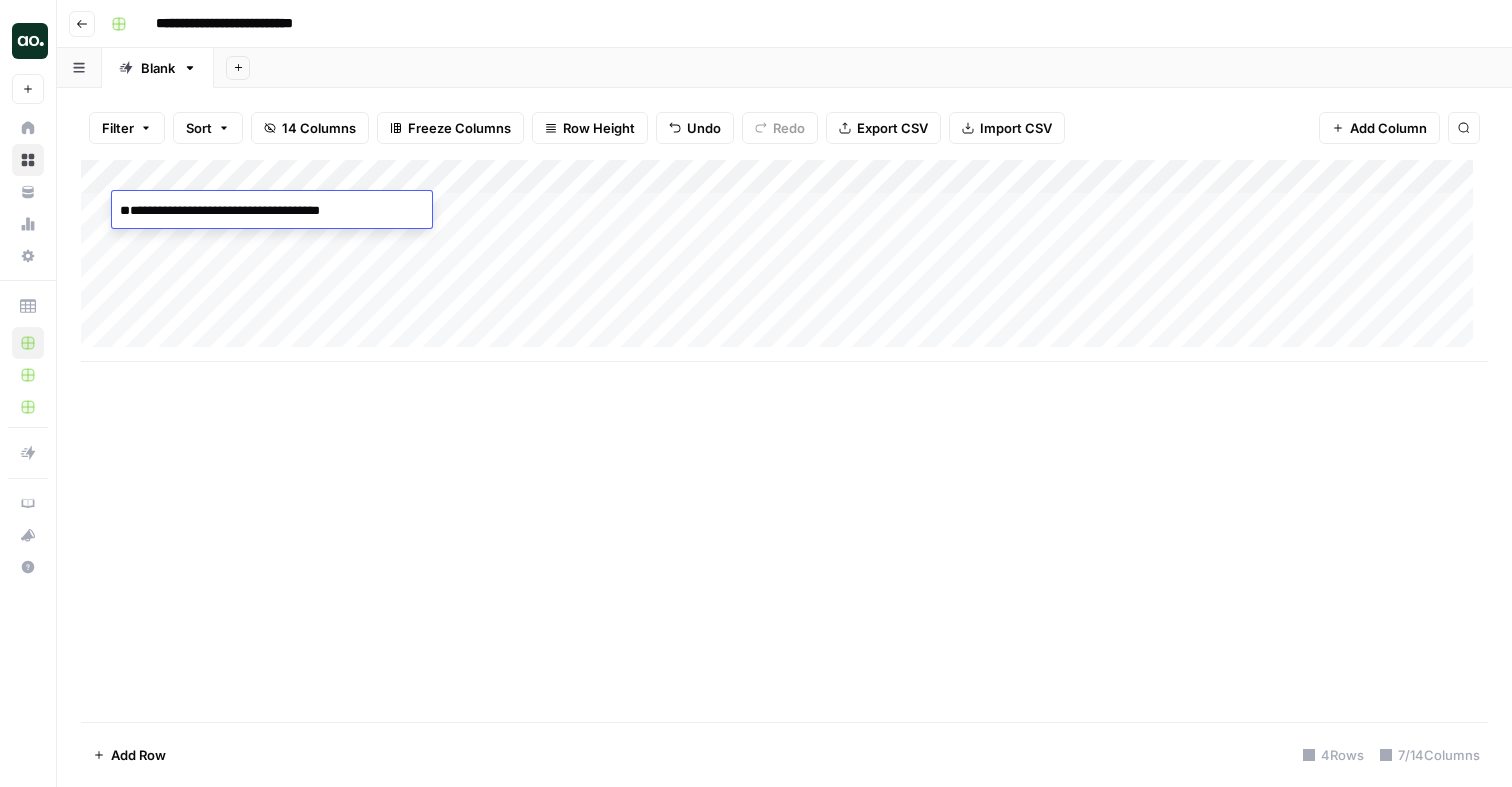 click on "**********" at bounding box center (272, 221) 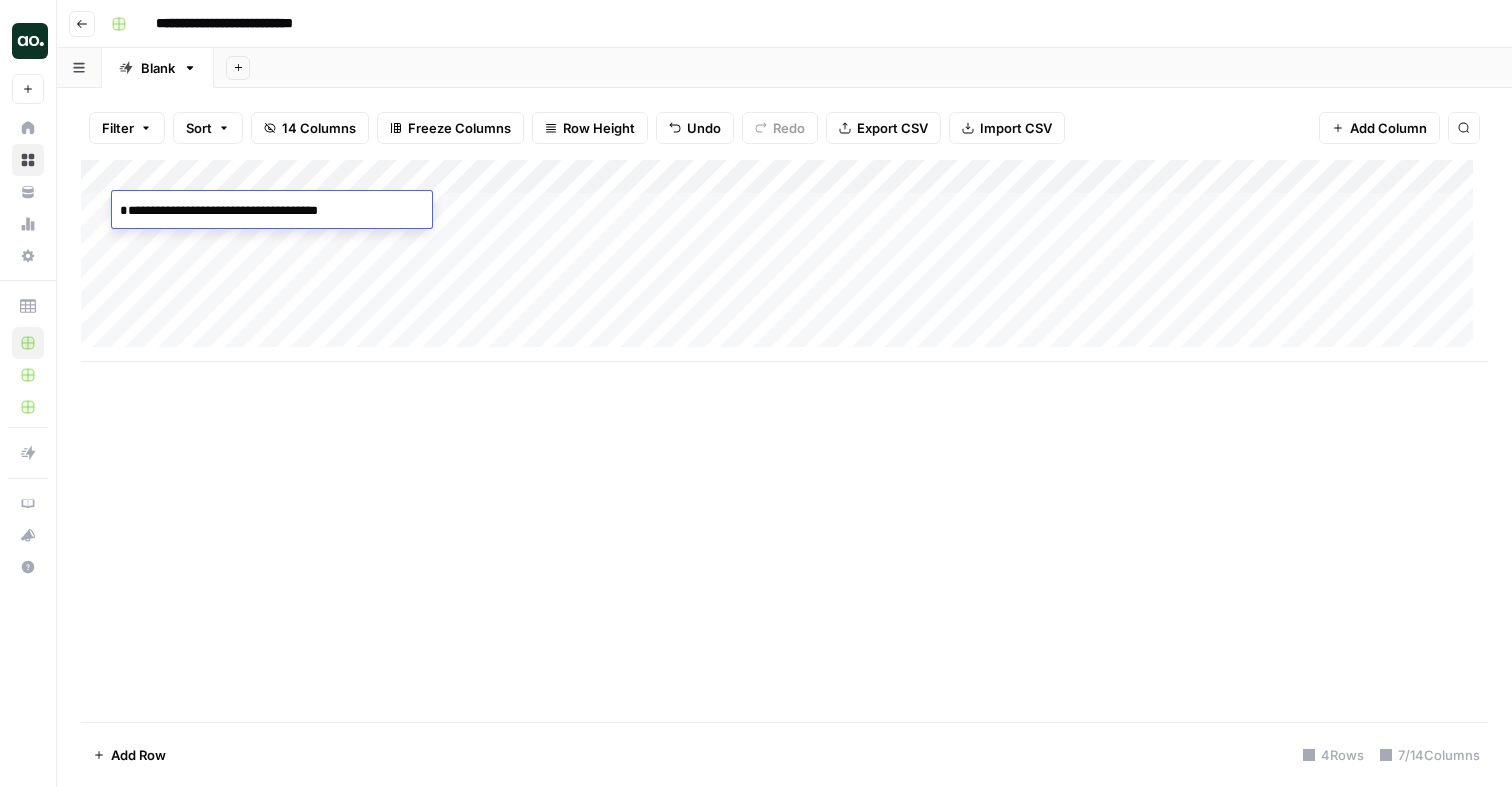 click on "Add Sheet" at bounding box center [863, 68] 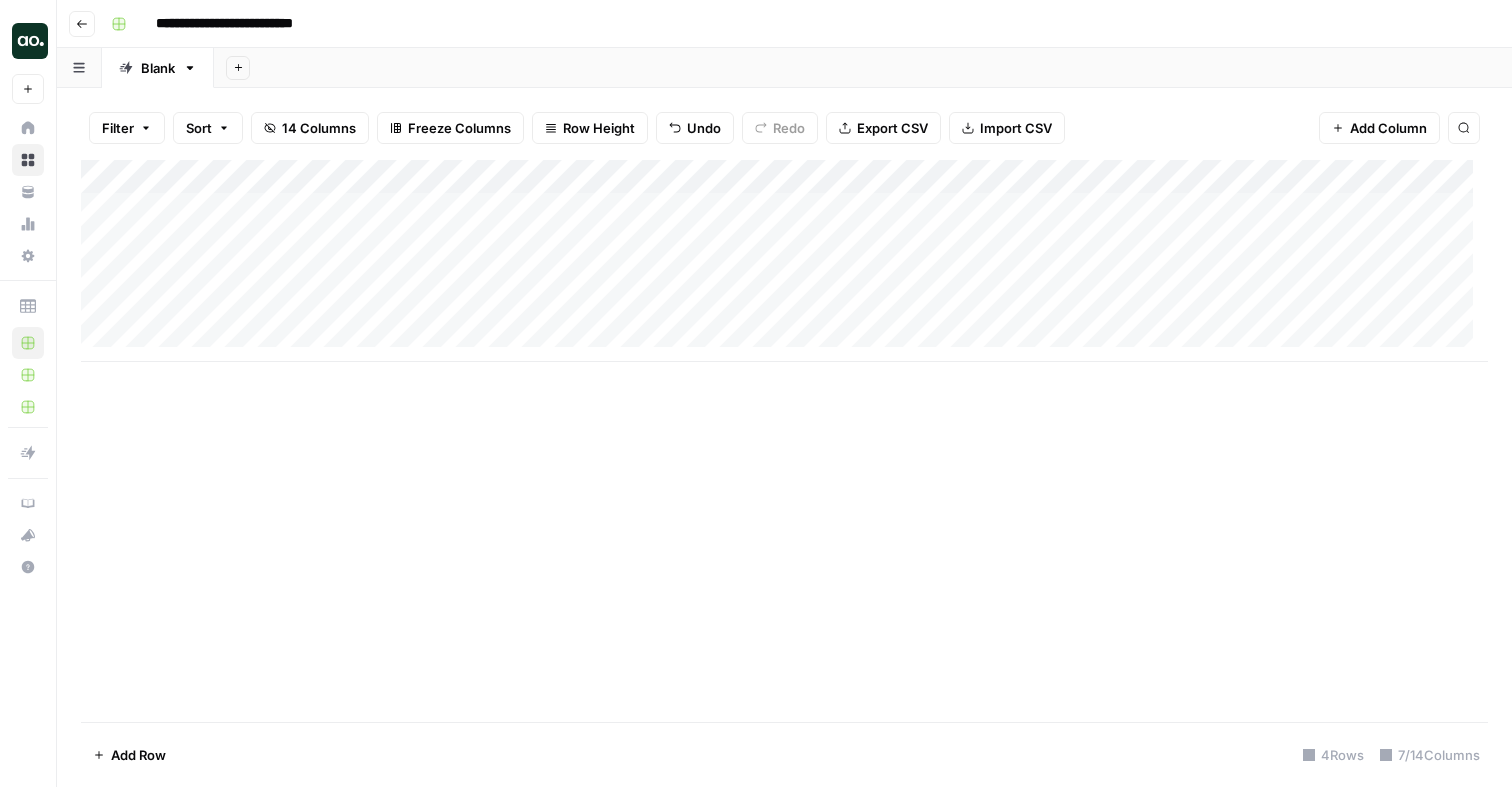 click on "Add Column" at bounding box center [784, 261] 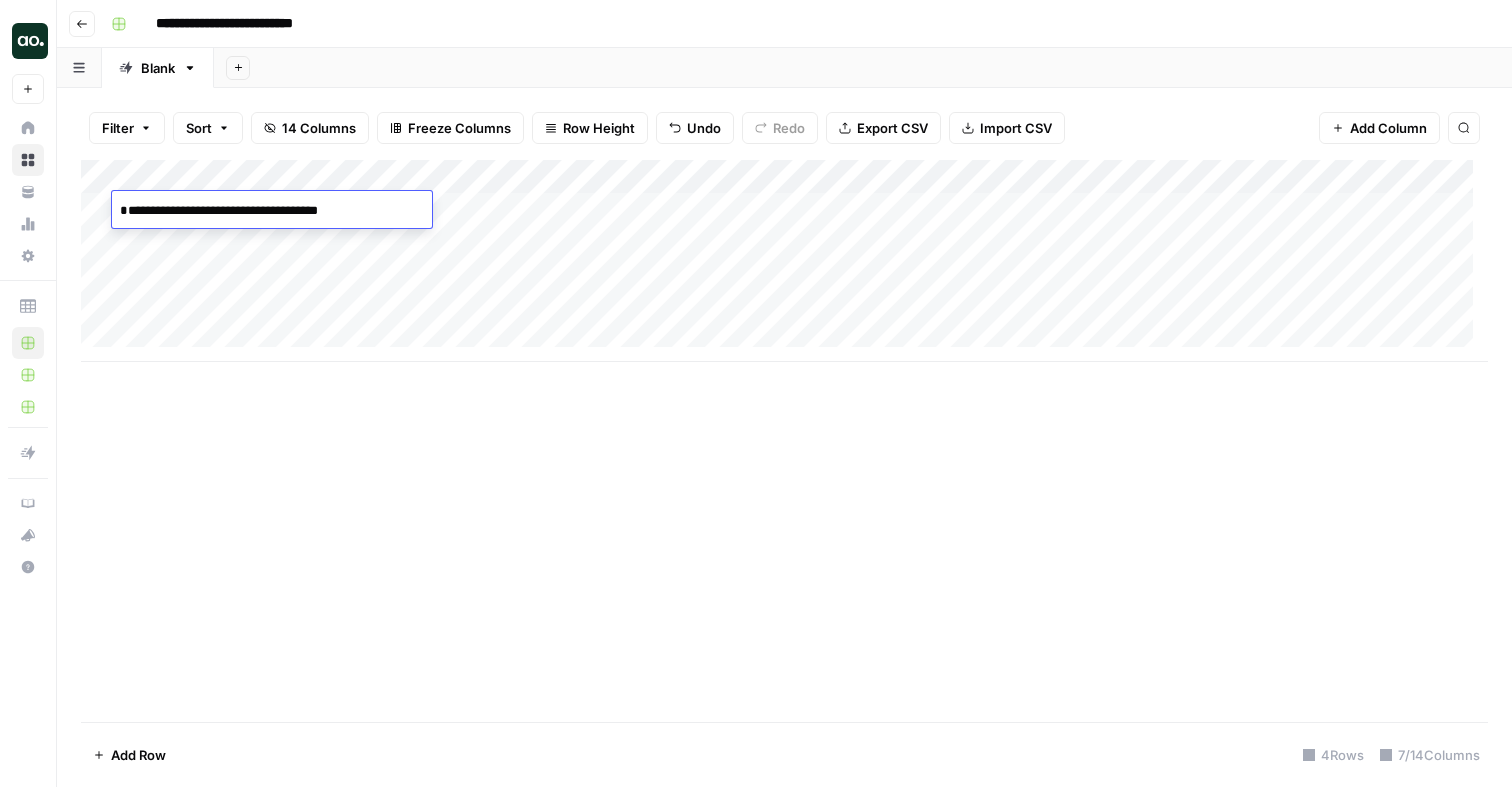 click on "Add Column" at bounding box center (784, 261) 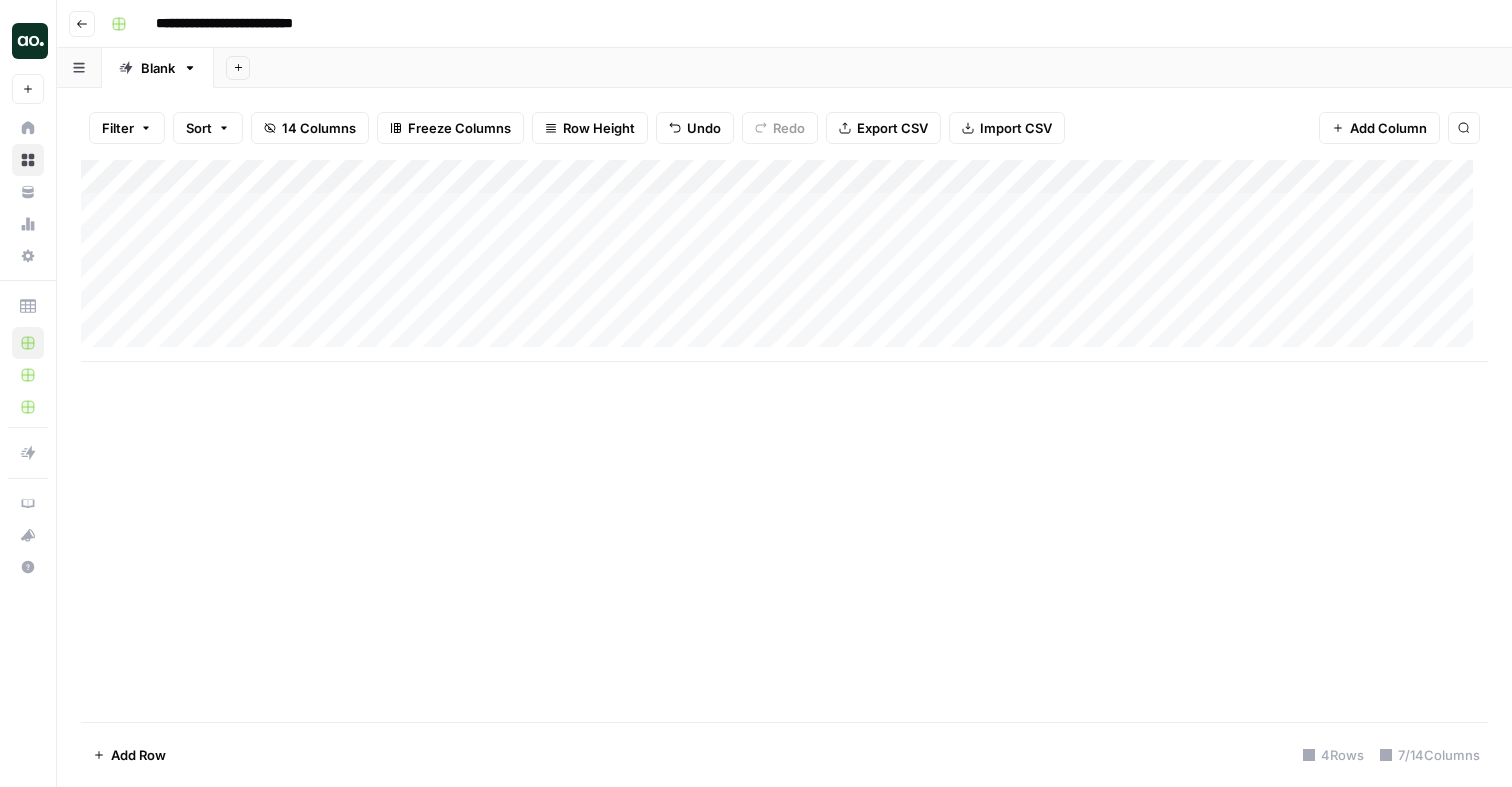 click on "Add Column" at bounding box center (784, 261) 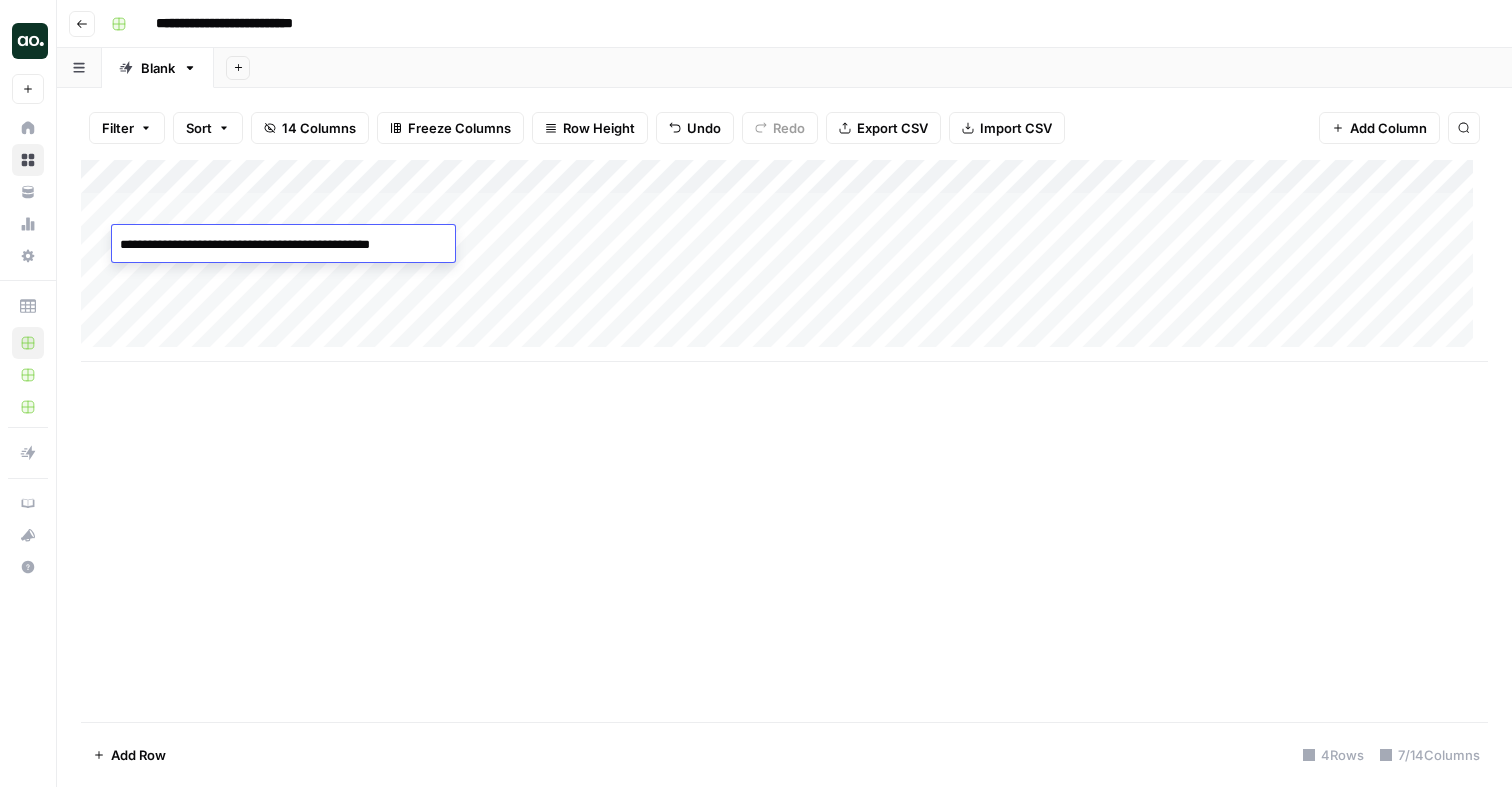 type on "**********" 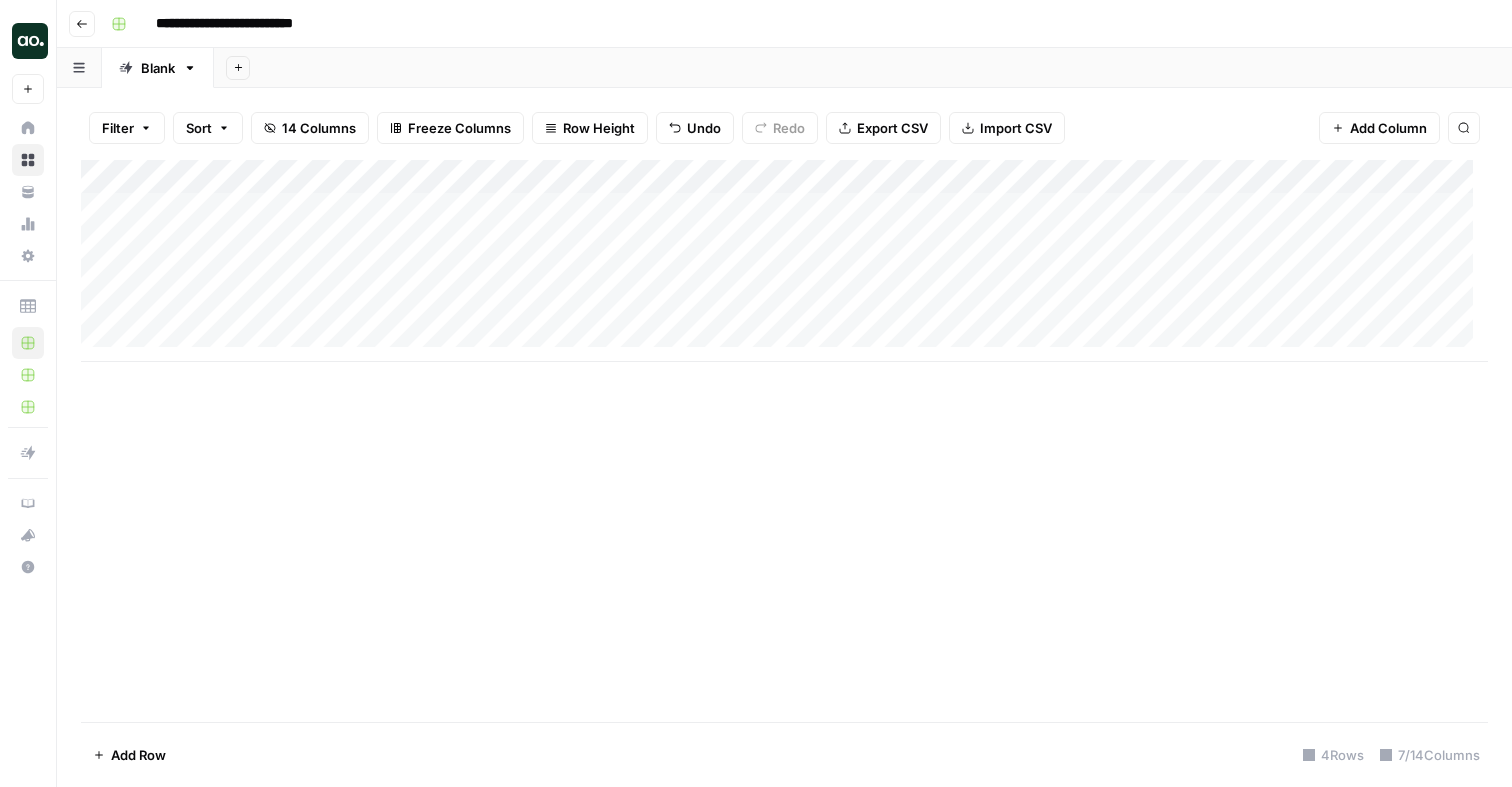click on "Add Column" at bounding box center (784, 261) 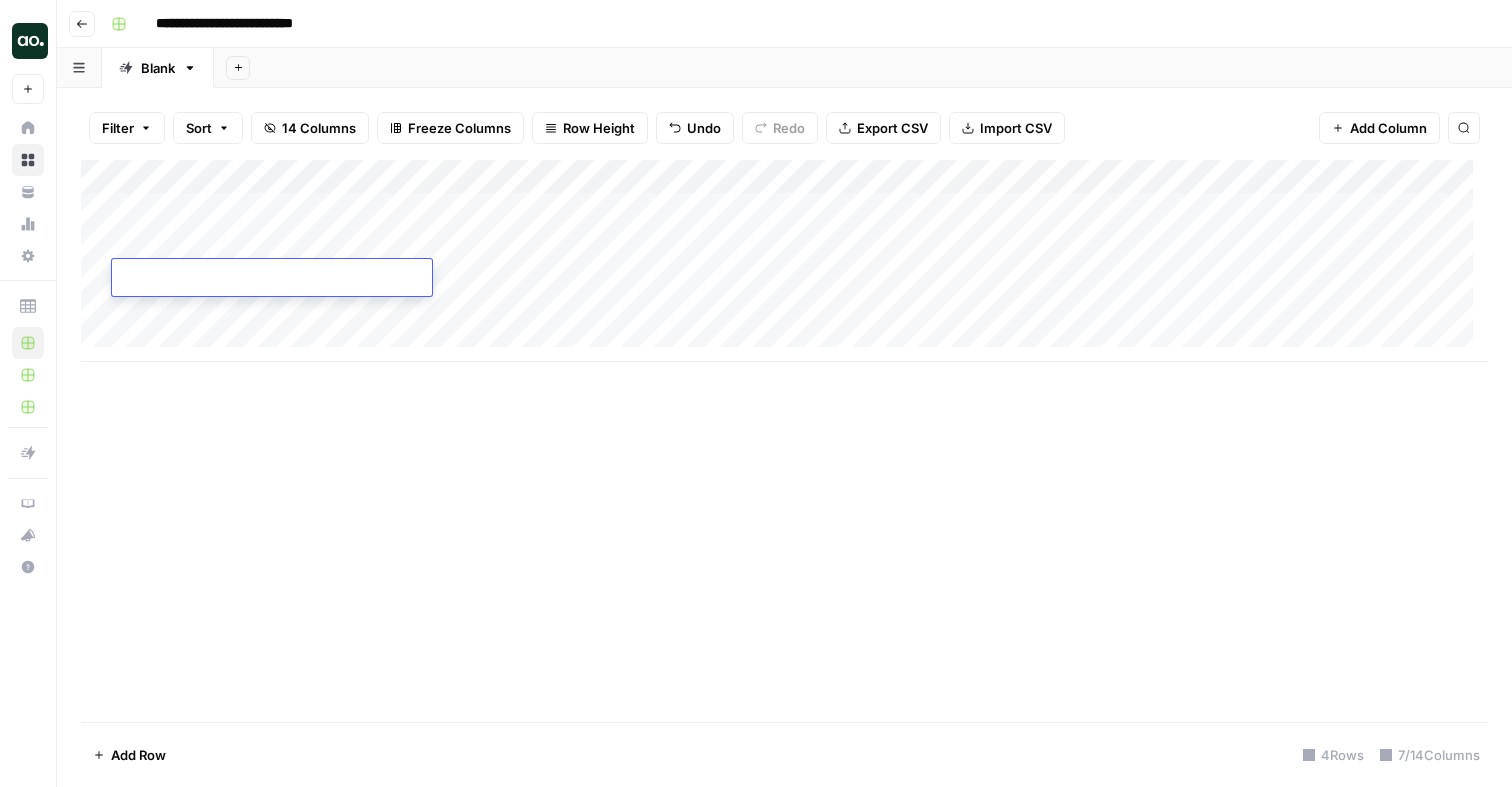 click at bounding box center (272, 279) 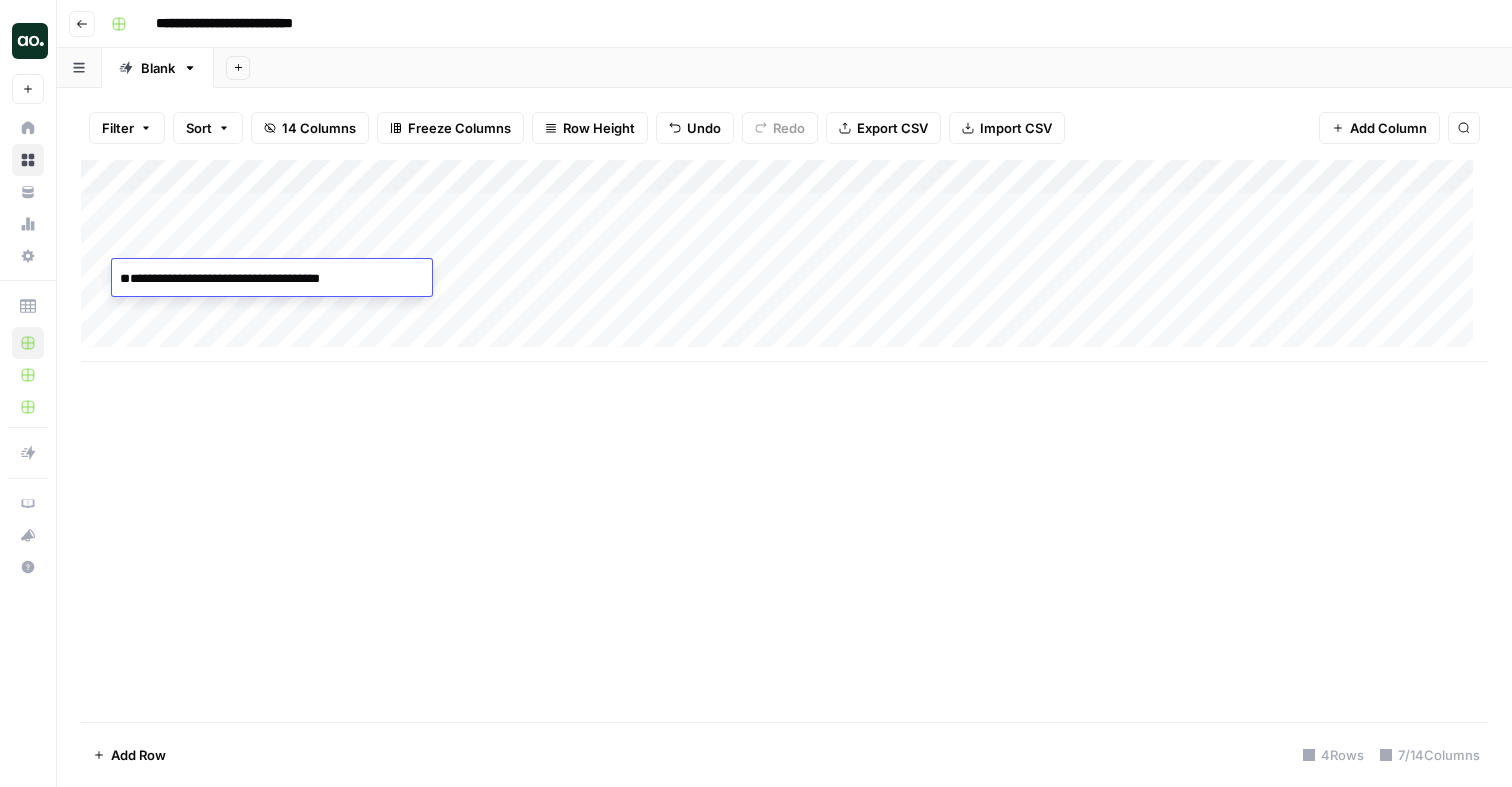 click on "**********" at bounding box center [272, 289] 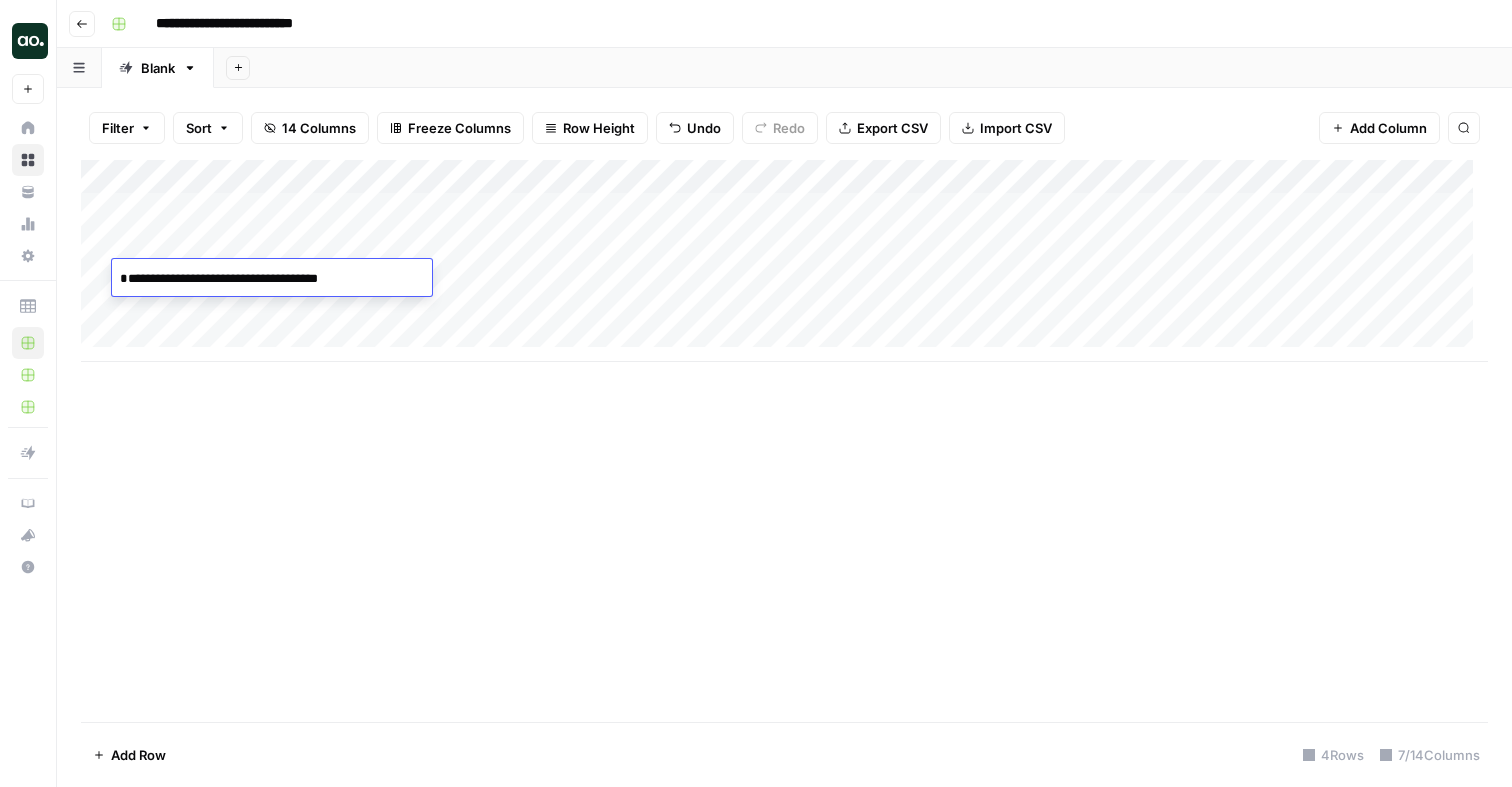 type on "**********" 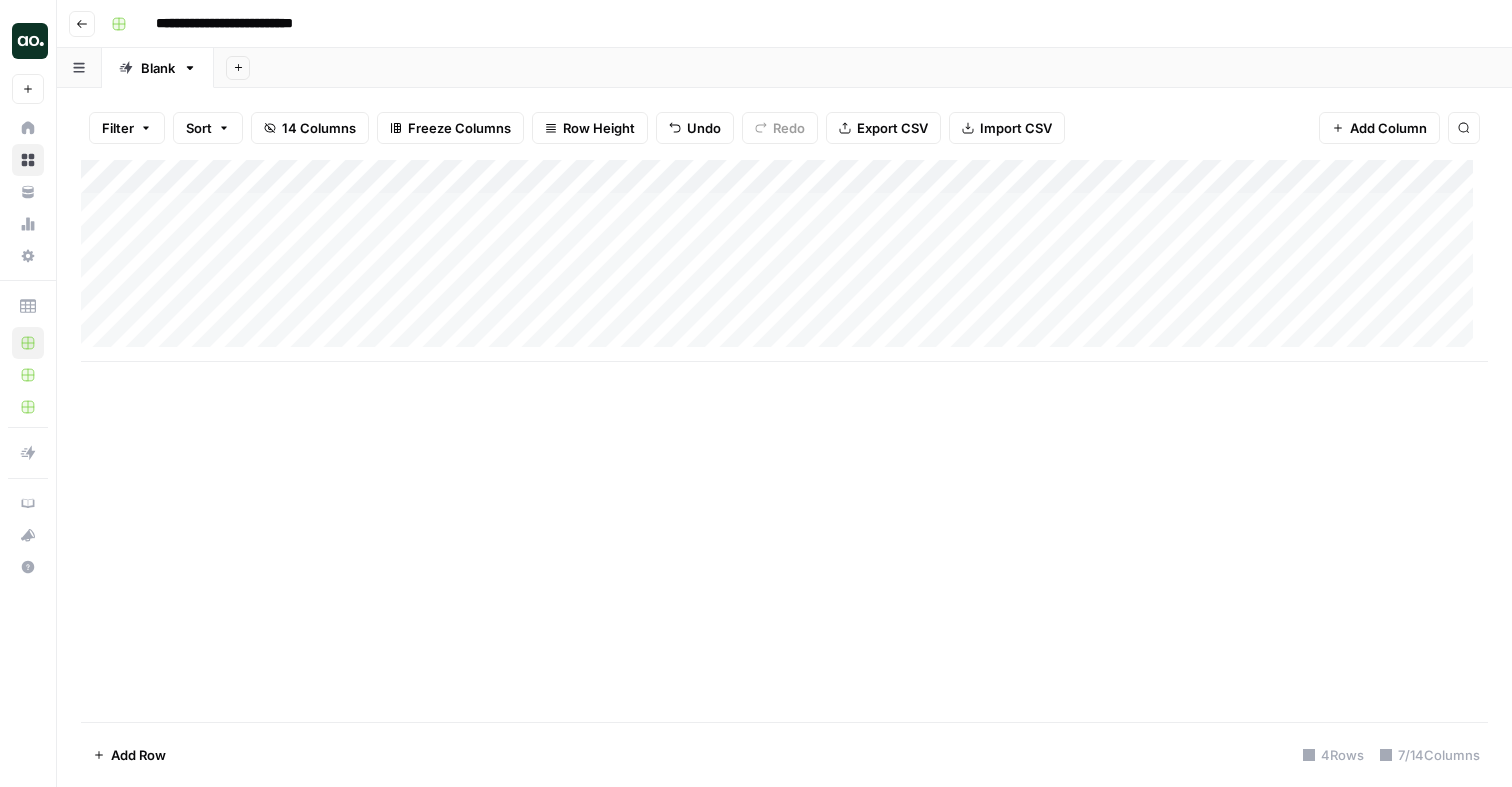 click on "**********" at bounding box center [784, 24] 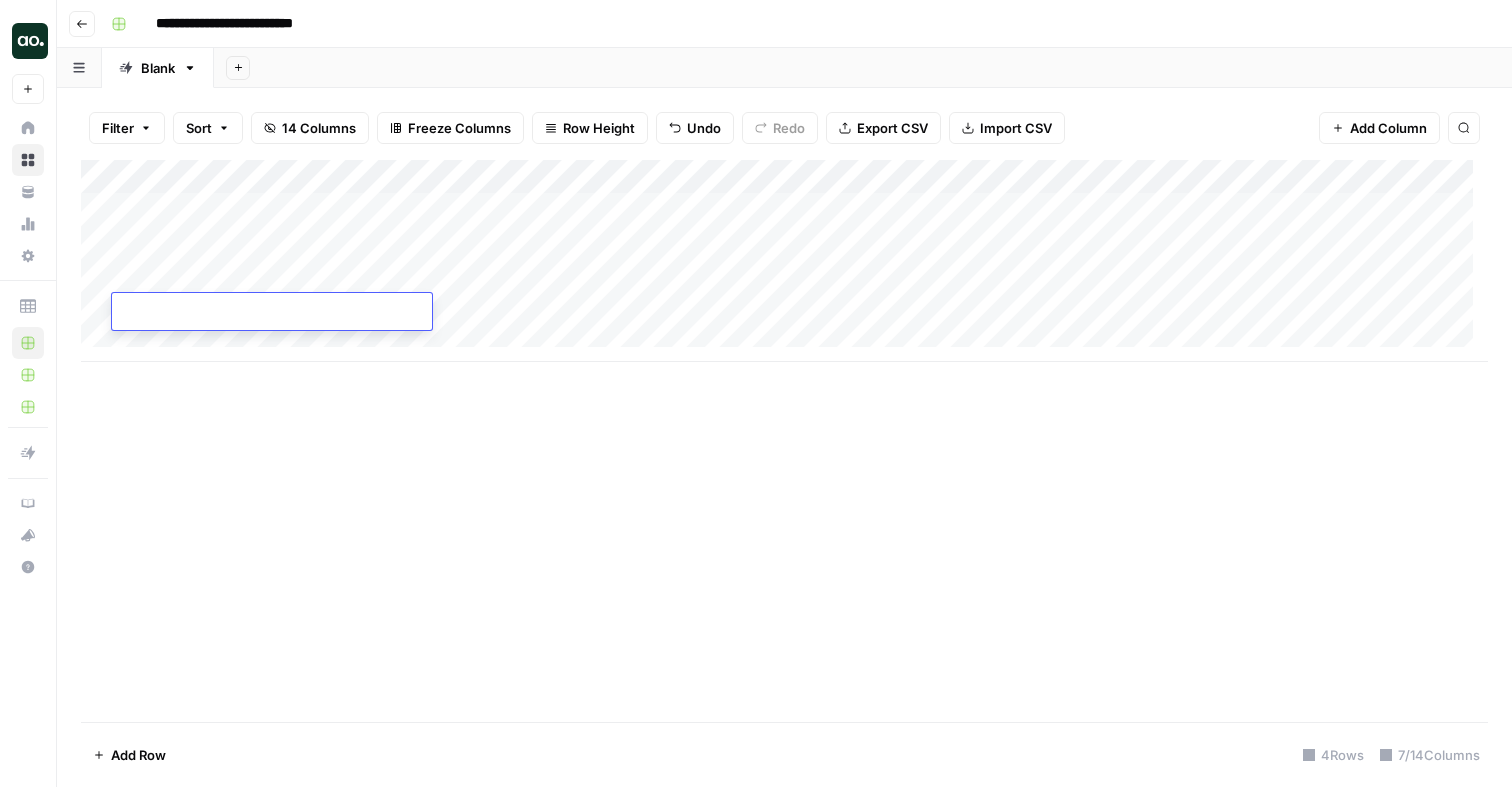 paste on "**********" 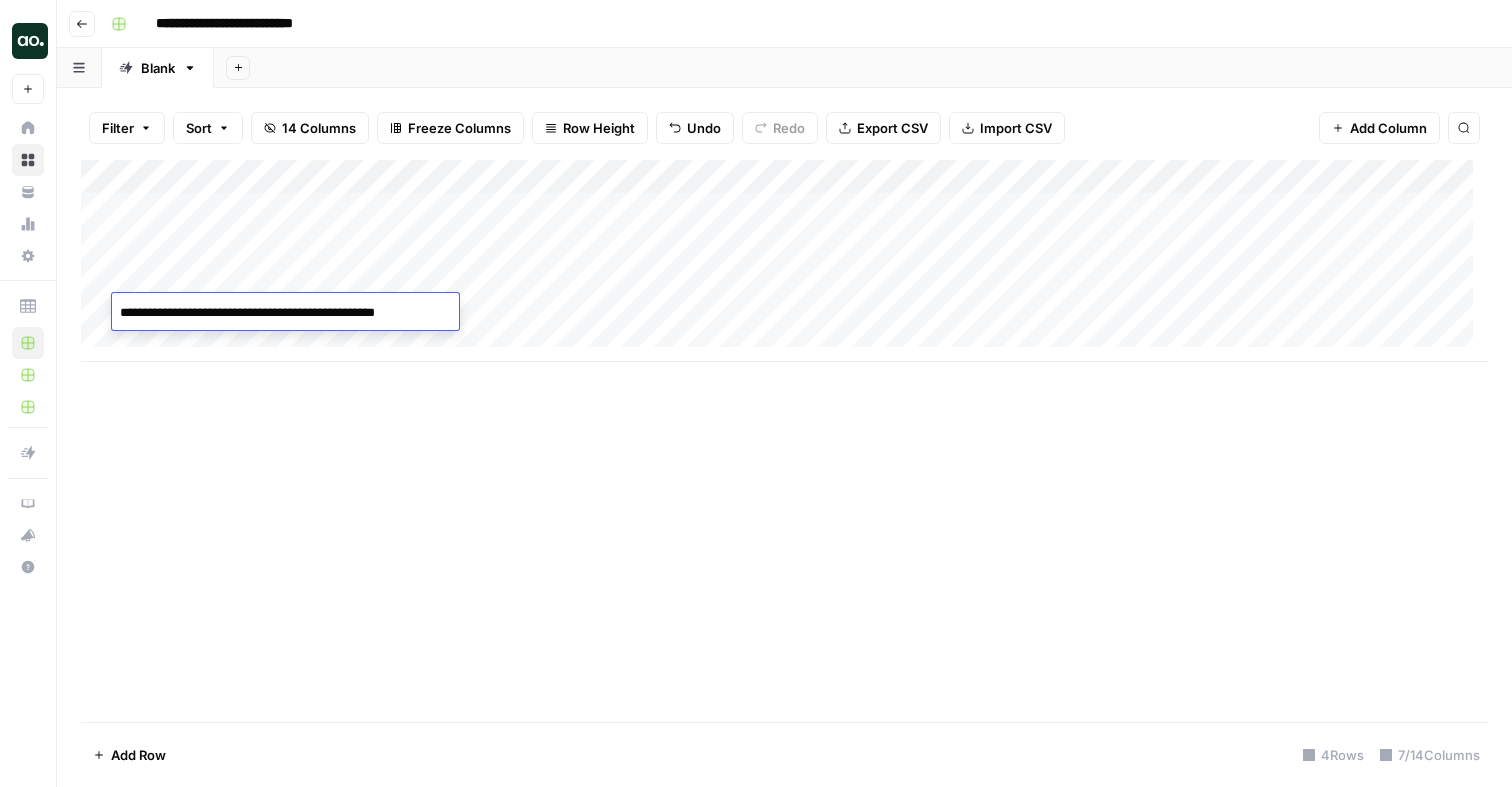type on "**********" 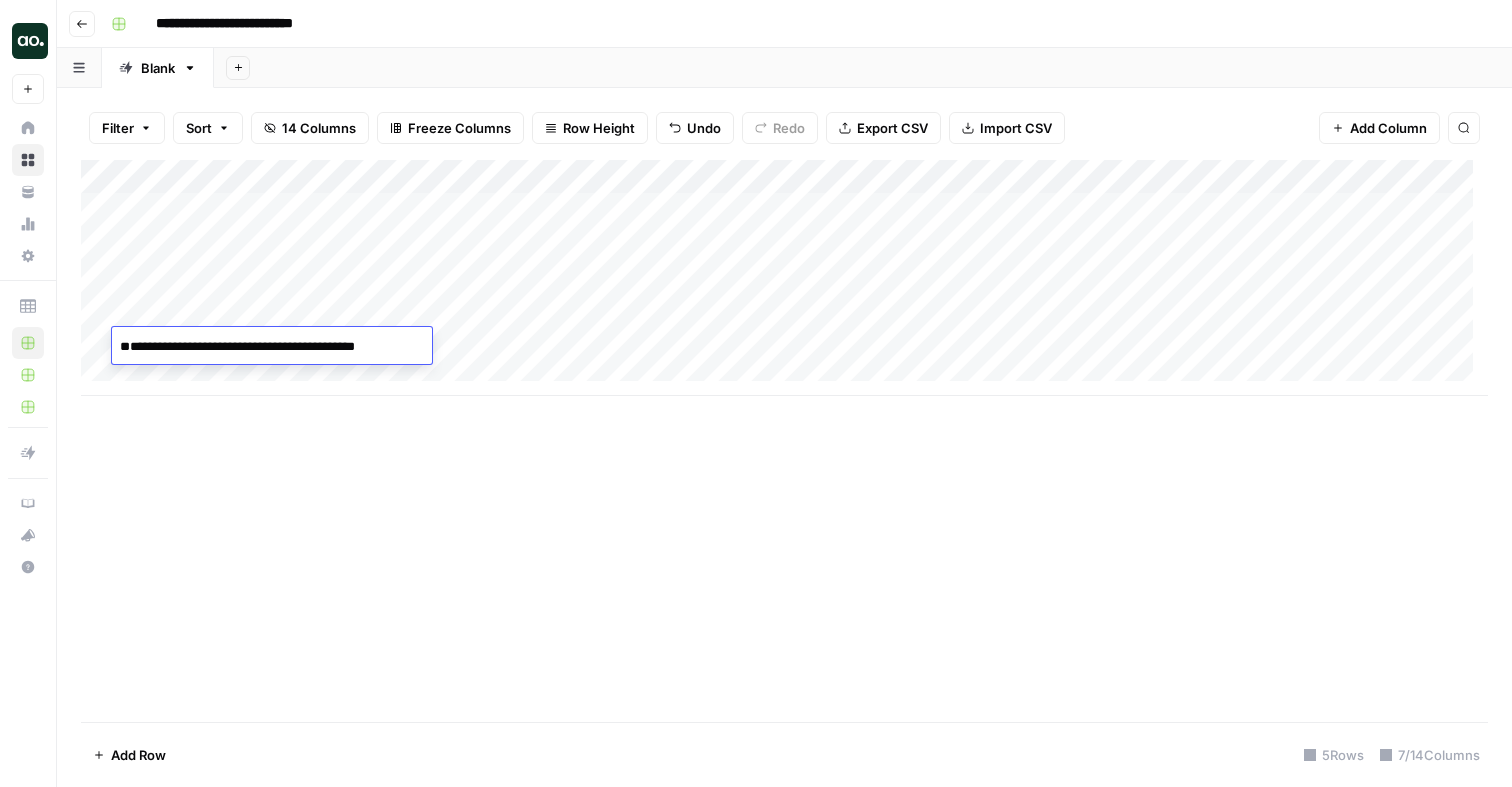click on "**********" at bounding box center [272, 357] 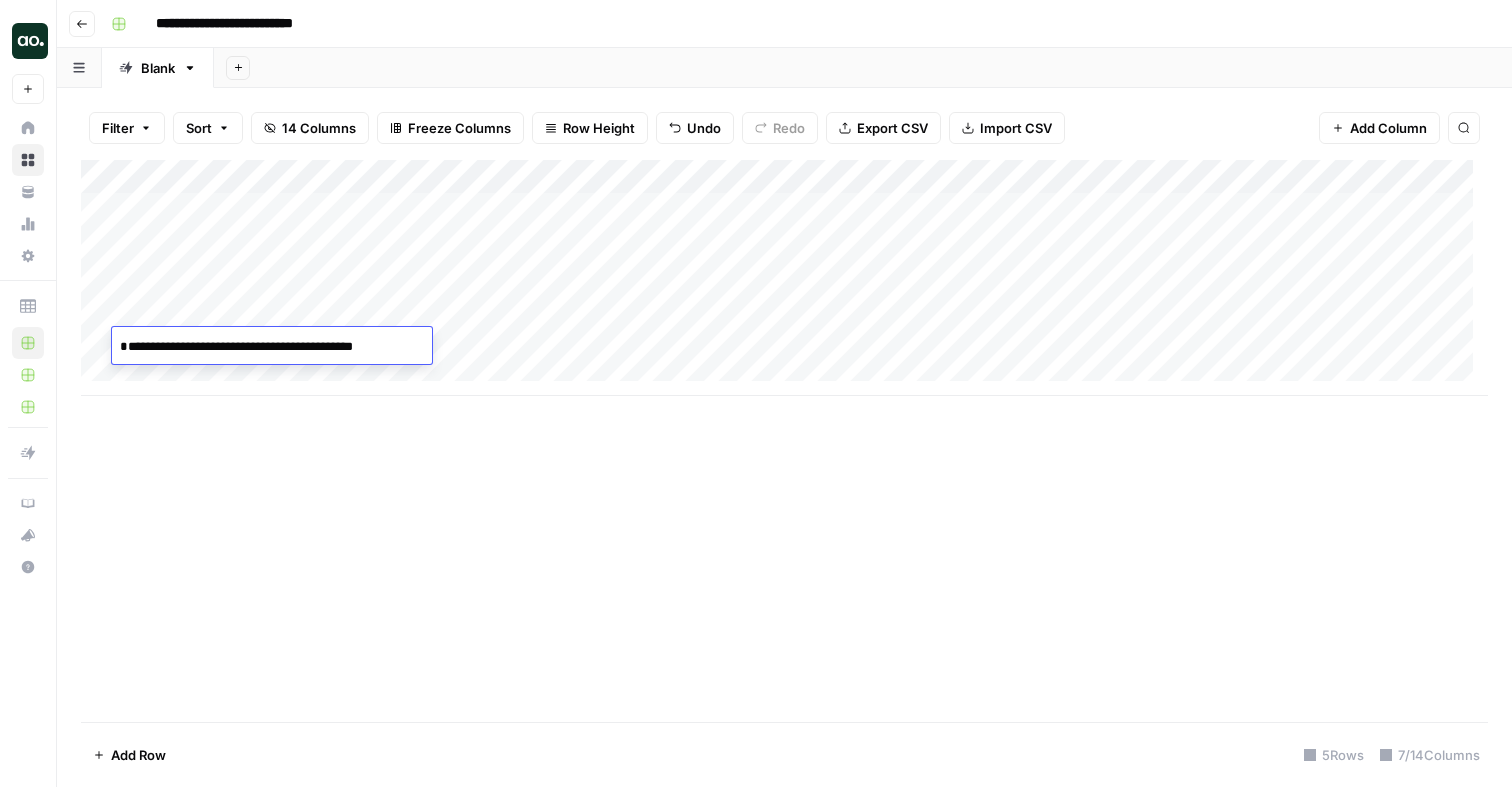 click on "**********" at bounding box center (797, 24) 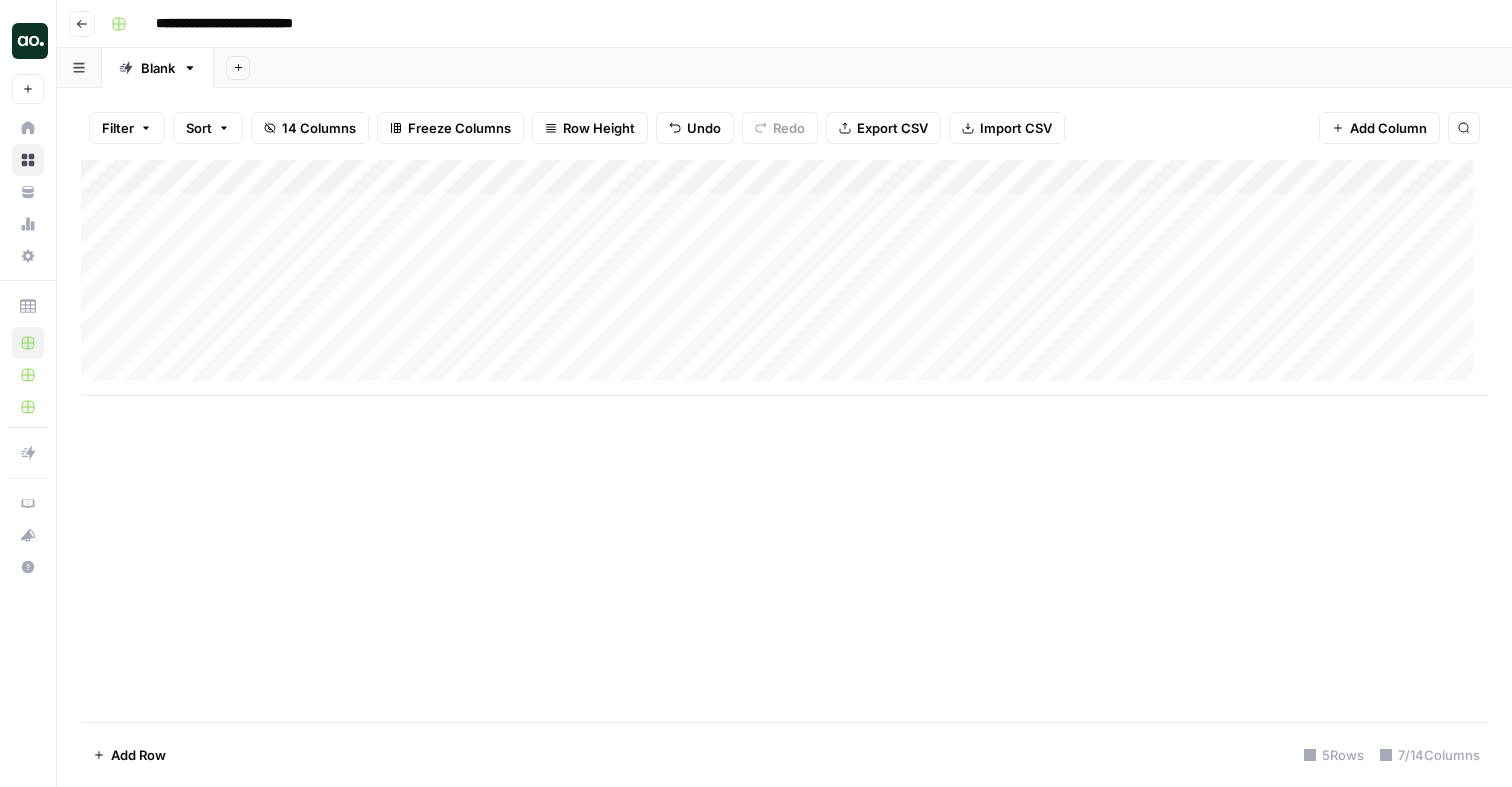 click on "Add Column" at bounding box center (784, 278) 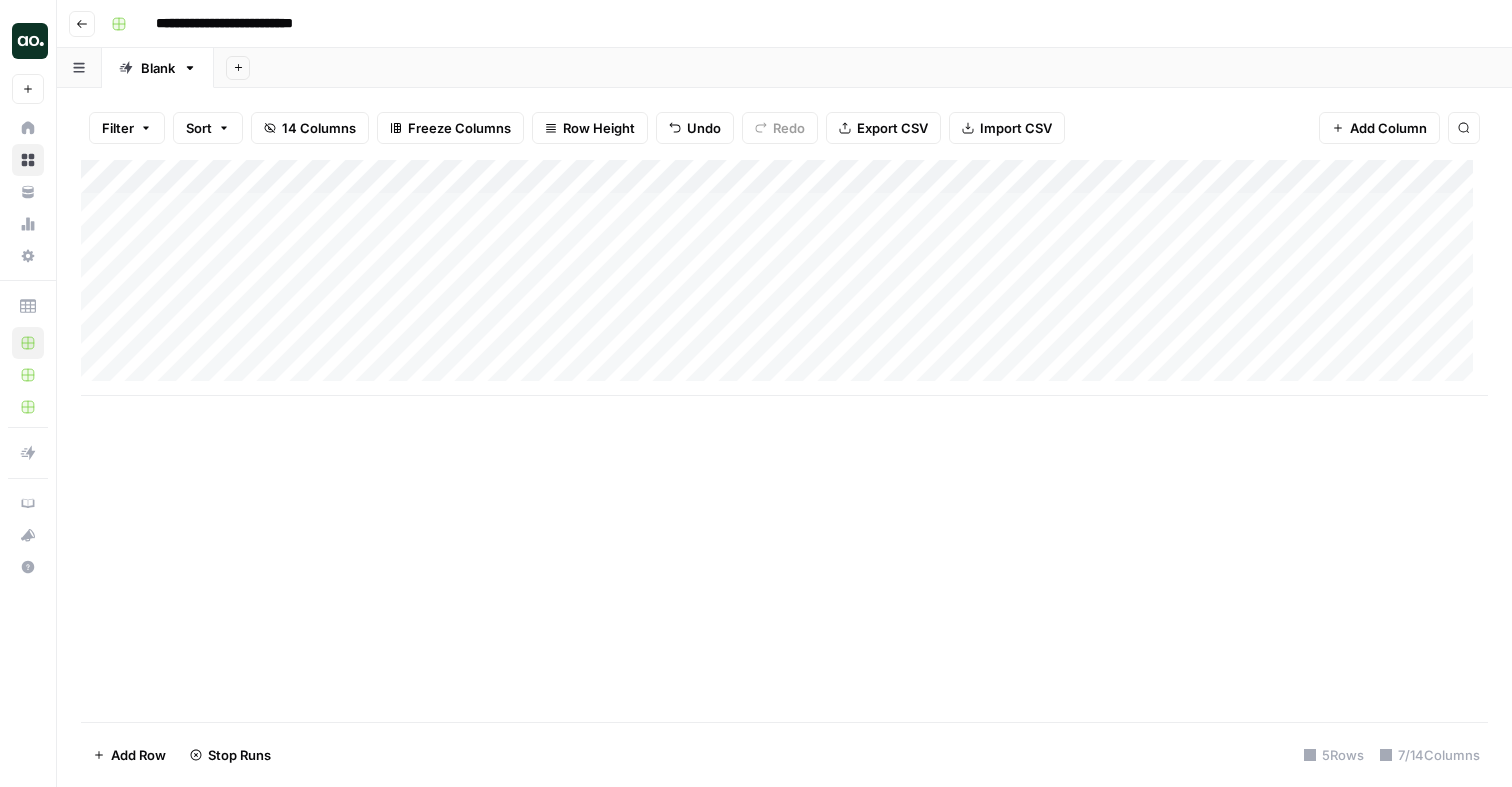 click on "Add Column" at bounding box center (784, 278) 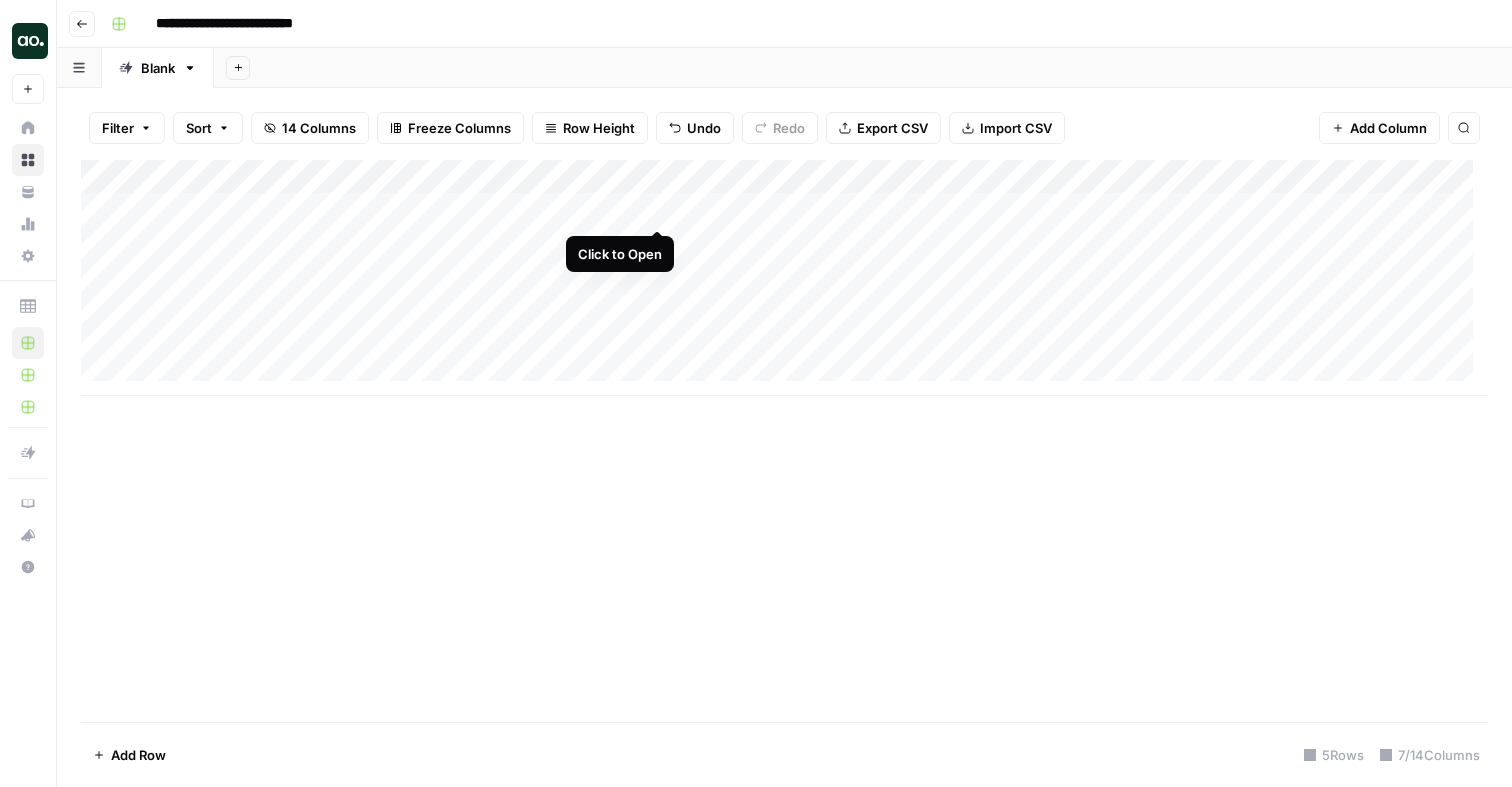 click on "Add Column" at bounding box center [784, 278] 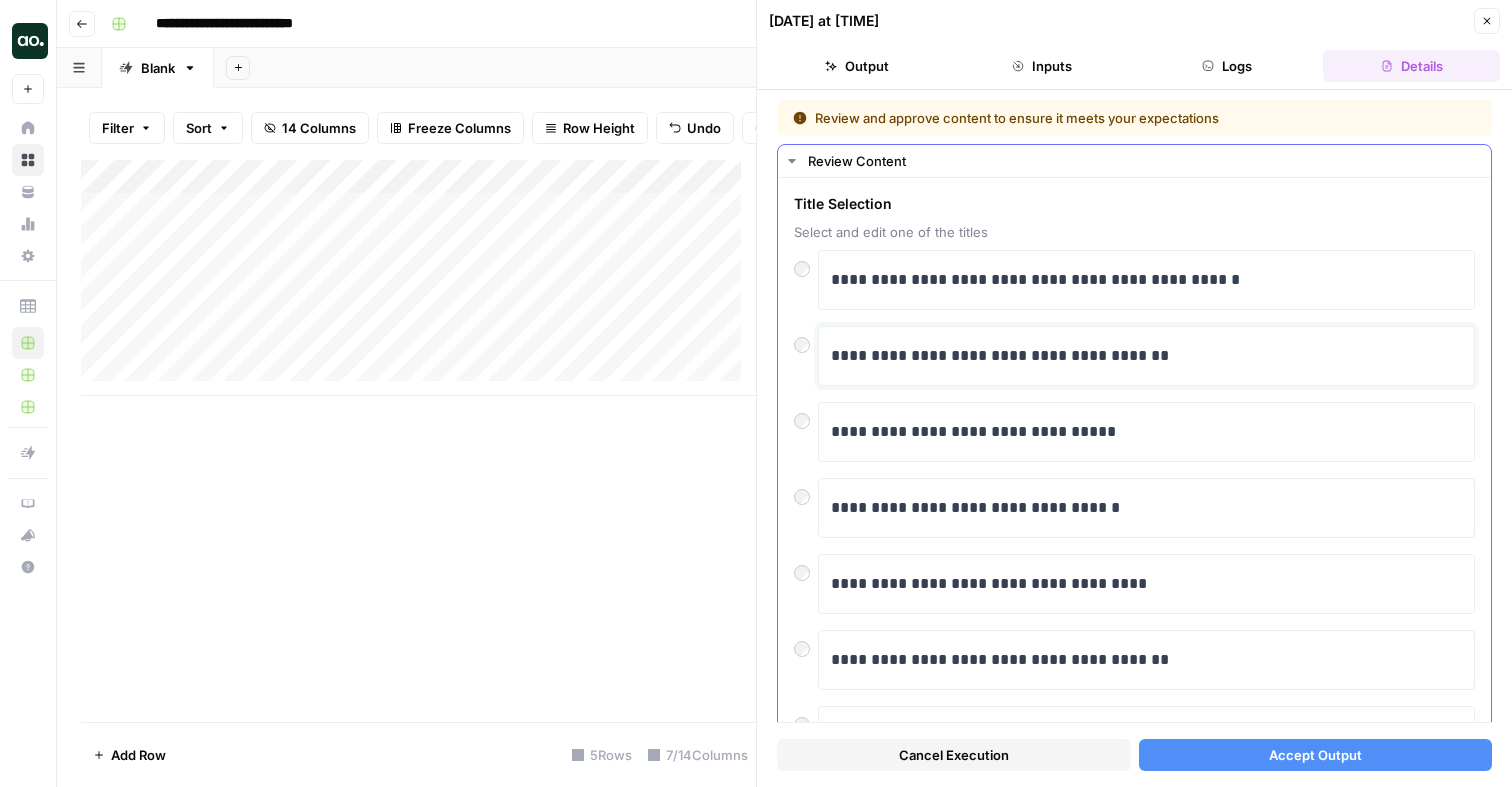 click on "**********" at bounding box center [1139, 356] 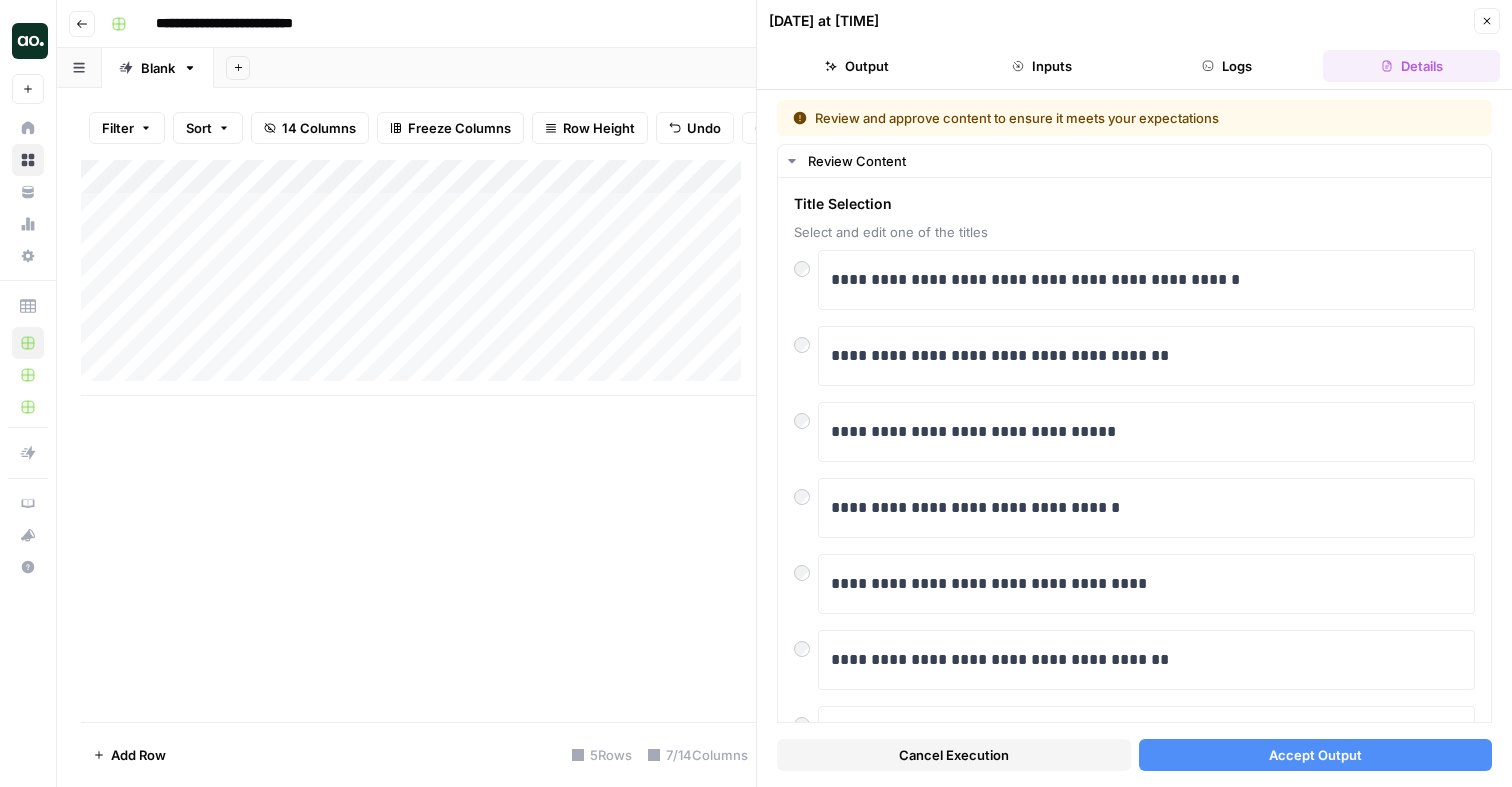 click on "Accept Output" at bounding box center [1316, 755] 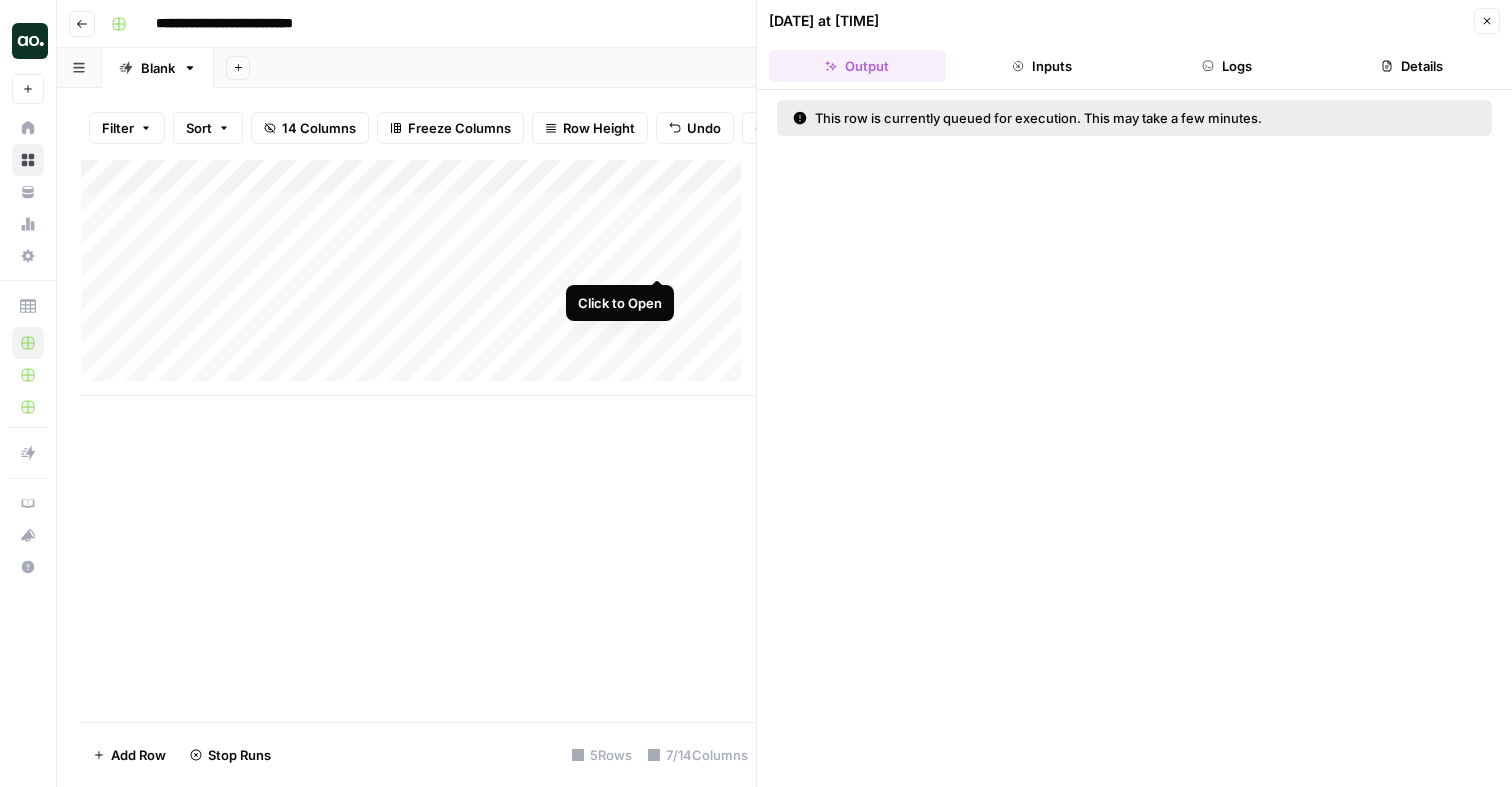 click on "Add Column" at bounding box center (418, 278) 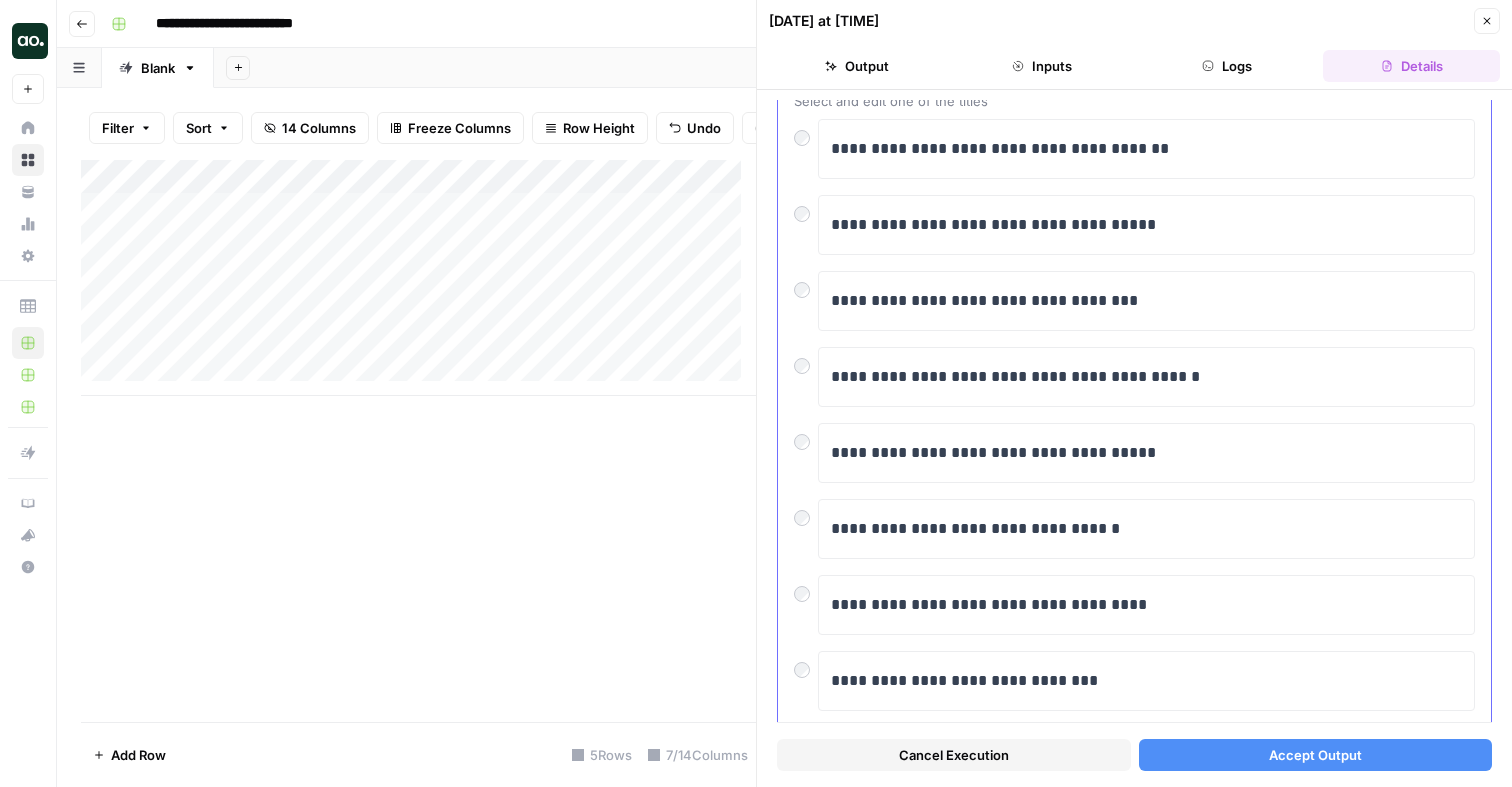 scroll, scrollTop: 134, scrollLeft: 0, axis: vertical 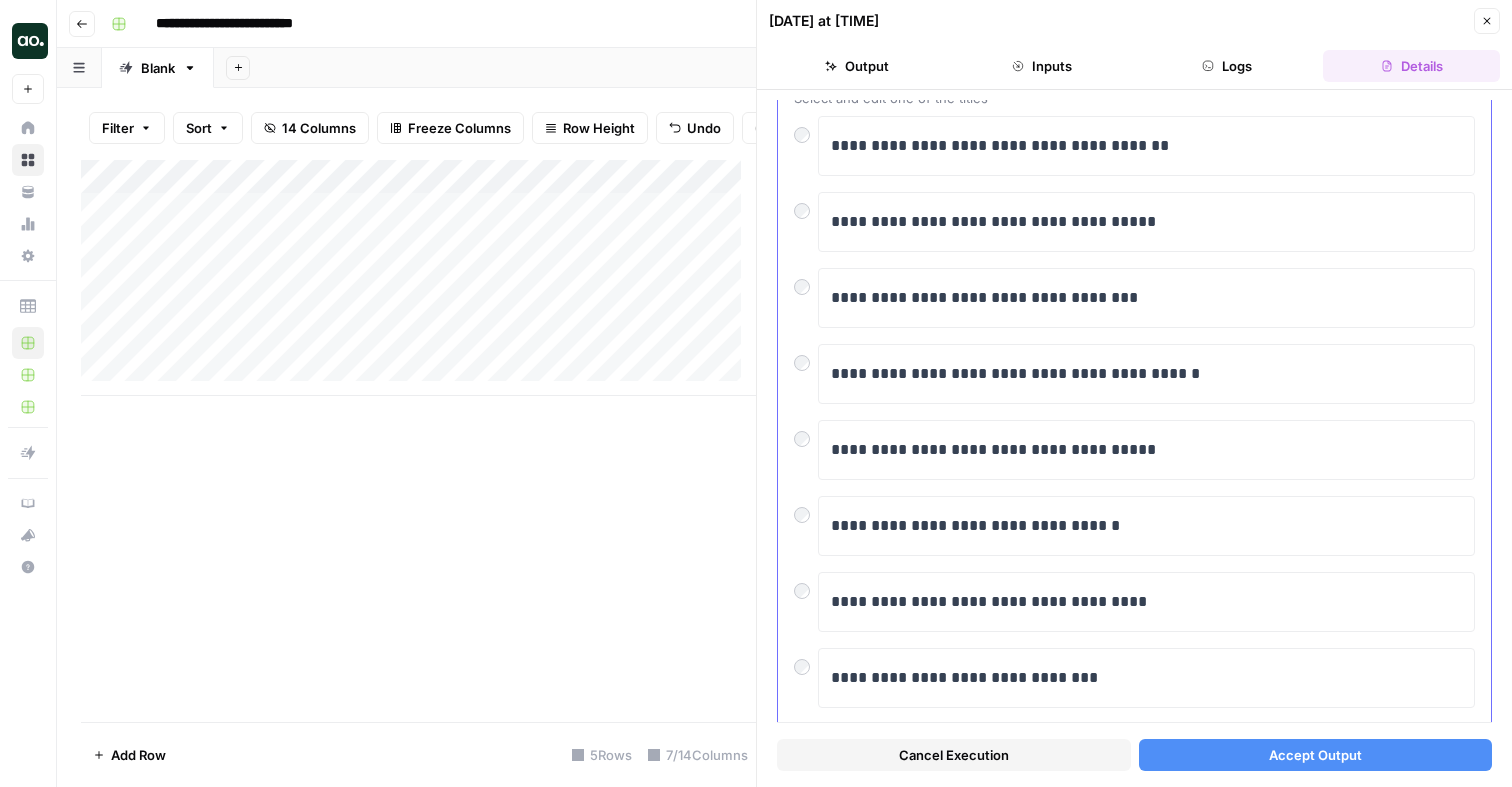 click at bounding box center (806, 206) 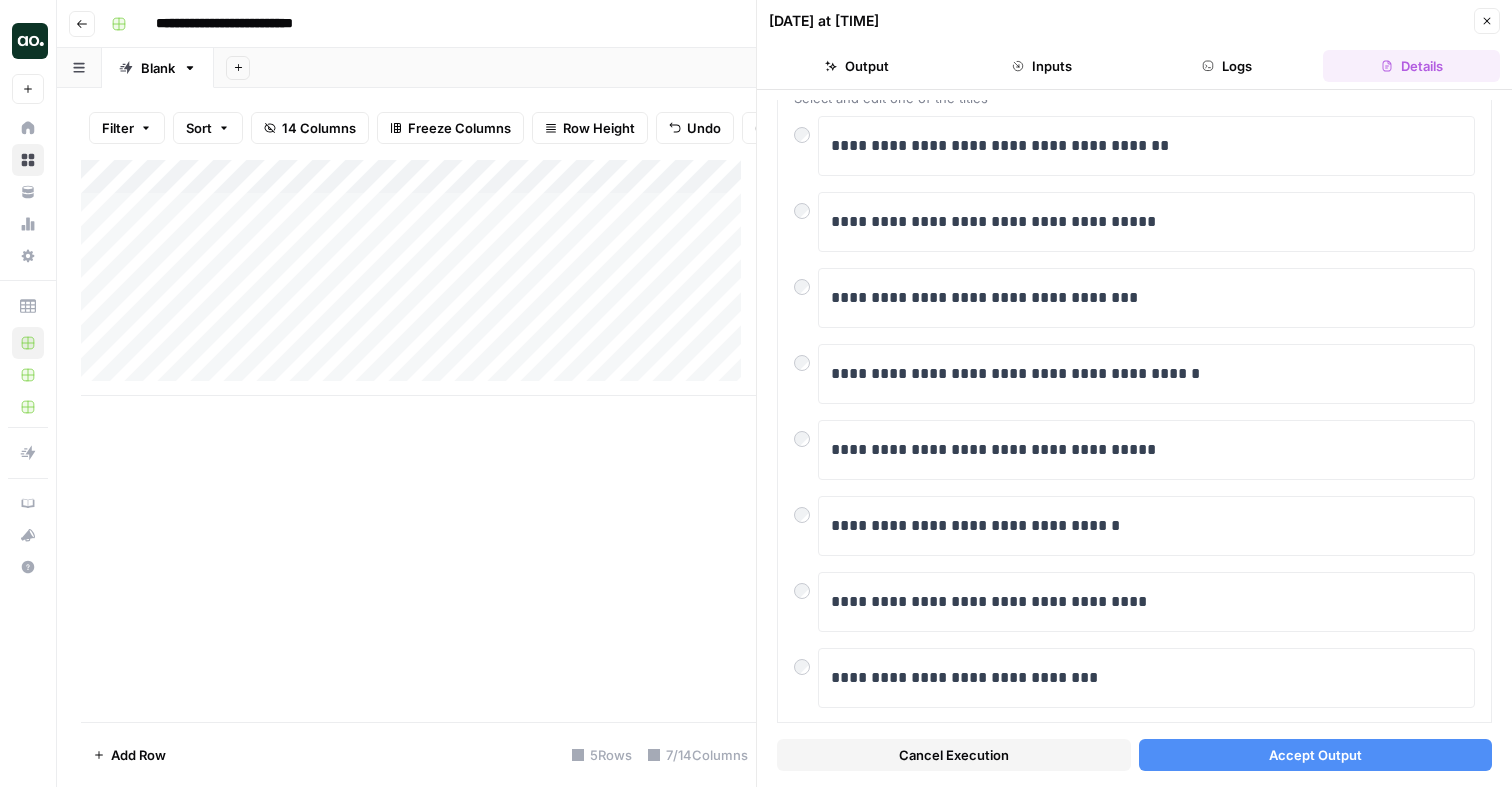 click on "Accept Output" at bounding box center [1316, 755] 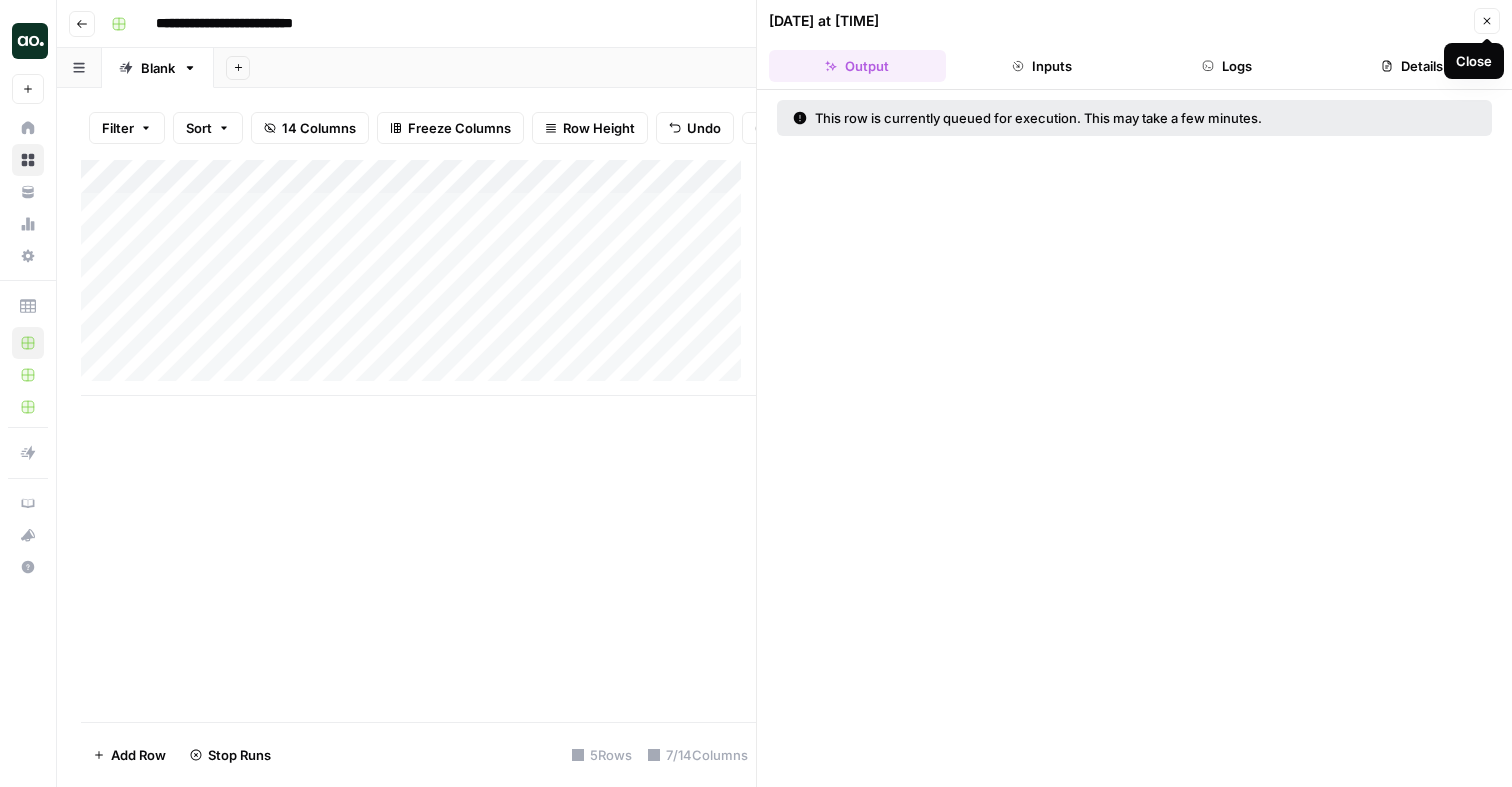 click 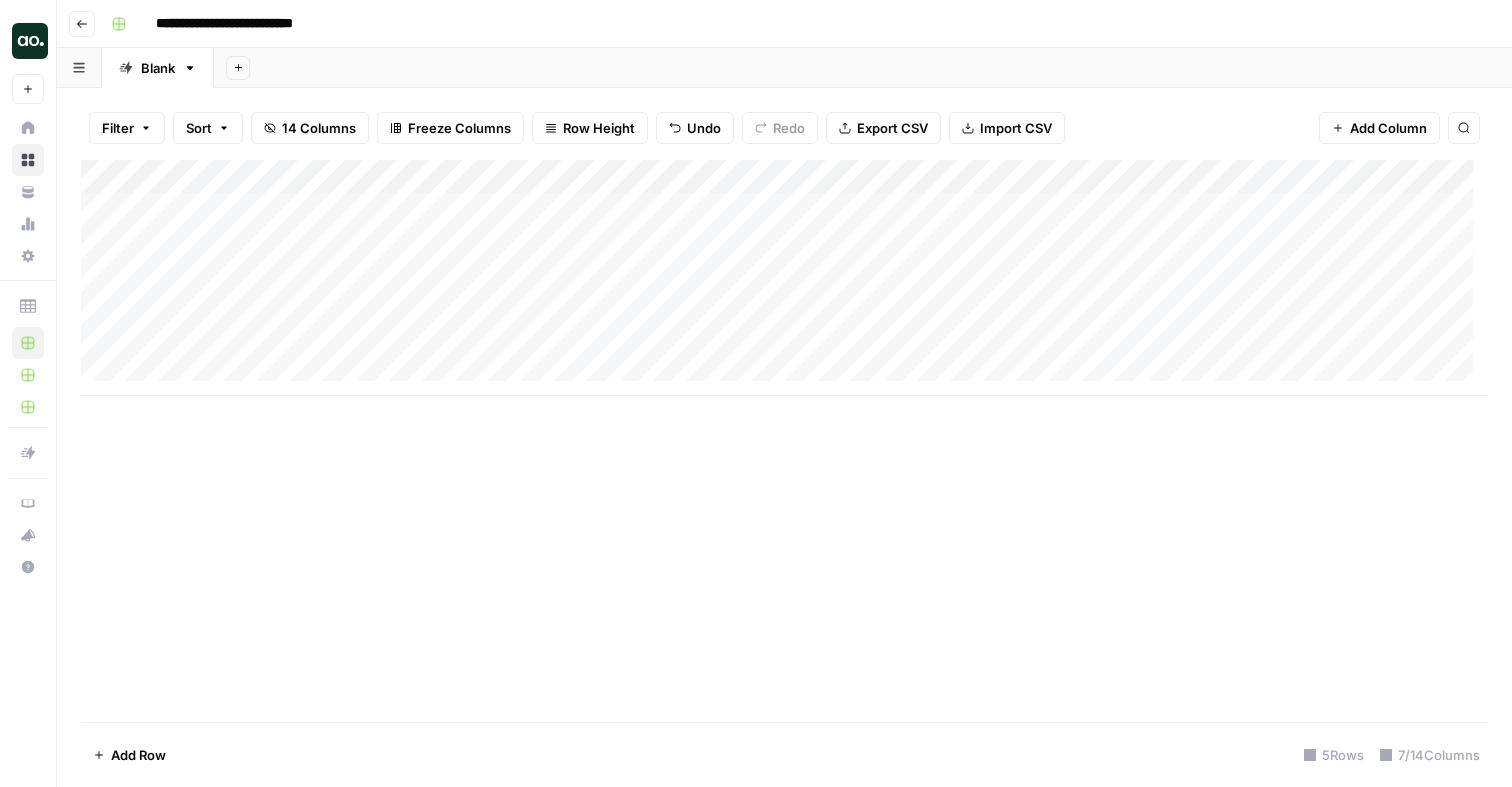 click on "**********" at bounding box center [245, 24] 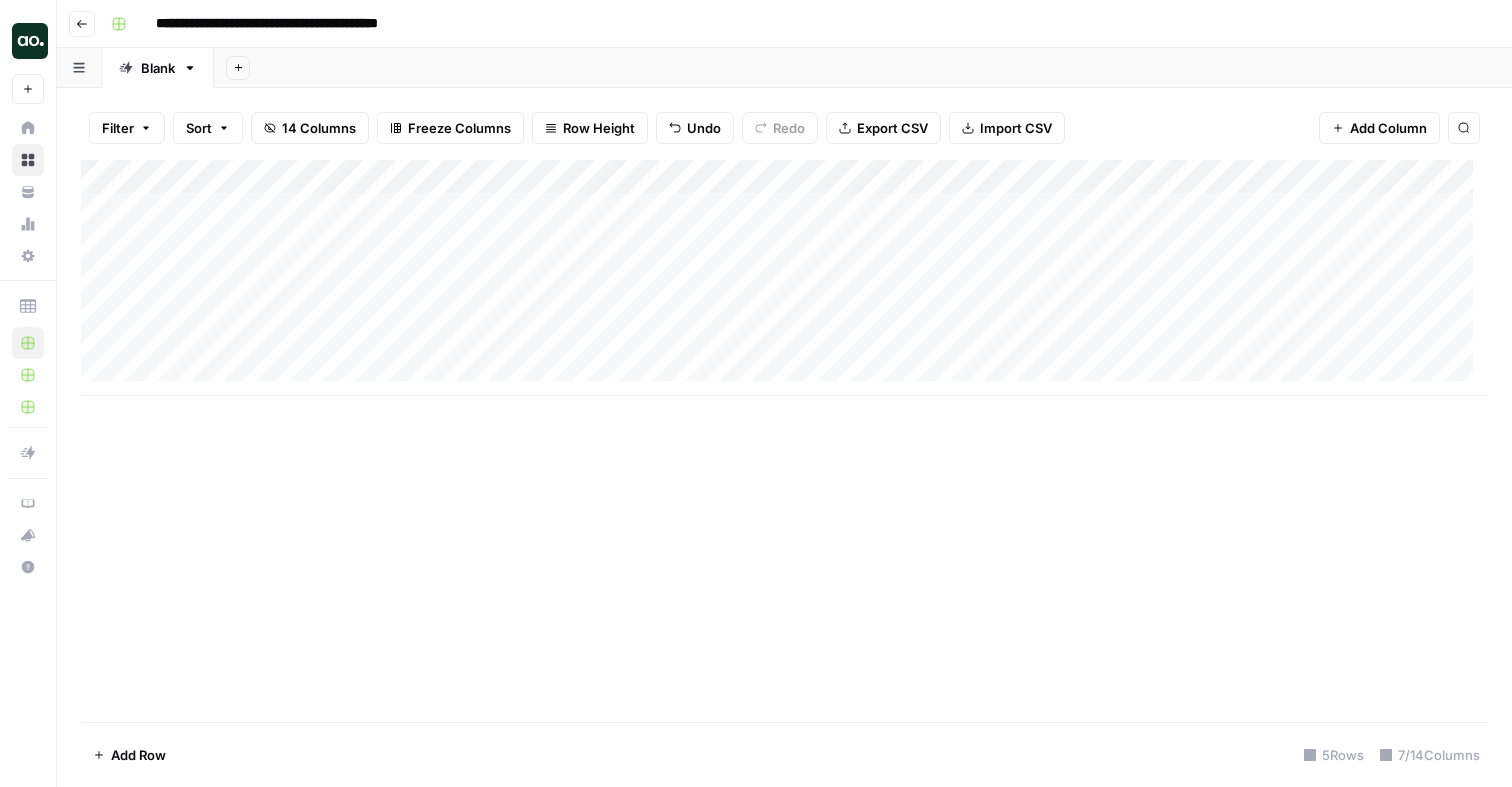 type on "**********" 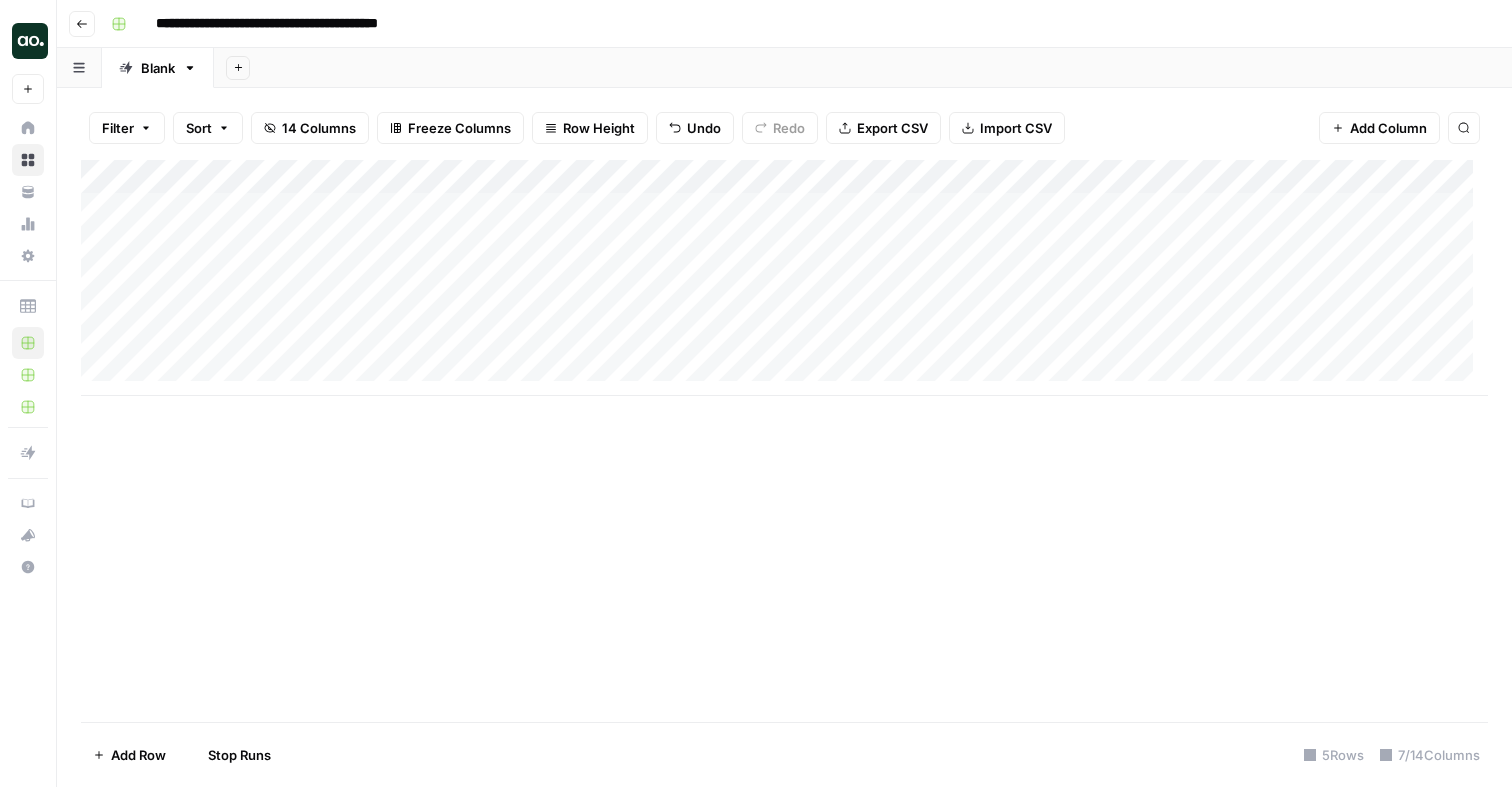click on "Add Column" at bounding box center [784, 278] 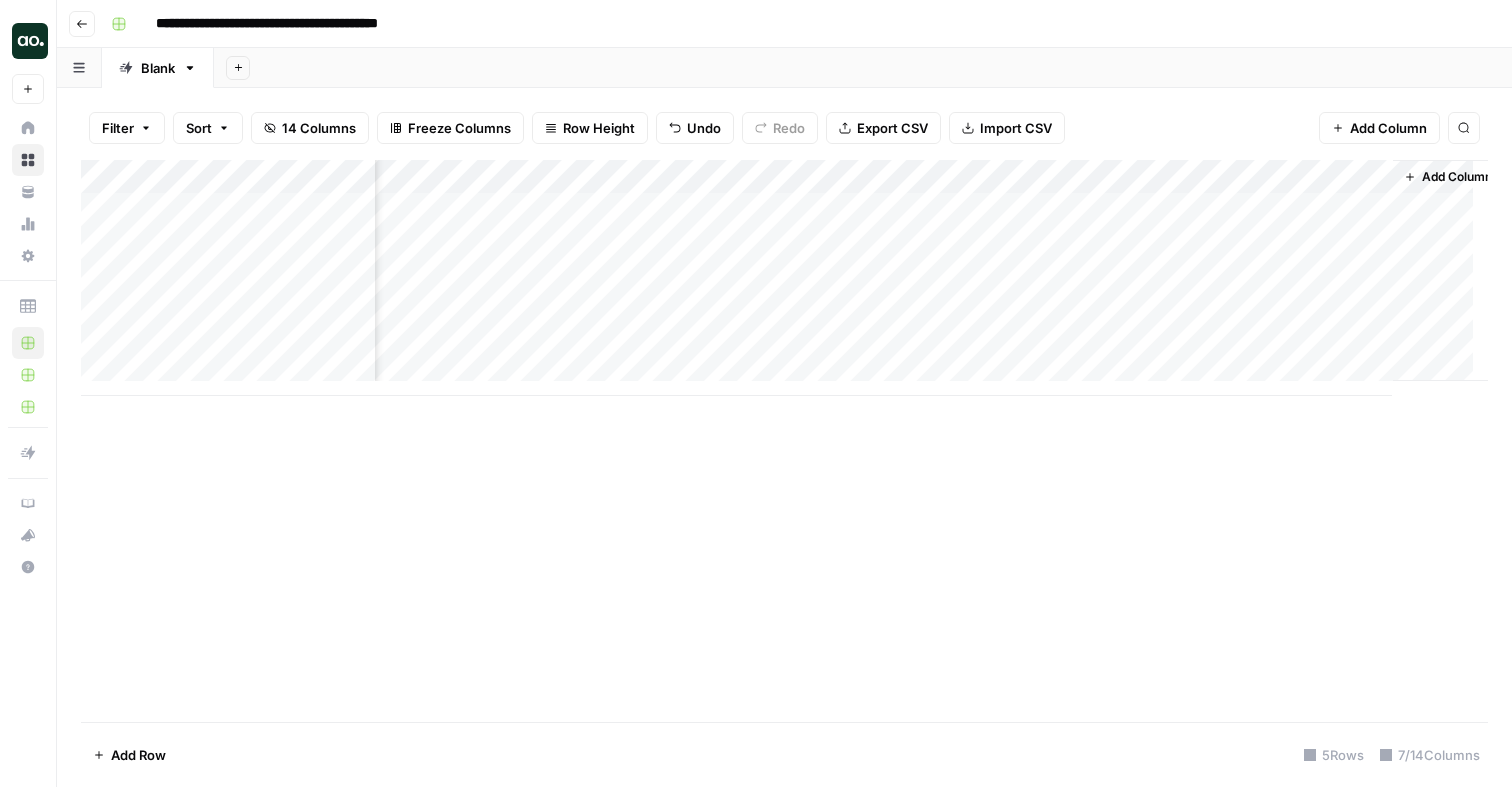 scroll, scrollTop: 0, scrollLeft: 393, axis: horizontal 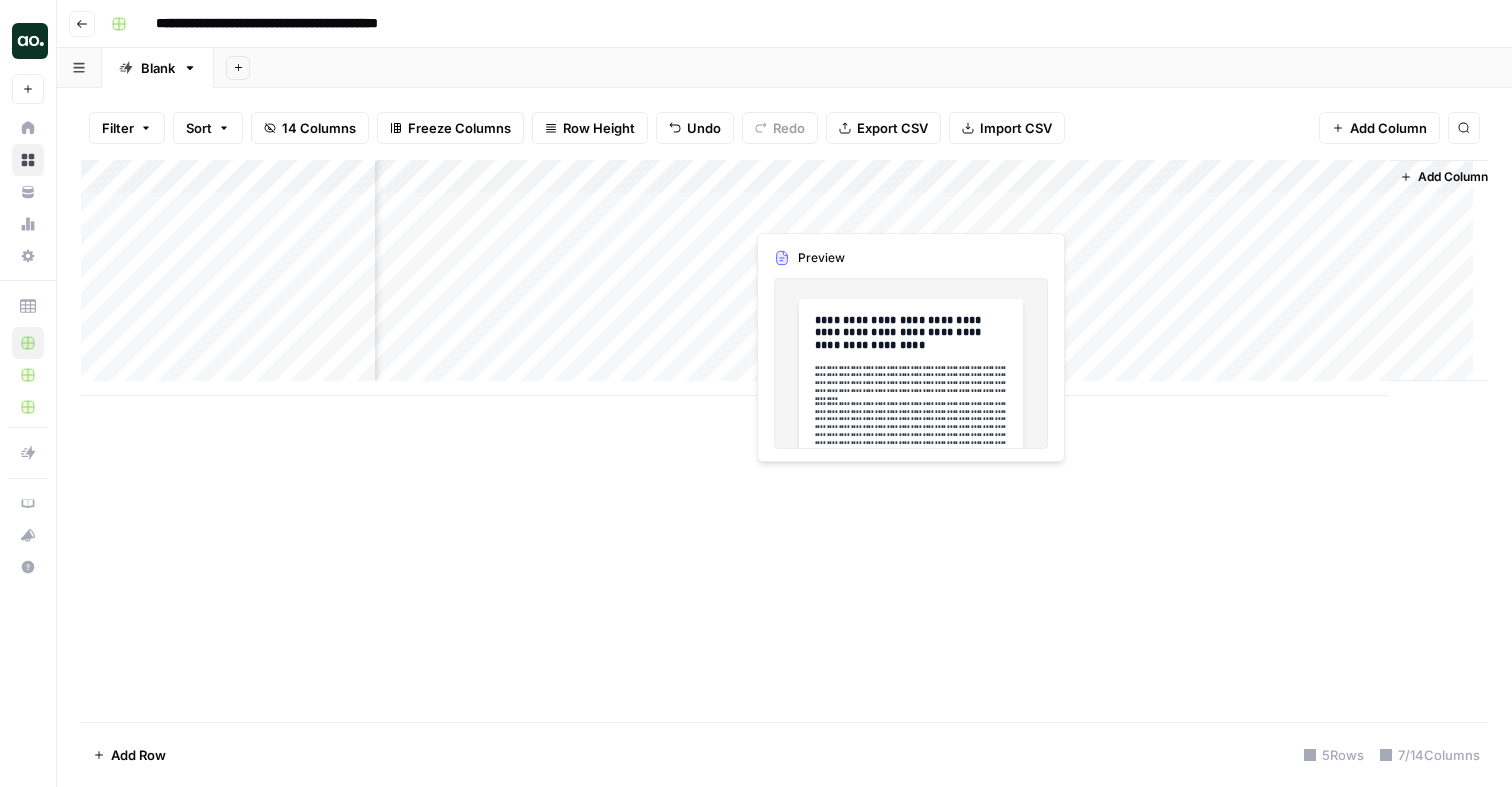 click on "Add Column" at bounding box center (784, 278) 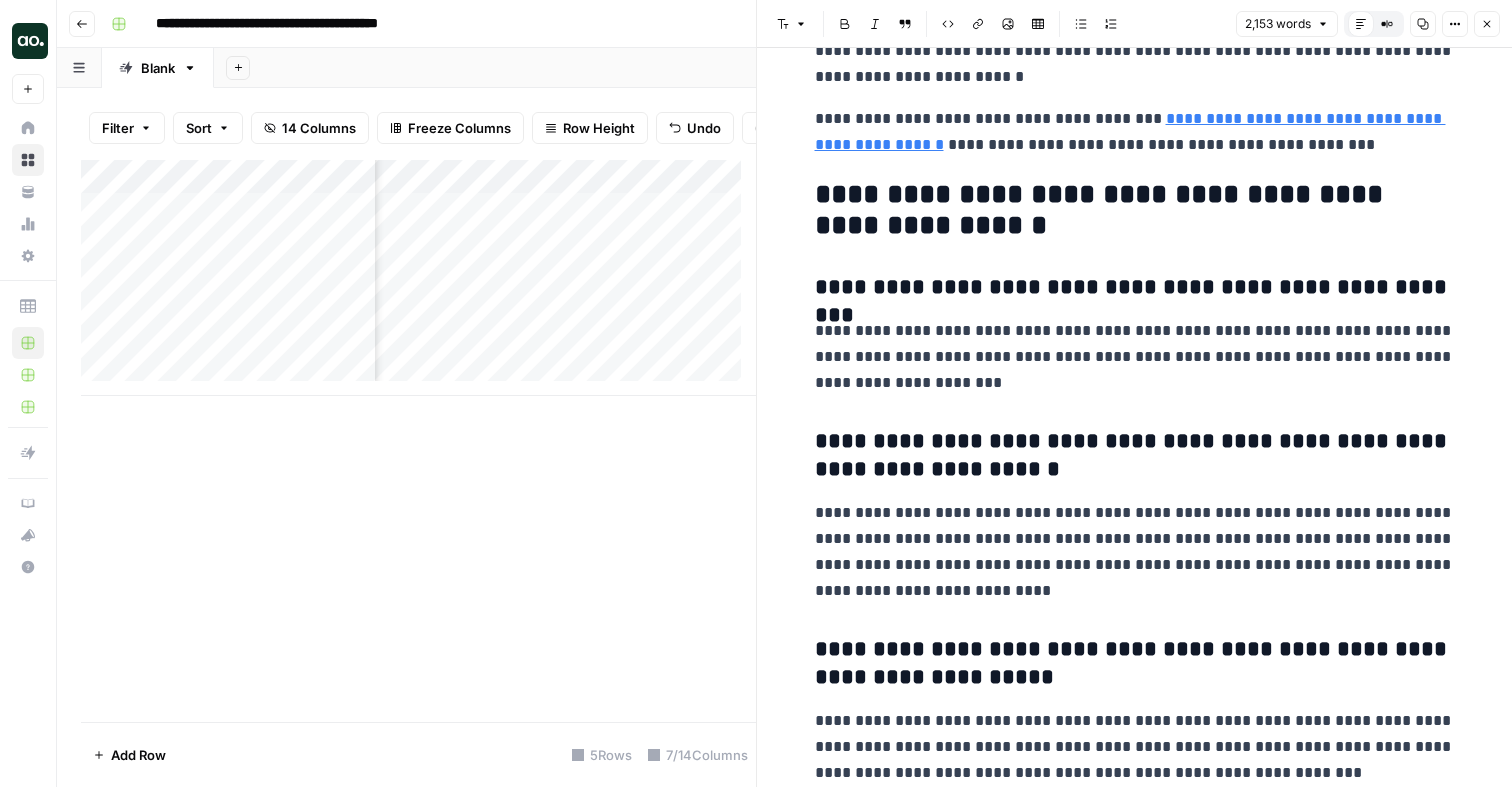 scroll, scrollTop: 6478, scrollLeft: 0, axis: vertical 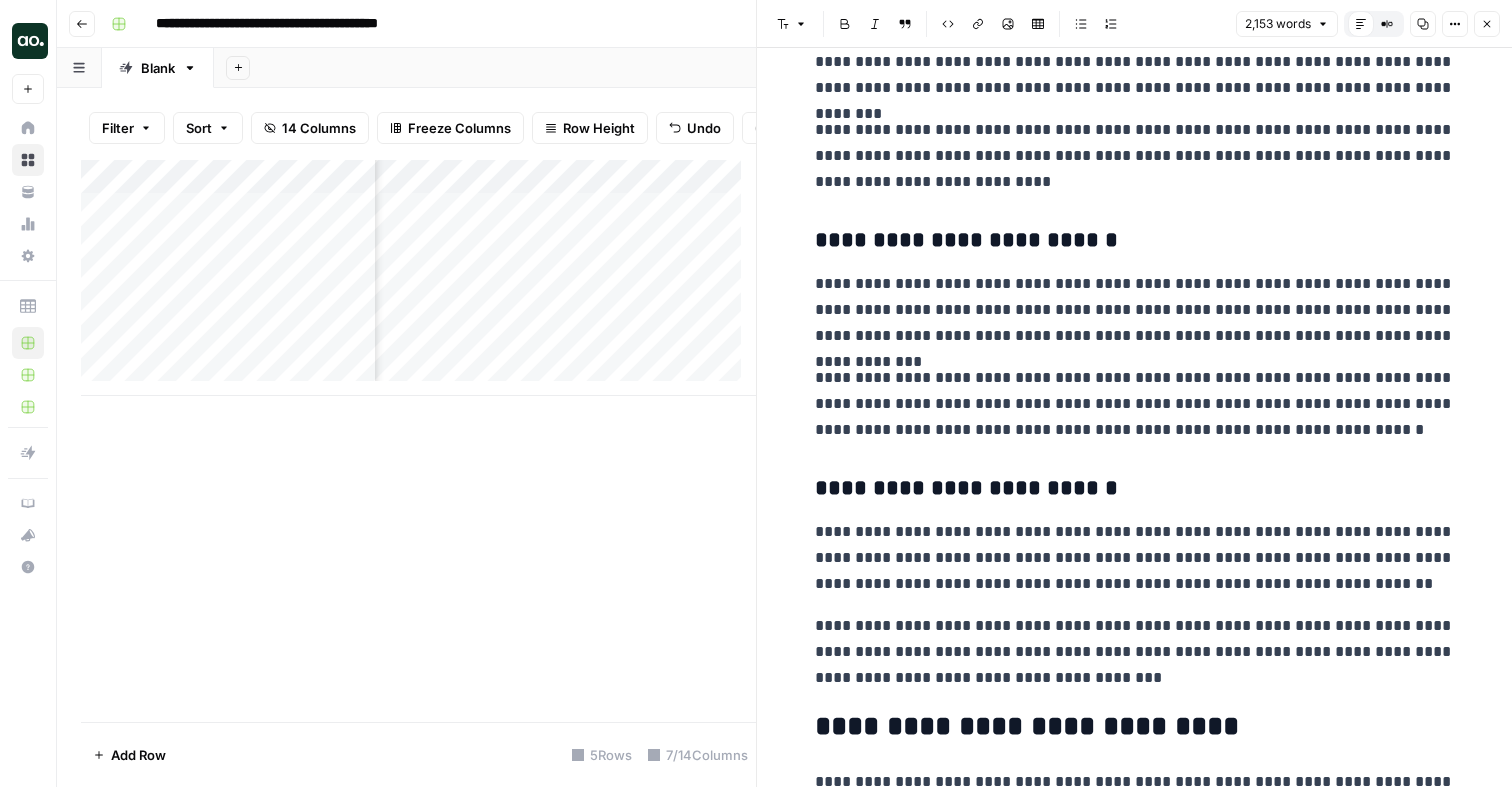 click 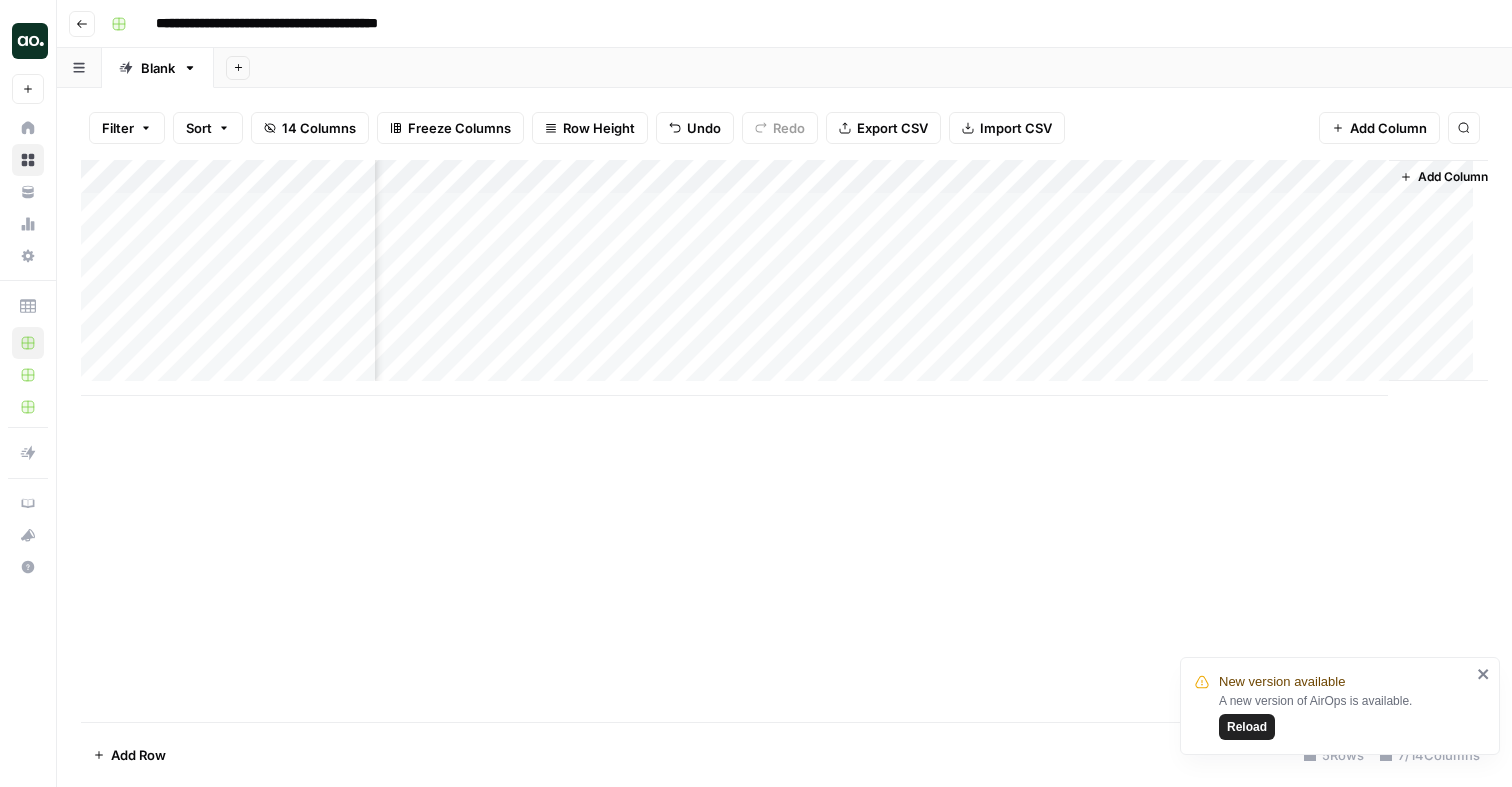 click on "**********" at bounding box center (797, 24) 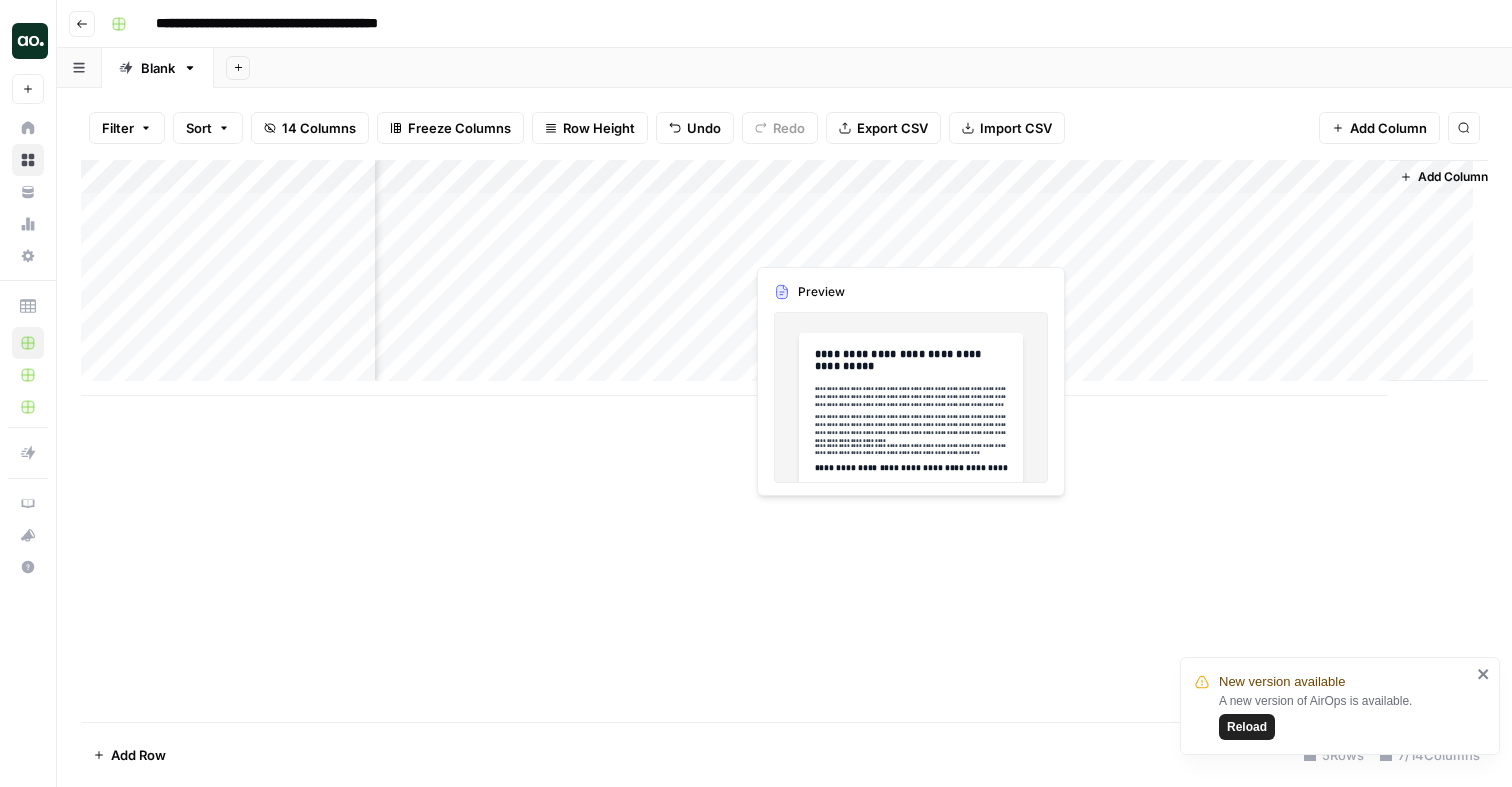 click on "Add Column" at bounding box center [784, 278] 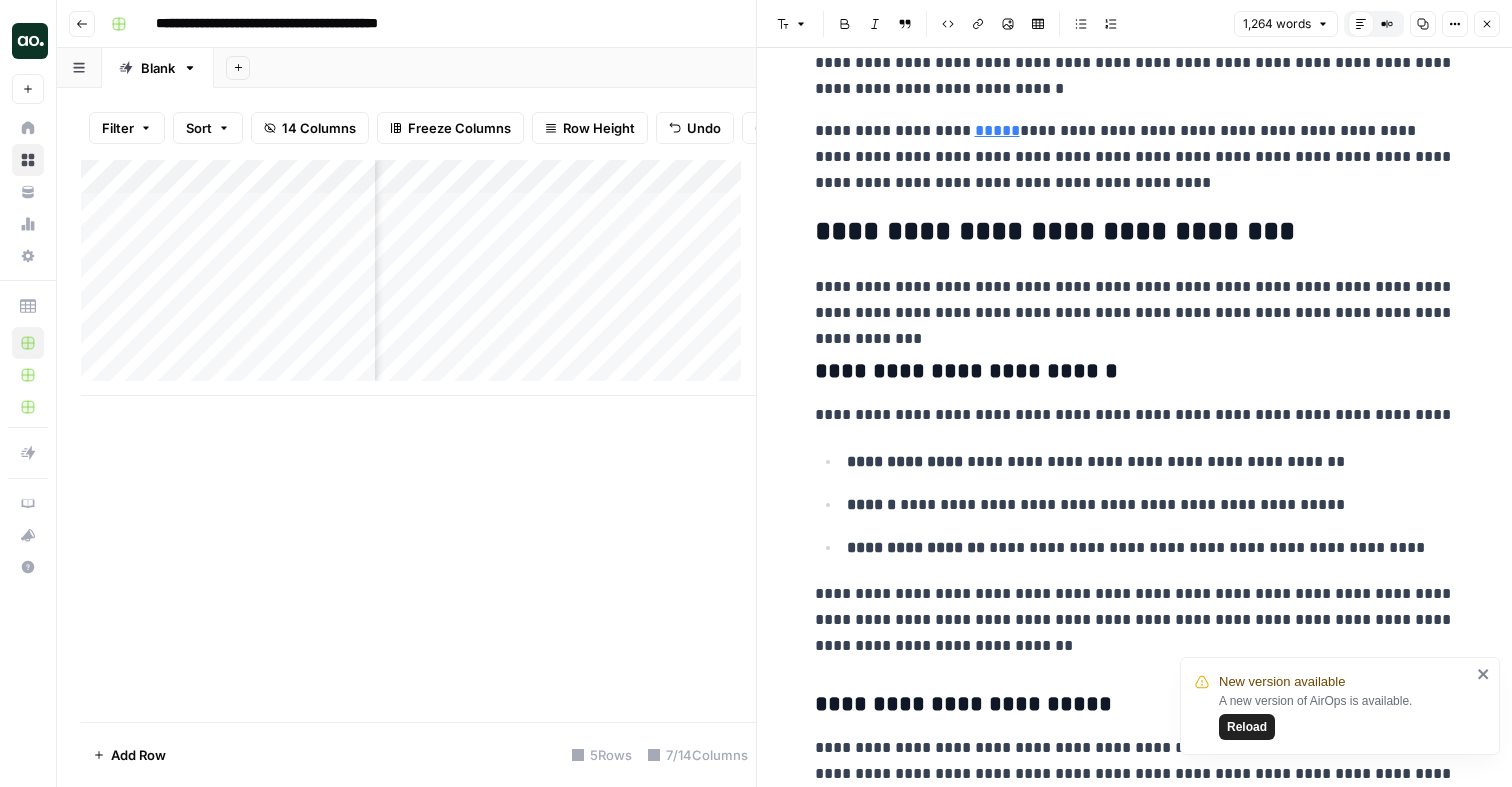 scroll, scrollTop: 1442, scrollLeft: 0, axis: vertical 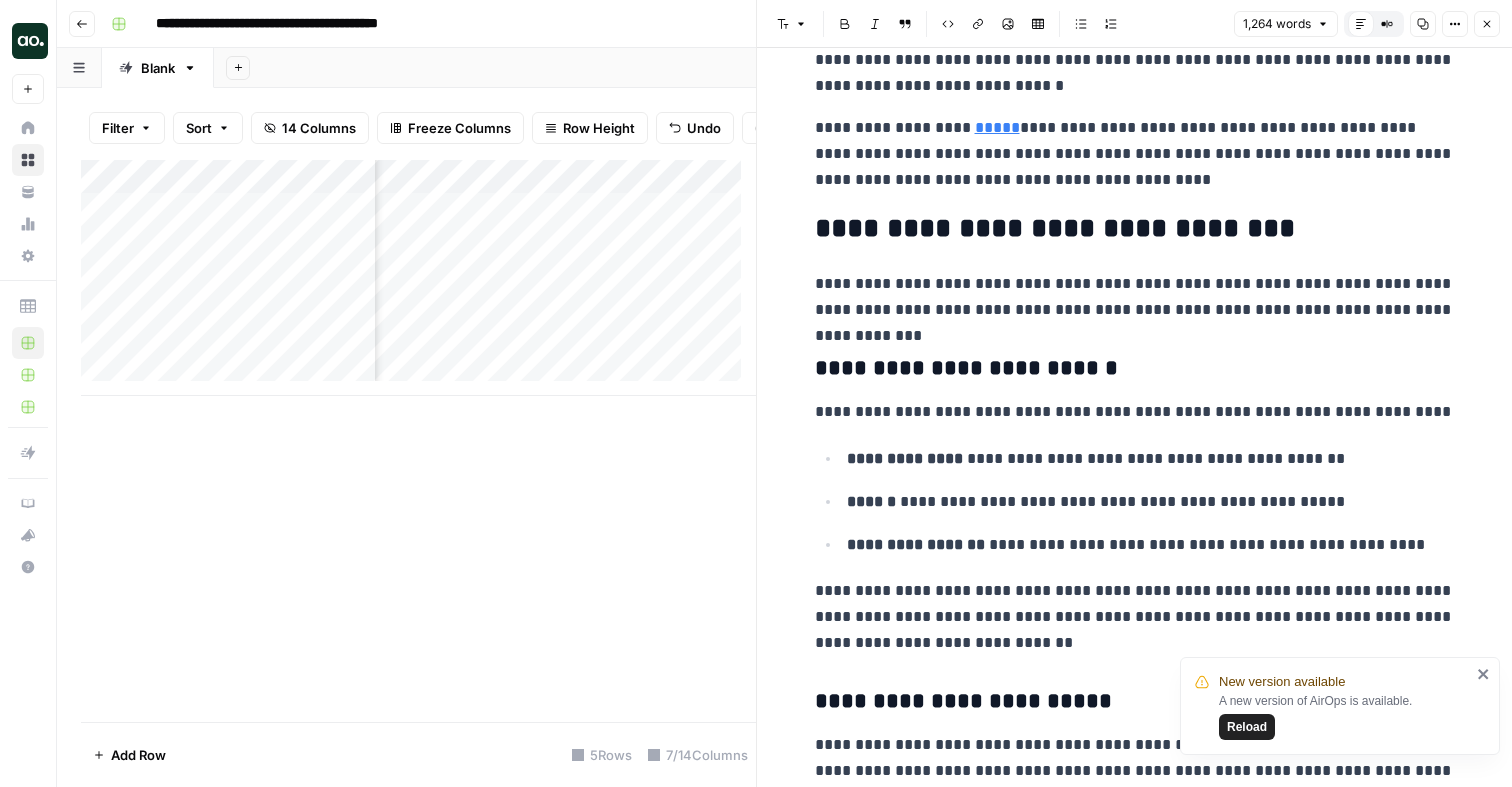 click 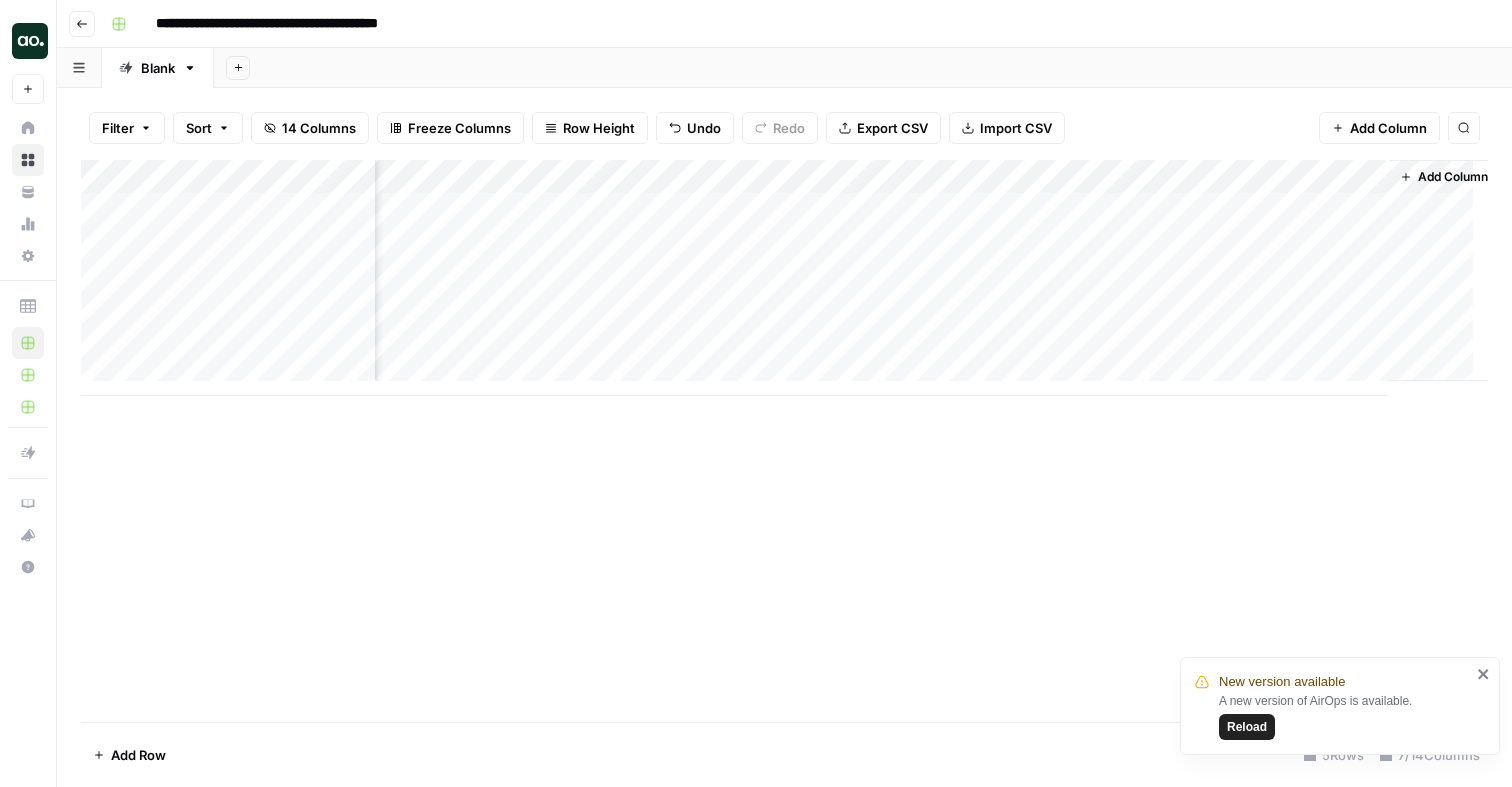click on "Add Column" at bounding box center [784, 278] 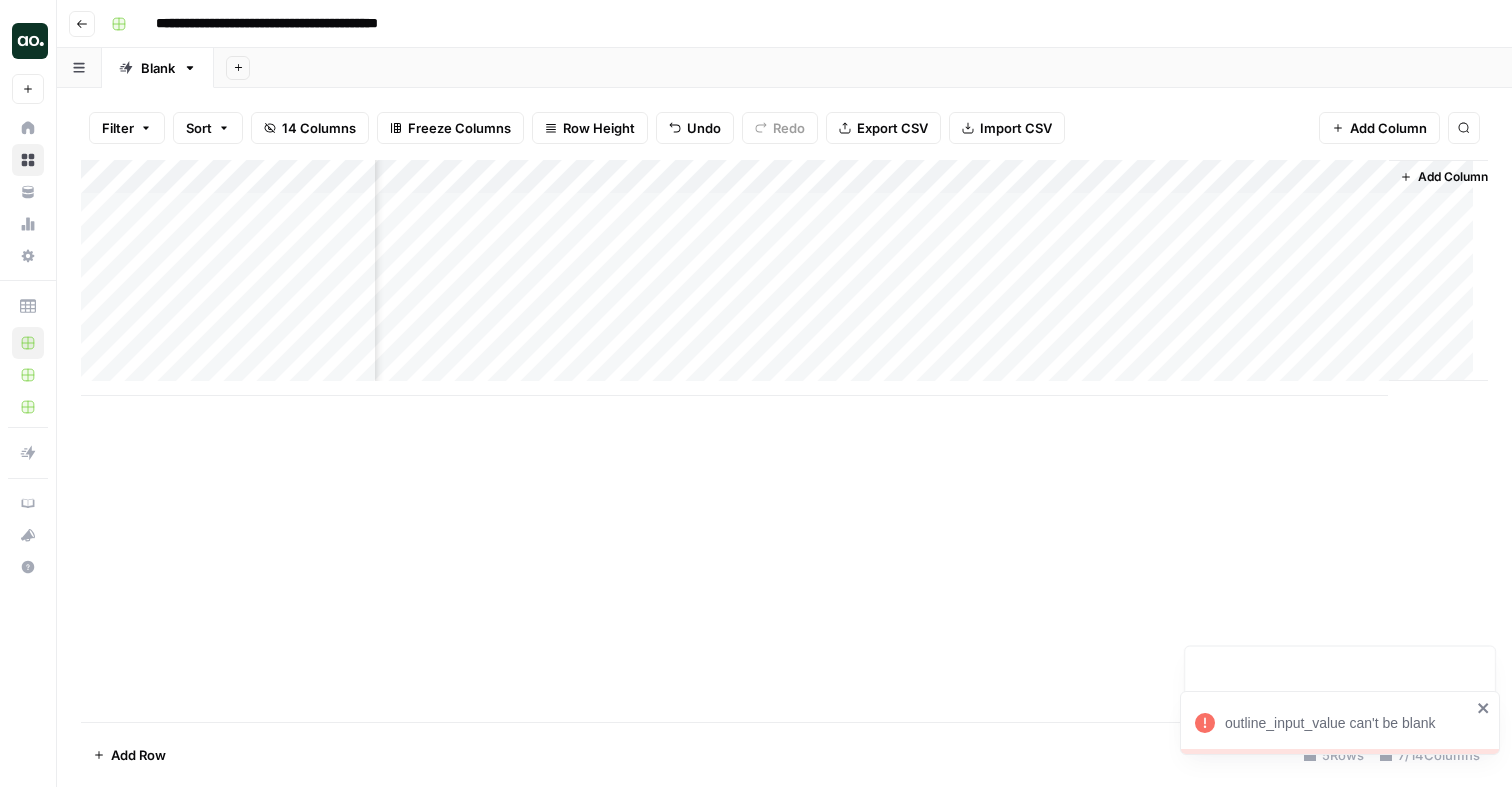 click on "Add Column" at bounding box center [784, 278] 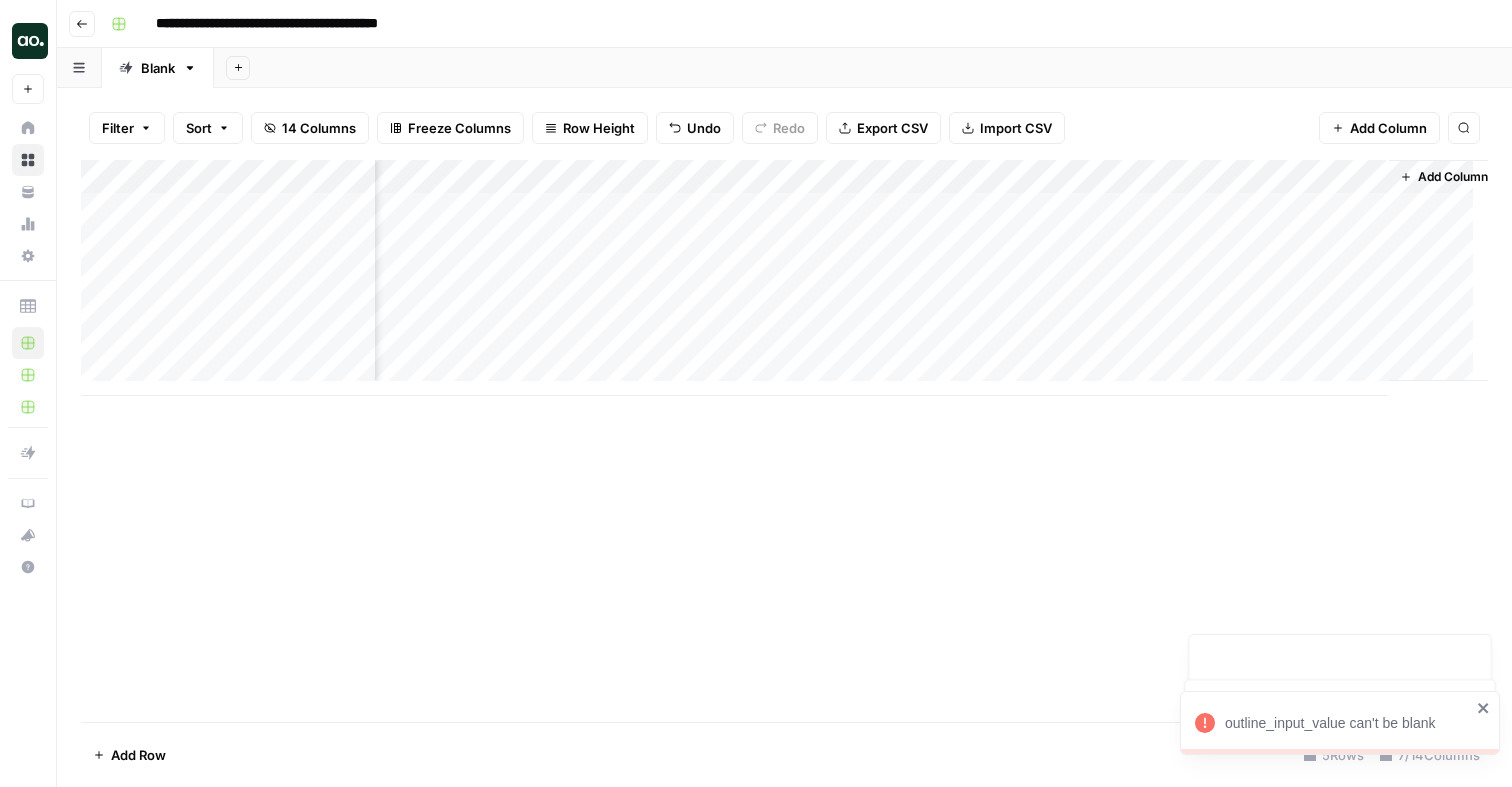 click on "Add Column" at bounding box center [784, 278] 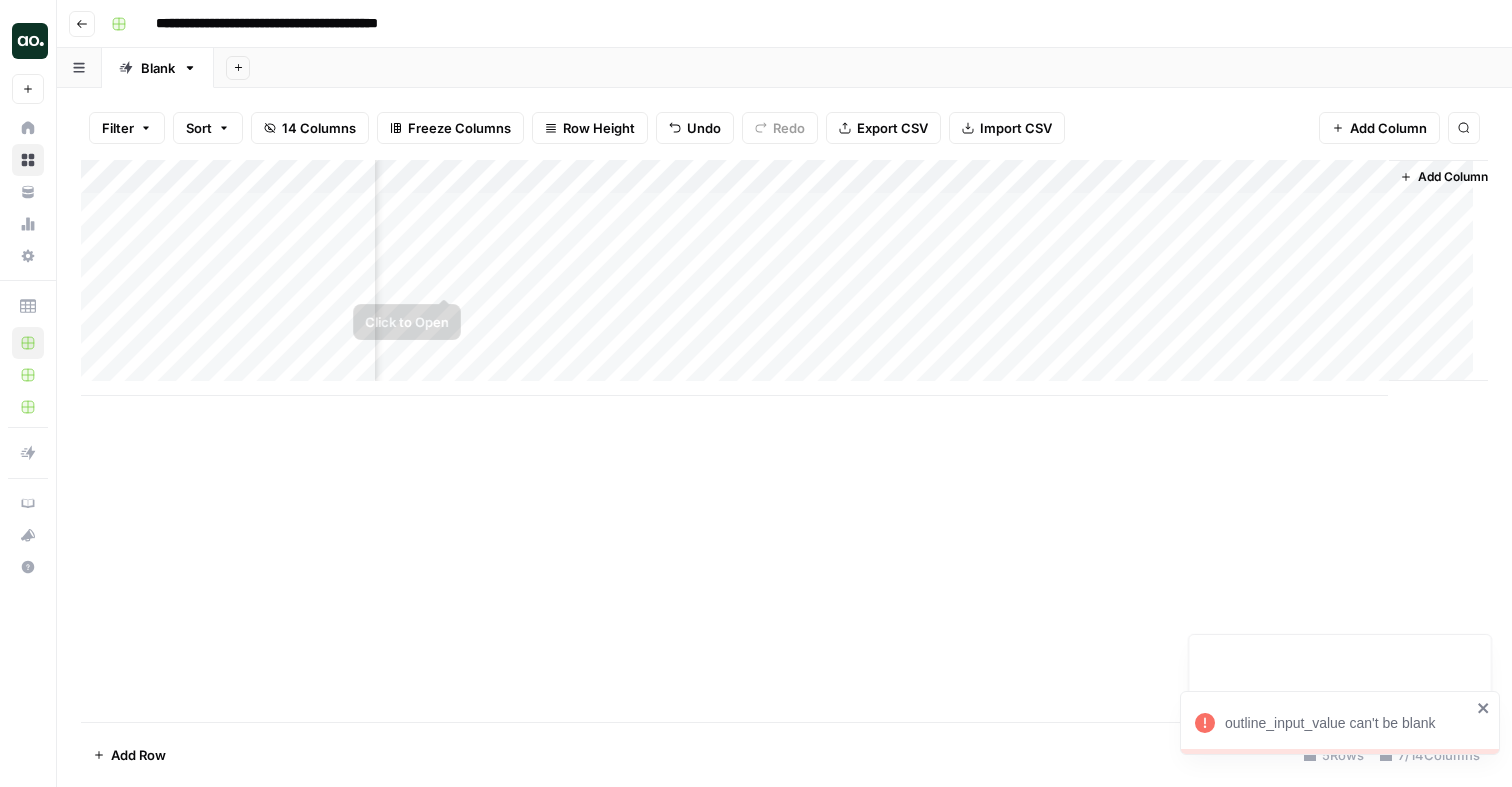 scroll, scrollTop: 0, scrollLeft: 0, axis: both 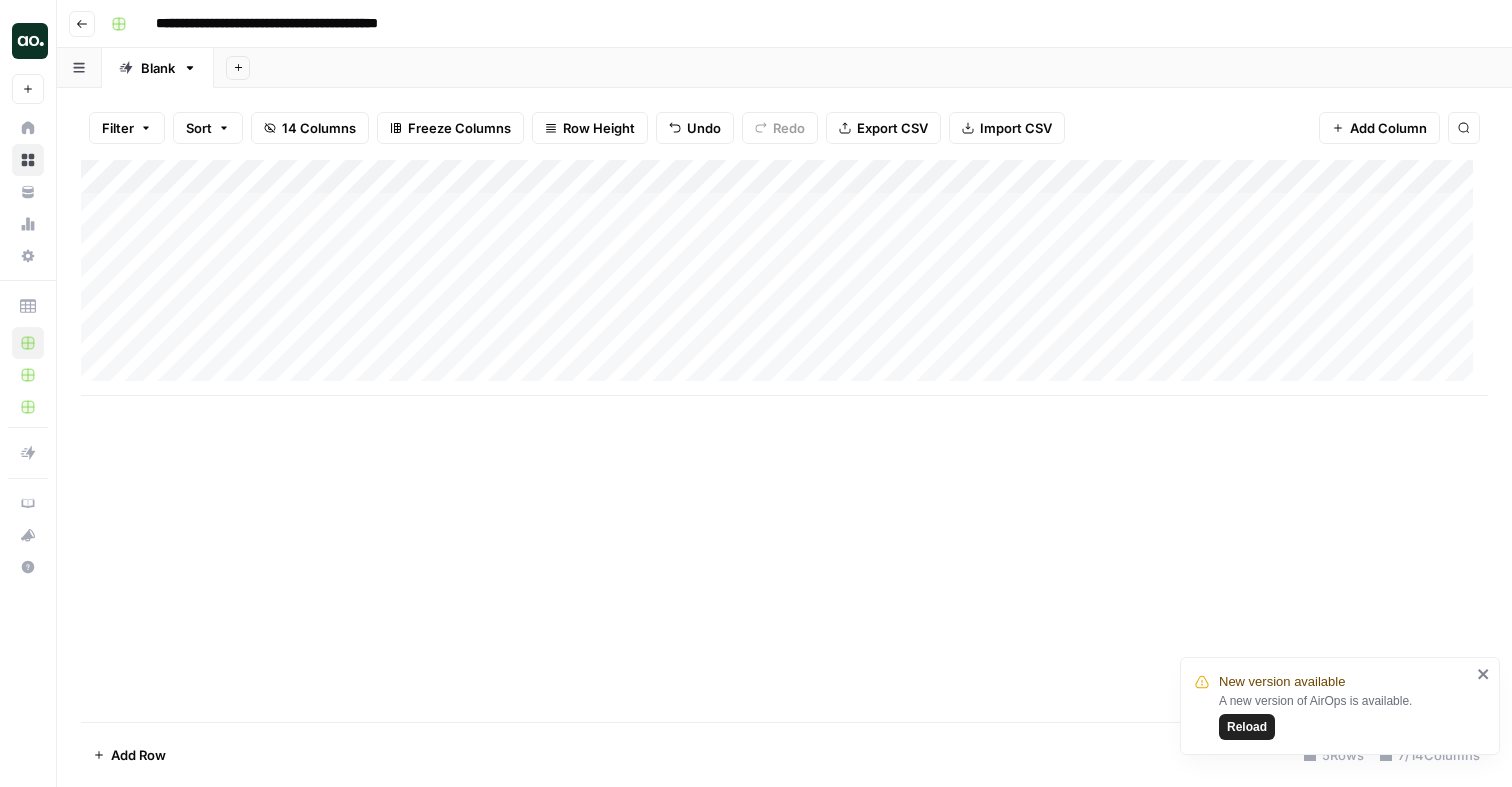click on "Add Column" at bounding box center (784, 278) 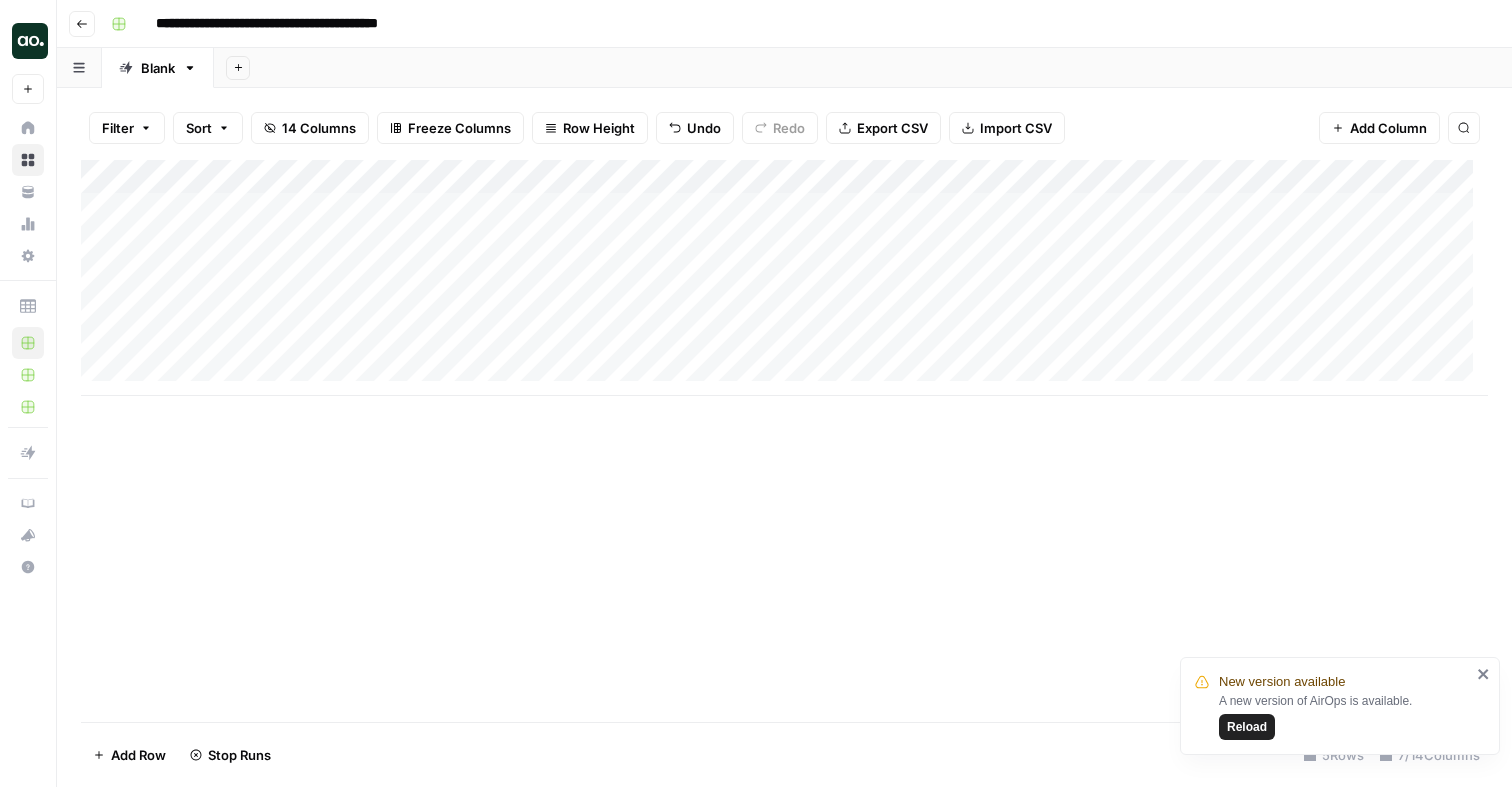 click on "Add Column" at bounding box center [784, 278] 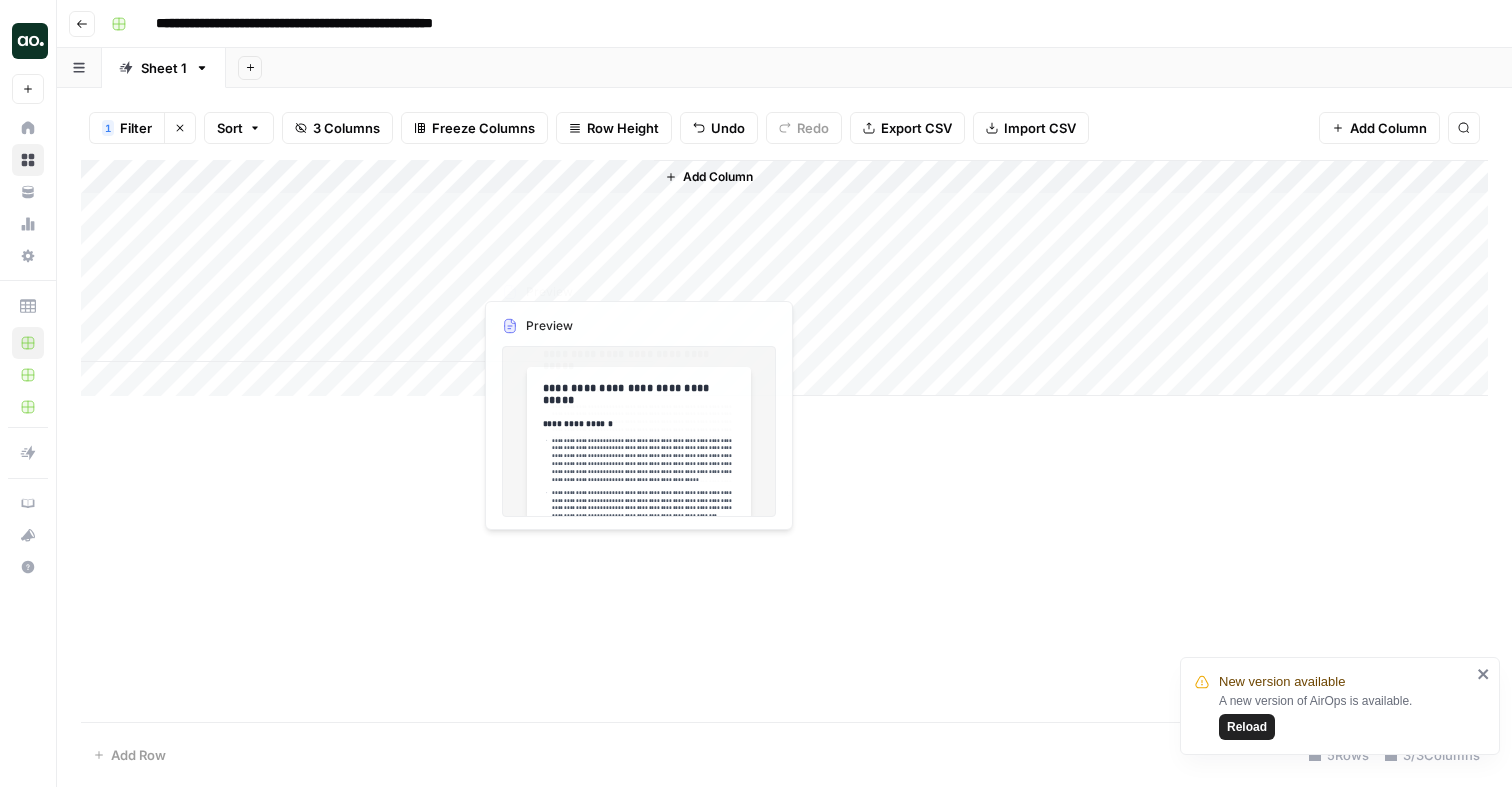 scroll, scrollTop: 0, scrollLeft: 0, axis: both 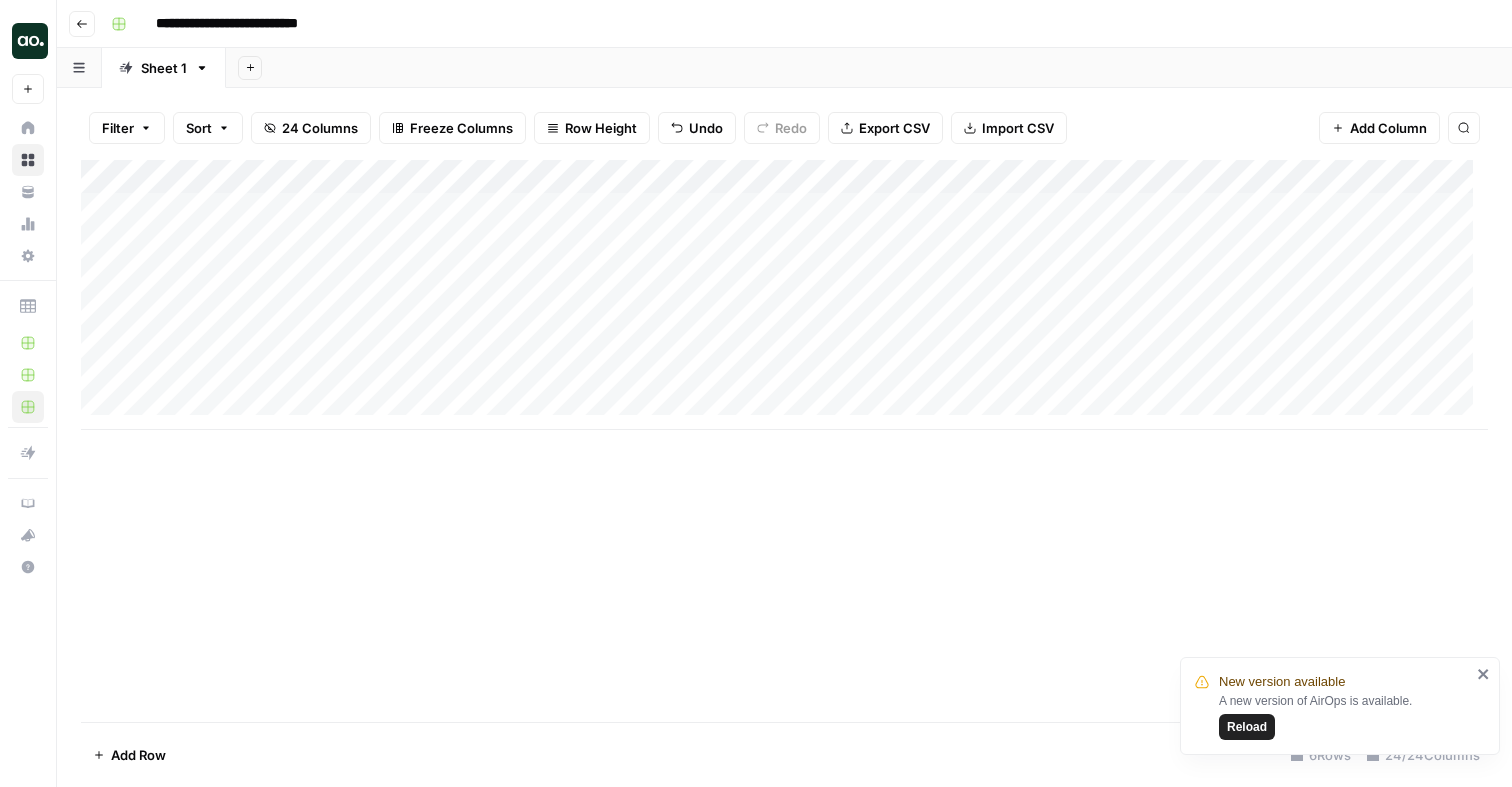 click on "Add Column" at bounding box center (784, 295) 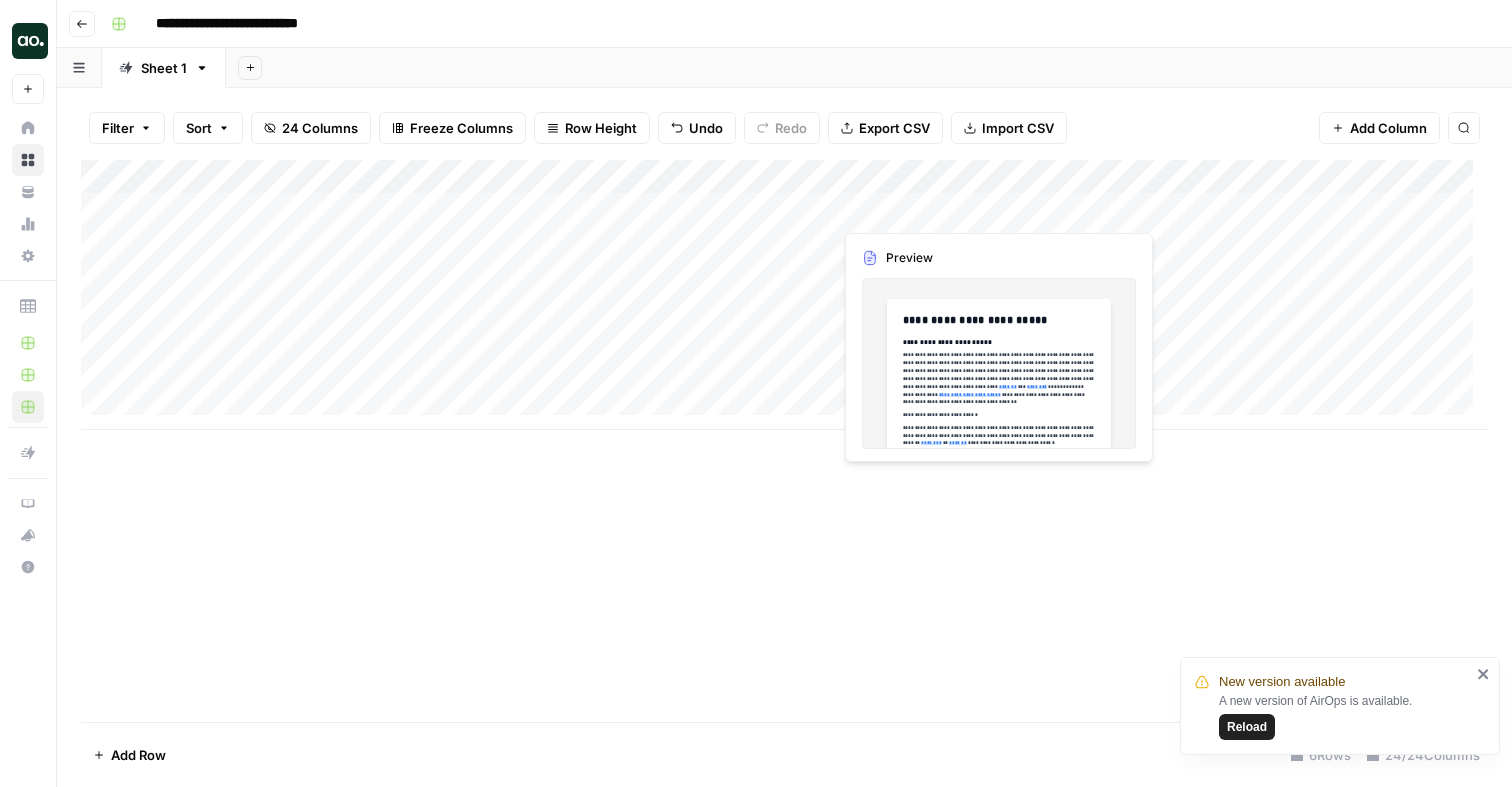 click on "Add Column" at bounding box center (784, 295) 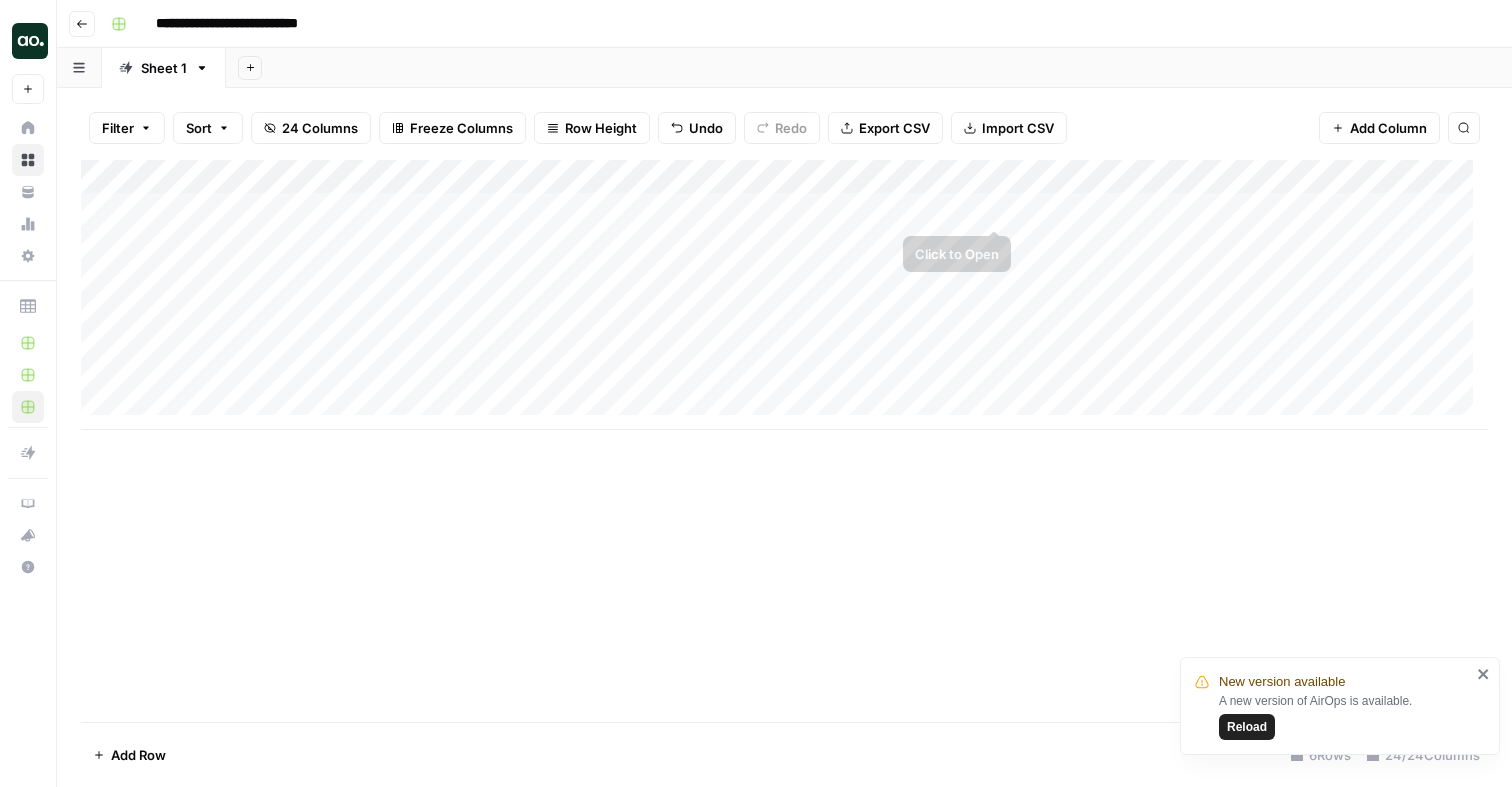 click on "Add Column" at bounding box center [784, 295] 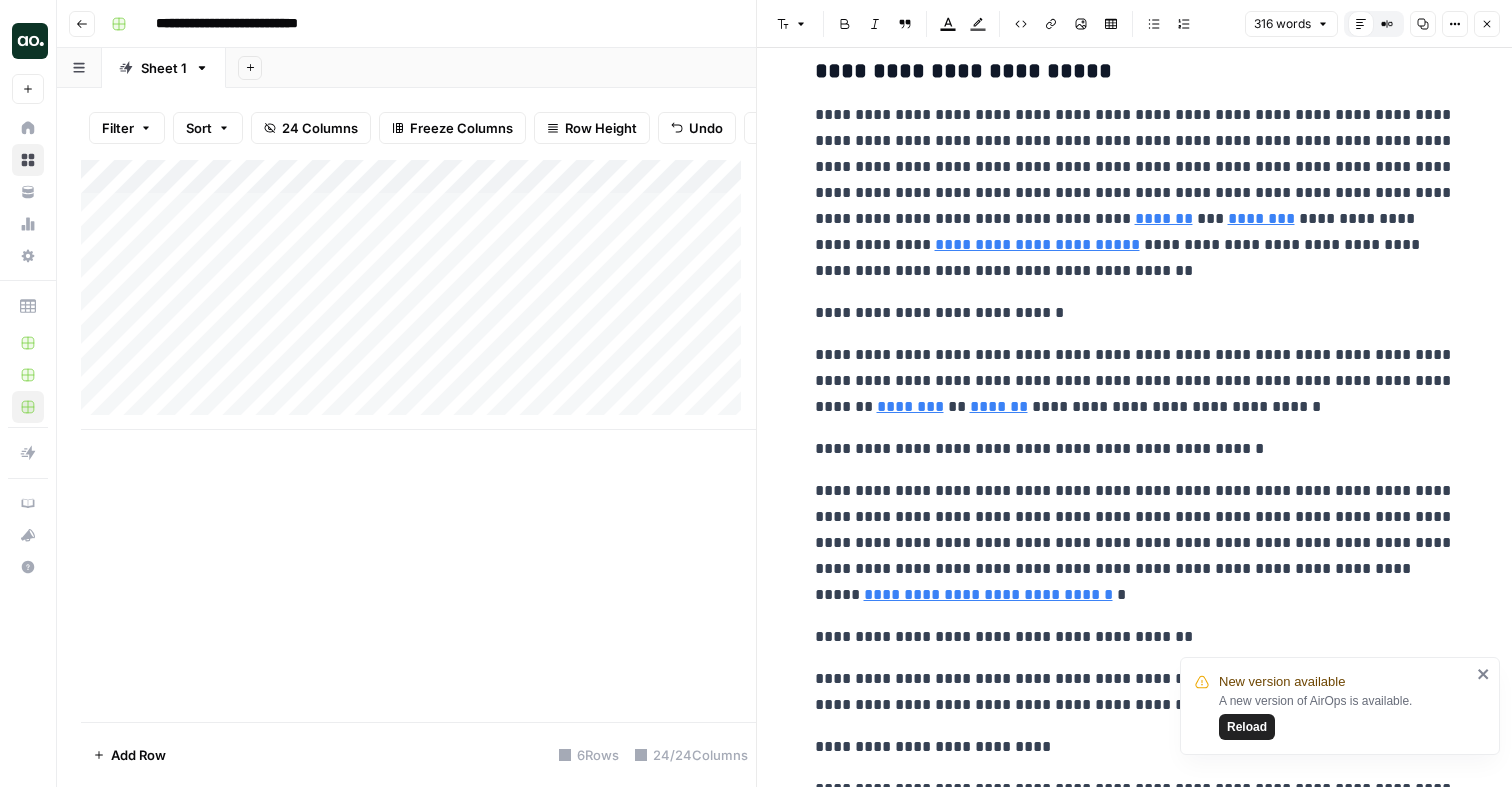 scroll, scrollTop: 281, scrollLeft: 0, axis: vertical 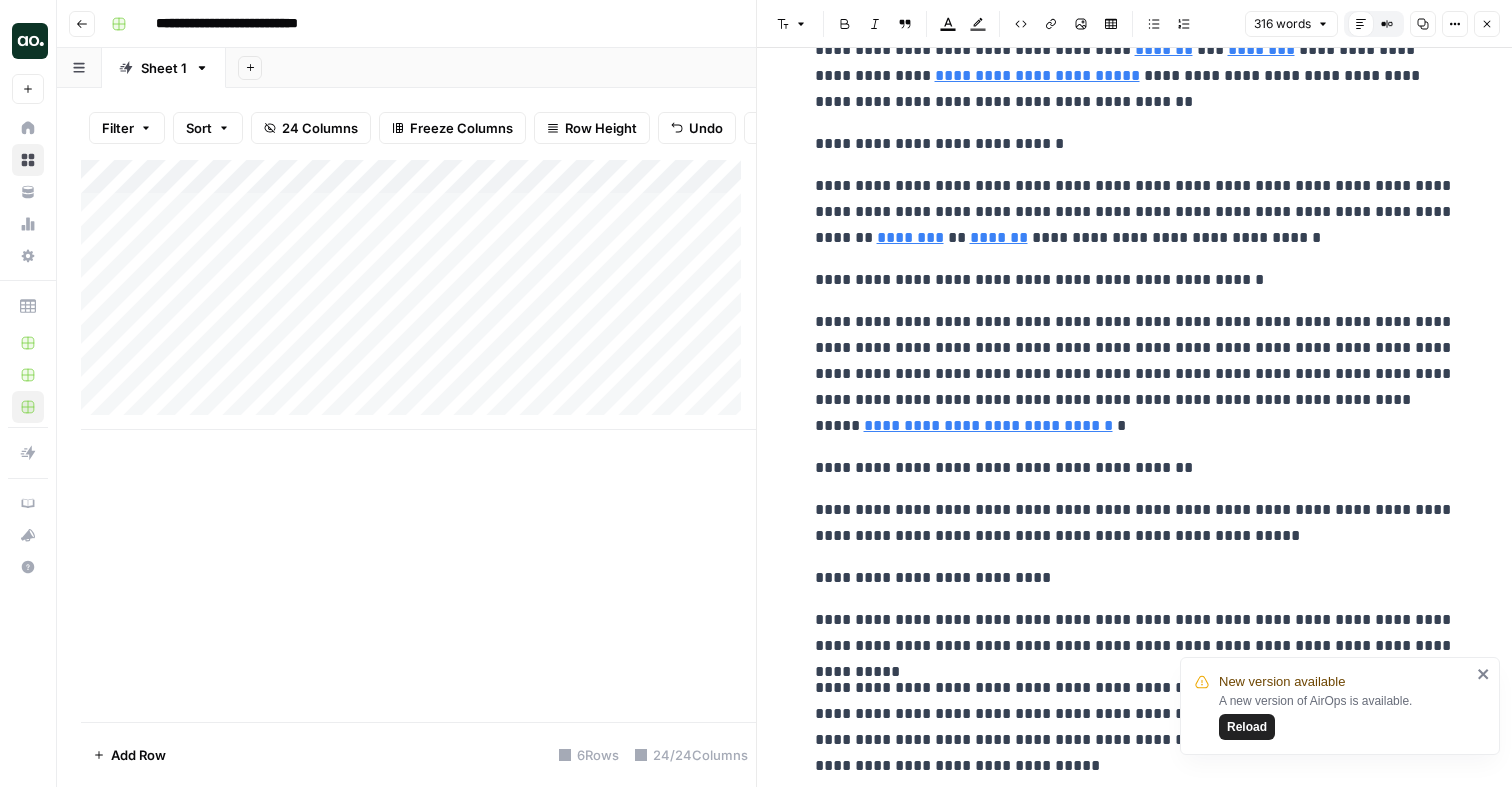 click on "New version available A new version of AirOps is available. Reload" at bounding box center [1340, 706] 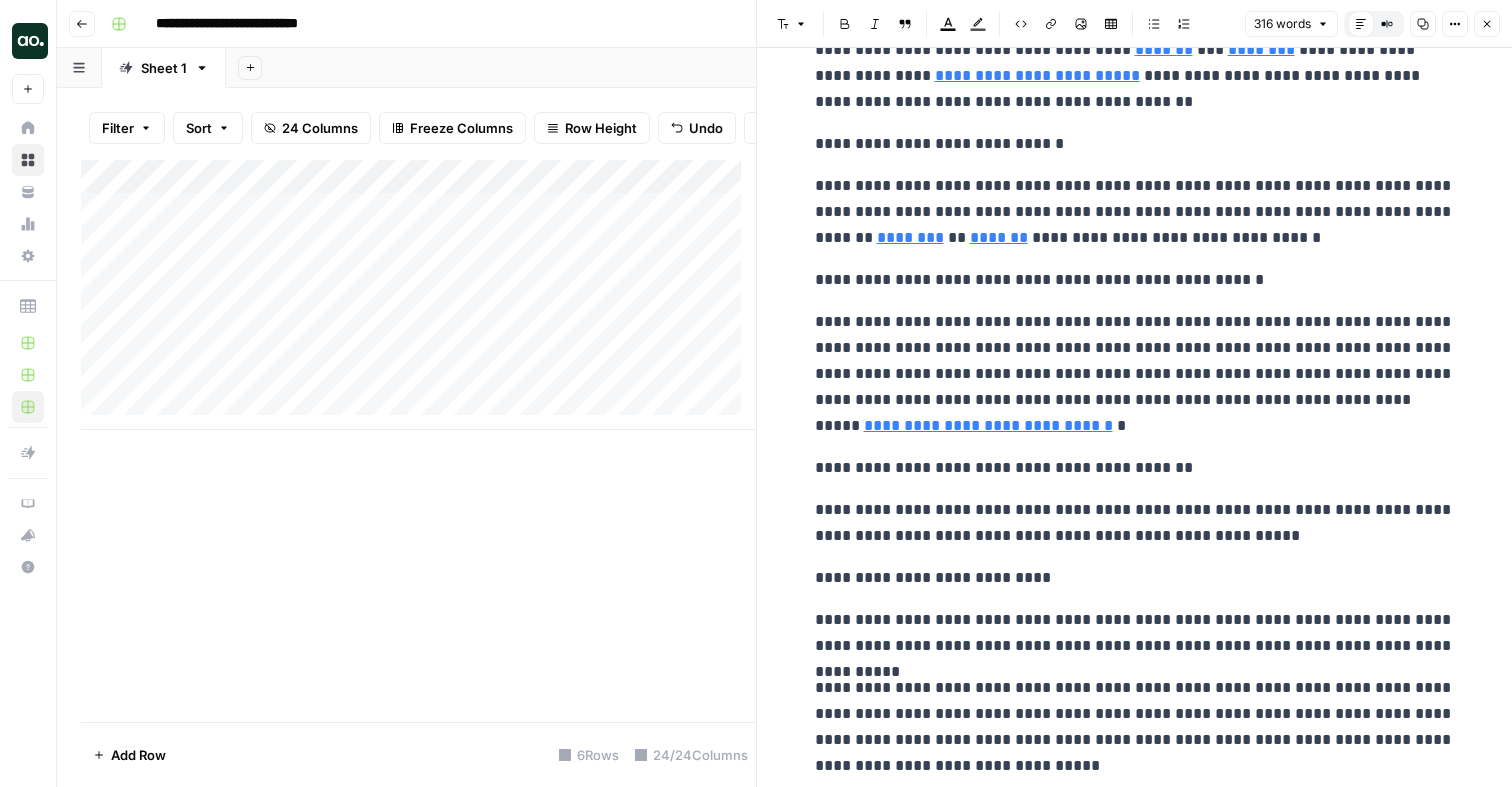 scroll, scrollTop: 0, scrollLeft: 0, axis: both 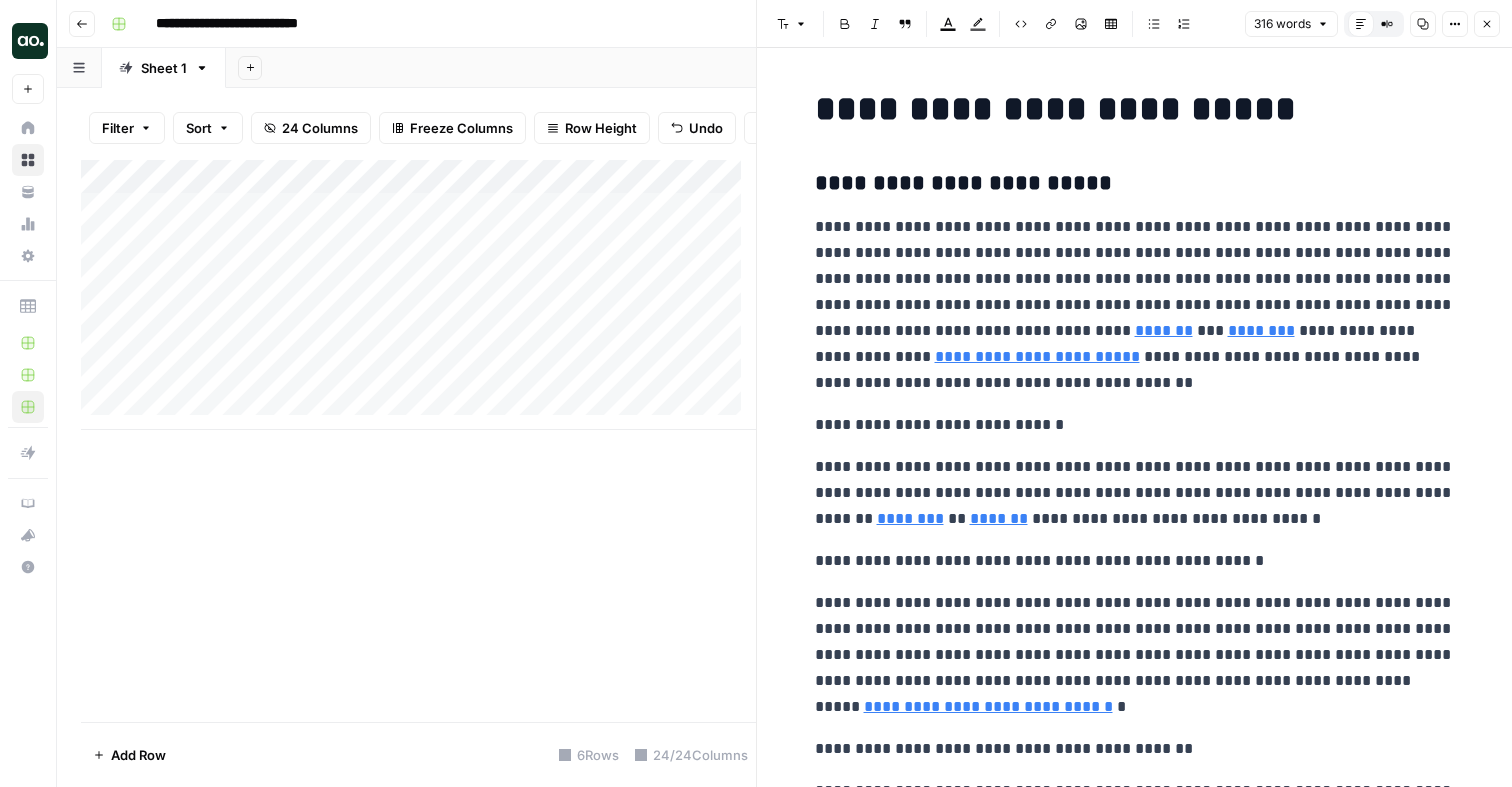 click 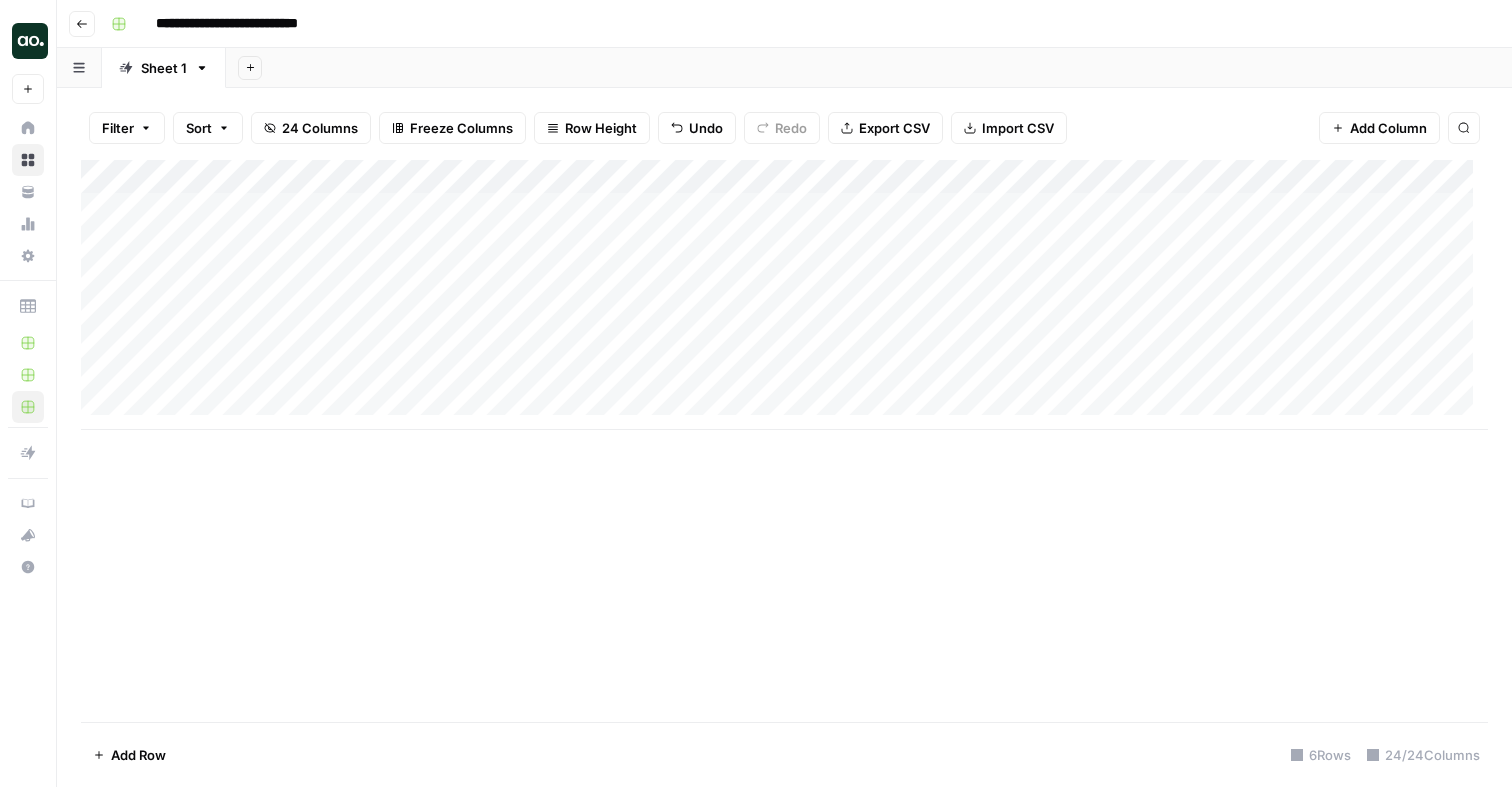 click on "Add Column" at bounding box center [784, 295] 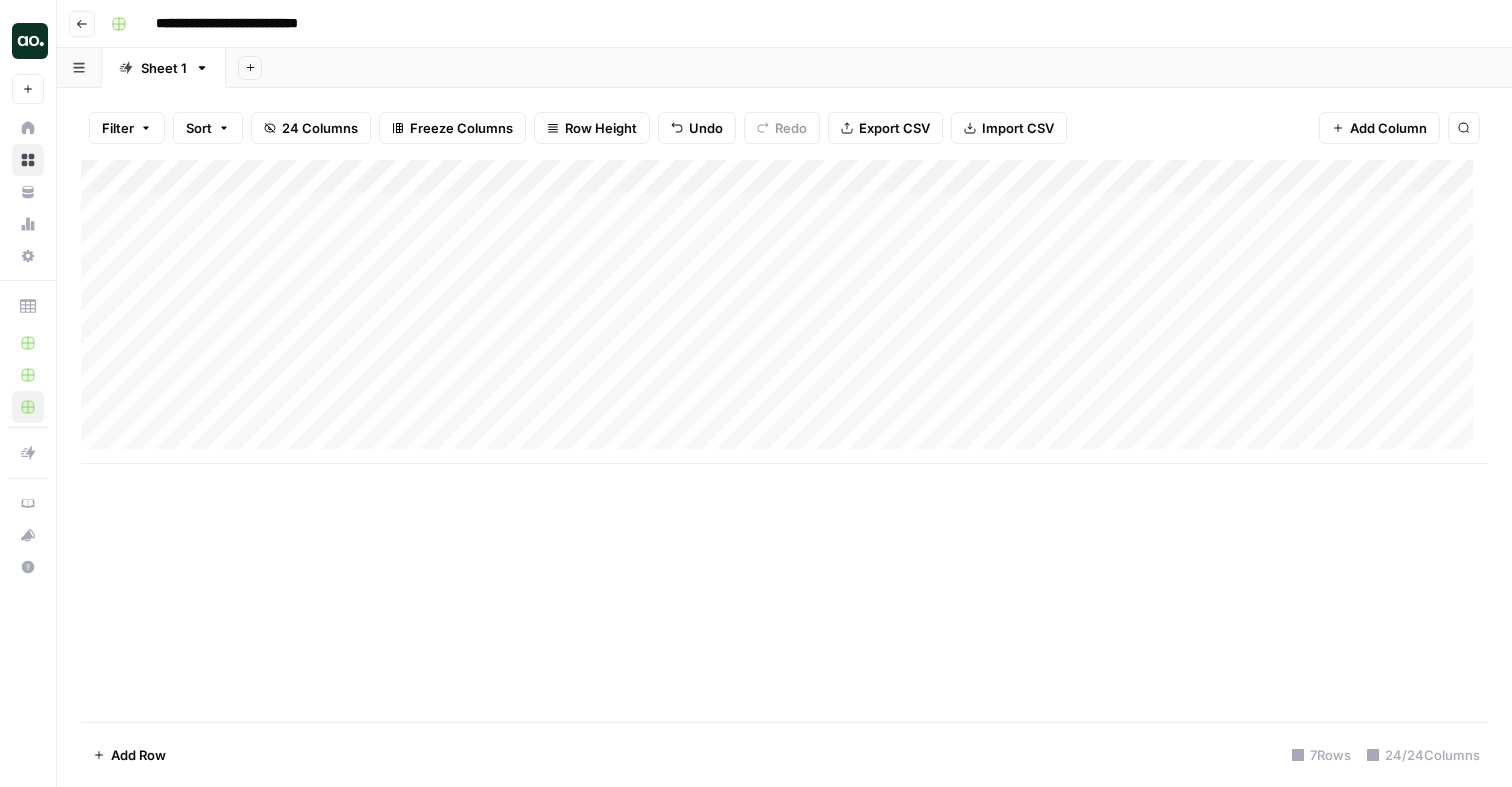 click on "Add Column" at bounding box center (784, 312) 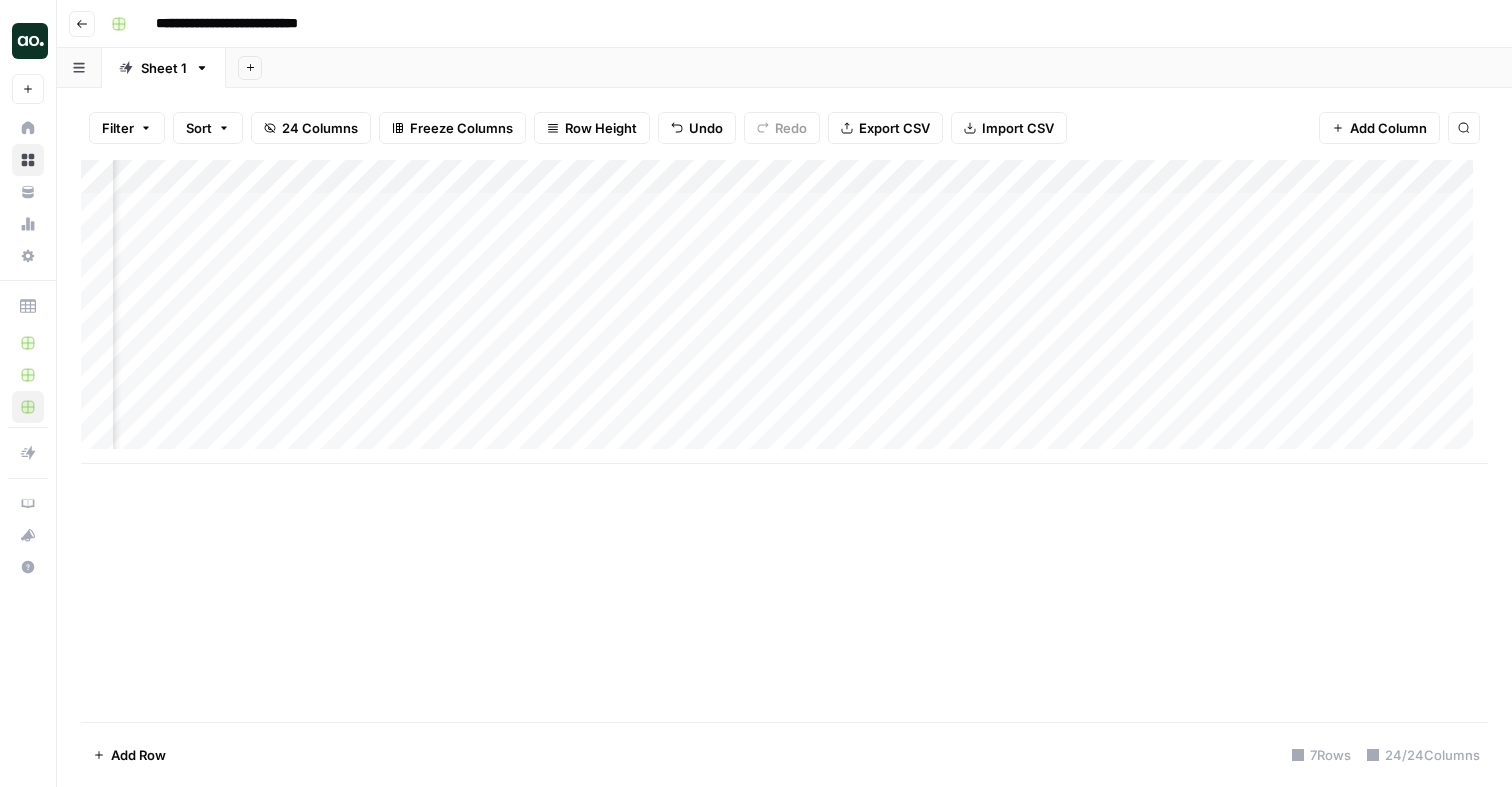 scroll, scrollTop: 0, scrollLeft: 0, axis: both 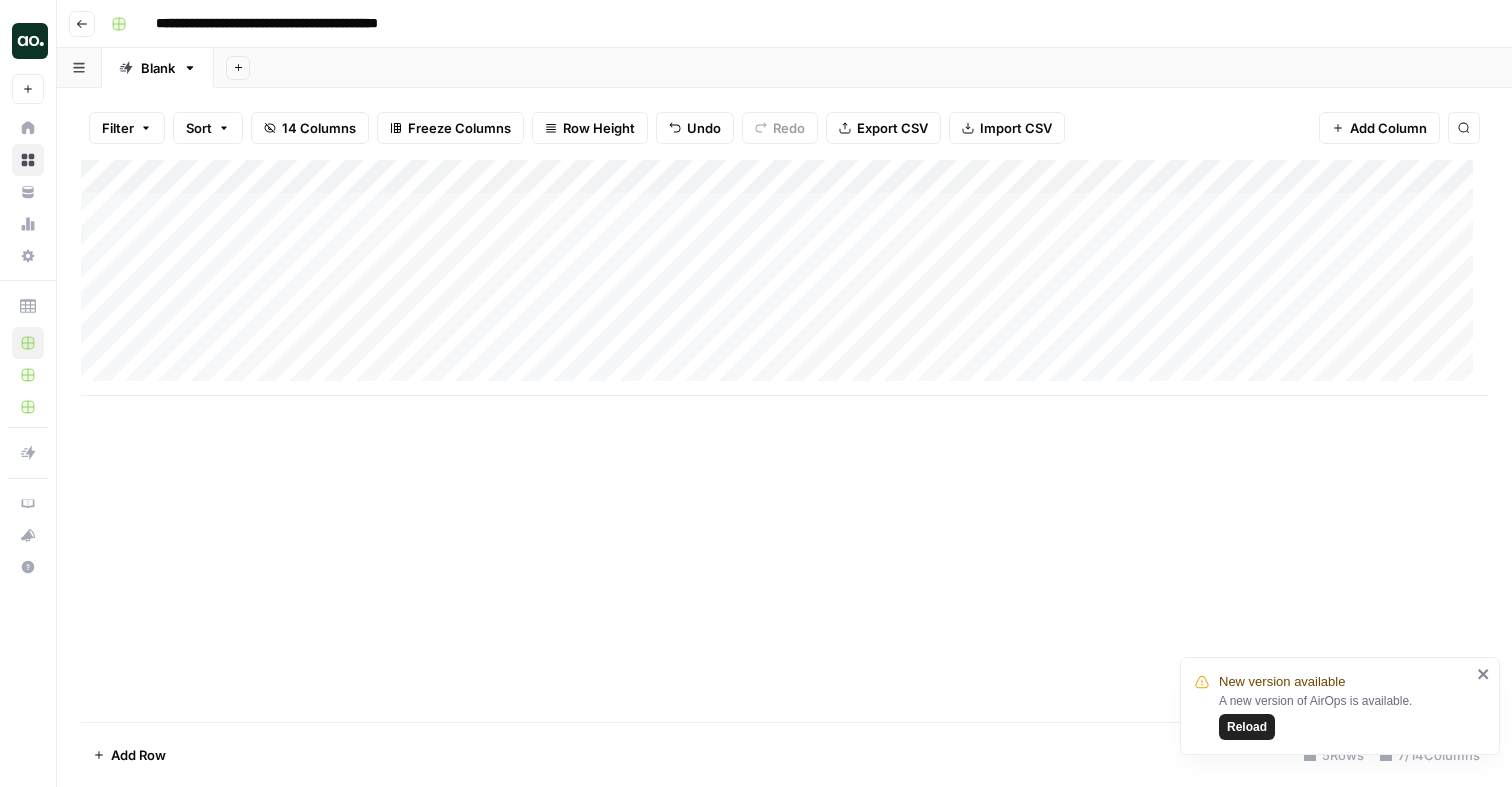 click on "Add Column" at bounding box center [784, 278] 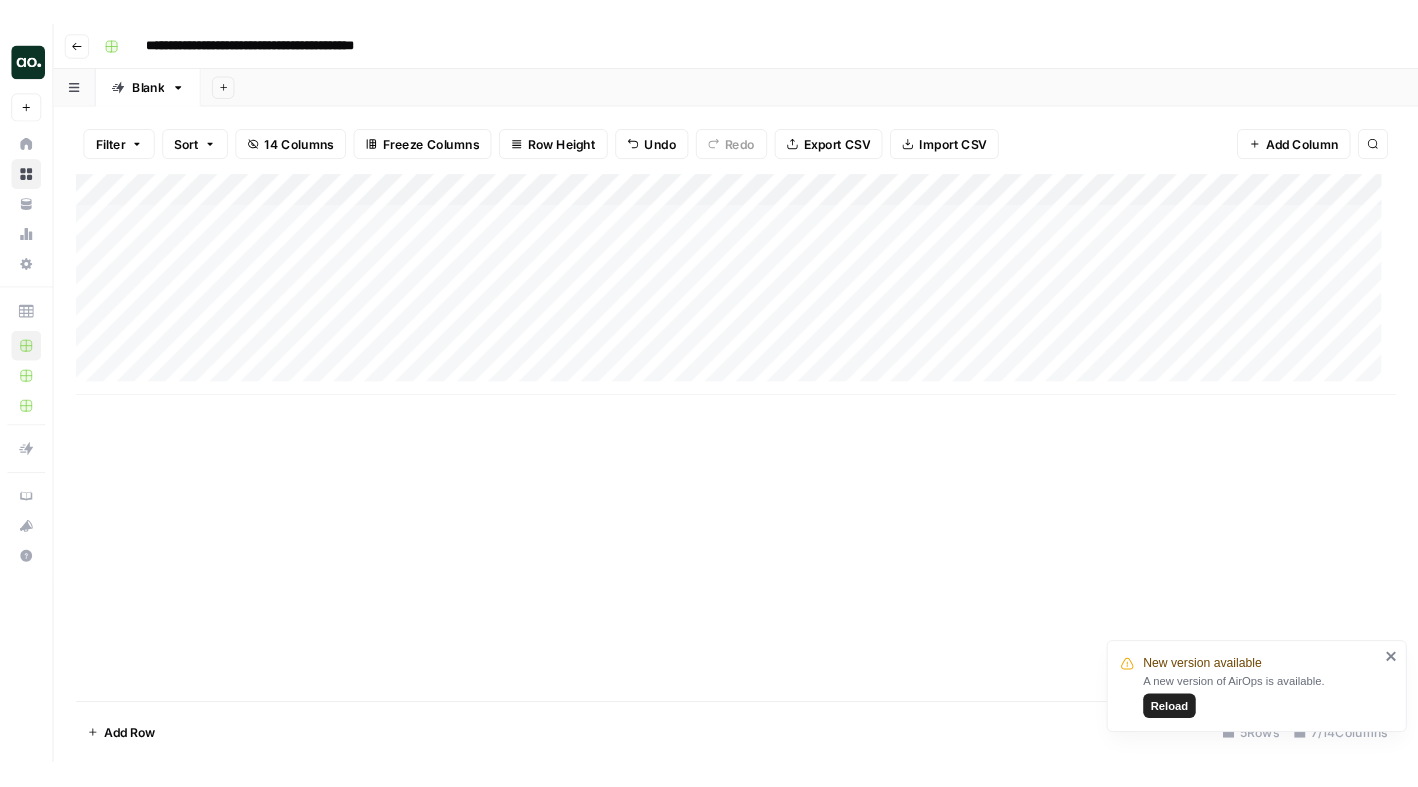 scroll, scrollTop: 0, scrollLeft: 420, axis: horizontal 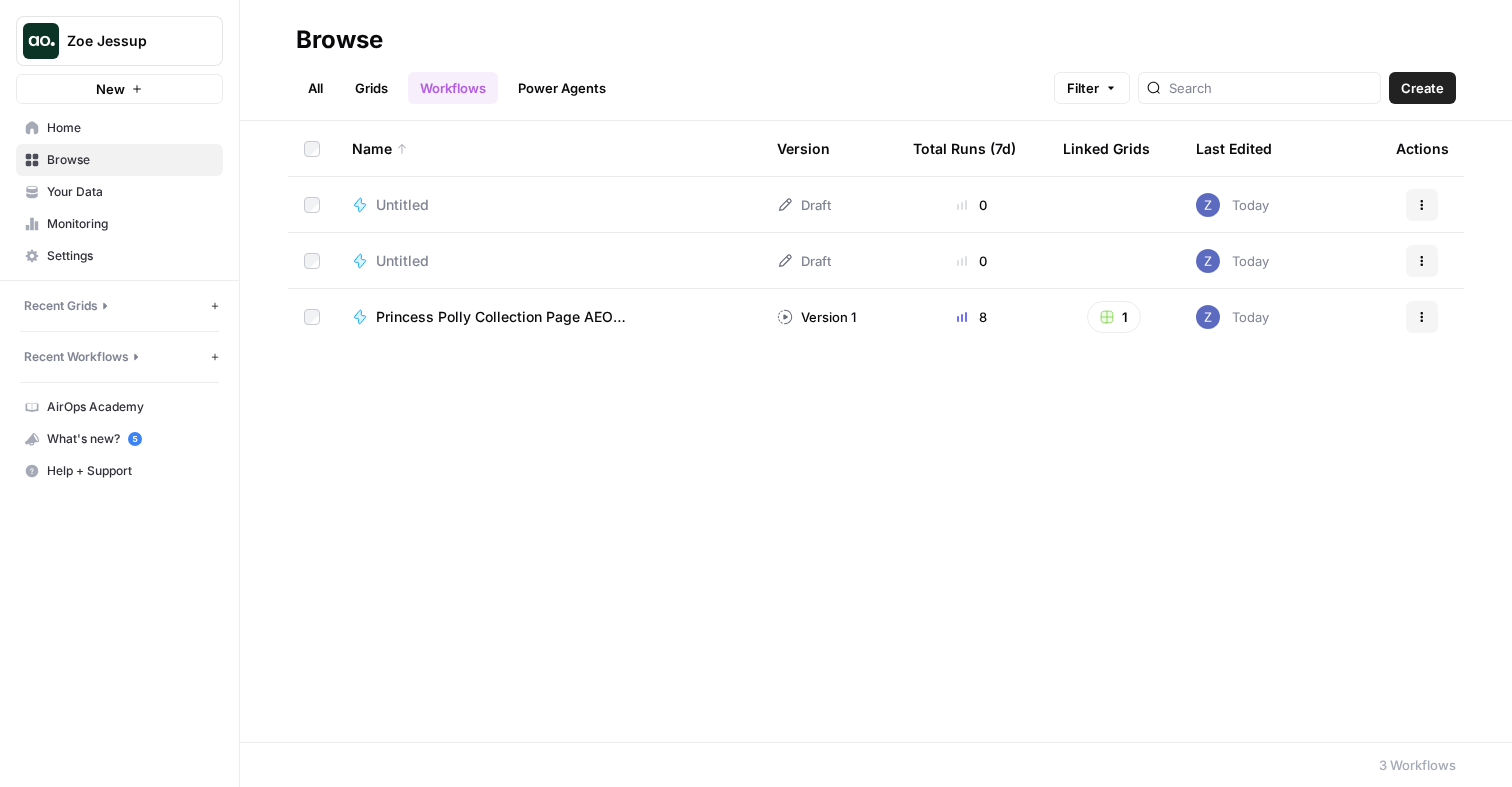 click on "Grids" at bounding box center (371, 88) 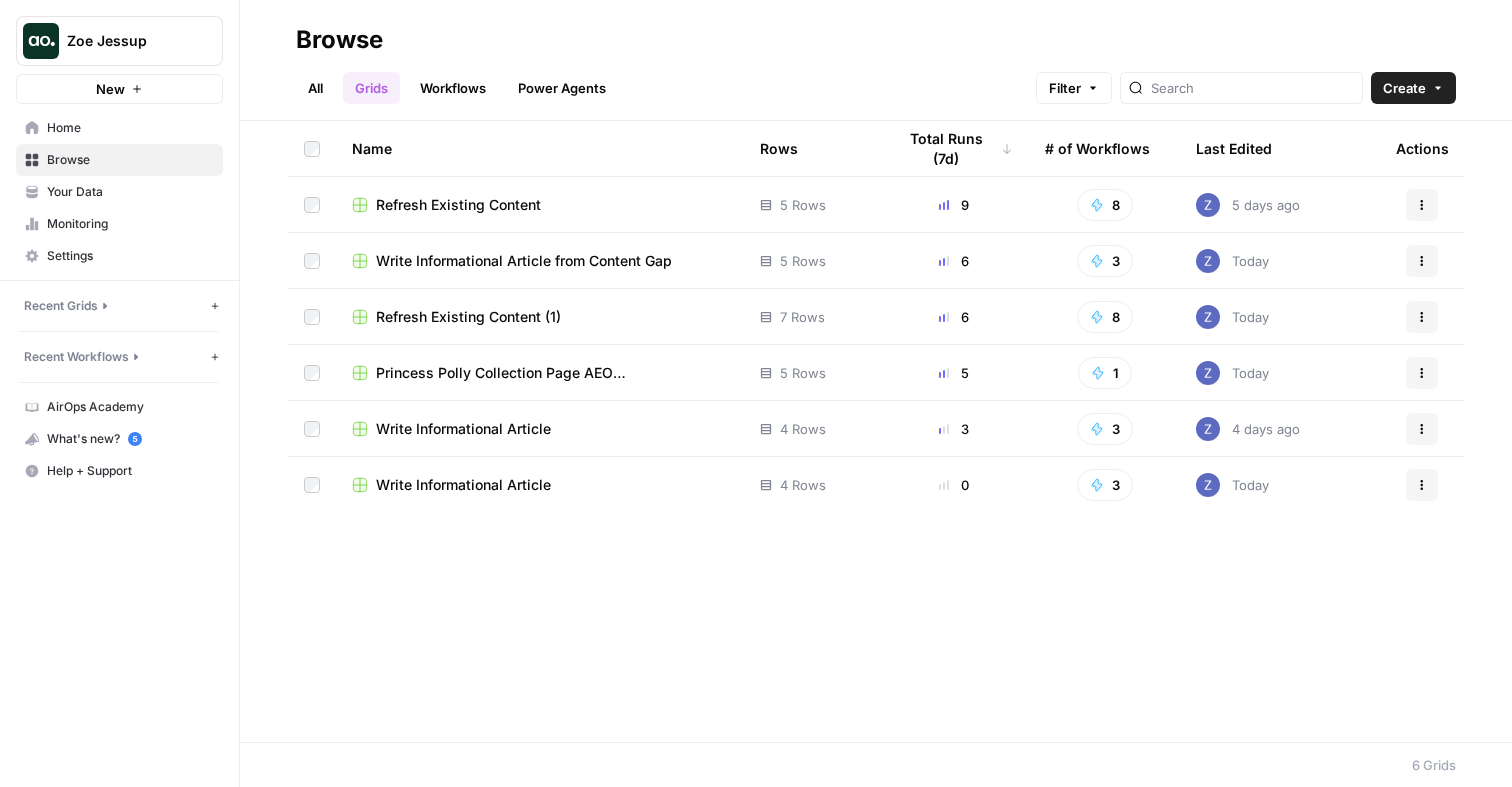 click on "Refresh Existing Content" at bounding box center [458, 205] 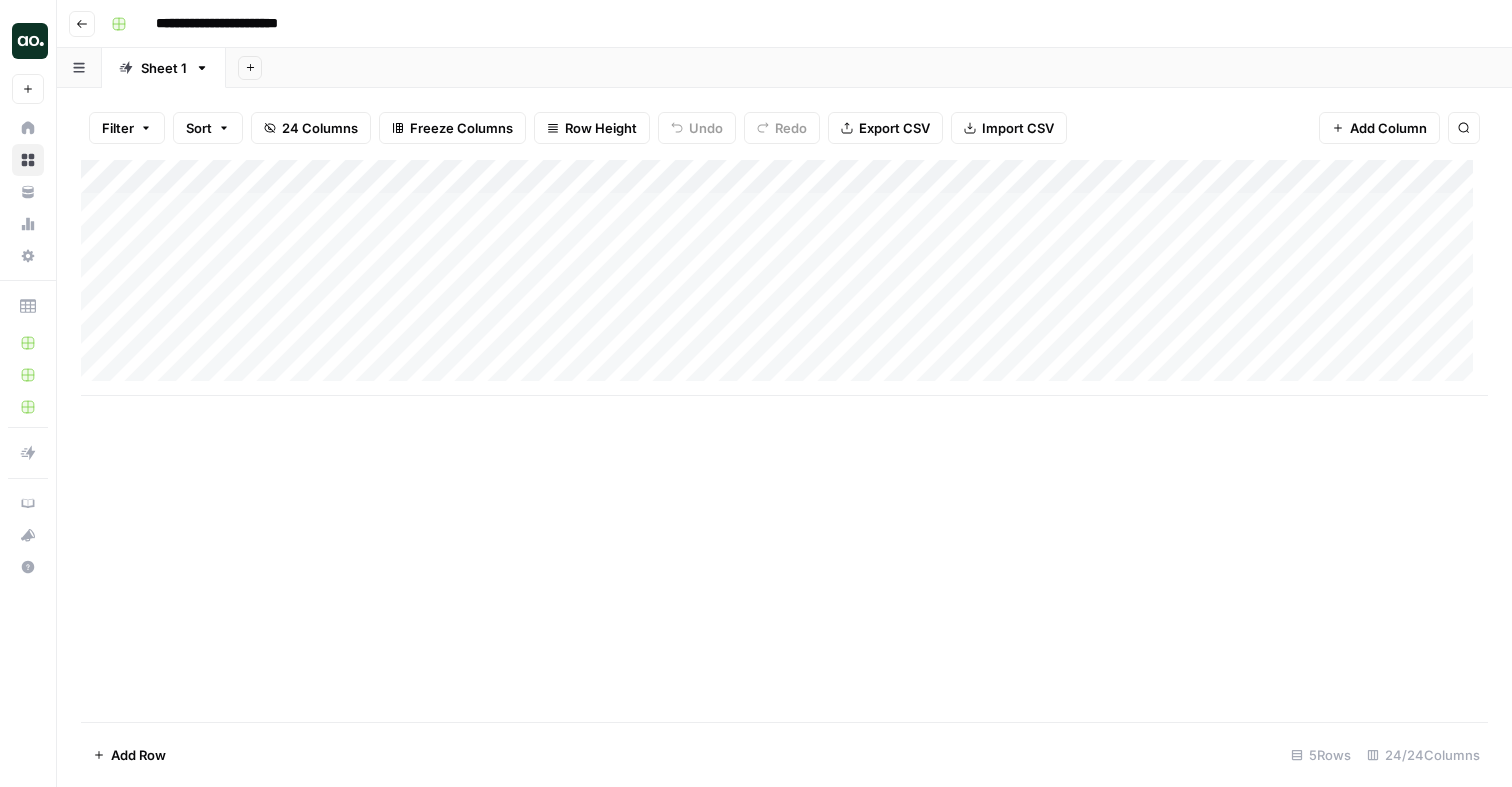 click on "**********" at bounding box center [797, 24] 